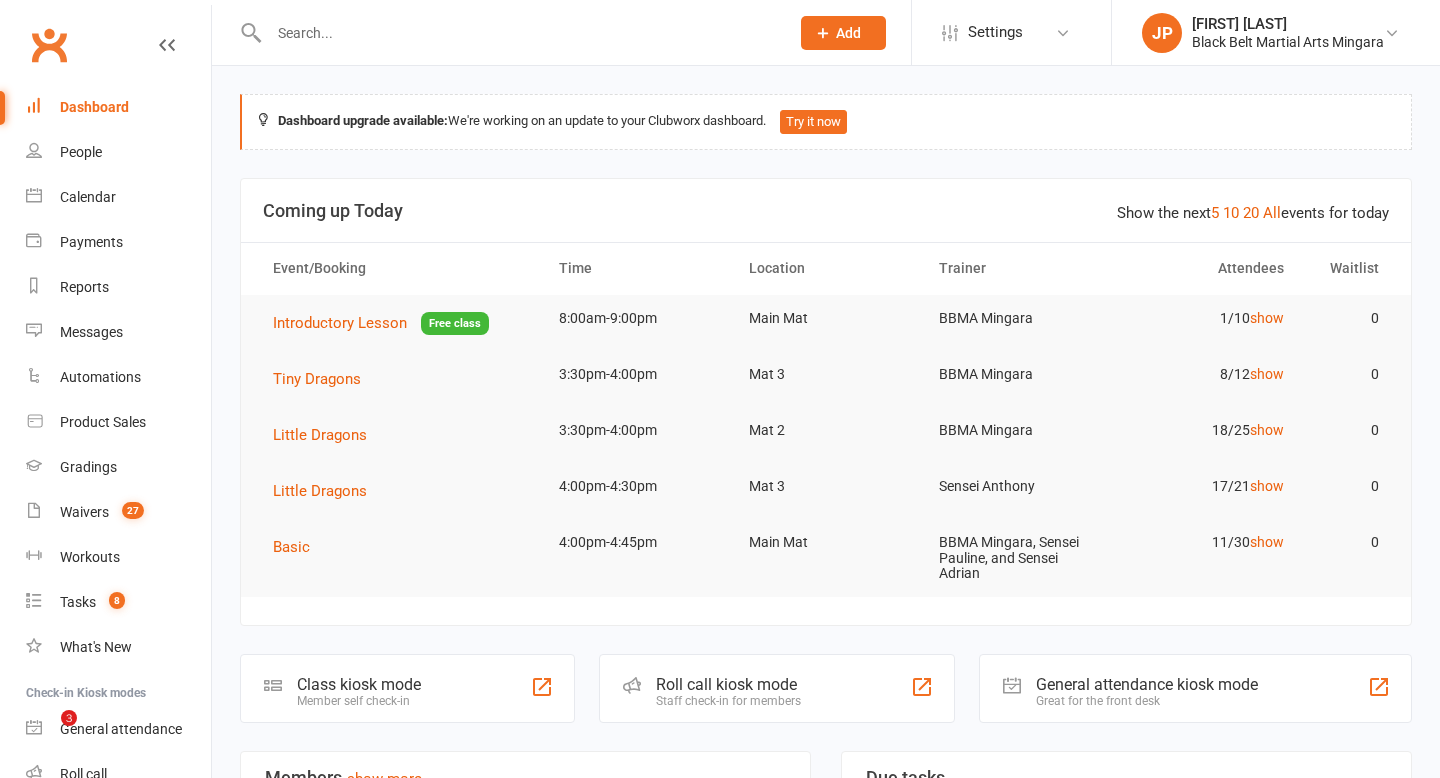 scroll, scrollTop: 0, scrollLeft: 0, axis: both 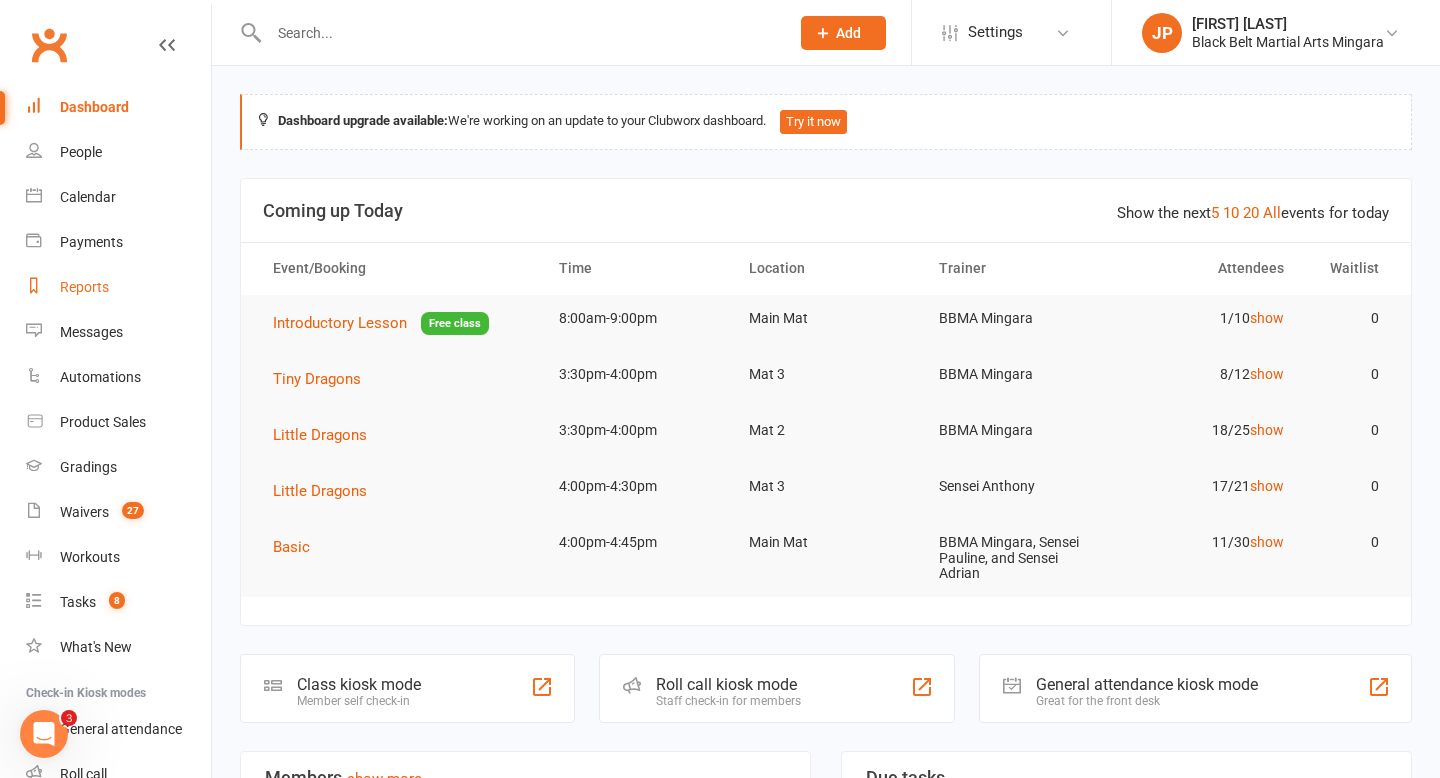 click on "Reports" at bounding box center (84, 287) 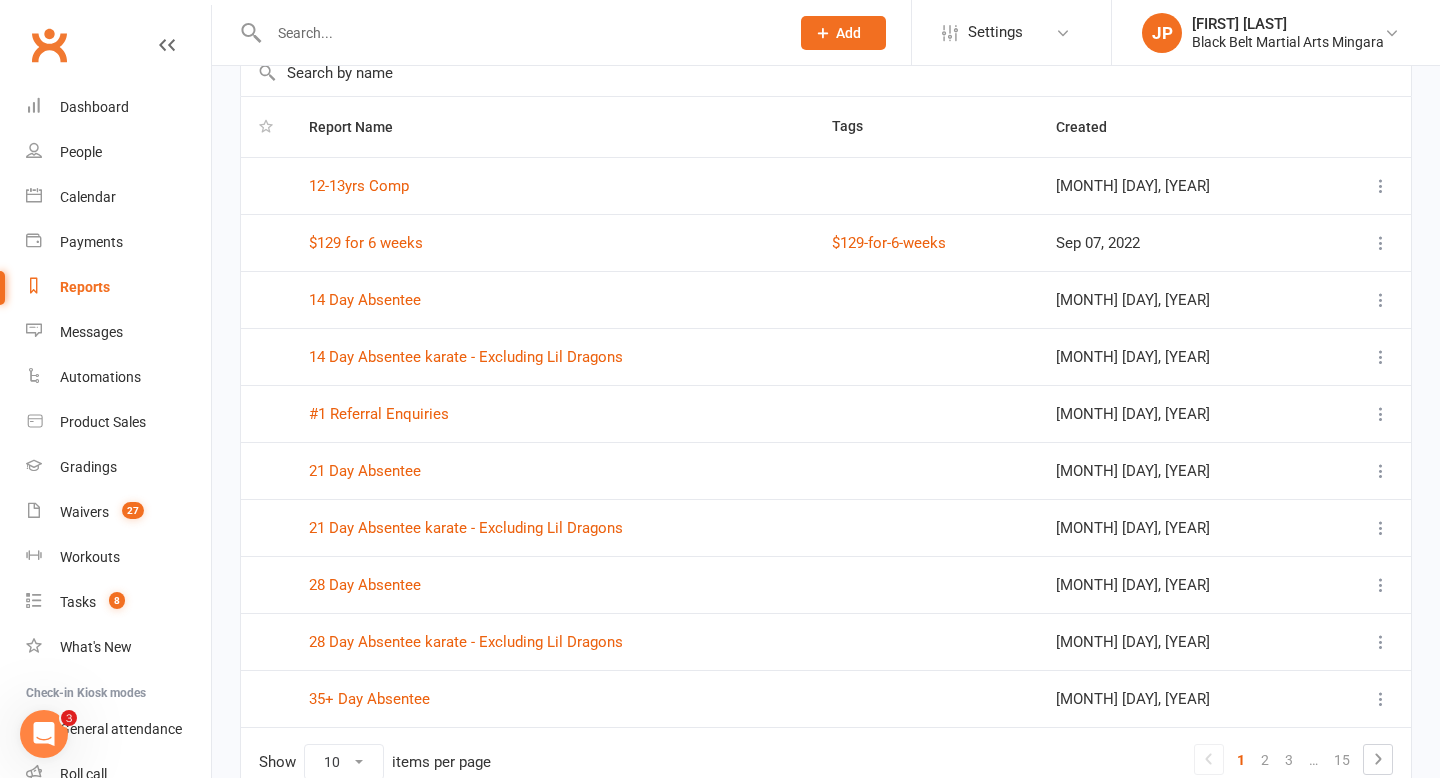 scroll, scrollTop: 142, scrollLeft: 0, axis: vertical 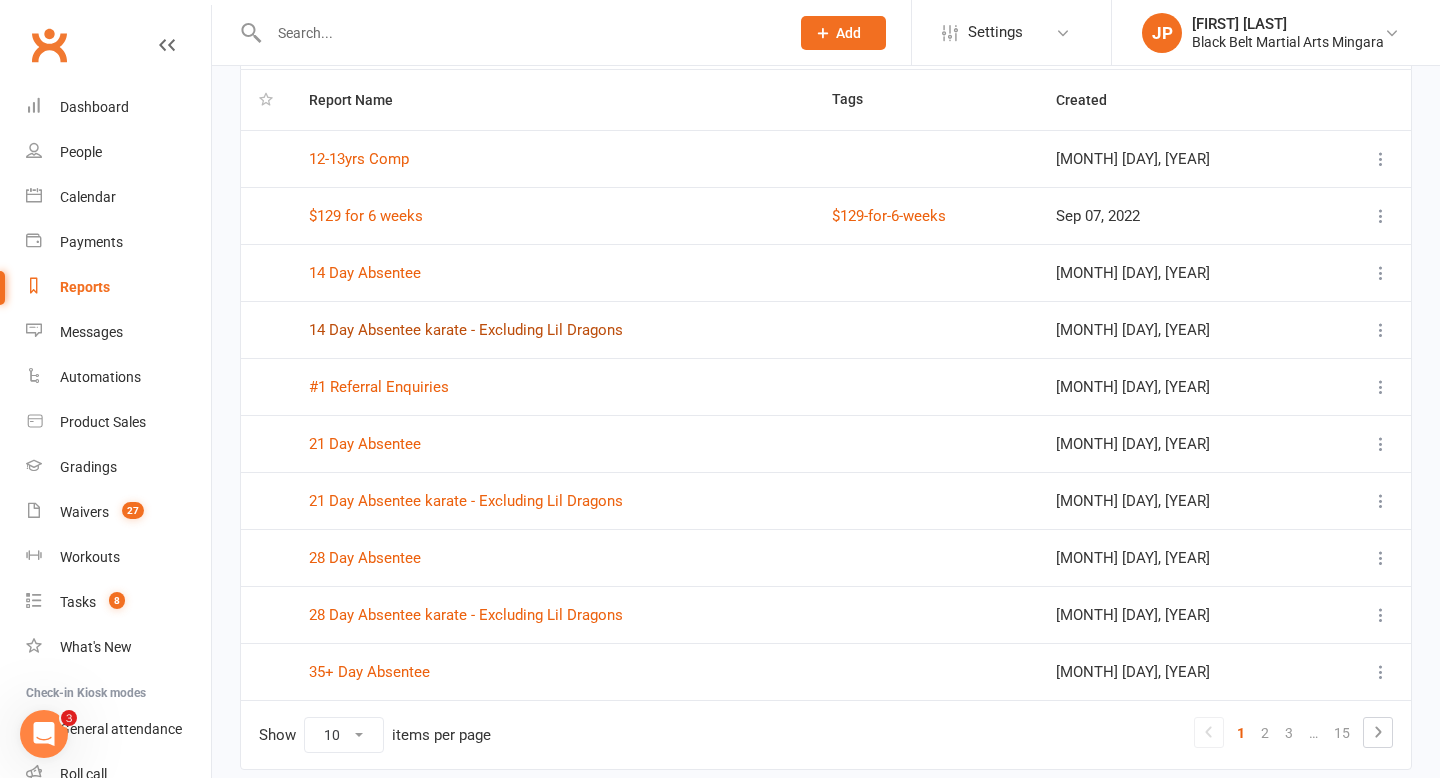 click on "14 Day Absentee karate - Excluding Lil Dragons" at bounding box center (466, 330) 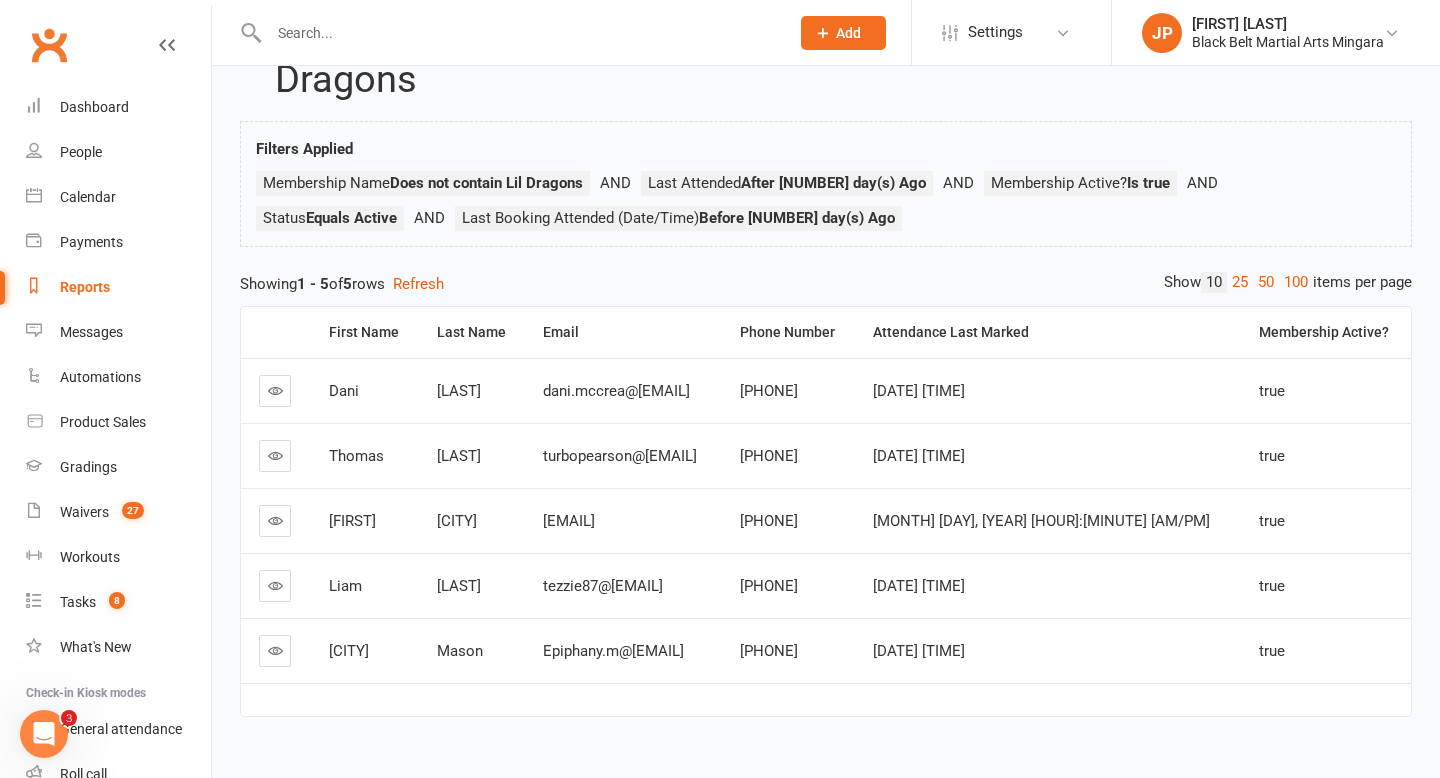 scroll, scrollTop: 127, scrollLeft: 0, axis: vertical 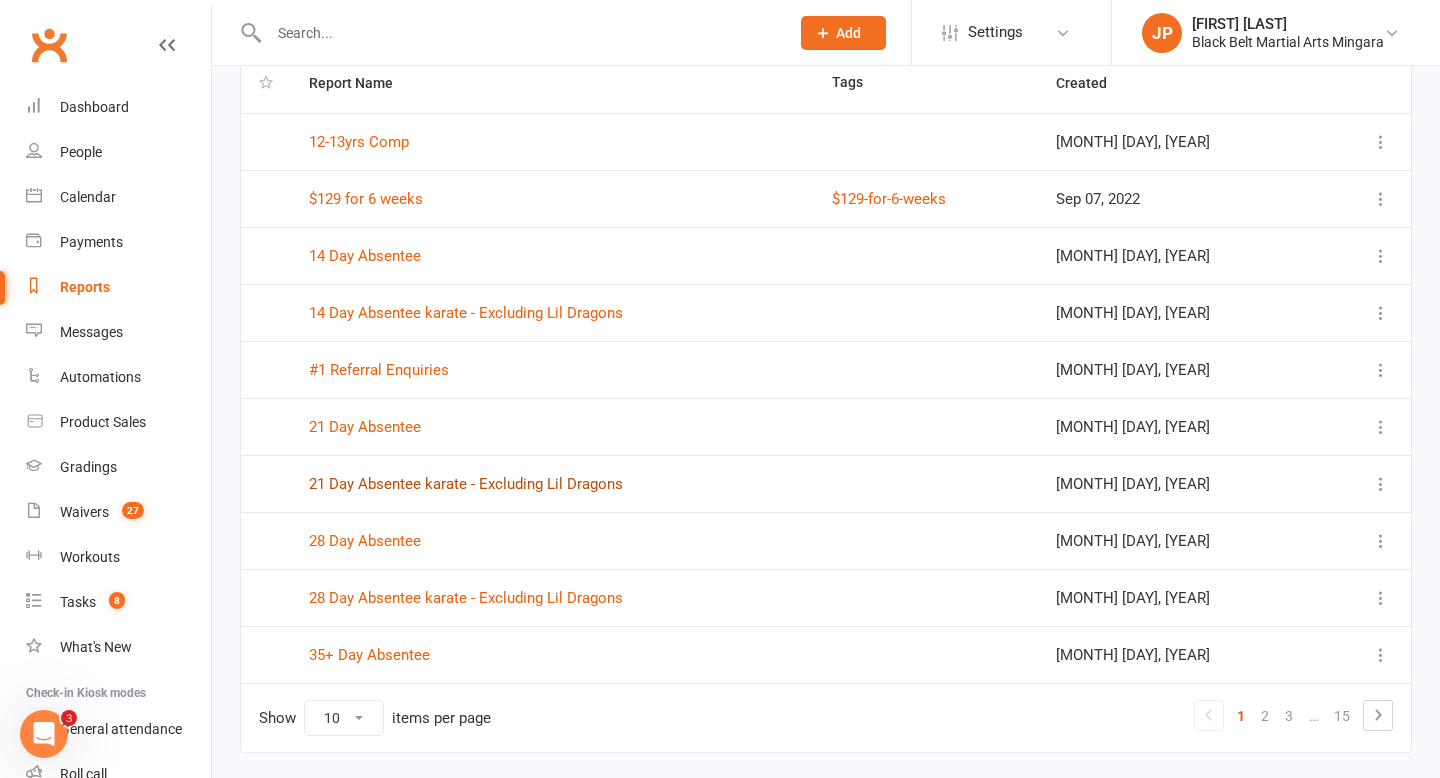 click on "21 Day Absentee karate - Excluding Lil Dragons" at bounding box center (466, 484) 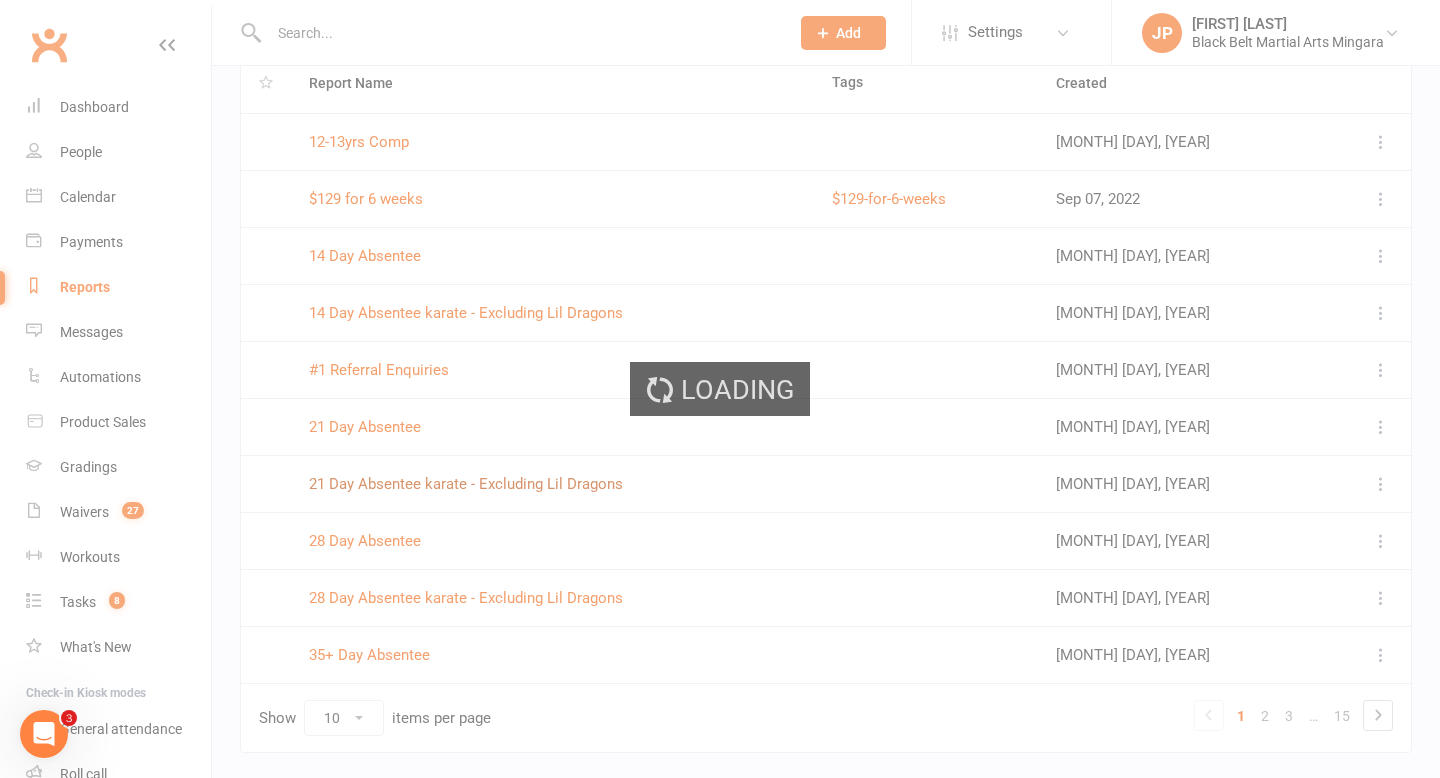 scroll, scrollTop: 0, scrollLeft: 0, axis: both 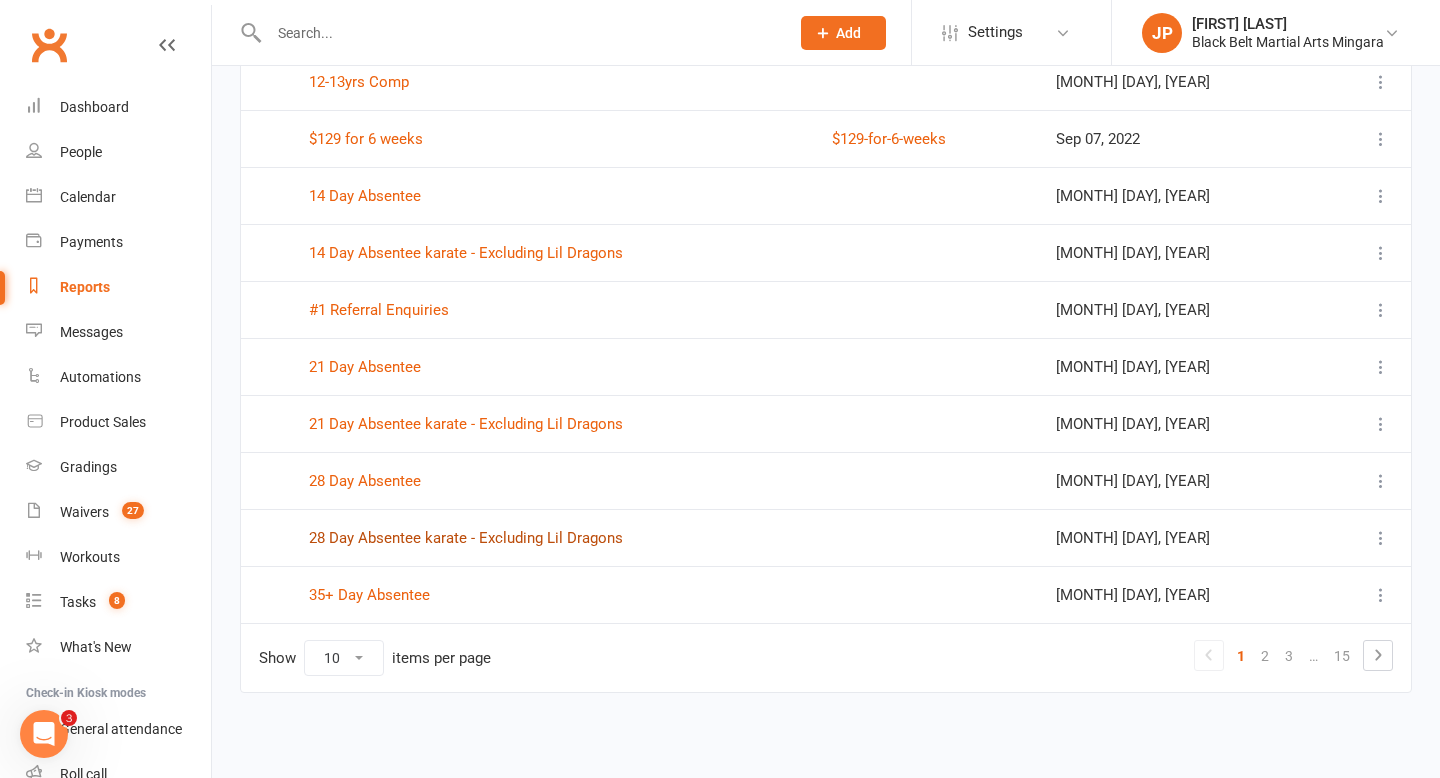 click on "28 Day Absentee karate - Excluding Lil Dragons" at bounding box center [466, 538] 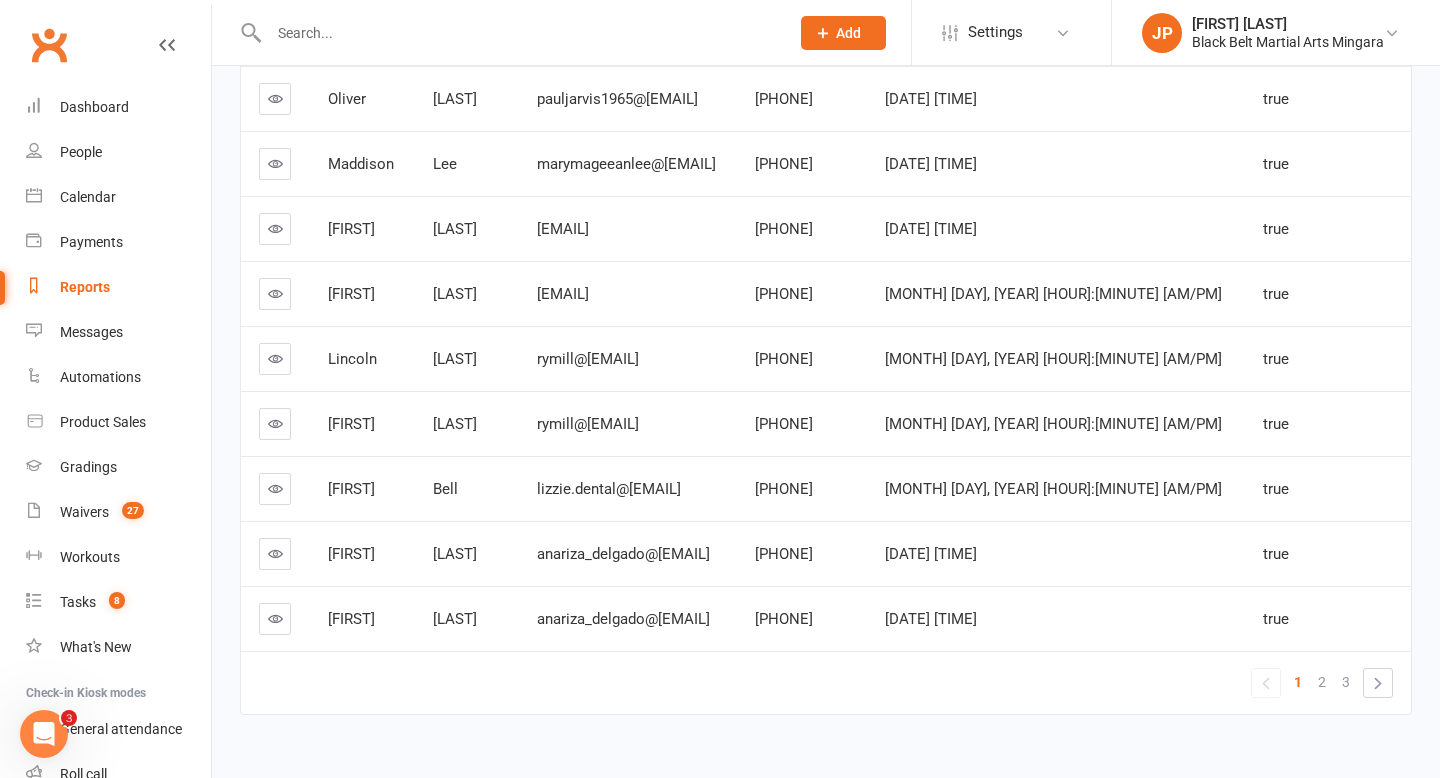 scroll, scrollTop: 482, scrollLeft: 0, axis: vertical 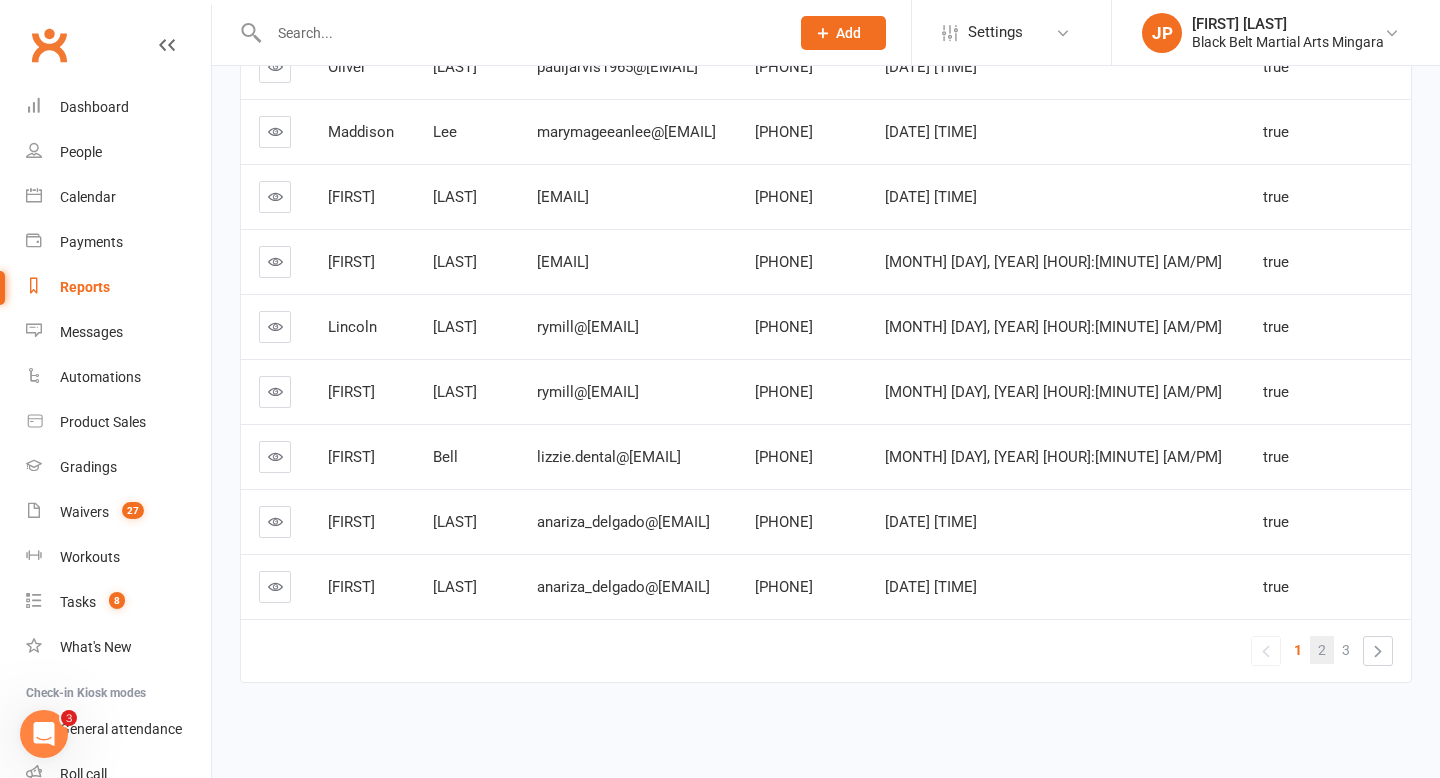 click on "2" at bounding box center [1322, 650] 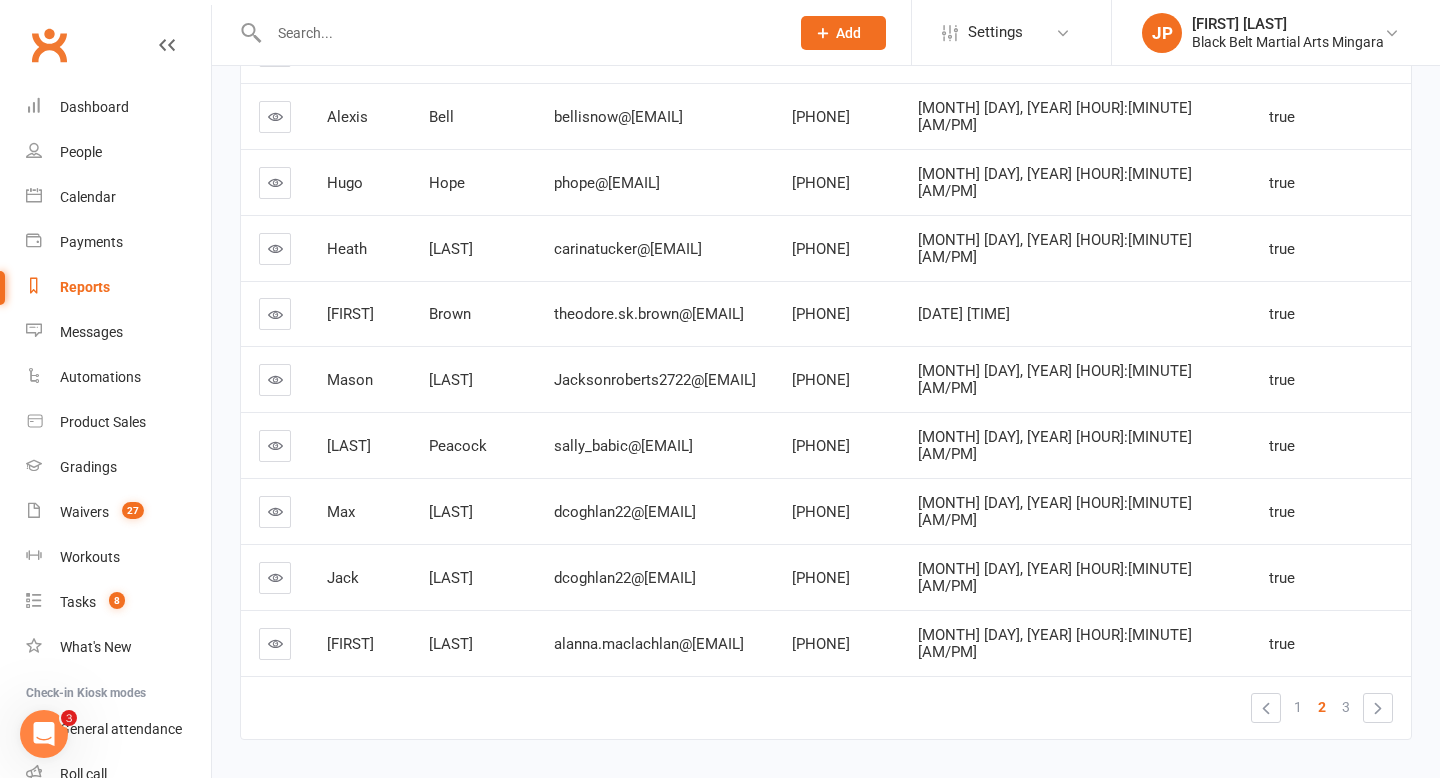 scroll, scrollTop: 482, scrollLeft: 0, axis: vertical 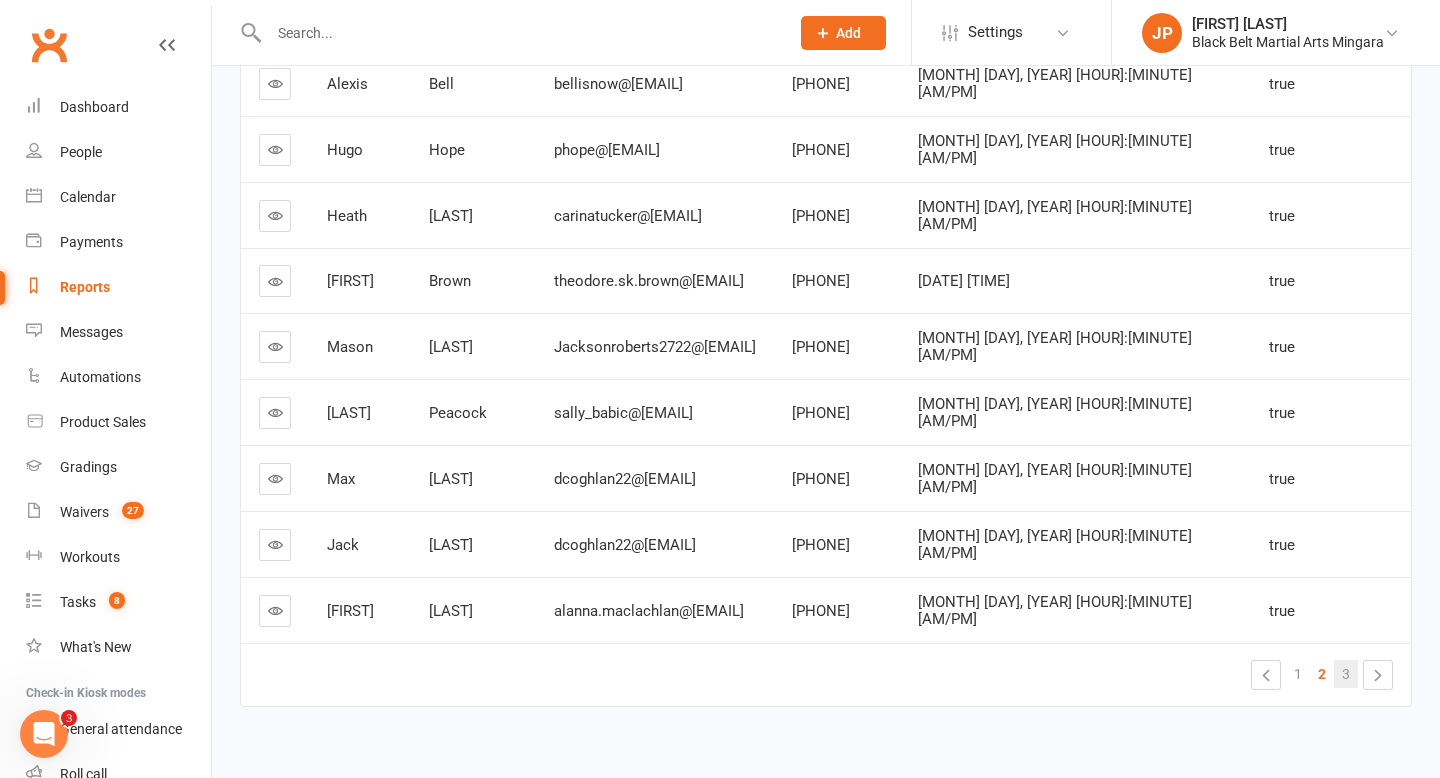 click on "3" at bounding box center [1346, 674] 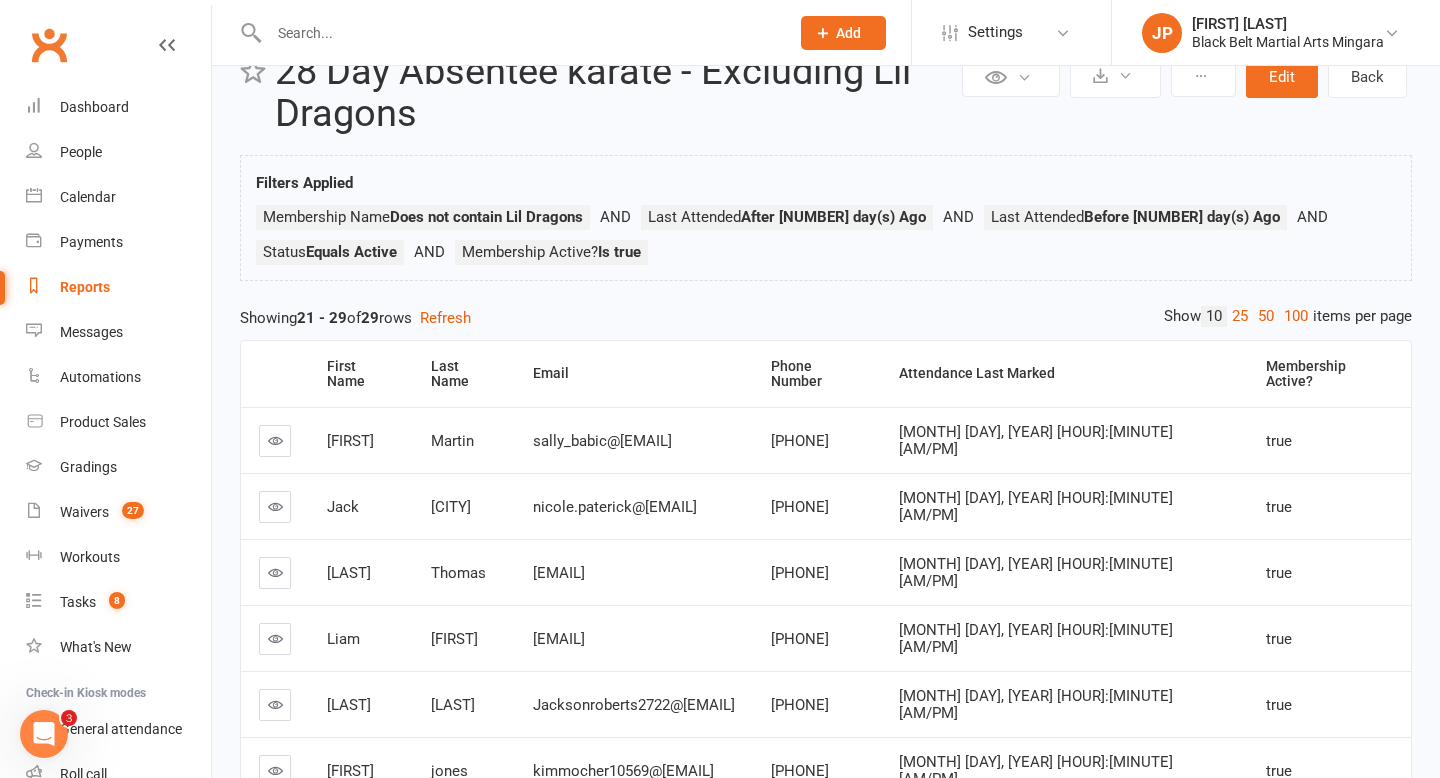 scroll, scrollTop: 0, scrollLeft: 0, axis: both 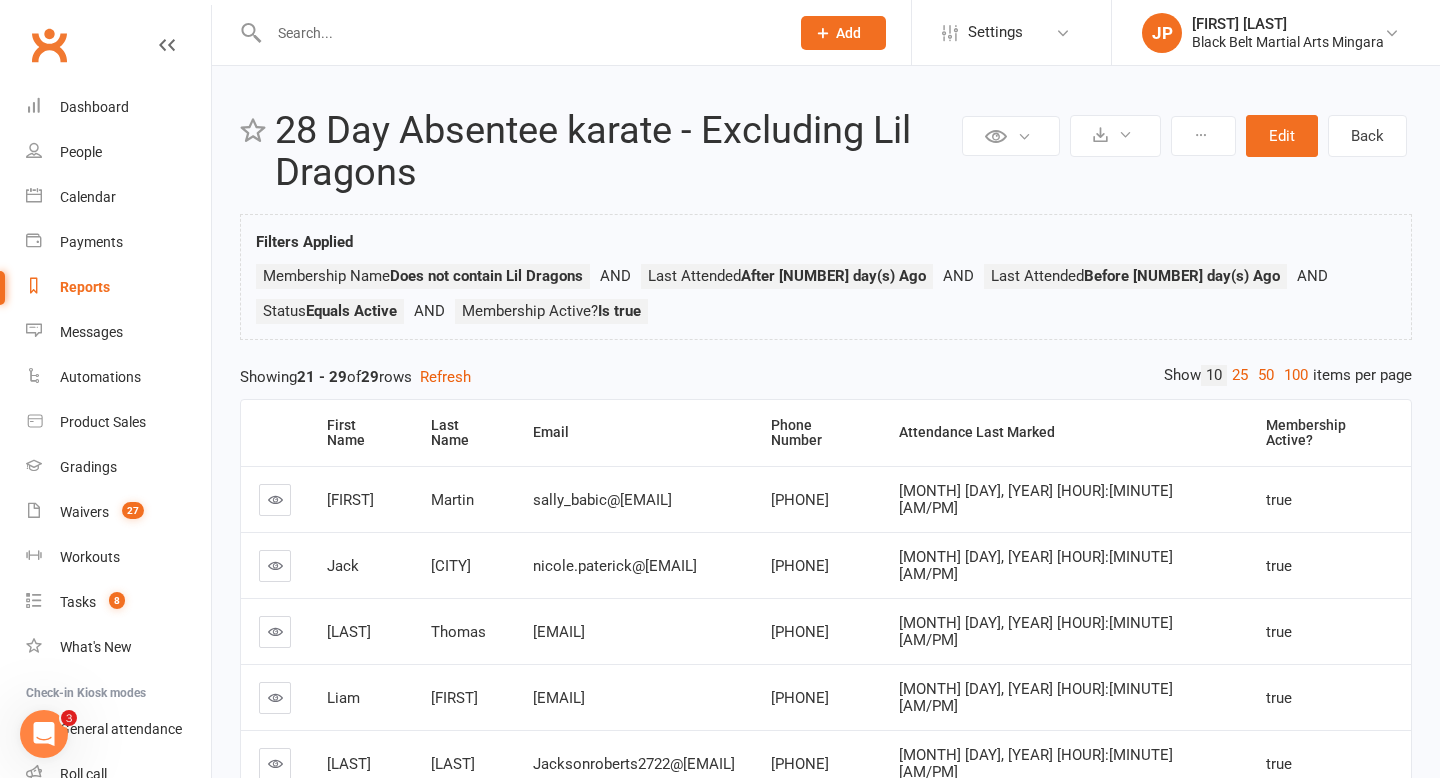 click on "Reports" at bounding box center (118, 287) 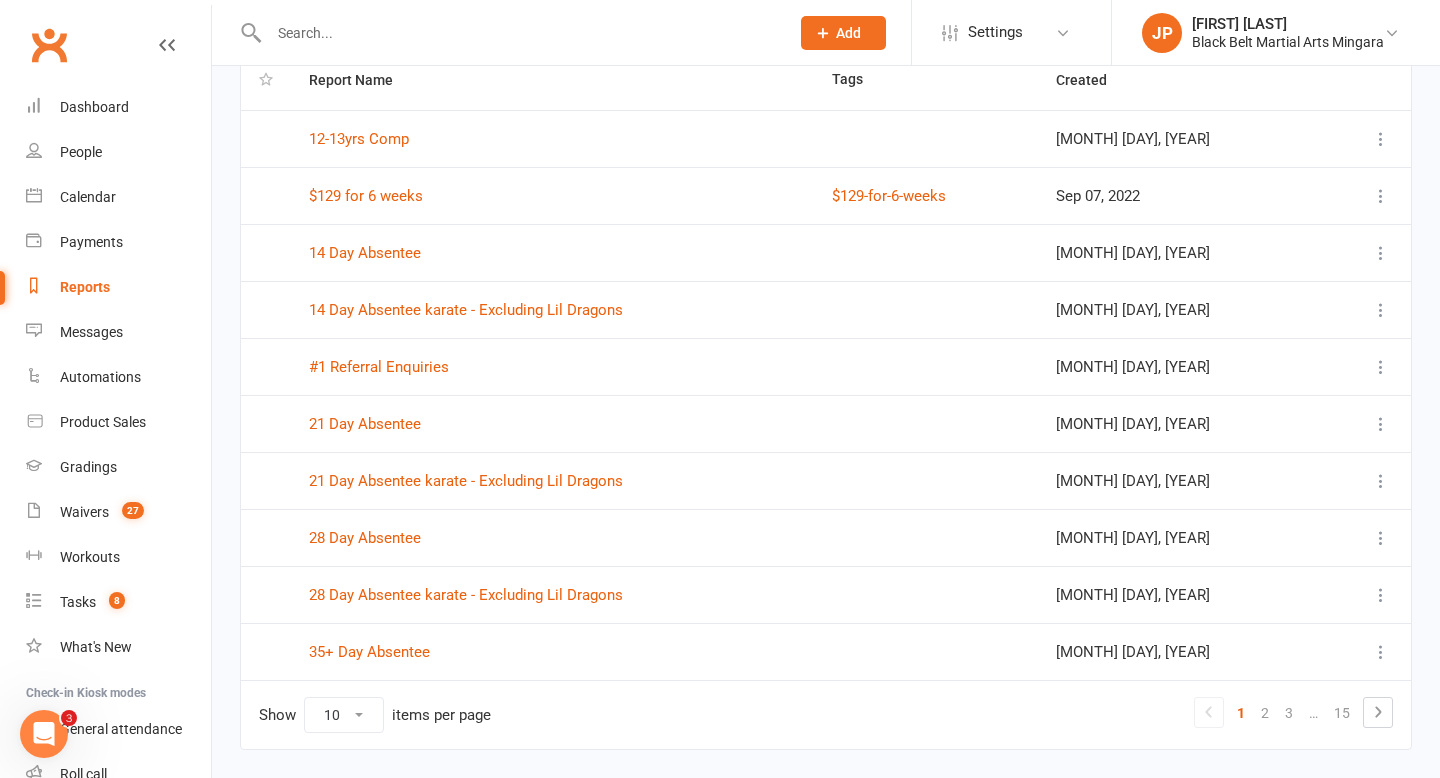 scroll, scrollTop: 219, scrollLeft: 0, axis: vertical 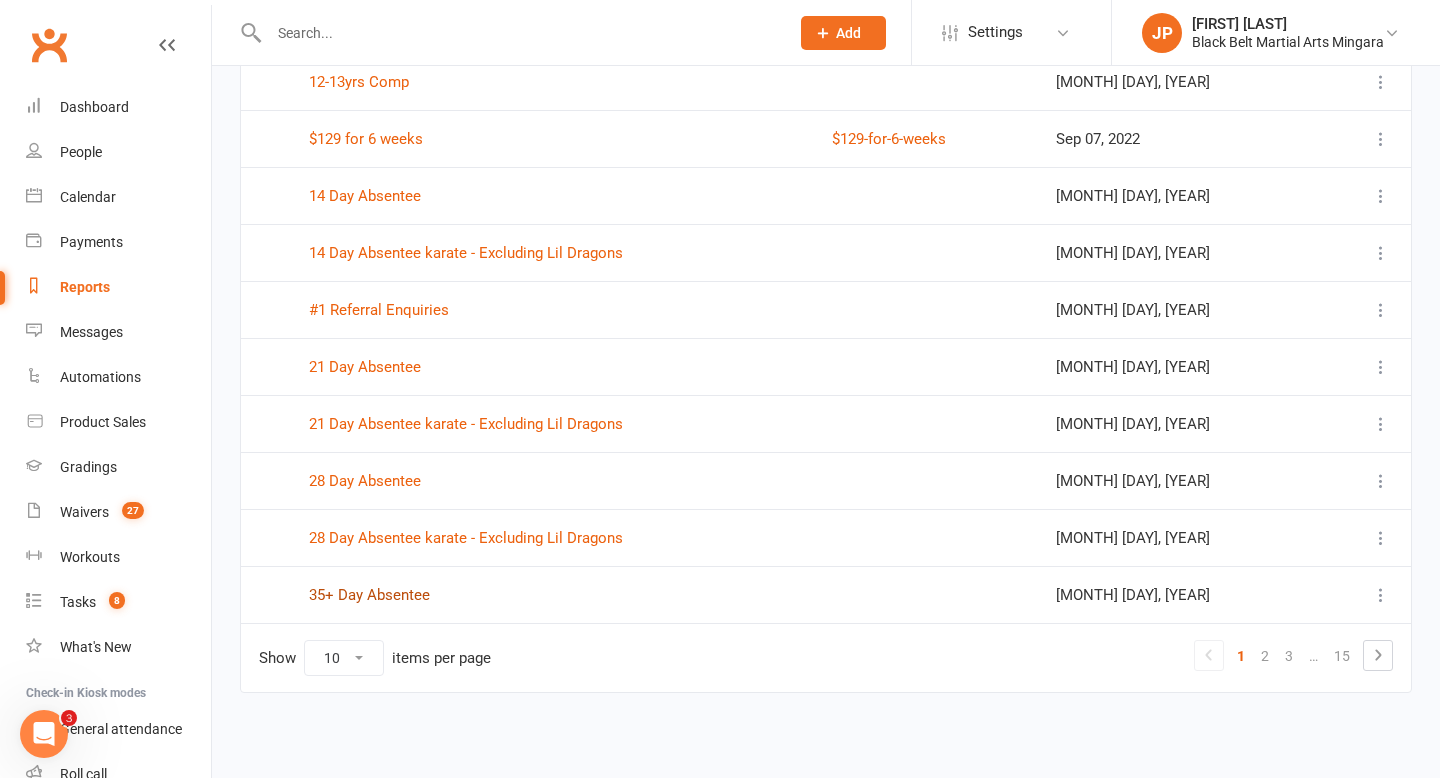 click on "35+ Day Absentee" at bounding box center [369, 595] 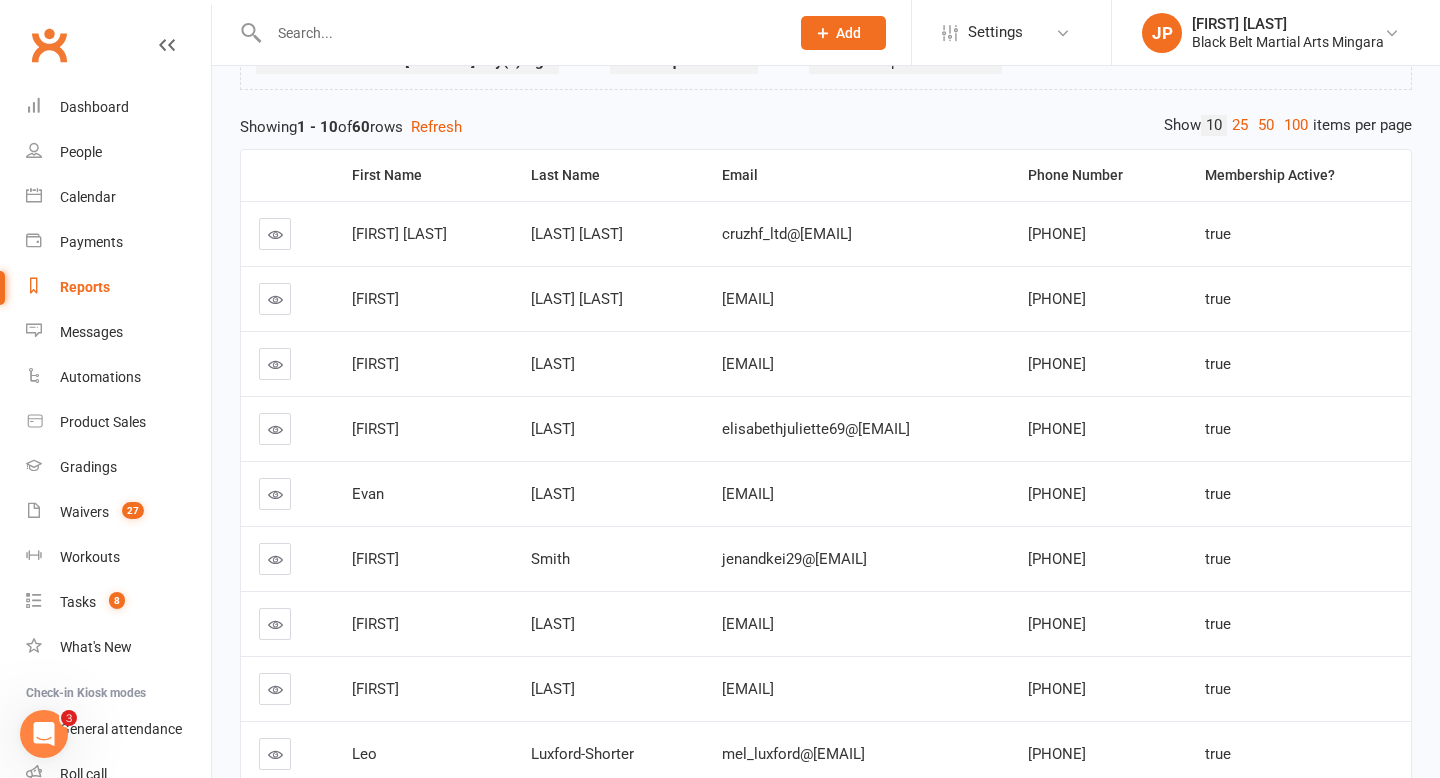 scroll, scrollTop: 415, scrollLeft: 0, axis: vertical 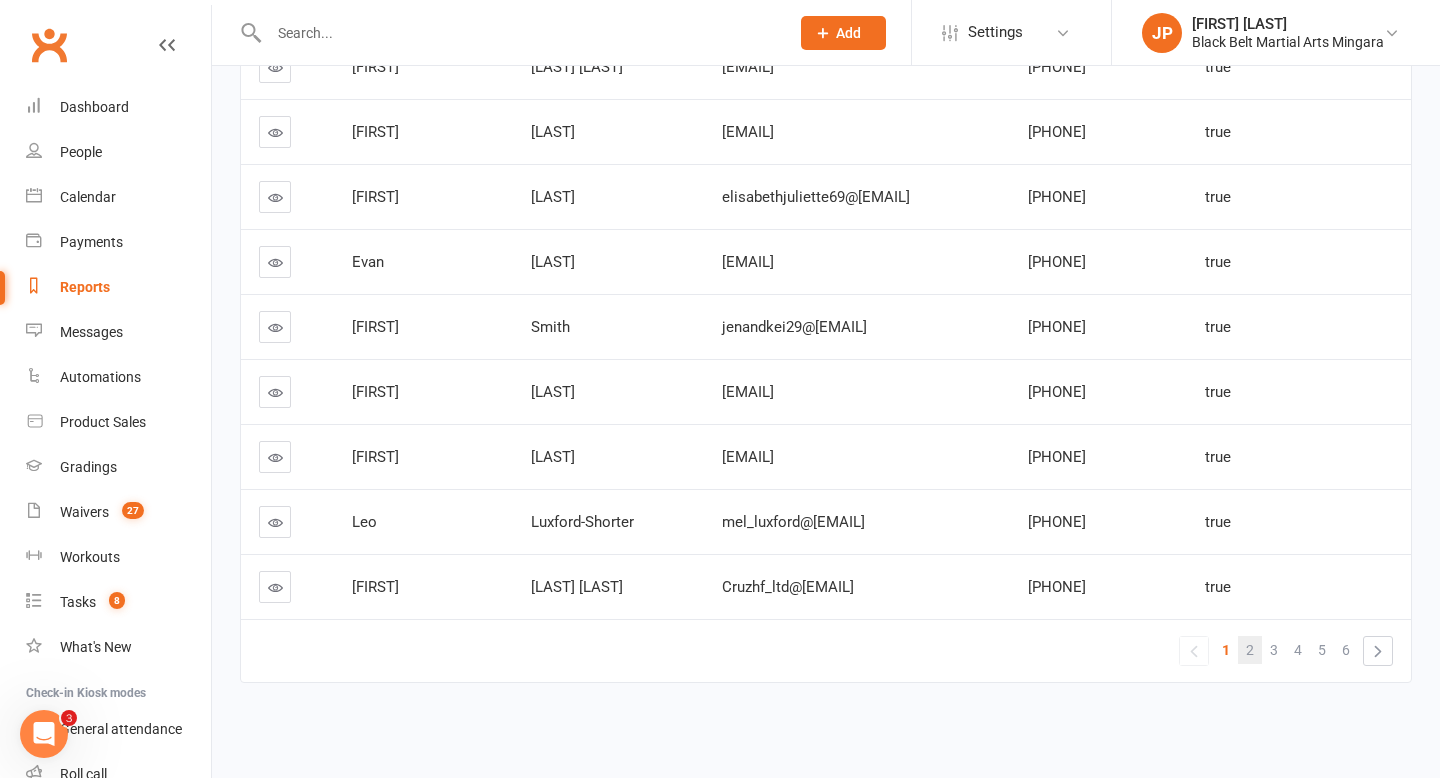 click on "2" at bounding box center (1250, 650) 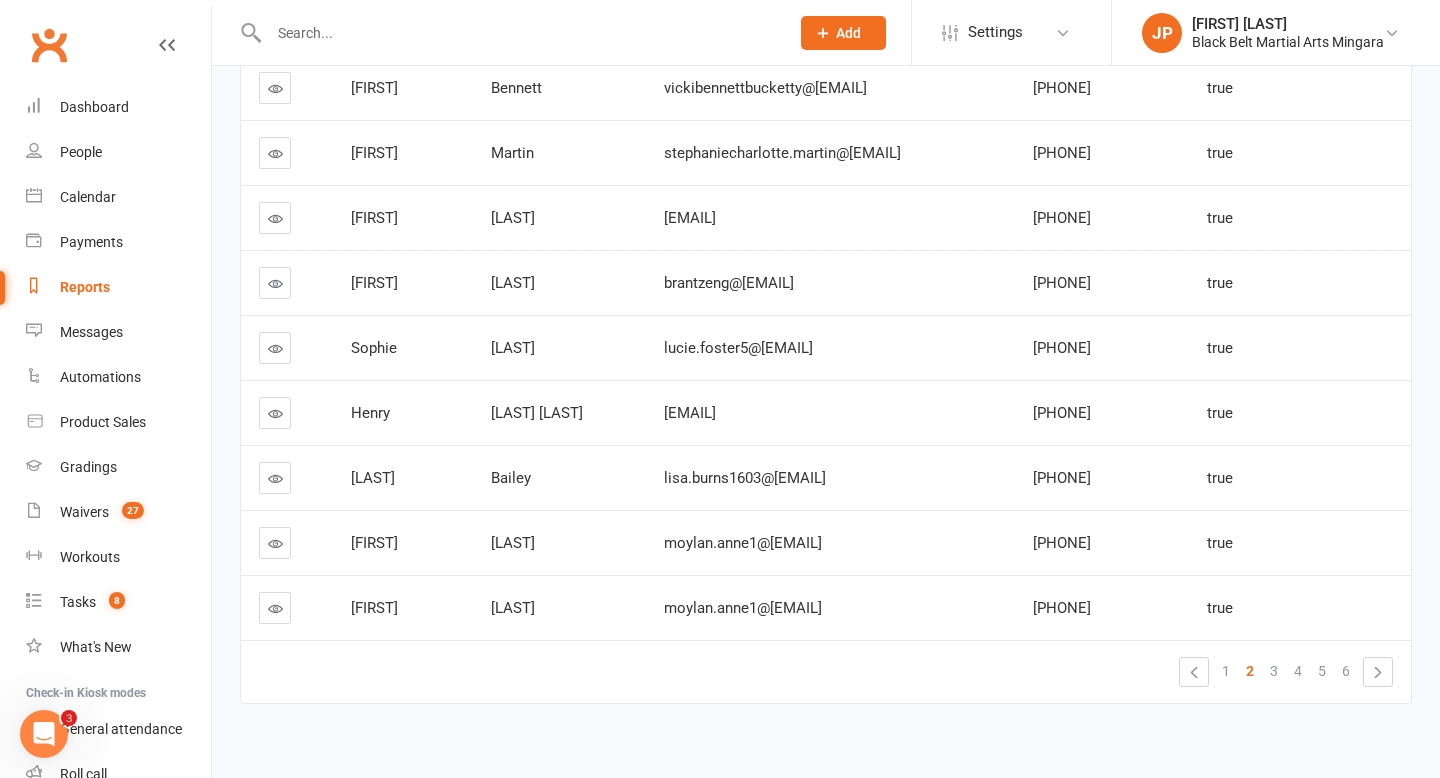 scroll, scrollTop: 415, scrollLeft: 0, axis: vertical 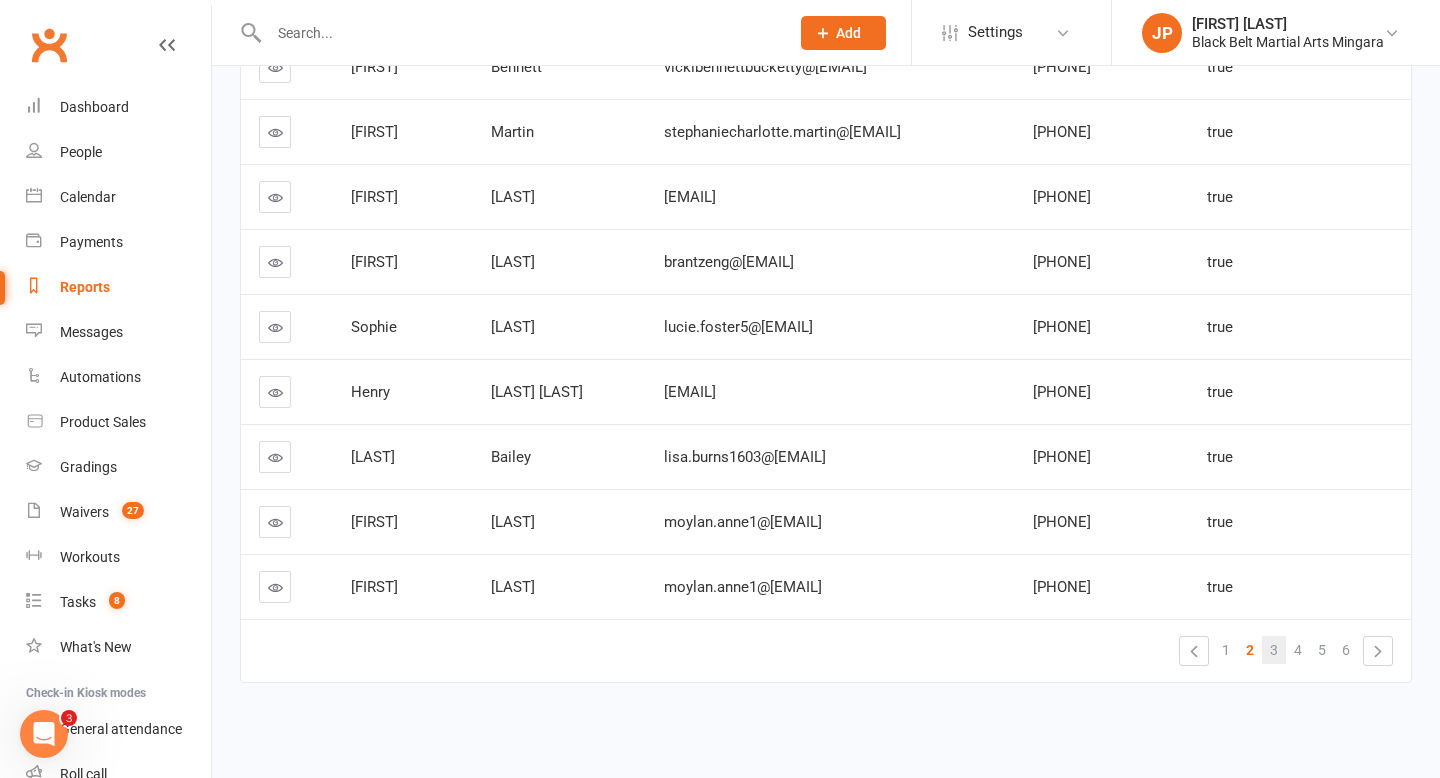 click on "3" at bounding box center (1274, 650) 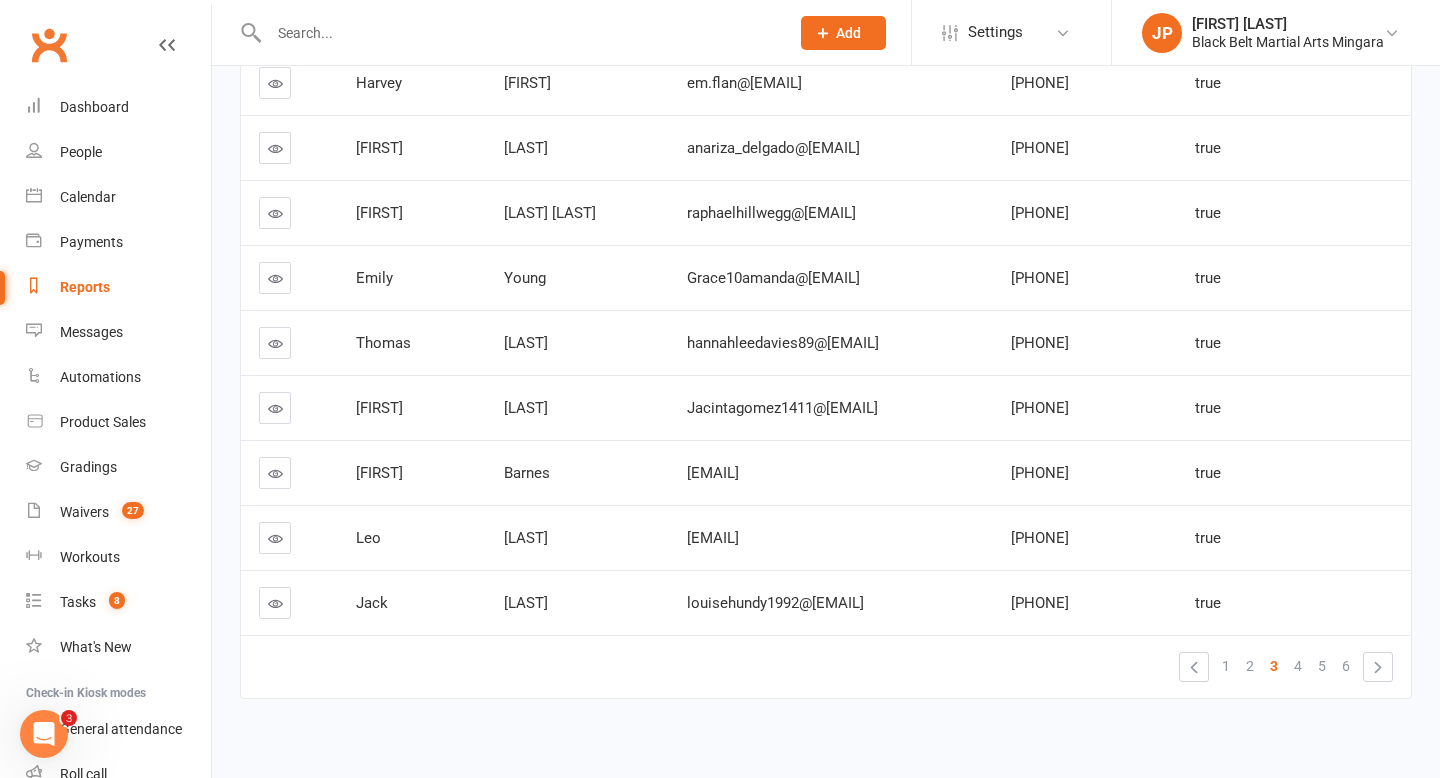 scroll, scrollTop: 415, scrollLeft: 0, axis: vertical 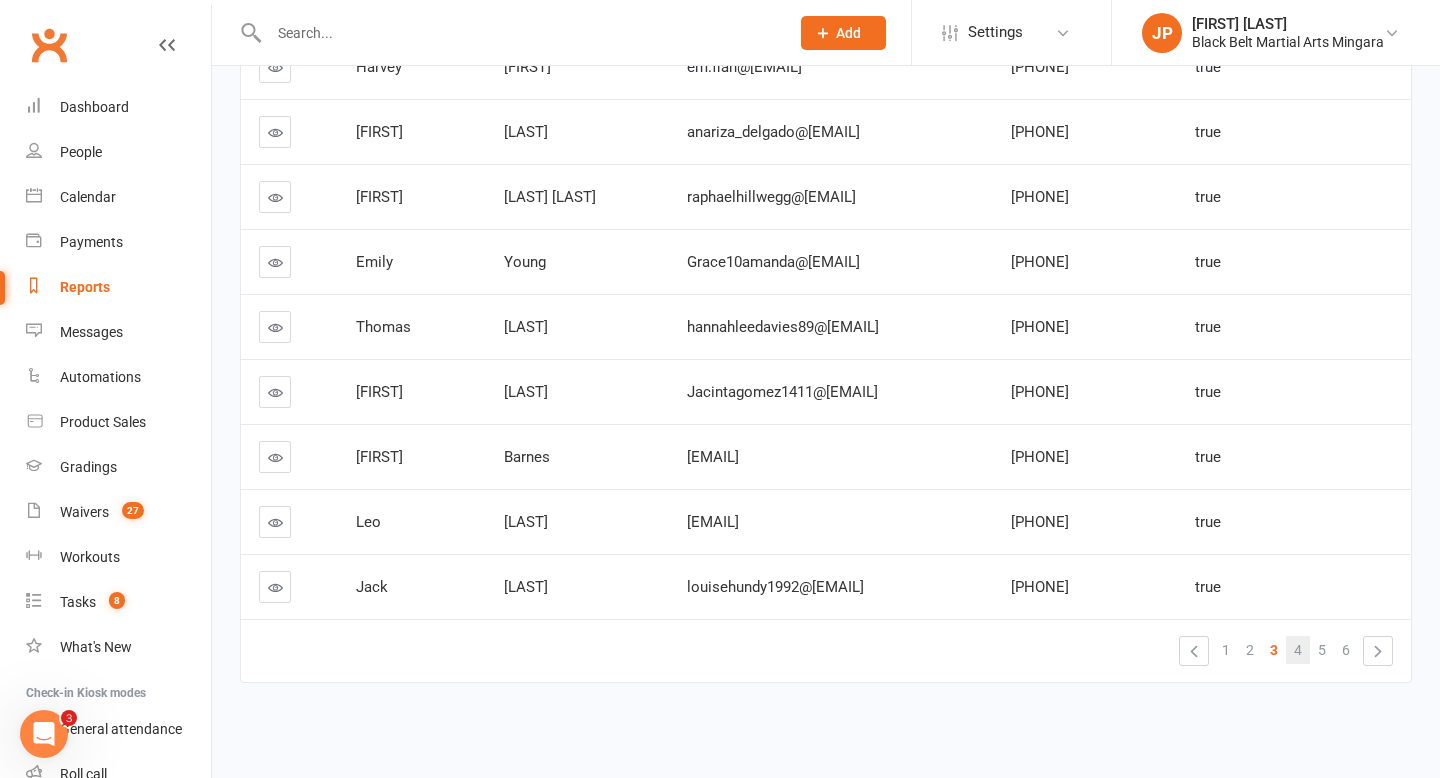 click on "4" at bounding box center (1298, 650) 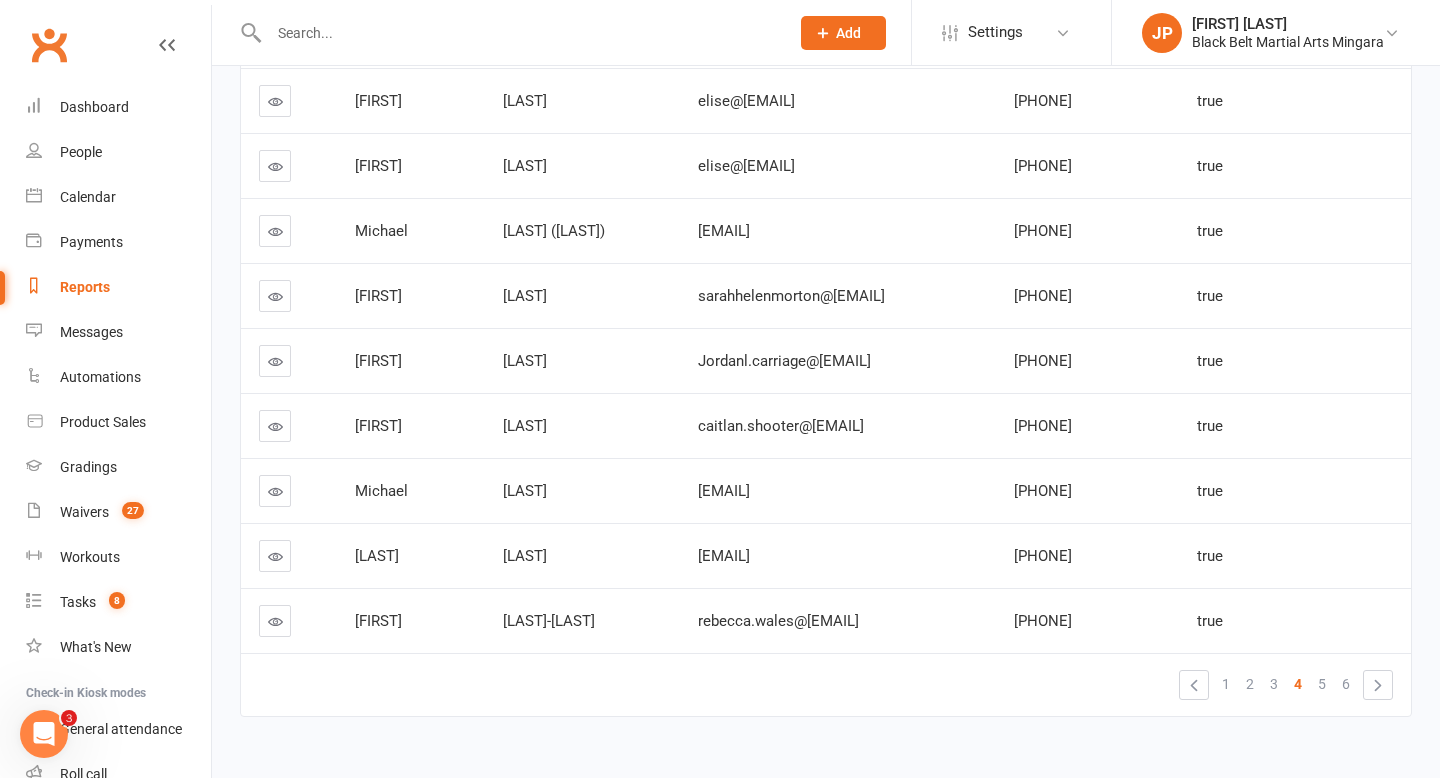 scroll, scrollTop: 415, scrollLeft: 0, axis: vertical 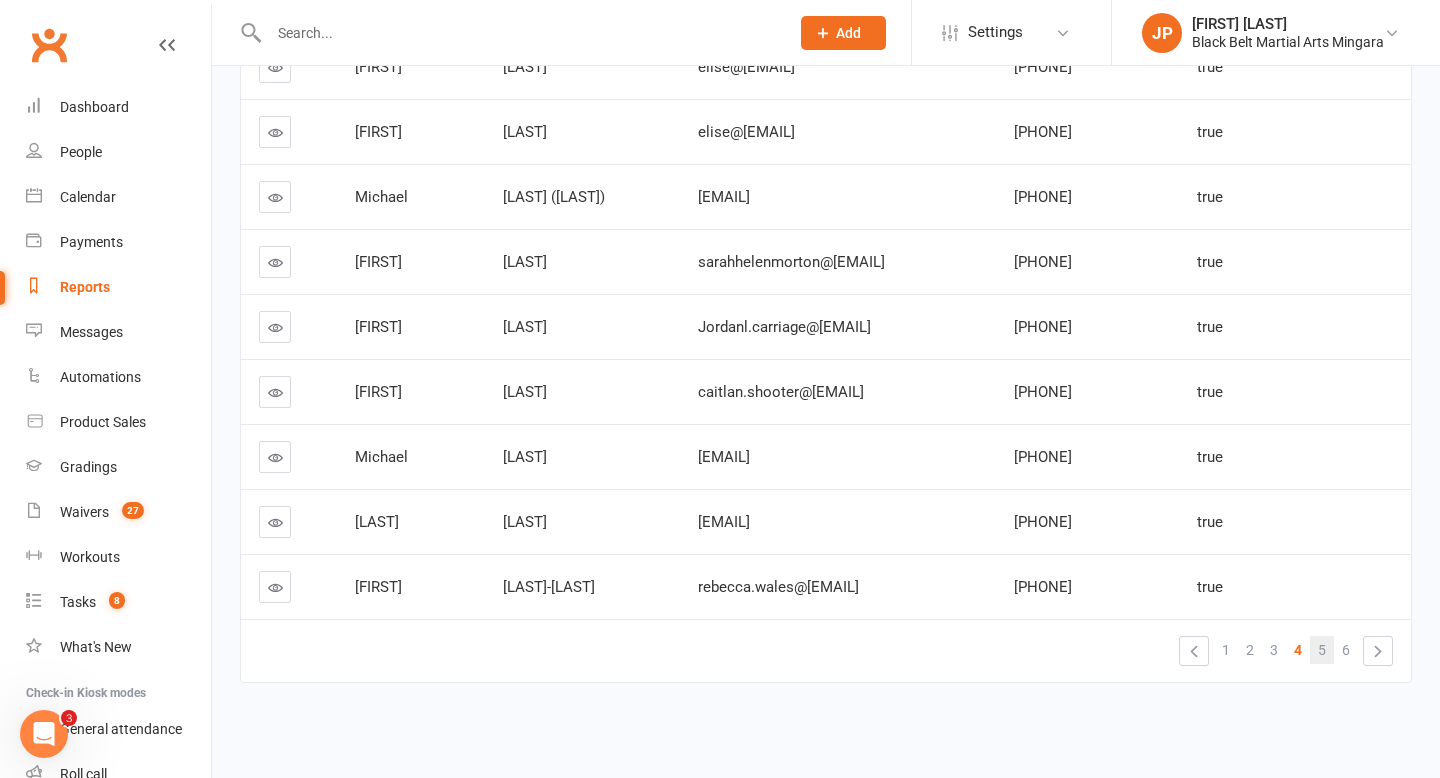 click on "5" at bounding box center [1322, 650] 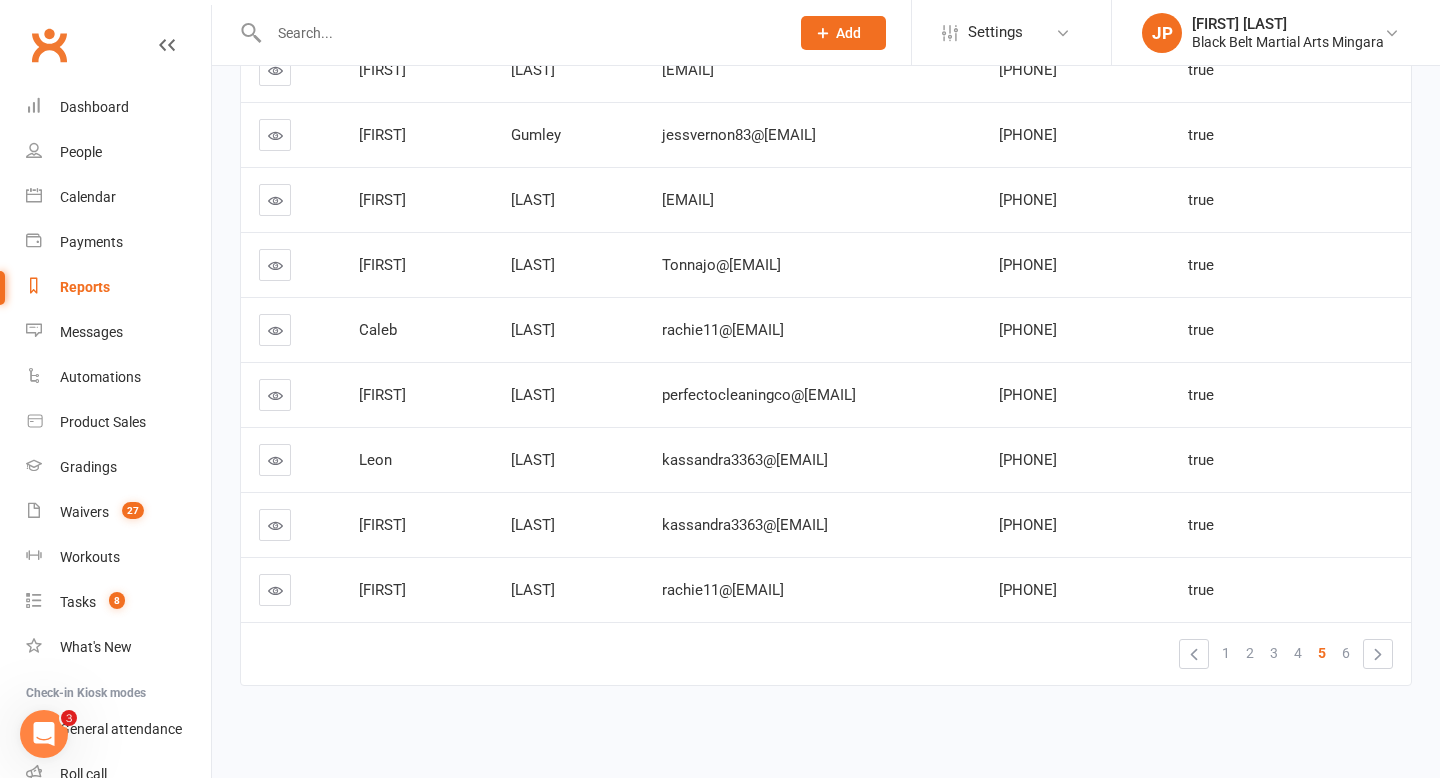 scroll, scrollTop: 413, scrollLeft: 0, axis: vertical 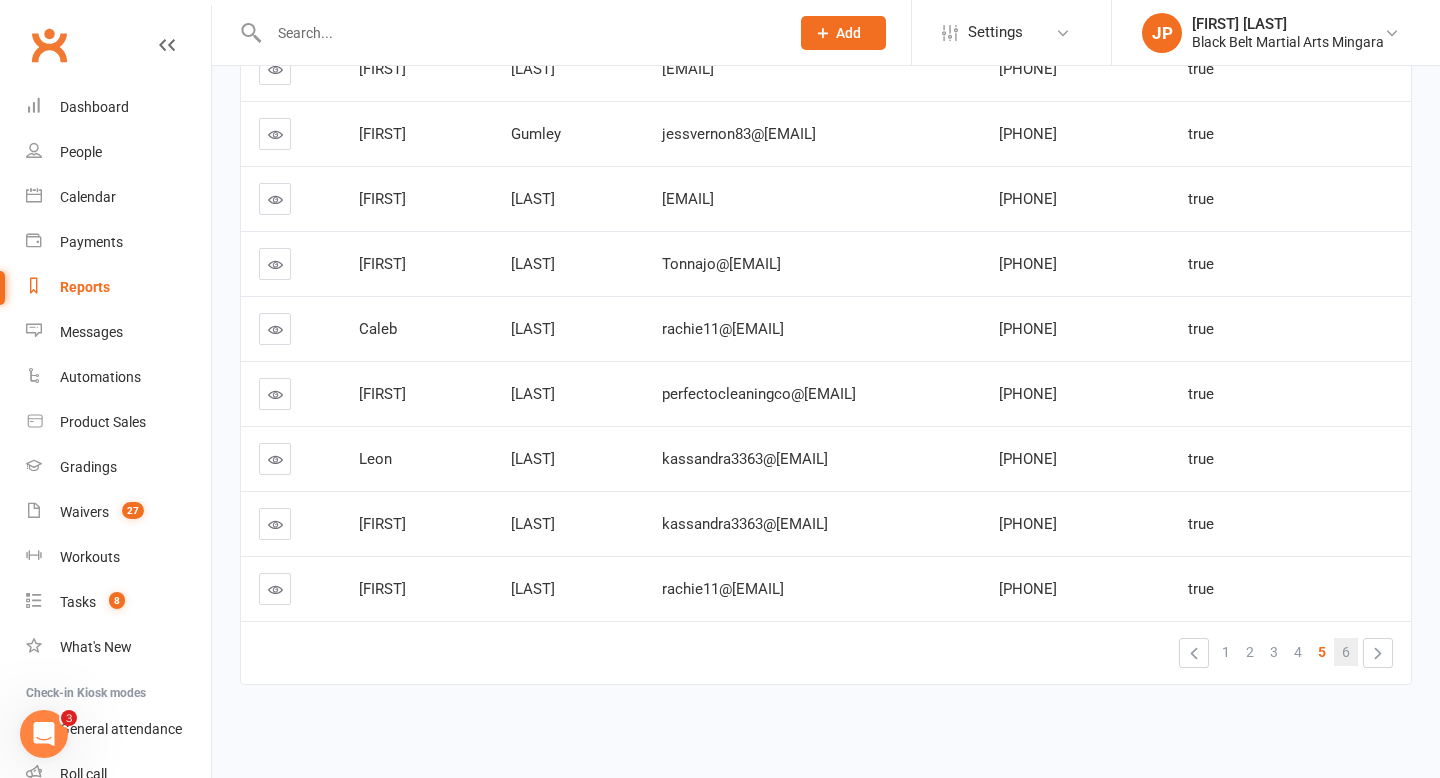 click on "6" at bounding box center (1346, 652) 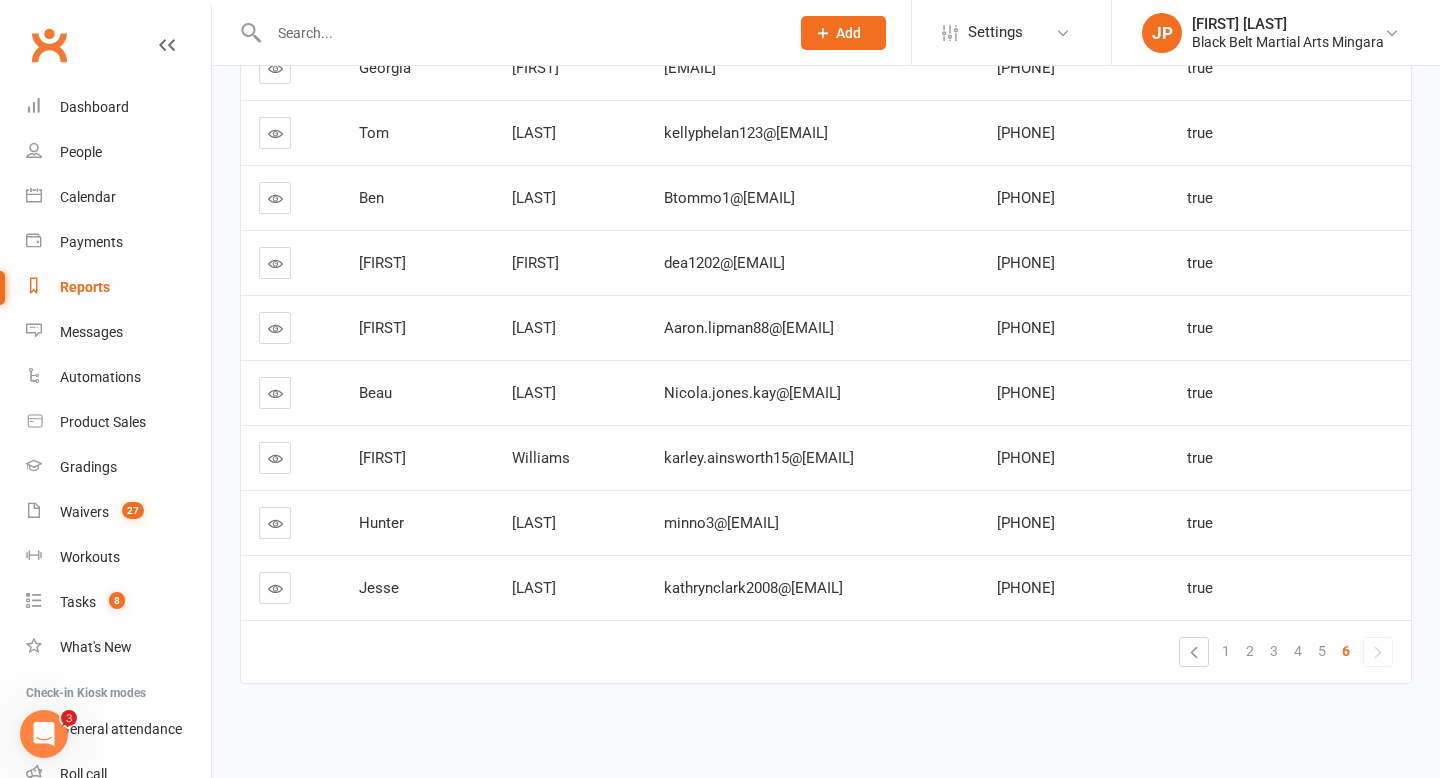scroll, scrollTop: 415, scrollLeft: 0, axis: vertical 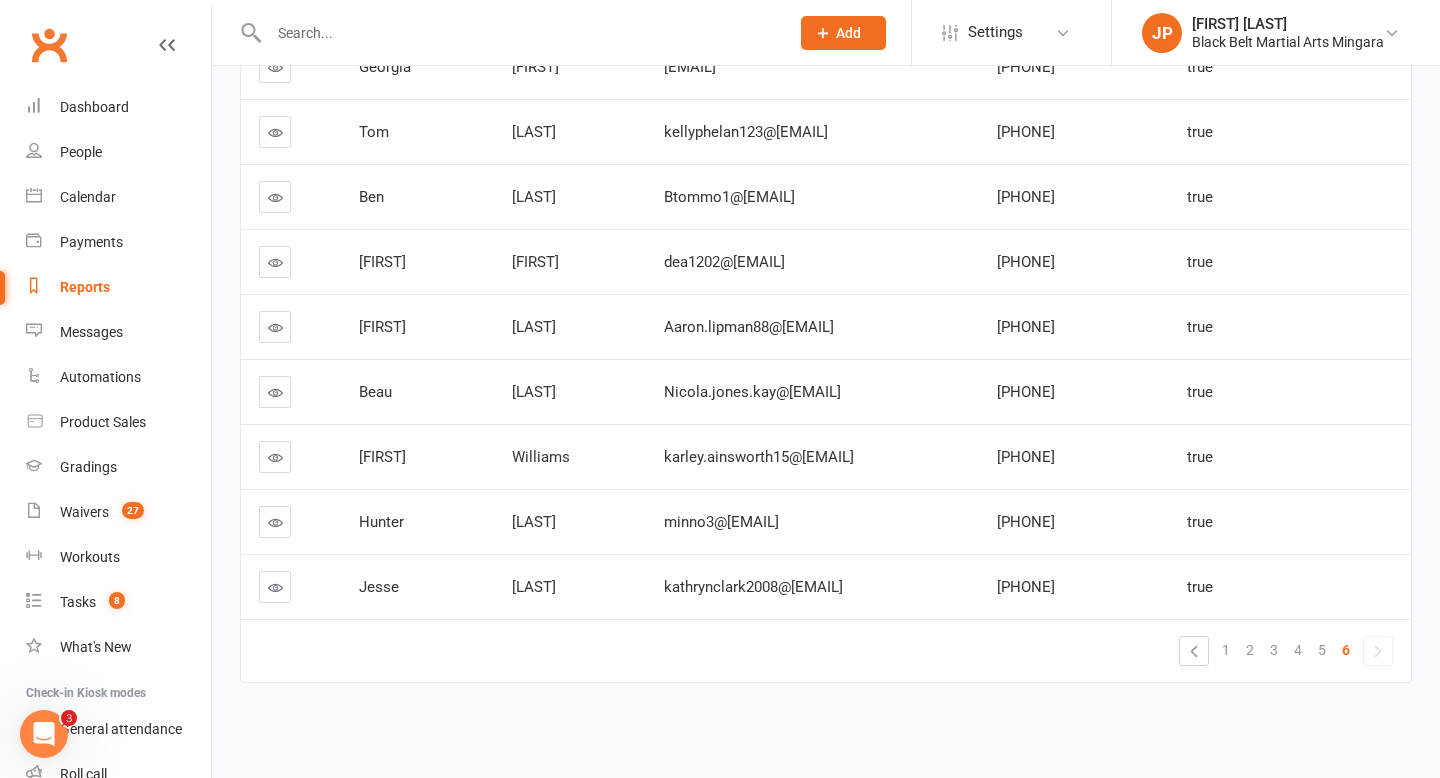 click on "»" at bounding box center (1378, 651) 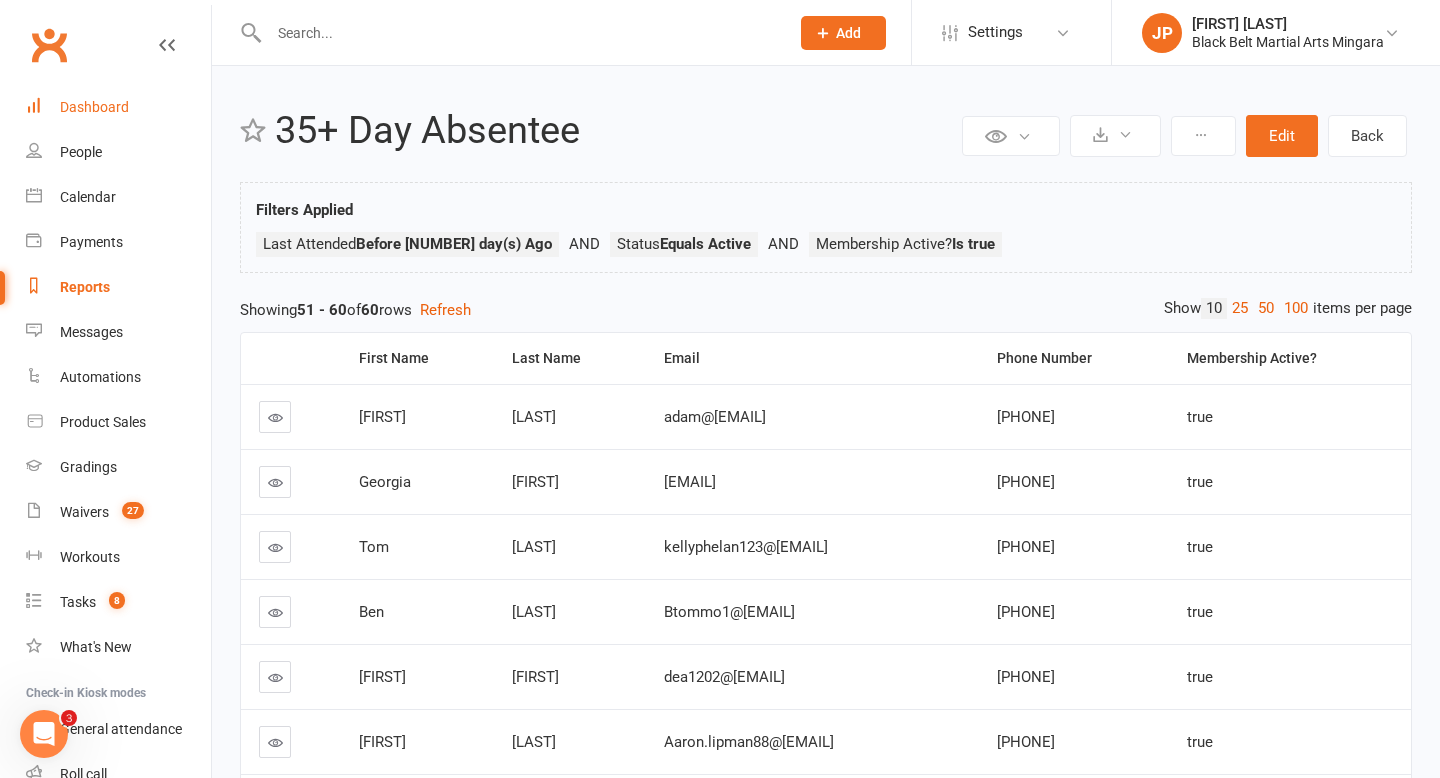 click on "Dashboard" at bounding box center (94, 107) 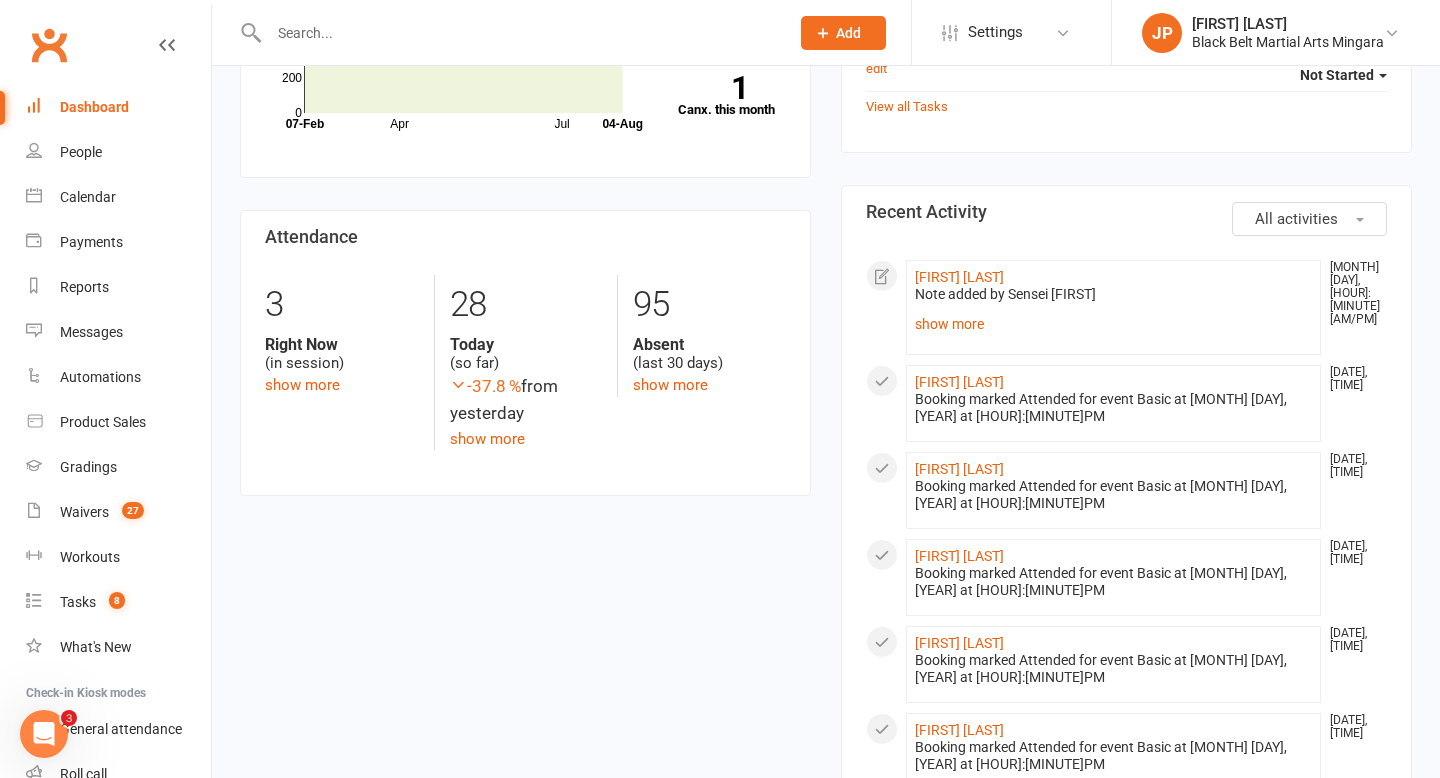 scroll, scrollTop: 875, scrollLeft: 0, axis: vertical 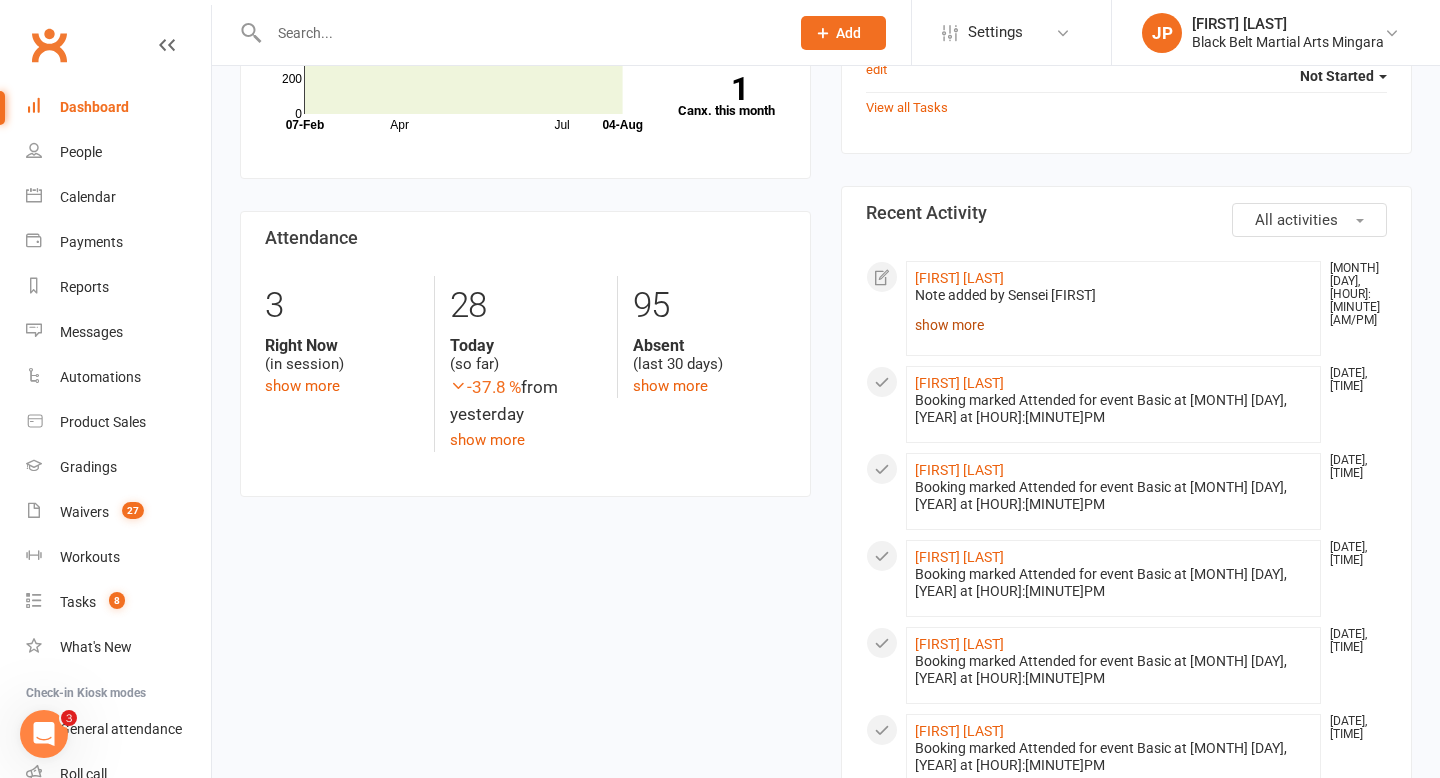 click on "show more" 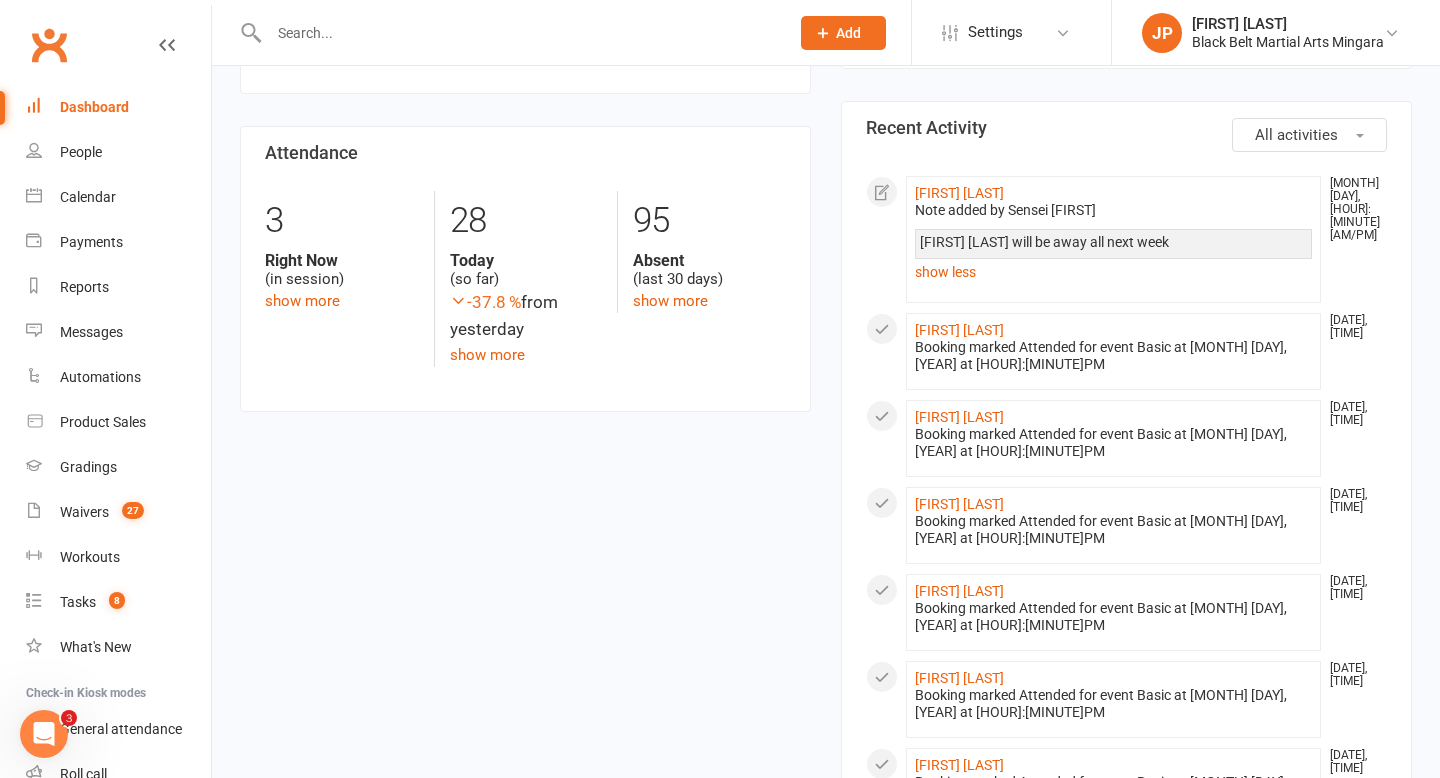 scroll, scrollTop: 959, scrollLeft: 0, axis: vertical 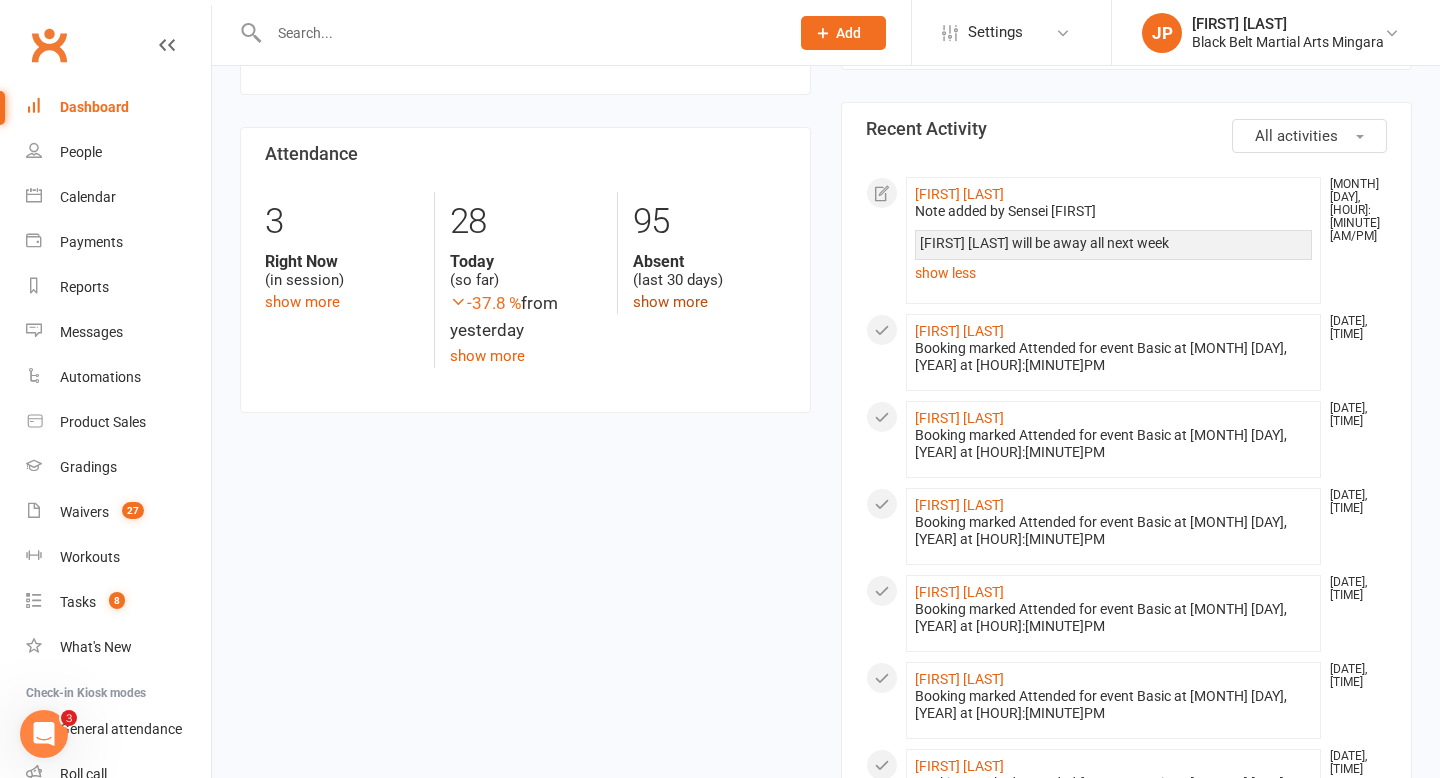 click on "show more" 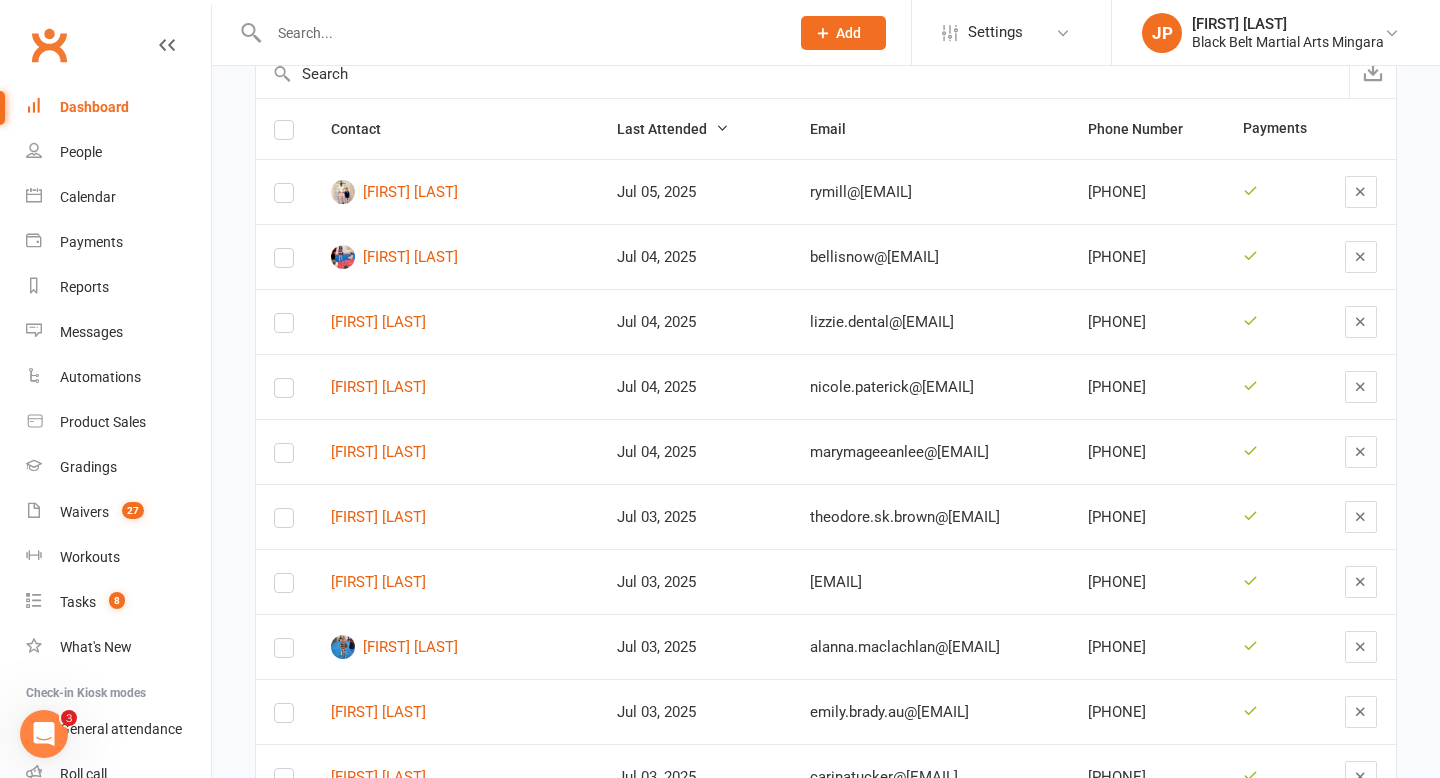 scroll, scrollTop: 0, scrollLeft: 0, axis: both 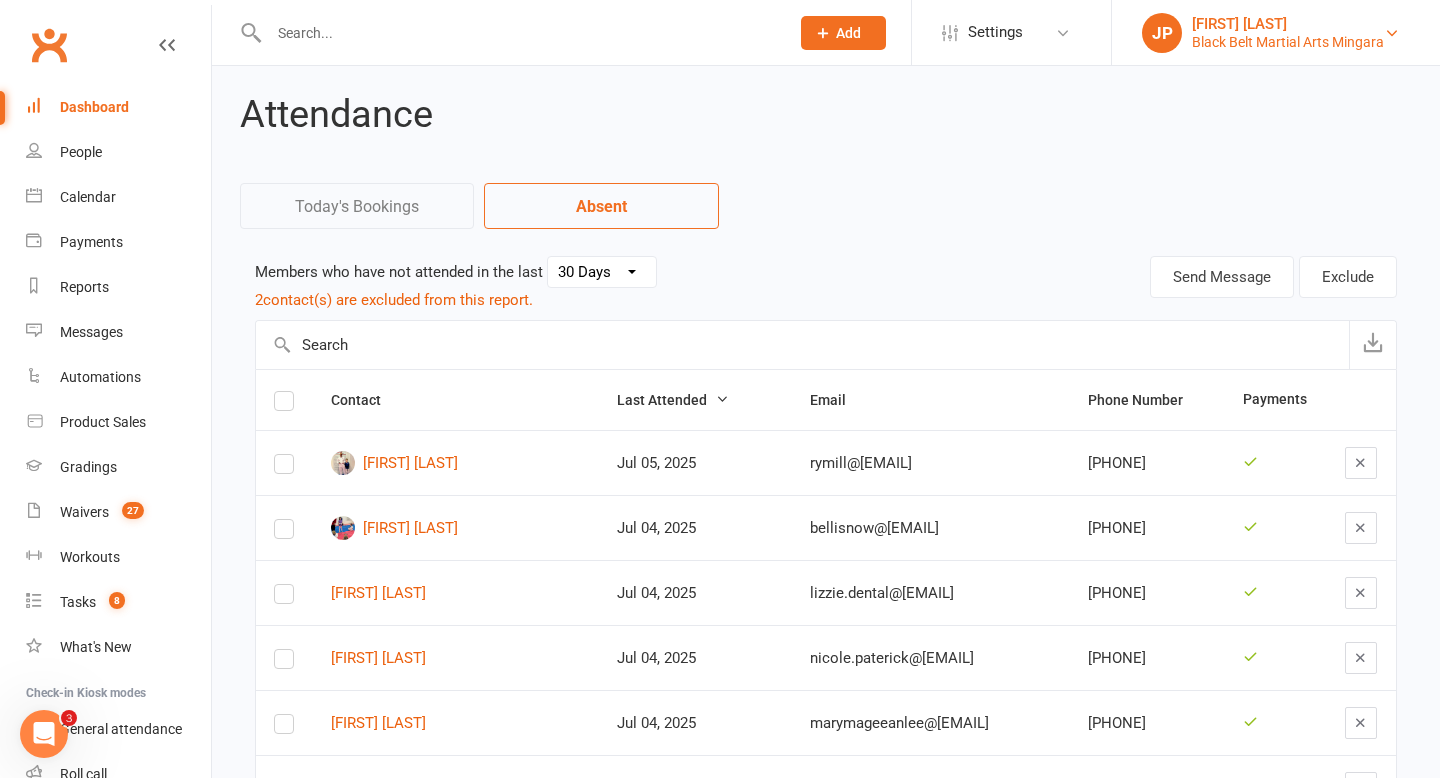 click on "Black Belt Martial Arts Mingara" at bounding box center [1288, 42] 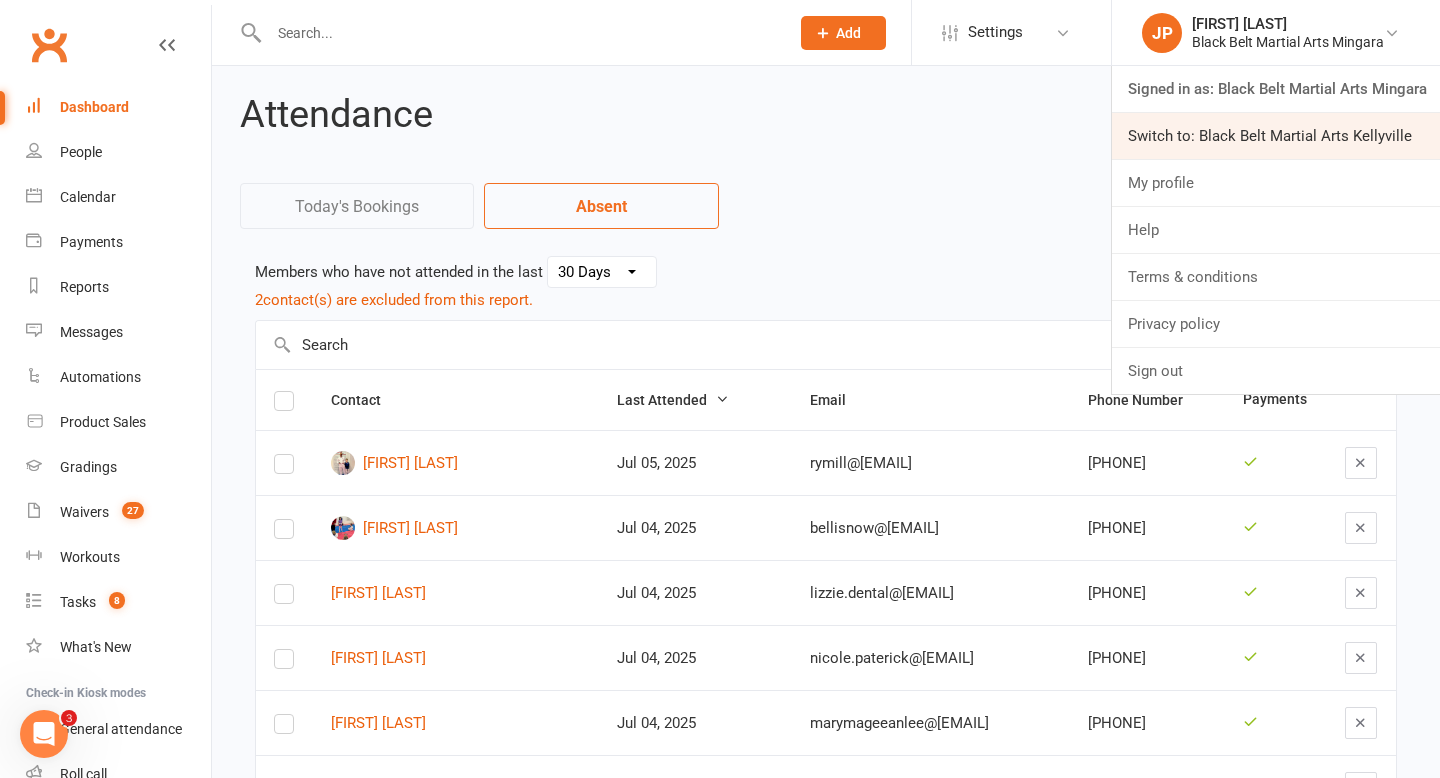 click on "Switch to: Black Belt Martial Arts Kellyville" at bounding box center (1276, 136) 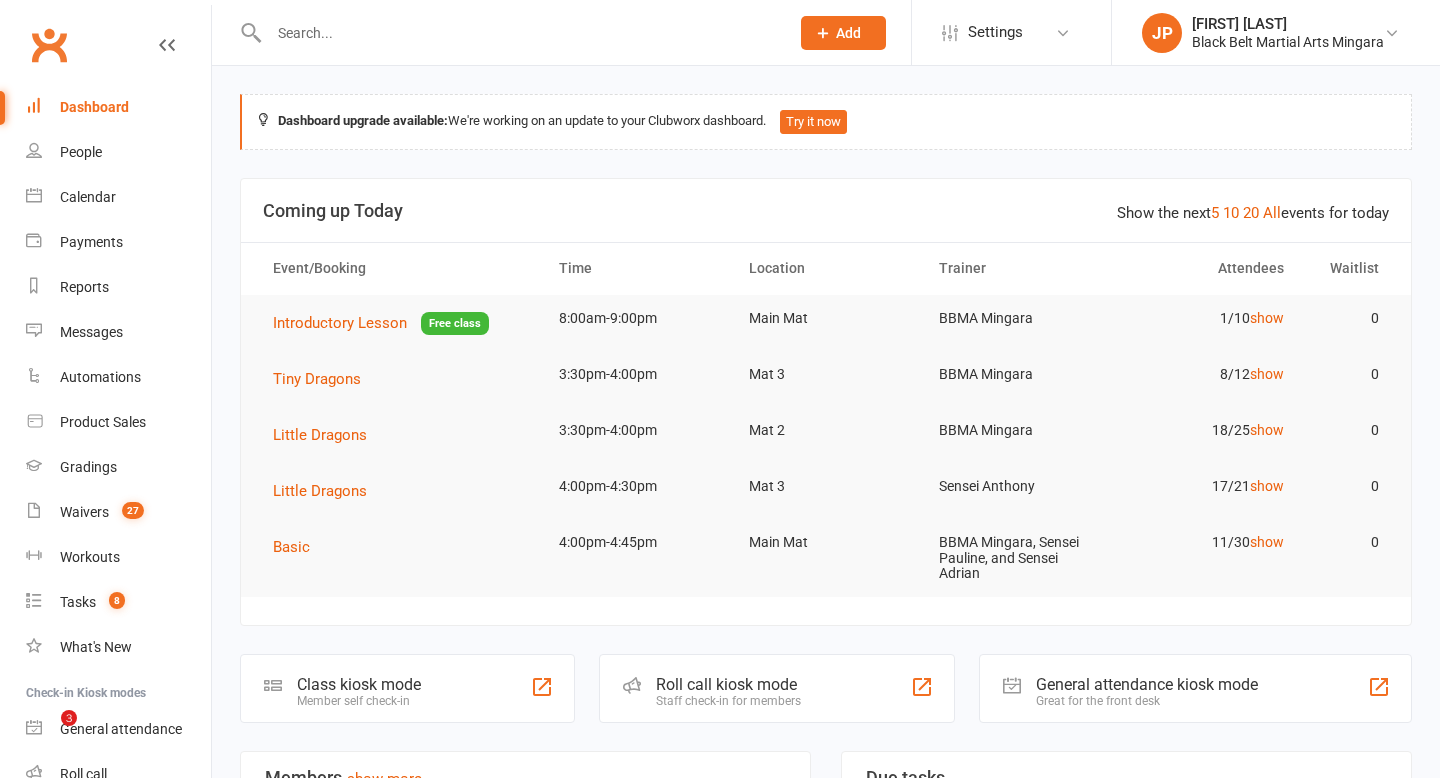 scroll, scrollTop: 0, scrollLeft: 0, axis: both 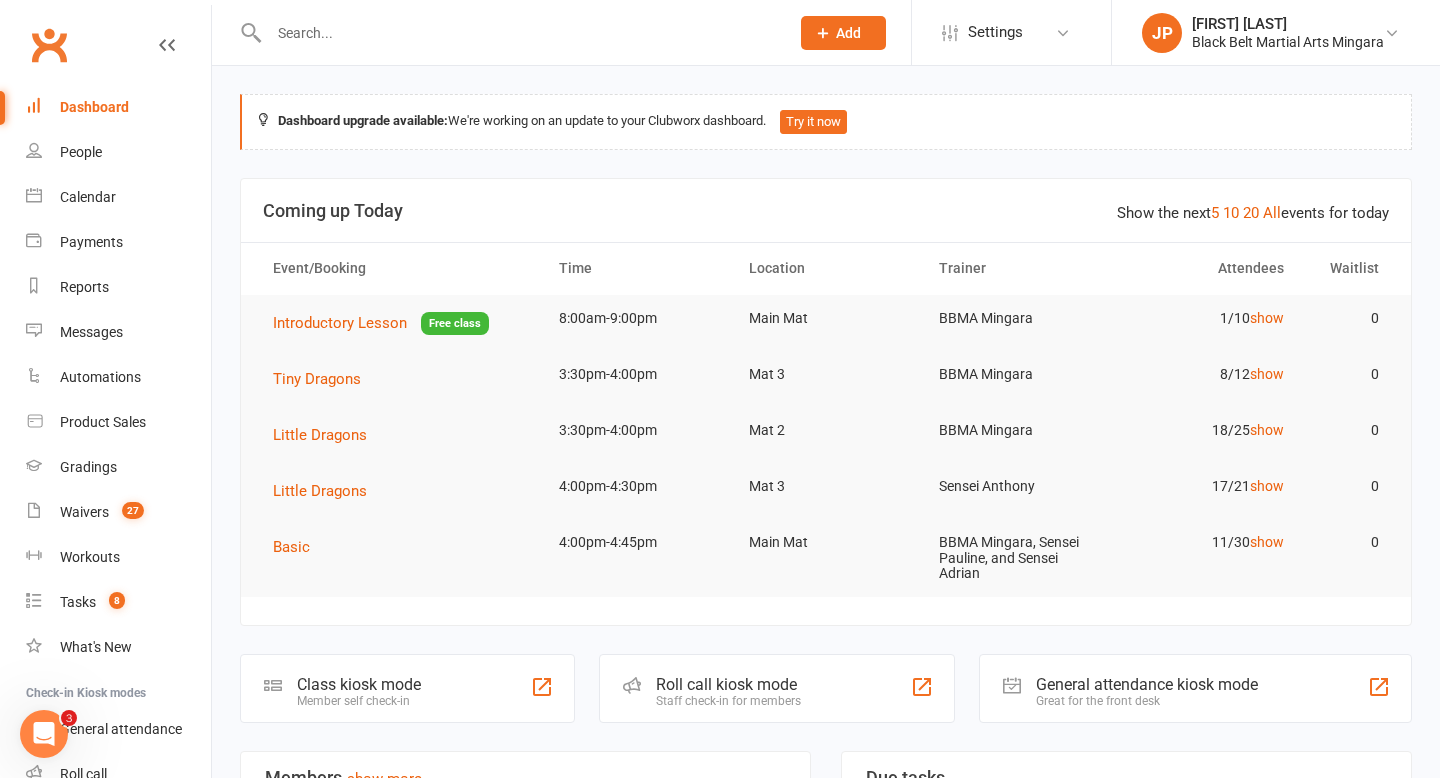 click at bounding box center (519, 33) 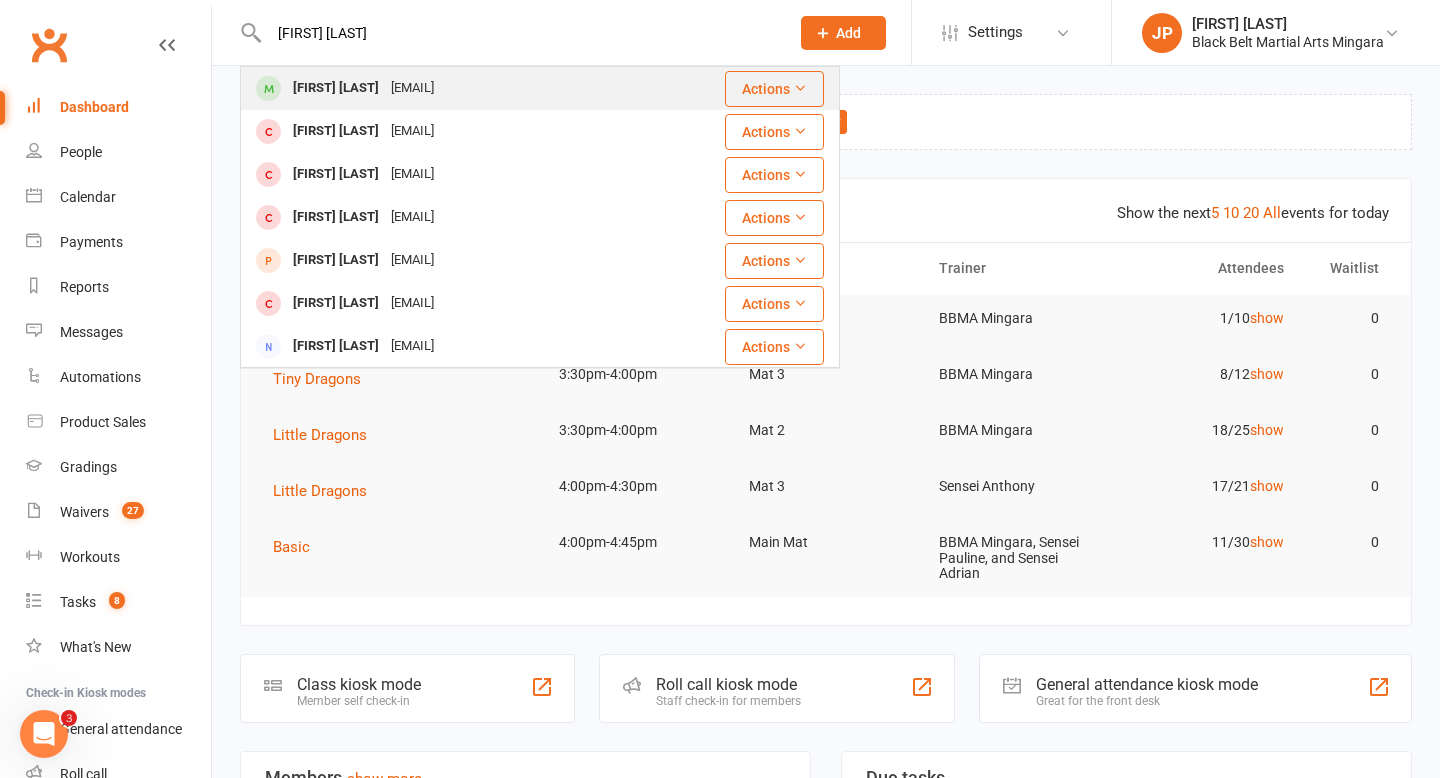 type on "[FIRST] [LAST]" 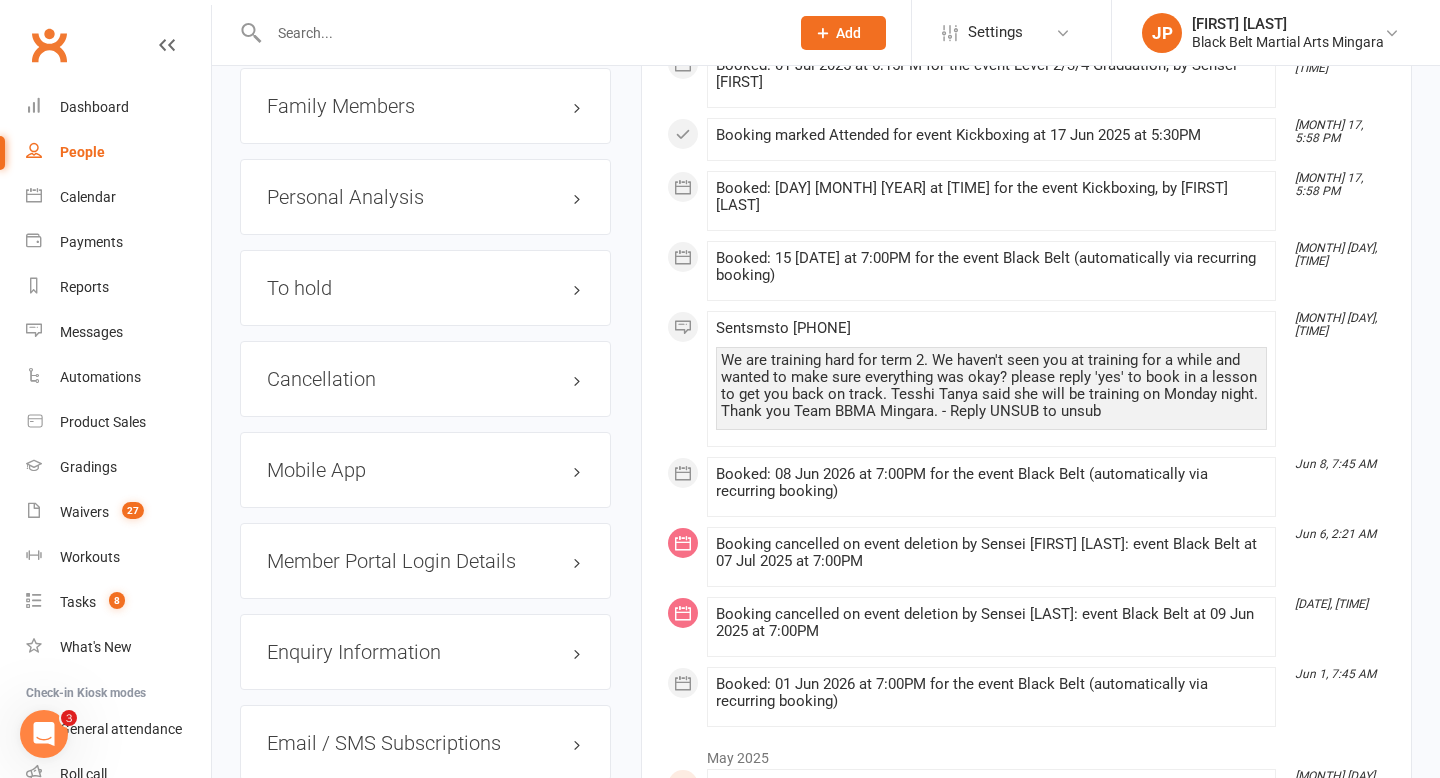 scroll, scrollTop: 2582, scrollLeft: 0, axis: vertical 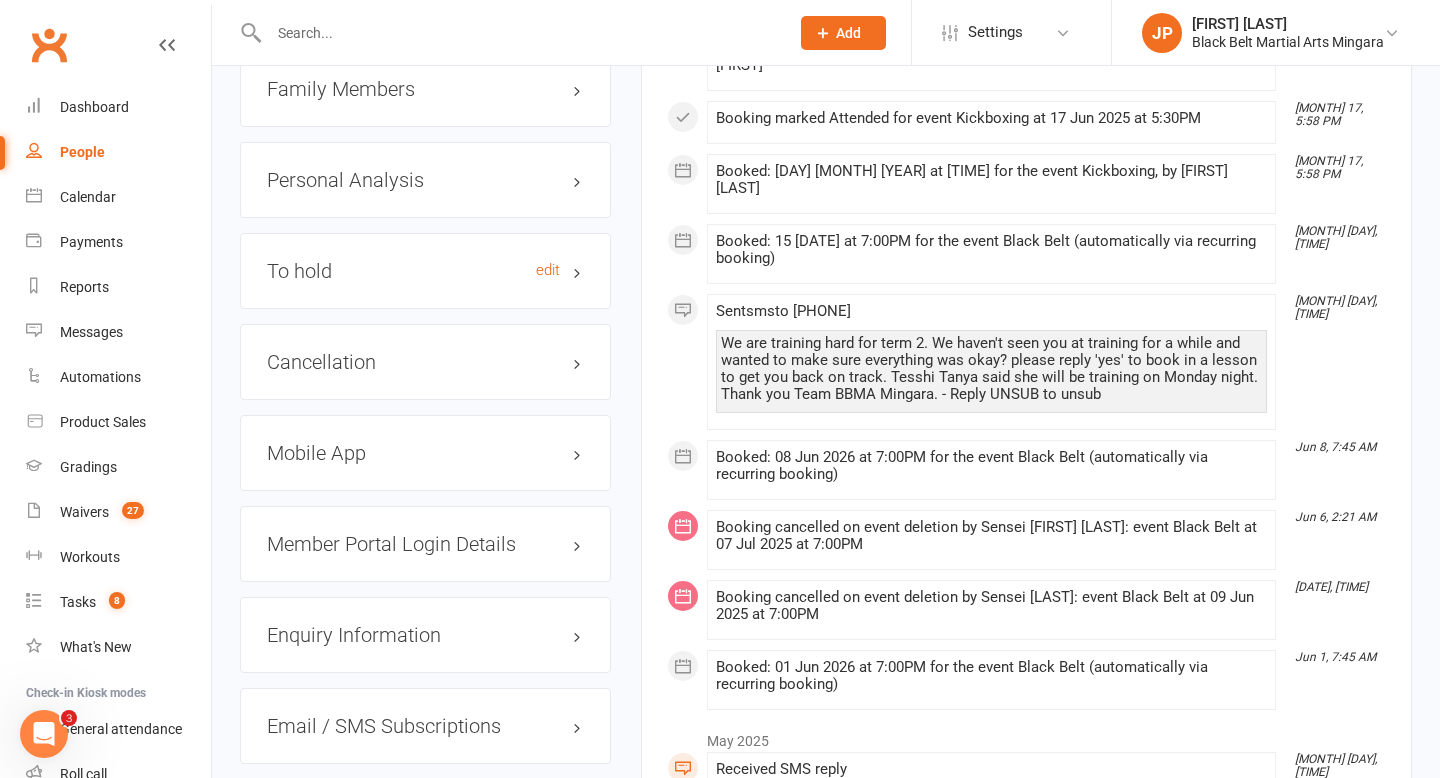 click on "To hold edit" at bounding box center [425, 271] 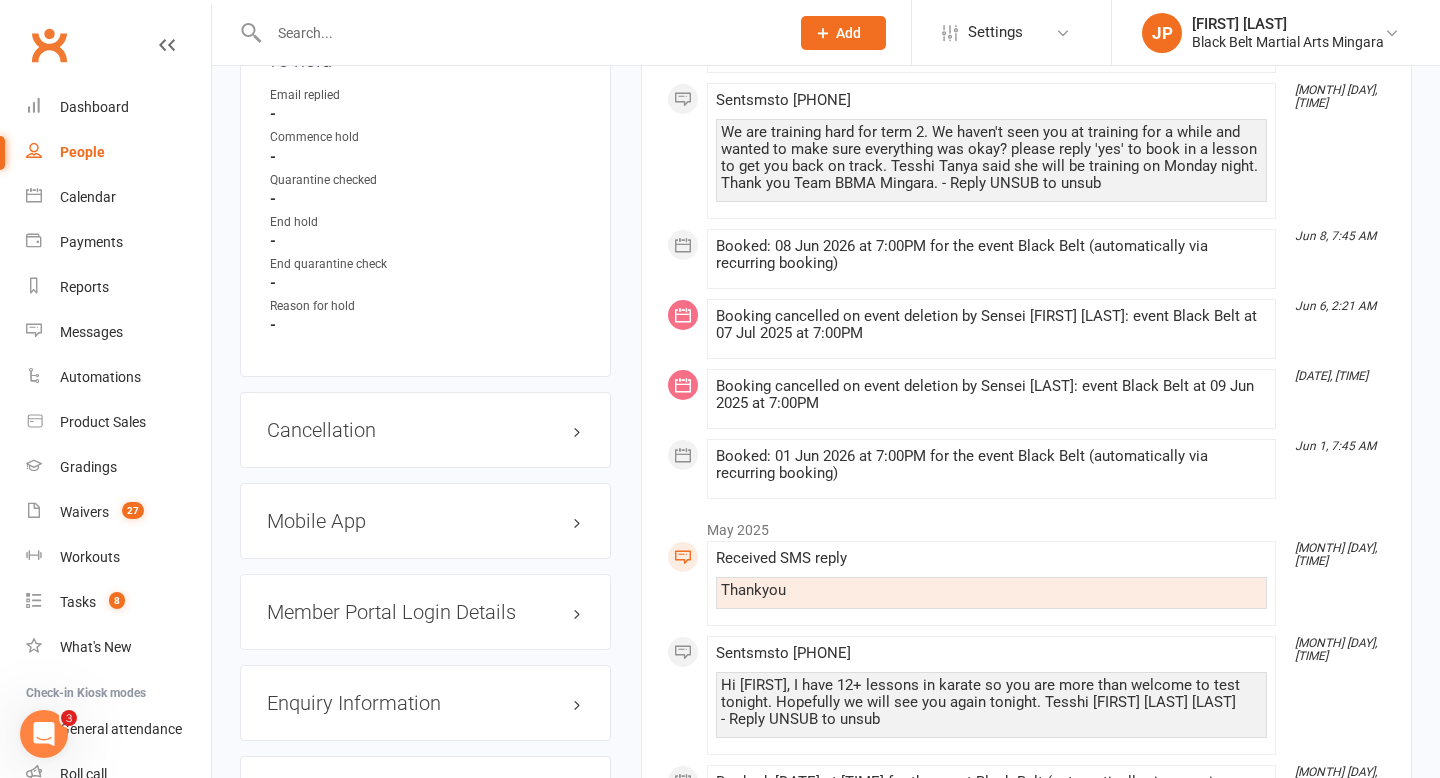 scroll, scrollTop: 2802, scrollLeft: 0, axis: vertical 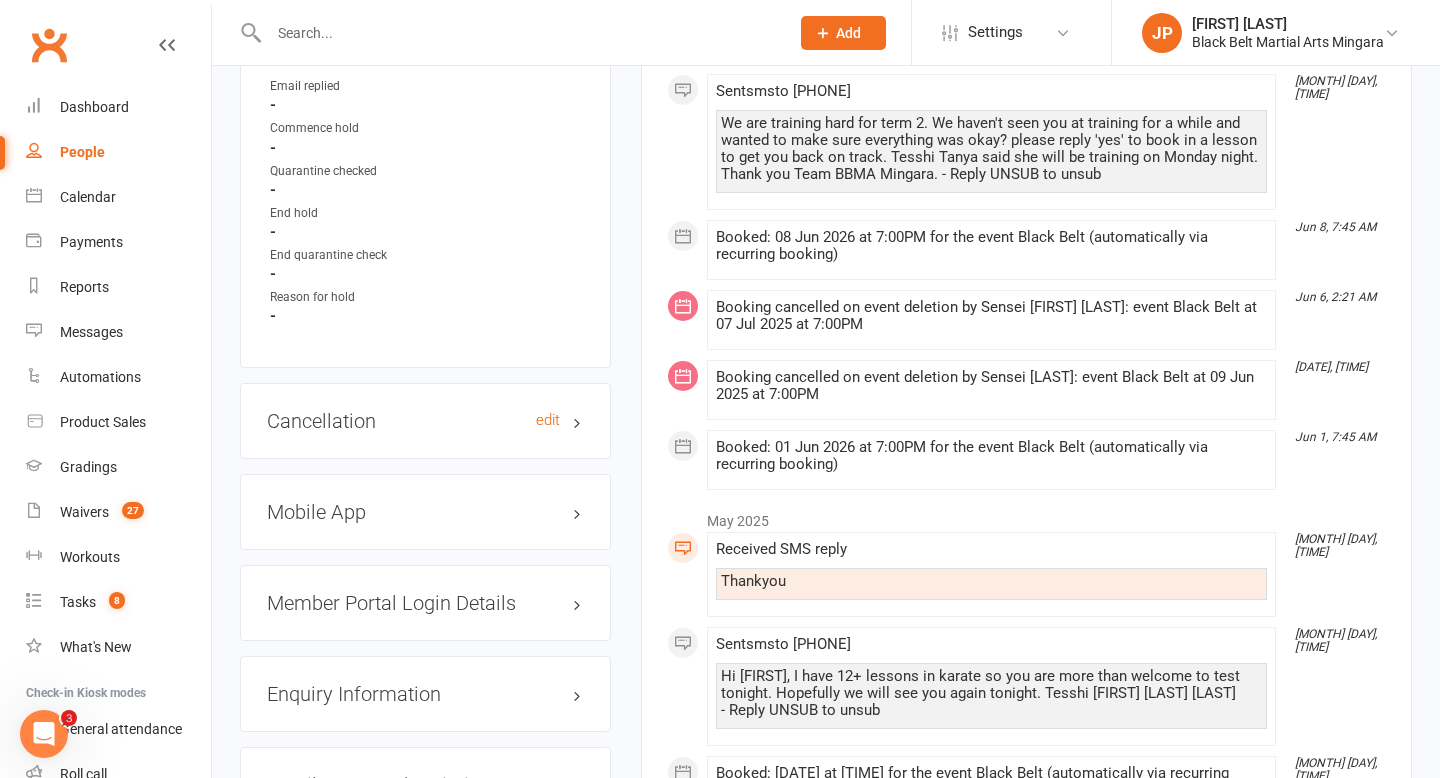 click on "Cancellation  edit" at bounding box center [425, 421] 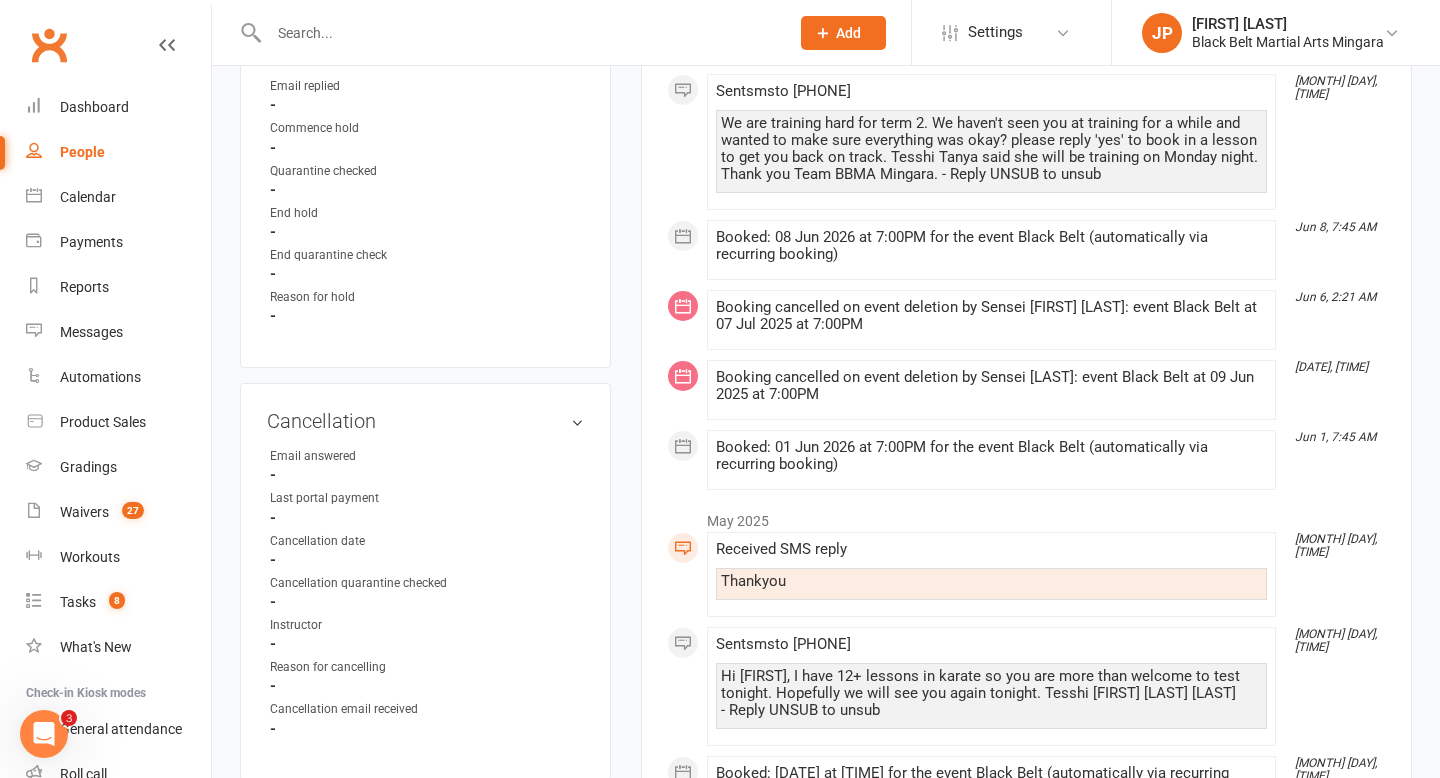 click at bounding box center (519, 33) 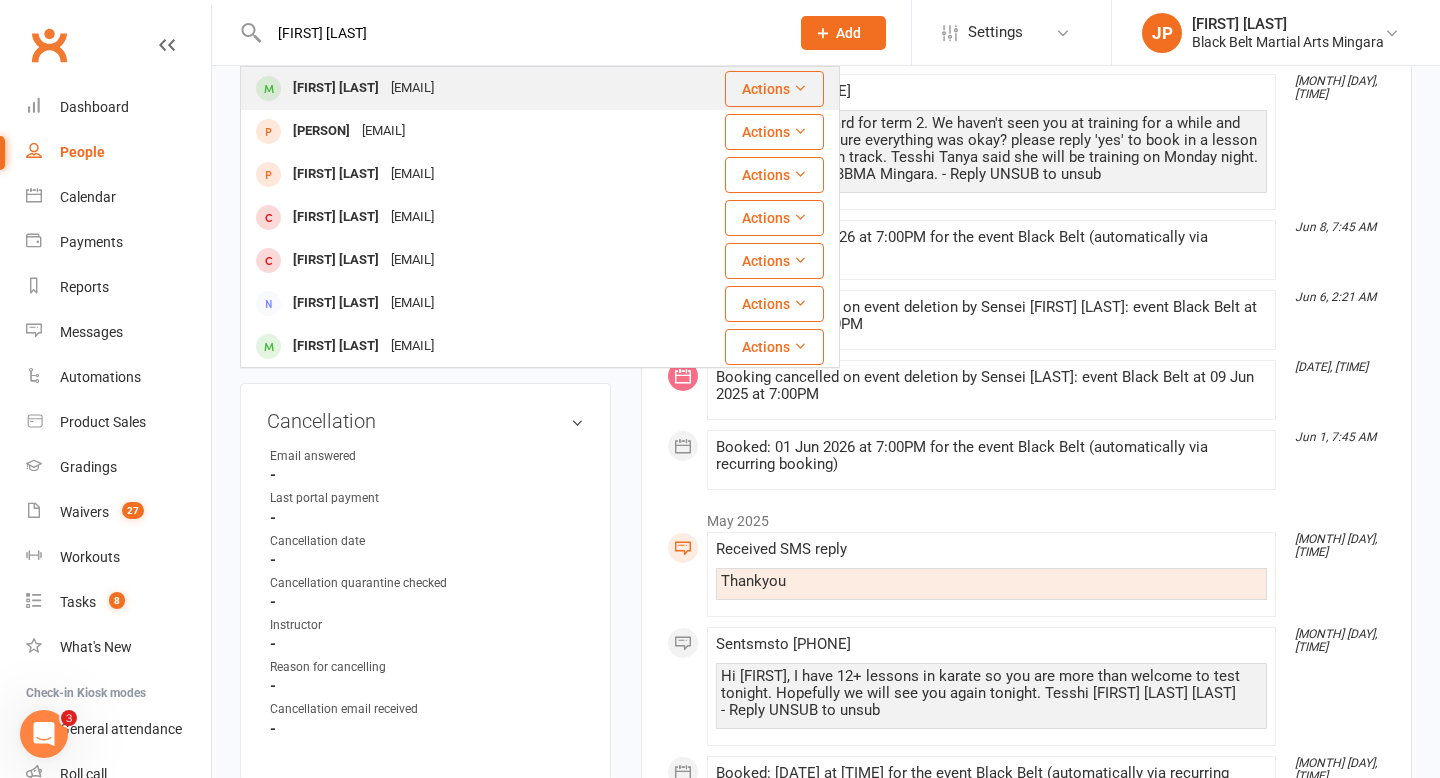 type on "[FIRST] [LAST]" 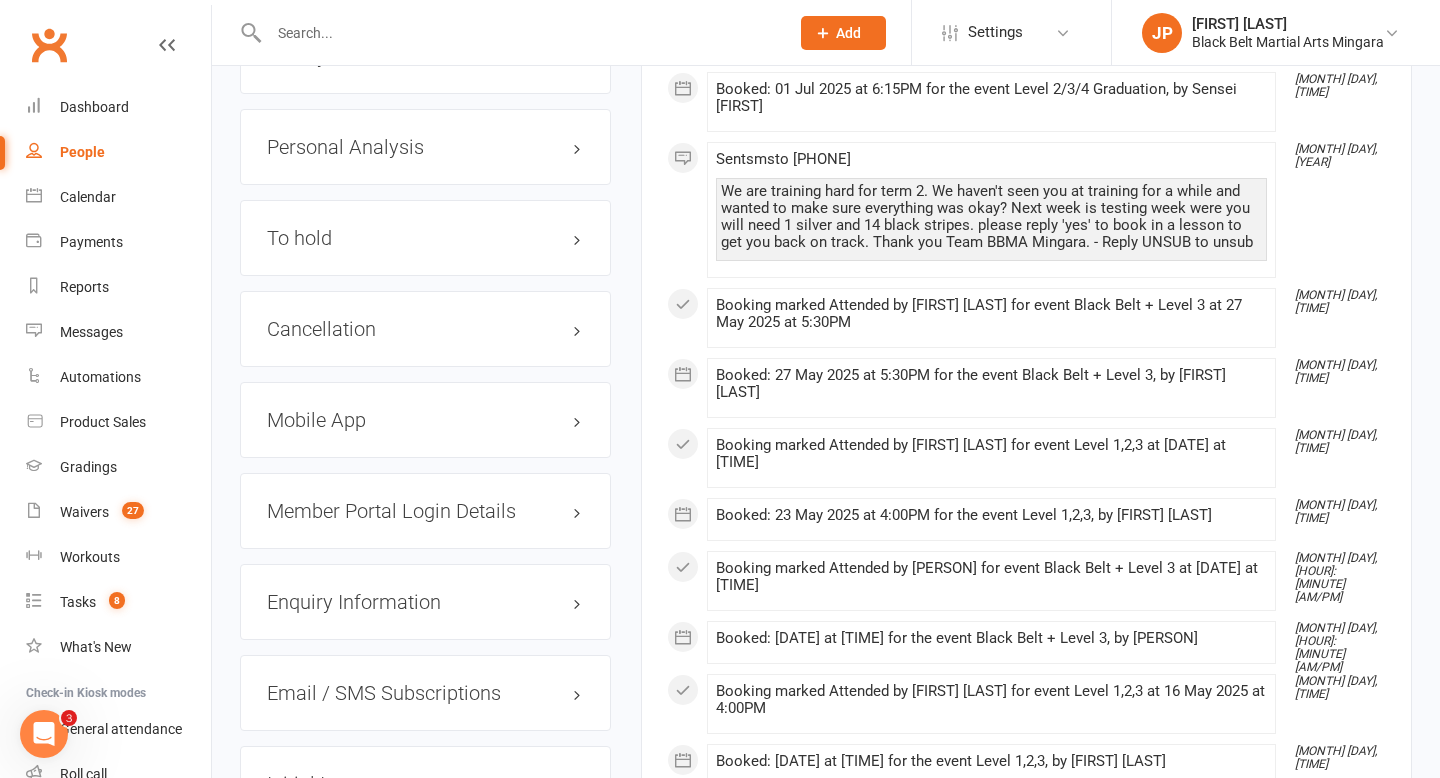 scroll, scrollTop: 2395, scrollLeft: 0, axis: vertical 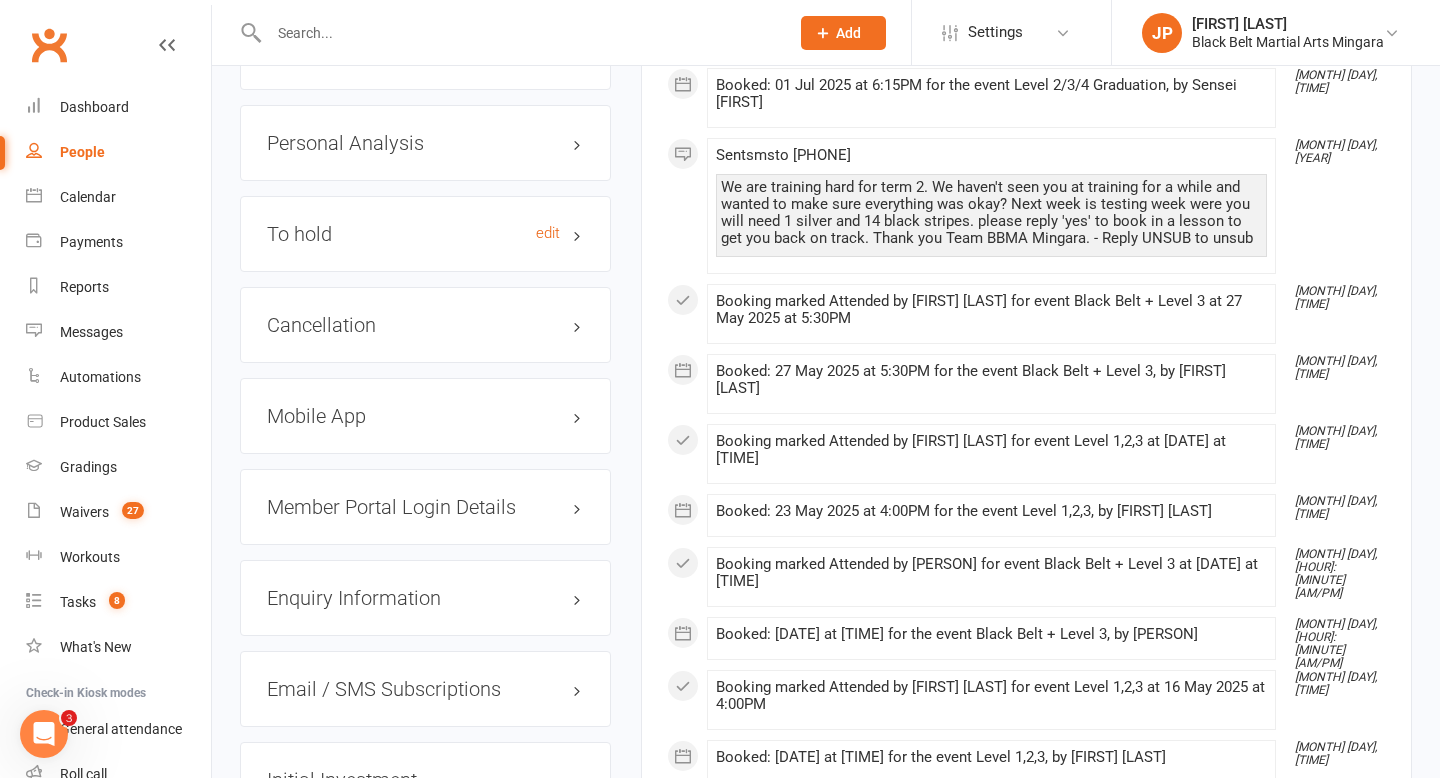 click on "To hold edit" at bounding box center (425, 234) 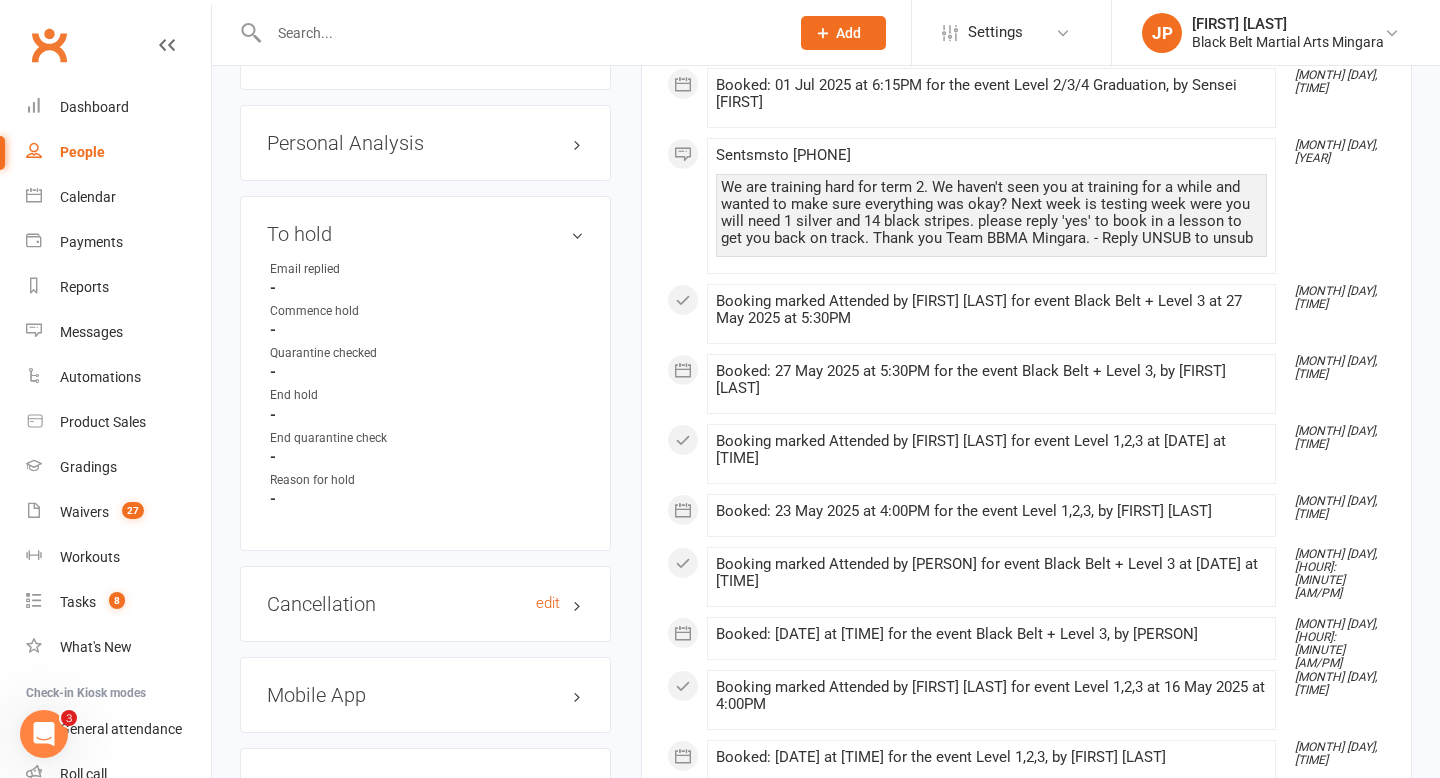 click on "Cancellation  edit" at bounding box center (425, 604) 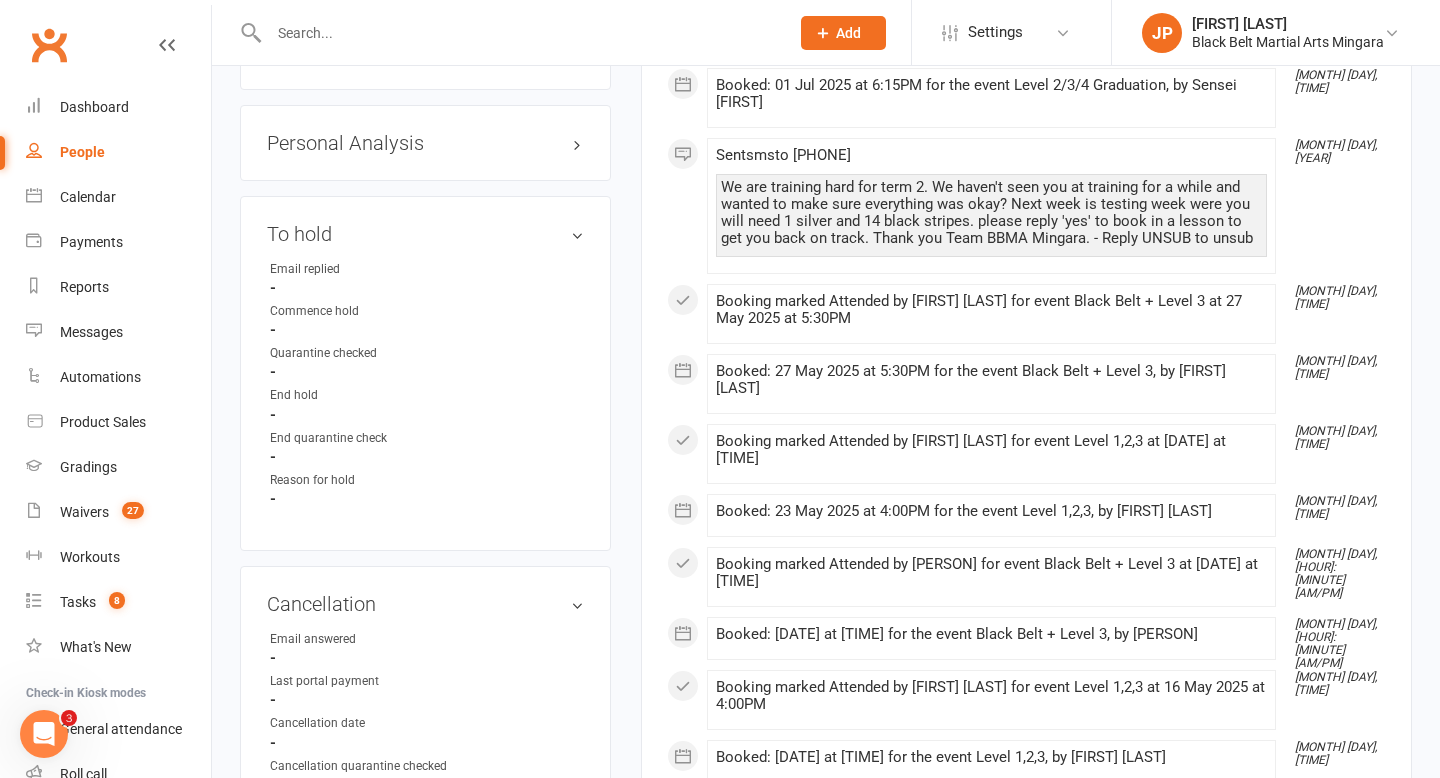 click at bounding box center (519, 33) 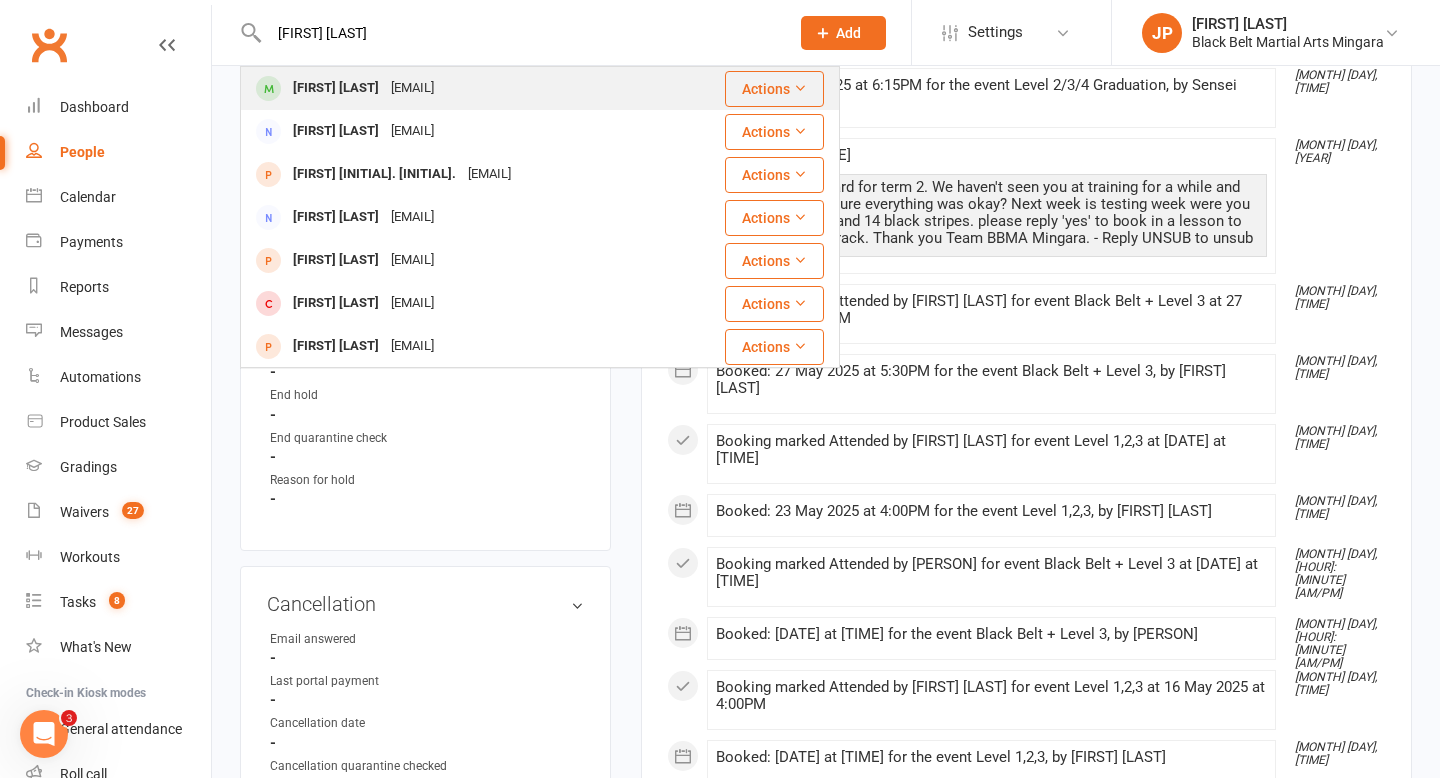 type on "[FIRST] [LAST]" 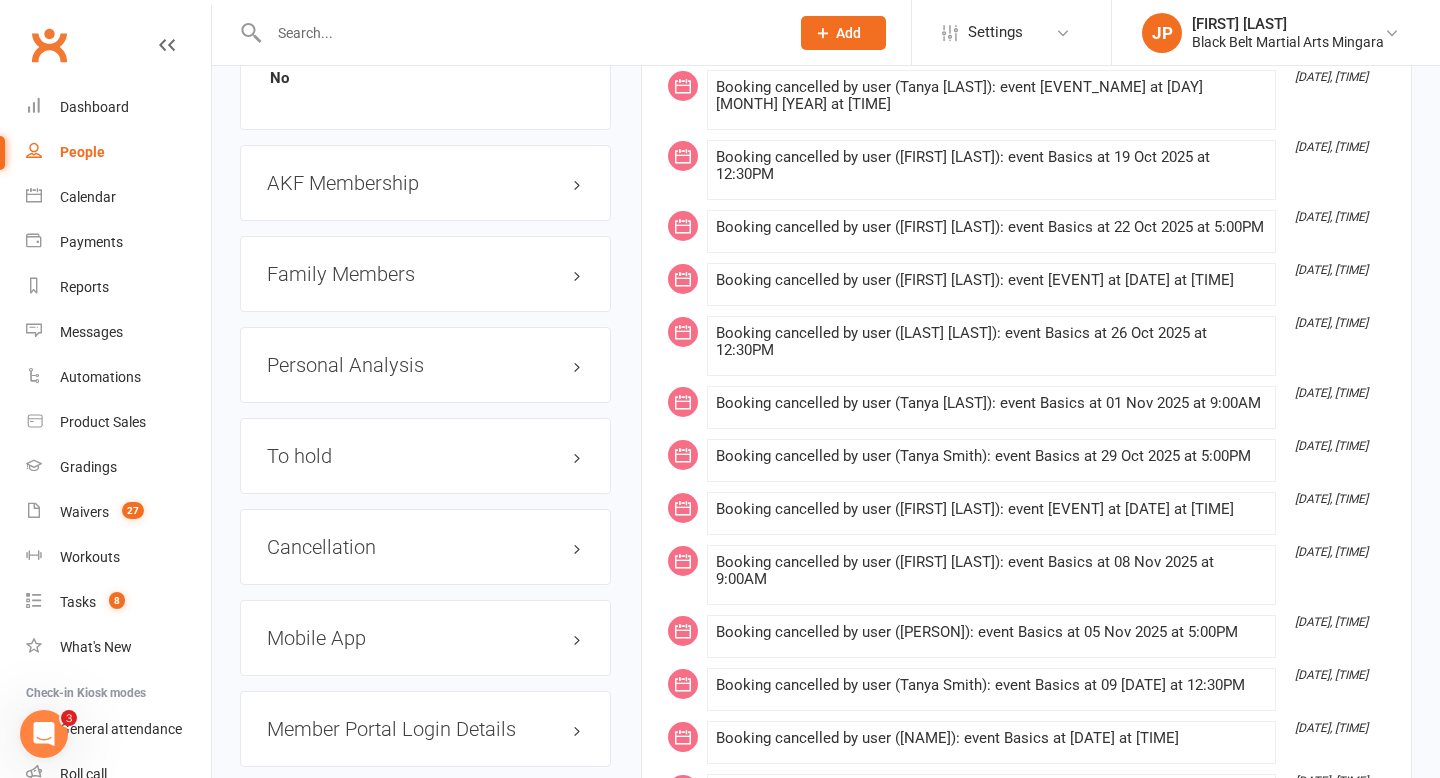 scroll, scrollTop: 2353, scrollLeft: 0, axis: vertical 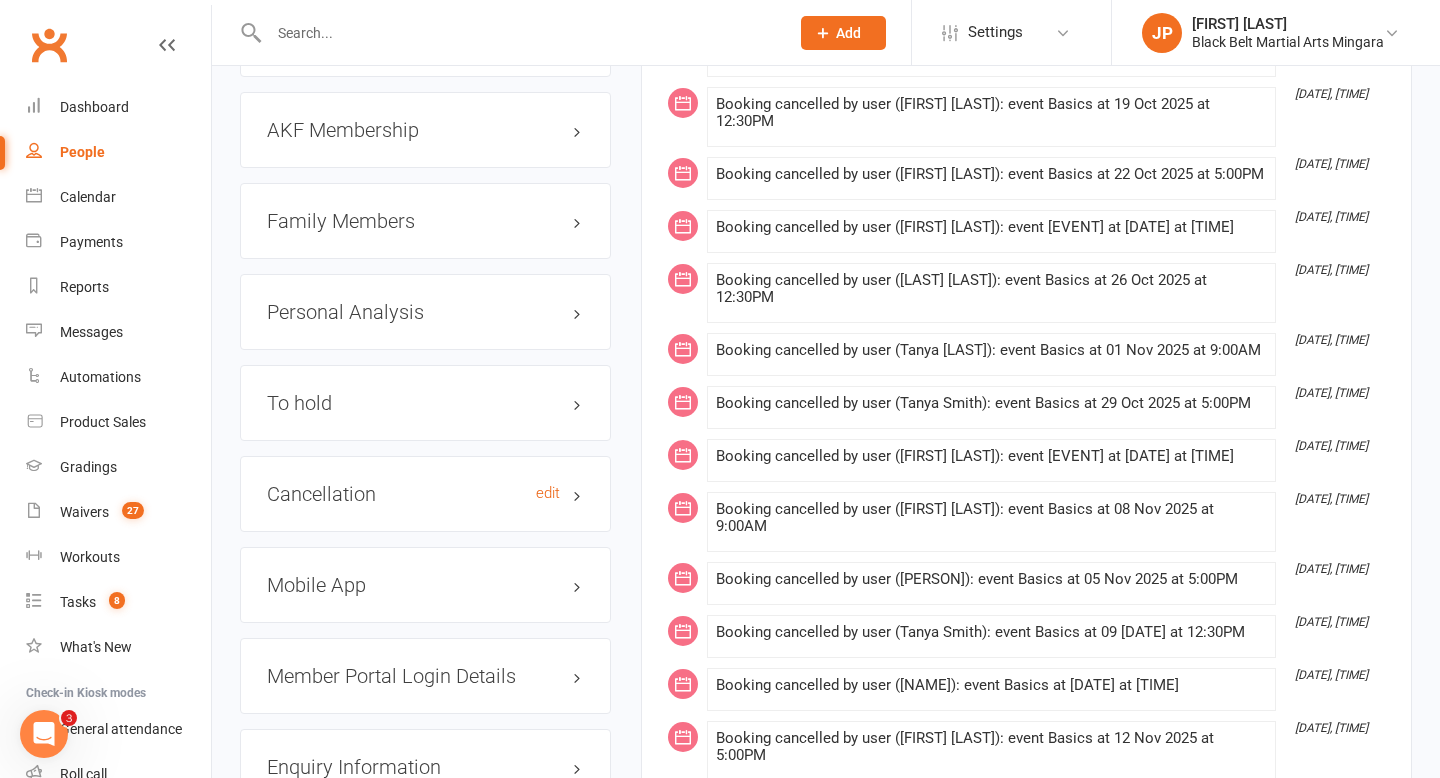 click on "Cancellation  edit" at bounding box center [425, 494] 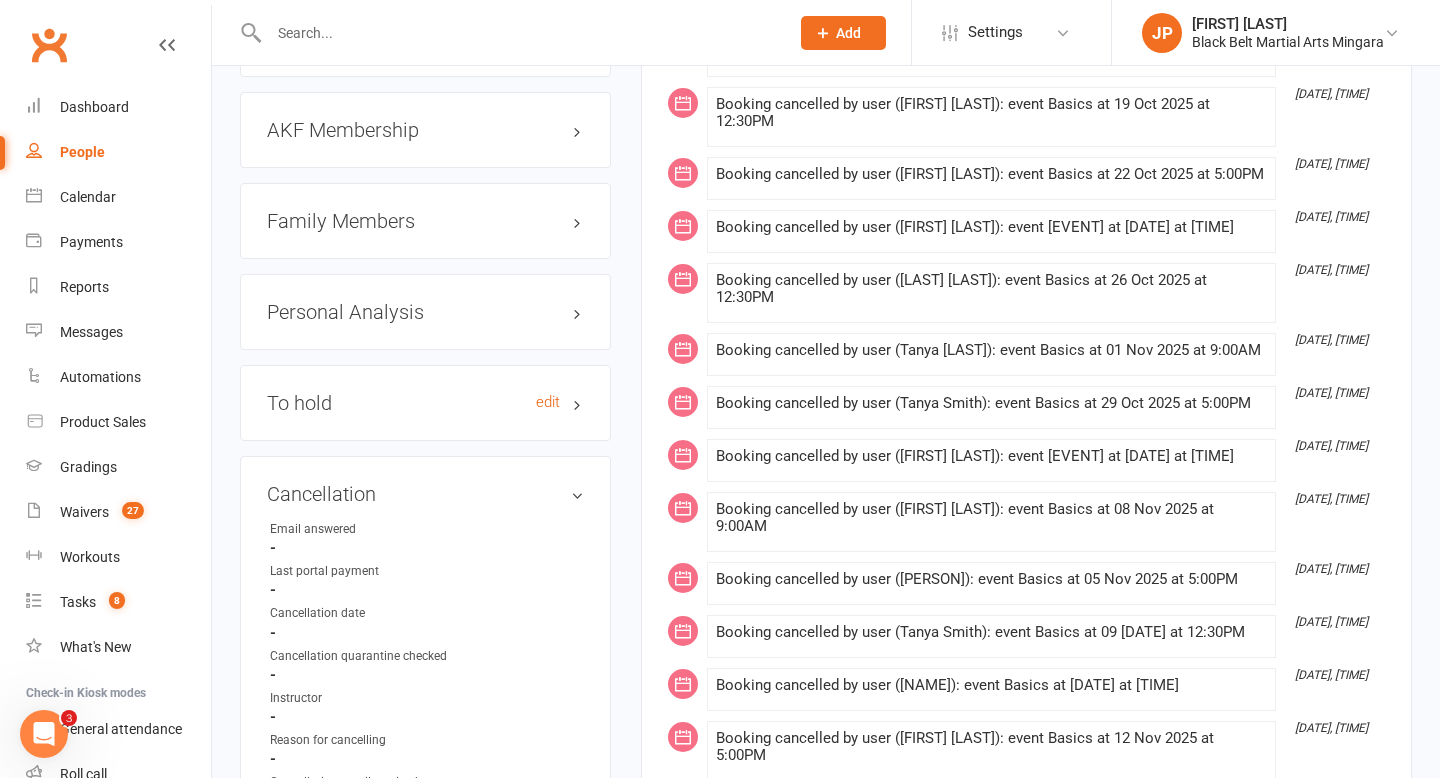 click on "To hold edit" at bounding box center (425, 403) 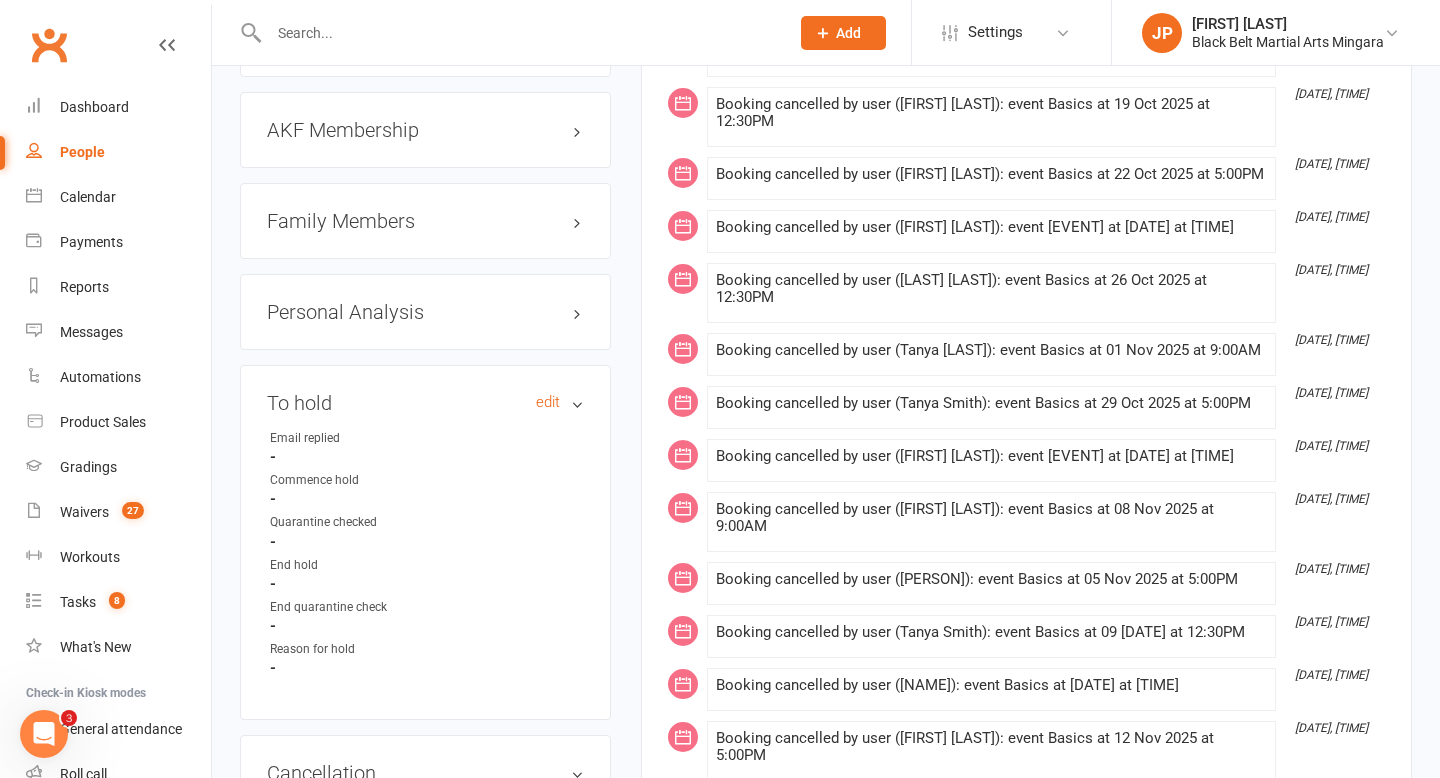 click on "To hold edit" at bounding box center [425, 403] 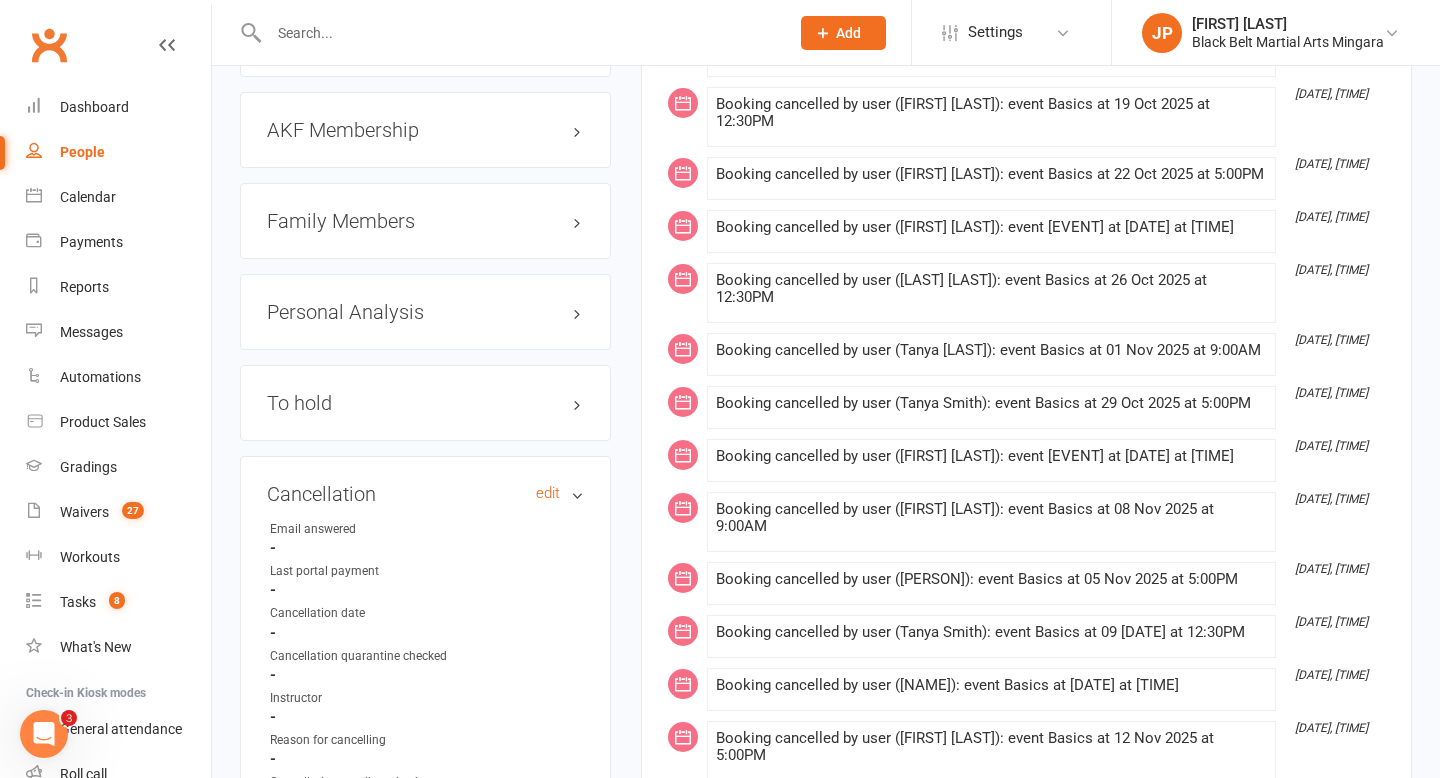 click on "Cancellation  edit" at bounding box center [425, 494] 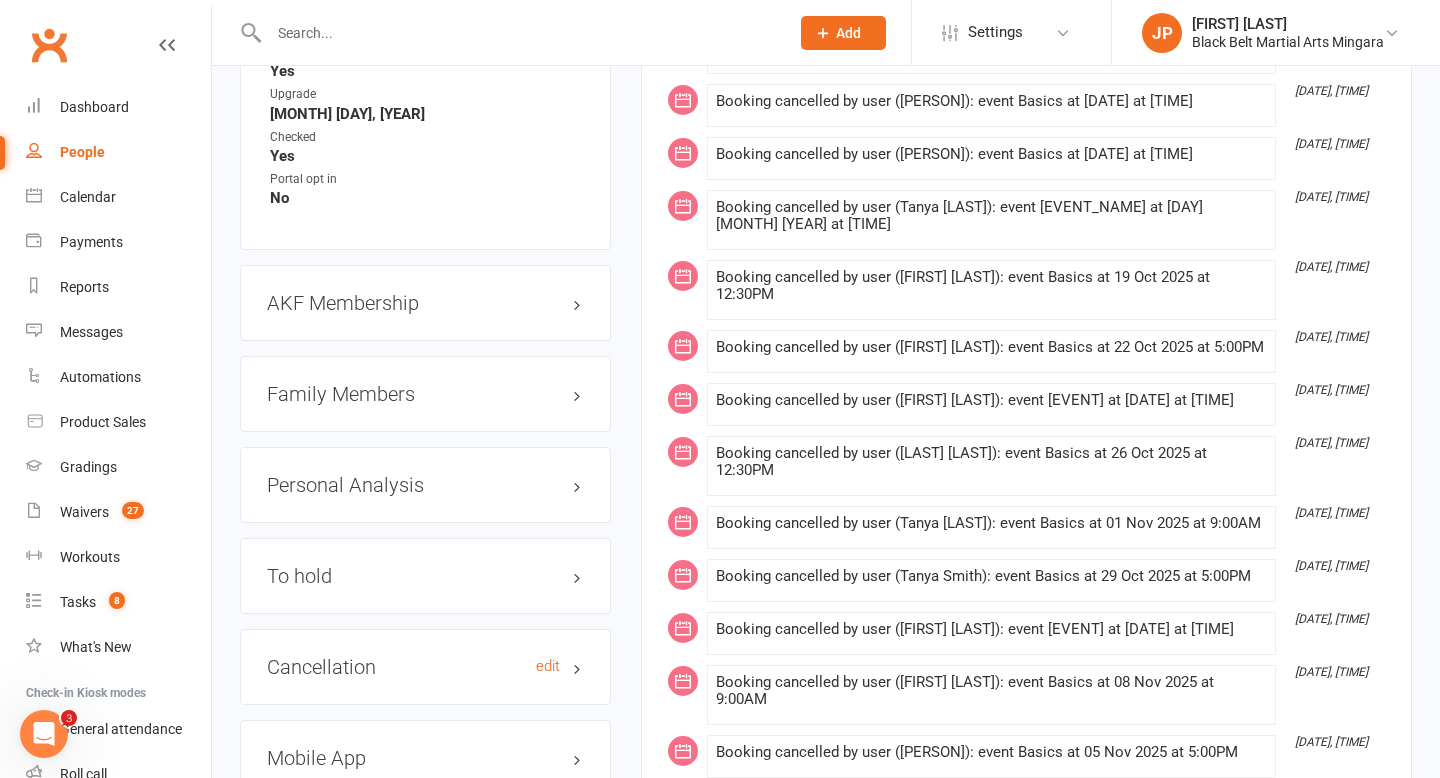 scroll, scrollTop: 2190, scrollLeft: 0, axis: vertical 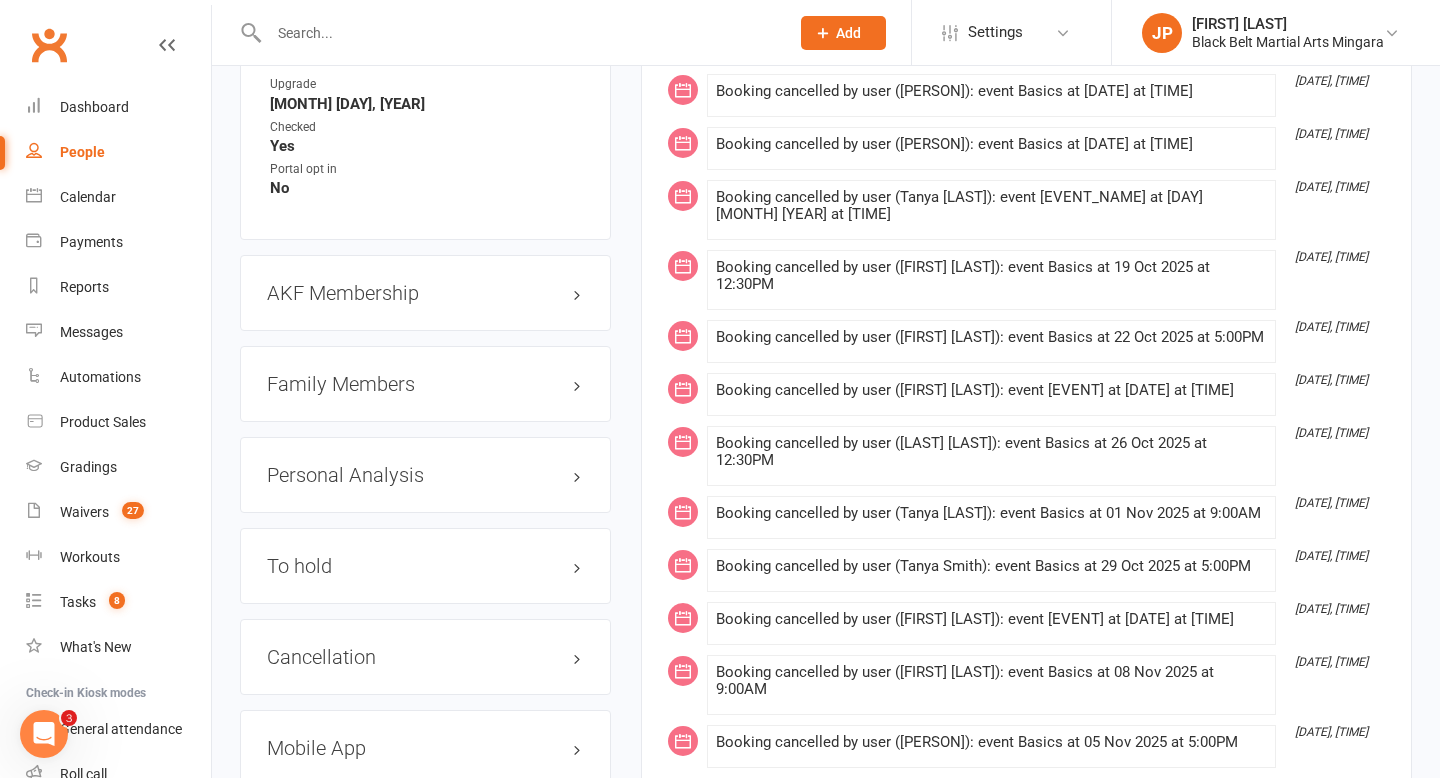 click on "Family Members" at bounding box center [425, 384] 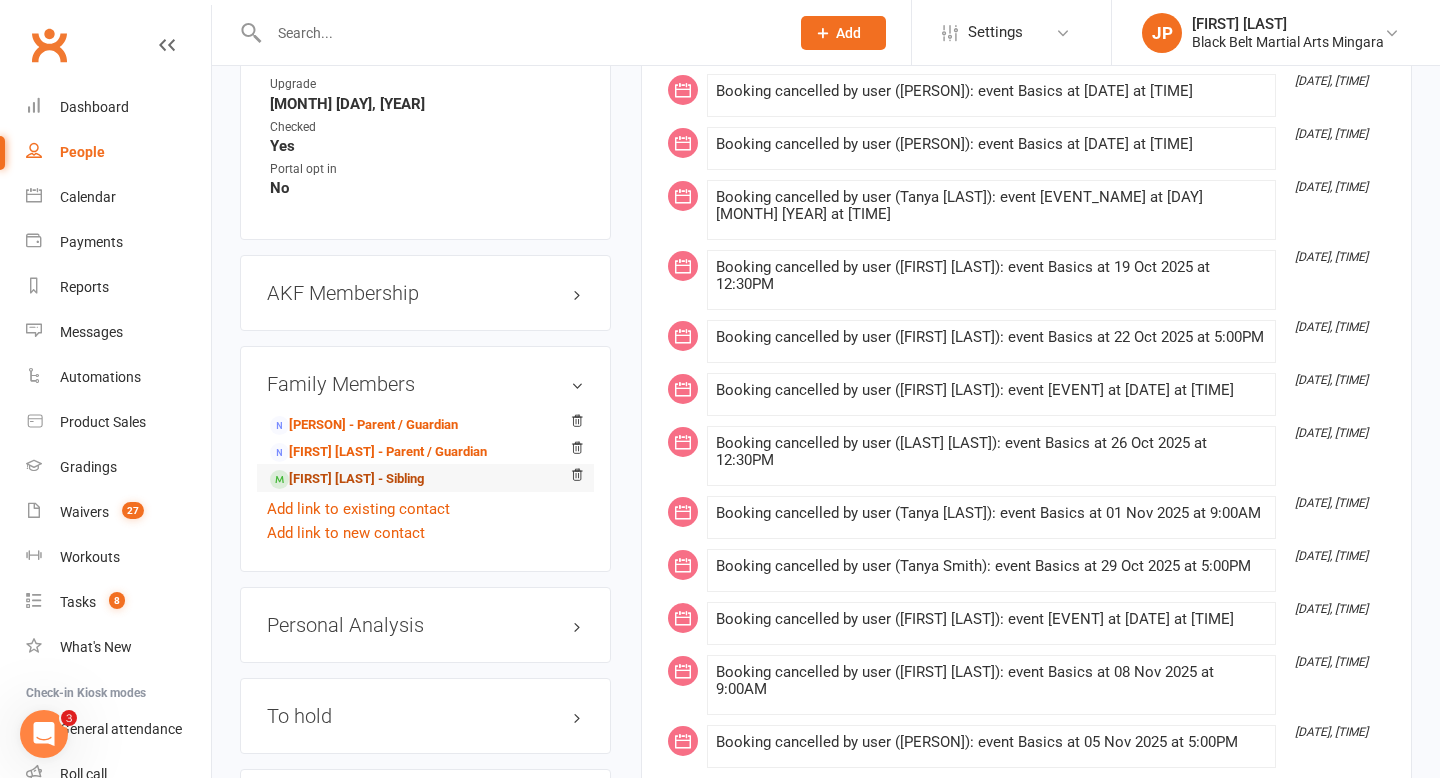 click on "[FIRST] [LAST] - Sibling" at bounding box center (347, 479) 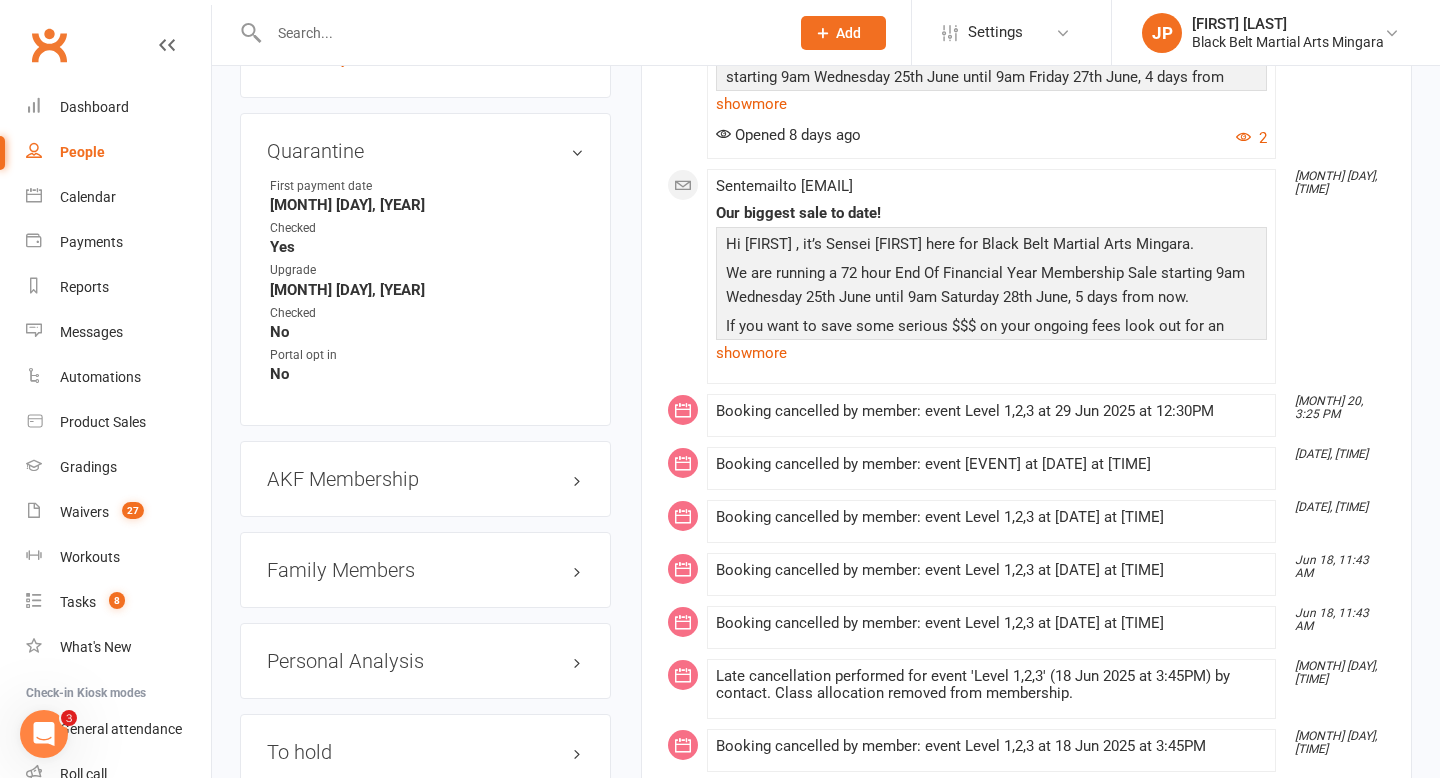 scroll, scrollTop: 2025, scrollLeft: 0, axis: vertical 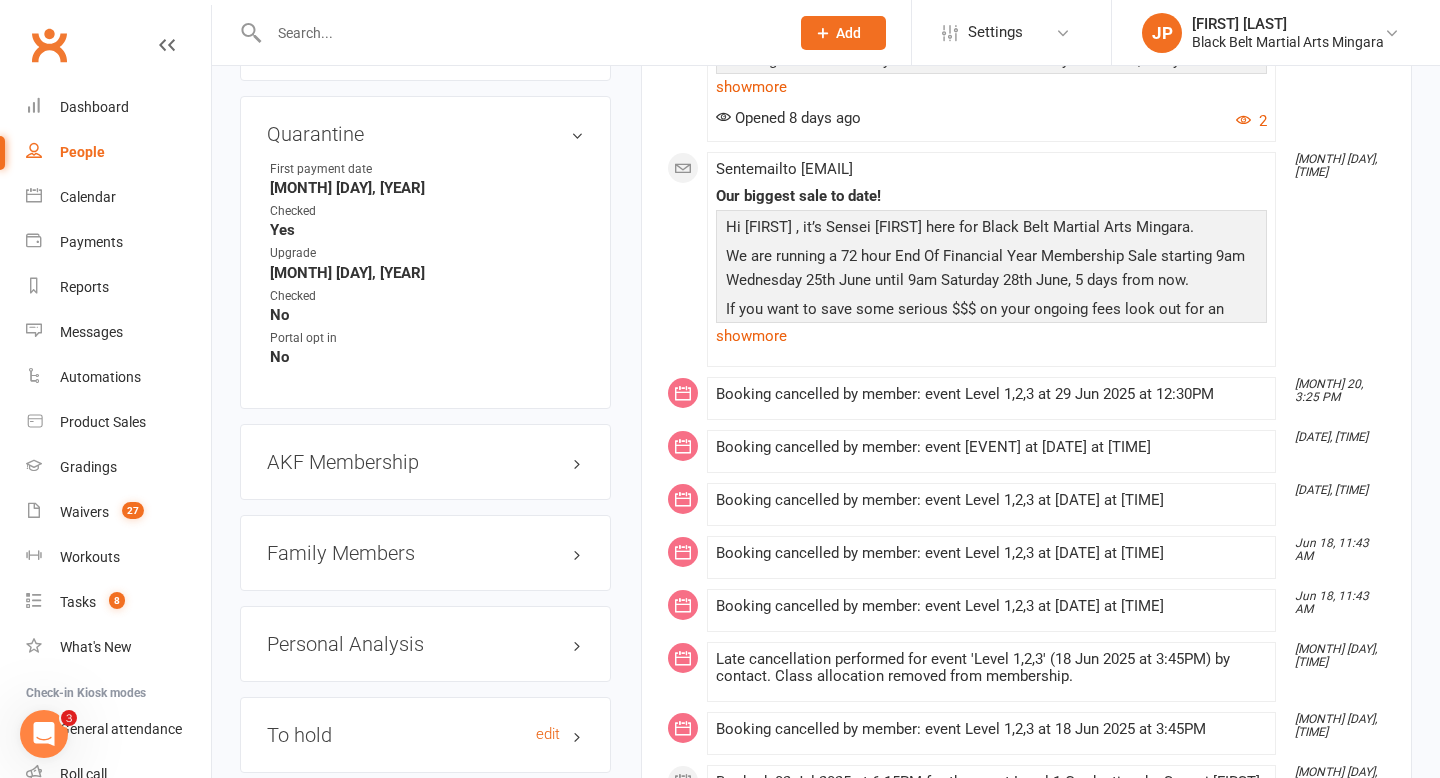 click on "To hold edit" at bounding box center [425, 735] 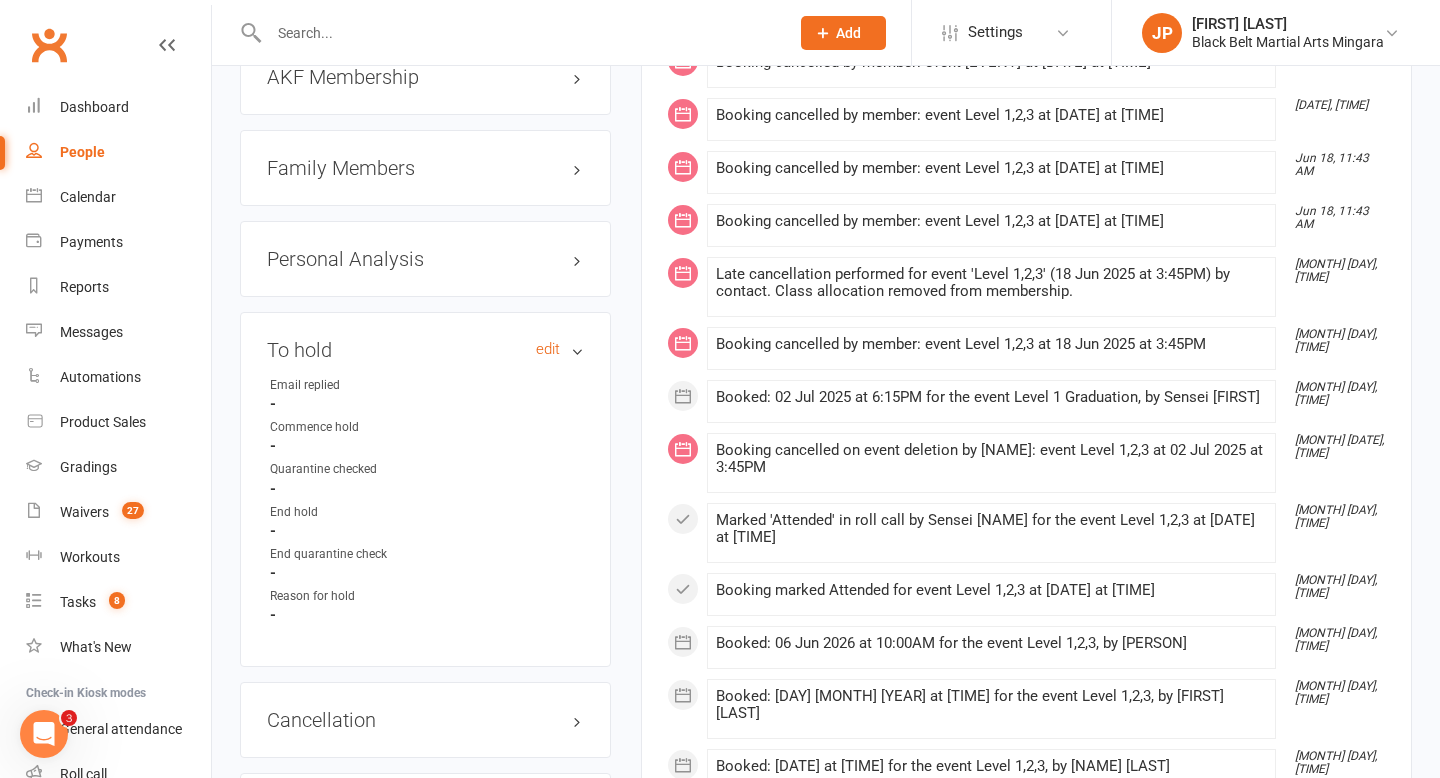 scroll, scrollTop: 2408, scrollLeft: 0, axis: vertical 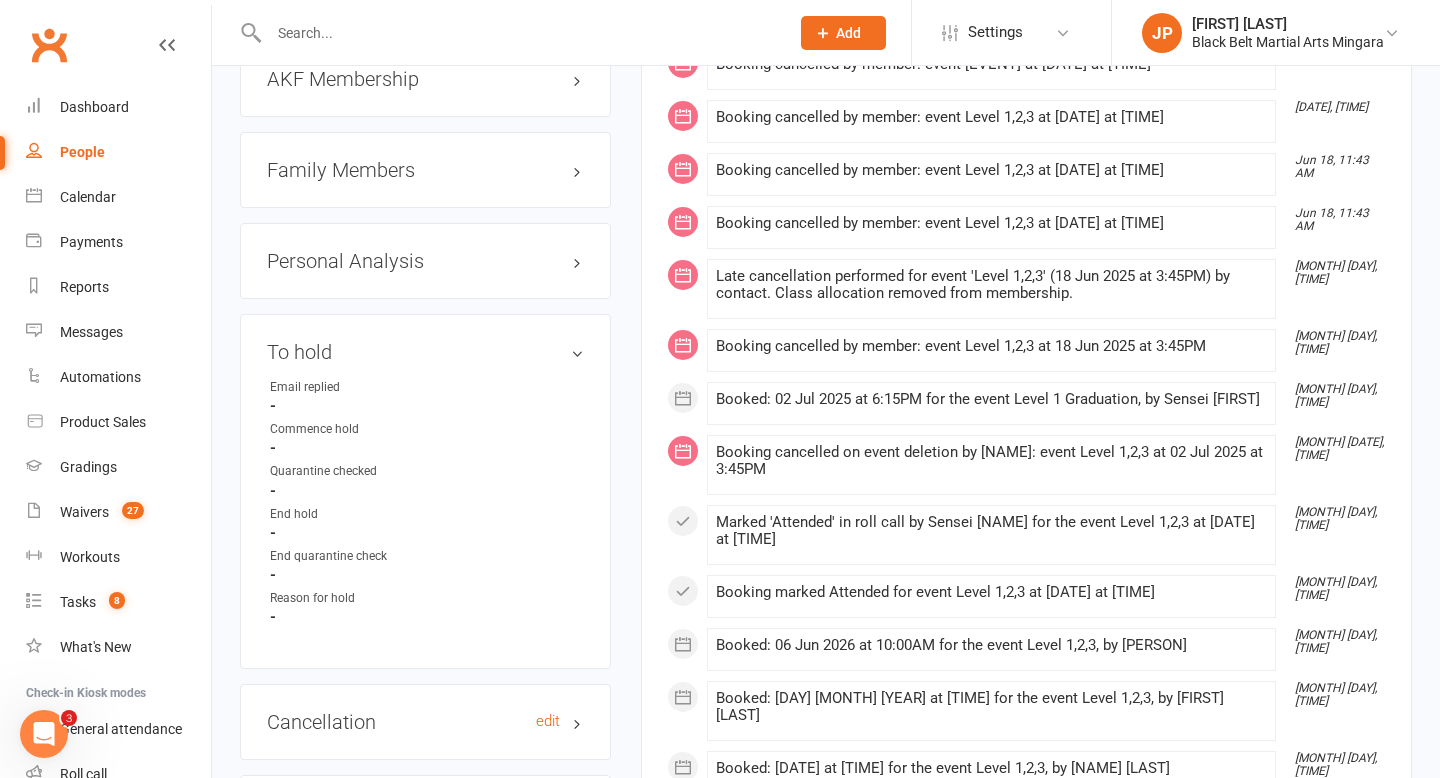 click on "Cancellation  edit" at bounding box center [425, 722] 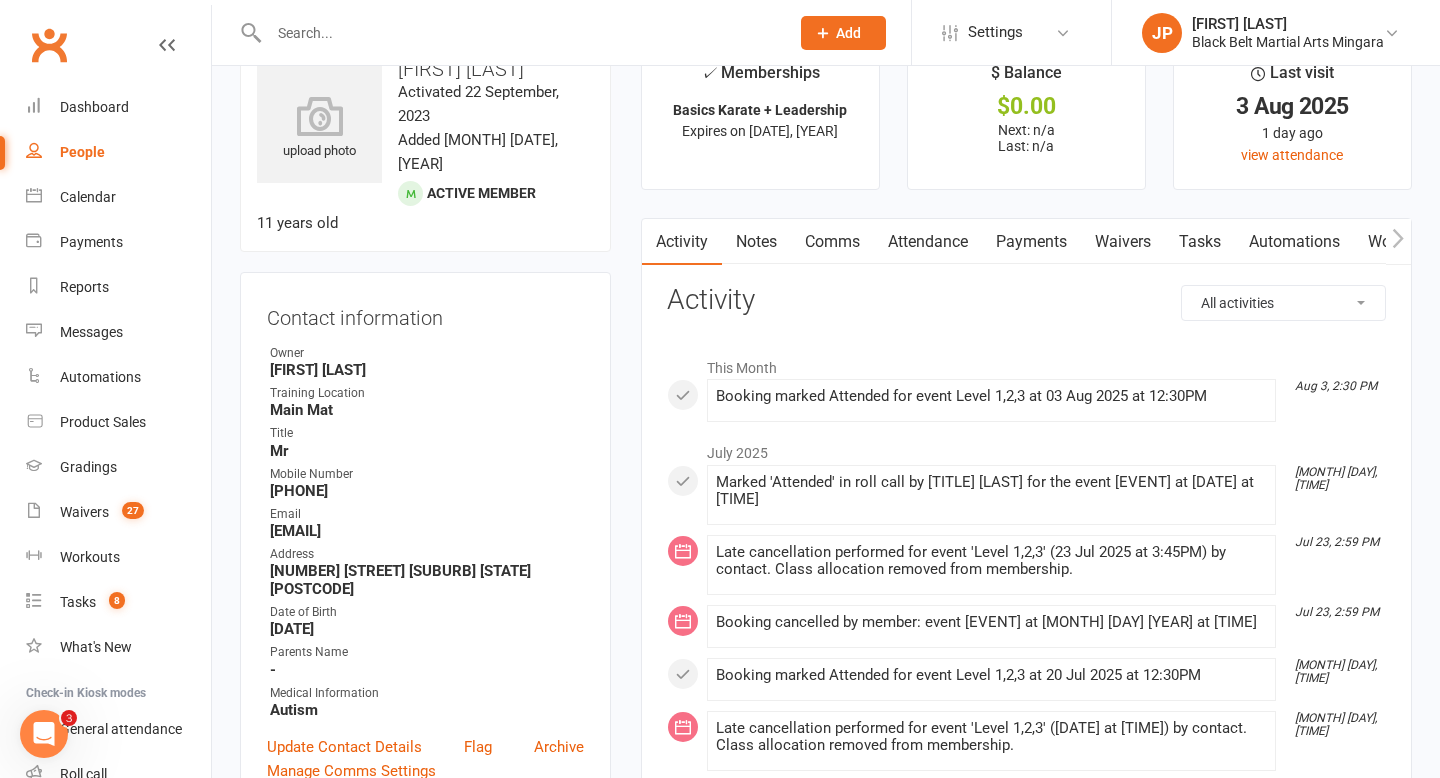 scroll, scrollTop: 0, scrollLeft: 0, axis: both 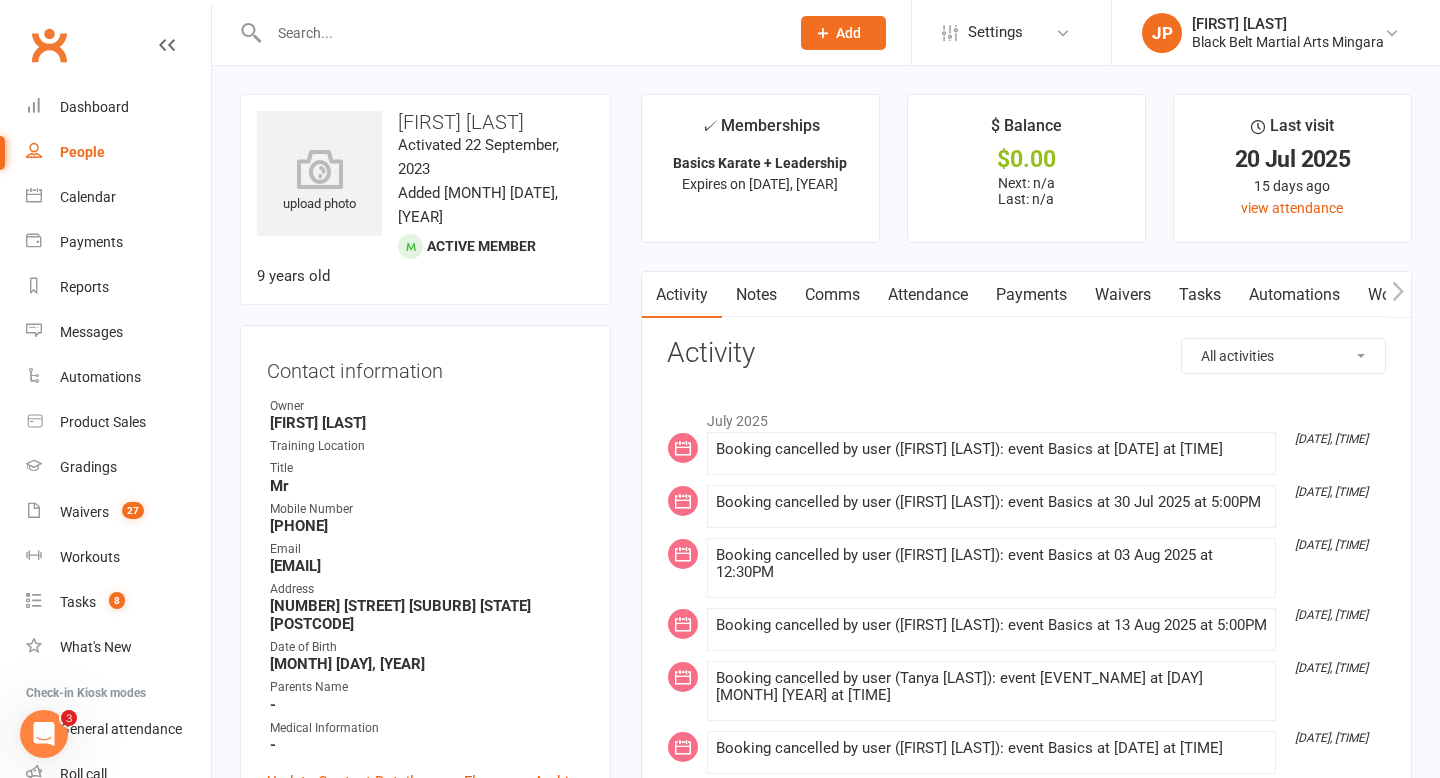 click at bounding box center (519, 33) 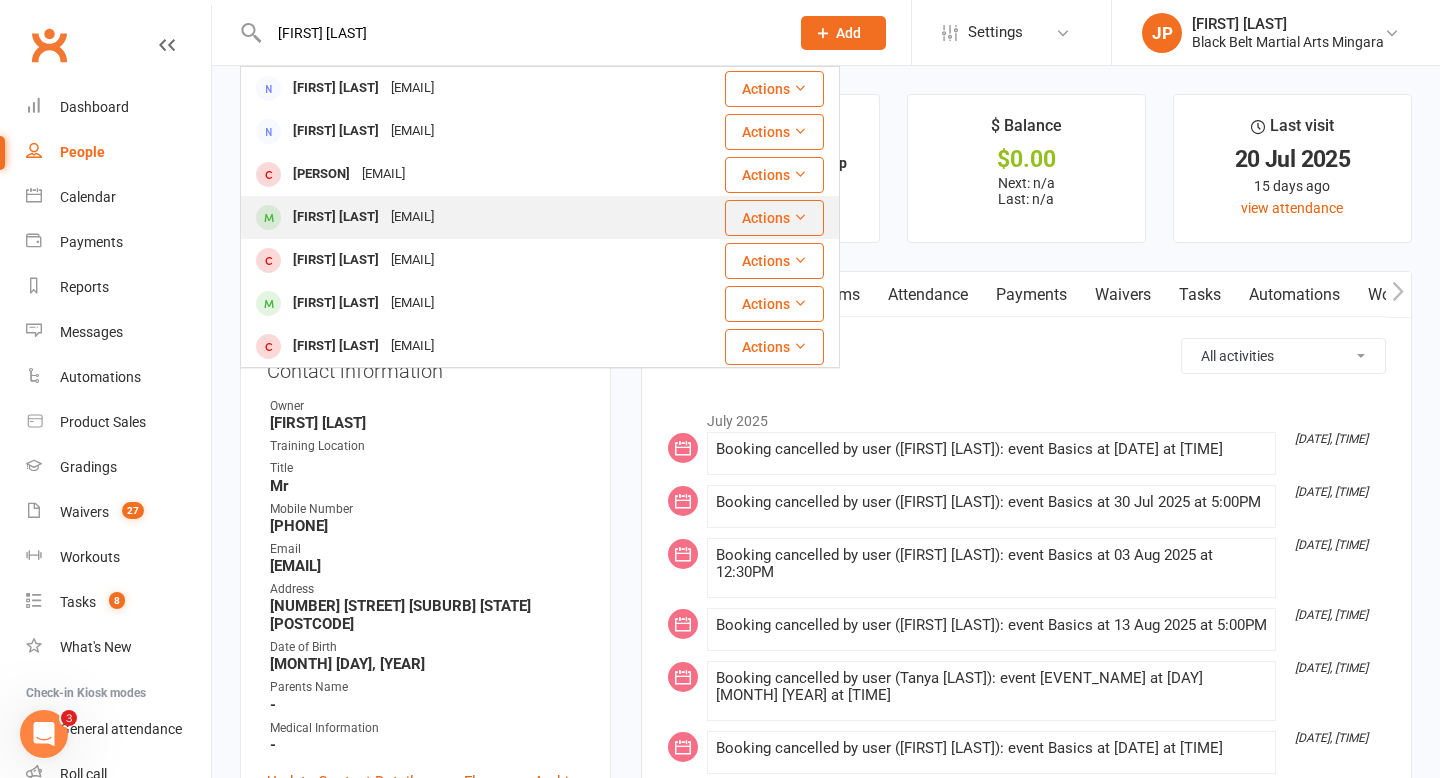 type on "[FIRST] [LAST]" 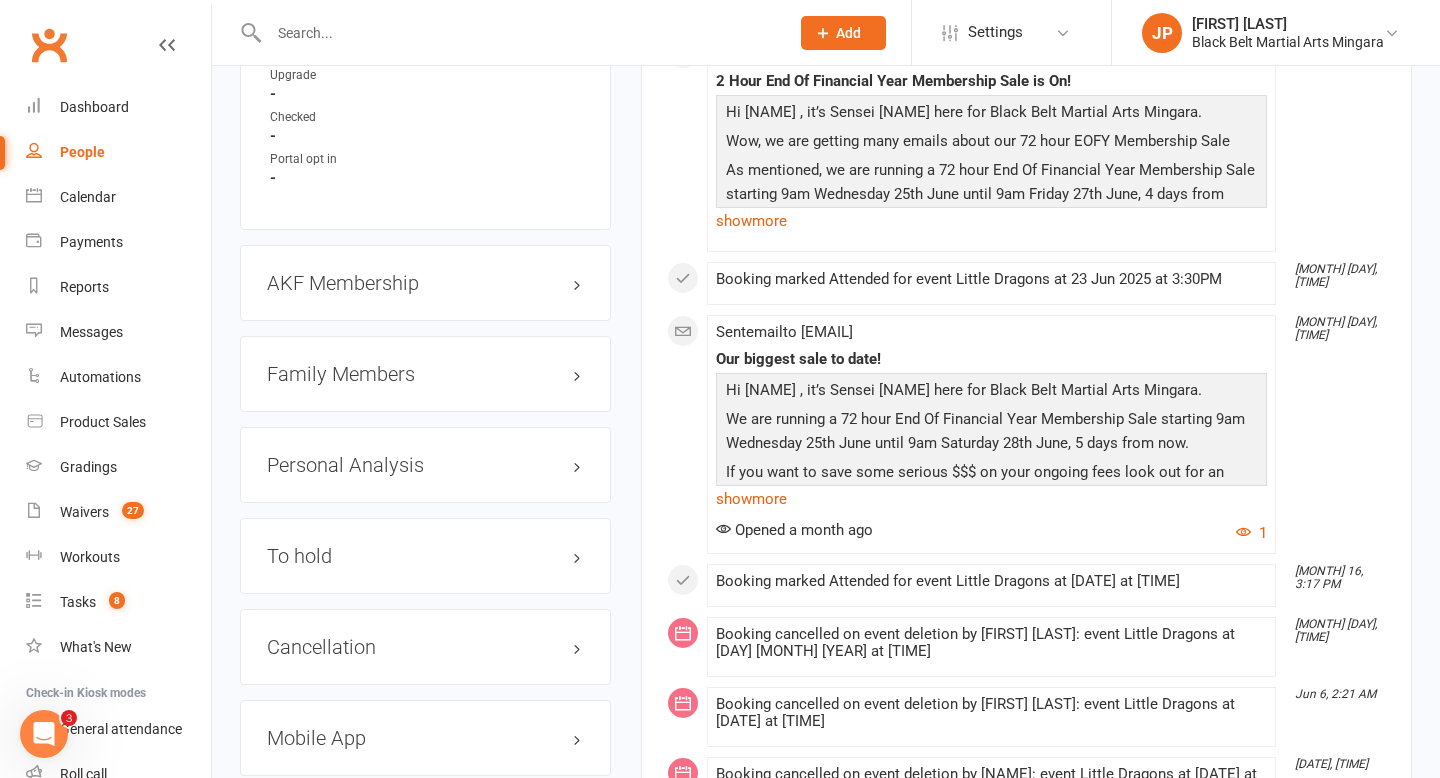 scroll, scrollTop: 2176, scrollLeft: 0, axis: vertical 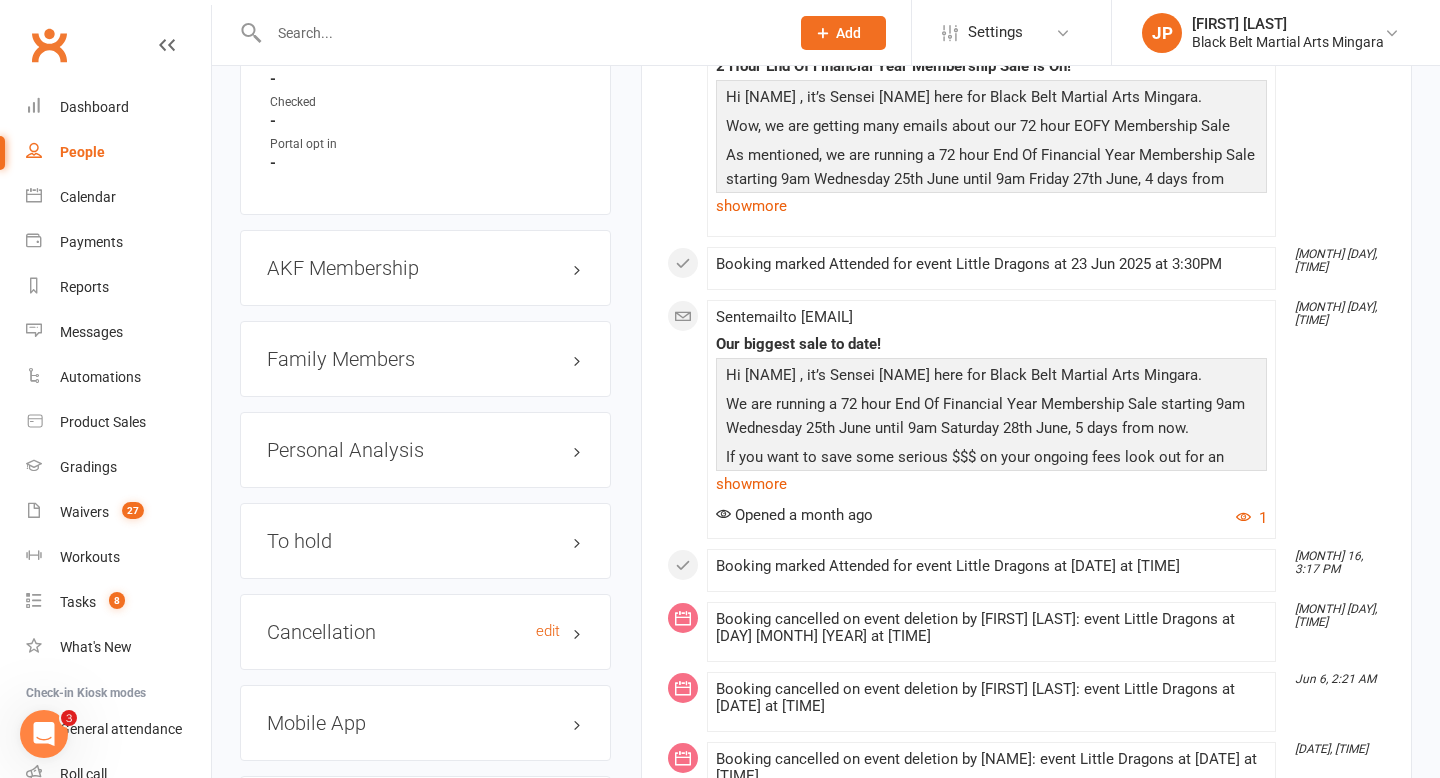 click on "Cancellation  edit" at bounding box center (425, 632) 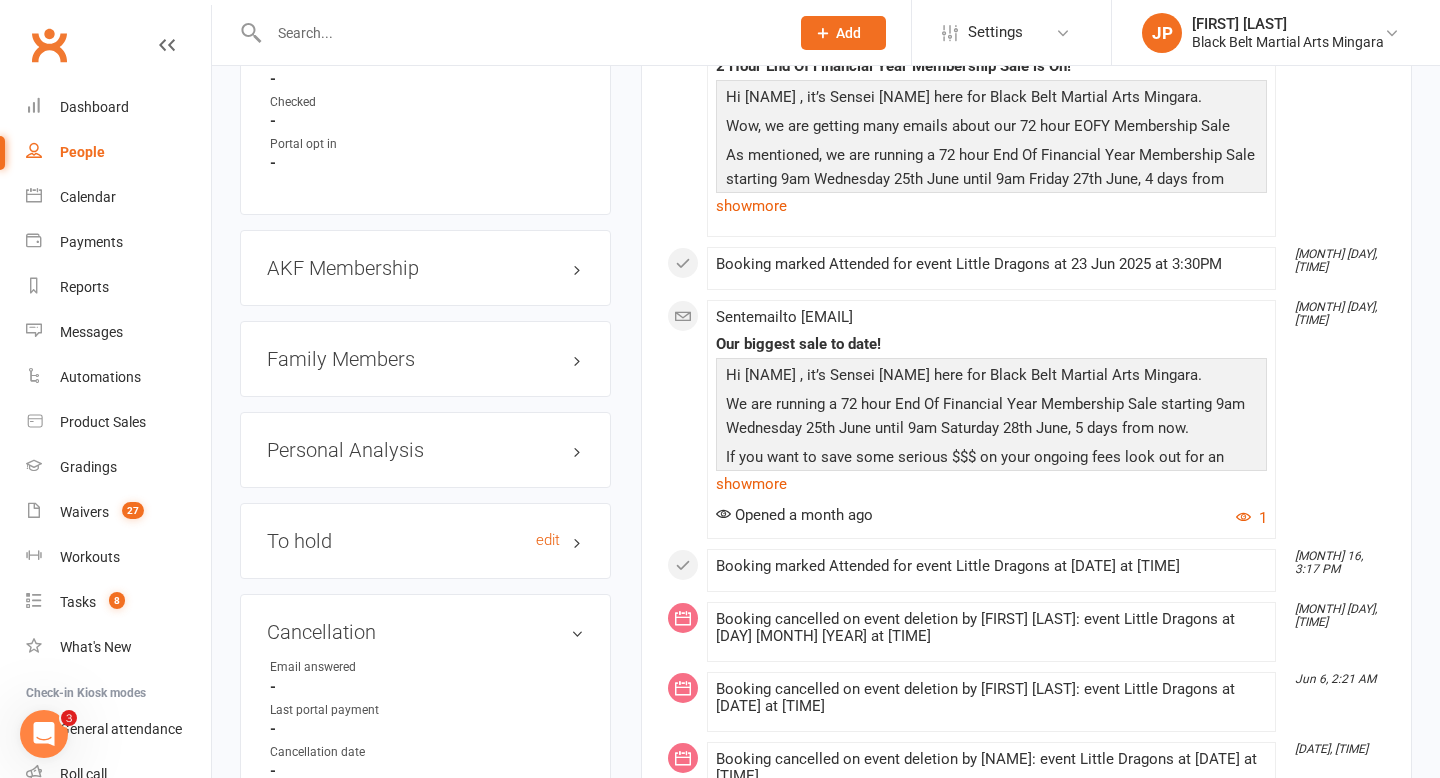 click on "To hold edit" at bounding box center (425, 541) 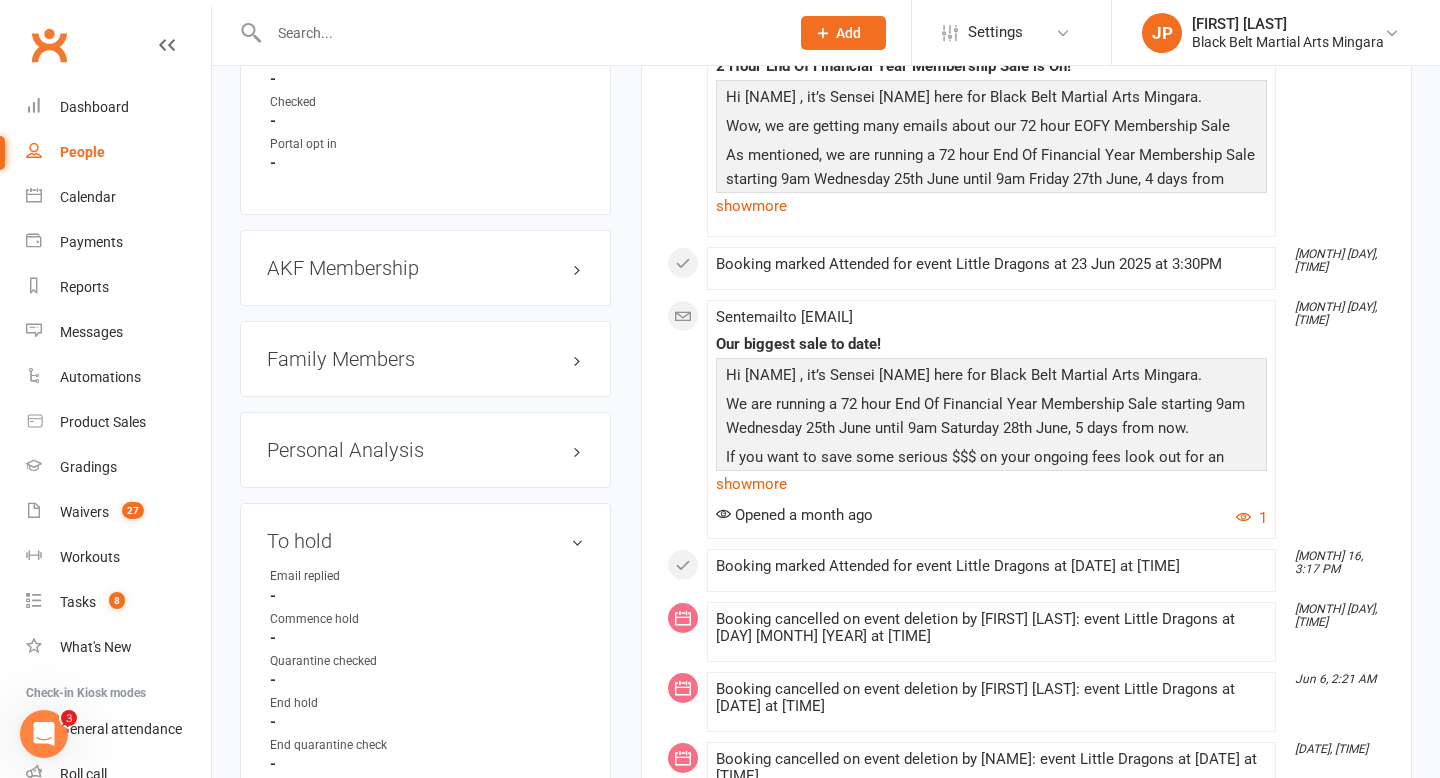 click at bounding box center (519, 33) 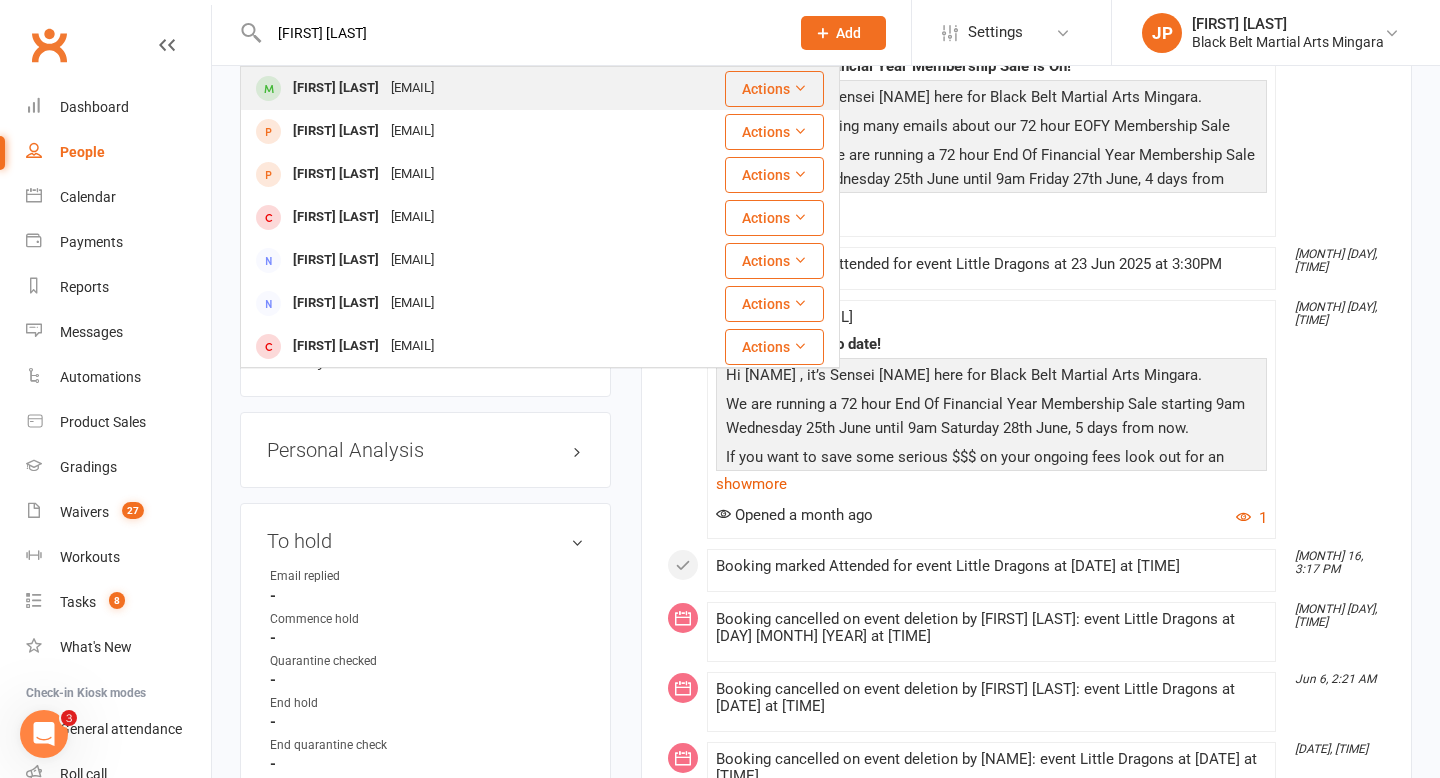 type on "[FIRST] [LAST]" 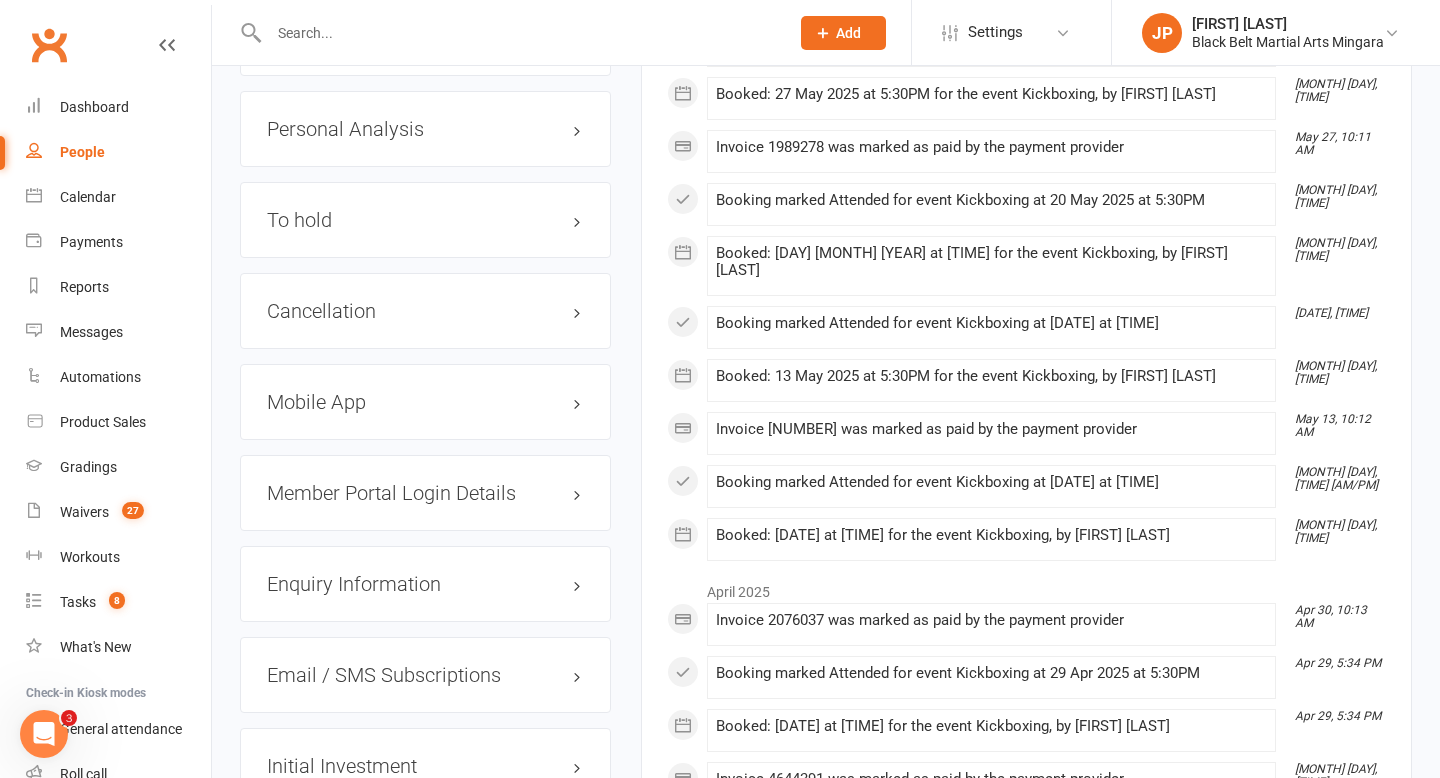 scroll, scrollTop: 2512, scrollLeft: 0, axis: vertical 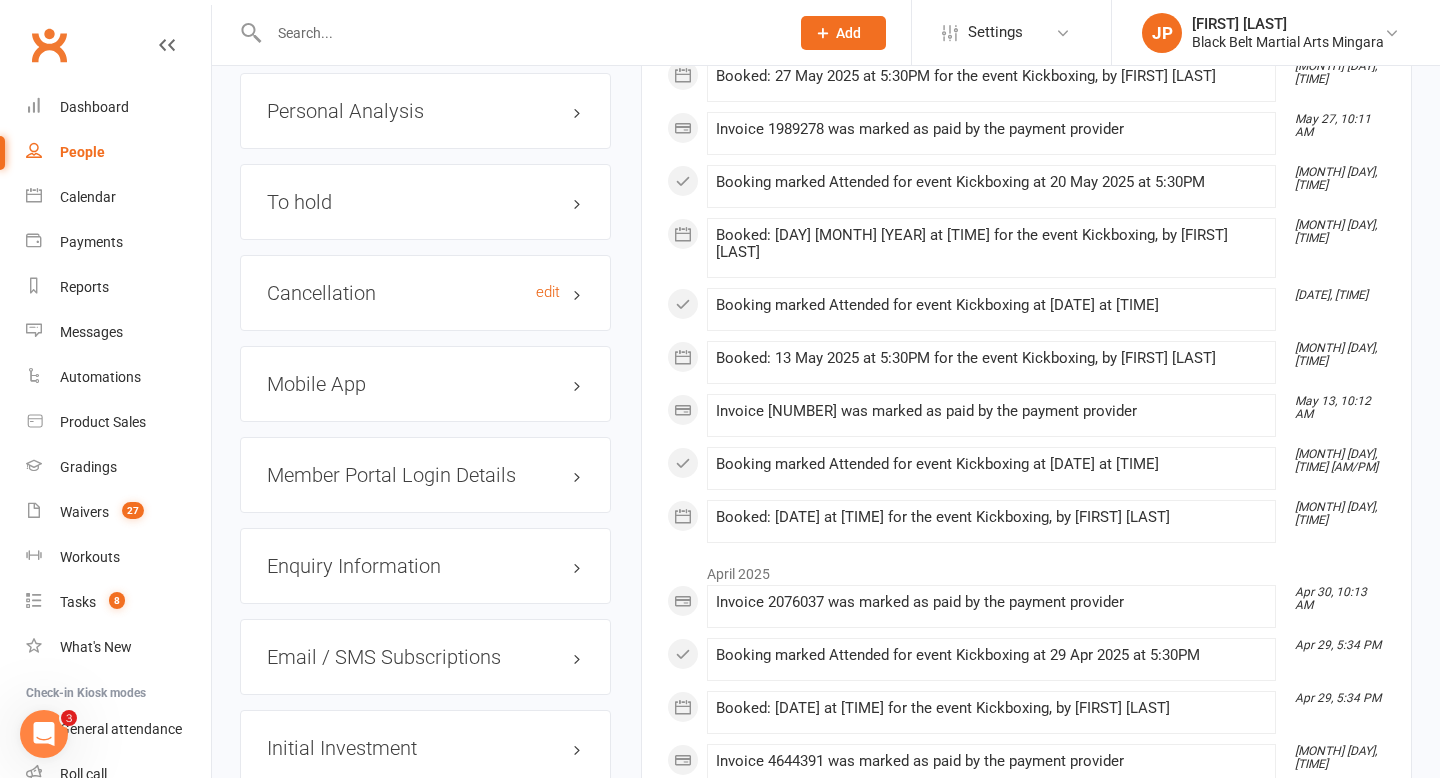 click on "Cancellation  edit" at bounding box center (425, 293) 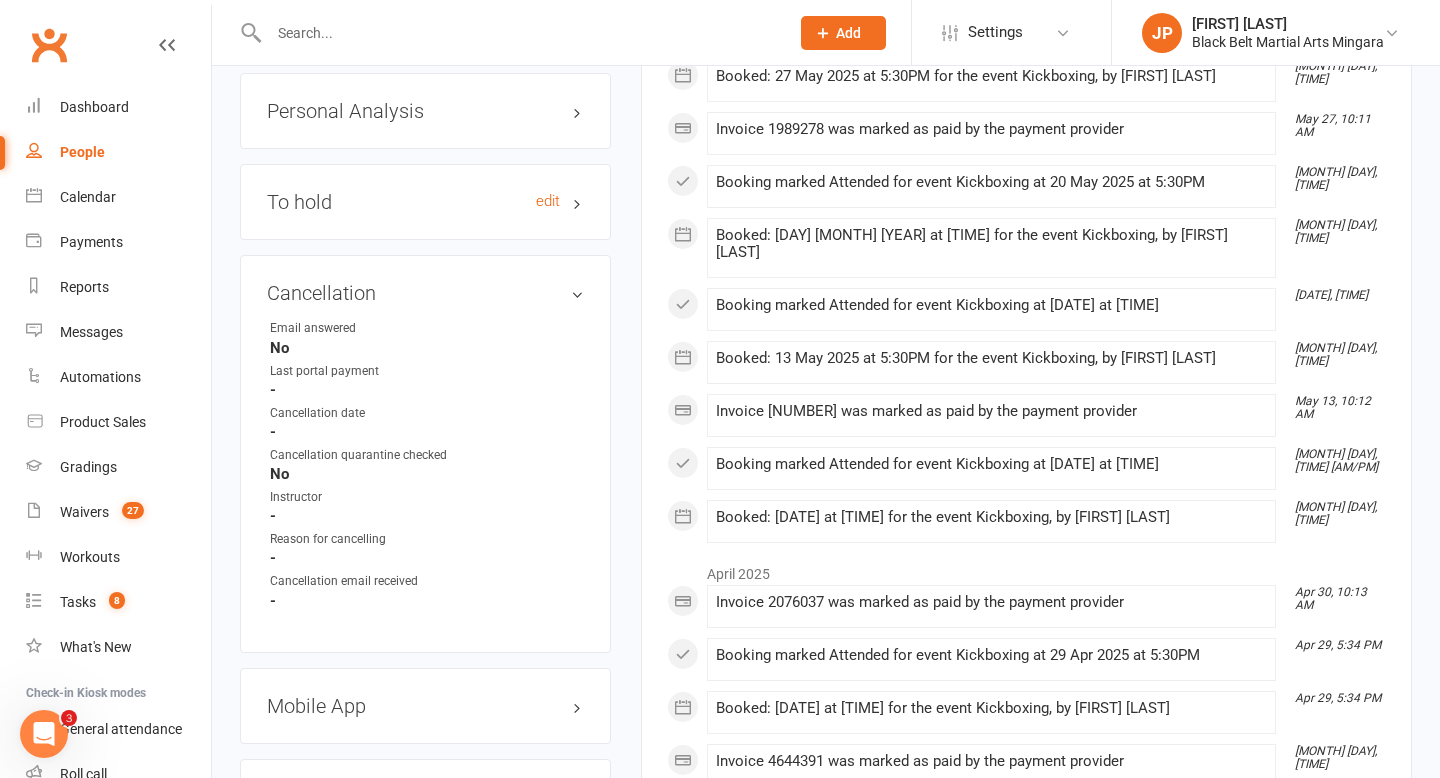click on "To hold edit" at bounding box center [425, 202] 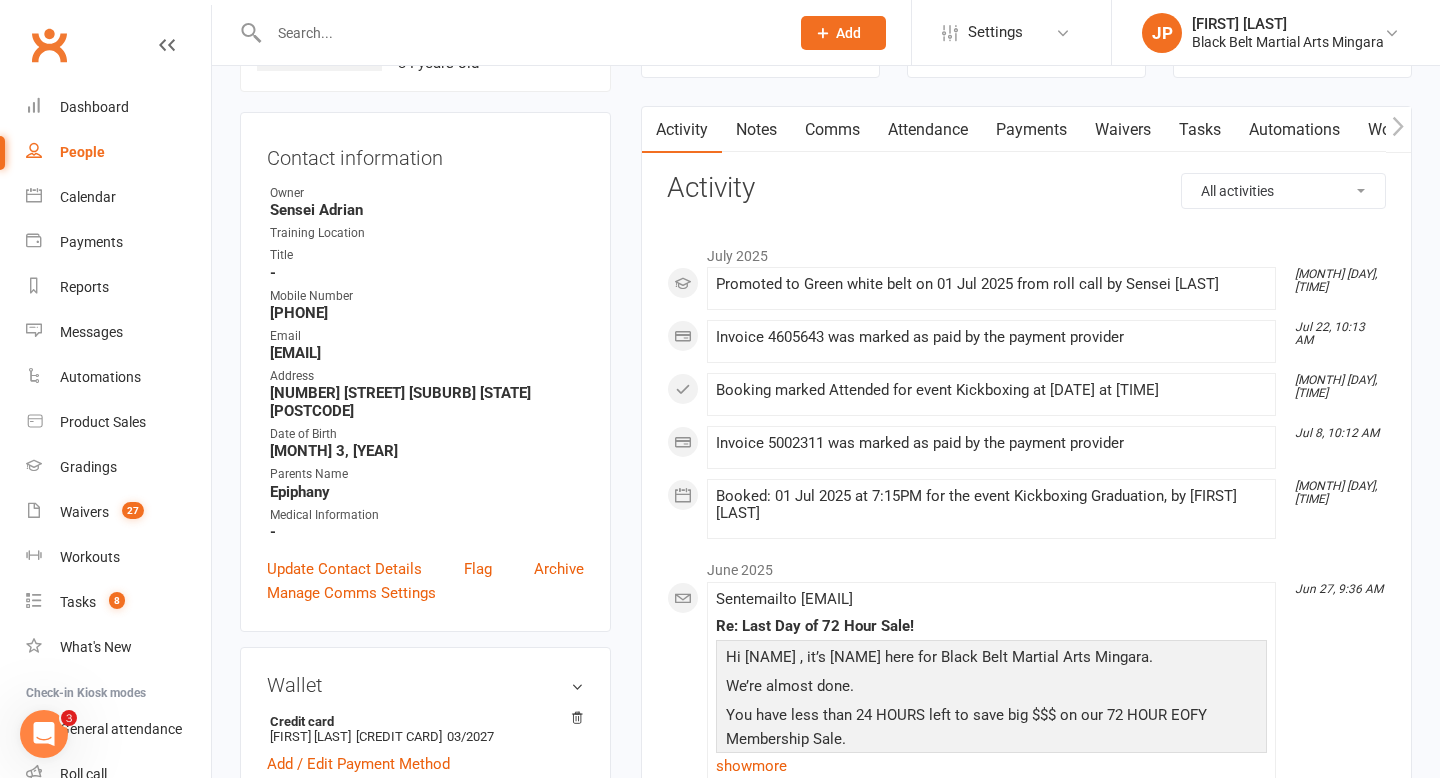 scroll, scrollTop: 0, scrollLeft: 0, axis: both 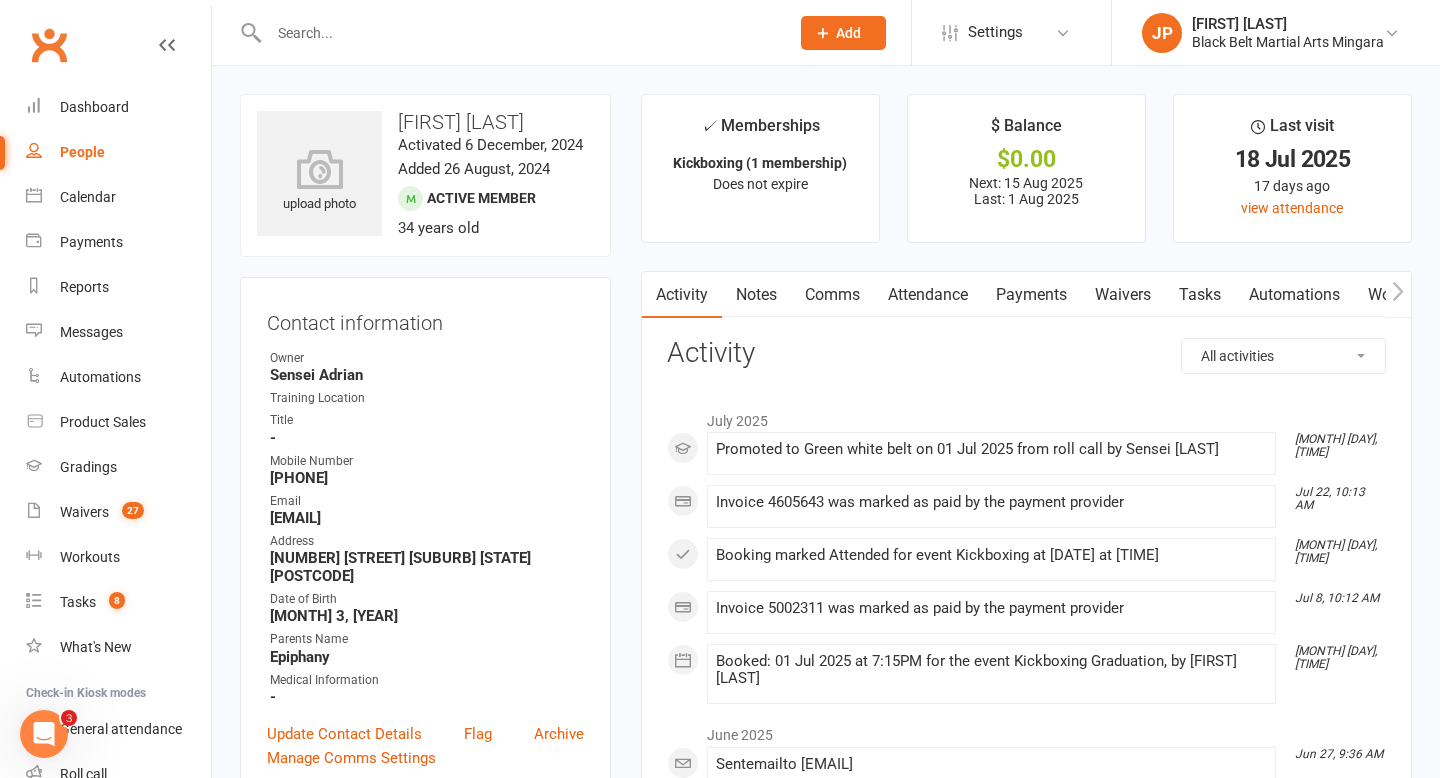 click at bounding box center [519, 33] 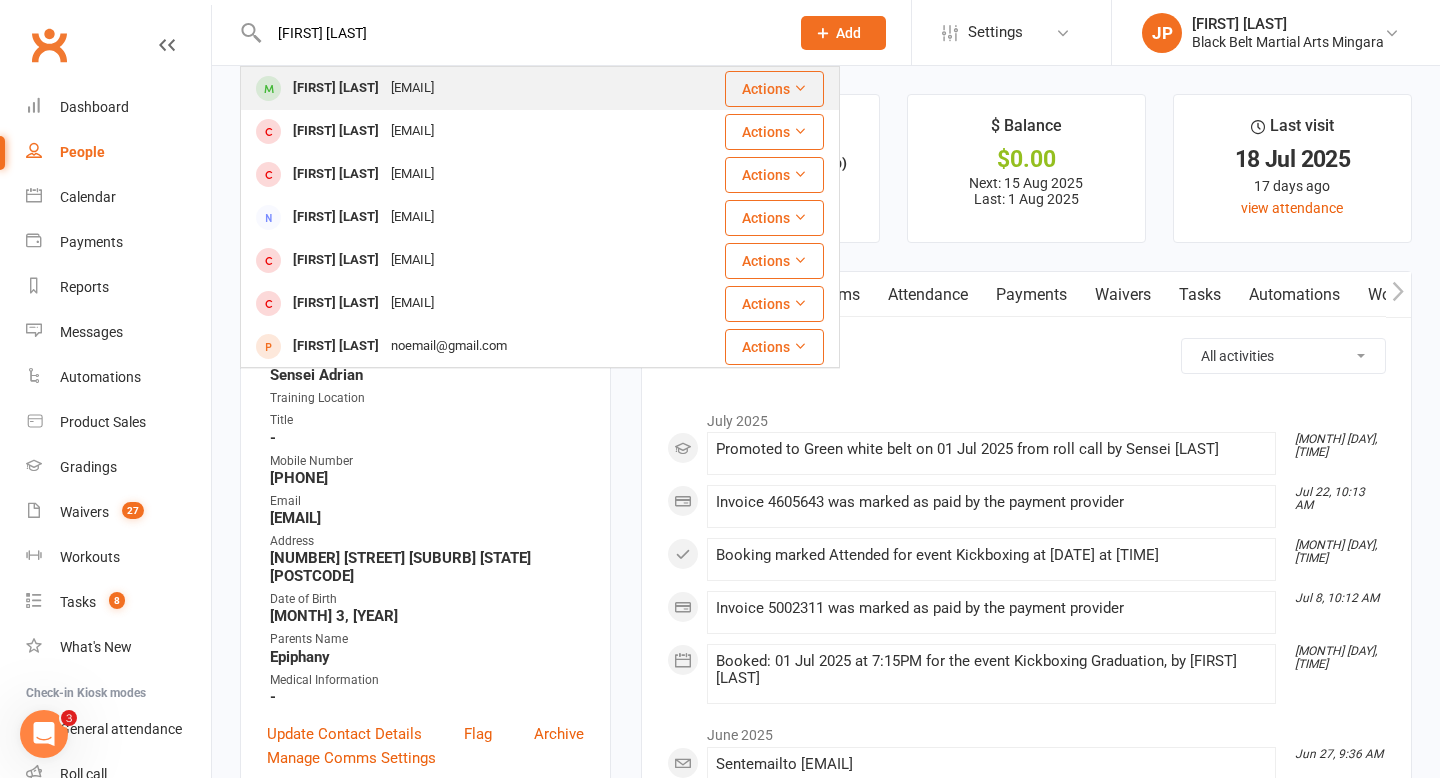 type on "[FIRST] [LAST]" 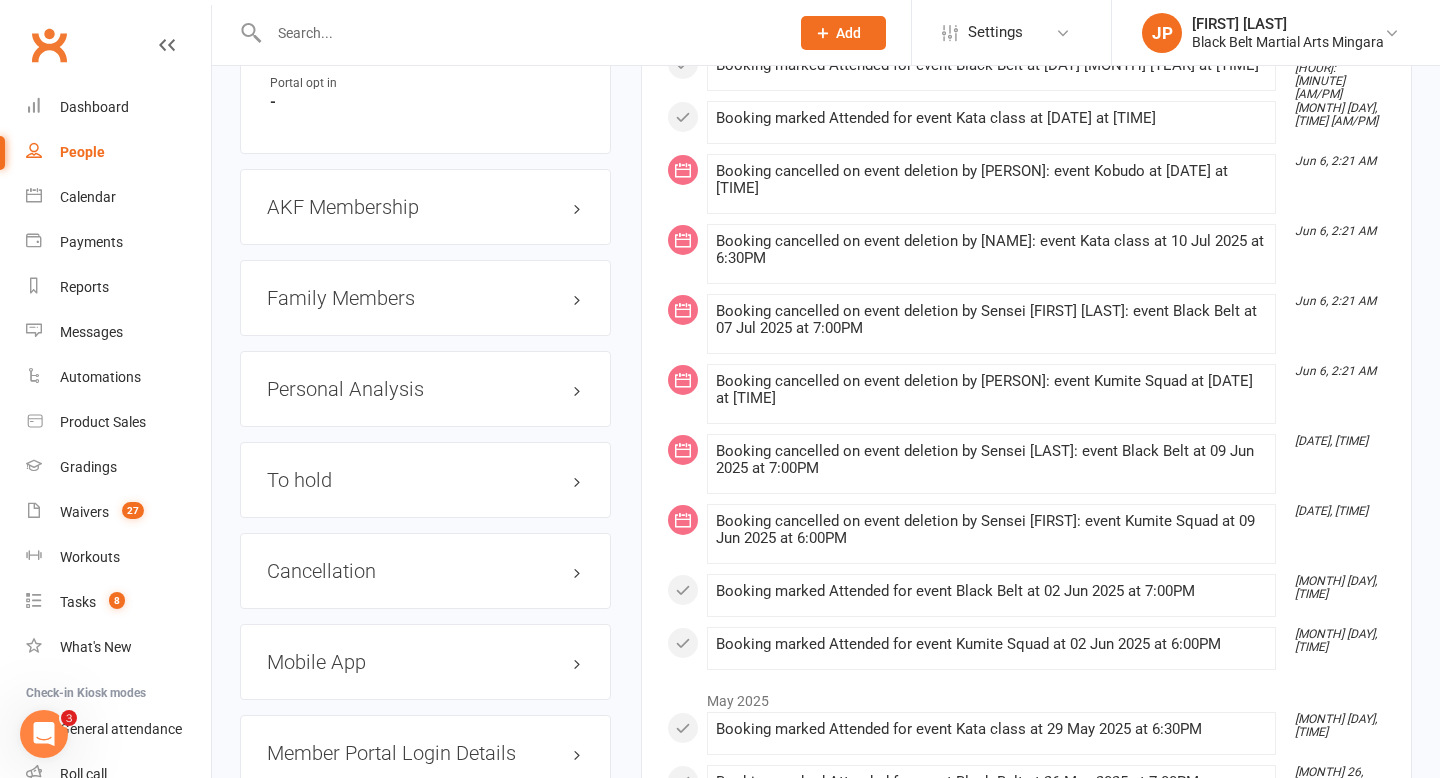 scroll, scrollTop: 2281, scrollLeft: 0, axis: vertical 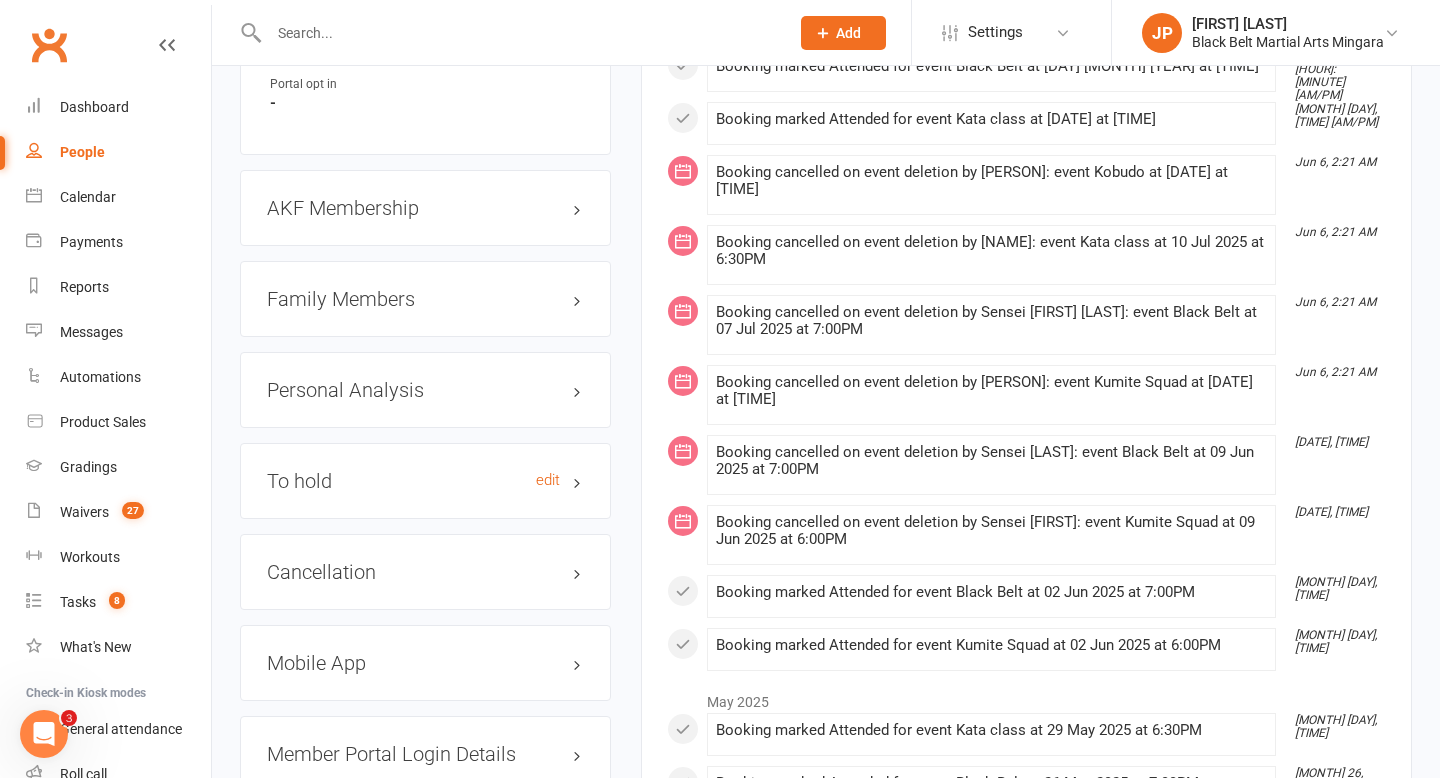 click on "To hold edit" at bounding box center (425, 481) 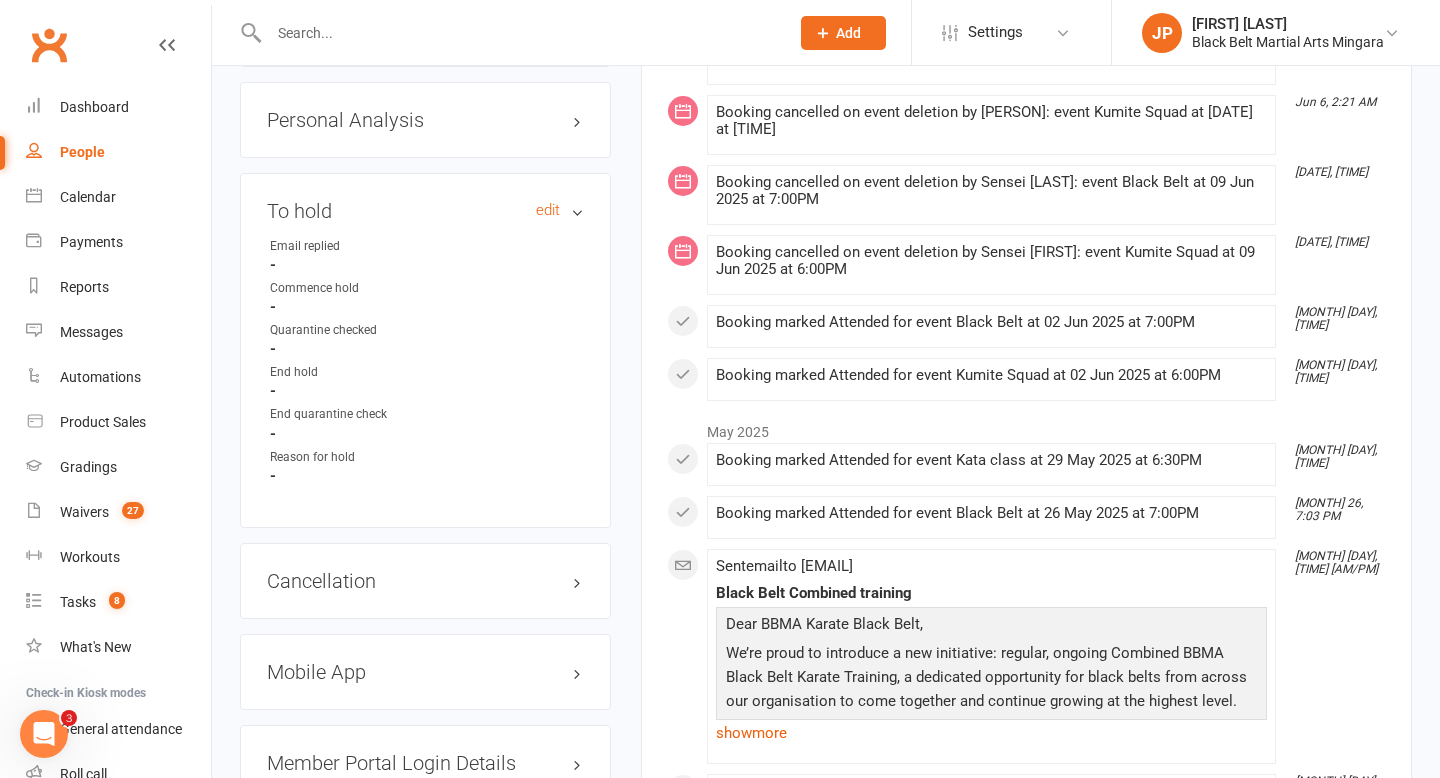 scroll, scrollTop: 2564, scrollLeft: 0, axis: vertical 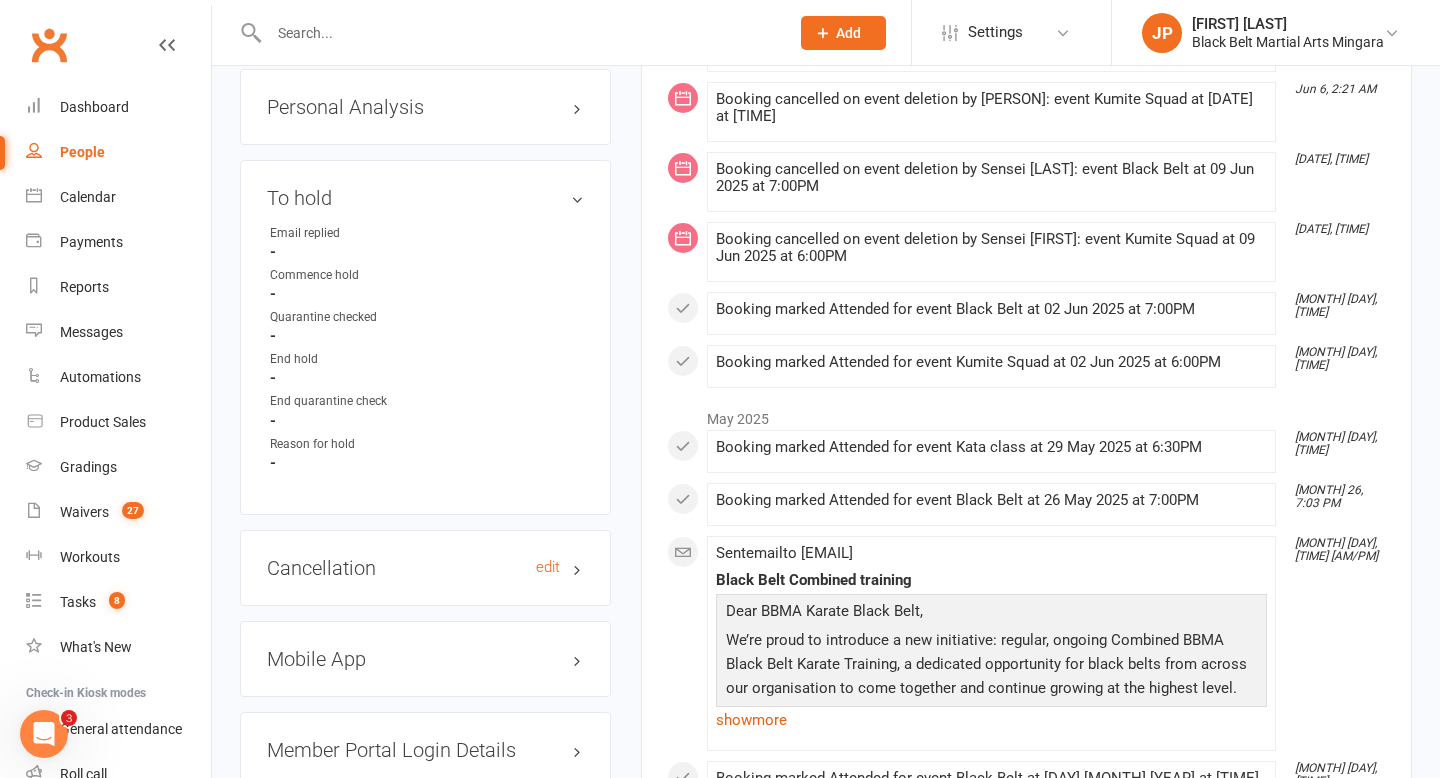 click on "Cancellation  edit" at bounding box center [425, 568] 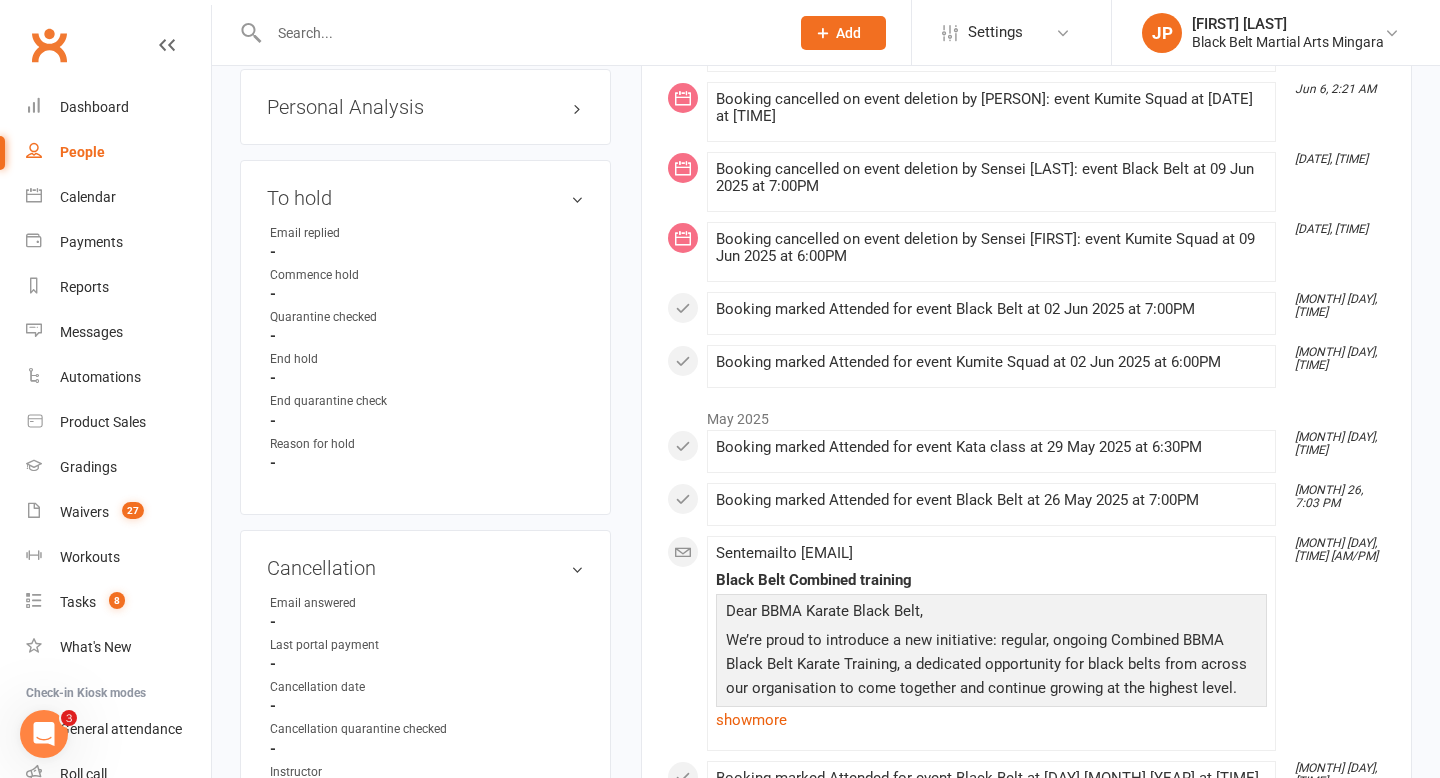 click at bounding box center (519, 33) 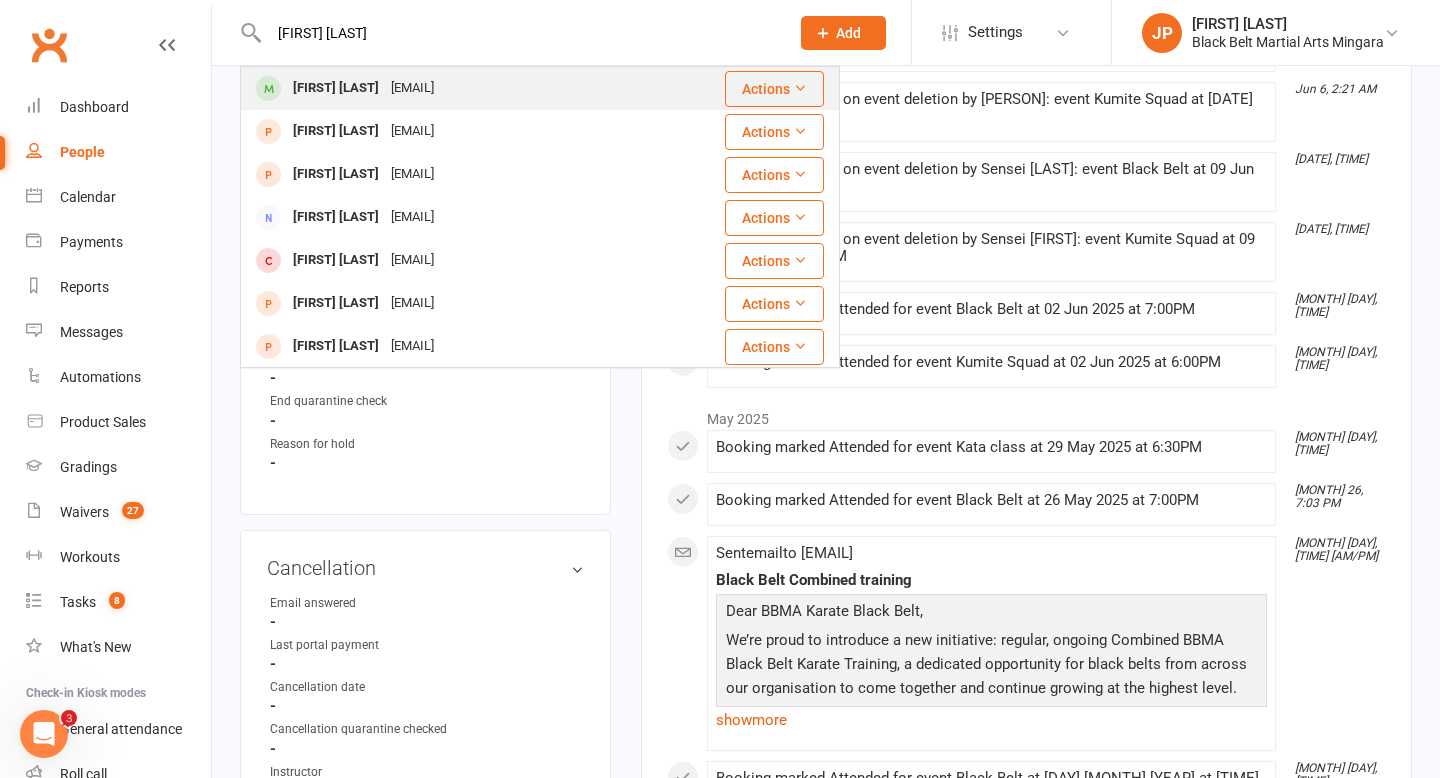type on "[FIRST] [LAST]" 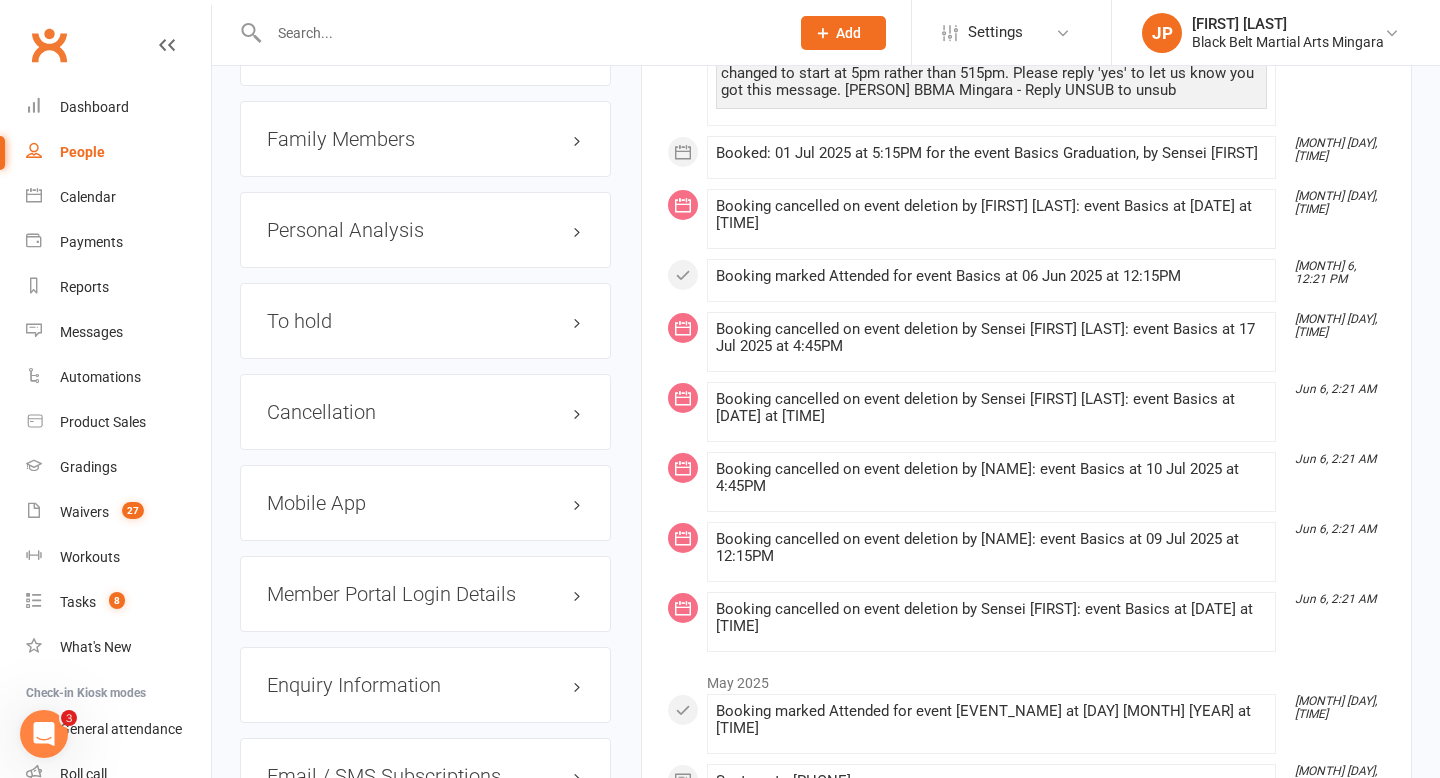 scroll, scrollTop: 2276, scrollLeft: 0, axis: vertical 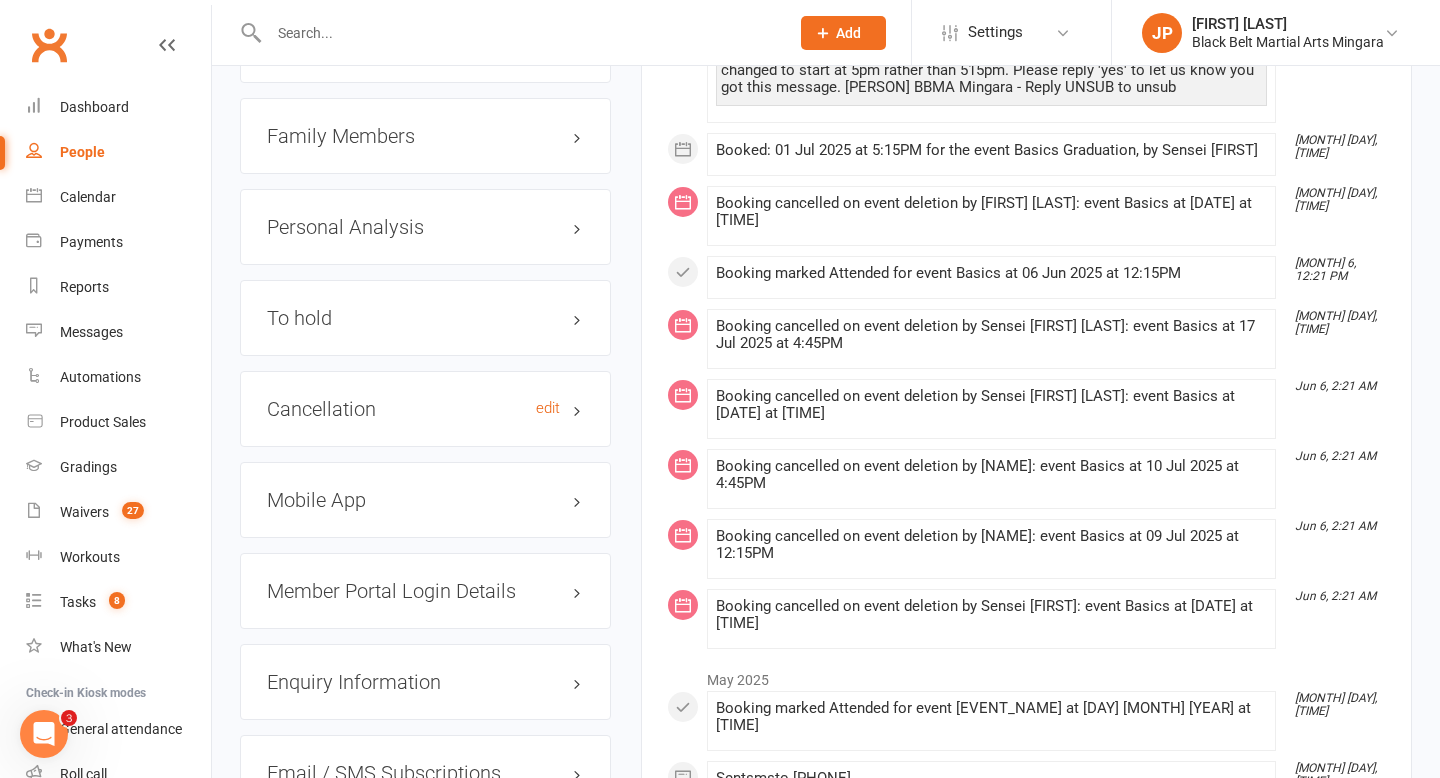 click on "Cancellation  edit" at bounding box center [425, 409] 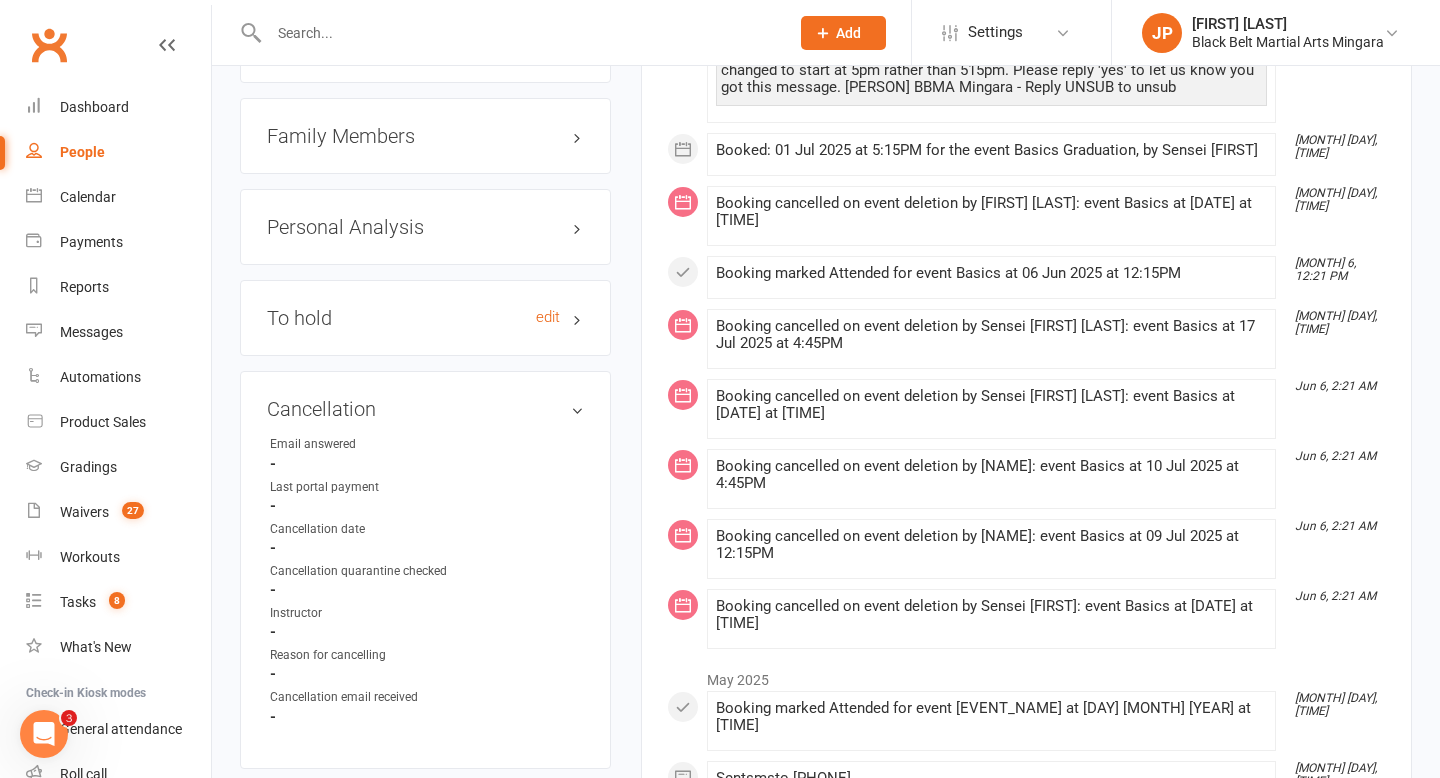 click on "To hold edit" at bounding box center [425, 318] 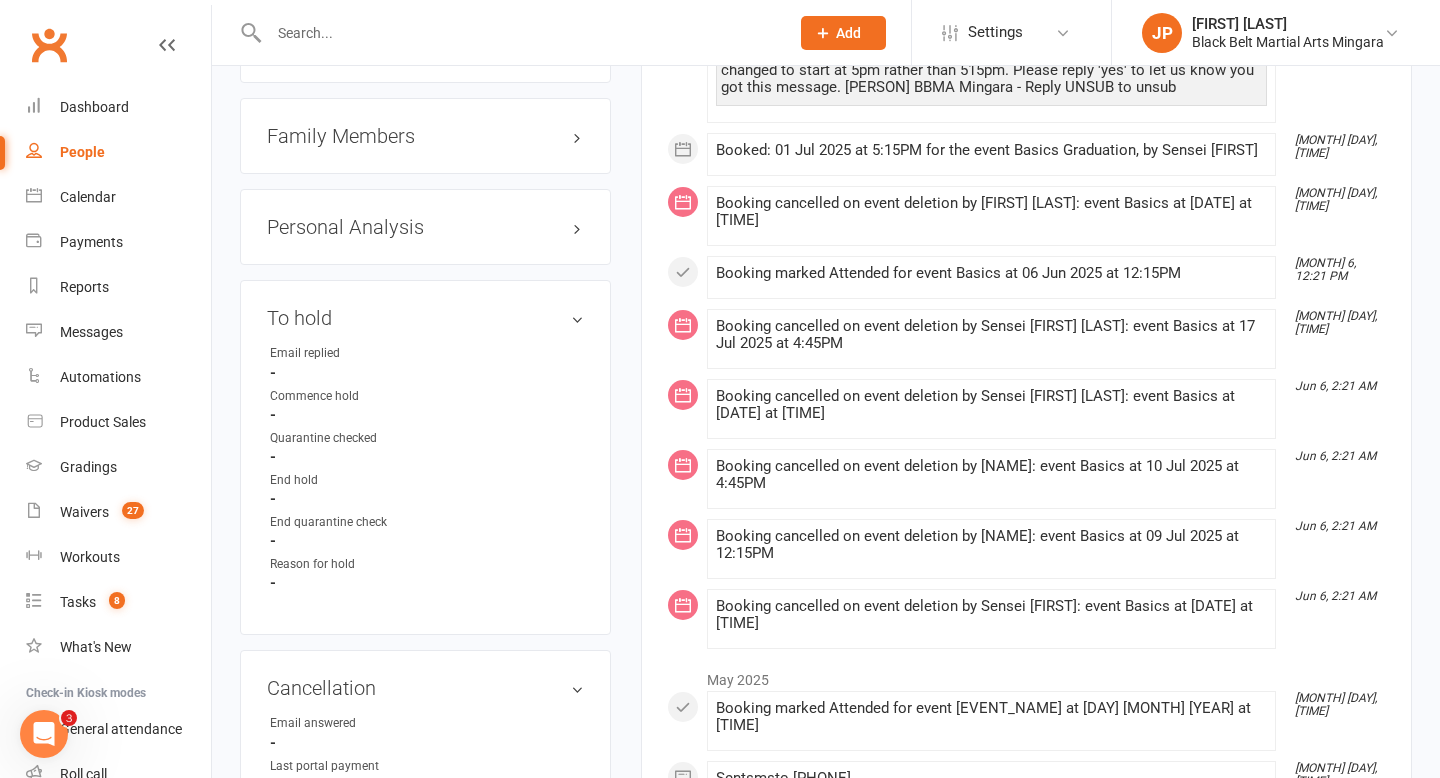click at bounding box center [519, 33] 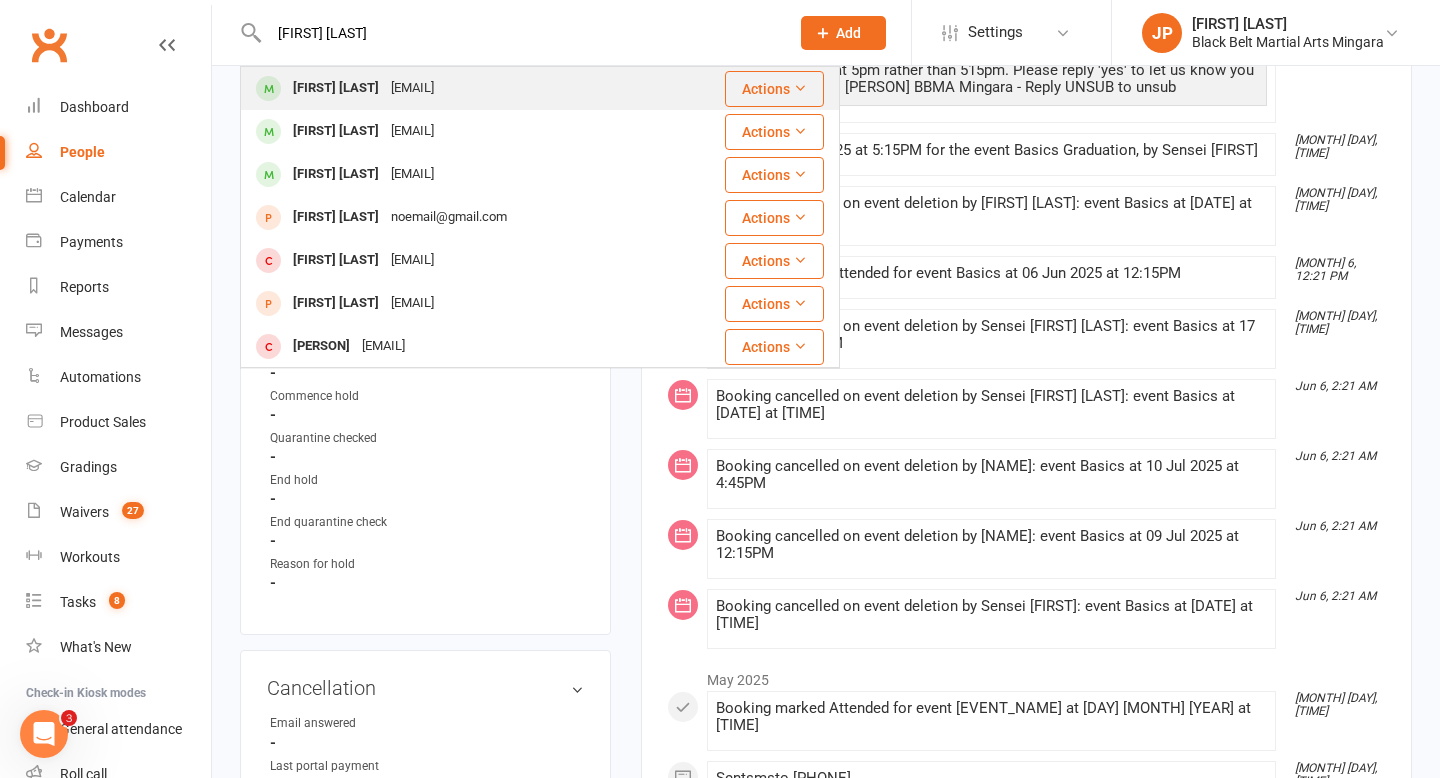 type on "[FIRST] [LAST]" 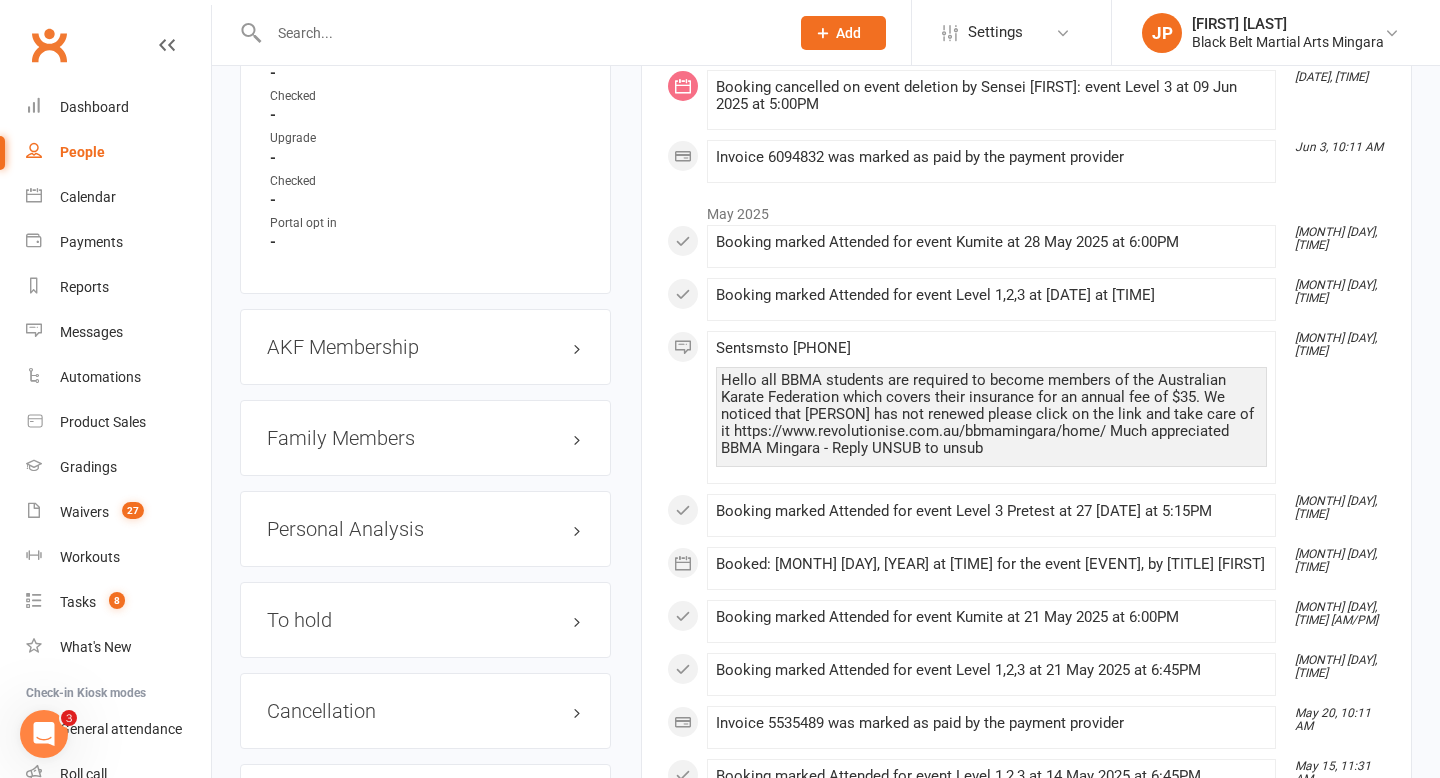 scroll, scrollTop: 2290, scrollLeft: 0, axis: vertical 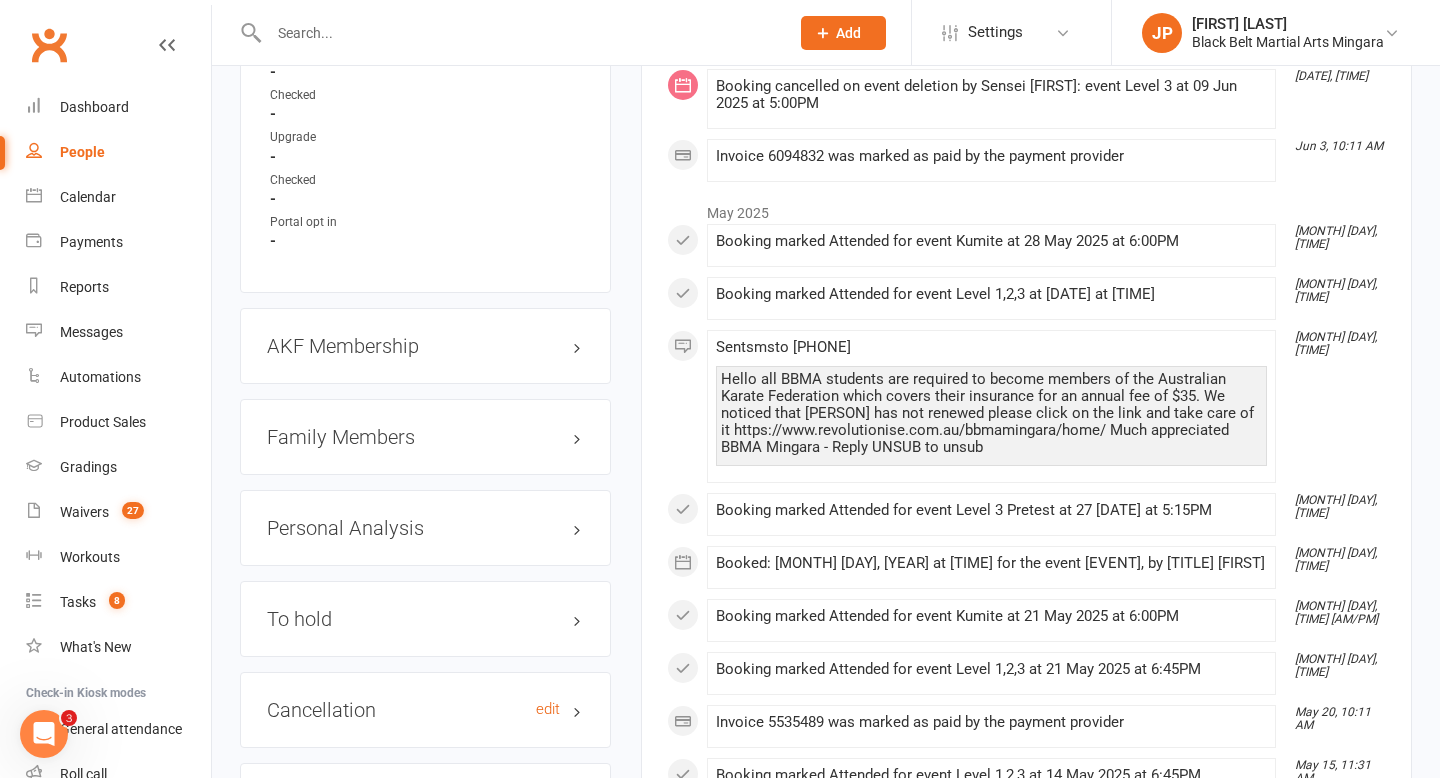 click on "Cancellation  edit" at bounding box center [425, 710] 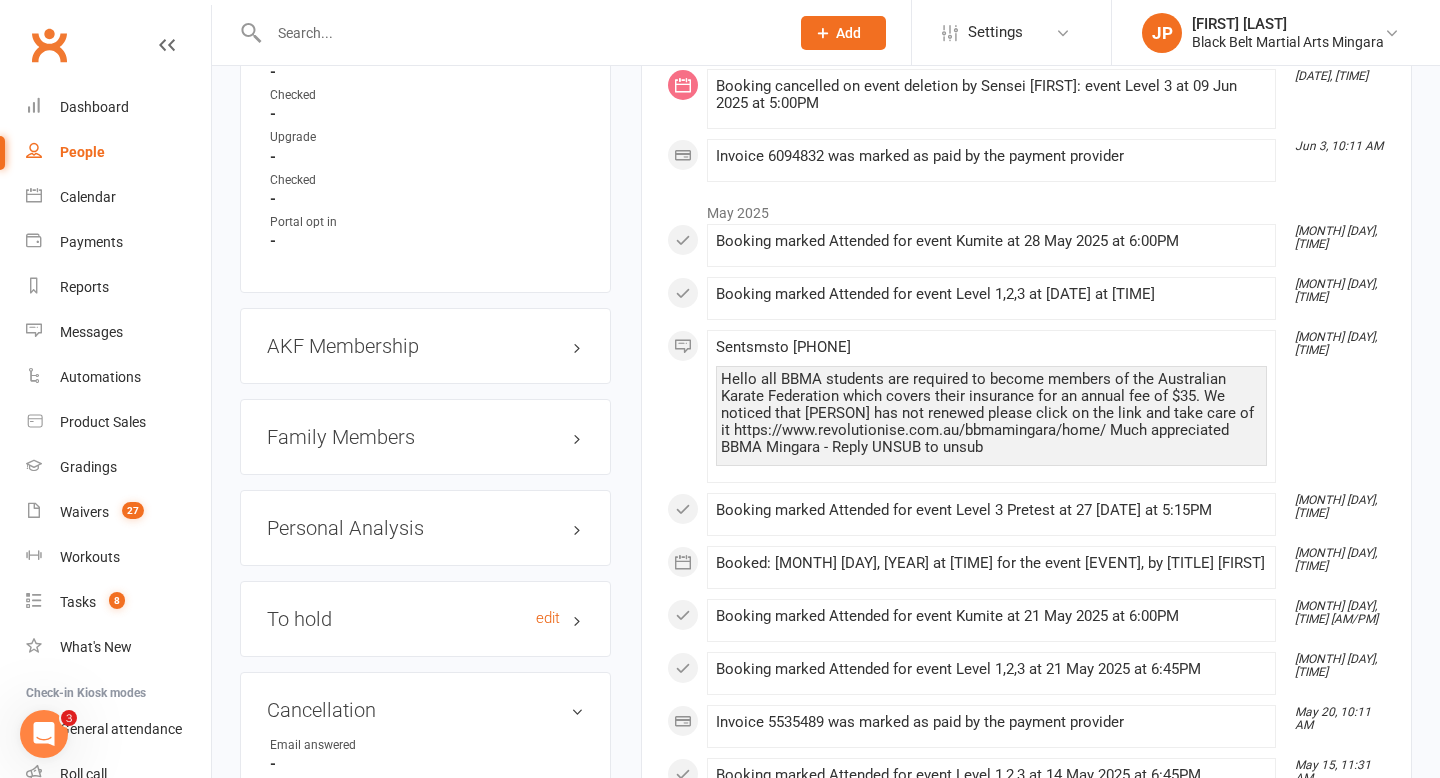 click on "To hold edit" at bounding box center [425, 619] 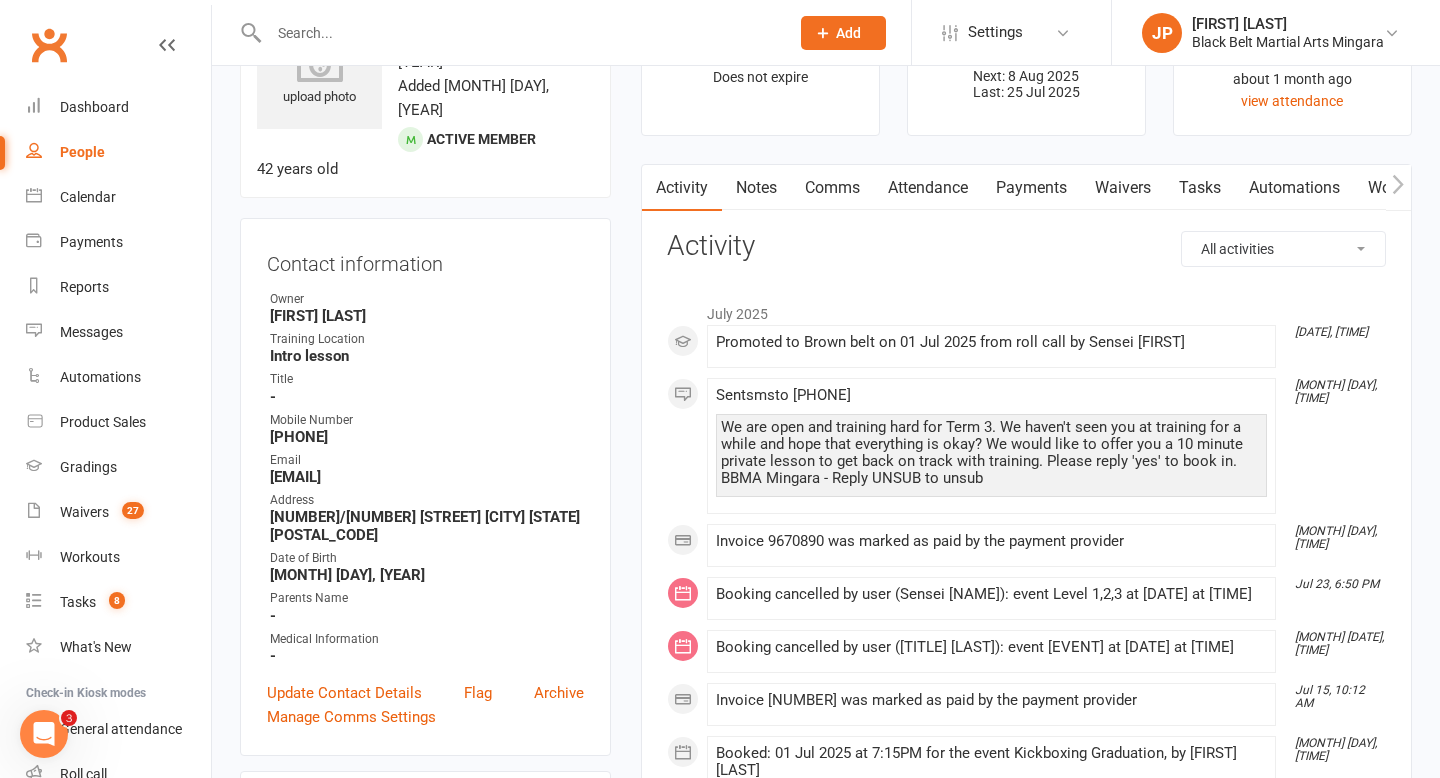 scroll, scrollTop: 0, scrollLeft: 0, axis: both 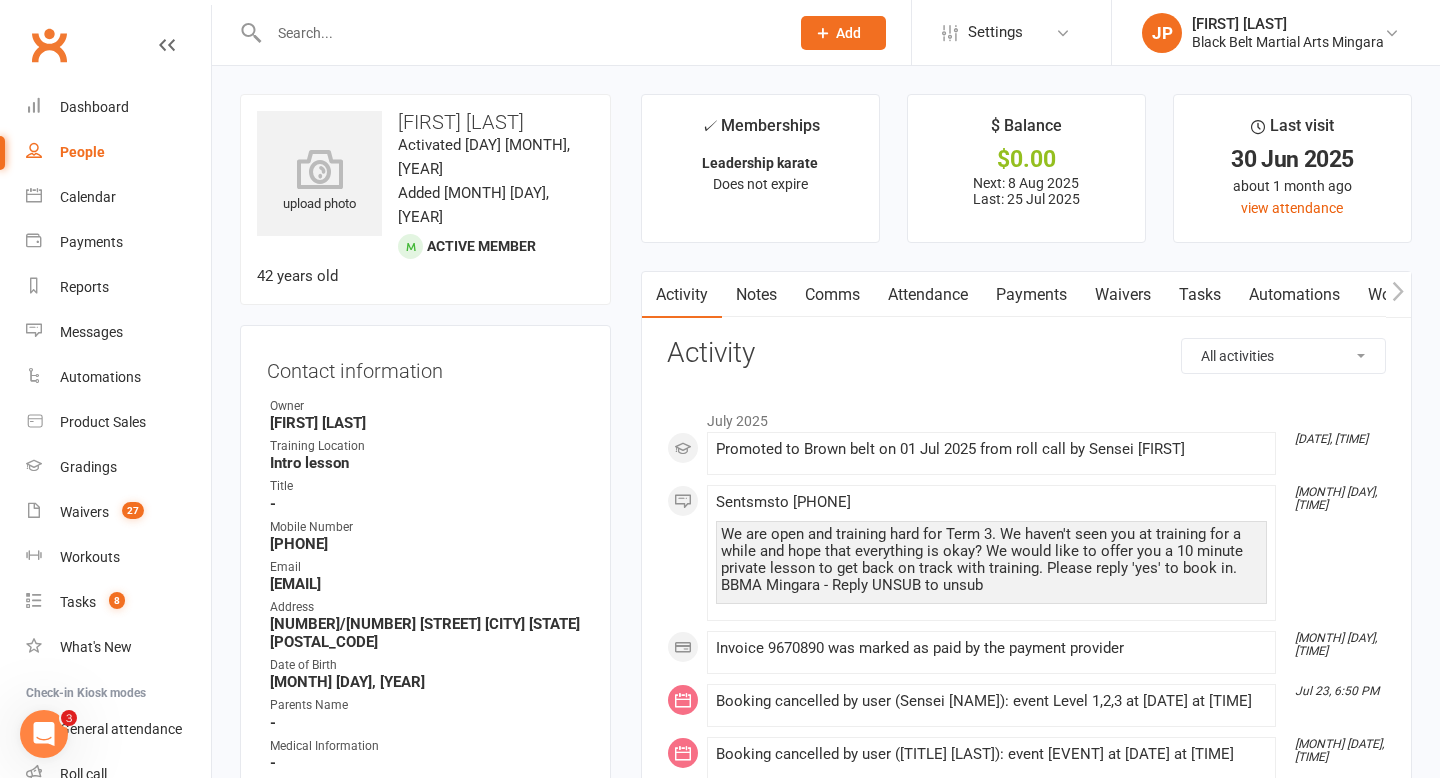 click at bounding box center (519, 33) 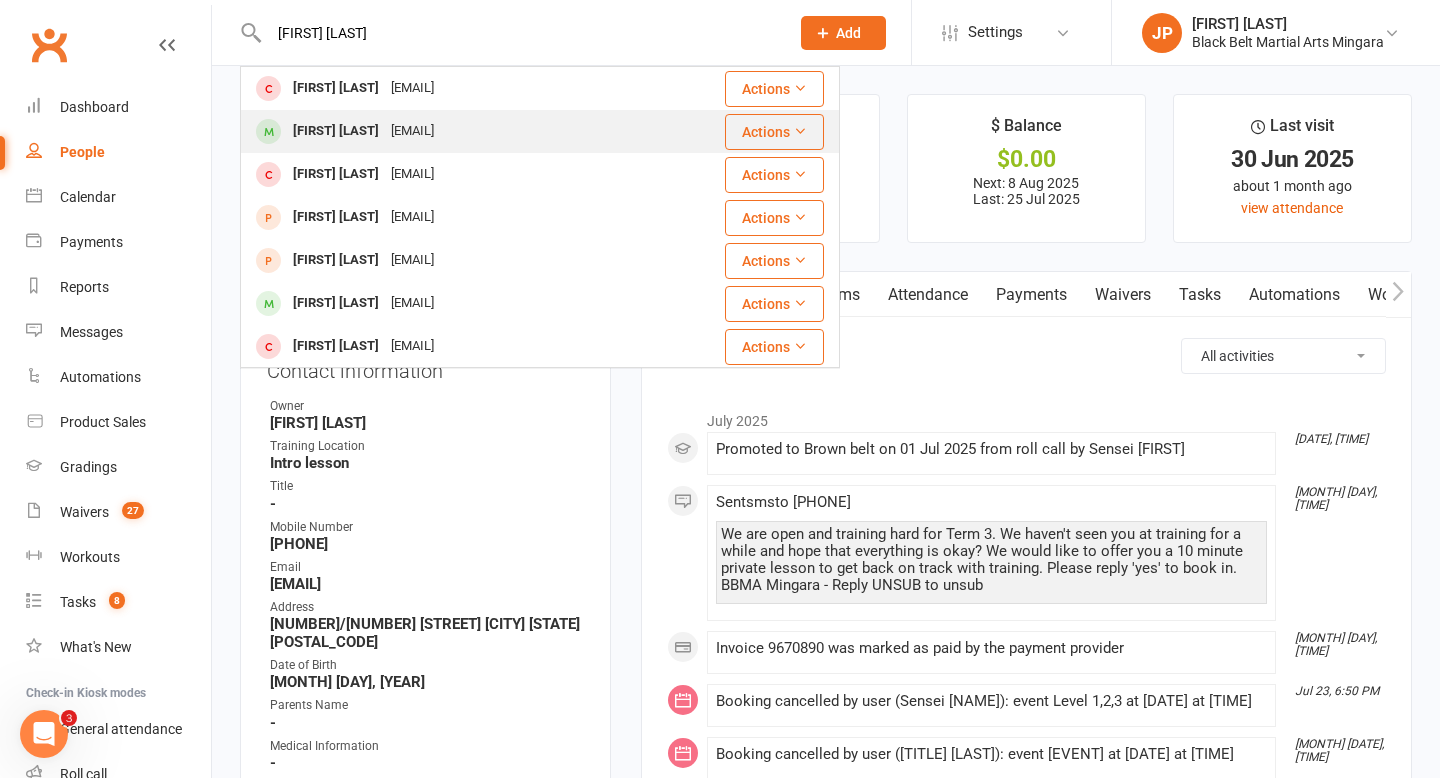 type on "[FIRST] [LAST]" 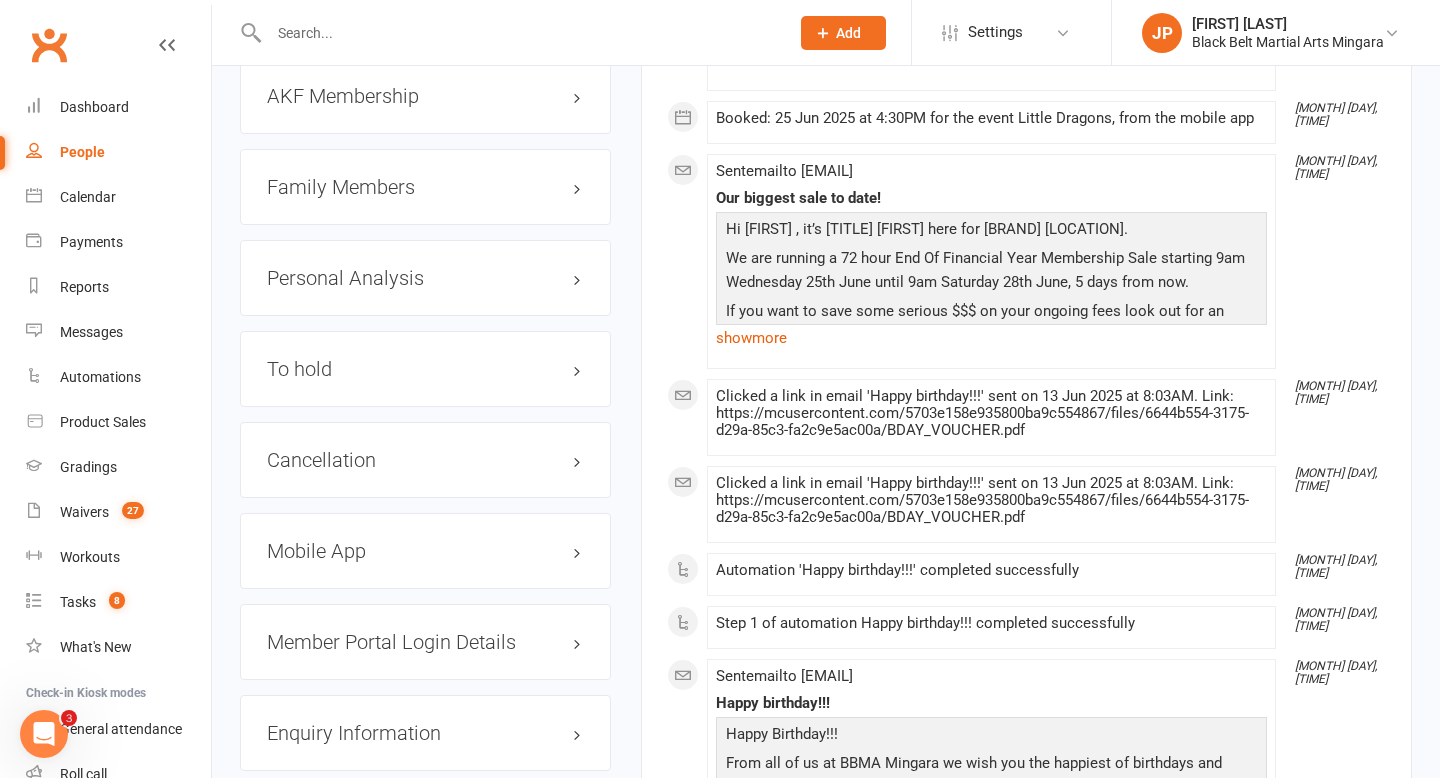 scroll, scrollTop: 2361, scrollLeft: 0, axis: vertical 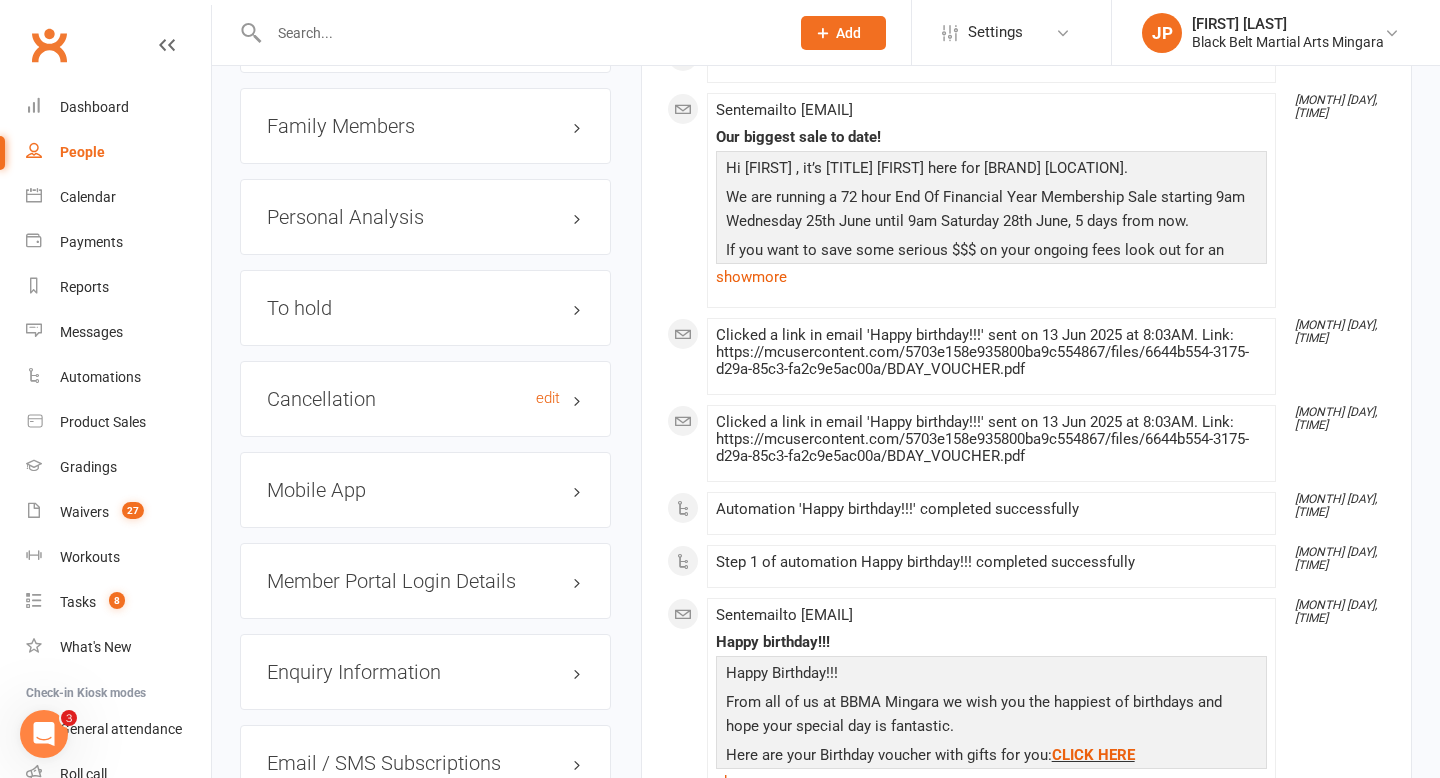 click on "Cancellation  edit" at bounding box center [425, 399] 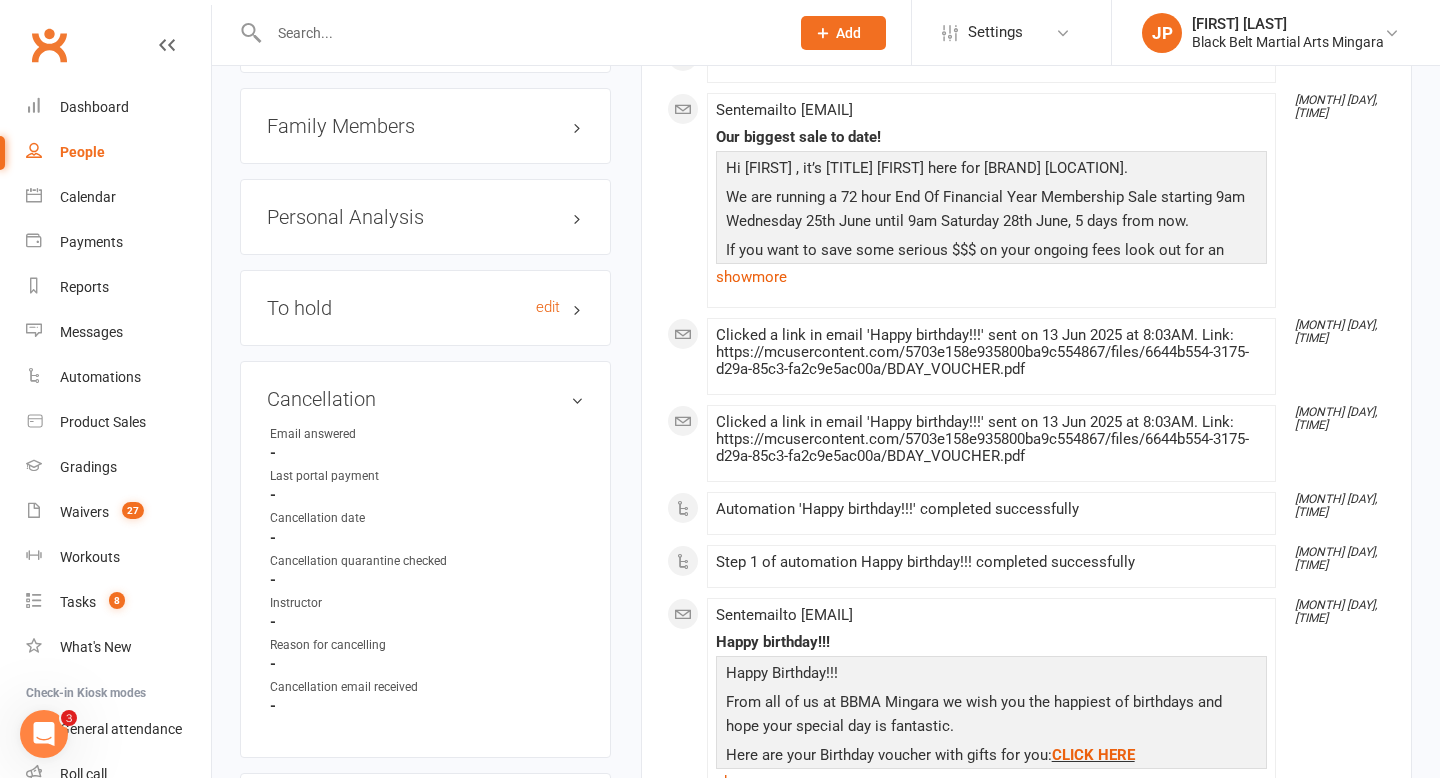 click on "To hold edit" at bounding box center [425, 308] 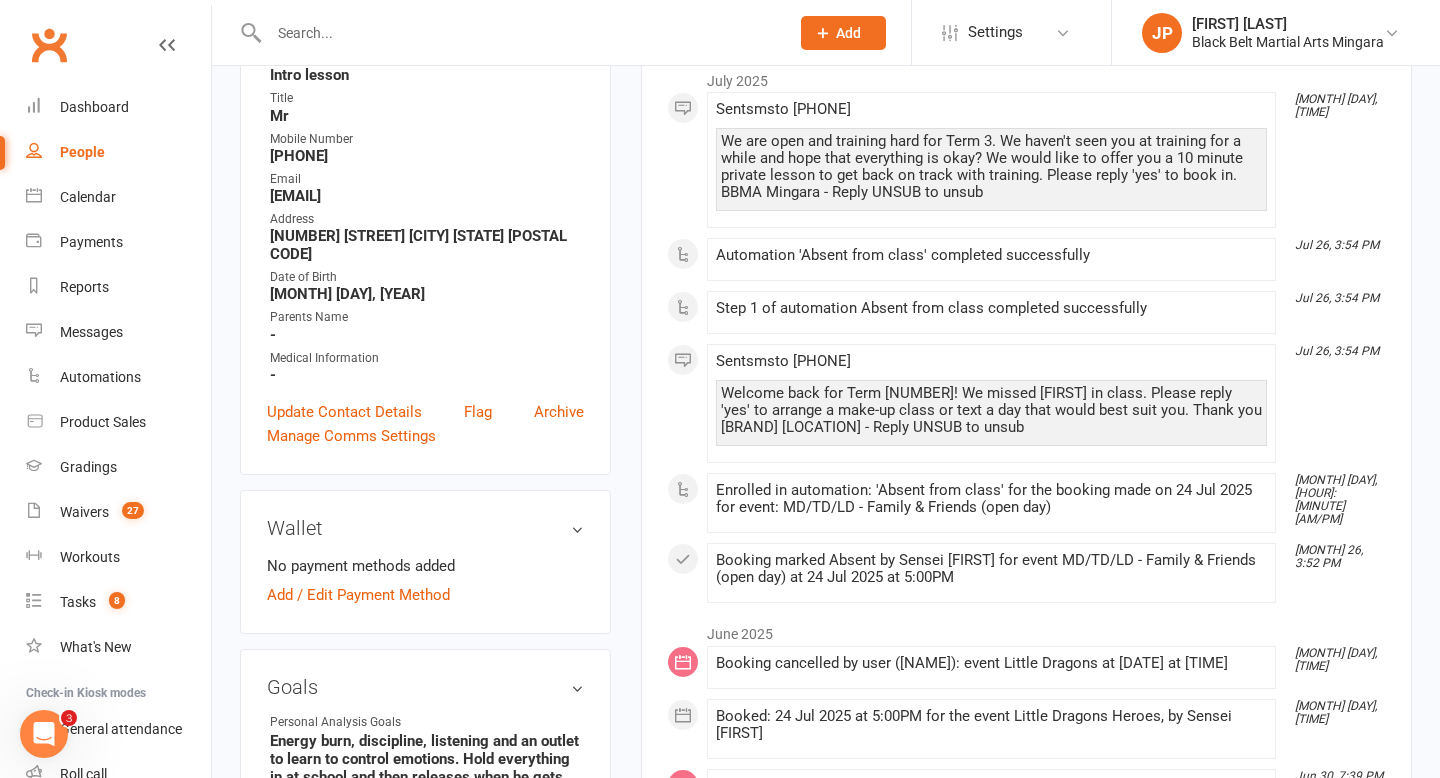scroll, scrollTop: 134, scrollLeft: 0, axis: vertical 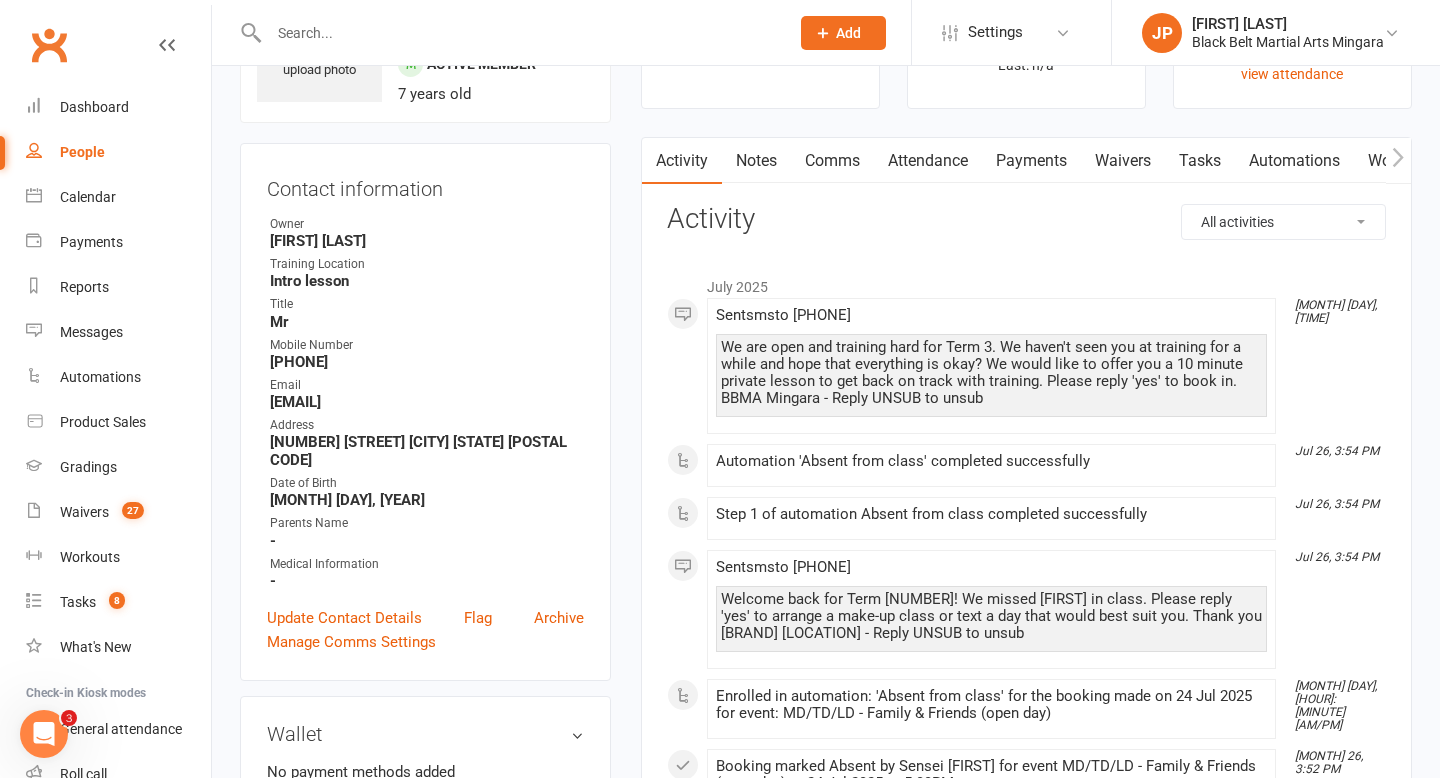 click at bounding box center [519, 33] 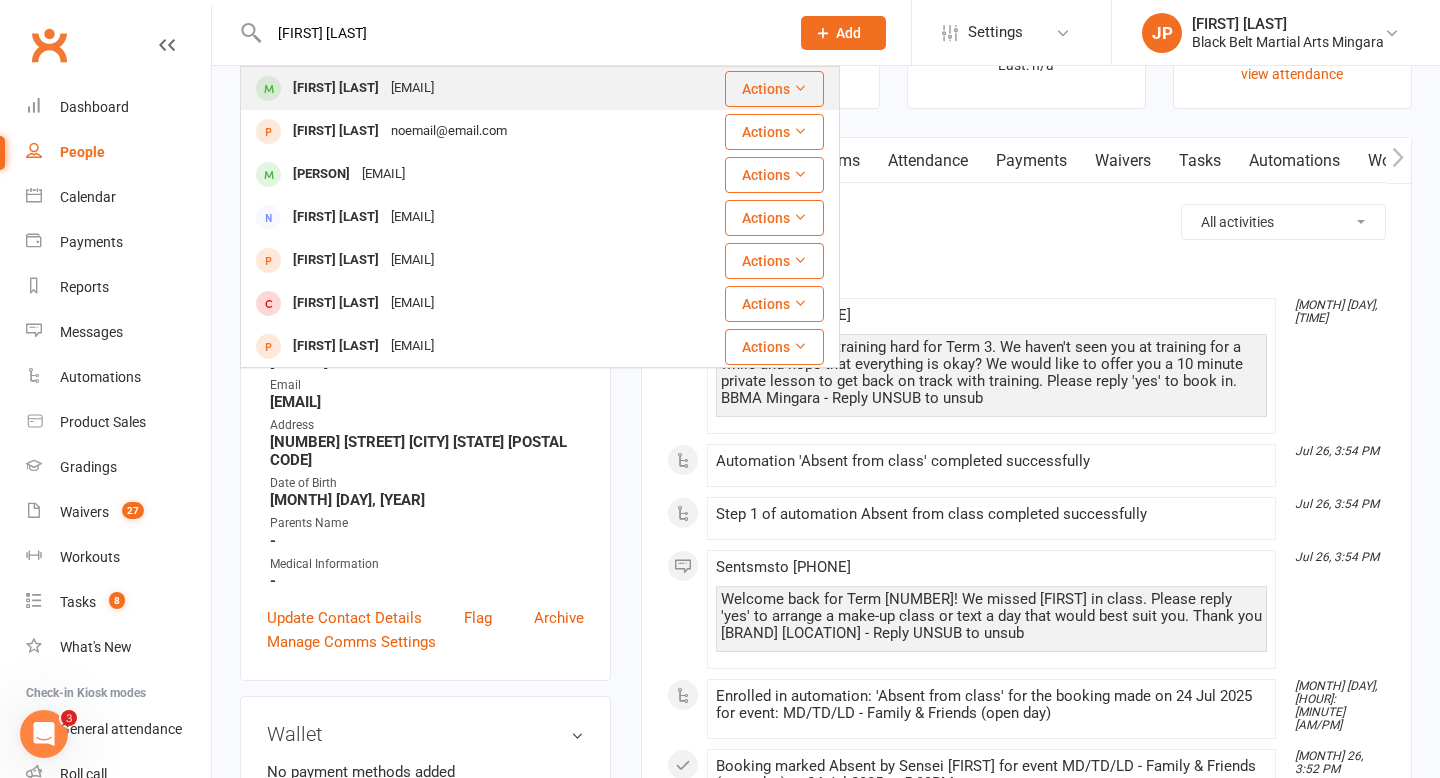 type on "[FIRST] [LAST]" 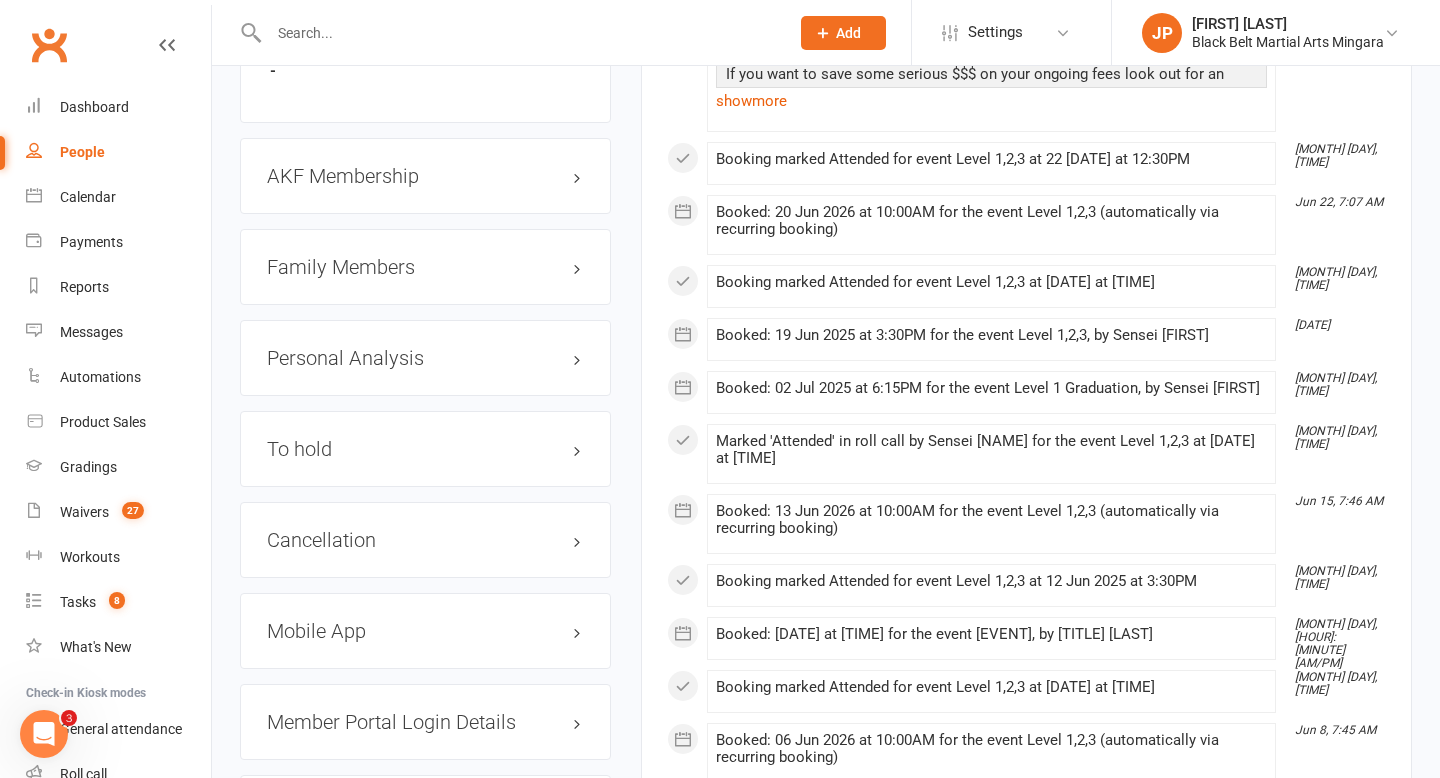 scroll, scrollTop: 2383, scrollLeft: 0, axis: vertical 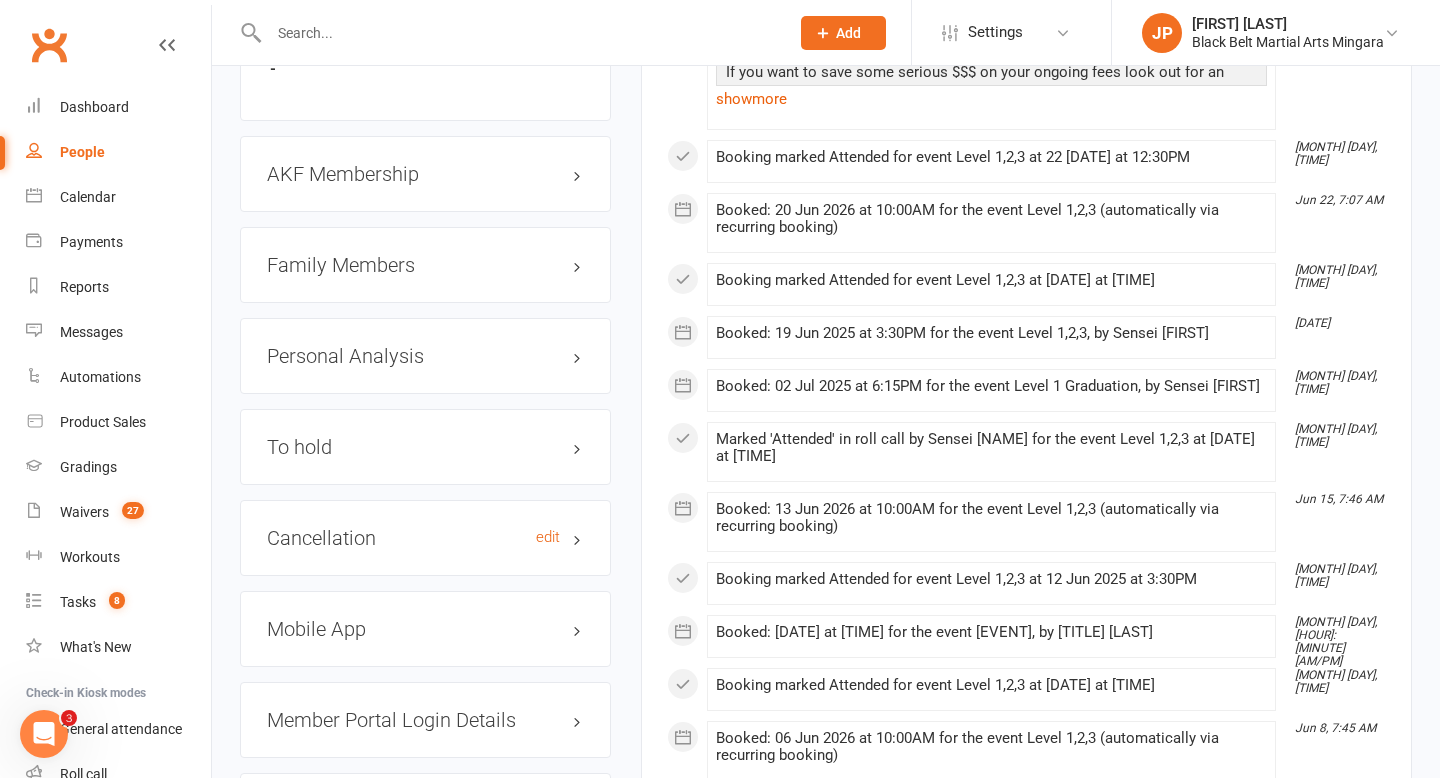 click on "Cancellation  edit" at bounding box center (425, 538) 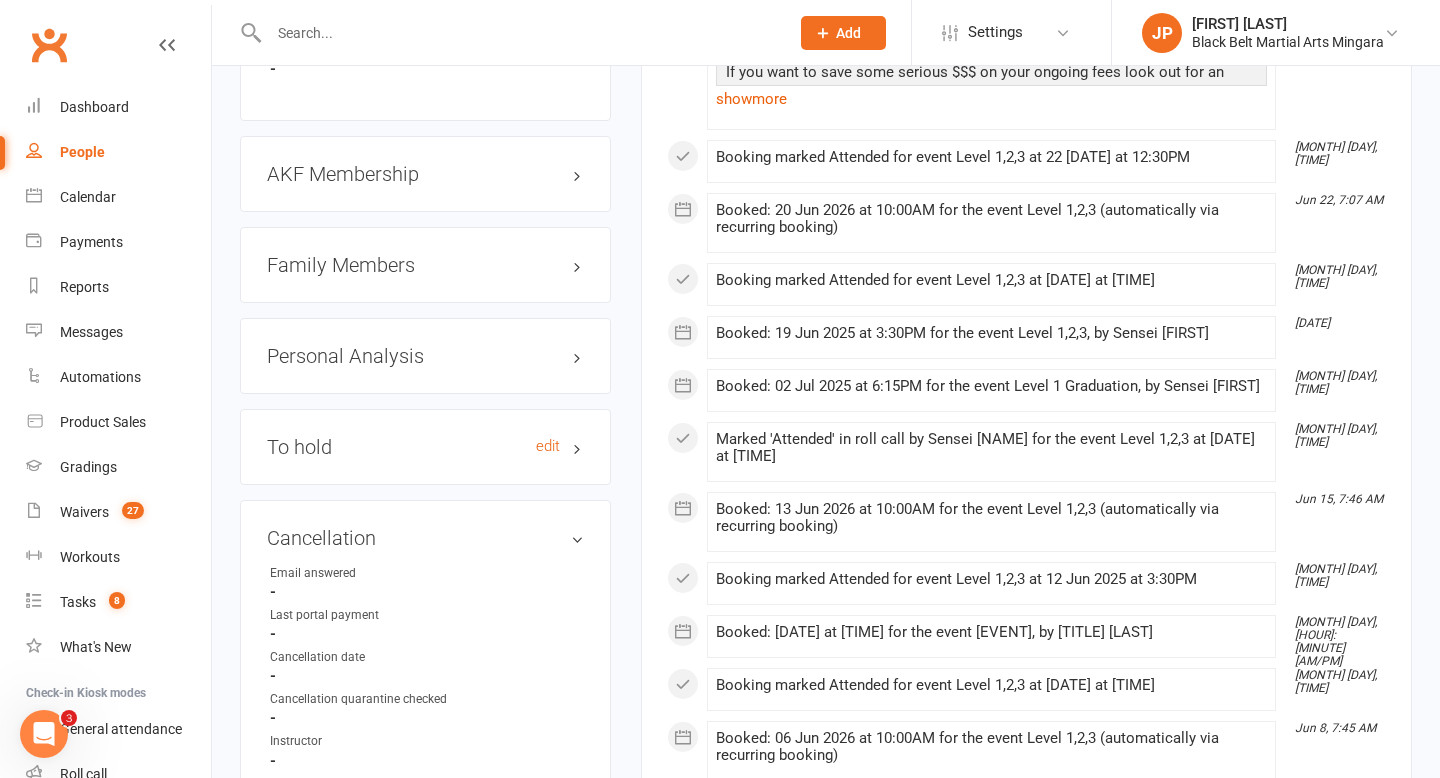 click on "To hold edit" at bounding box center [425, 447] 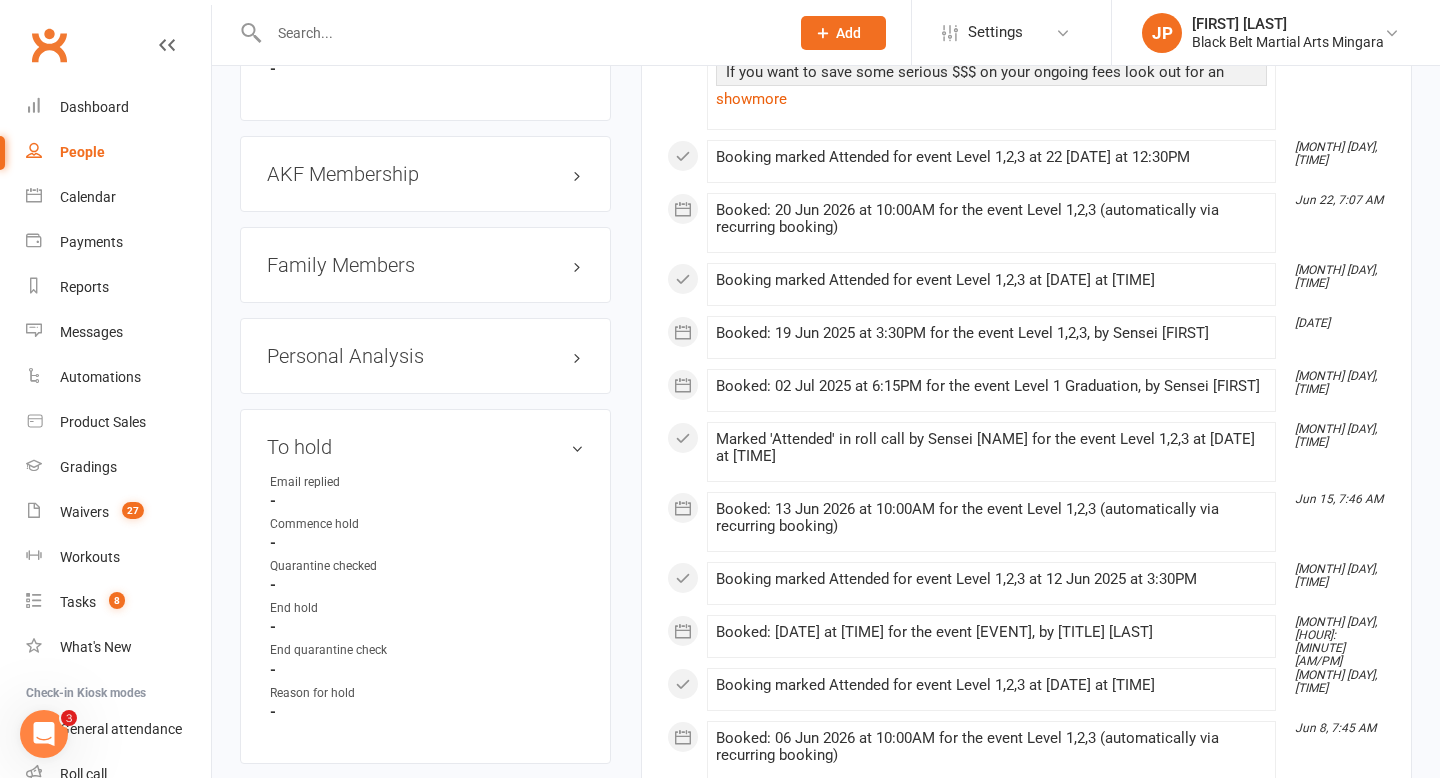 click on "Family Members" at bounding box center [425, 265] 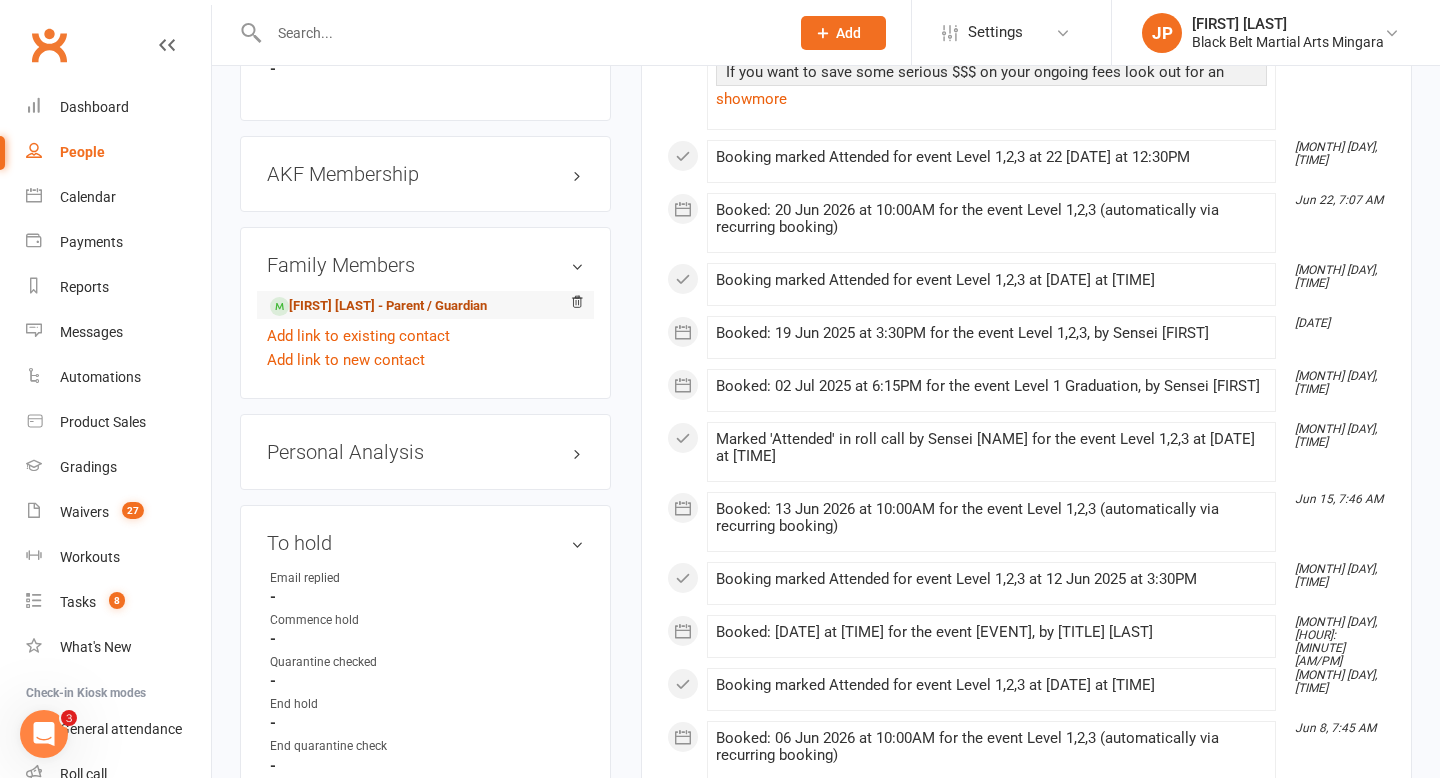 click on "[FIRST] [LAST] - Parent / Guardian" at bounding box center [378, 306] 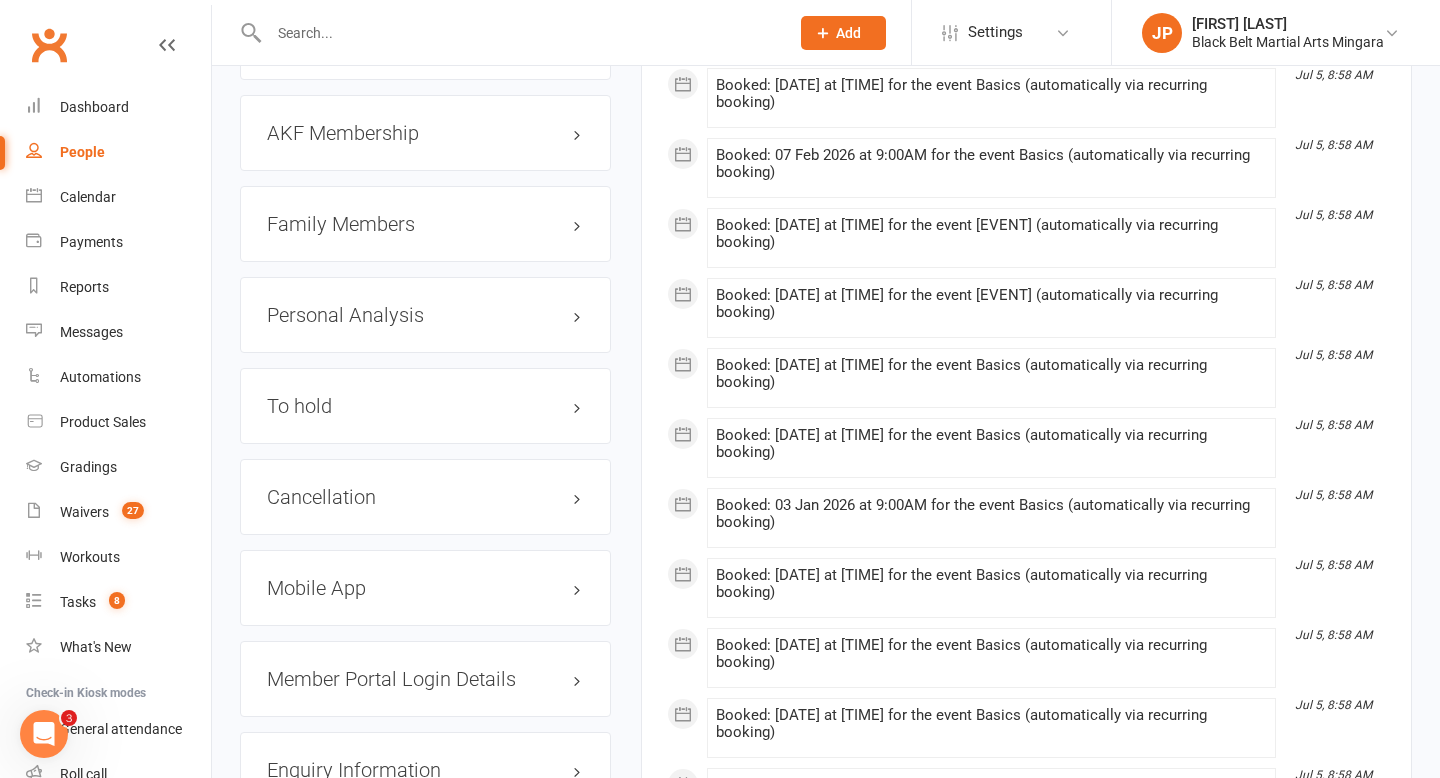 scroll, scrollTop: 2296, scrollLeft: 0, axis: vertical 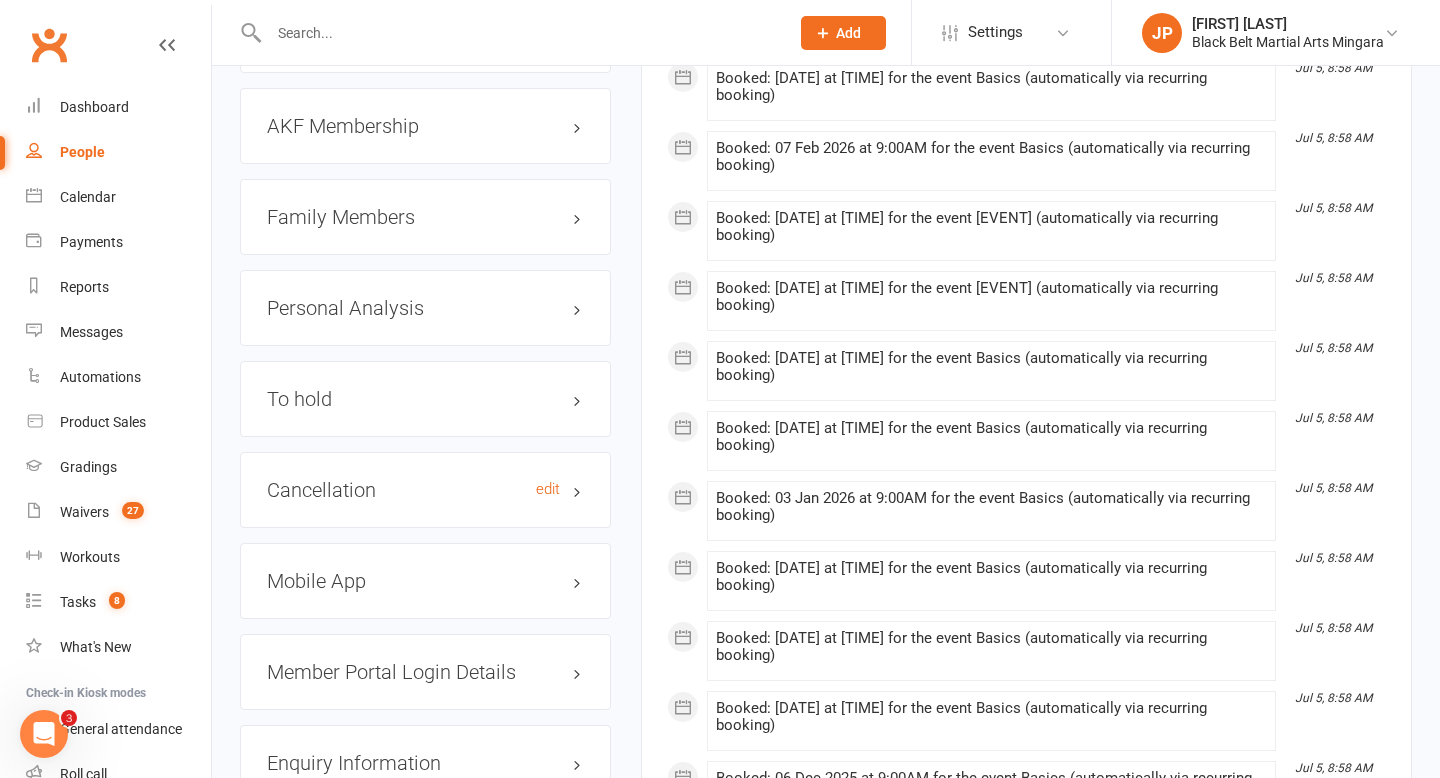 click on "Cancellation  edit" at bounding box center (425, 490) 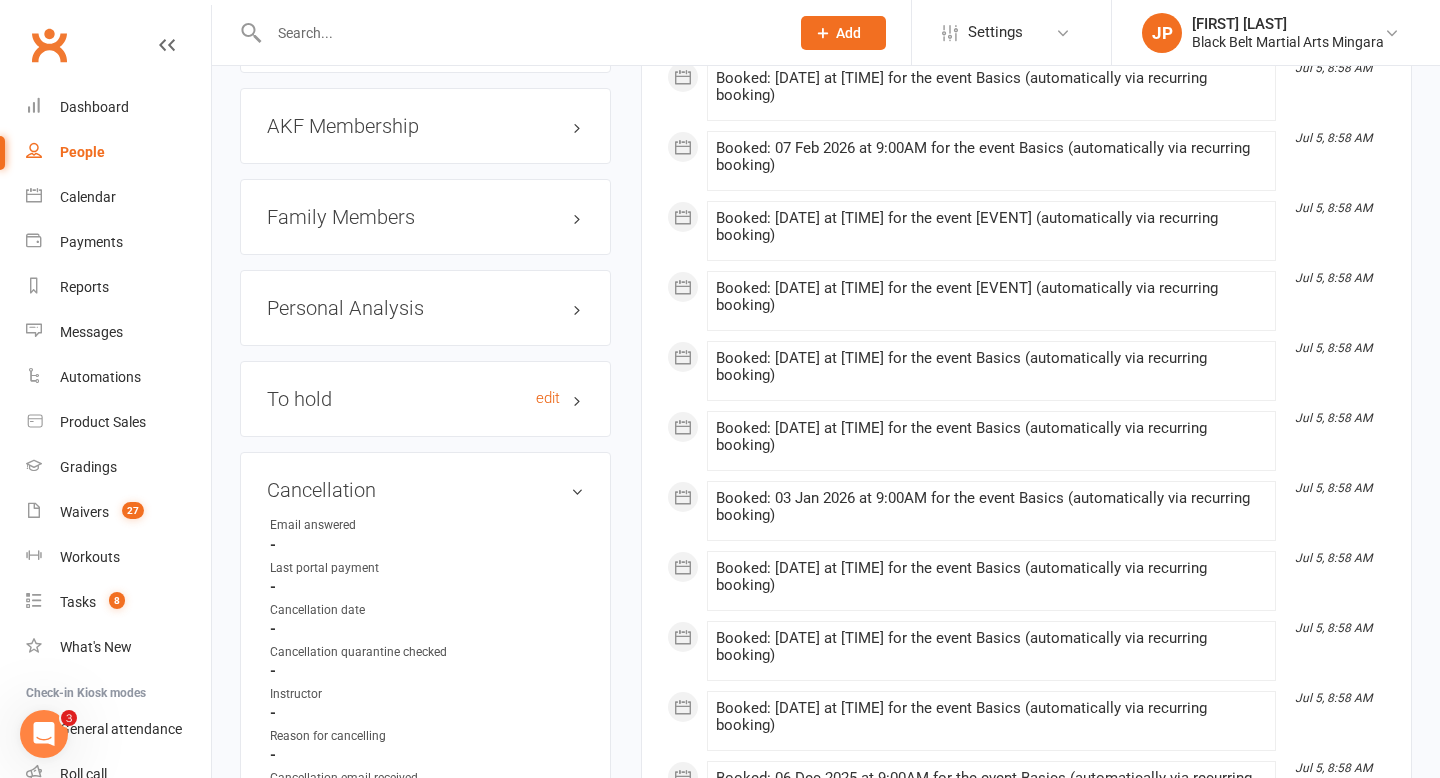 click on "To hold edit" at bounding box center (425, 399) 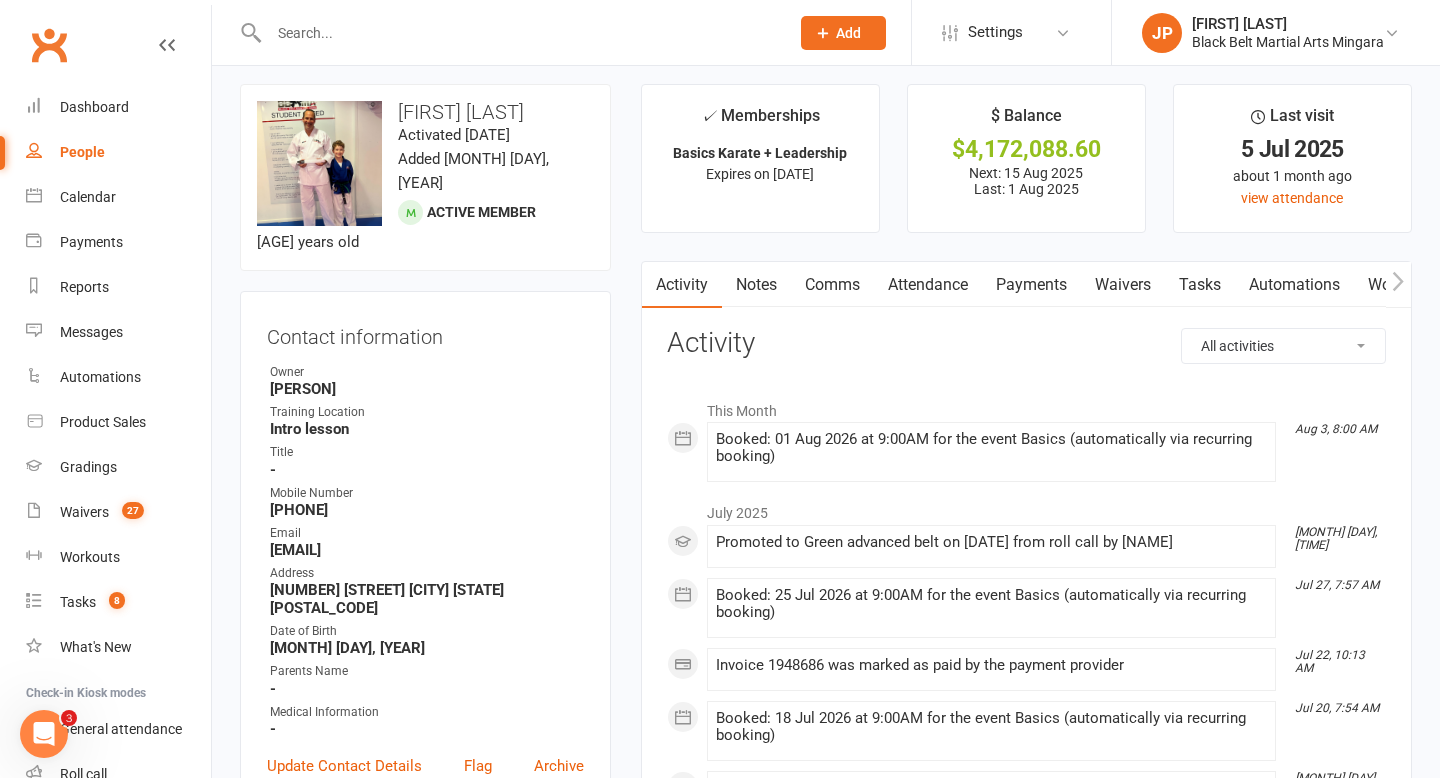 scroll, scrollTop: 0, scrollLeft: 0, axis: both 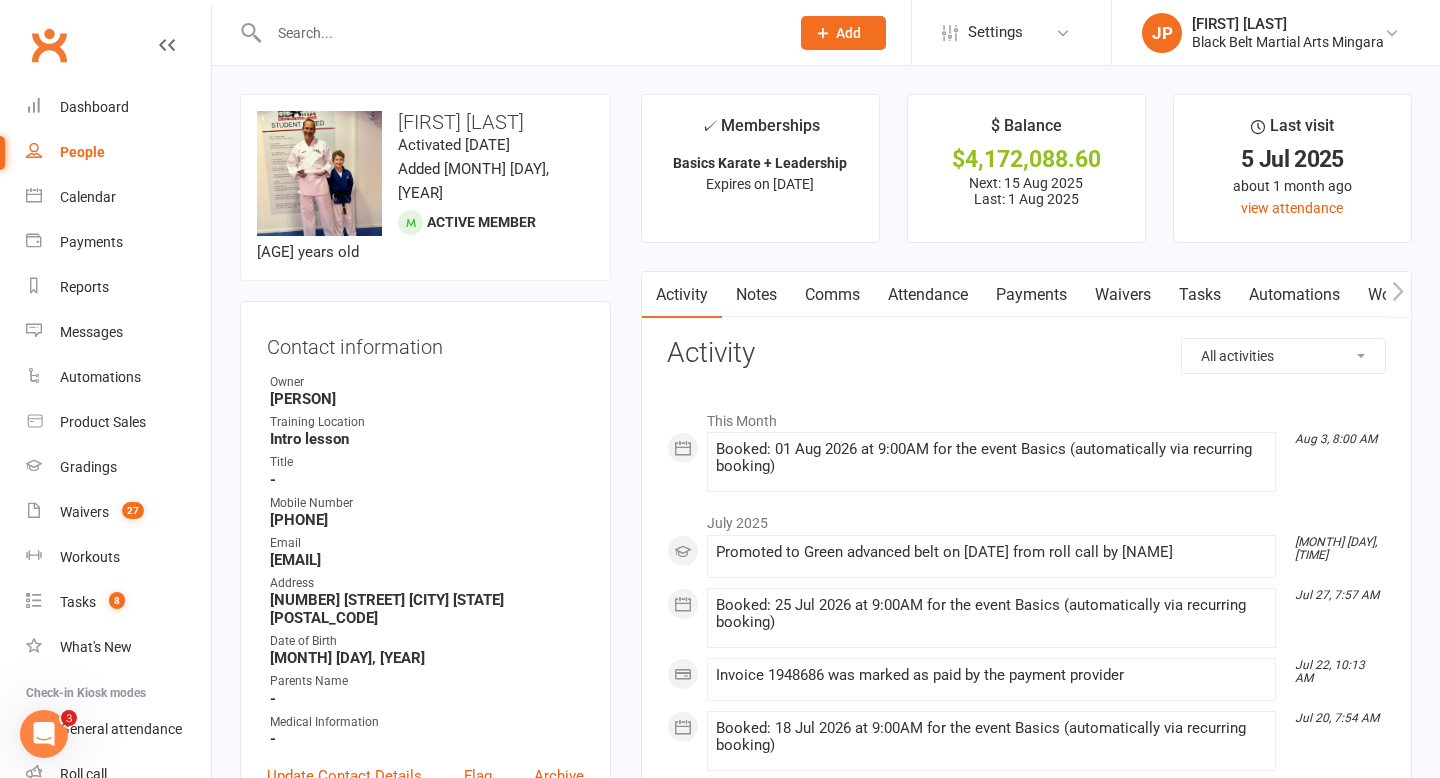 click at bounding box center (519, 33) 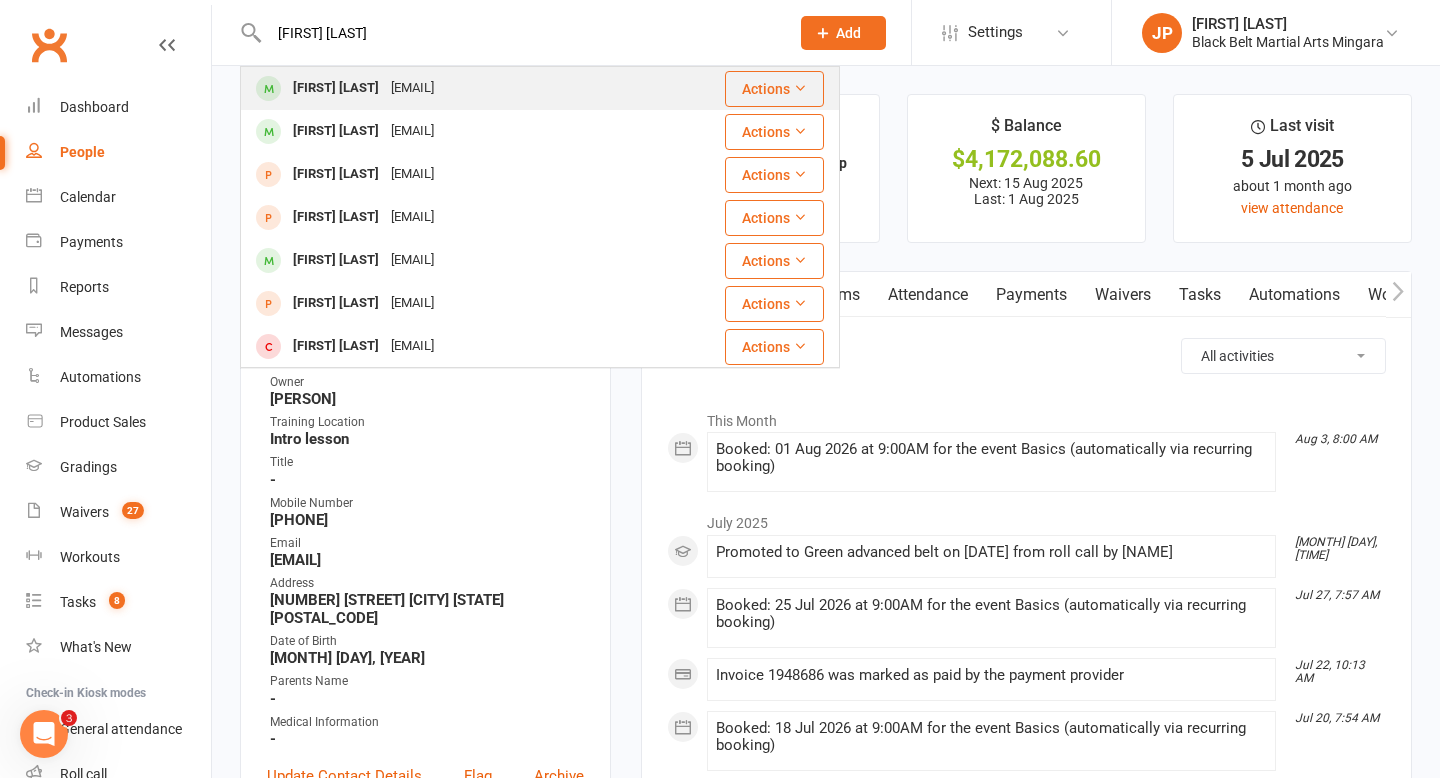 type on "[FIRST] [LAST]" 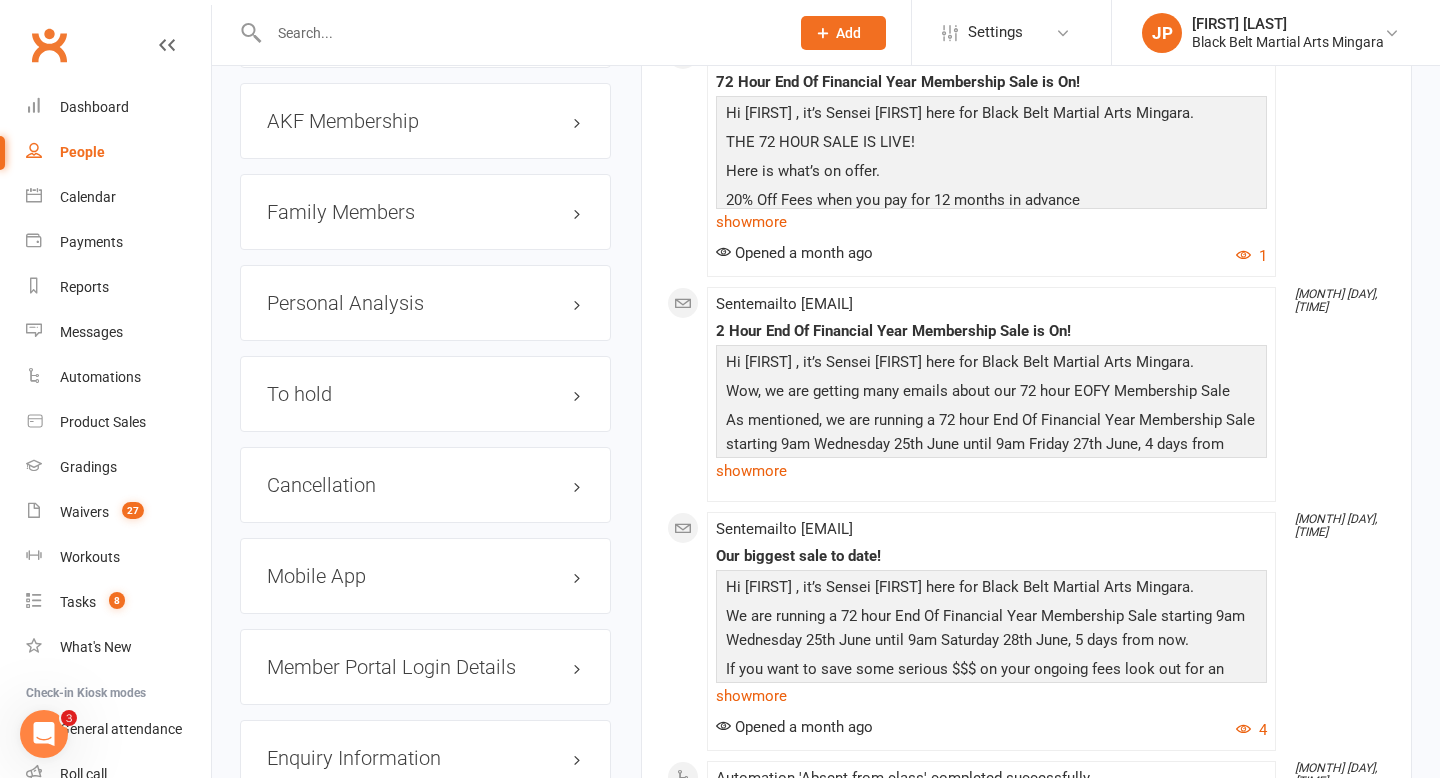 scroll, scrollTop: 2433, scrollLeft: 0, axis: vertical 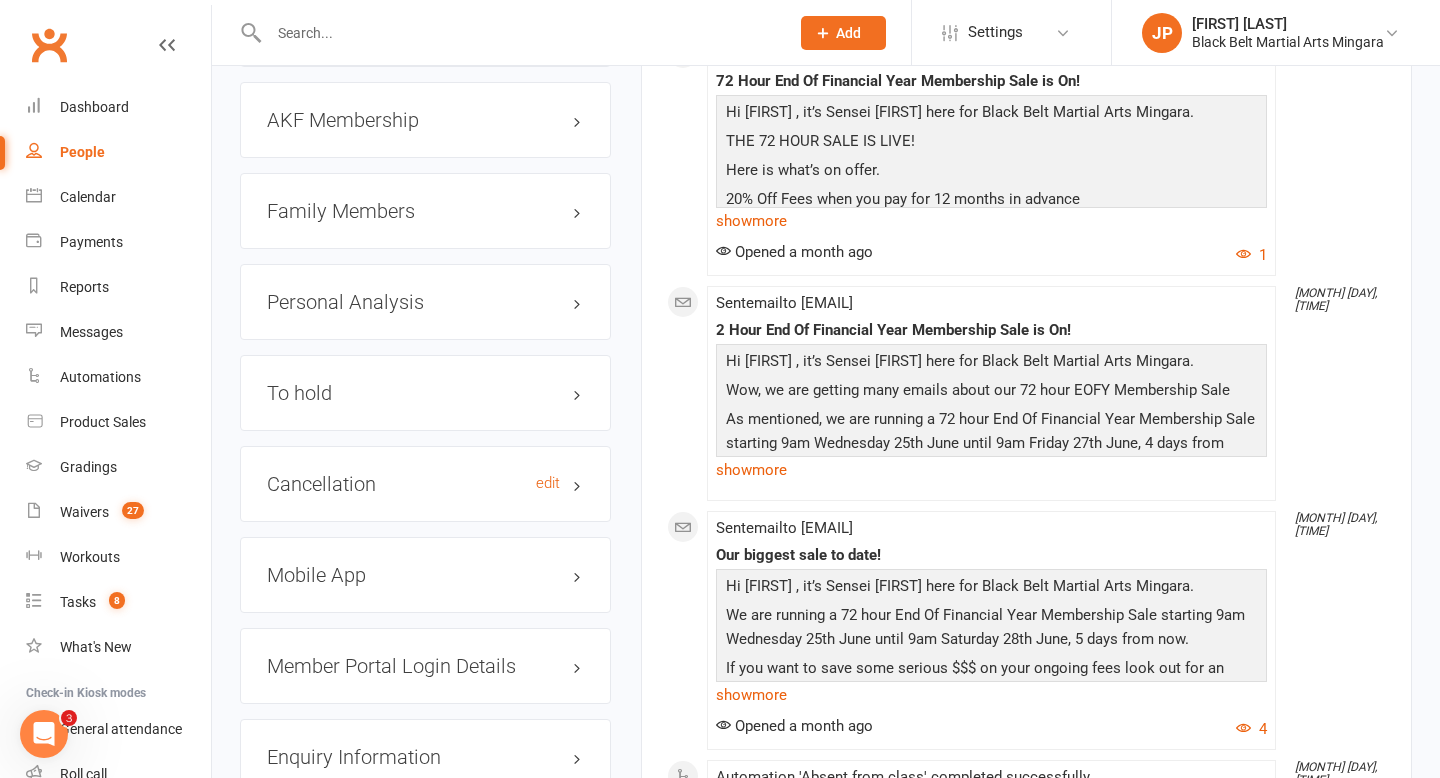 click on "Cancellation  edit" at bounding box center [425, 484] 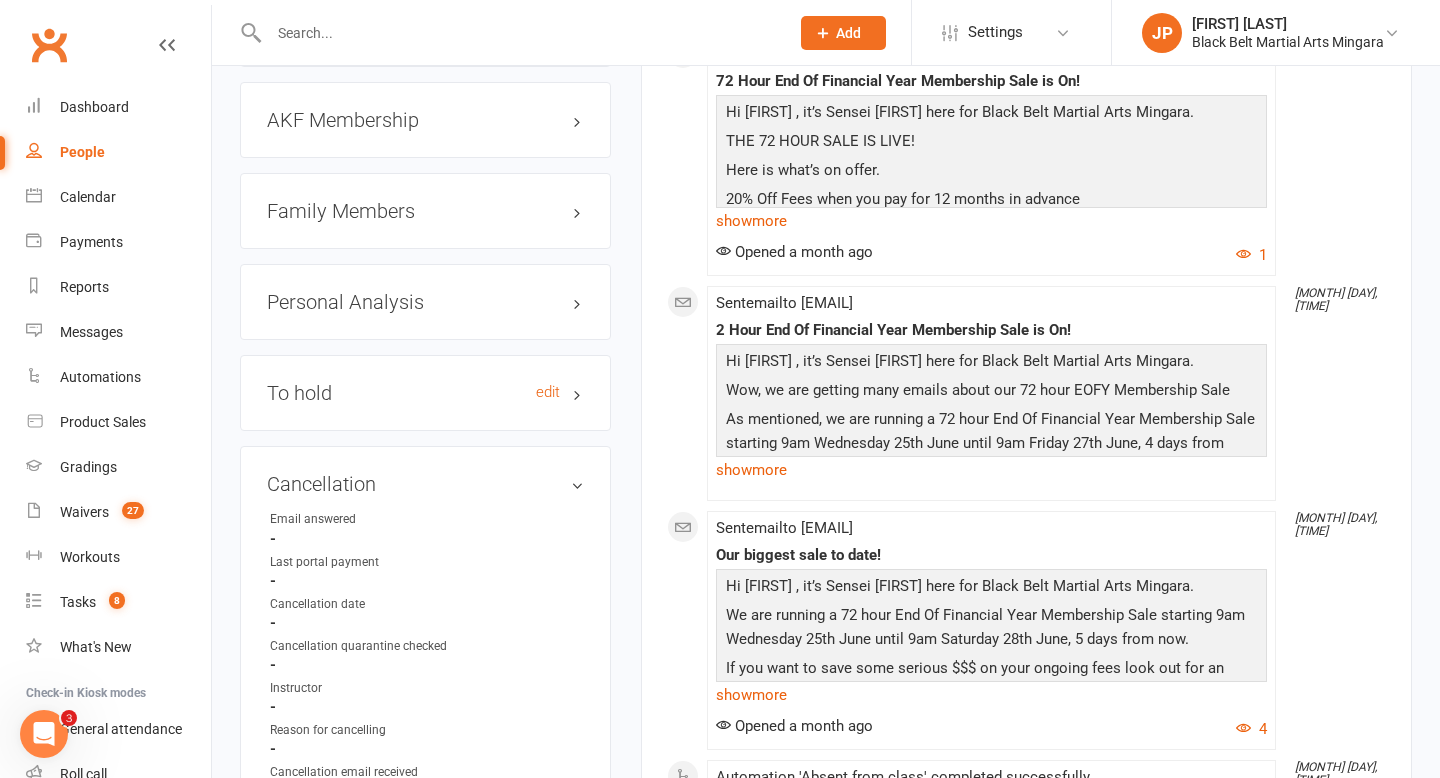 click on "To hold edit" at bounding box center [425, 393] 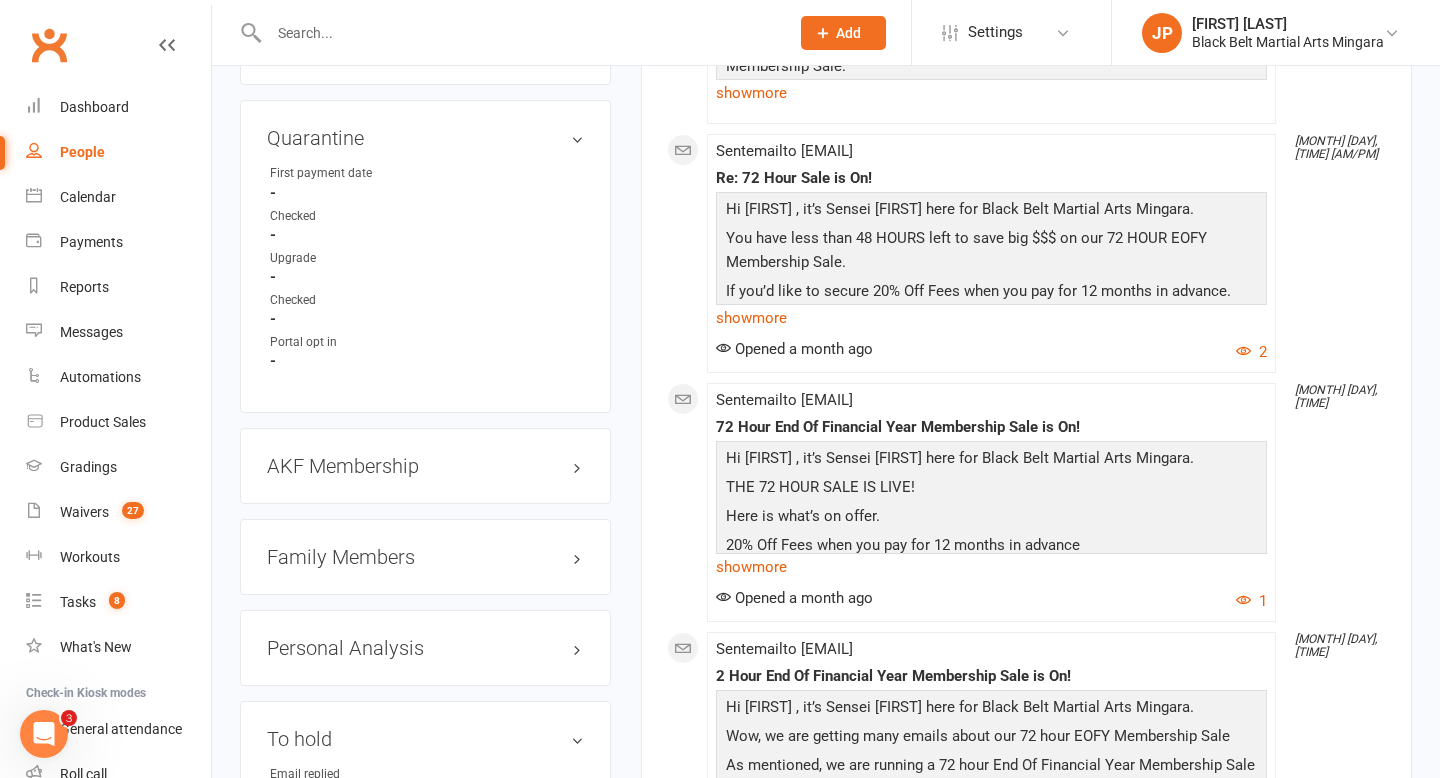 scroll, scrollTop: 2088, scrollLeft: 0, axis: vertical 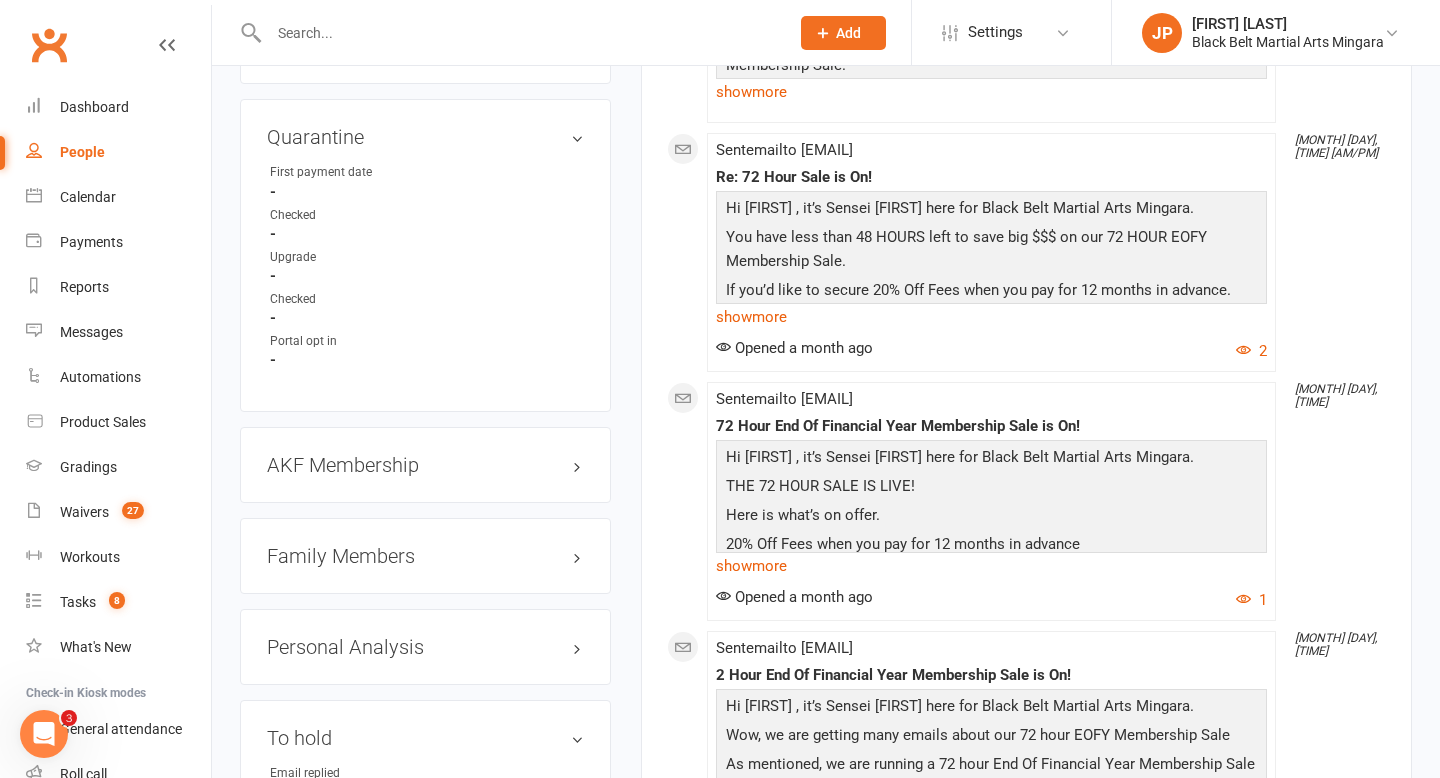 click on "Family Members" at bounding box center [425, 556] 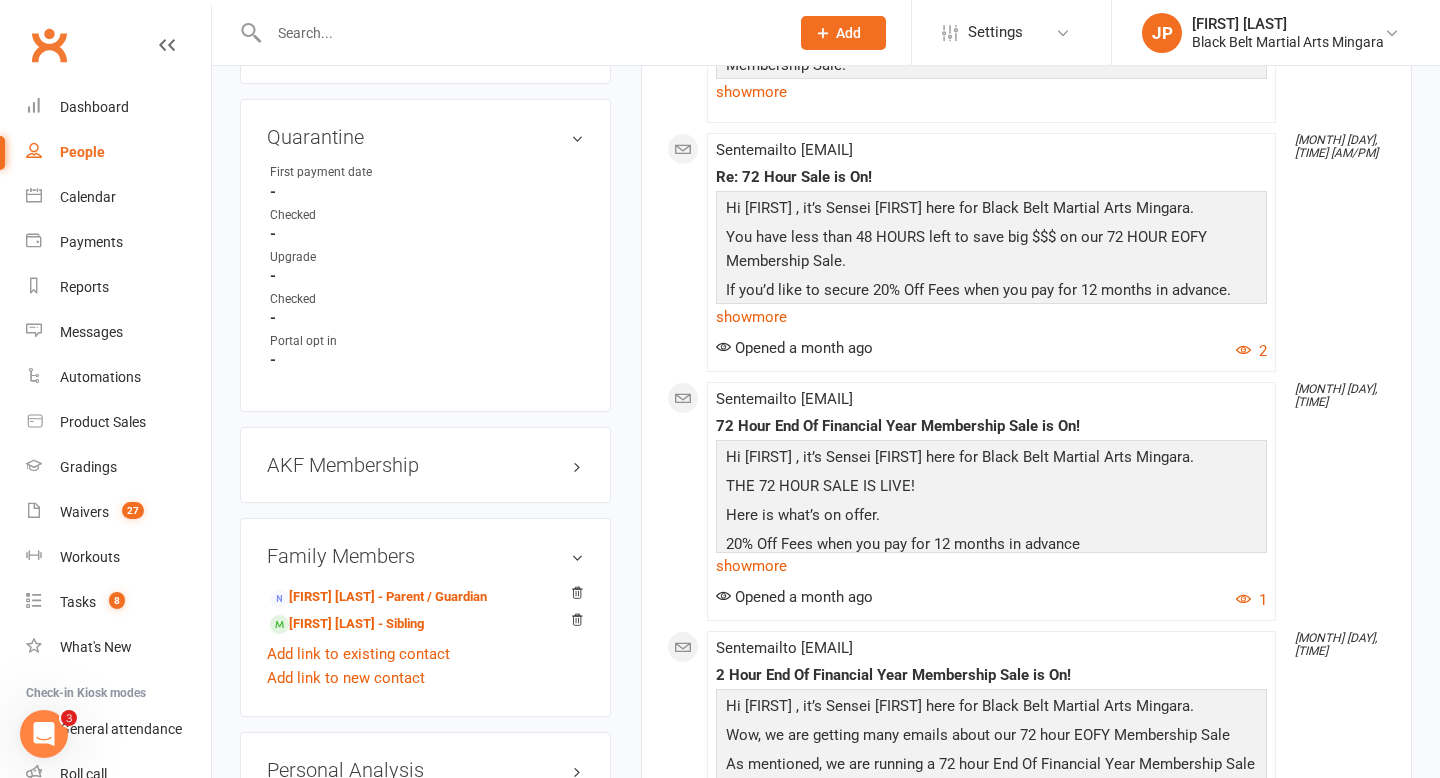 click at bounding box center (519, 33) 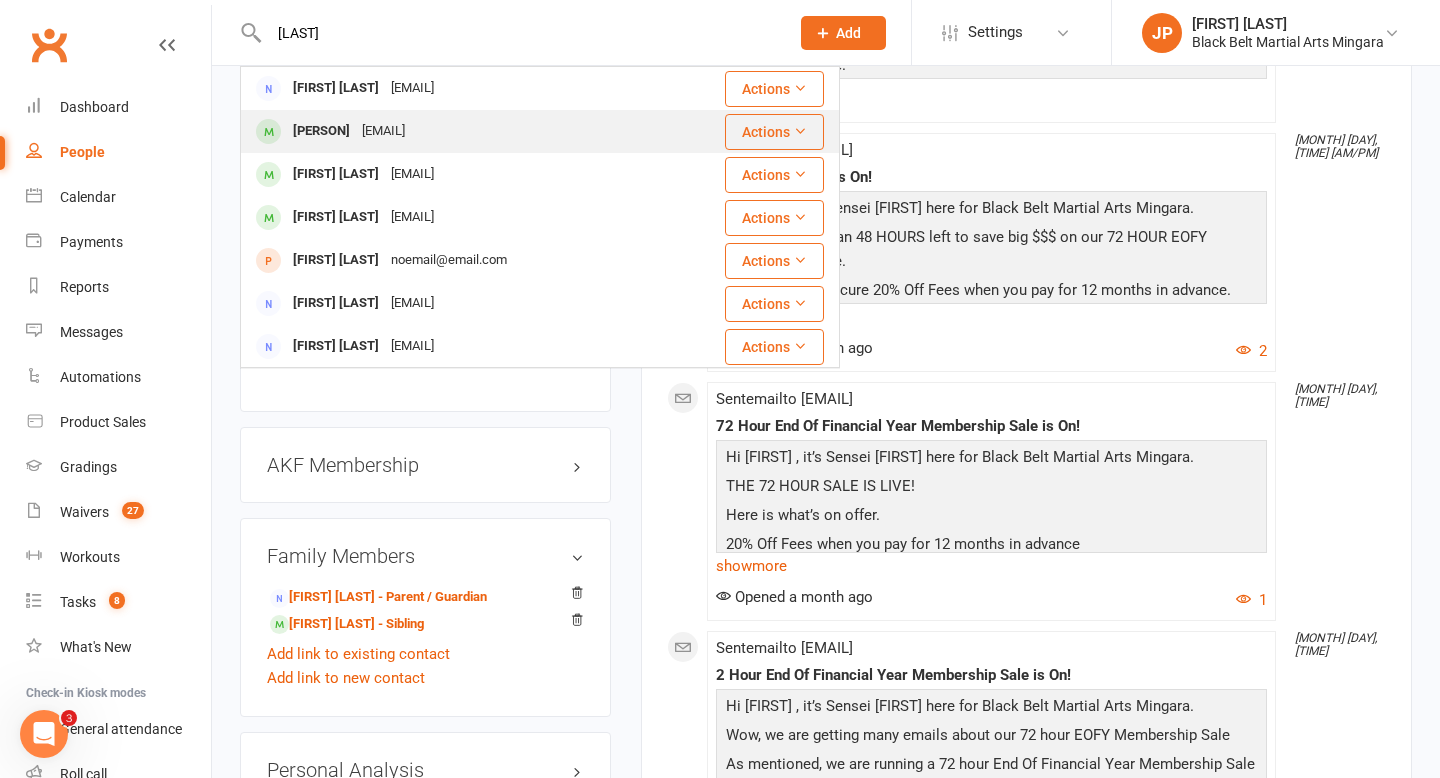 type on "[LAST]" 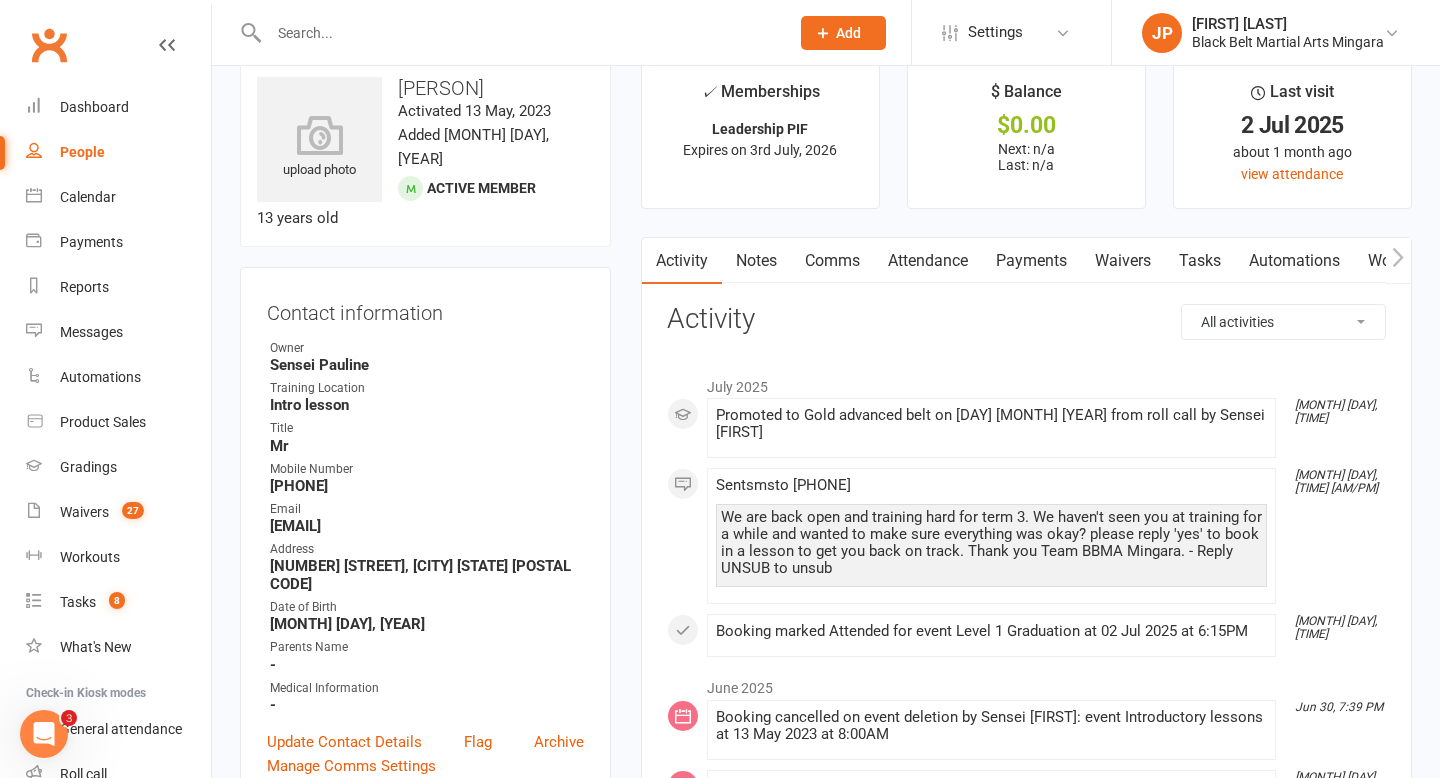 scroll, scrollTop: 0, scrollLeft: 0, axis: both 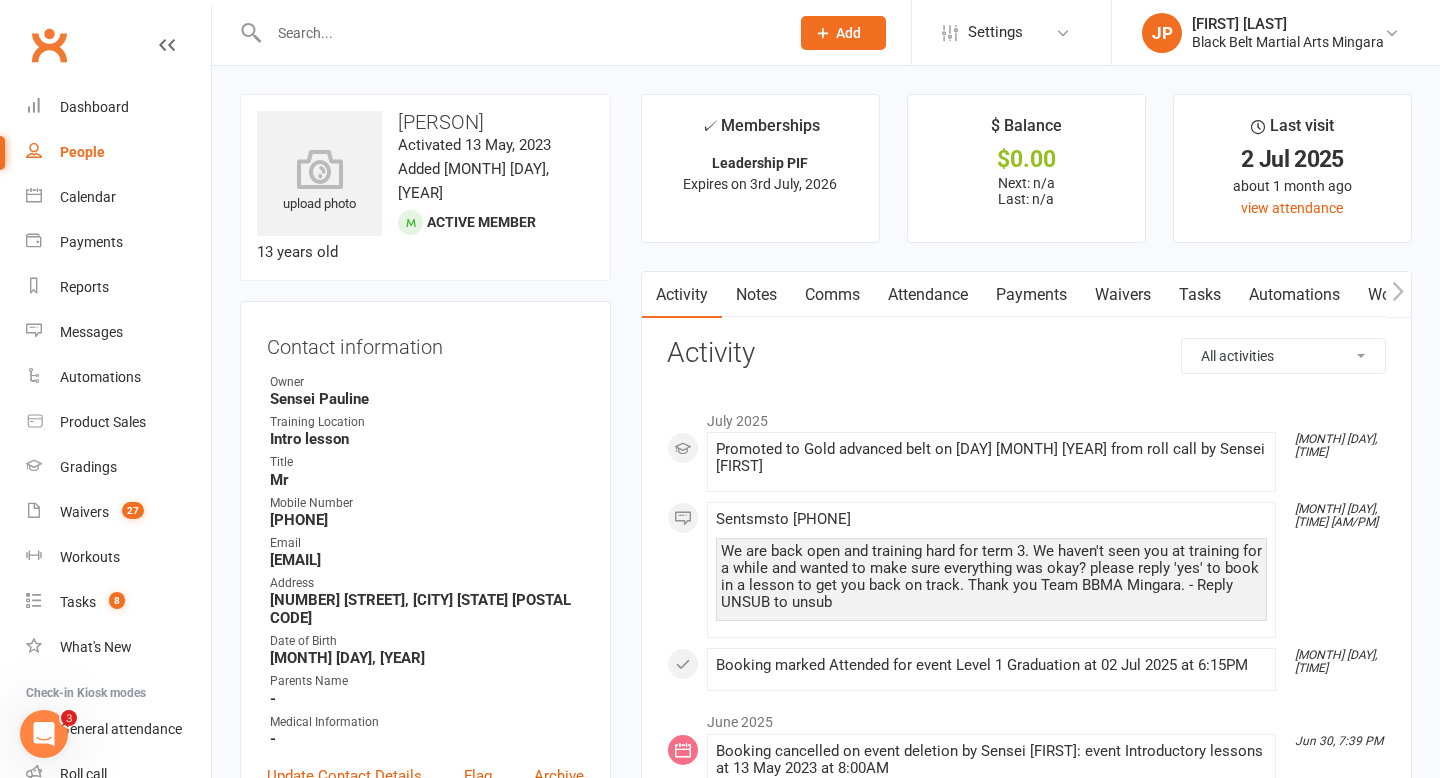 click on "Notes" at bounding box center (756, 295) 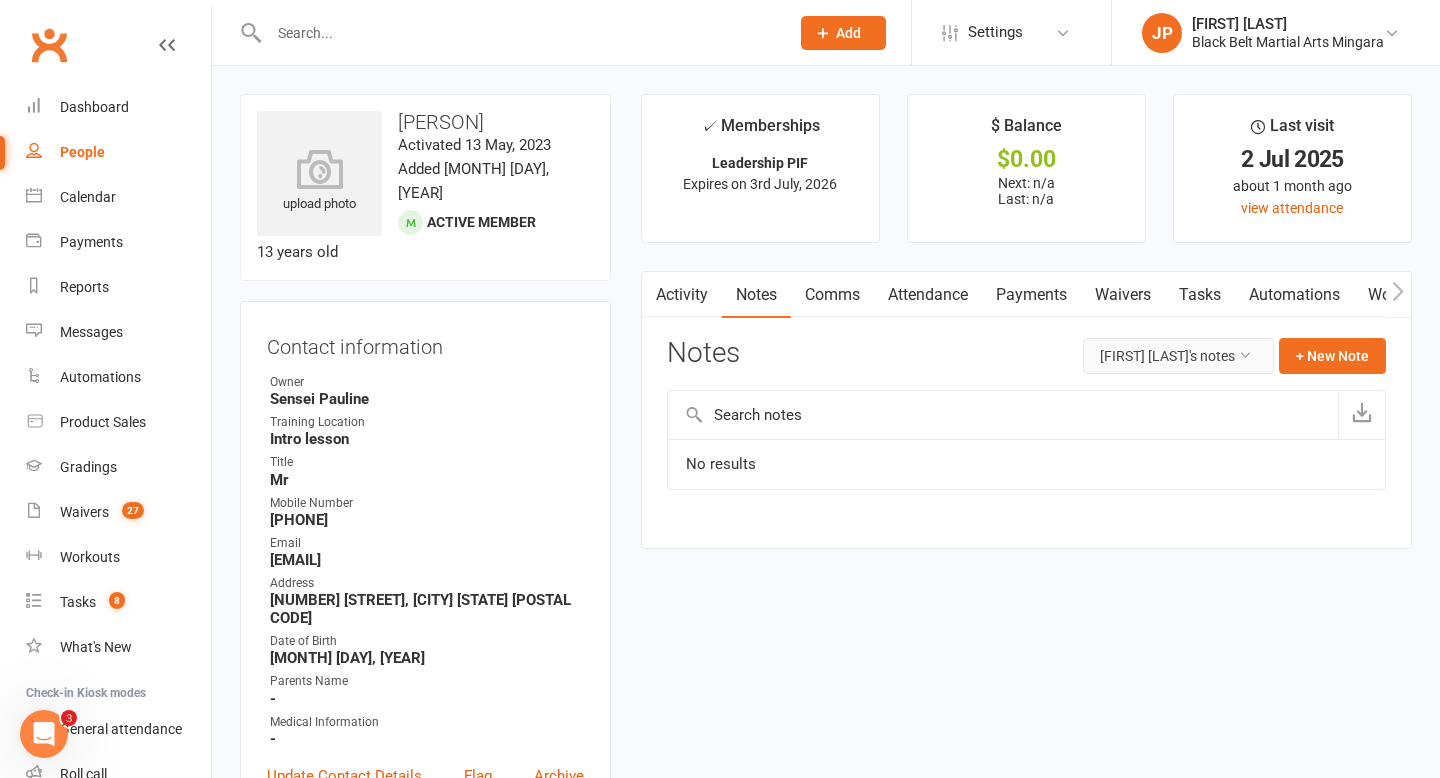 click on "[FIRST] [LAST]'s notes" at bounding box center (1178, 356) 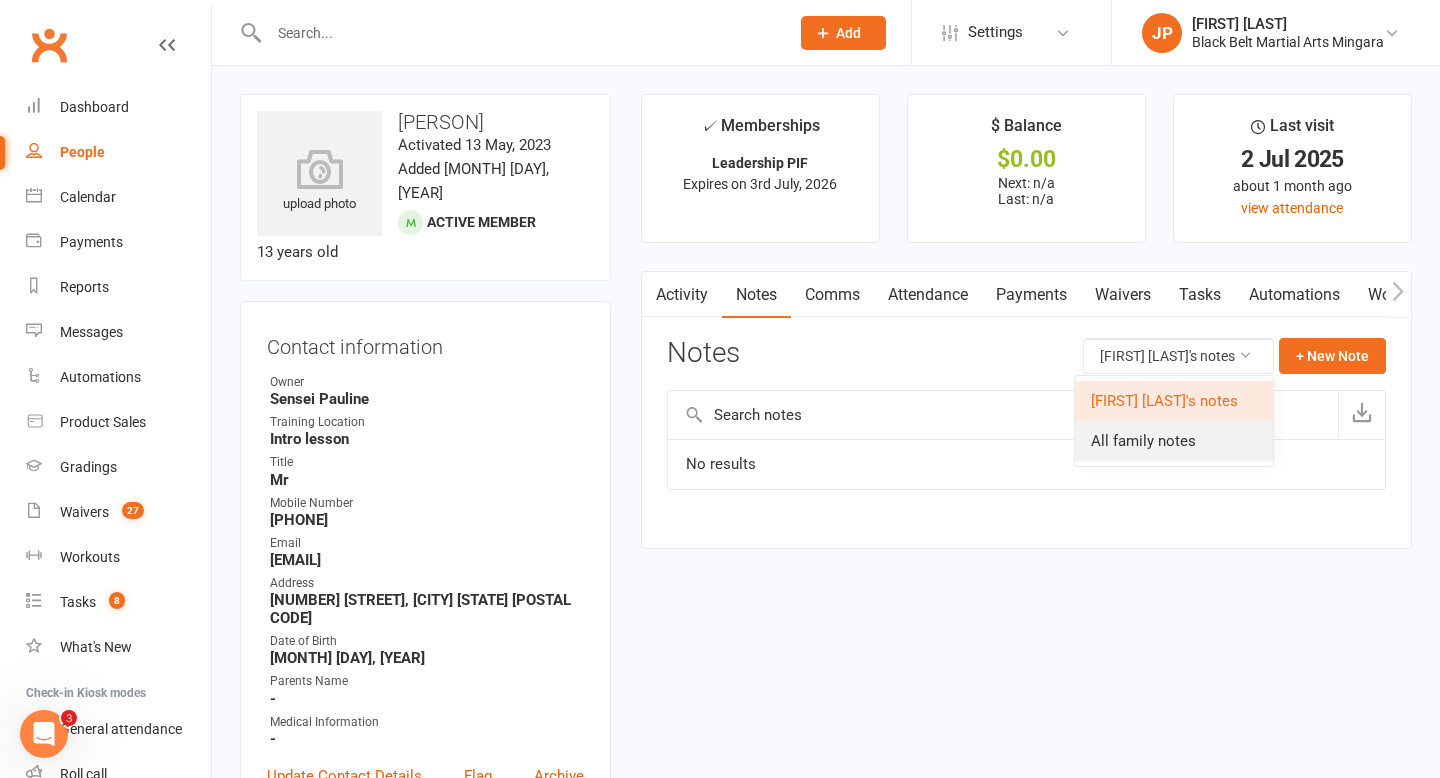 click on "All family notes" at bounding box center [1174, 441] 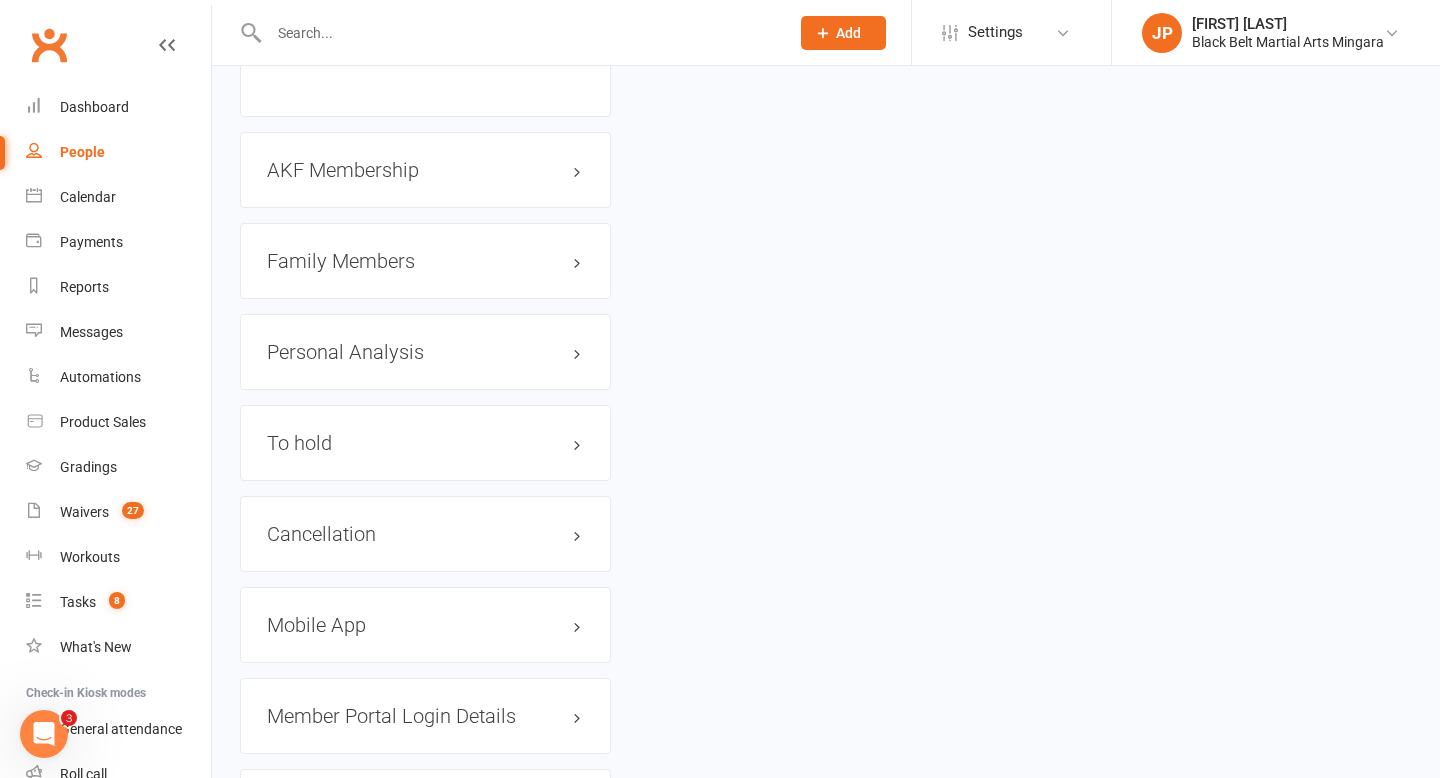 scroll, scrollTop: 2280, scrollLeft: 0, axis: vertical 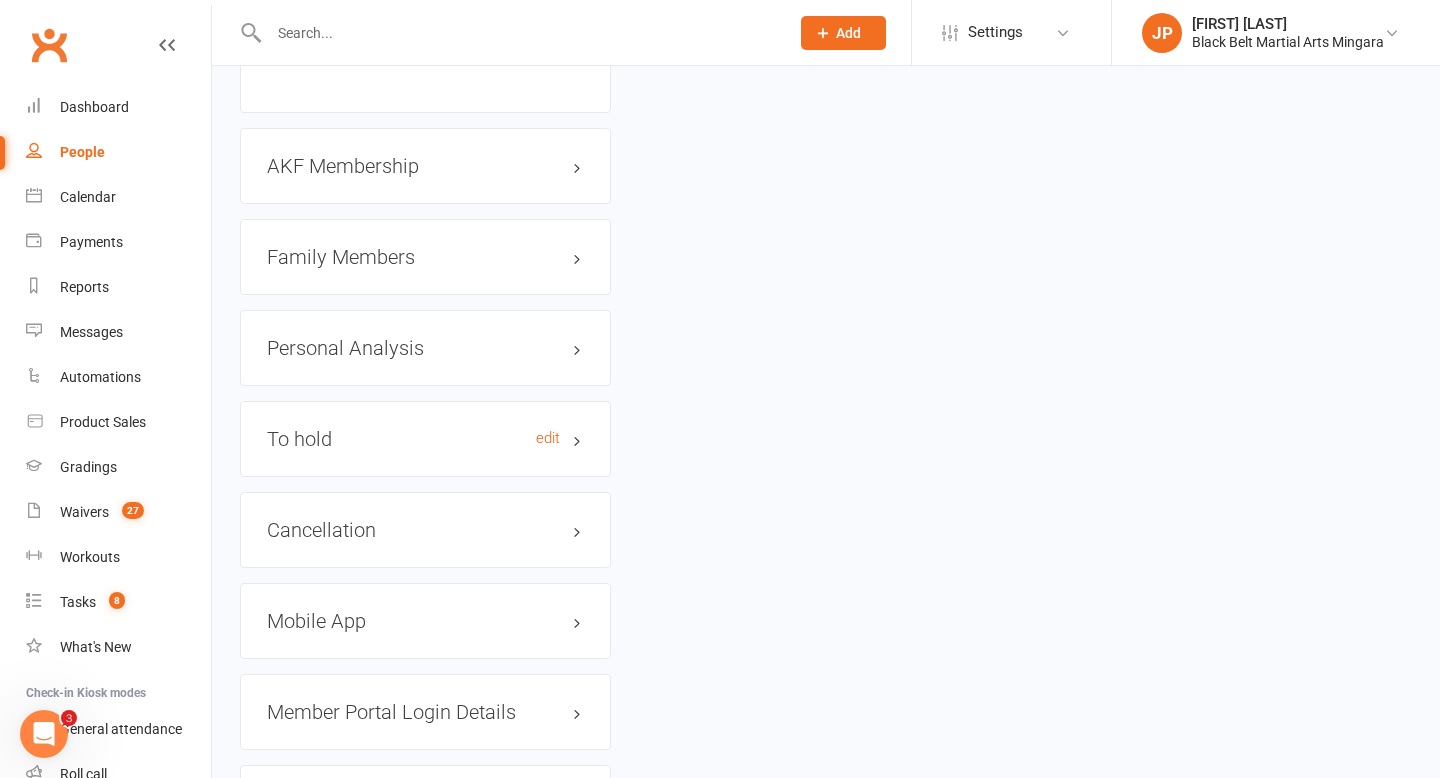 click on "To hold edit" at bounding box center [425, 439] 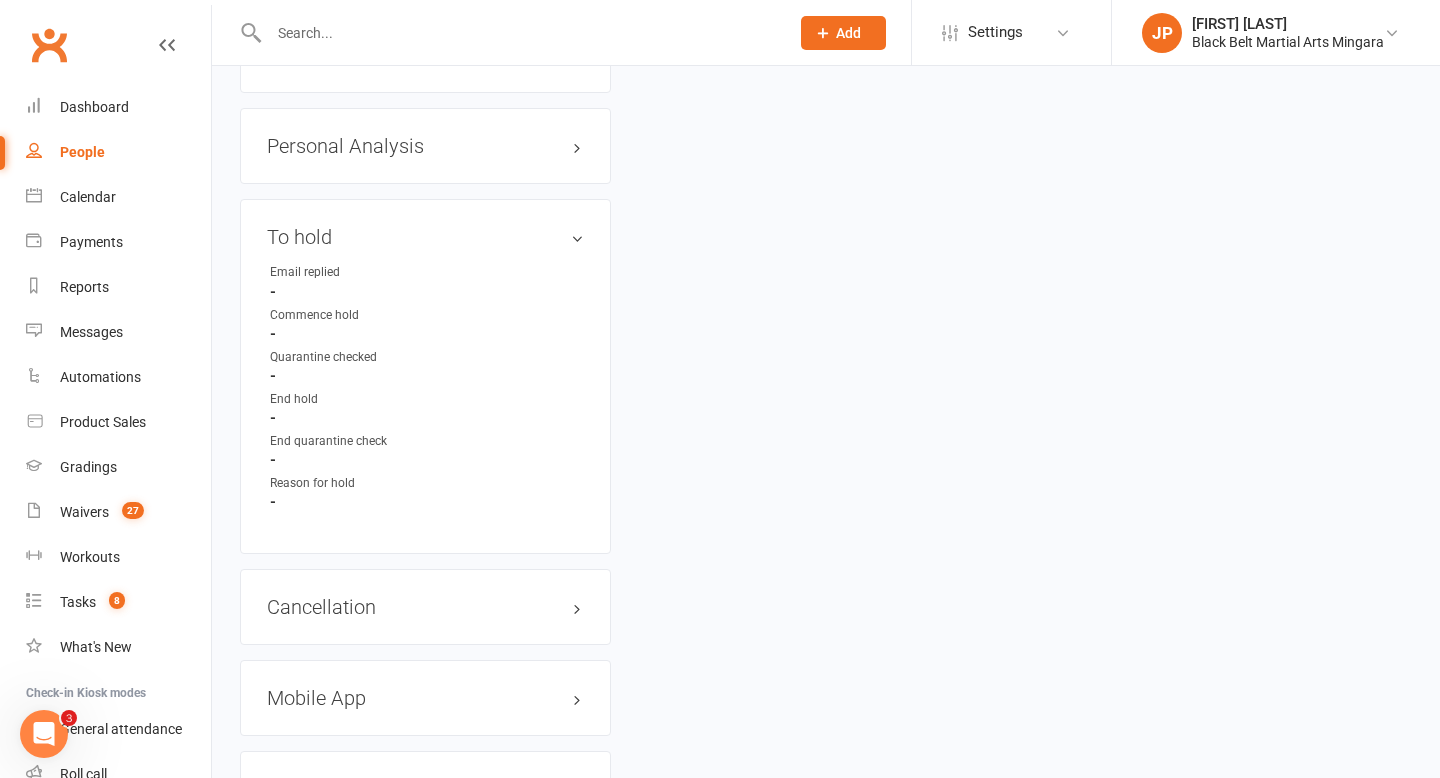 scroll, scrollTop: 2515, scrollLeft: 0, axis: vertical 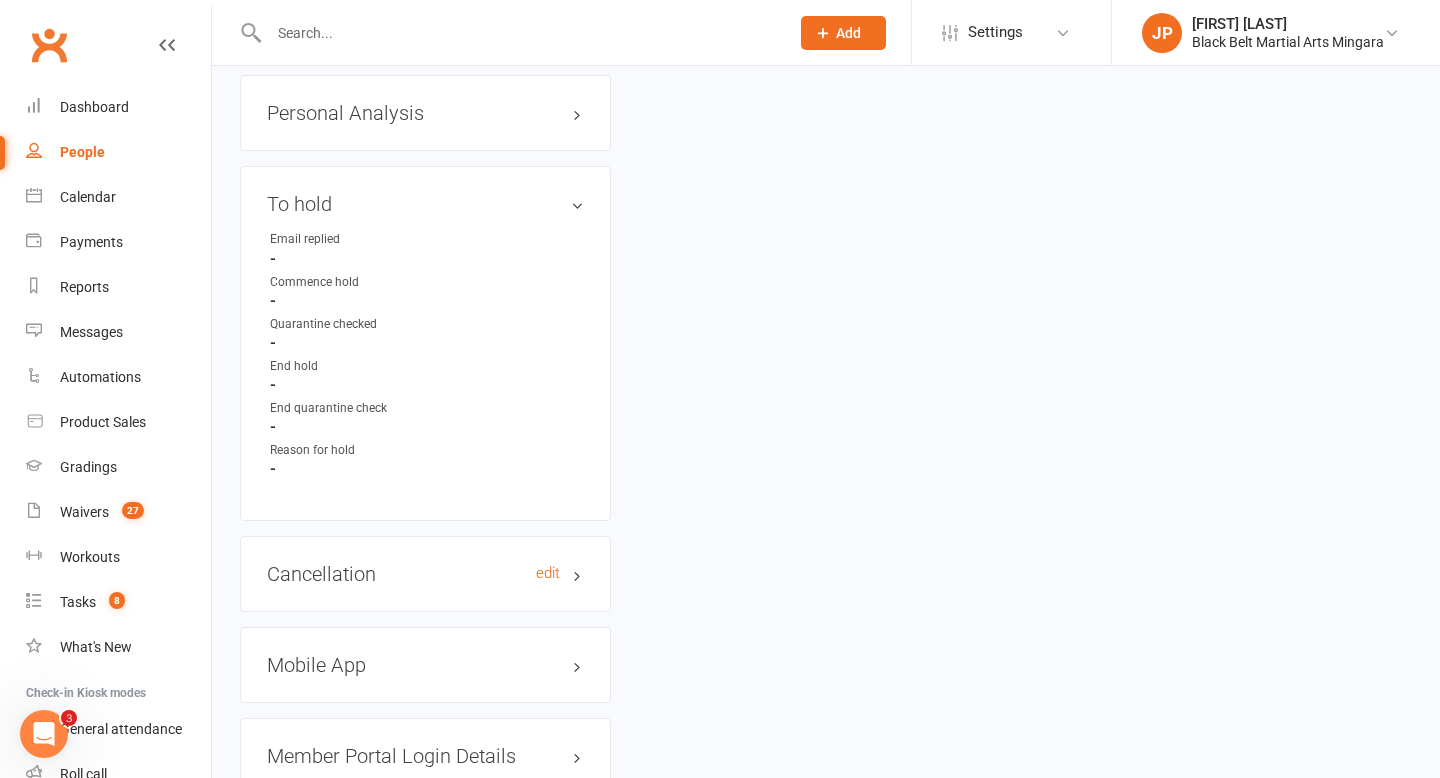 click on "Cancellation  edit" at bounding box center [425, 574] 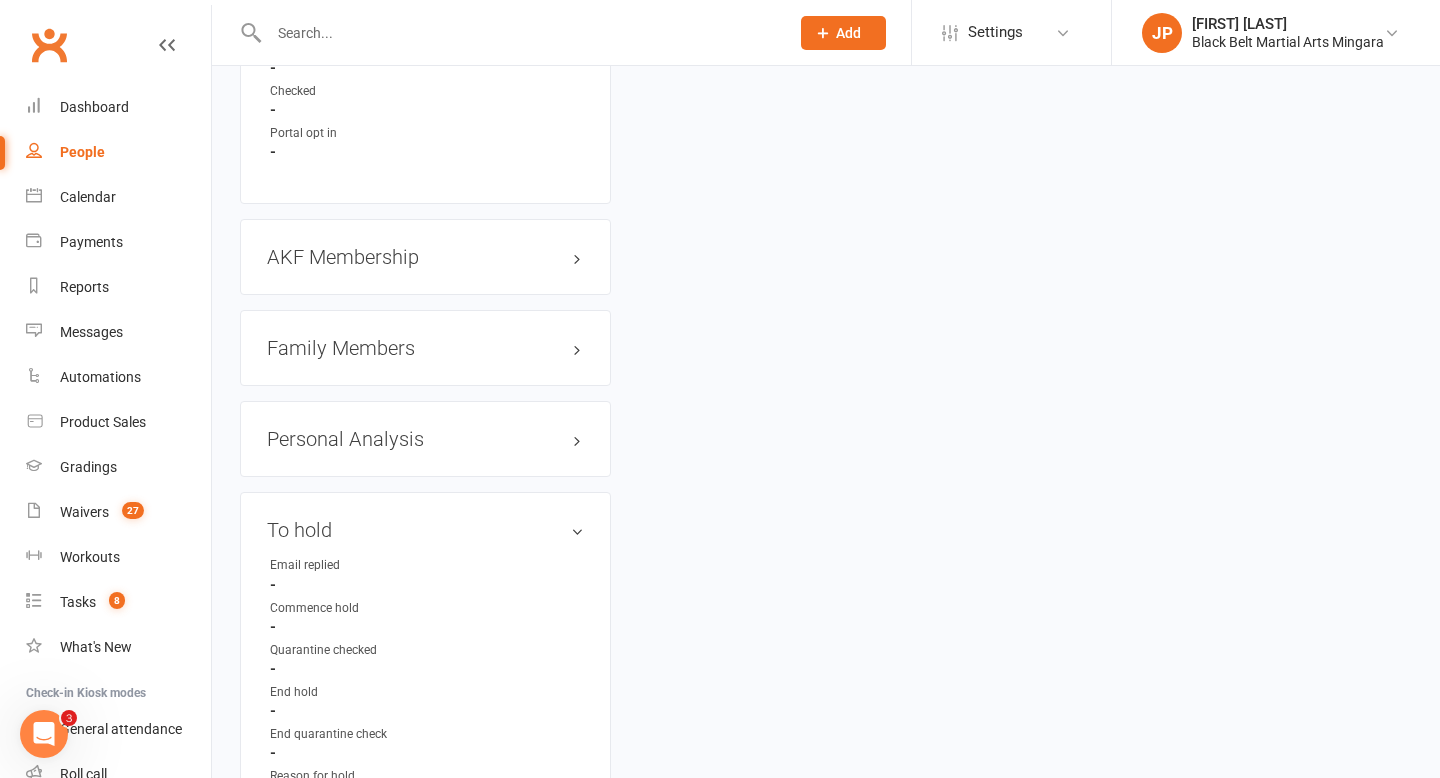 scroll, scrollTop: 2187, scrollLeft: 0, axis: vertical 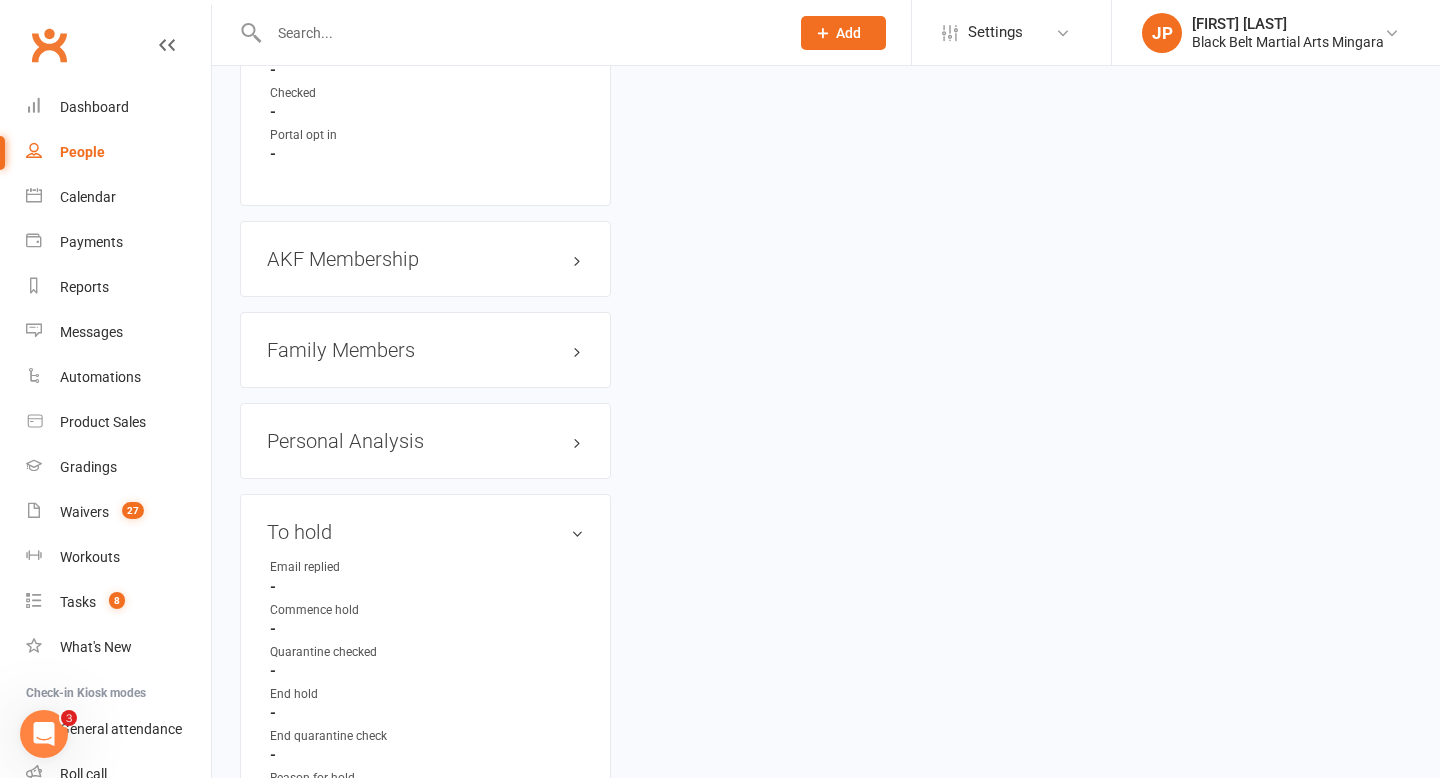 click on "Family Members" at bounding box center (425, 350) 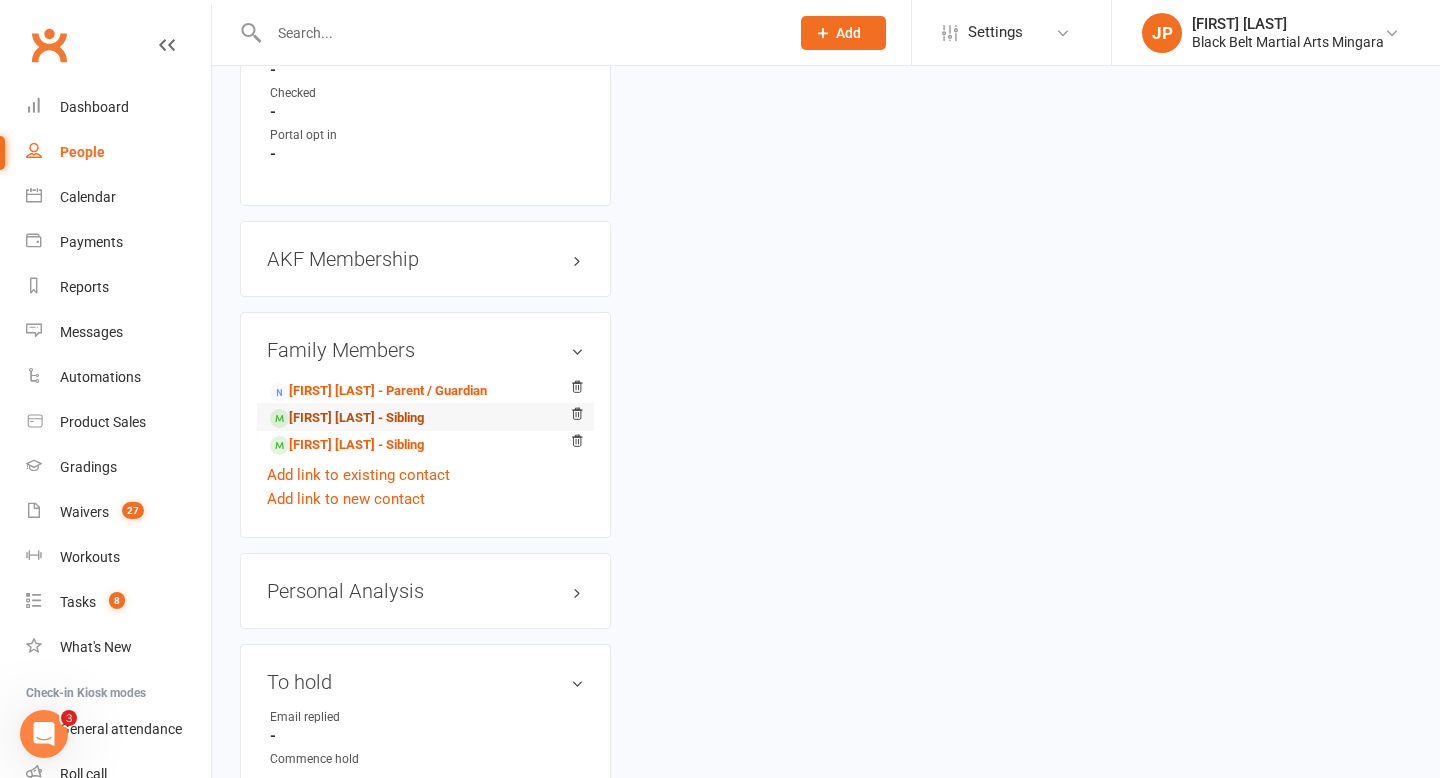 click on "[FIRST] [LAST] - Sibling" at bounding box center (347, 418) 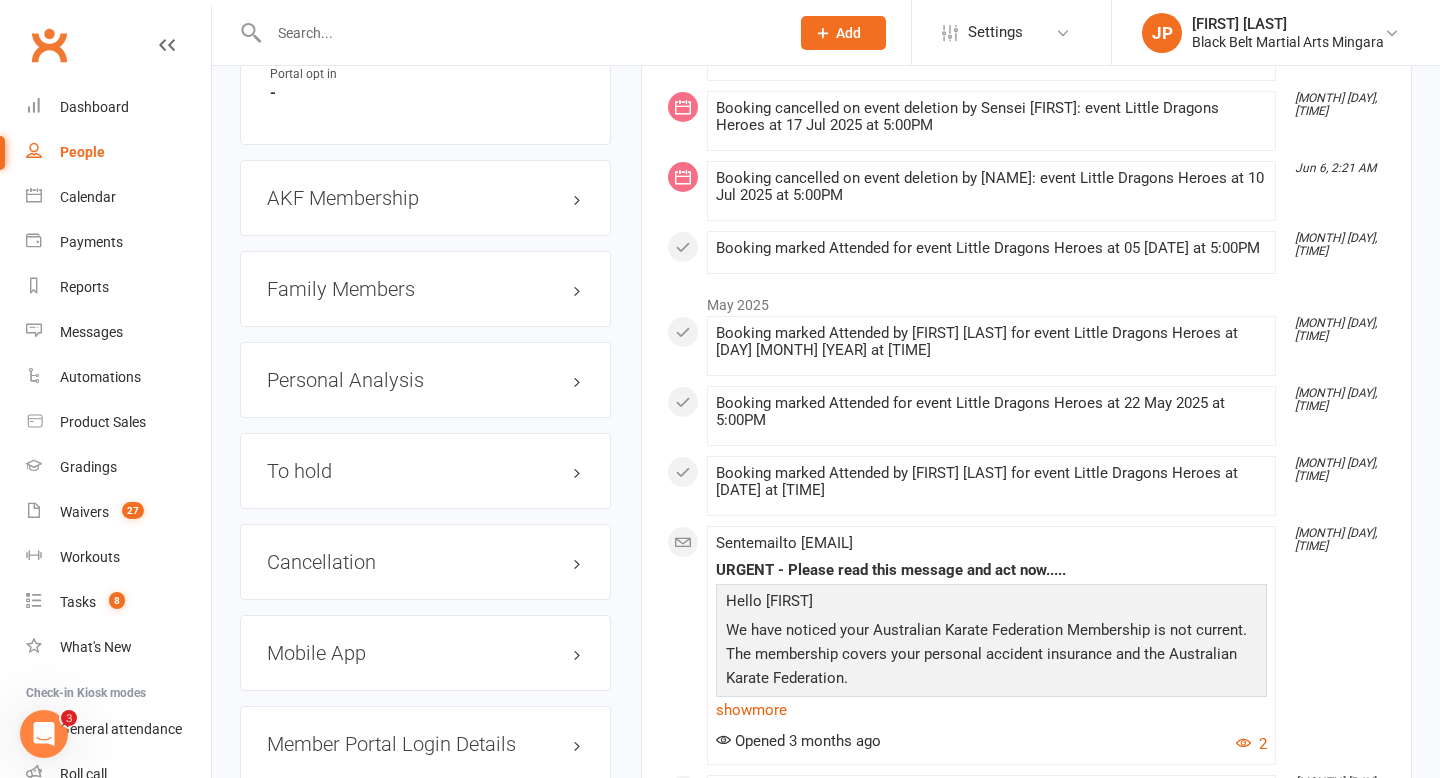 scroll, scrollTop: 2285, scrollLeft: 0, axis: vertical 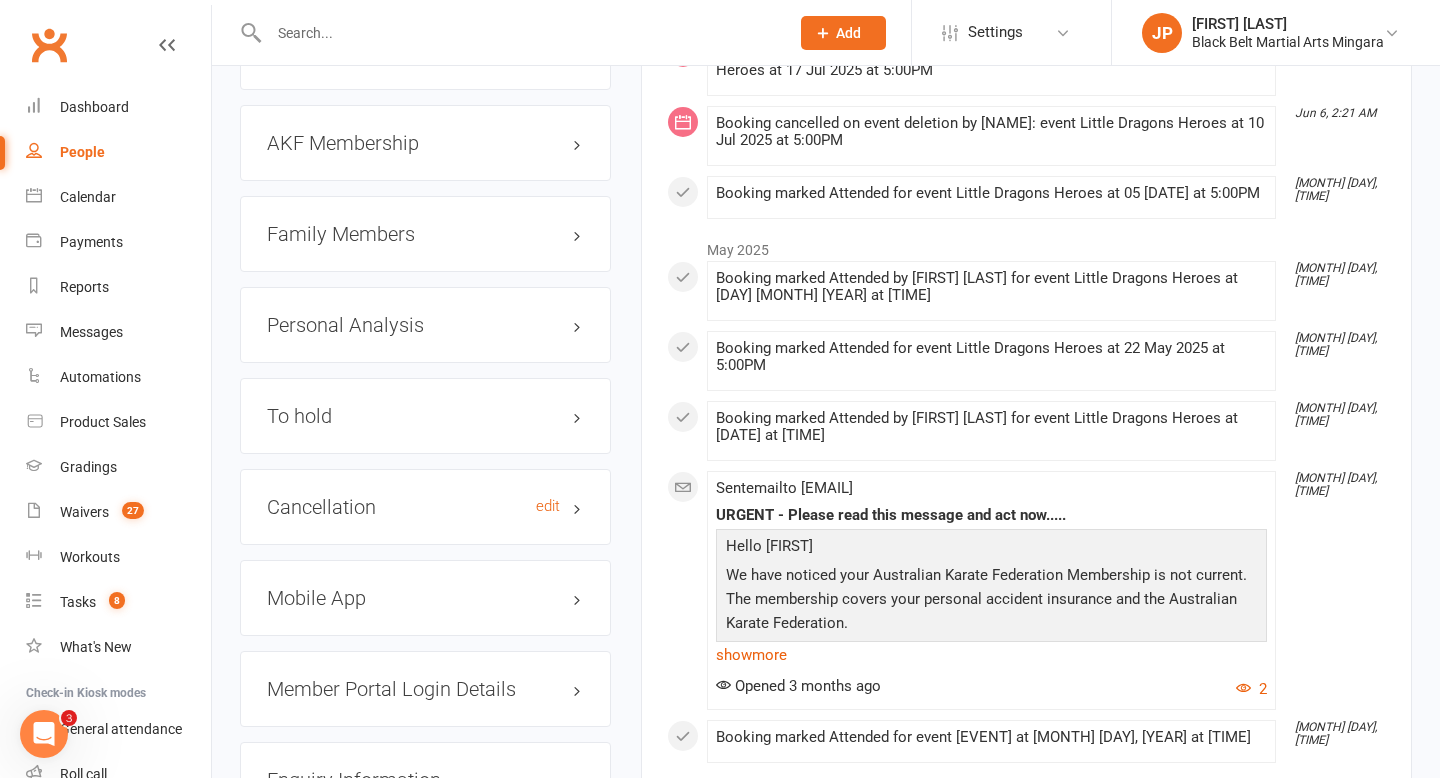 click on "Cancellation  edit" at bounding box center (425, 507) 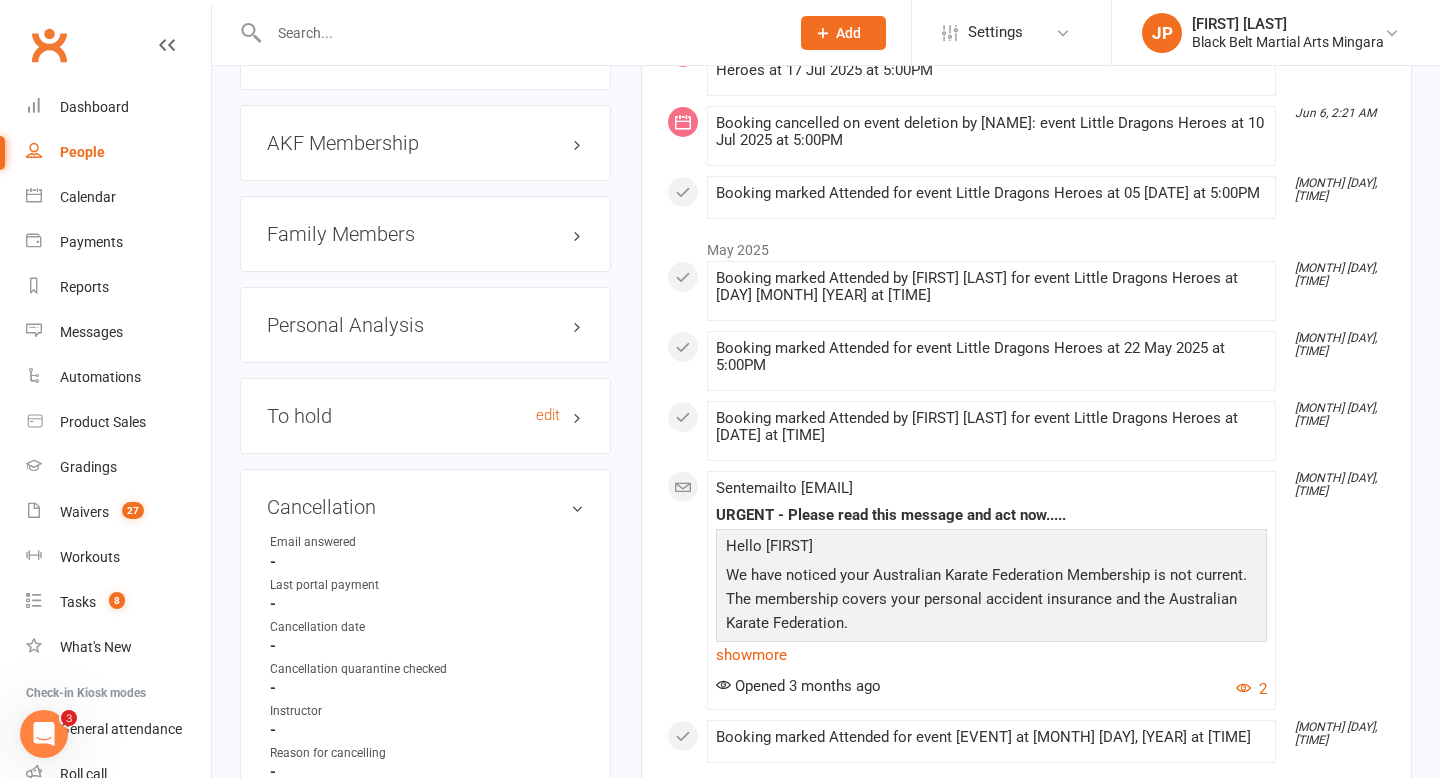 click on "To hold edit" at bounding box center (425, 416) 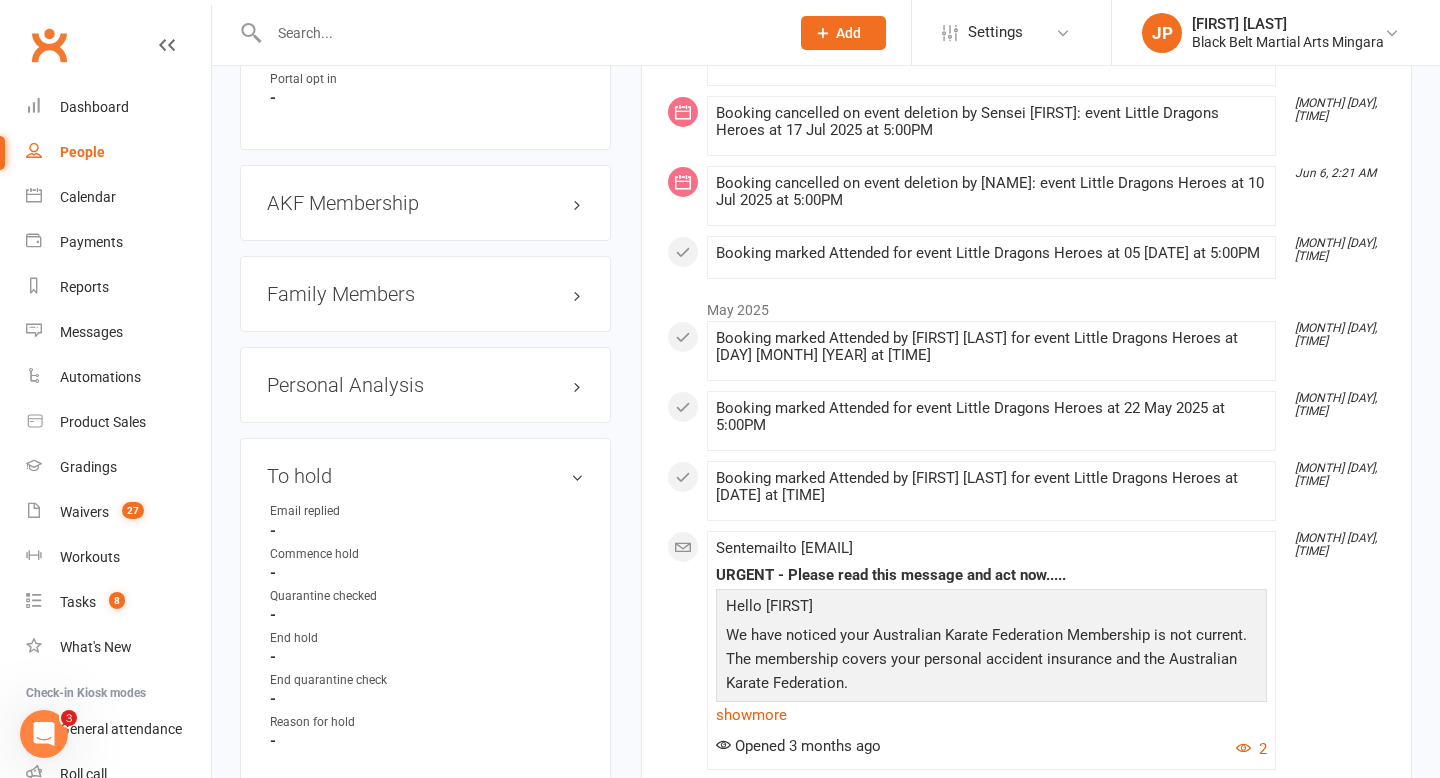 scroll, scrollTop: 2180, scrollLeft: 0, axis: vertical 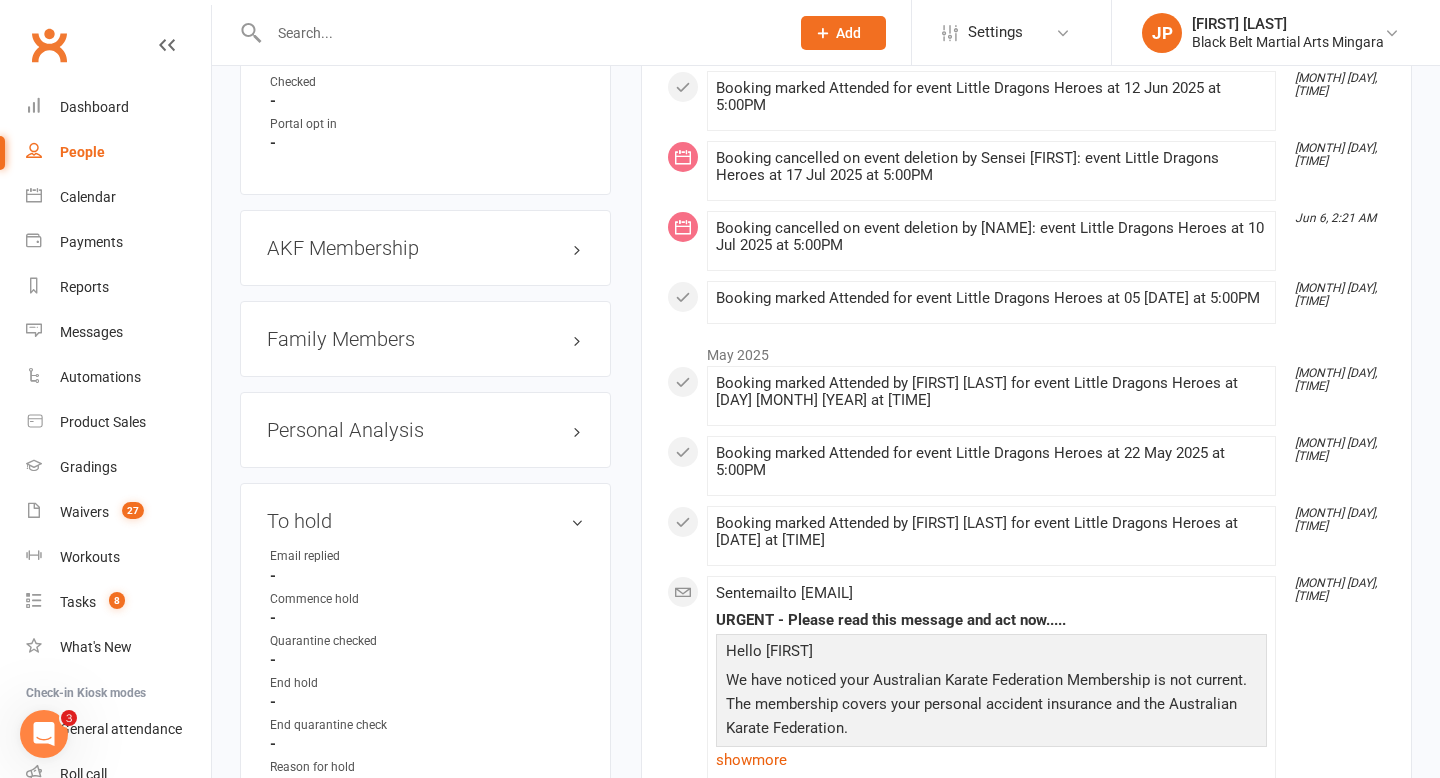 click on "Family Members" at bounding box center [425, 339] 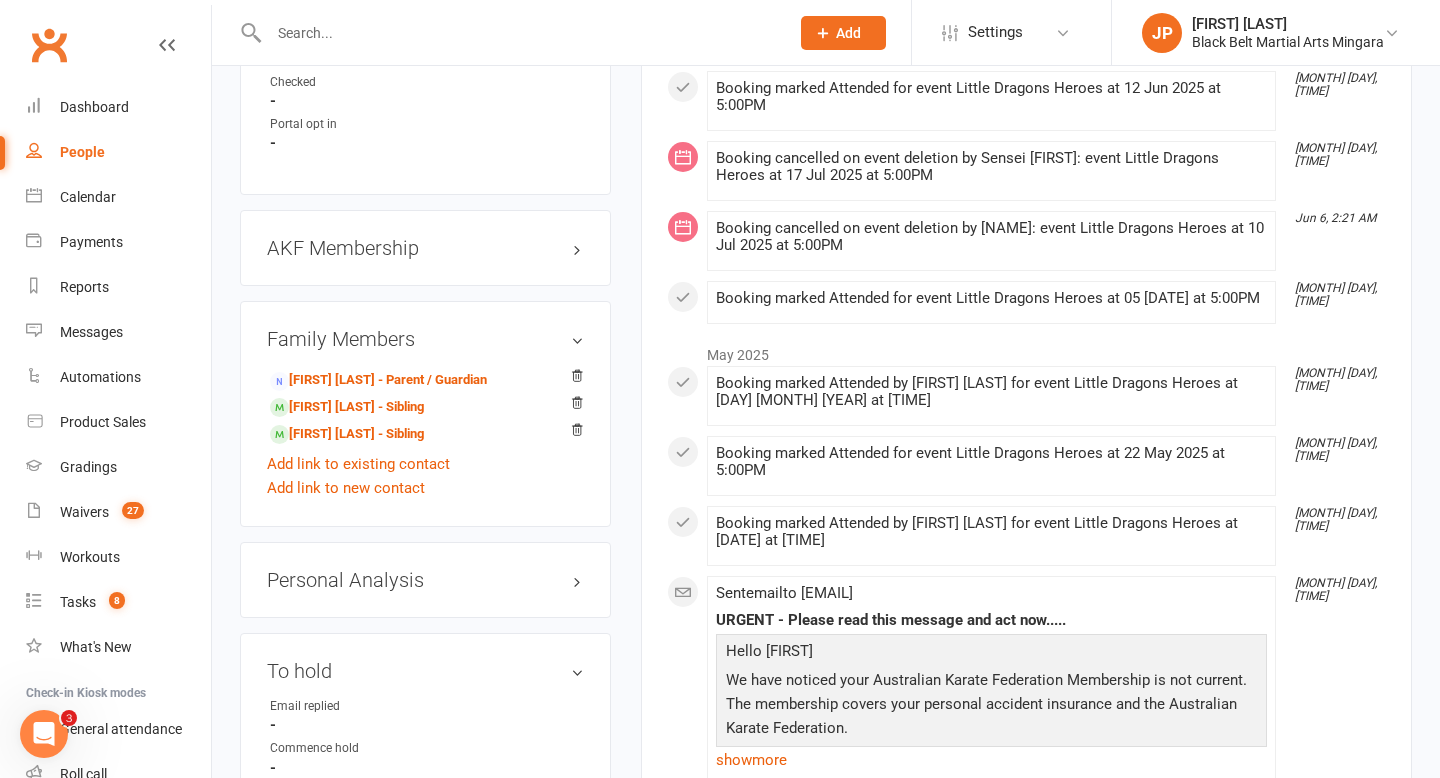 click at bounding box center [519, 33] 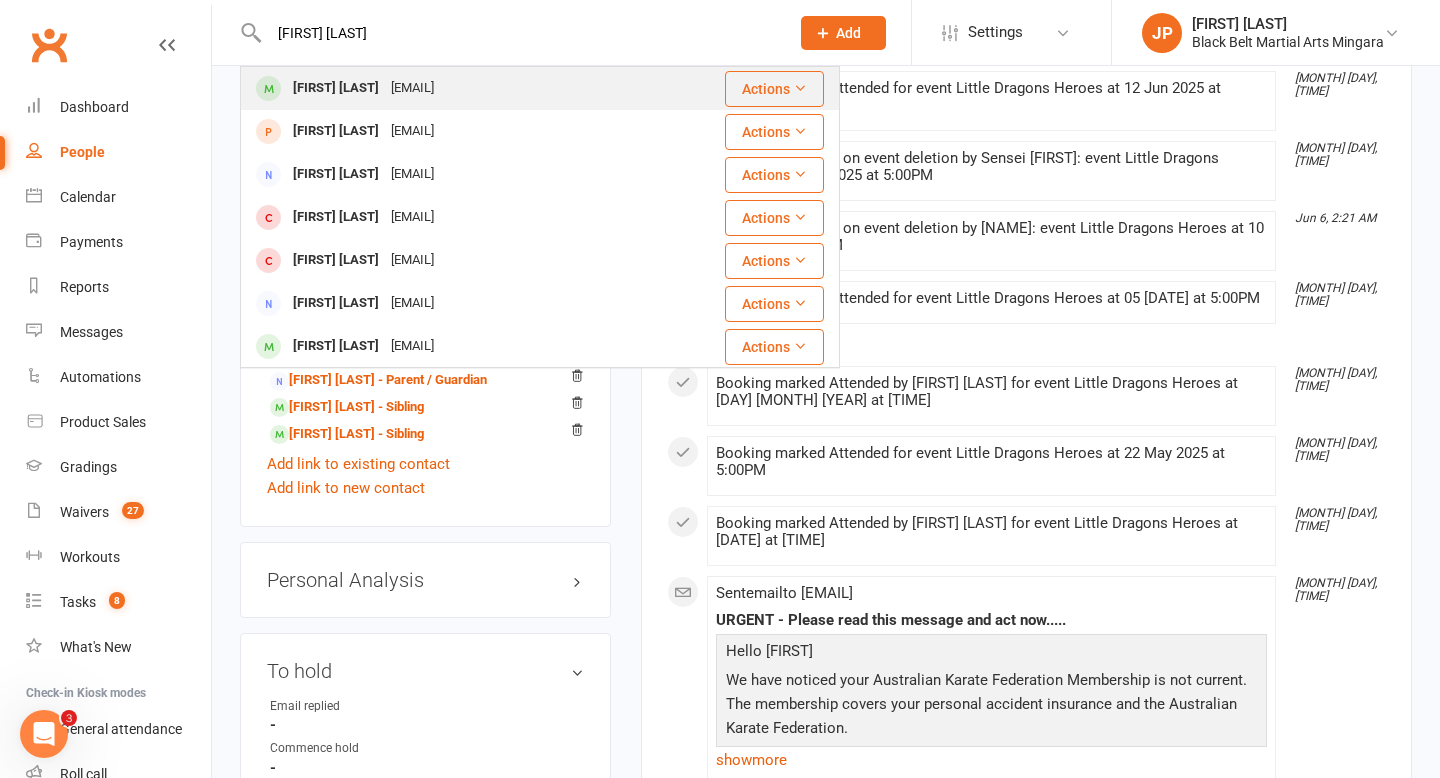 type on "[FIRST] [LAST]" 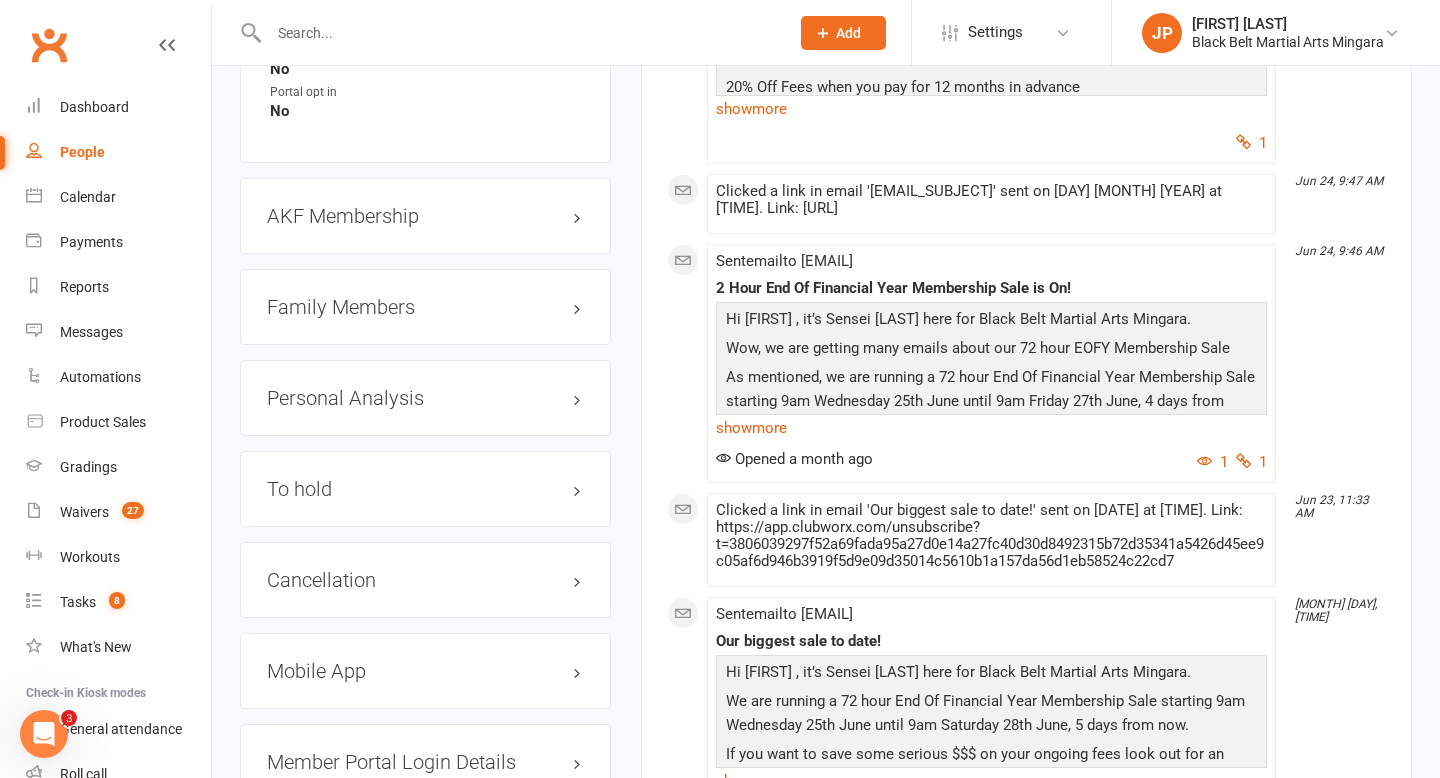 scroll, scrollTop: 2110, scrollLeft: 0, axis: vertical 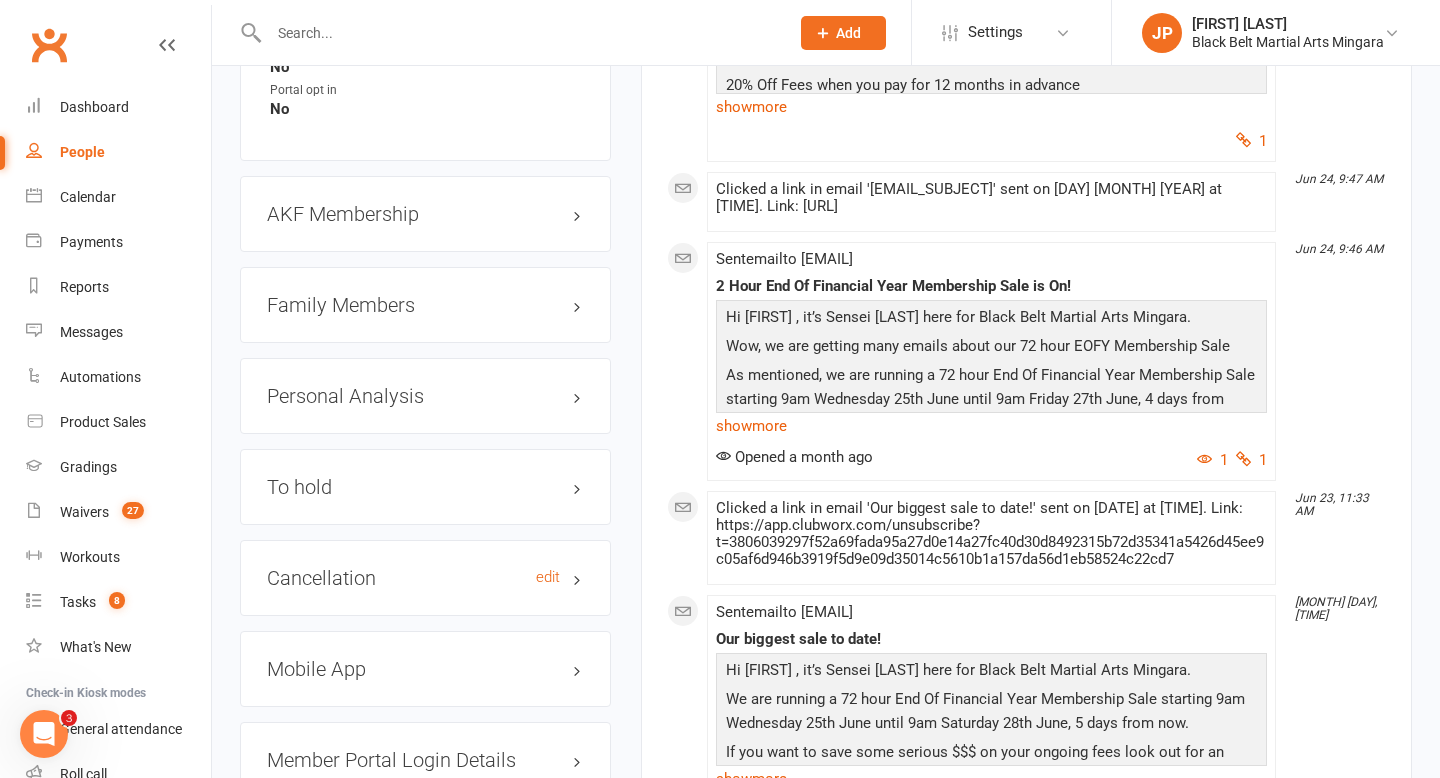 click on "Cancellation  edit" at bounding box center [425, 578] 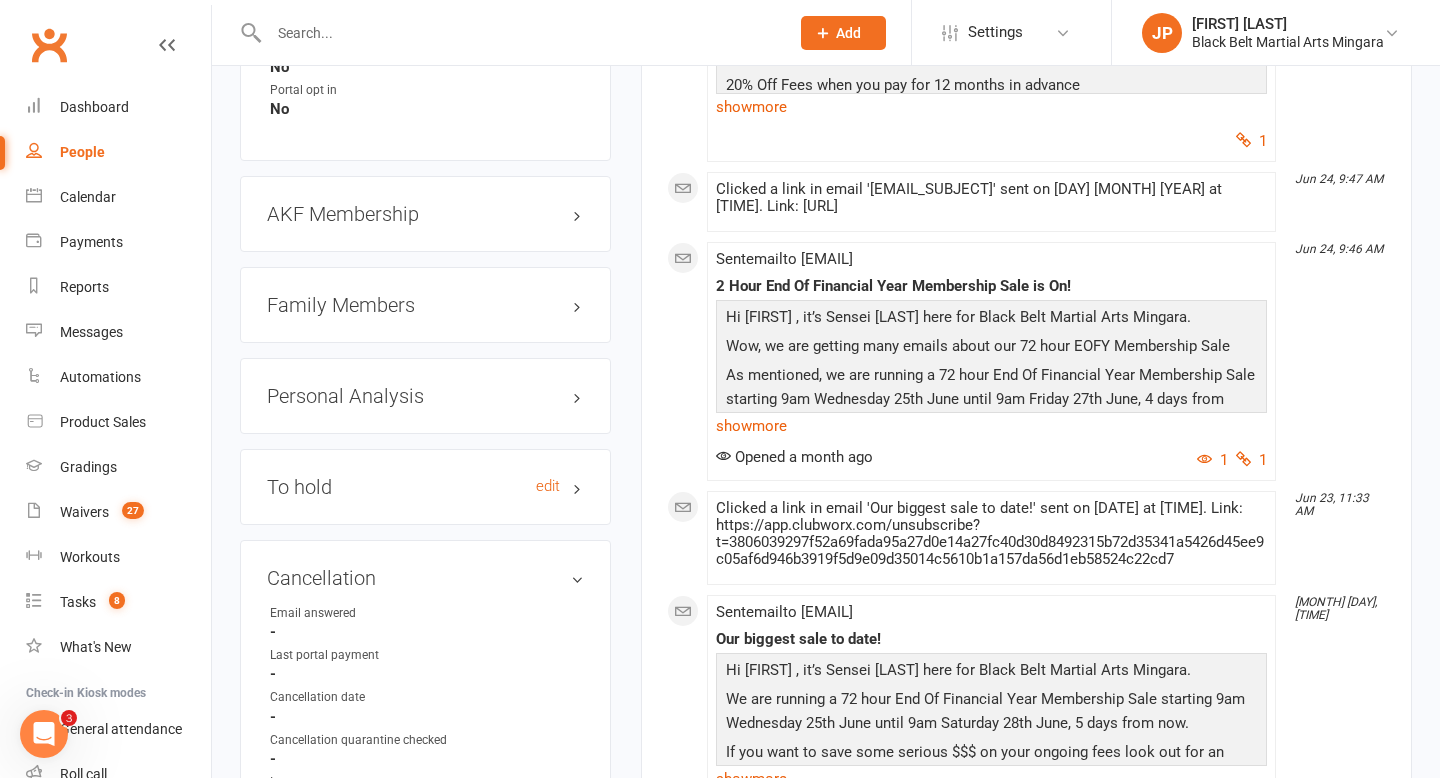 click on "To hold edit" at bounding box center (425, 487) 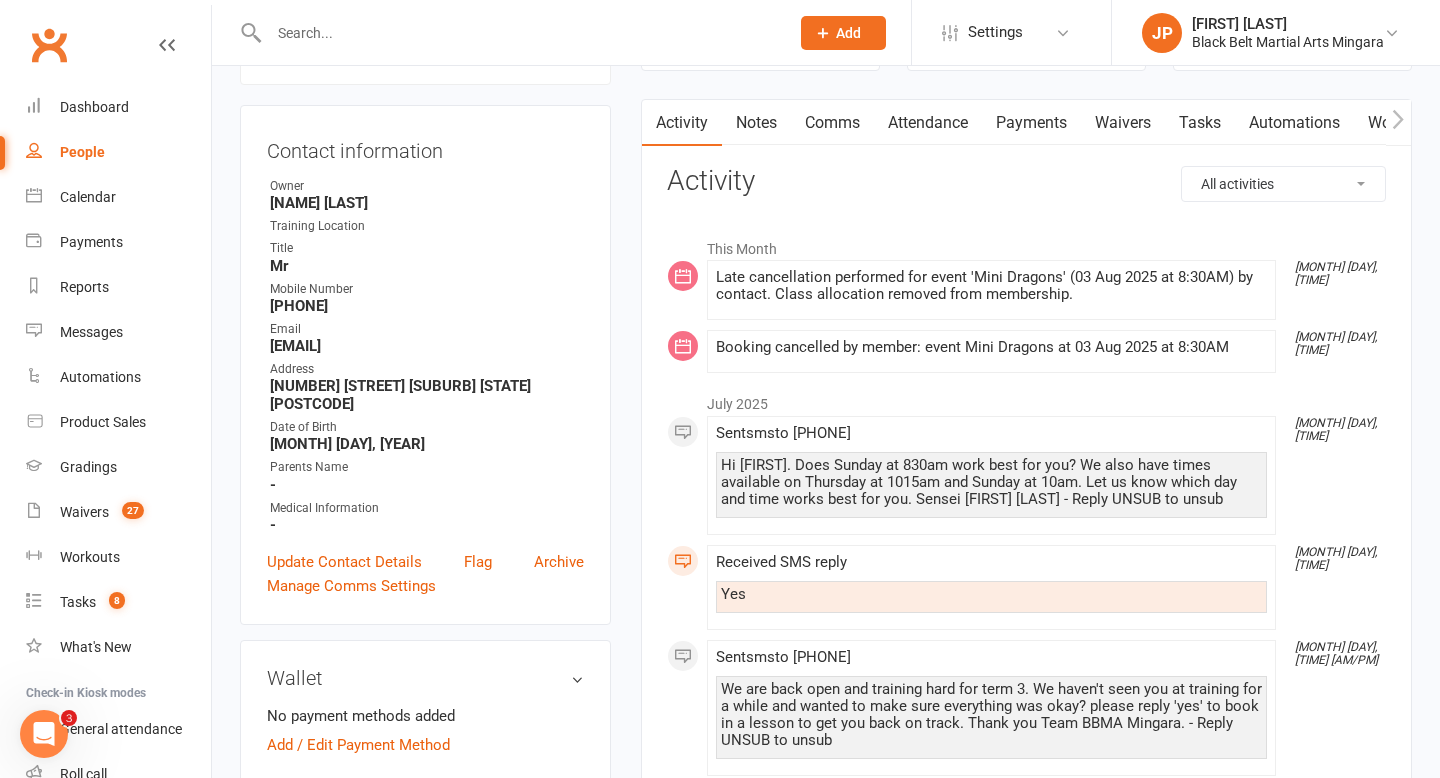 scroll, scrollTop: 0, scrollLeft: 0, axis: both 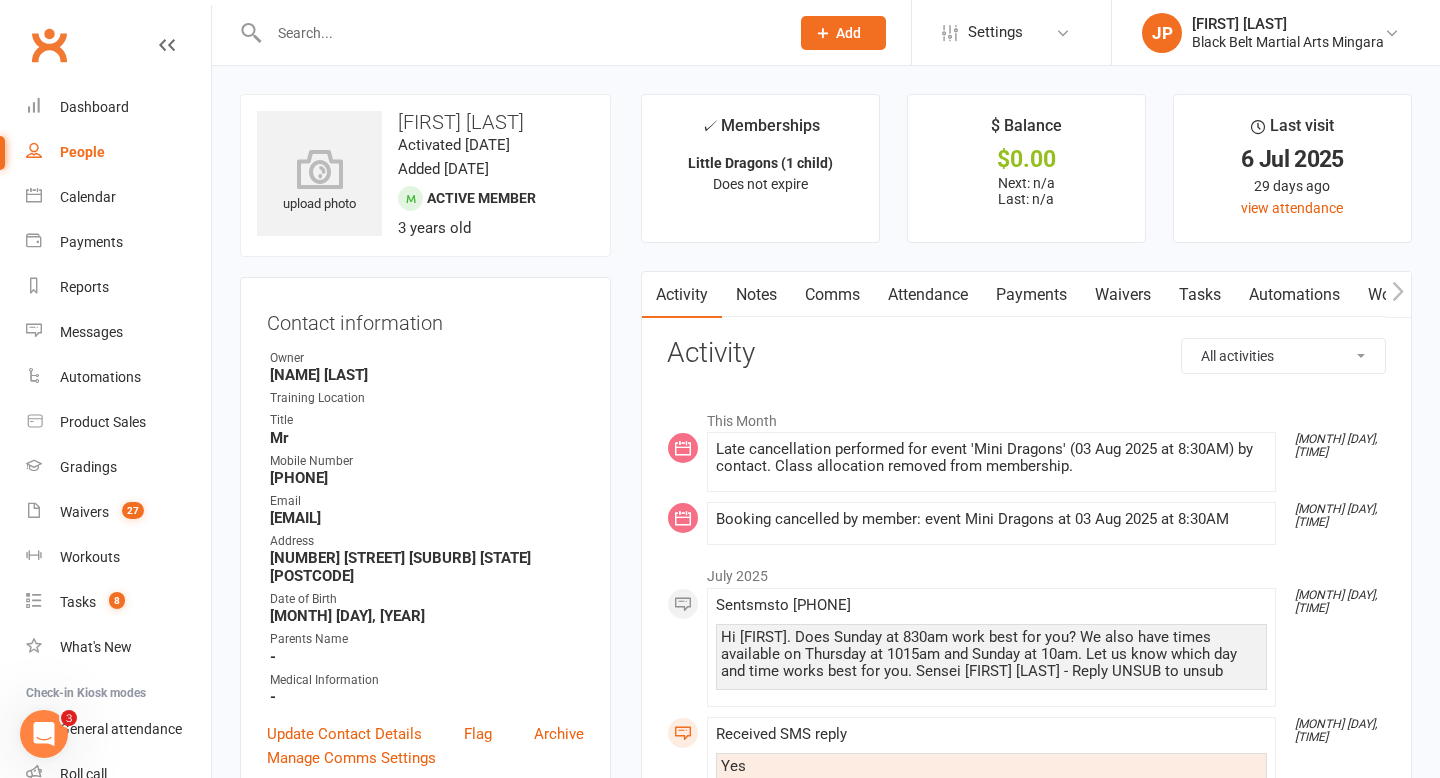click at bounding box center [519, 33] 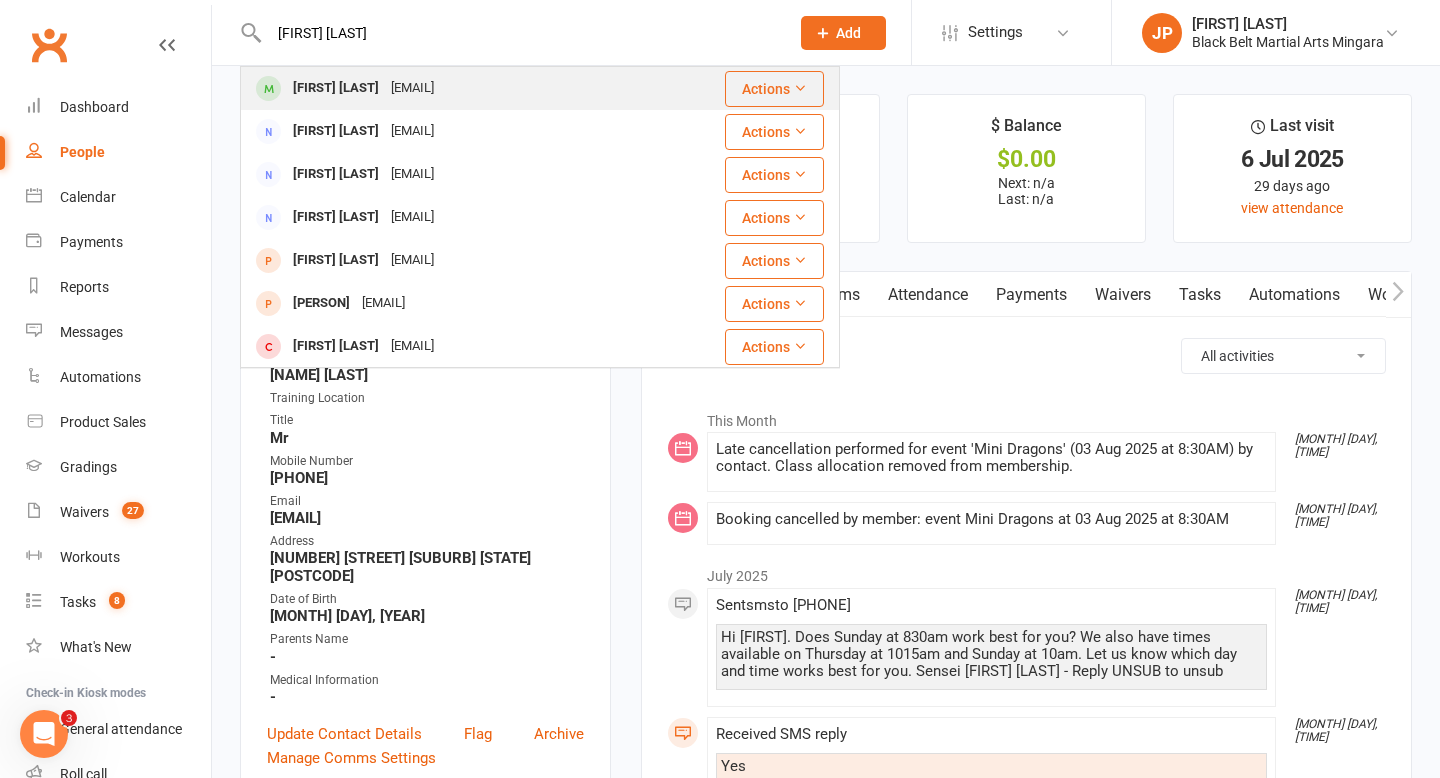 type on "[FIRST] [LAST]" 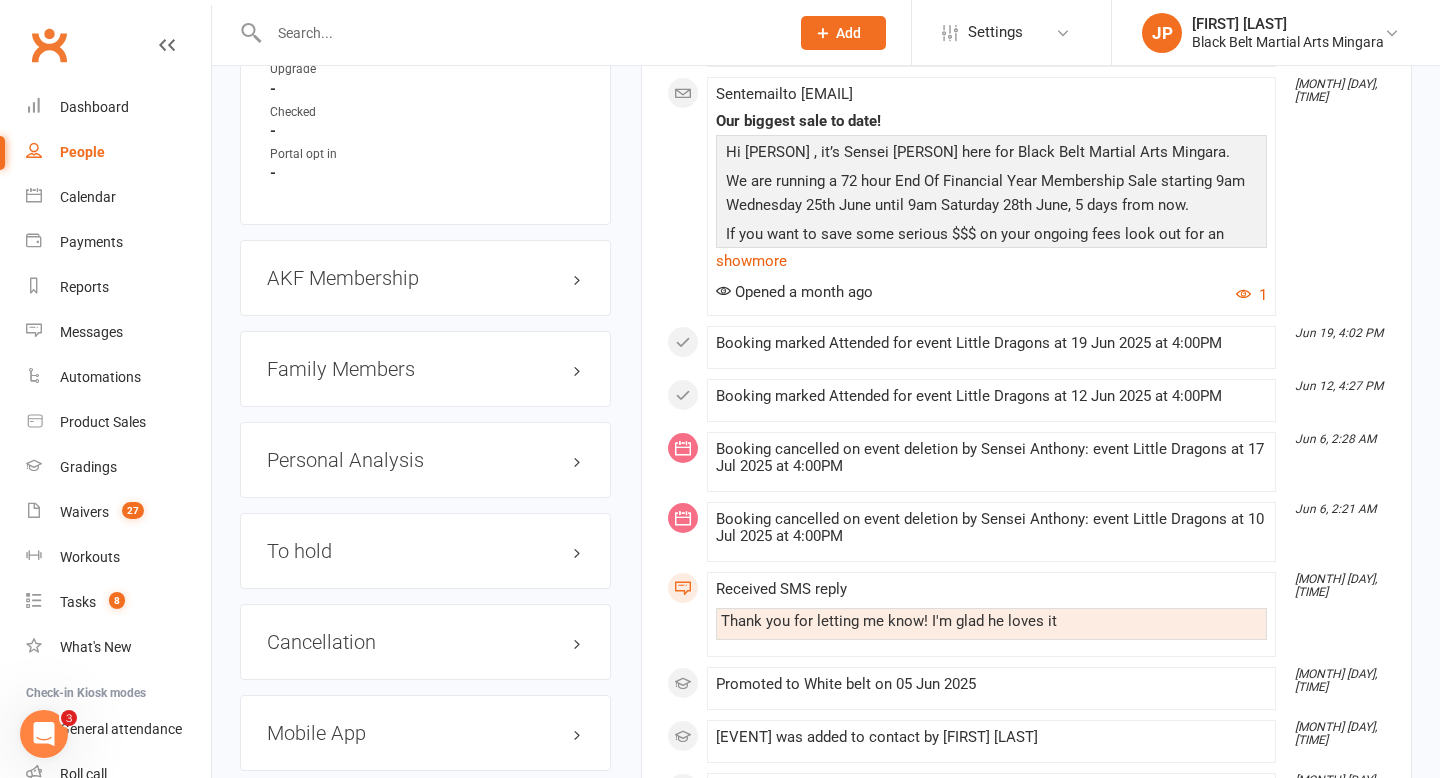 scroll, scrollTop: 2101, scrollLeft: 0, axis: vertical 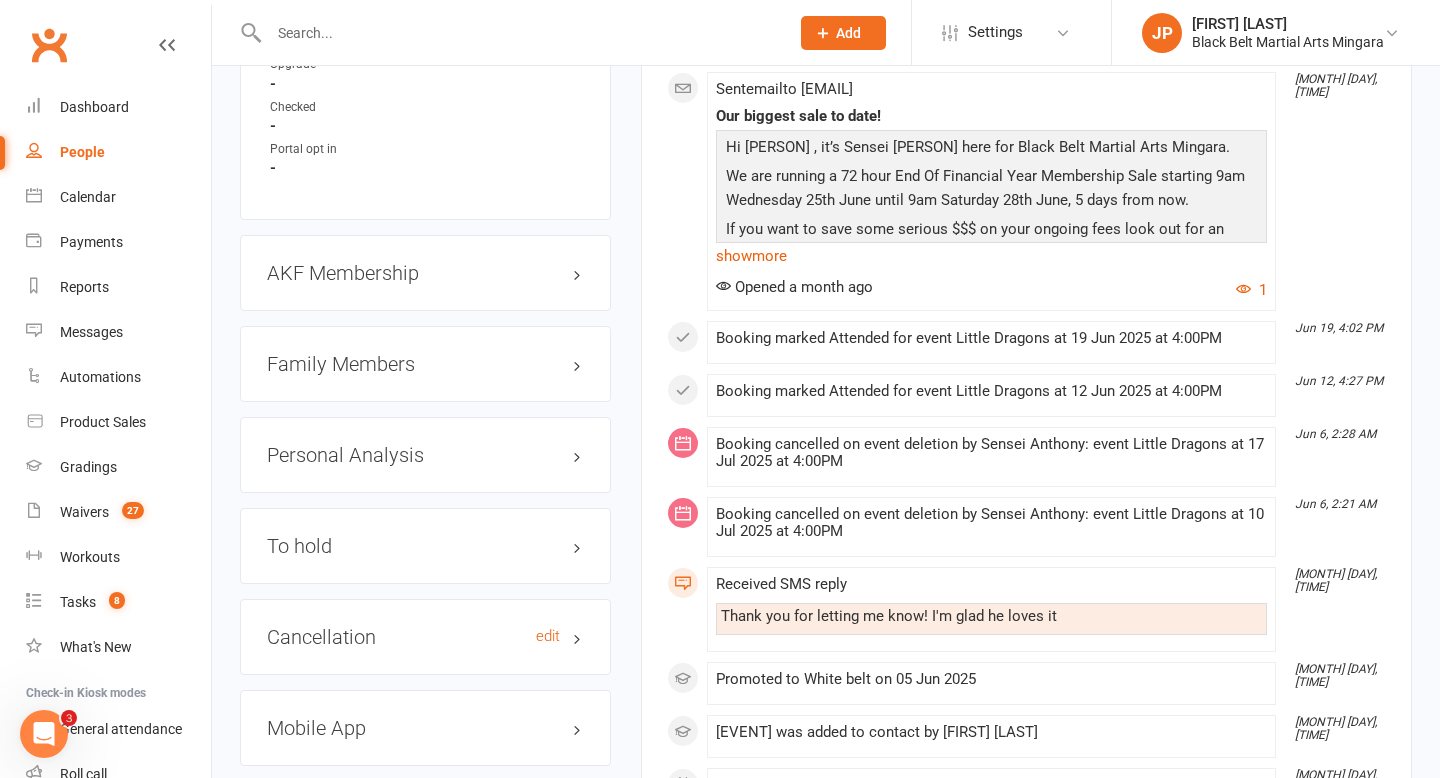 click on "Cancellation  edit" at bounding box center (425, 637) 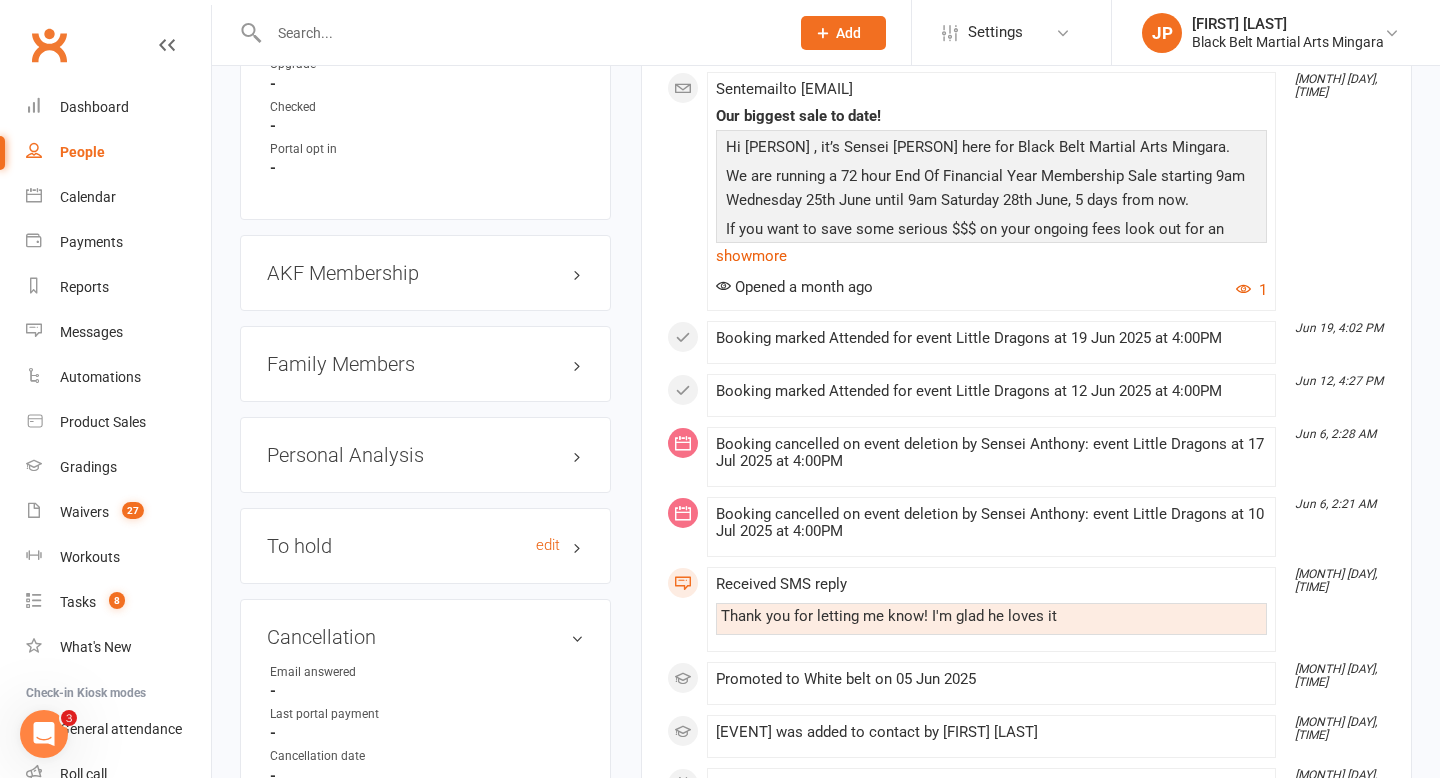 click on "To hold edit" at bounding box center [425, 546] 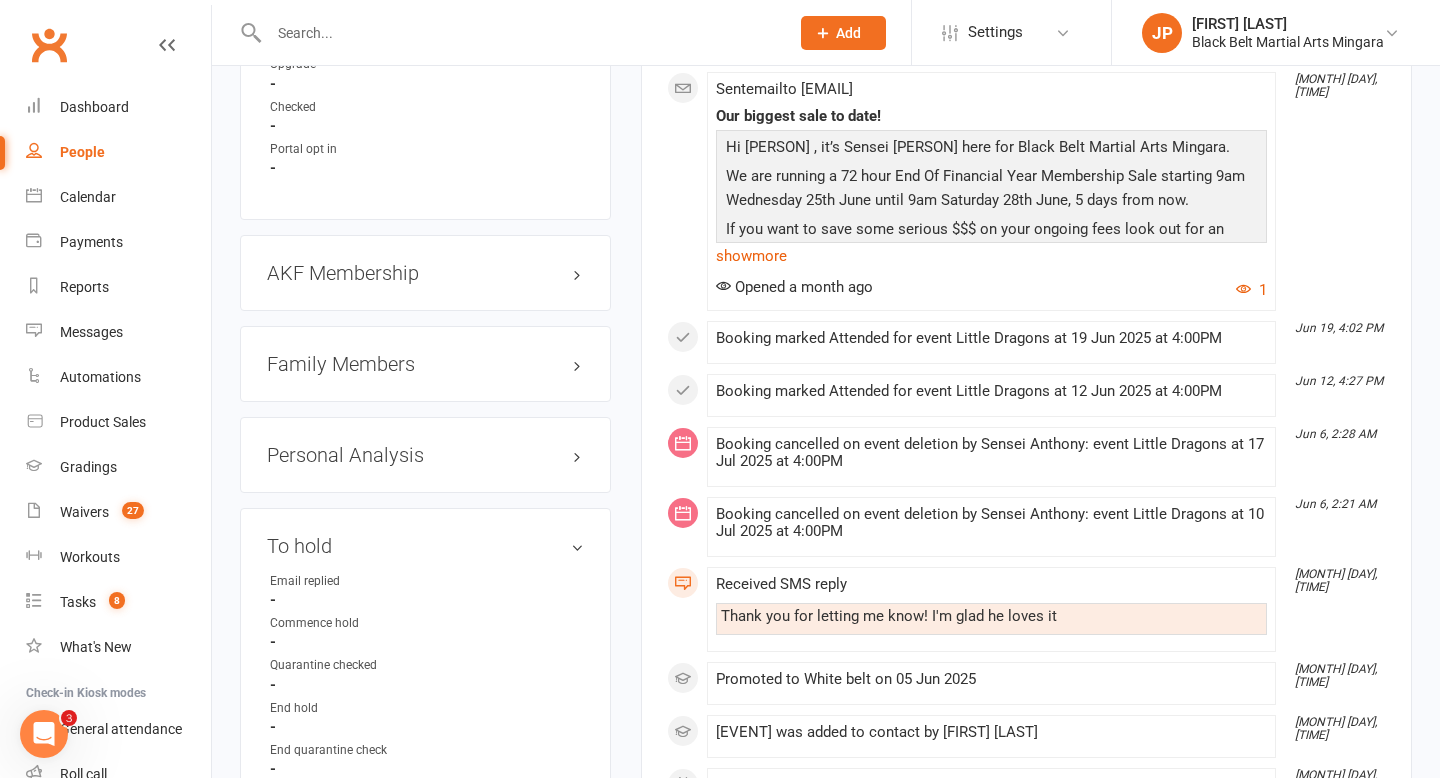 click at bounding box center (519, 33) 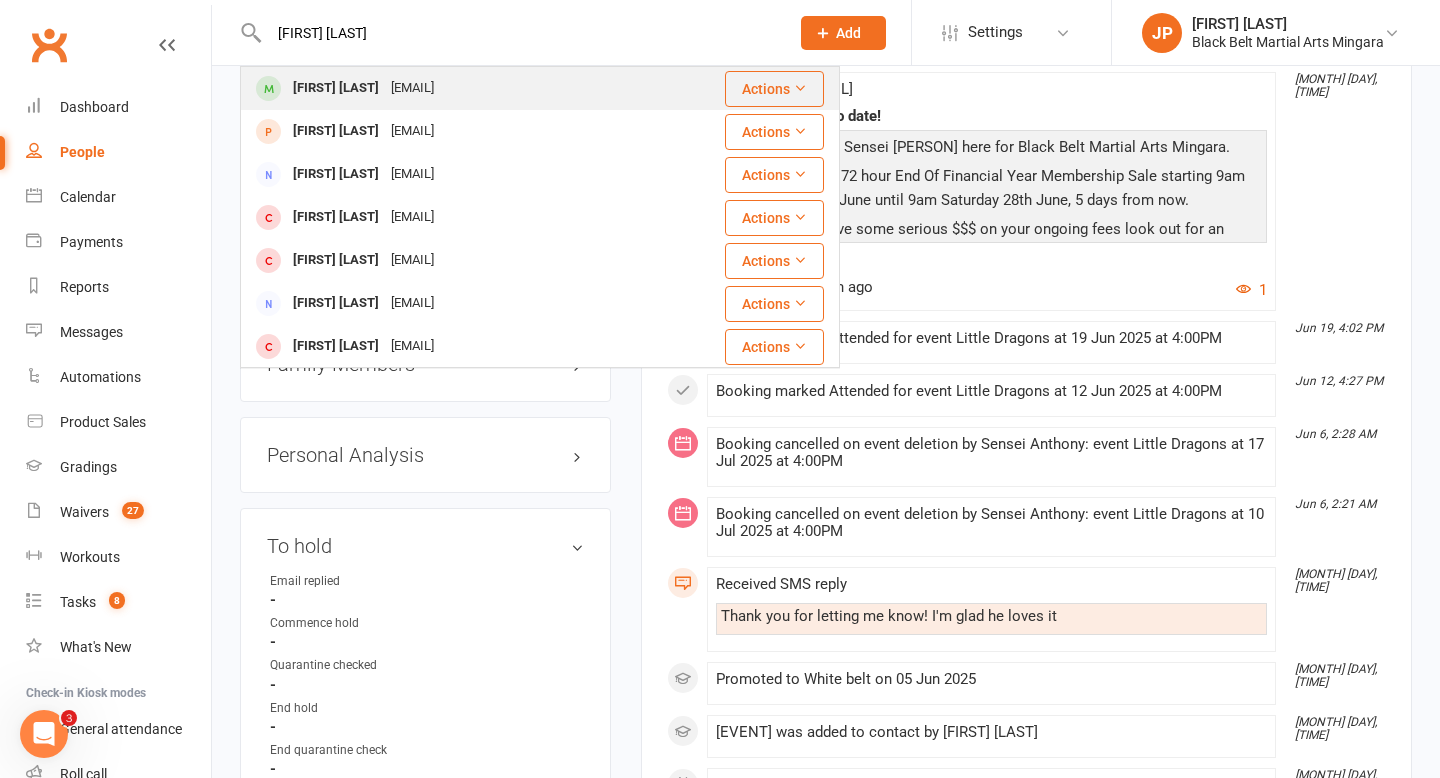 type on "[FIRST] [LAST]" 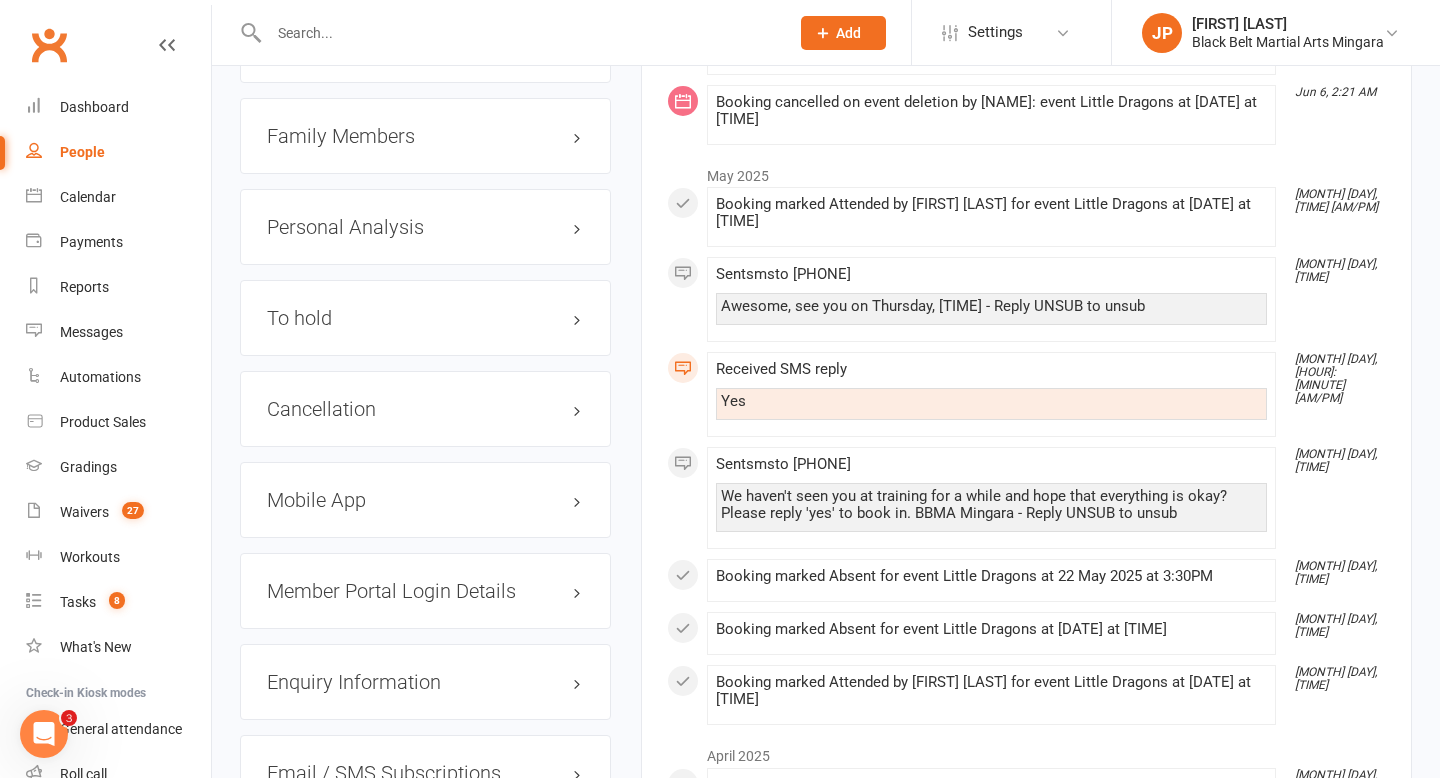 scroll, scrollTop: 2241, scrollLeft: 0, axis: vertical 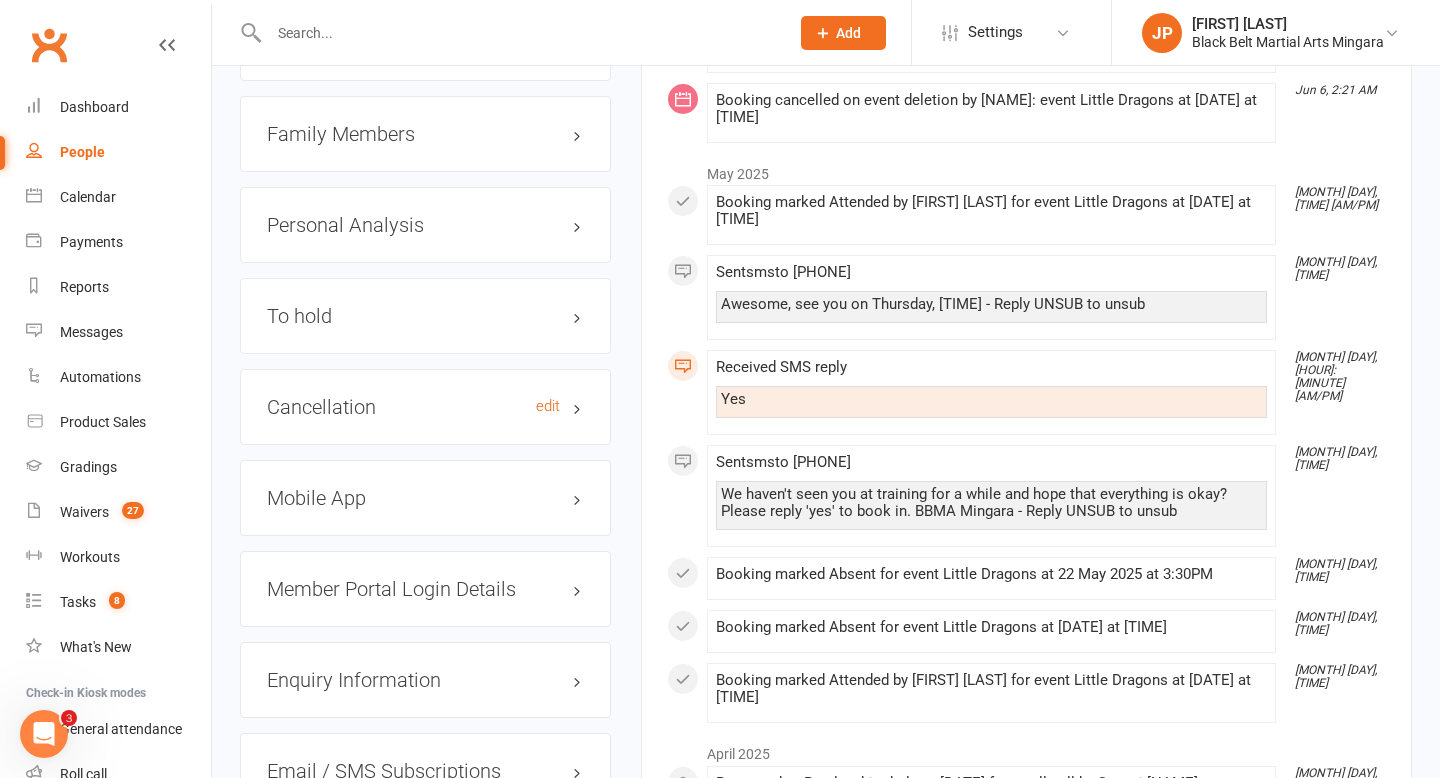 click on "Cancellation  edit" at bounding box center [425, 407] 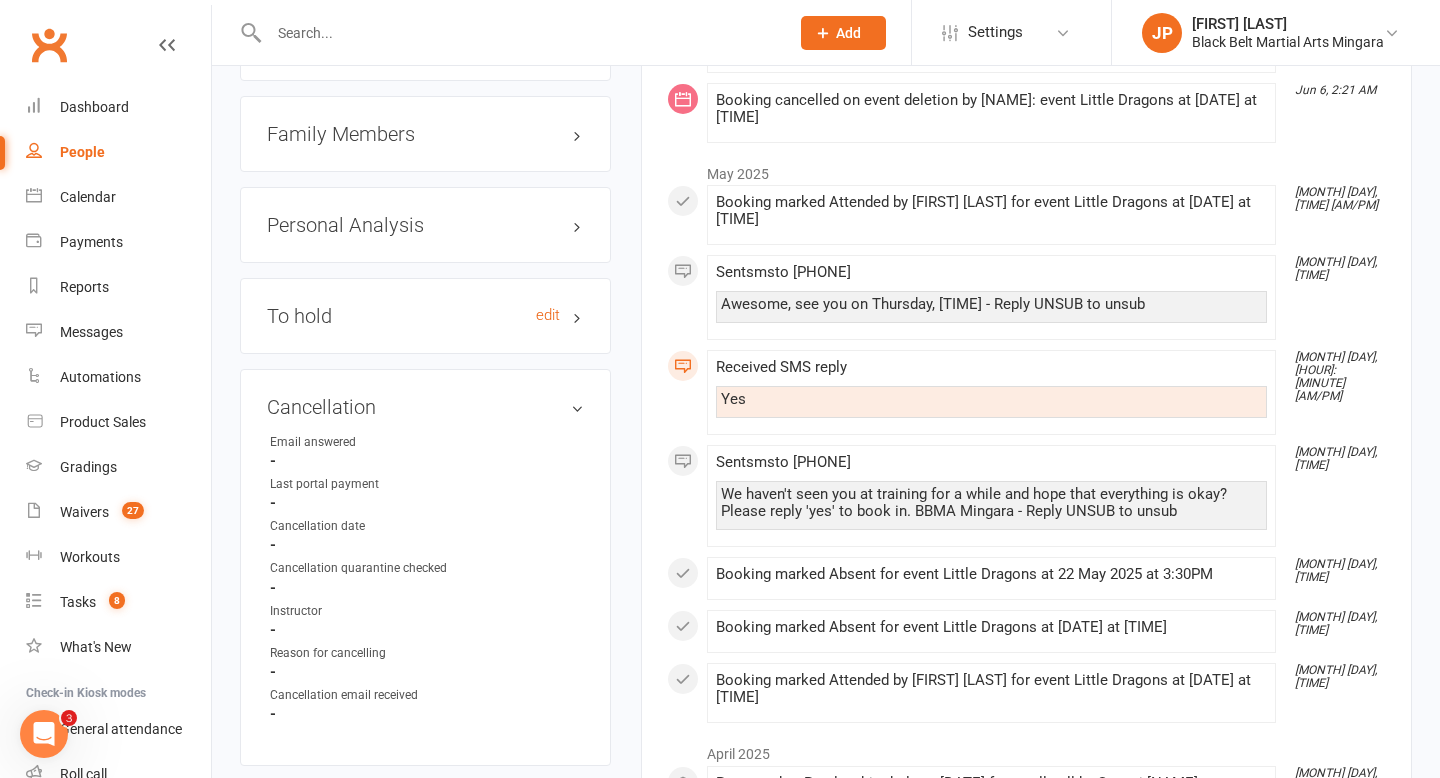 click on "To hold edit" at bounding box center [425, 316] 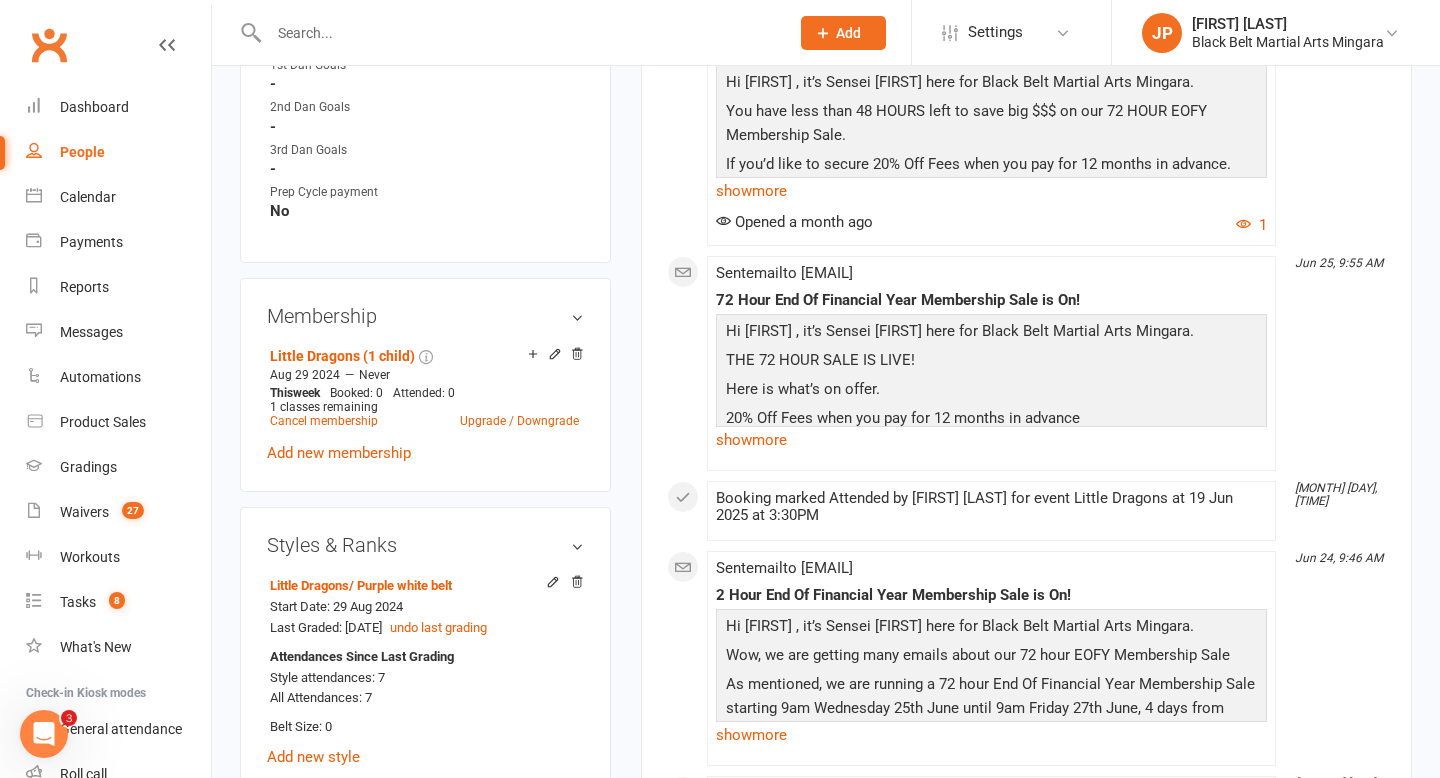 scroll, scrollTop: 0, scrollLeft: 0, axis: both 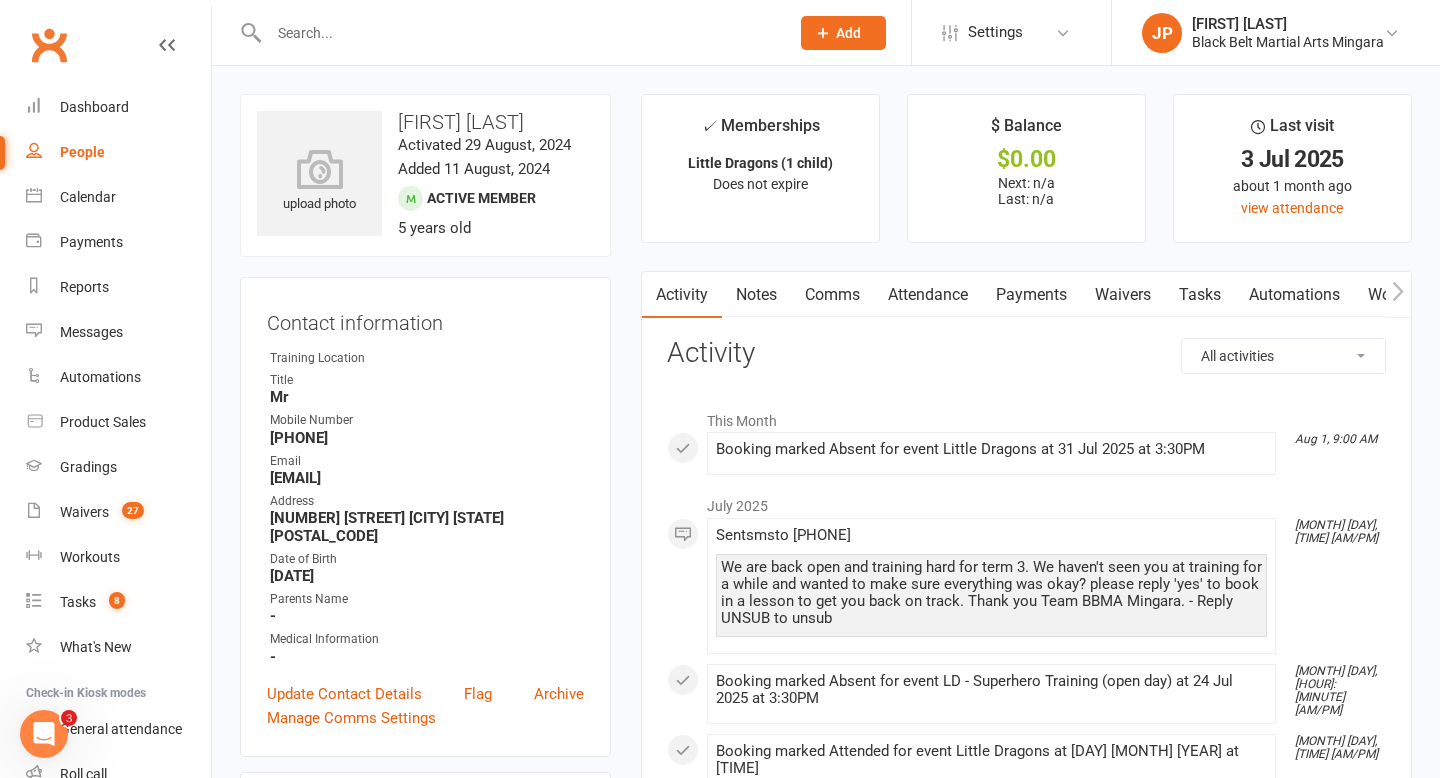 click at bounding box center (519, 33) 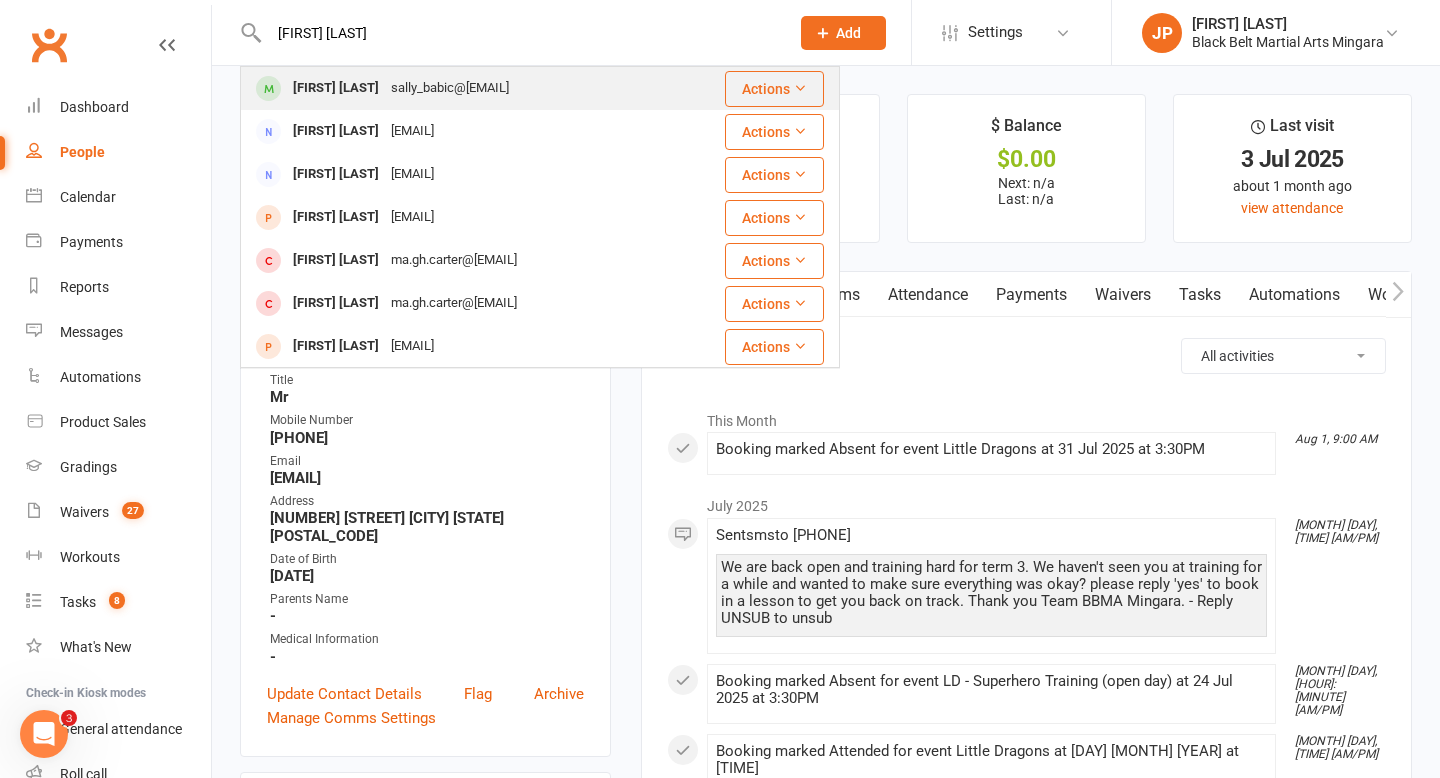 type on "[FIRST] [LAST]" 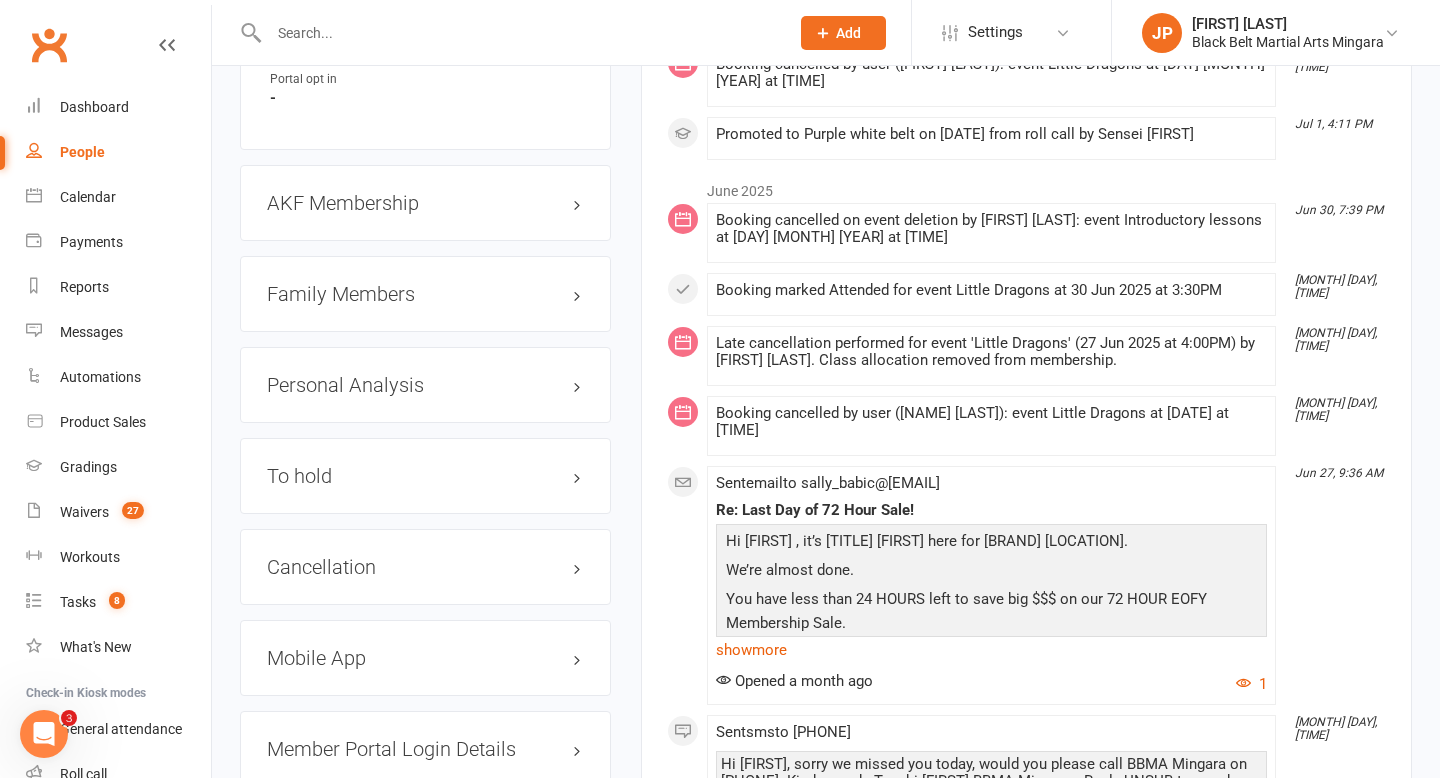 scroll, scrollTop: 2301, scrollLeft: 0, axis: vertical 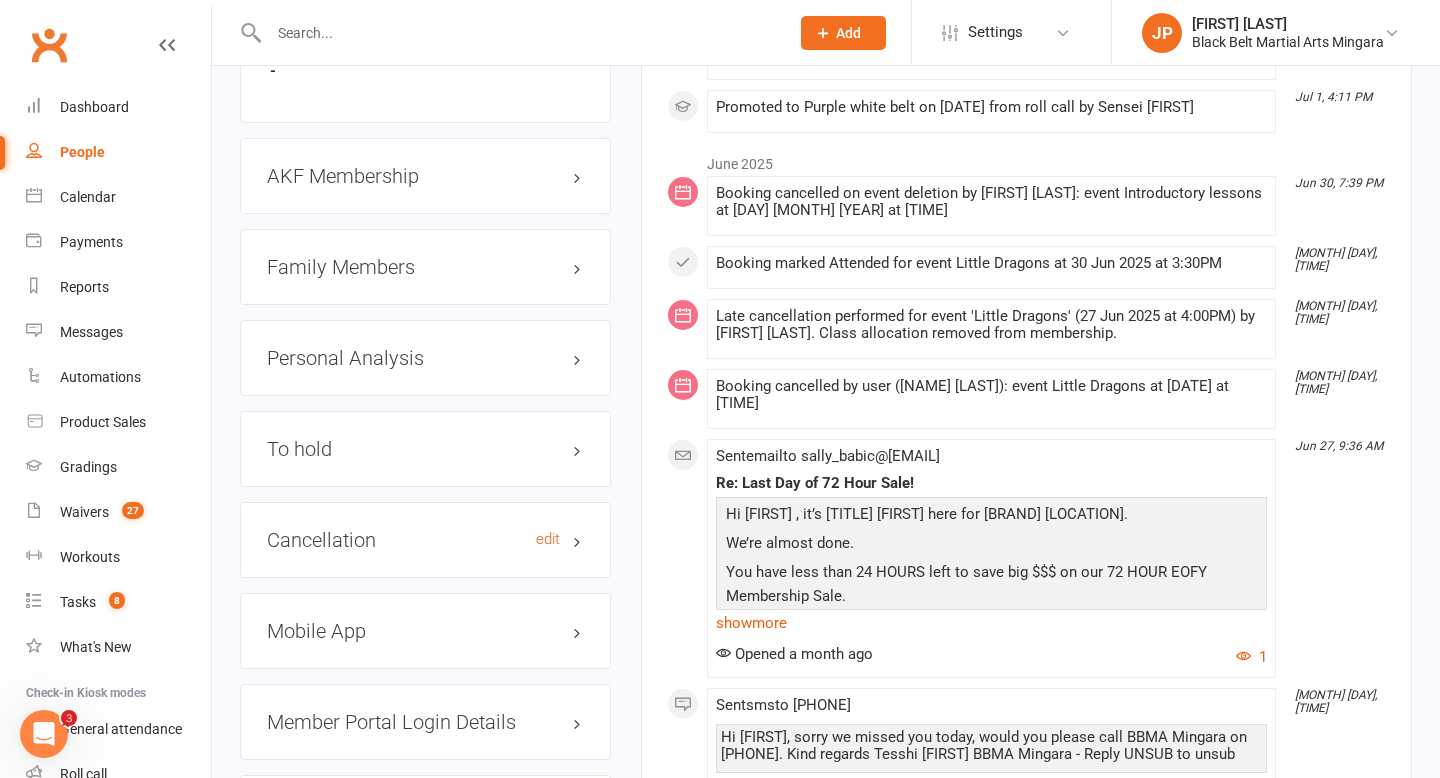 click on "Cancellation  edit" at bounding box center [425, 540] 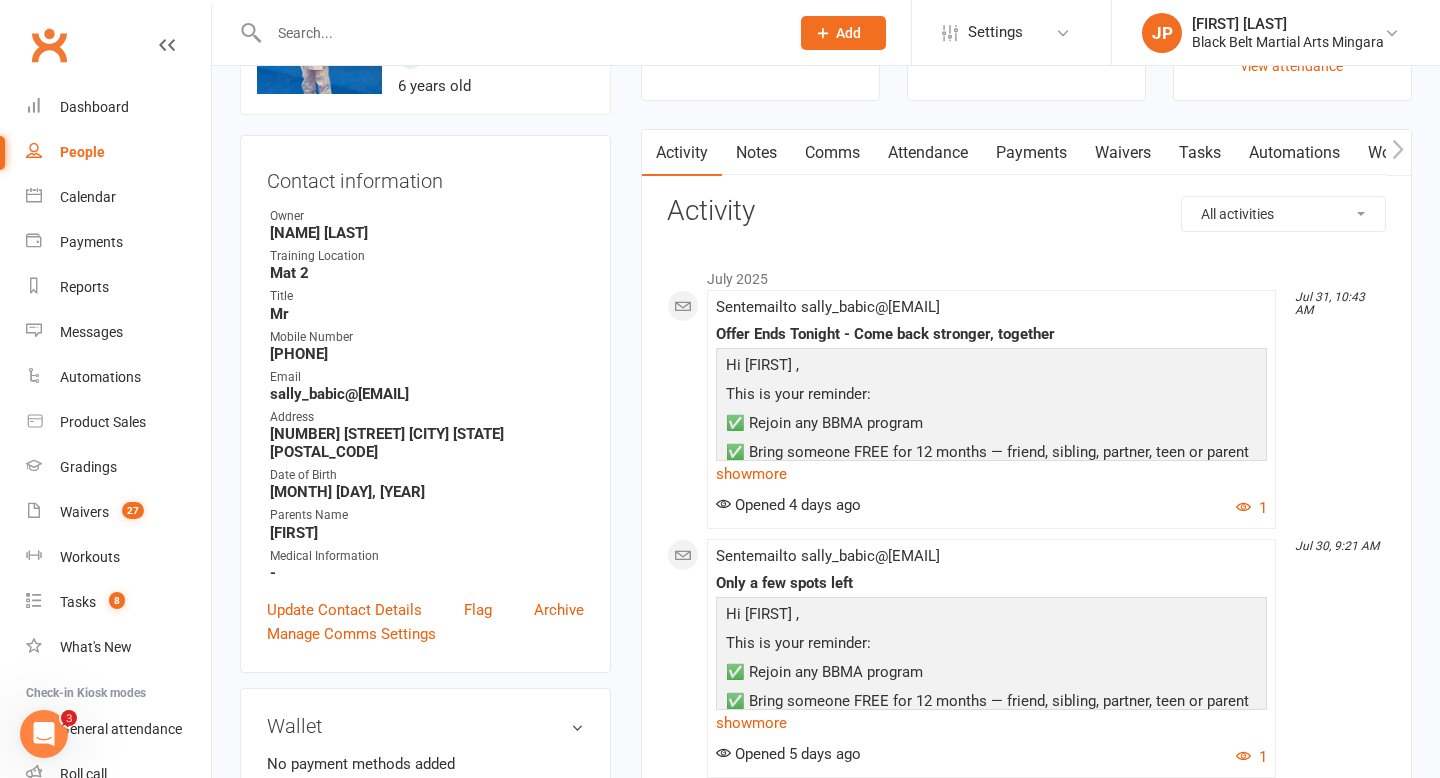 scroll, scrollTop: 0, scrollLeft: 0, axis: both 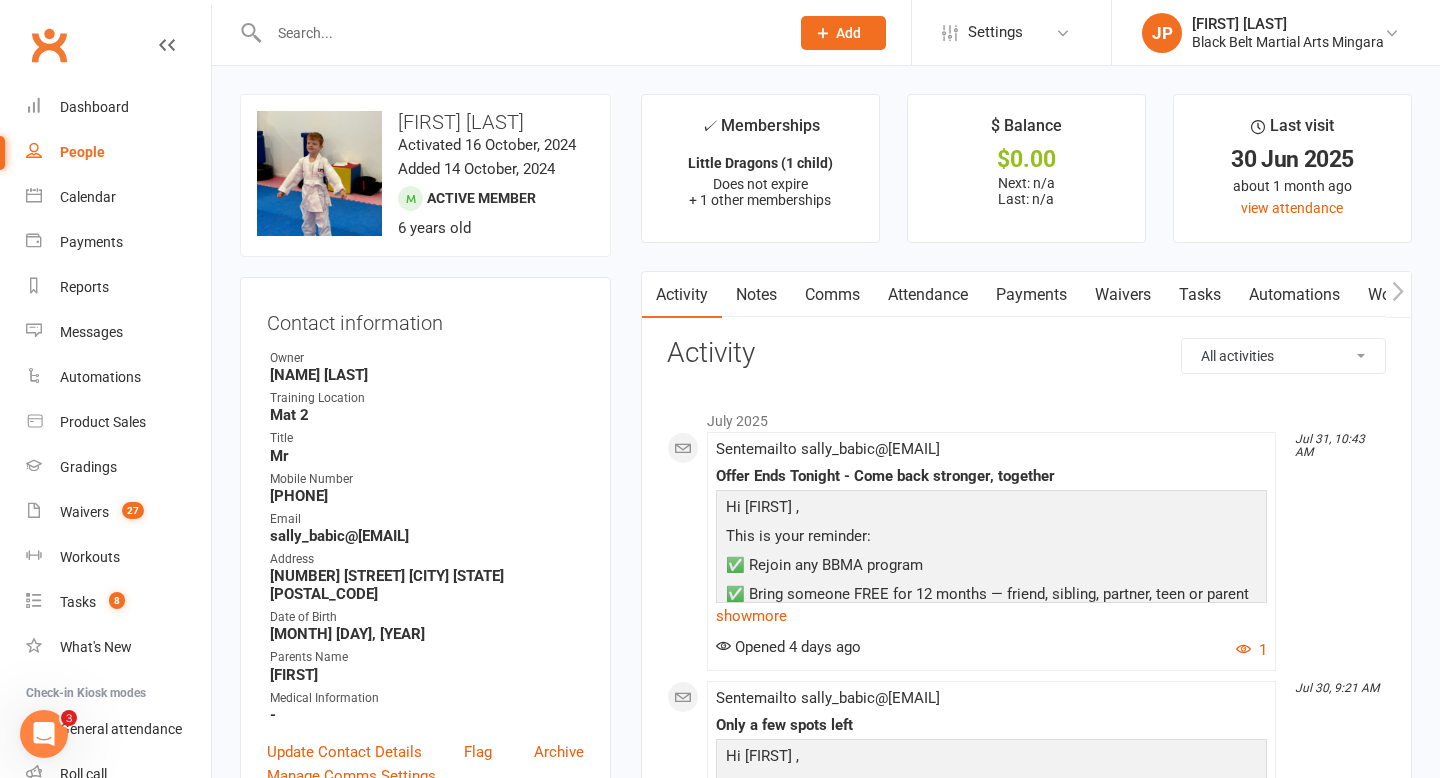 click at bounding box center [519, 33] 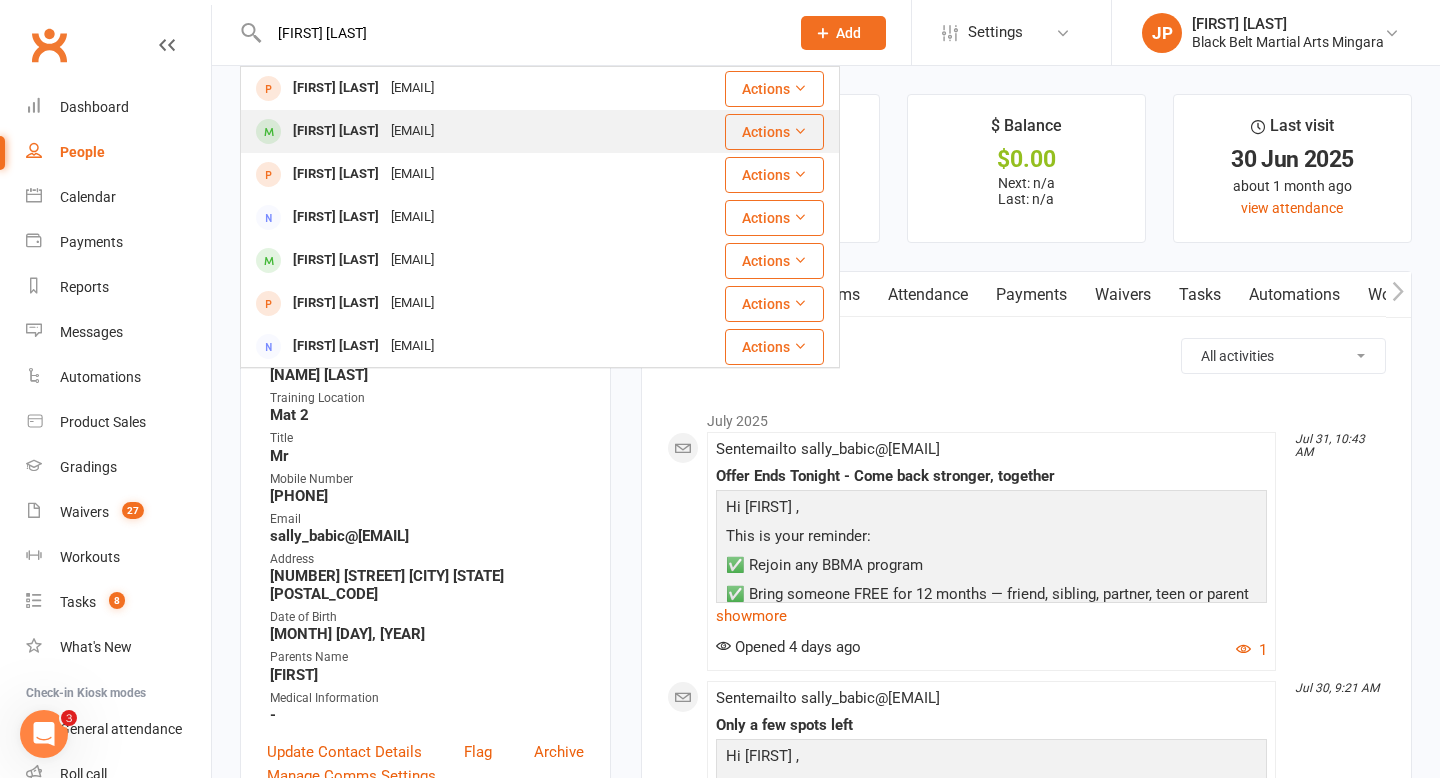 type on "[FIRST] [LAST]" 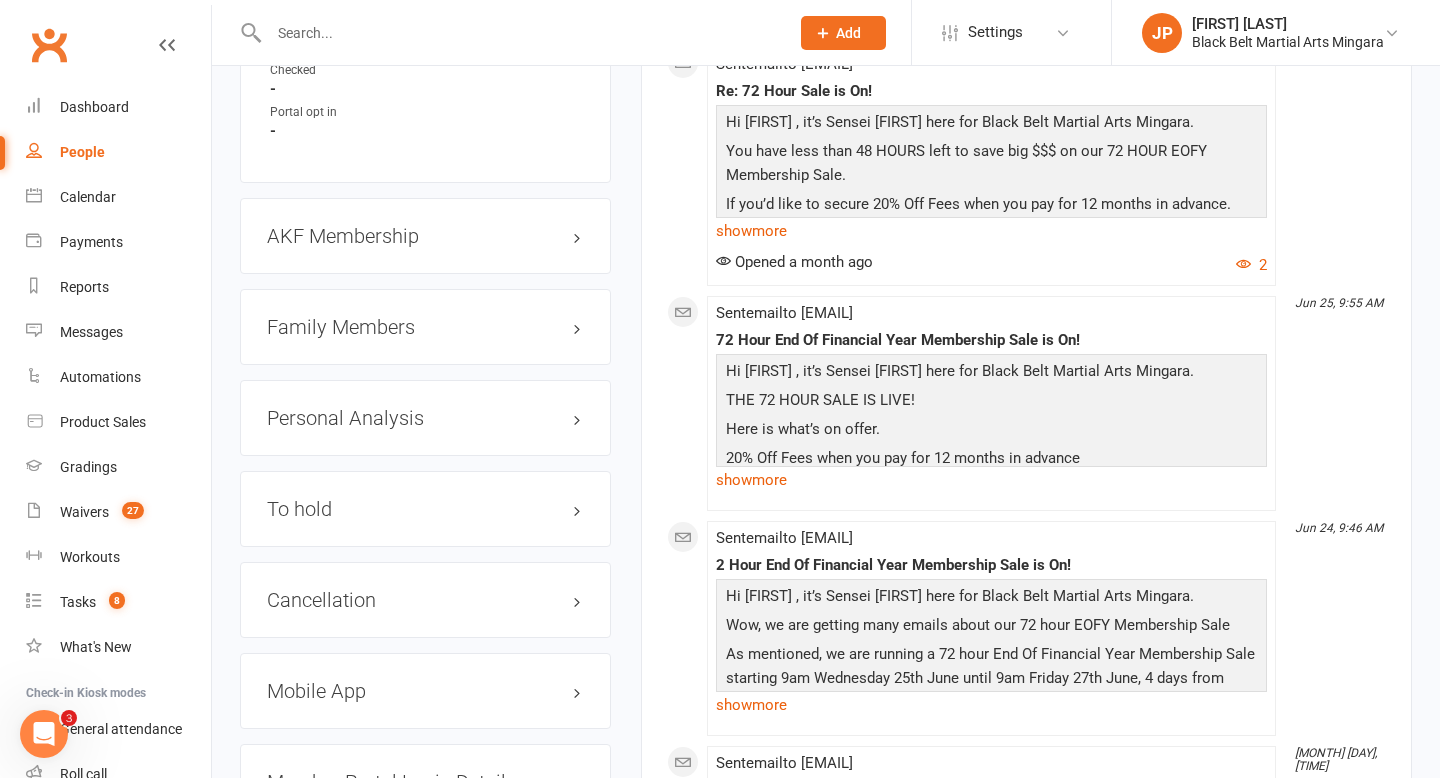 scroll, scrollTop: 2235, scrollLeft: 0, axis: vertical 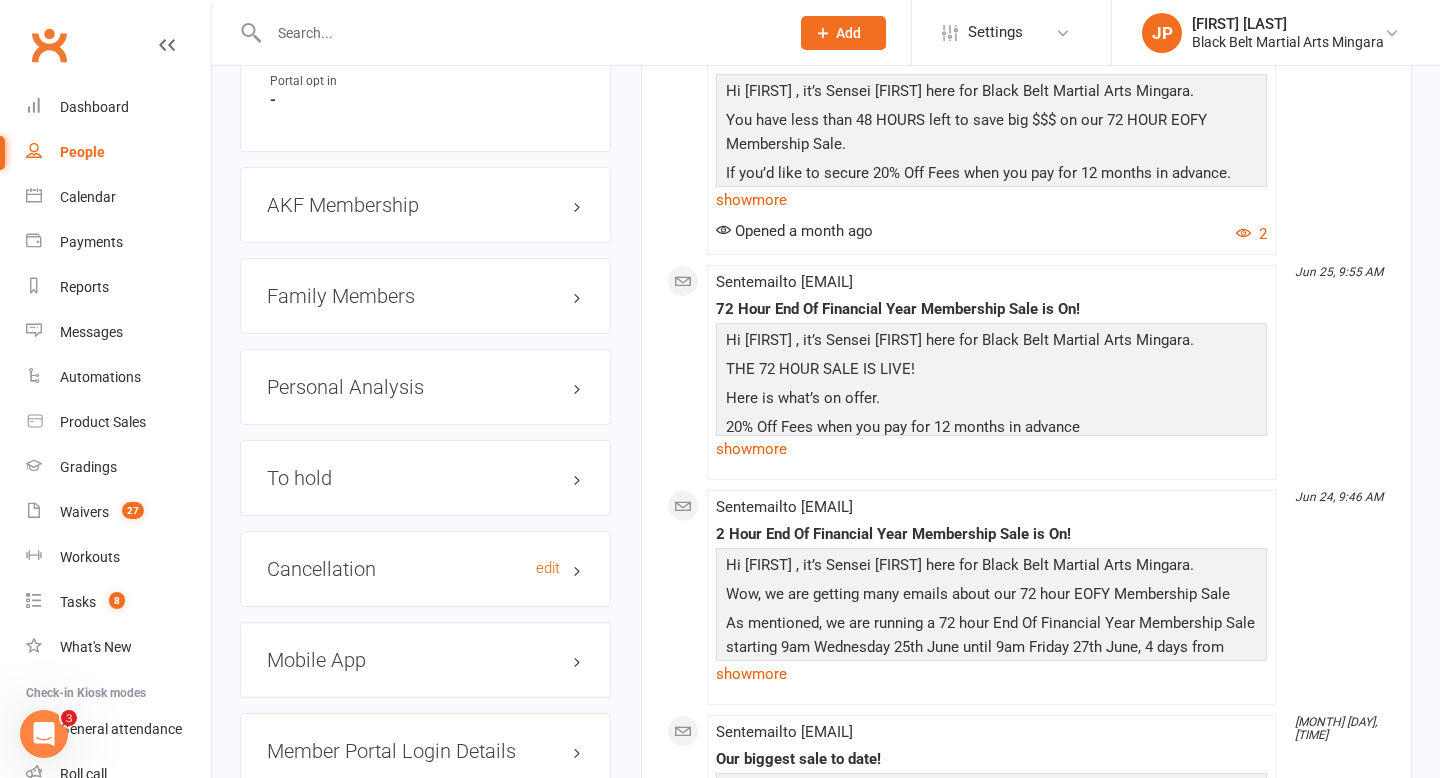 click on "Cancellation  edit" at bounding box center (425, 569) 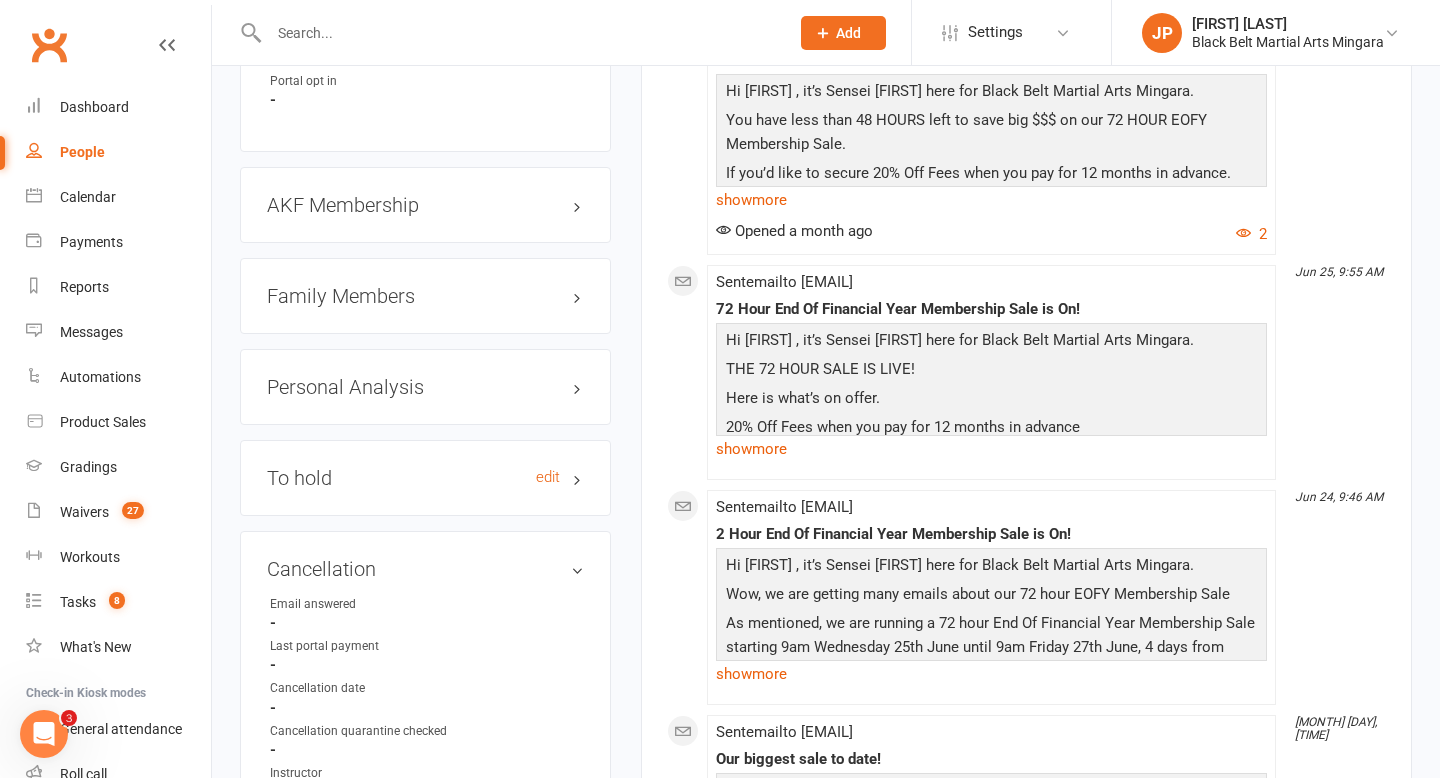 click on "To hold edit" at bounding box center [425, 478] 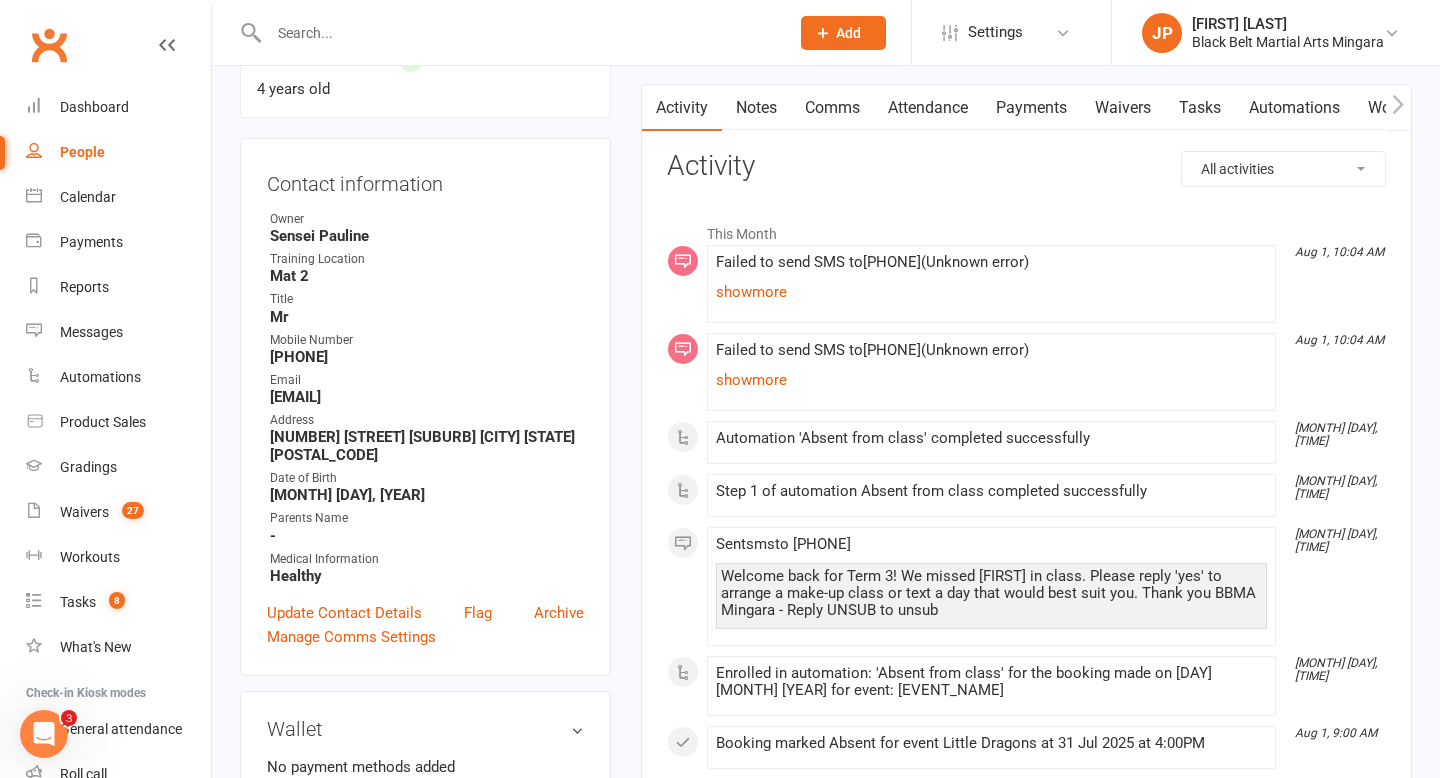 scroll, scrollTop: 0, scrollLeft: 0, axis: both 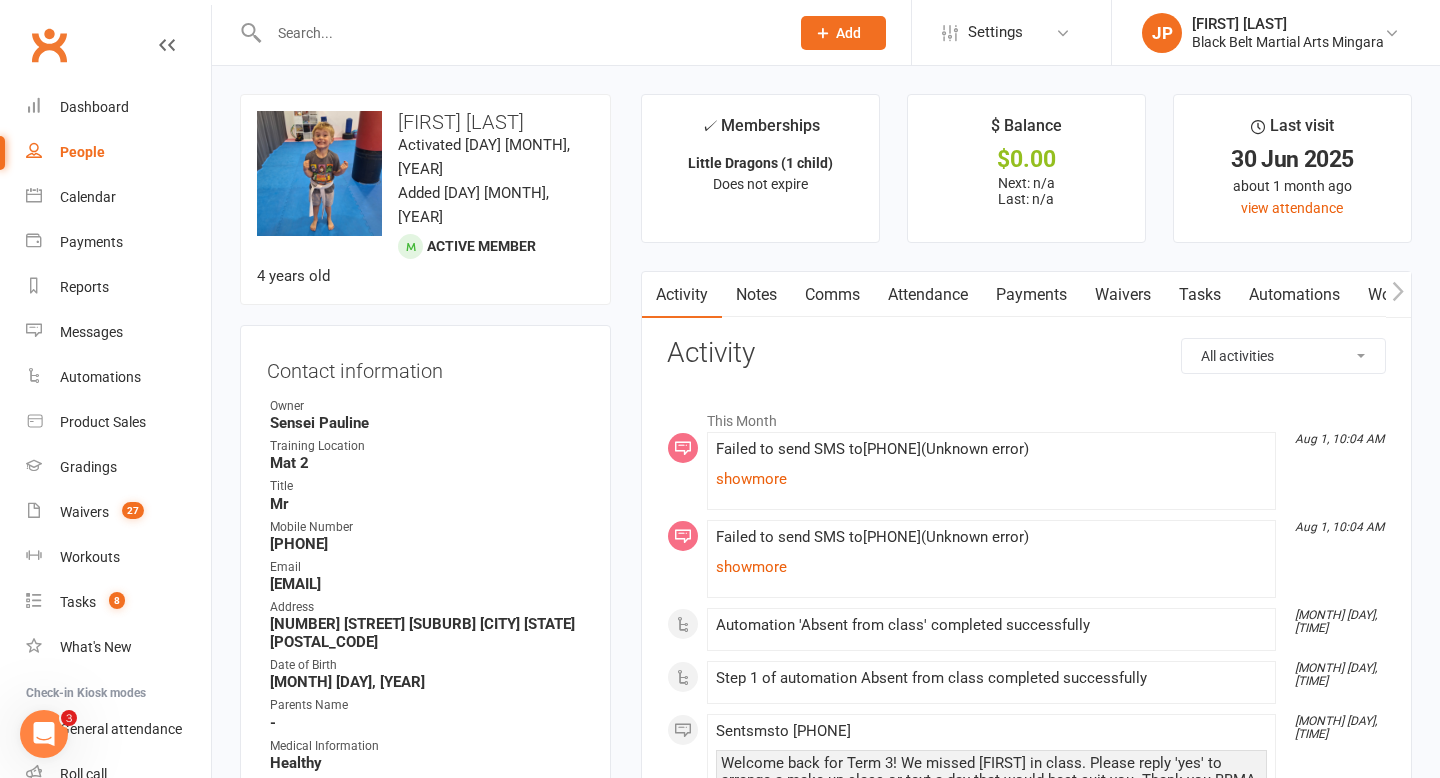 click at bounding box center [519, 33] 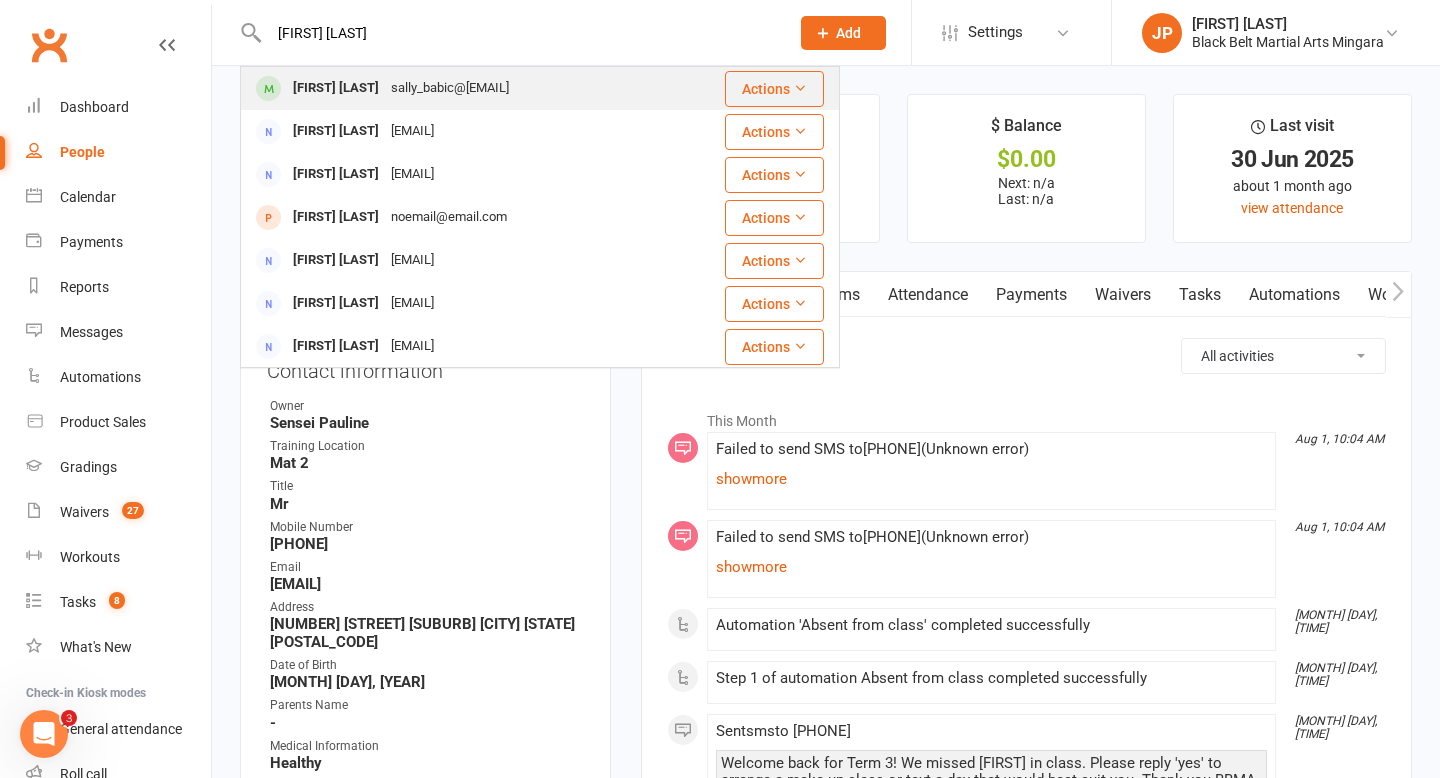 type on "[FIRST] [LAST]" 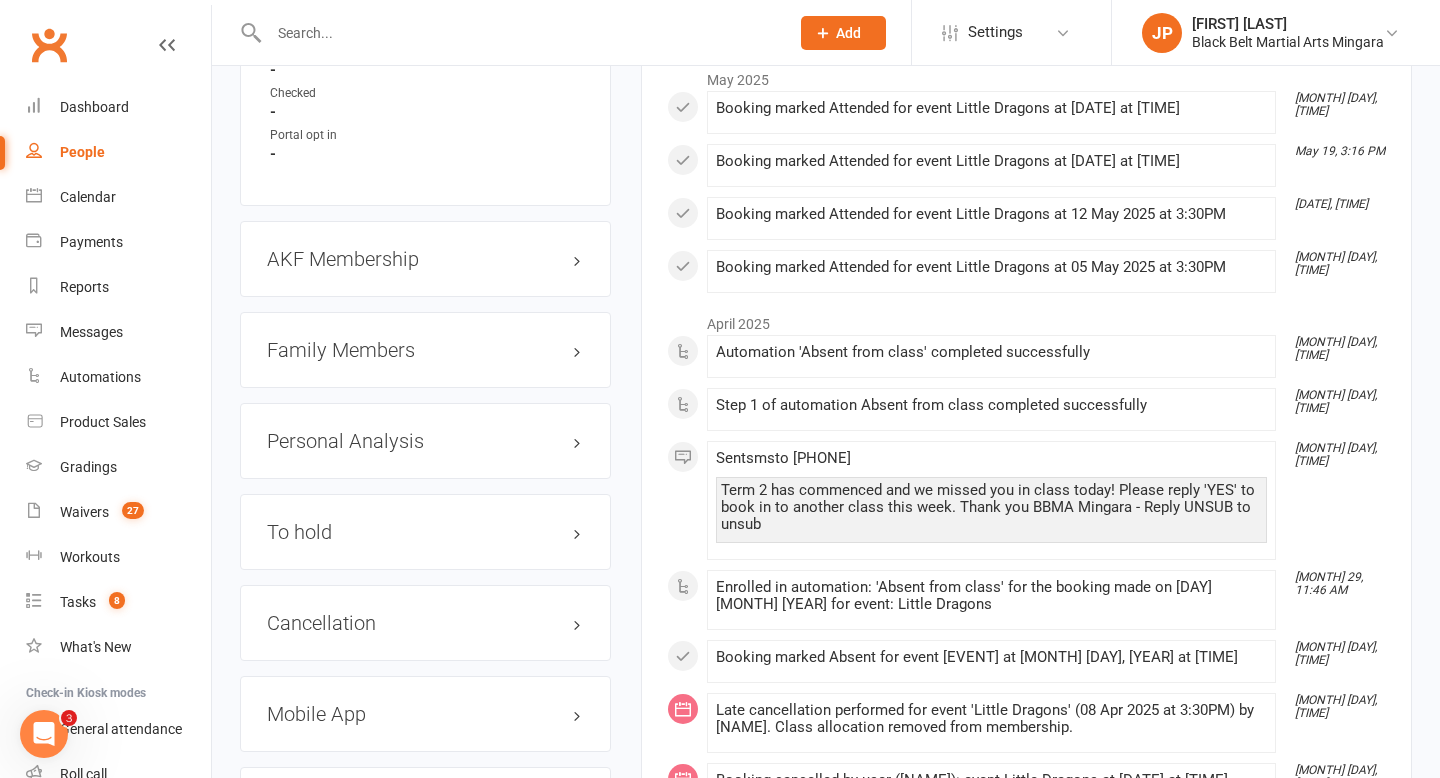 scroll, scrollTop: 2129, scrollLeft: 0, axis: vertical 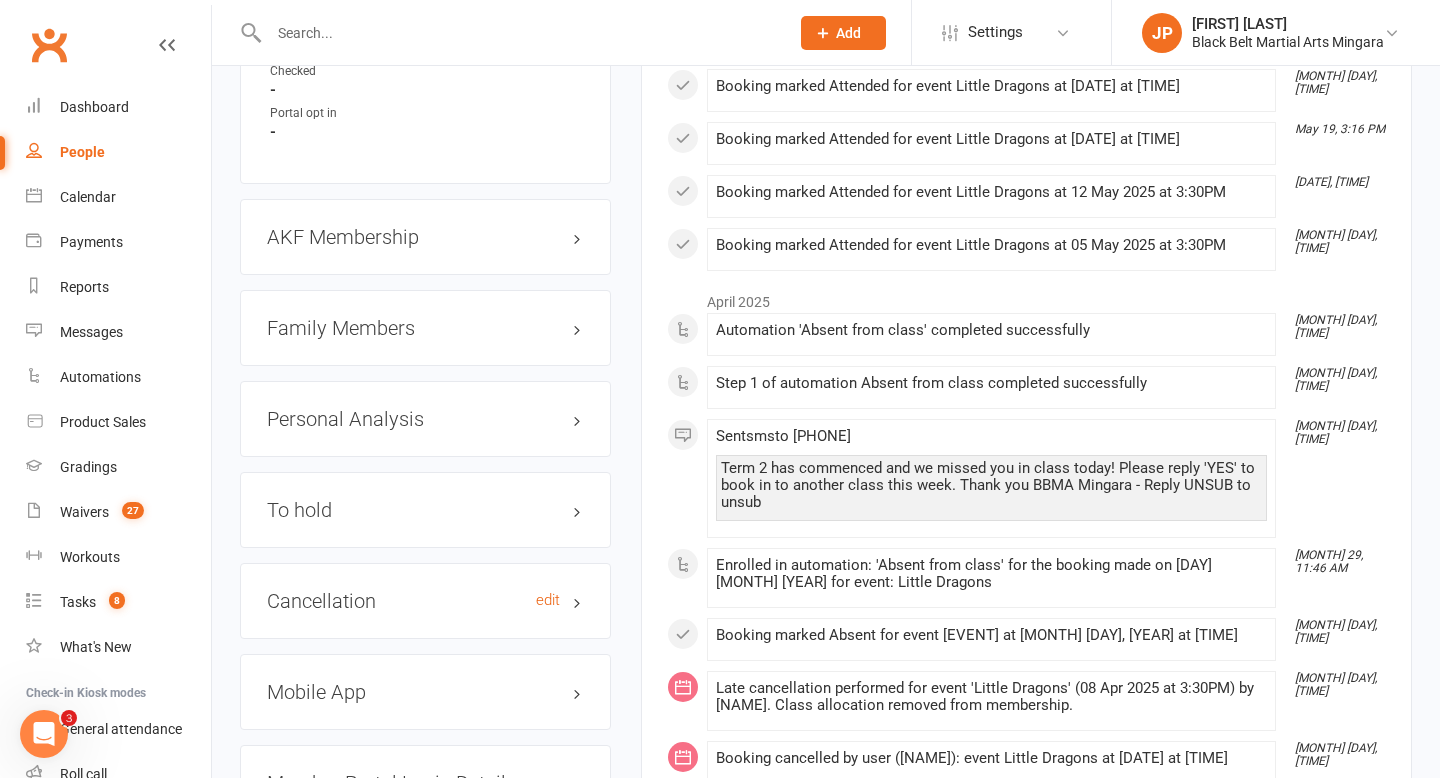click on "Cancellation  edit" at bounding box center [425, 601] 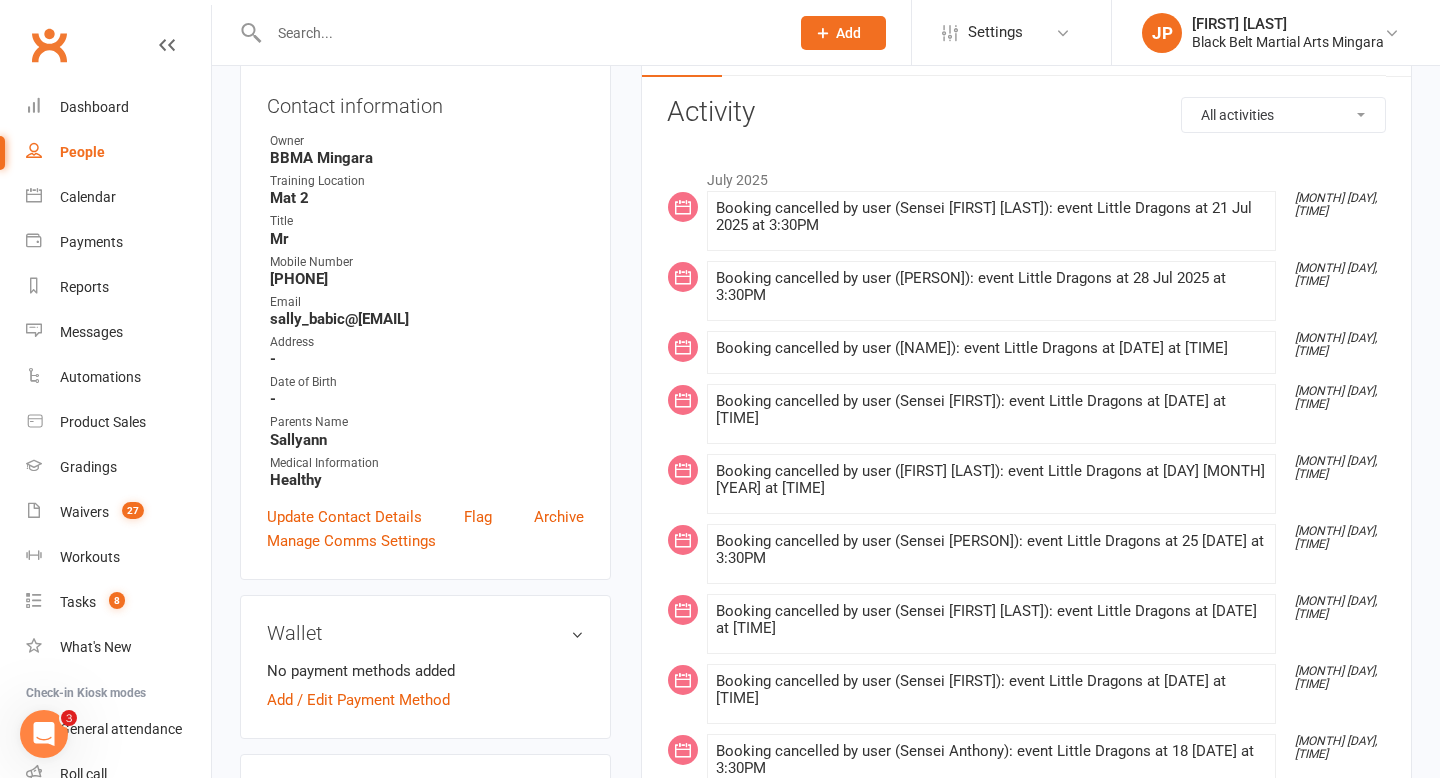 scroll, scrollTop: 0, scrollLeft: 0, axis: both 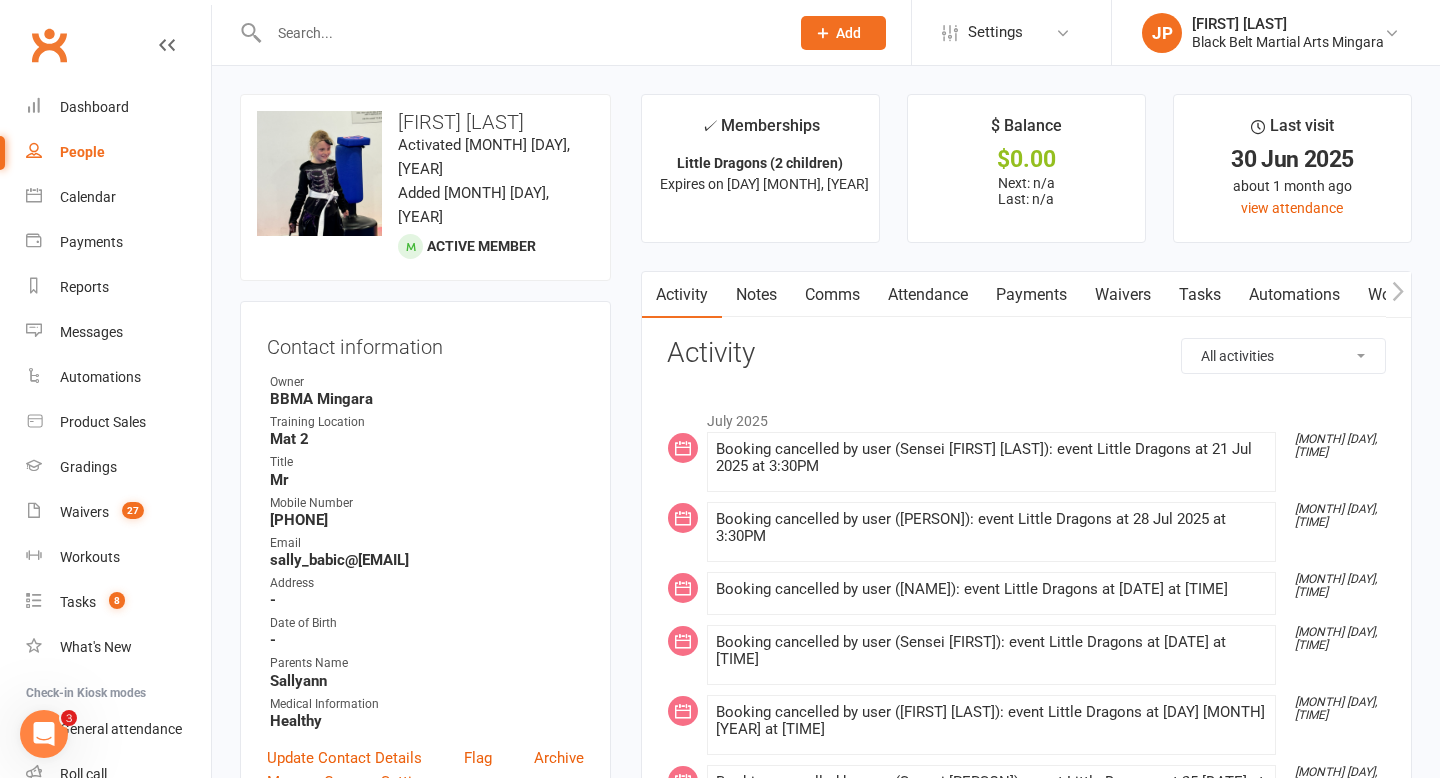 click at bounding box center [519, 33] 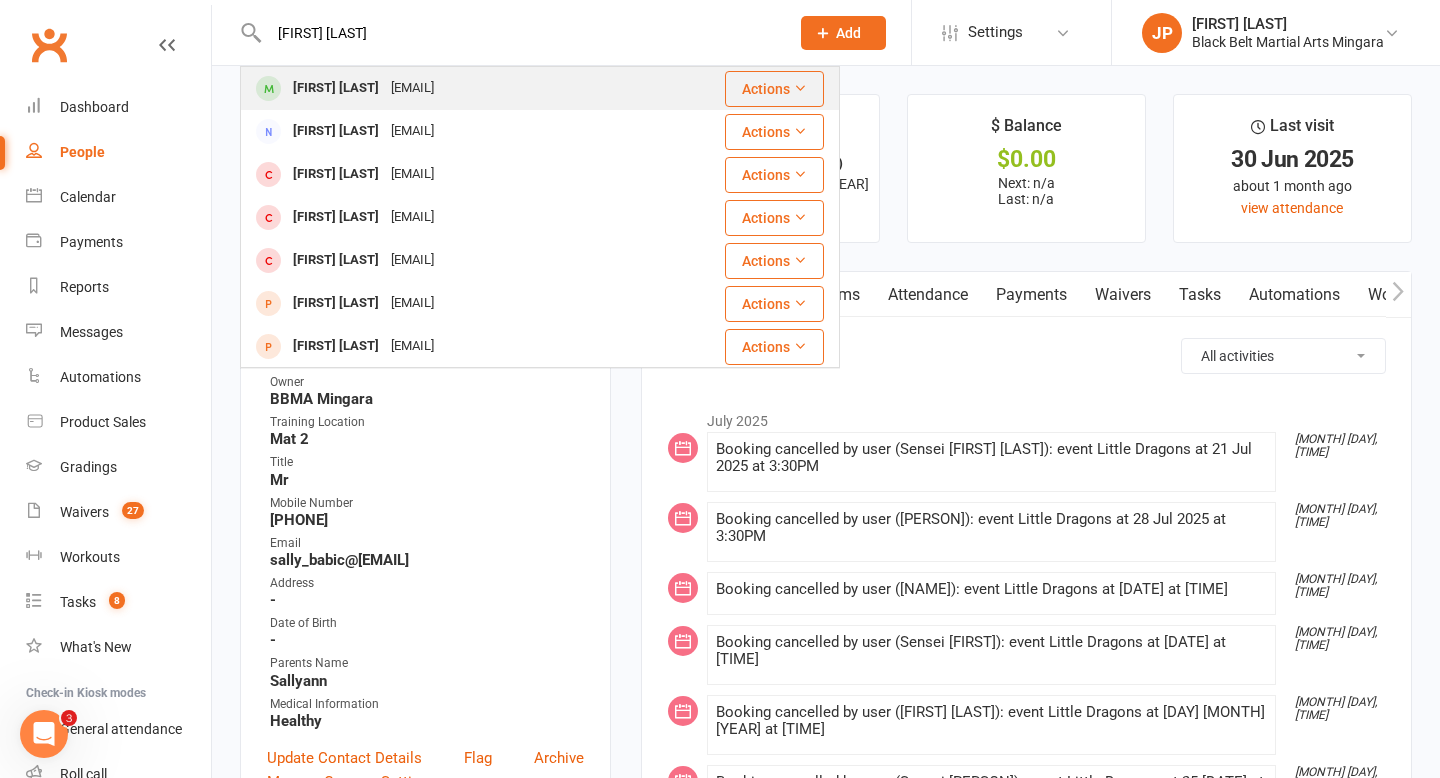 type on "[FIRST] [LAST]" 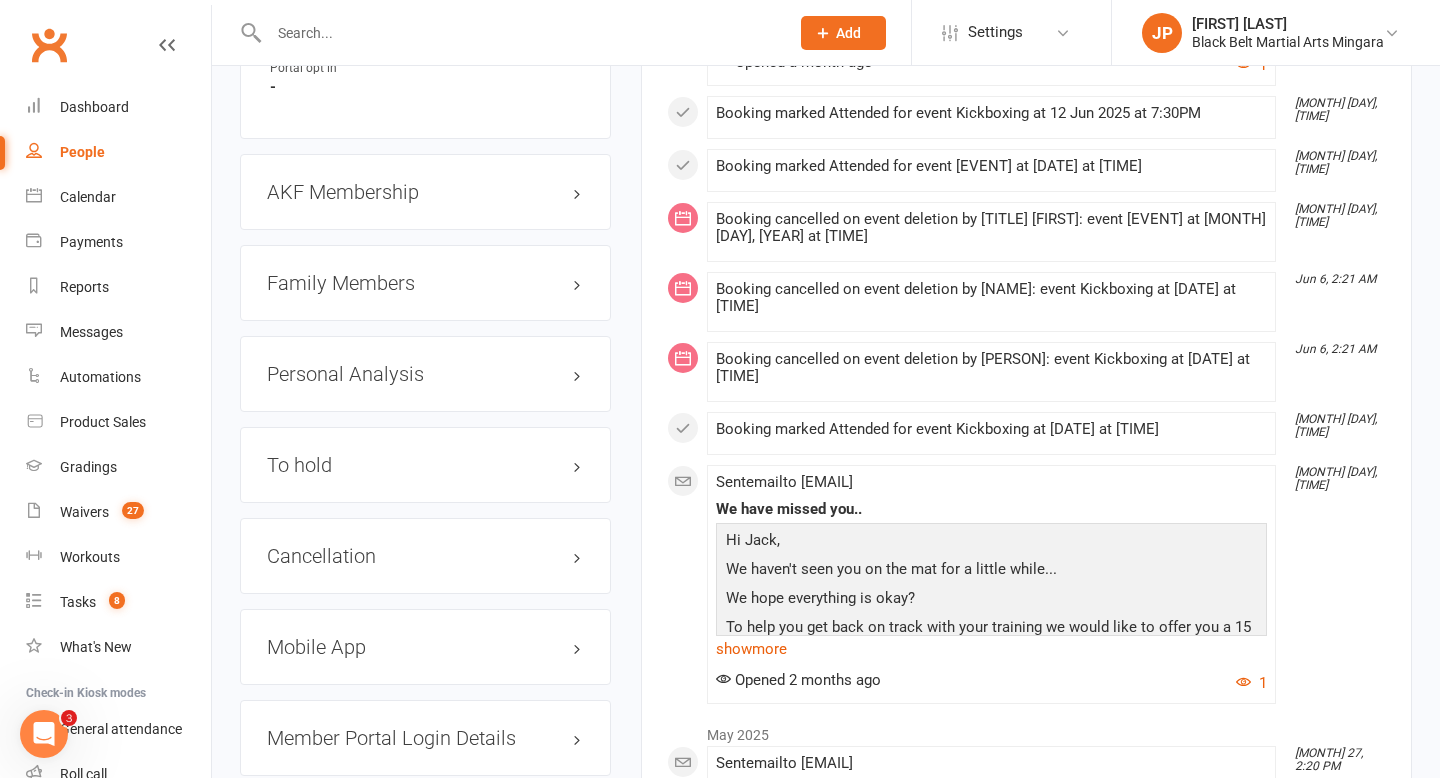 scroll, scrollTop: 2176, scrollLeft: 0, axis: vertical 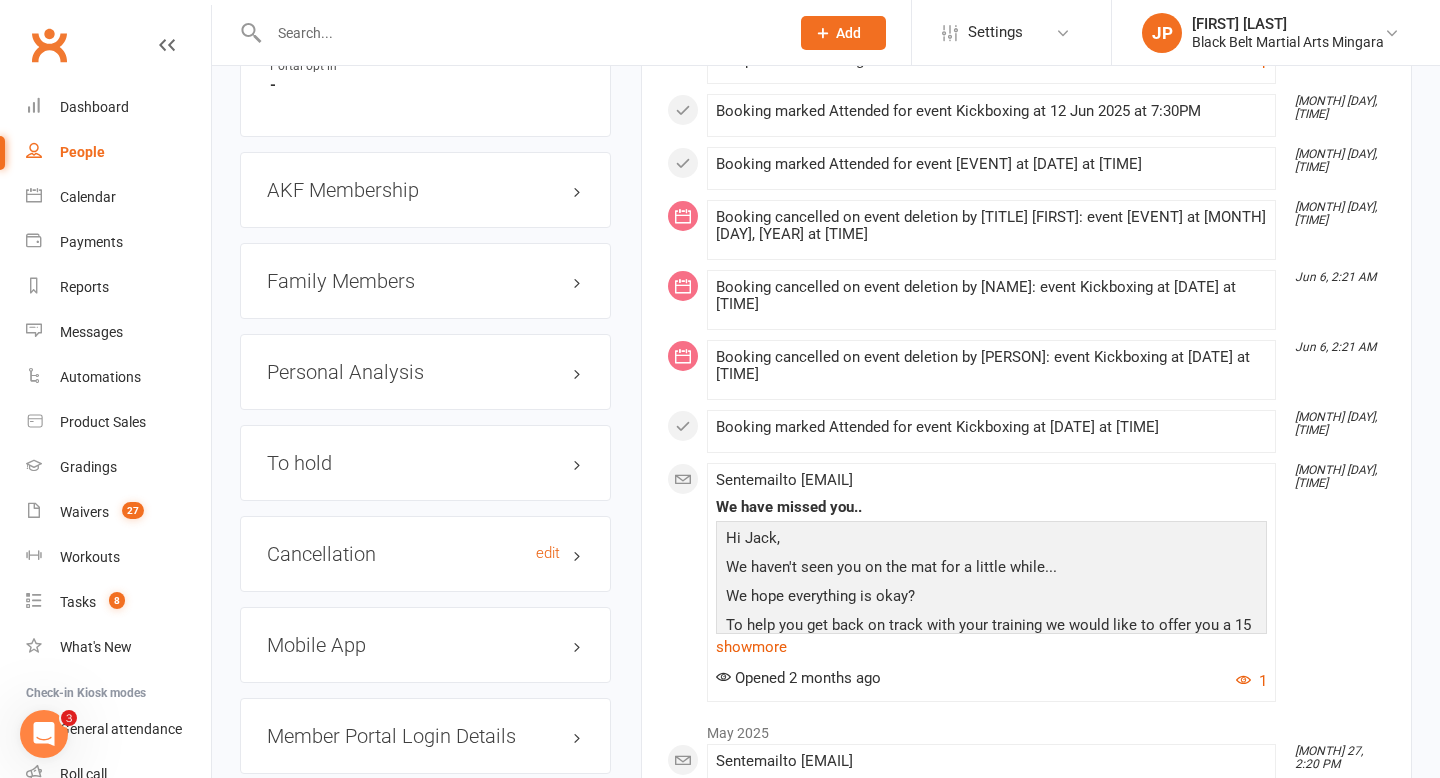 click on "Cancellation  edit" at bounding box center (425, 554) 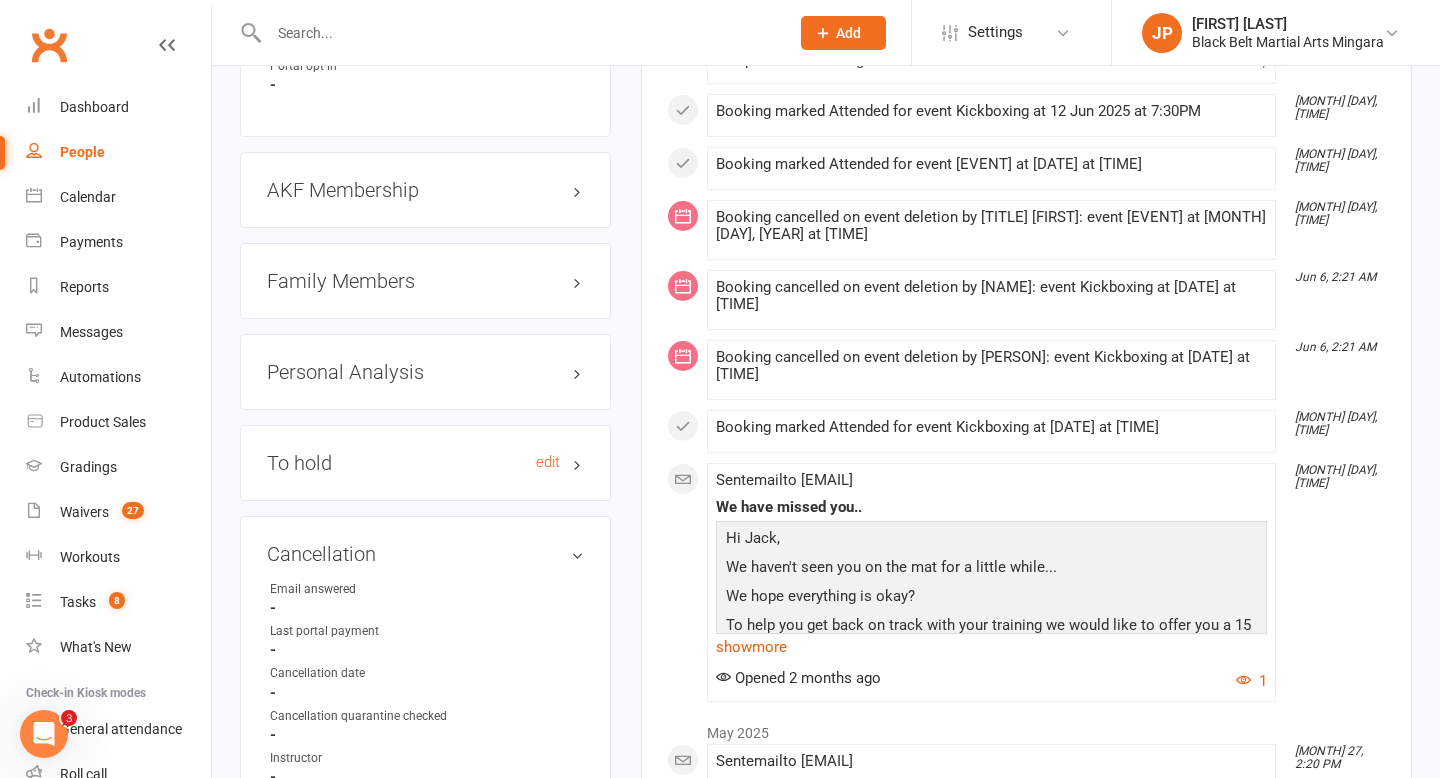 click on "To hold edit" at bounding box center (425, 463) 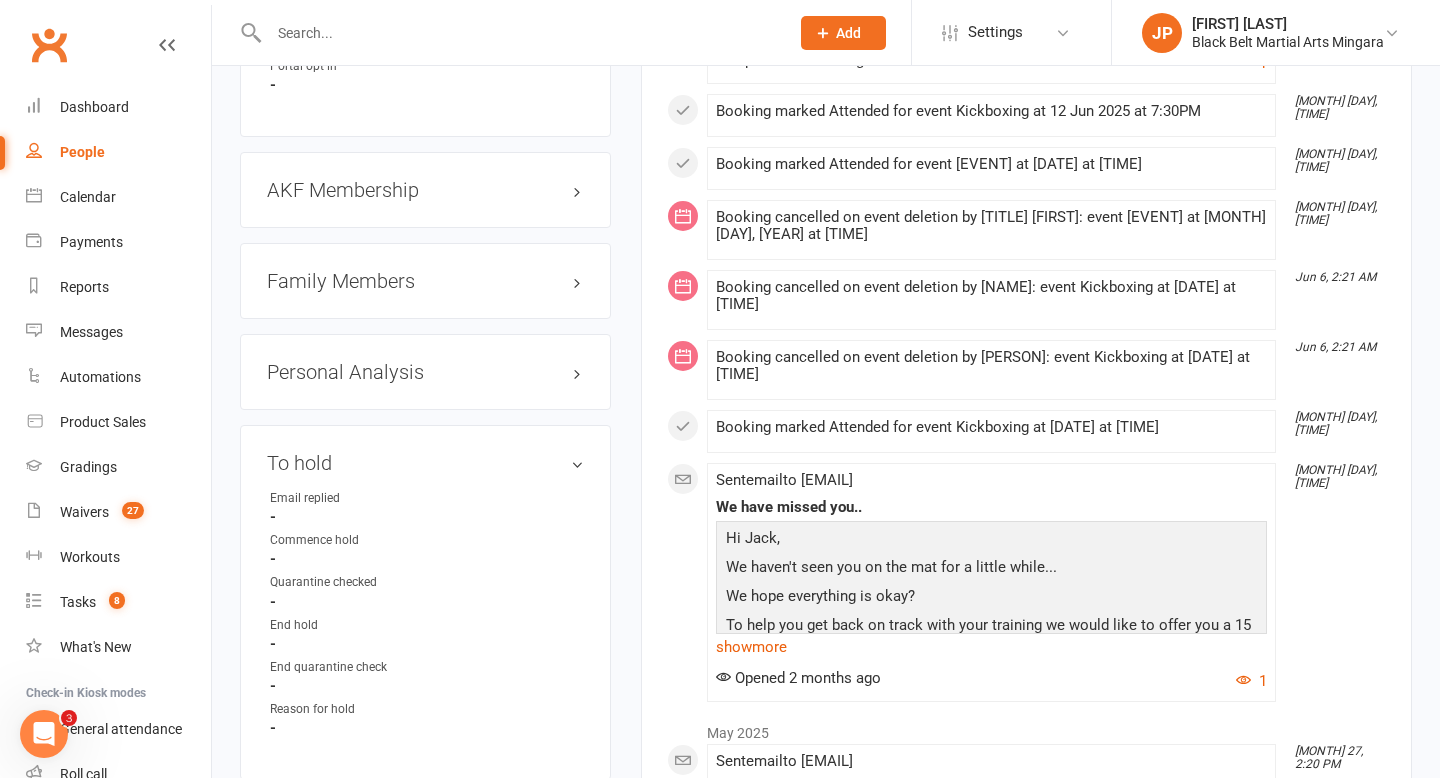 click at bounding box center [519, 33] 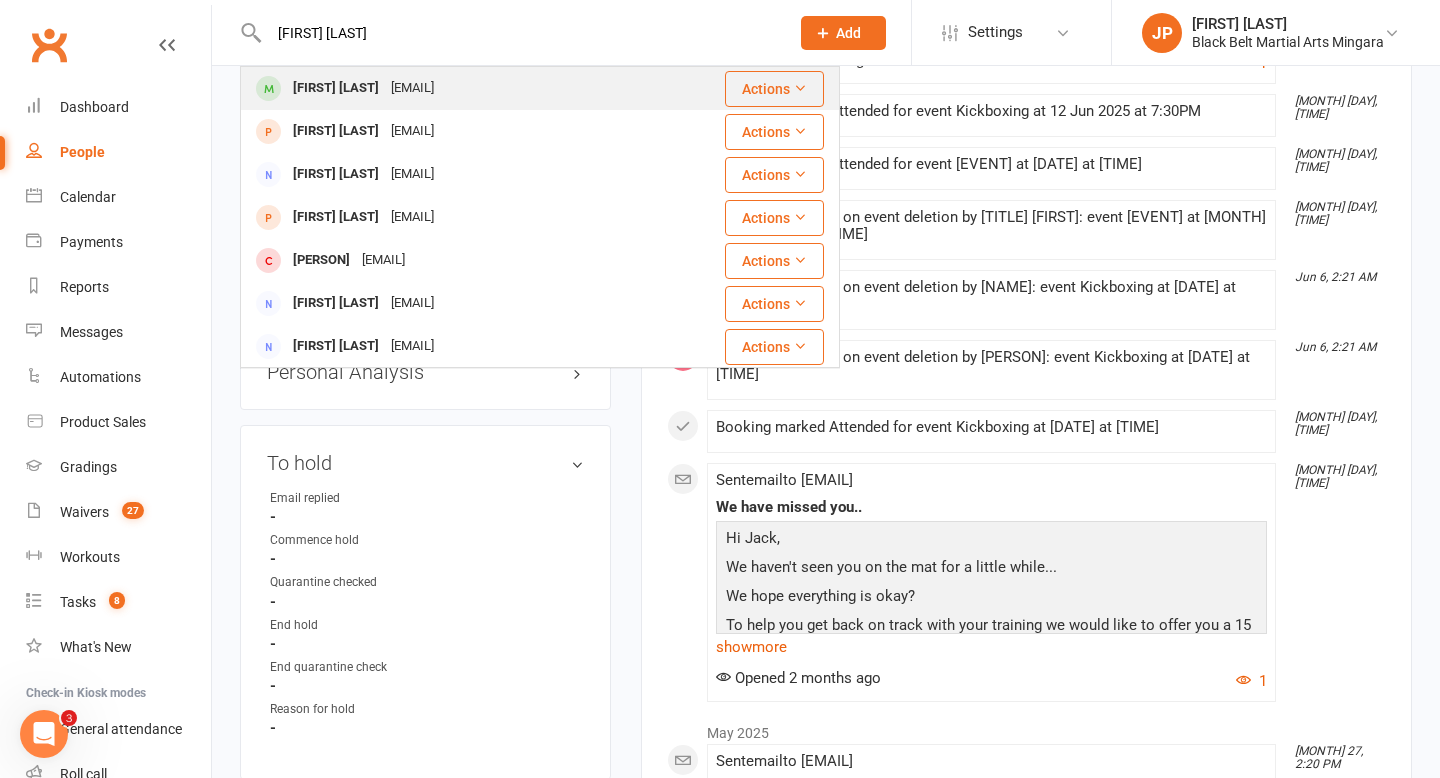type on "[FIRST] [LAST]" 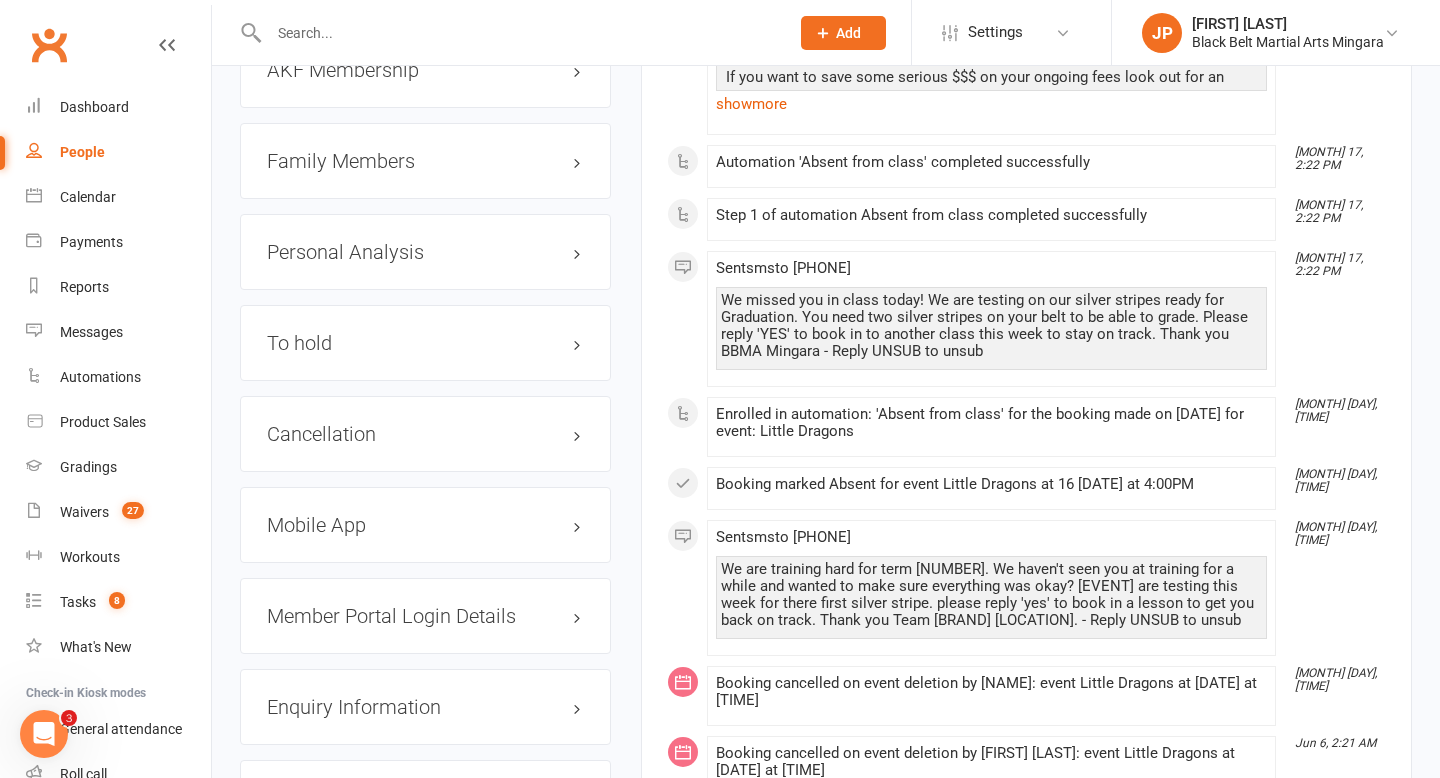 scroll, scrollTop: 2309, scrollLeft: 0, axis: vertical 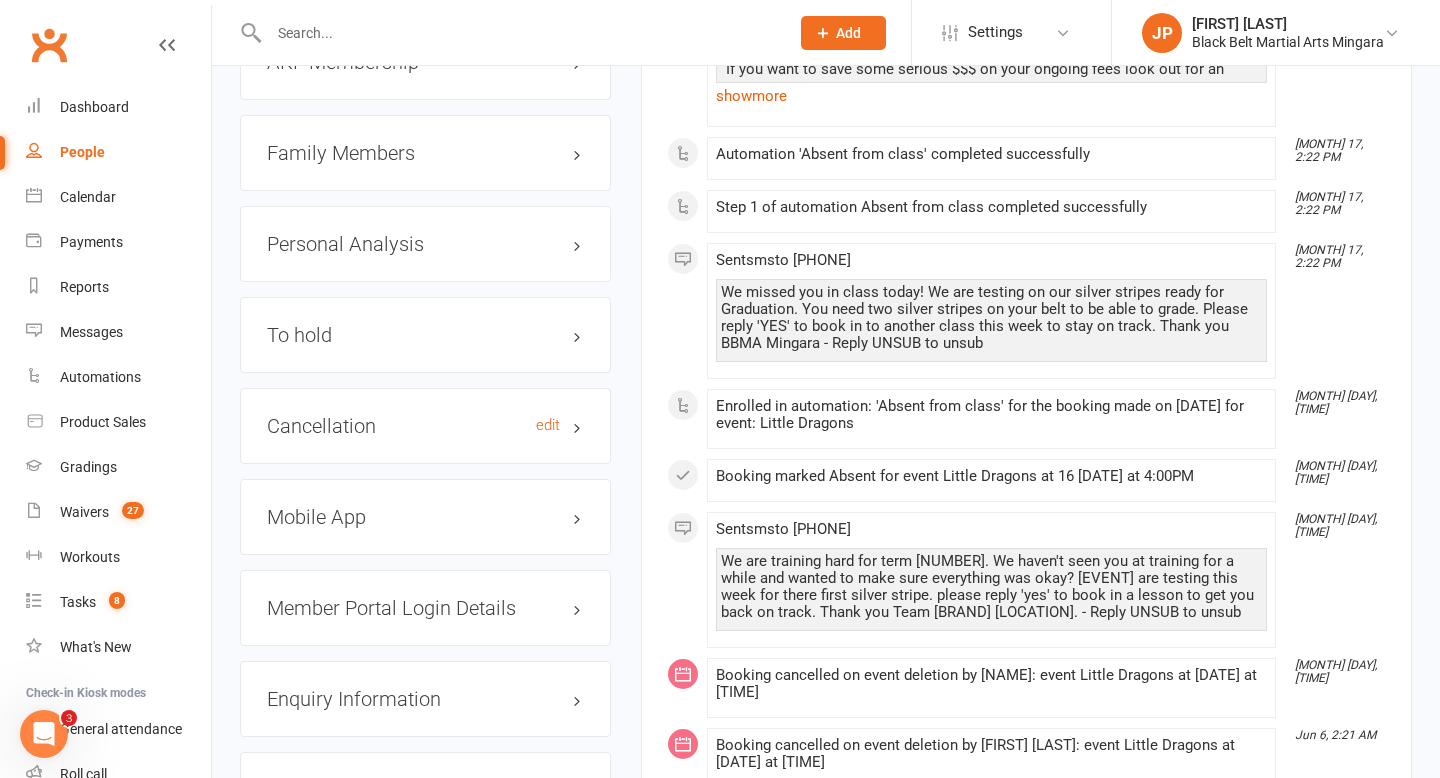 click on "Cancellation  edit" at bounding box center (425, 426) 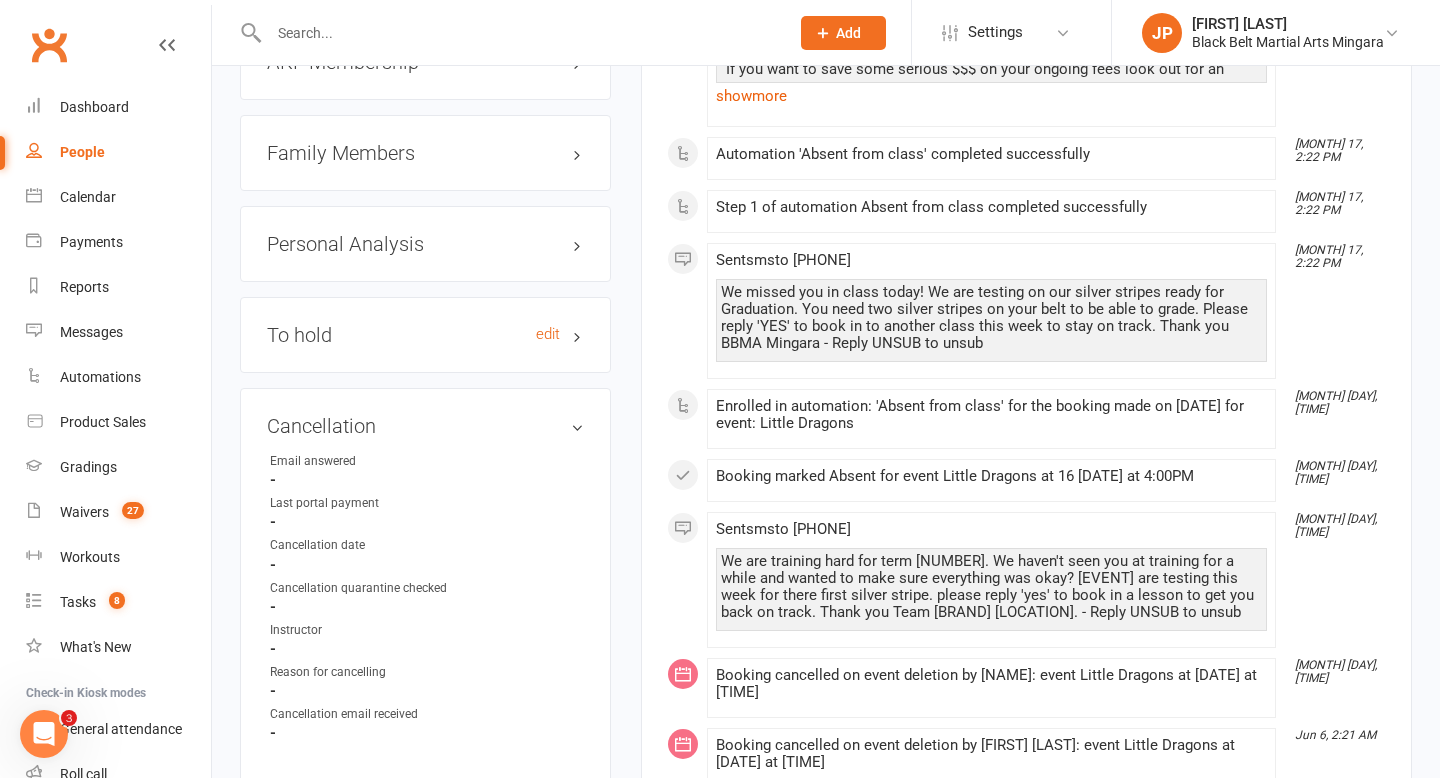 click on "To hold edit" at bounding box center [425, 335] 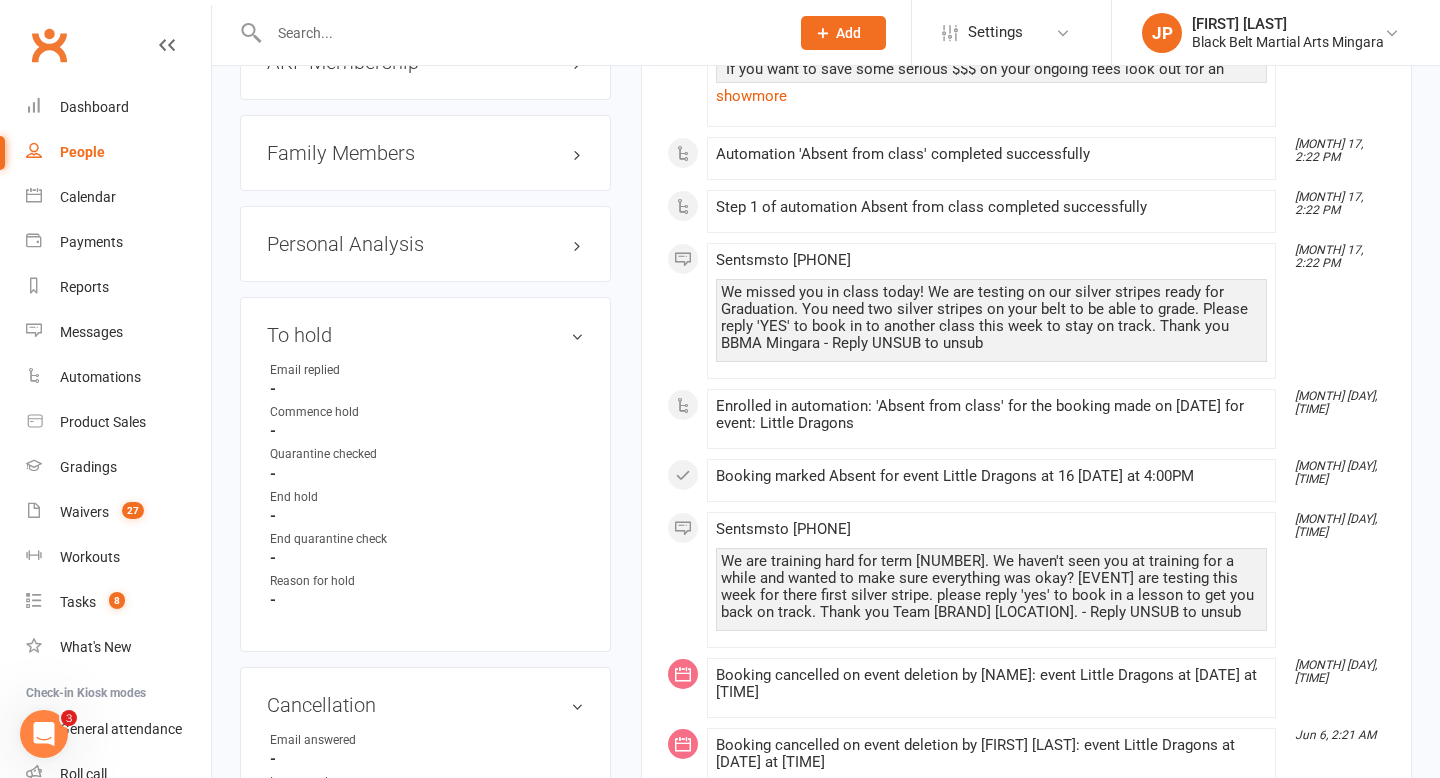 click at bounding box center [519, 33] 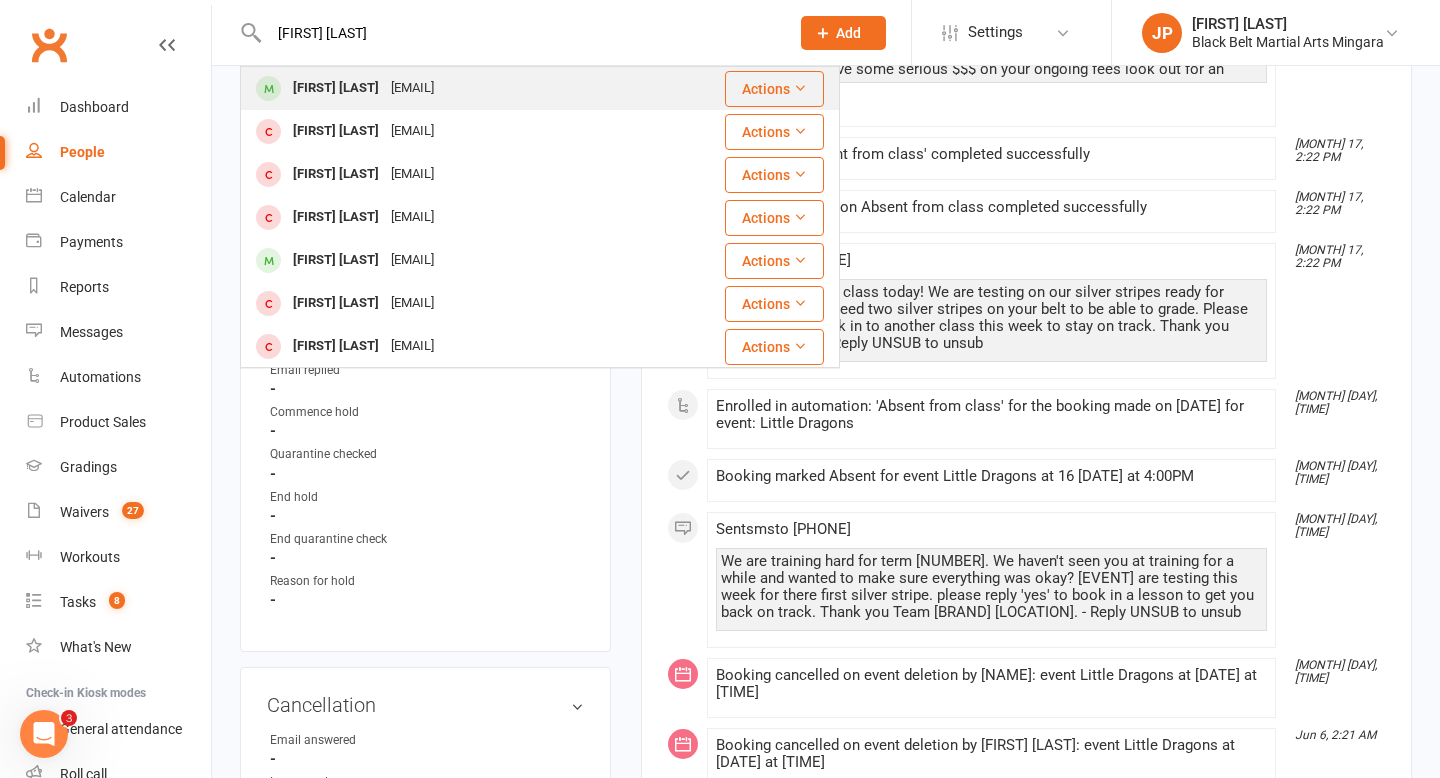 type on "[FIRST] [LAST]" 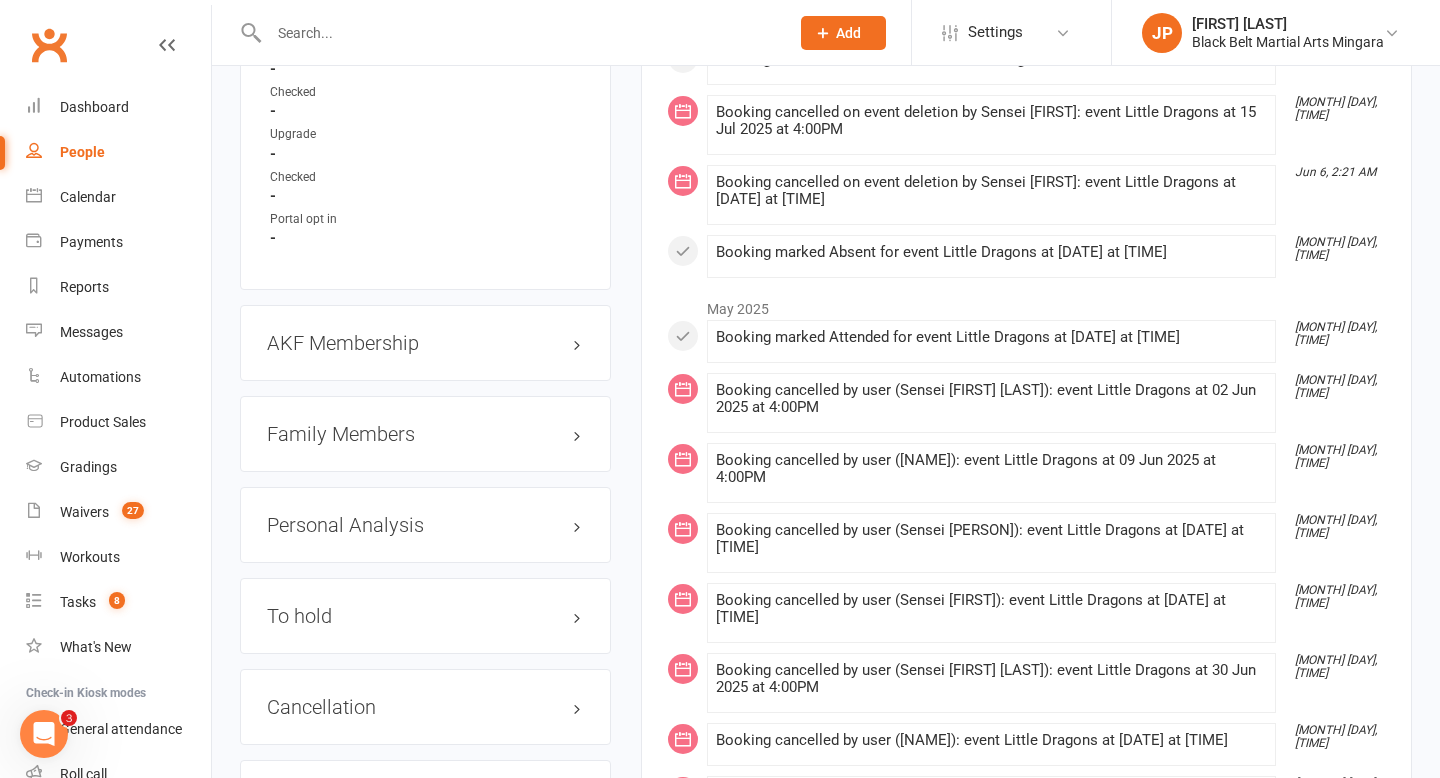 scroll, scrollTop: 2205, scrollLeft: 0, axis: vertical 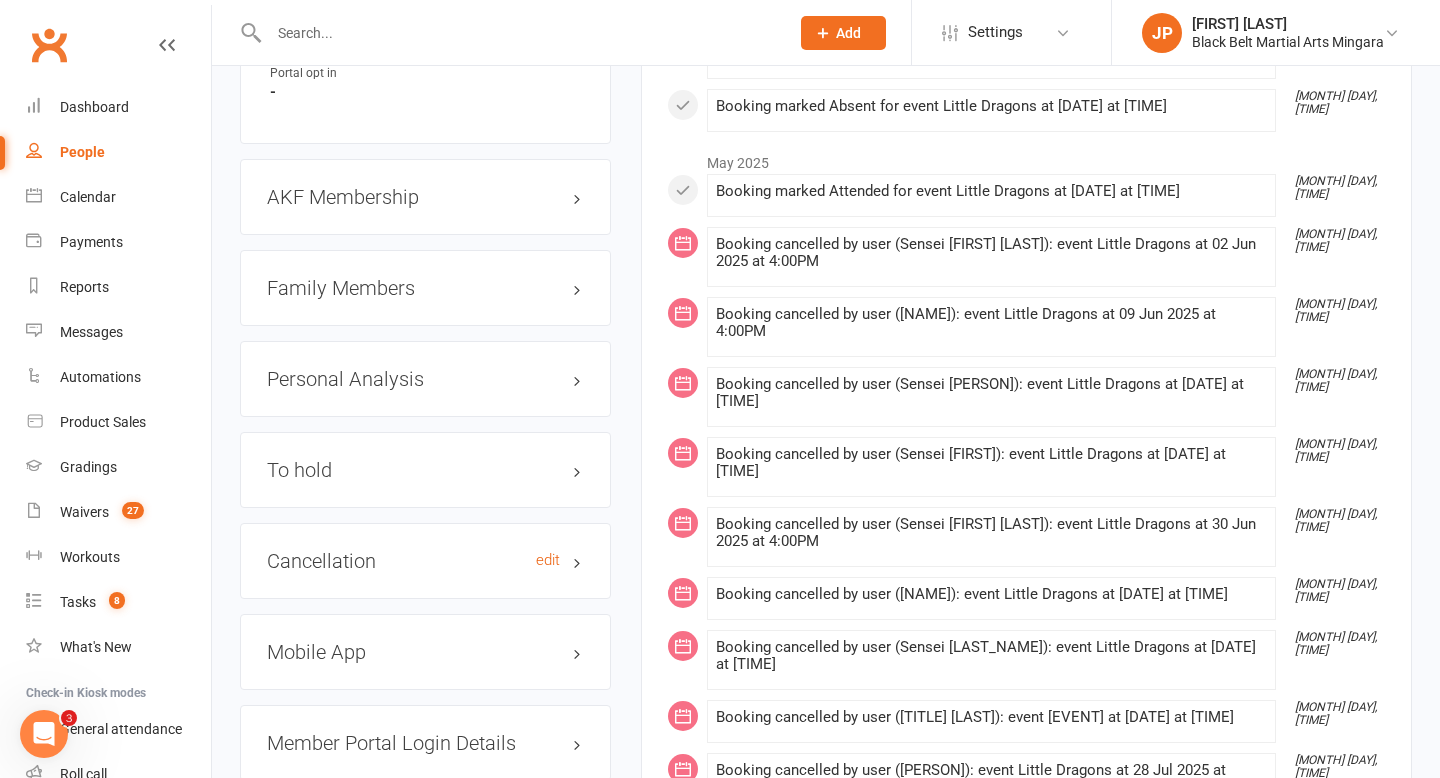 click on "Cancellation  edit" at bounding box center (425, 561) 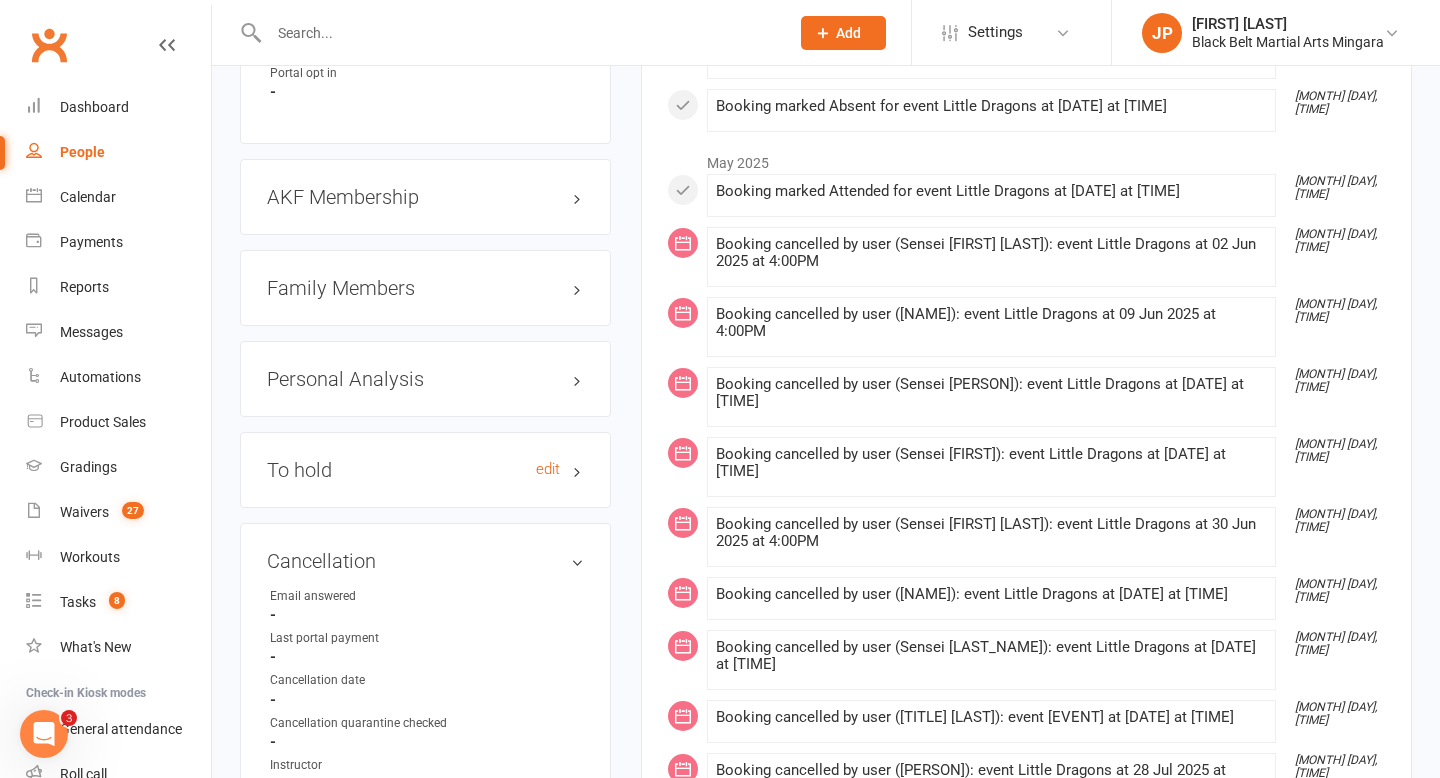 click on "To hold edit" at bounding box center (425, 470) 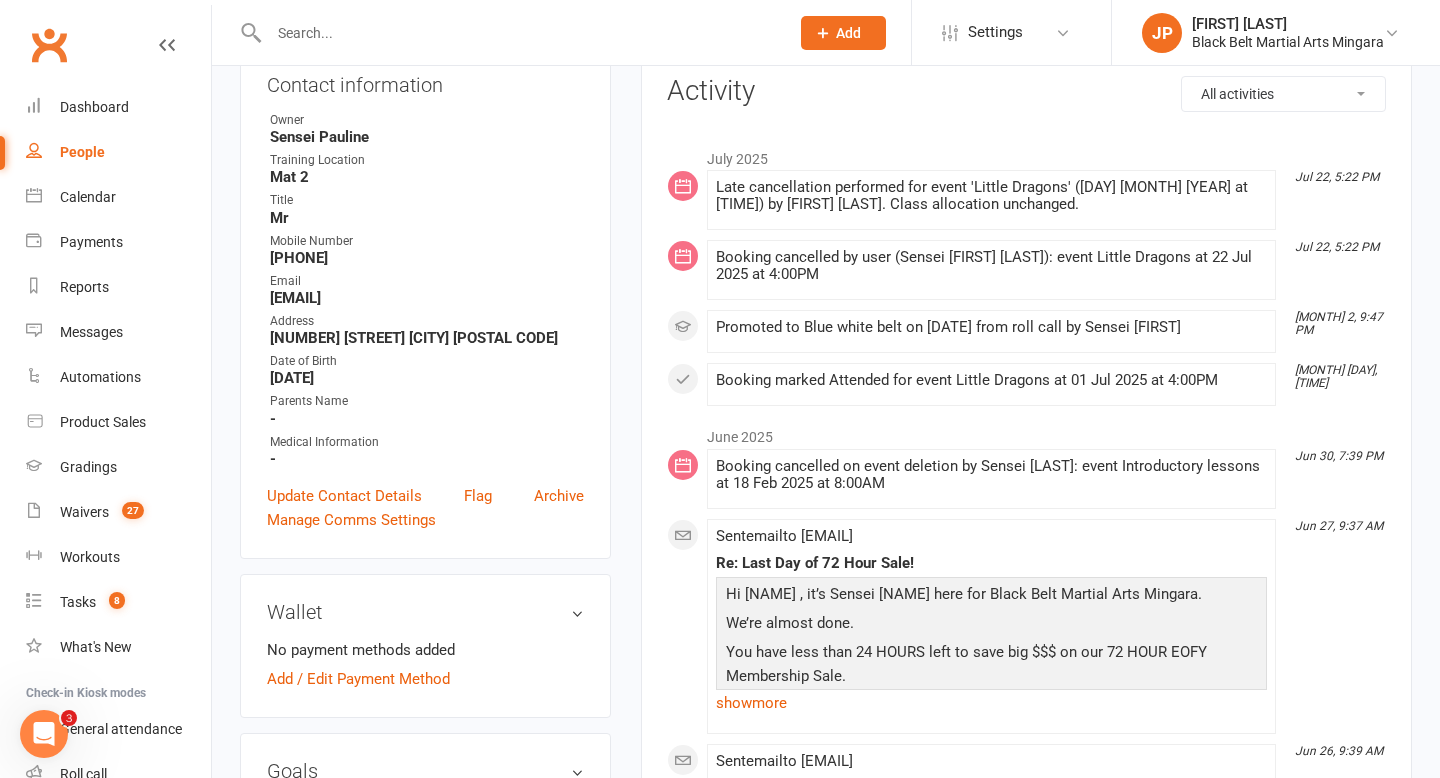 scroll, scrollTop: 0, scrollLeft: 0, axis: both 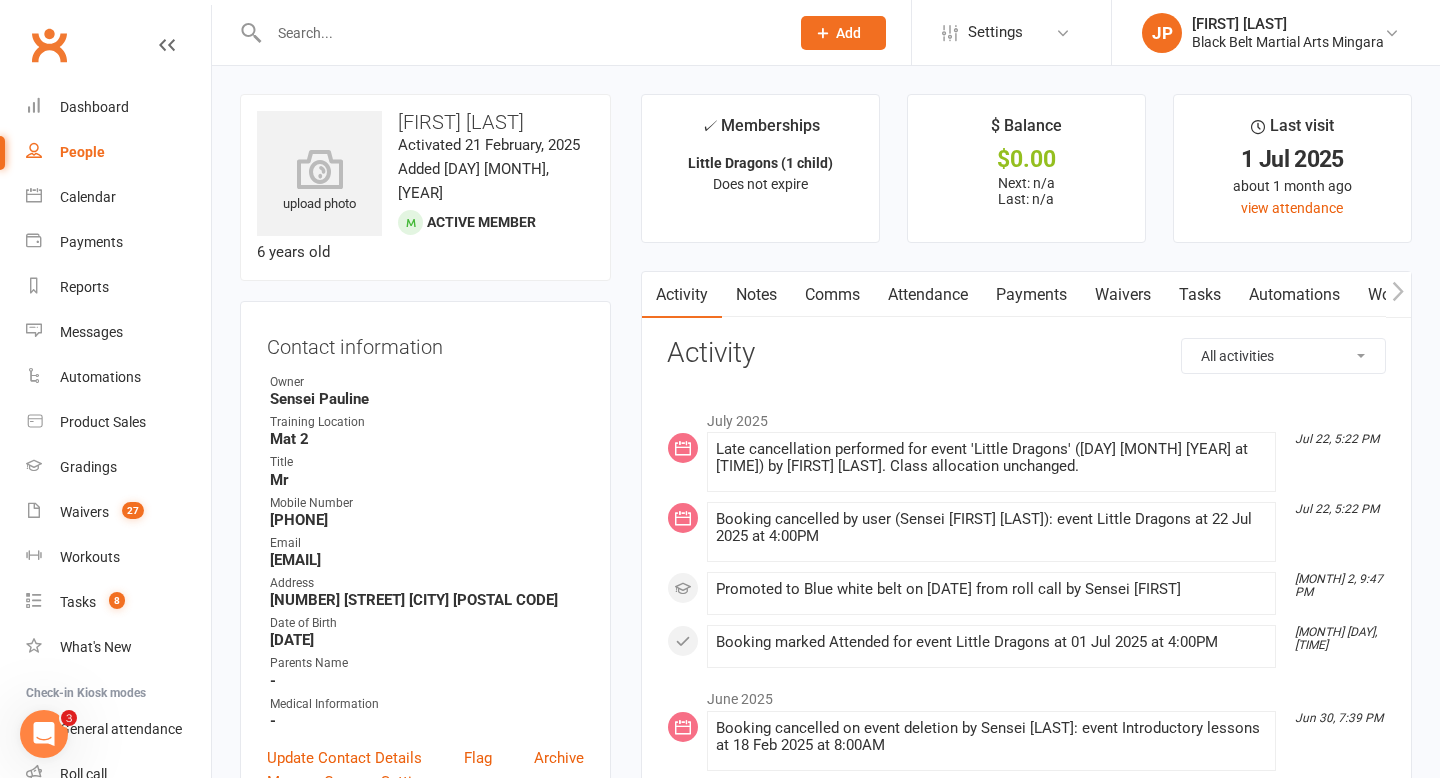 click at bounding box center (519, 33) 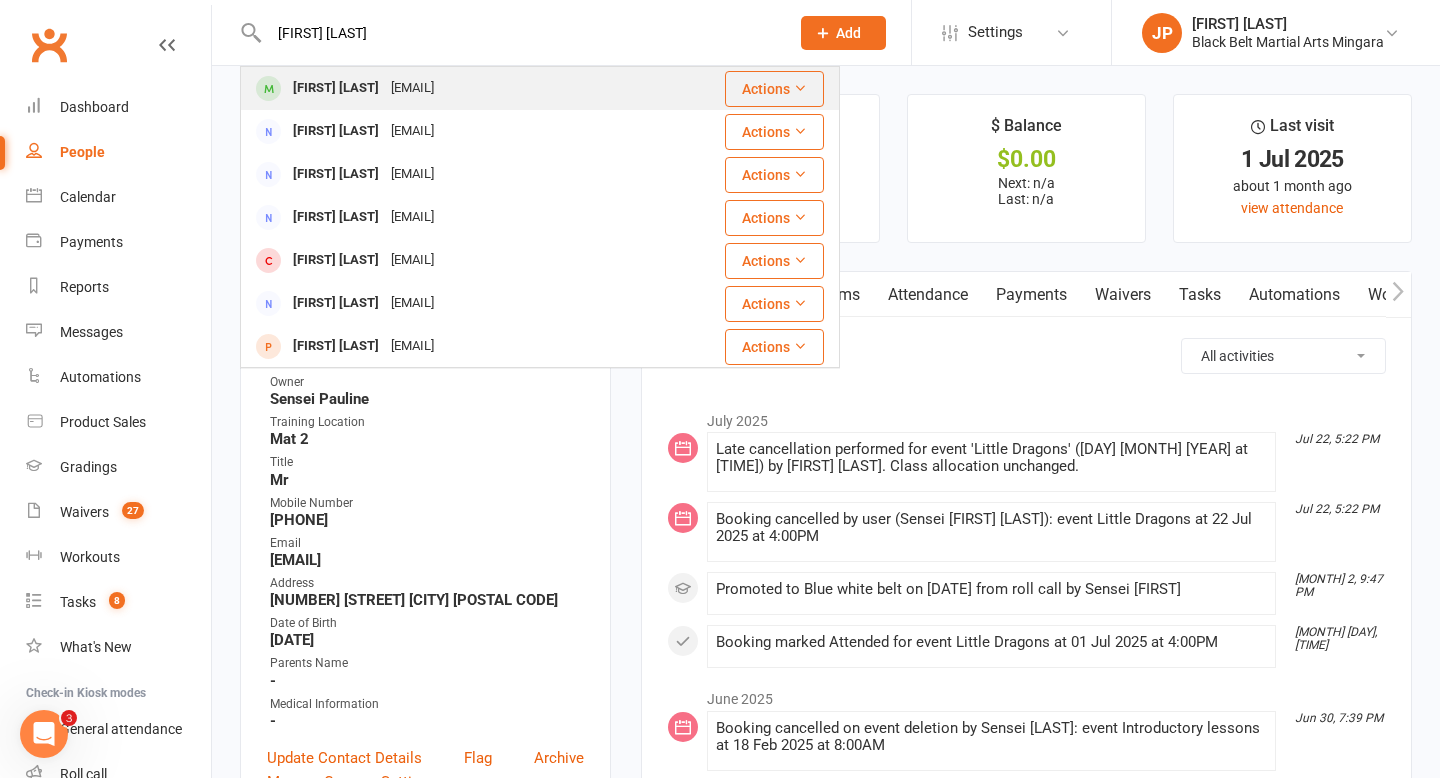 type on "[FIRST] [LAST]" 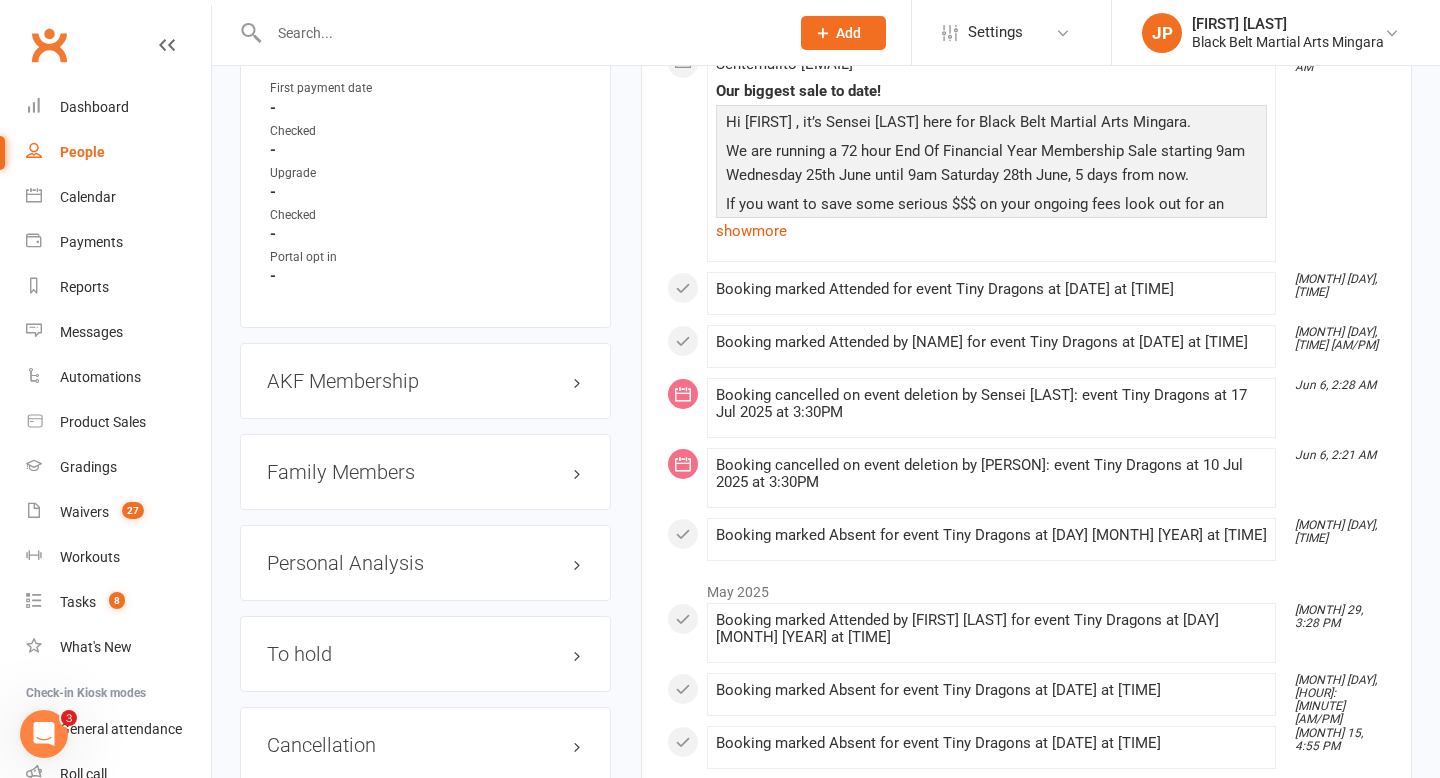 scroll, scrollTop: 1986, scrollLeft: 0, axis: vertical 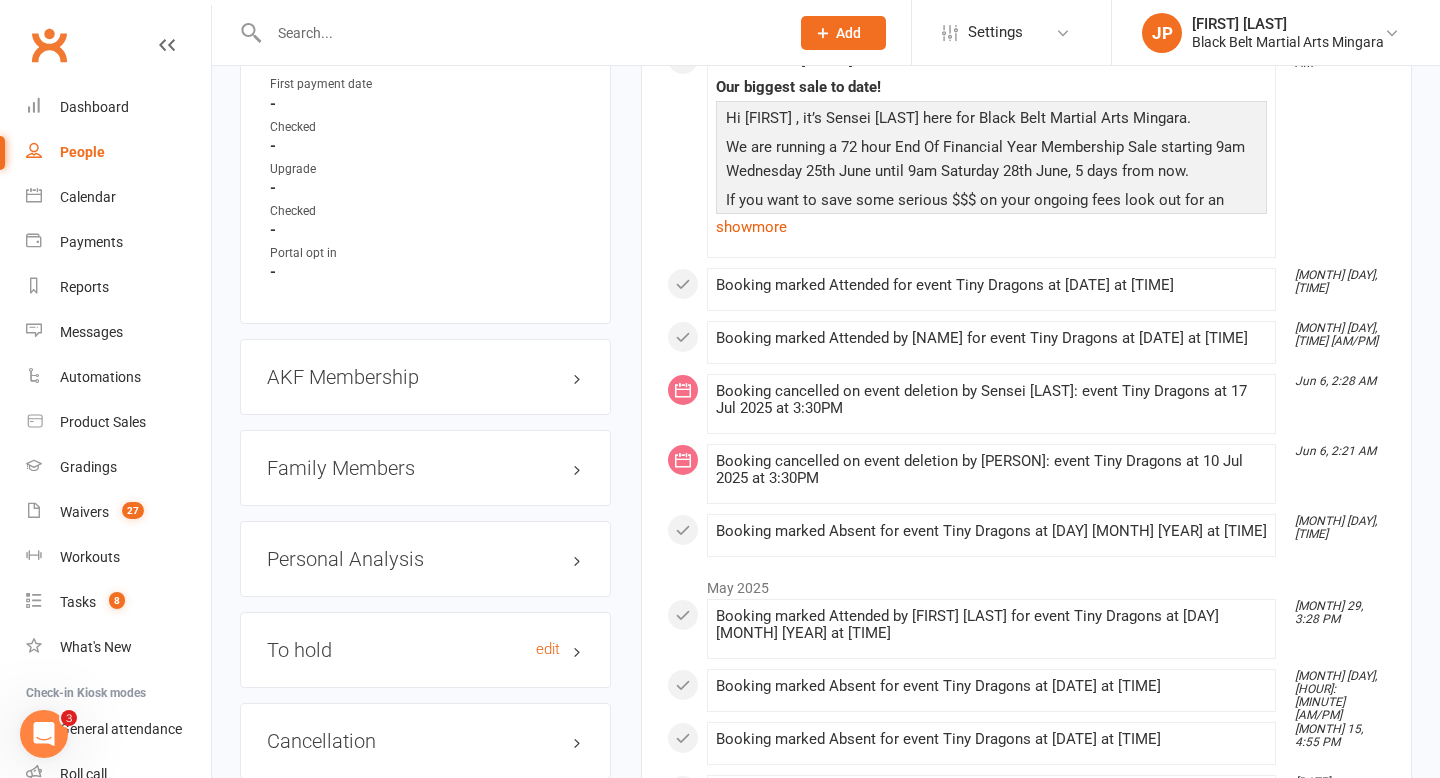 click on "To hold edit" at bounding box center [425, 650] 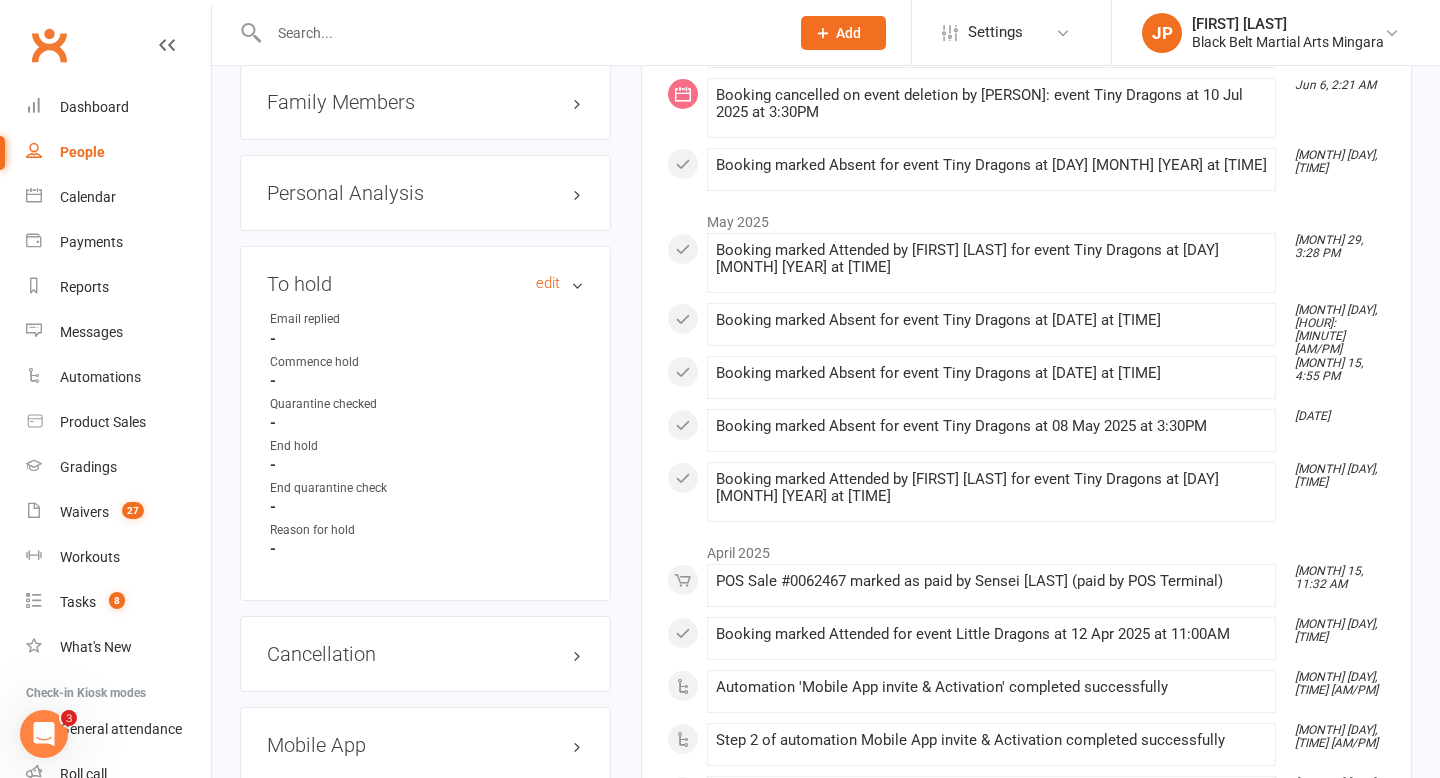 scroll, scrollTop: 2356, scrollLeft: 0, axis: vertical 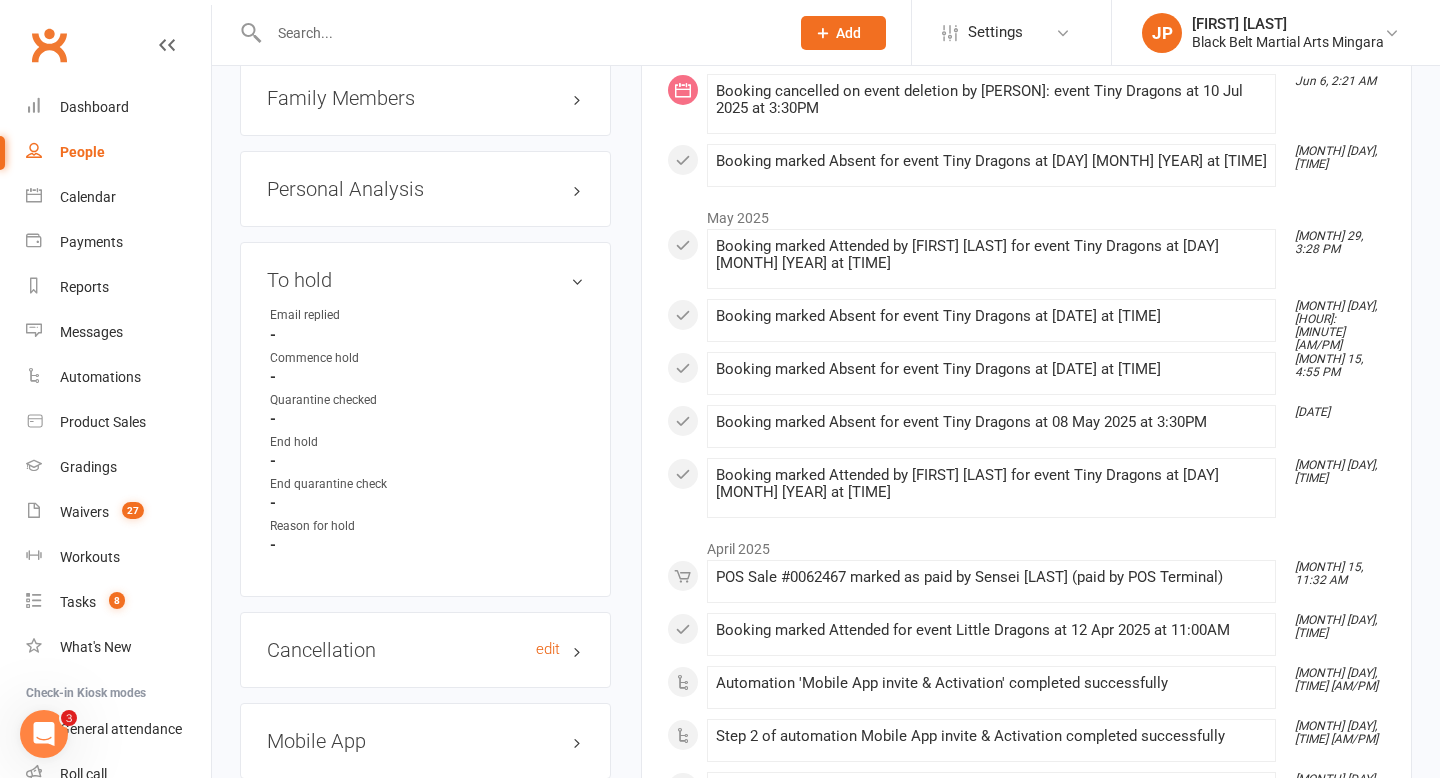click on "Cancellation  edit" at bounding box center [425, 650] 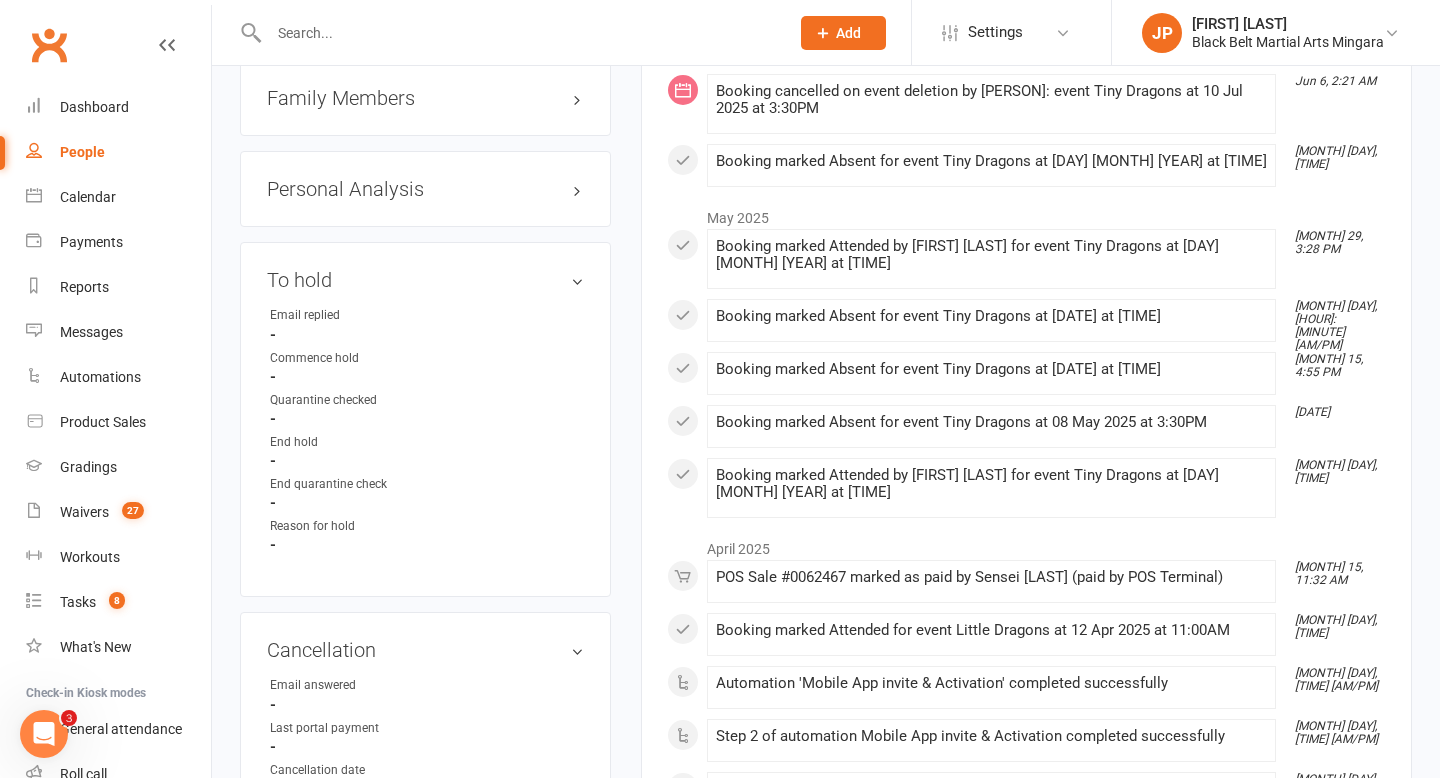 click at bounding box center (519, 33) 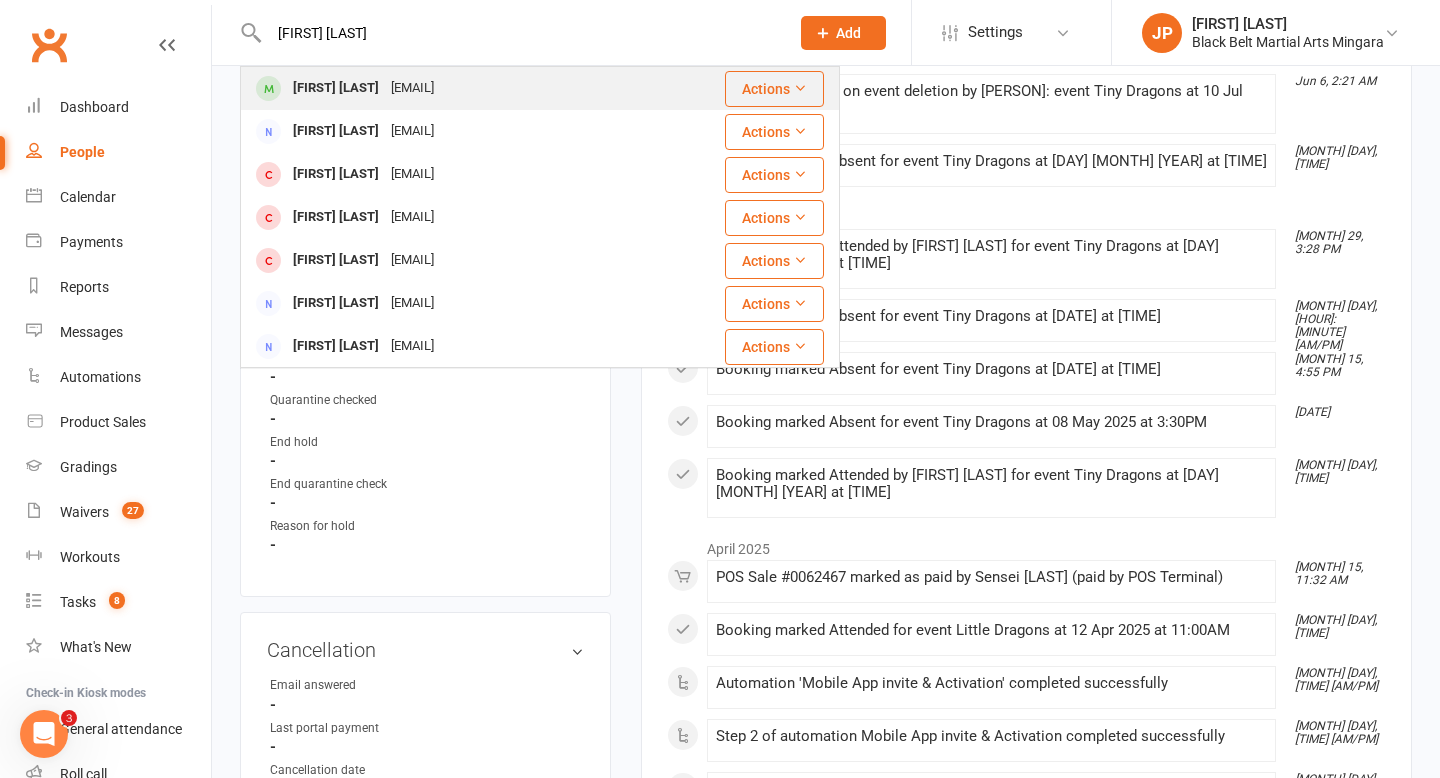 type on "[FIRST] [LAST]" 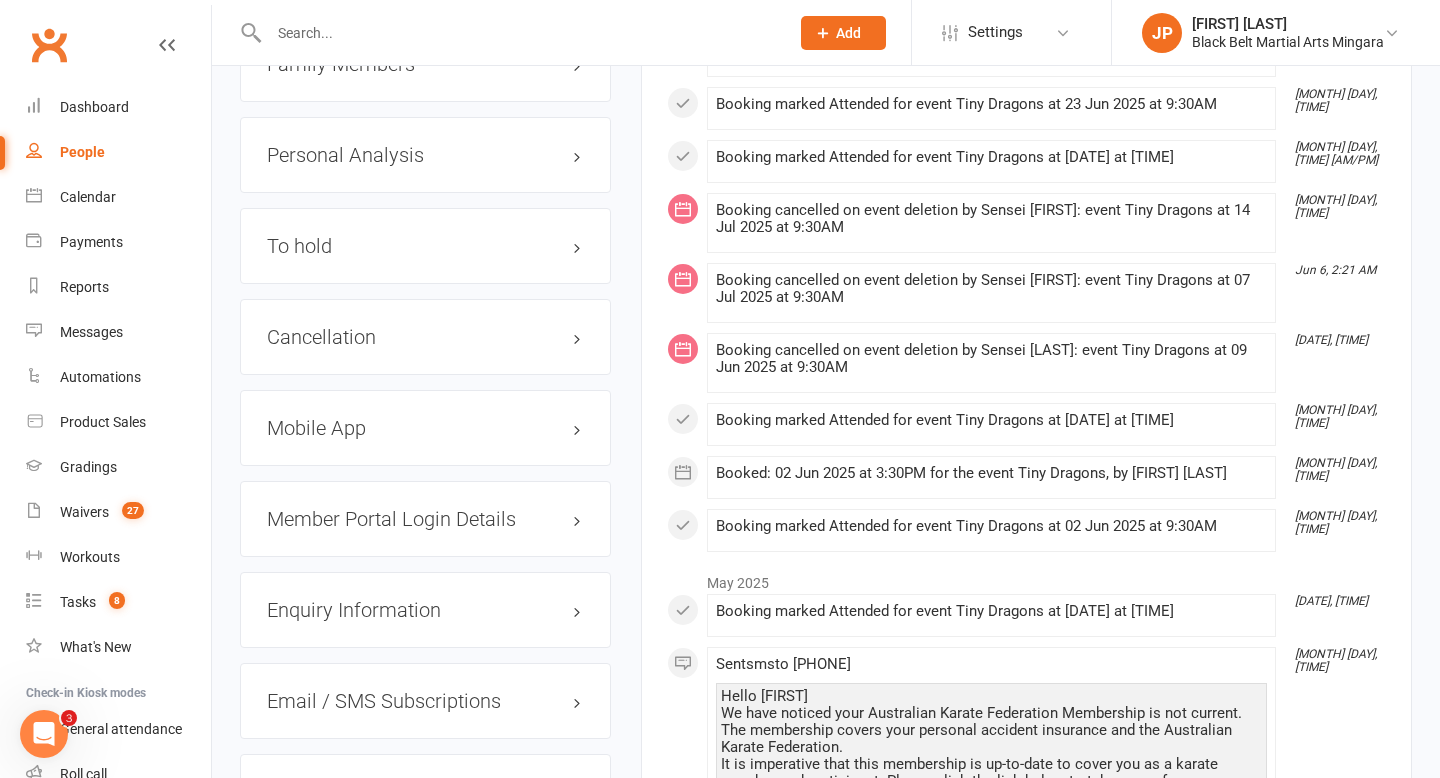 scroll, scrollTop: 2356, scrollLeft: 0, axis: vertical 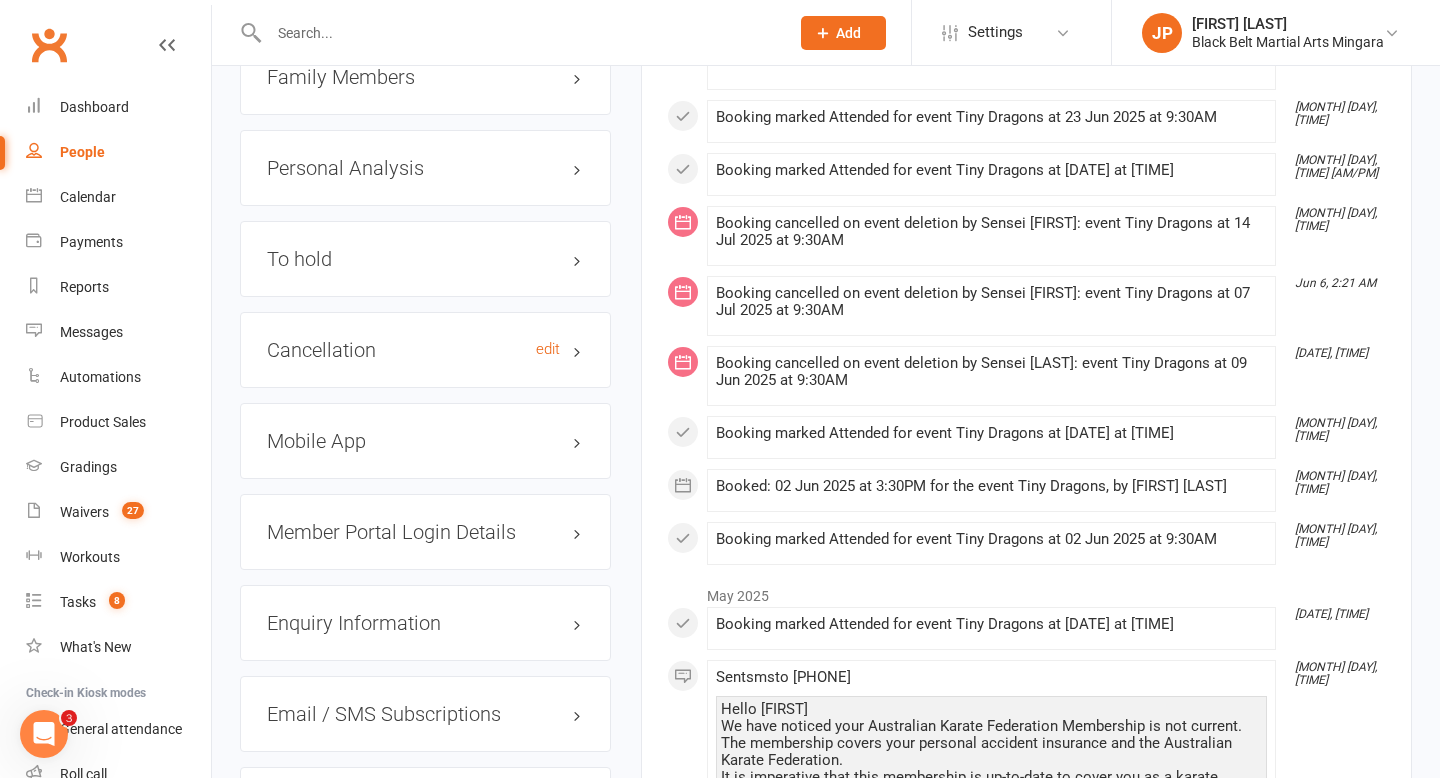 click on "Cancellation  edit" at bounding box center (425, 350) 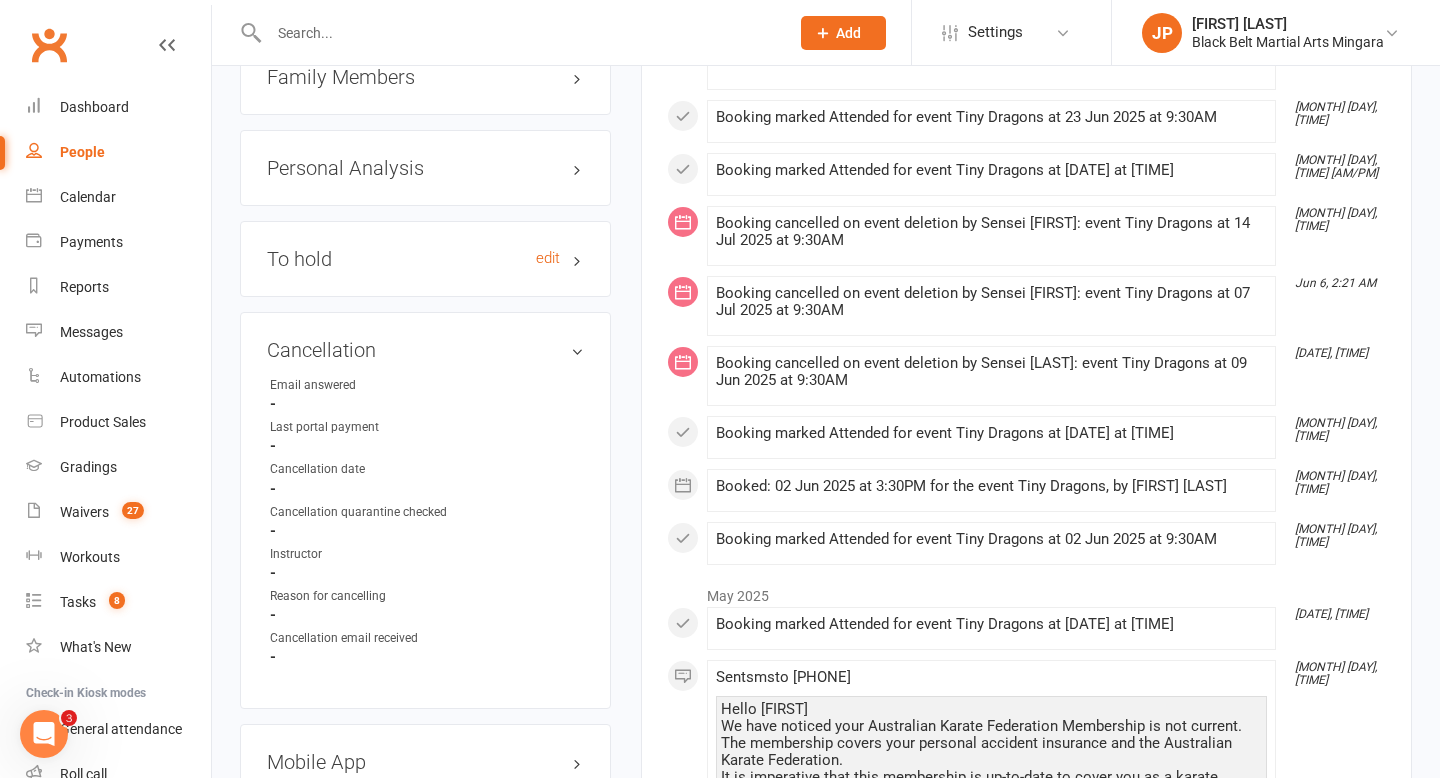 click on "To hold edit" at bounding box center [425, 259] 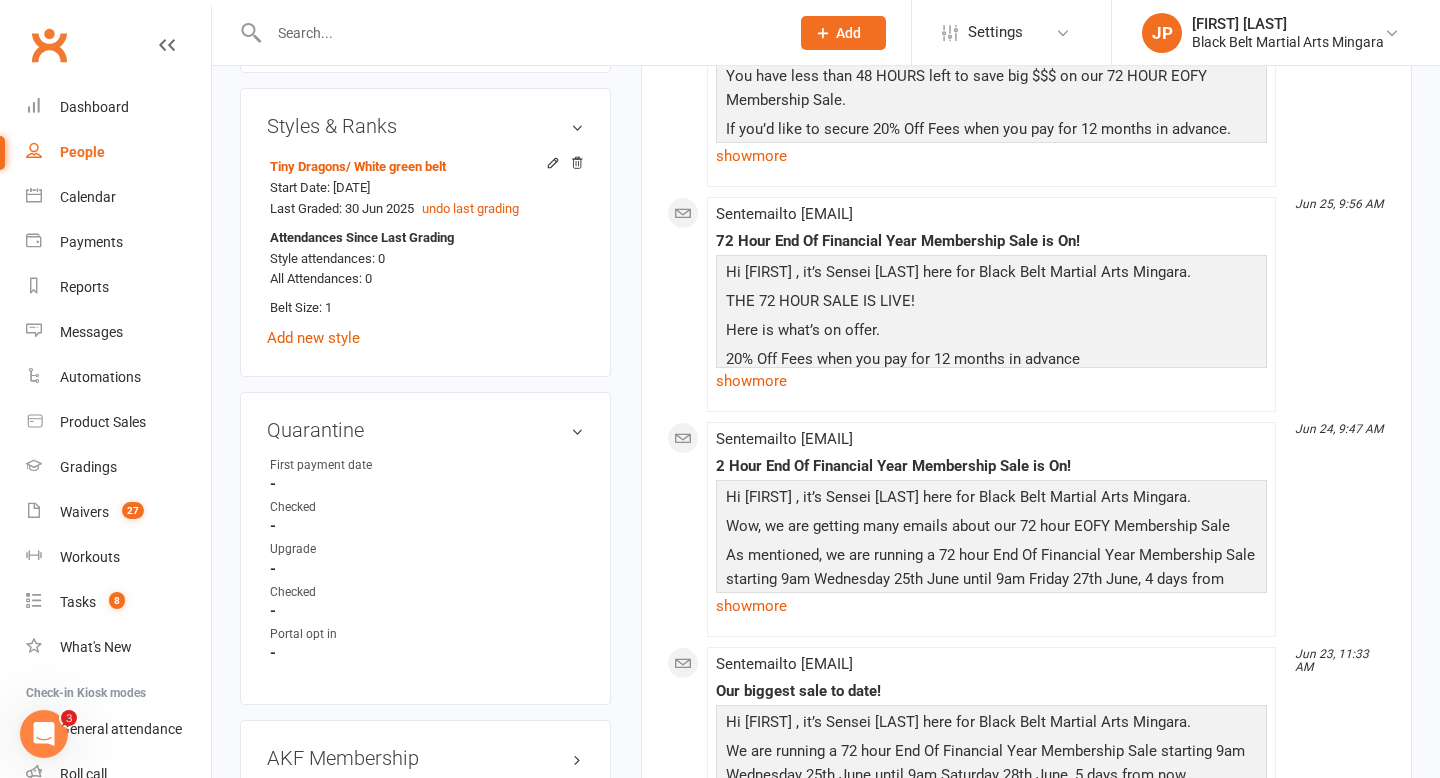 scroll, scrollTop: 1032, scrollLeft: 0, axis: vertical 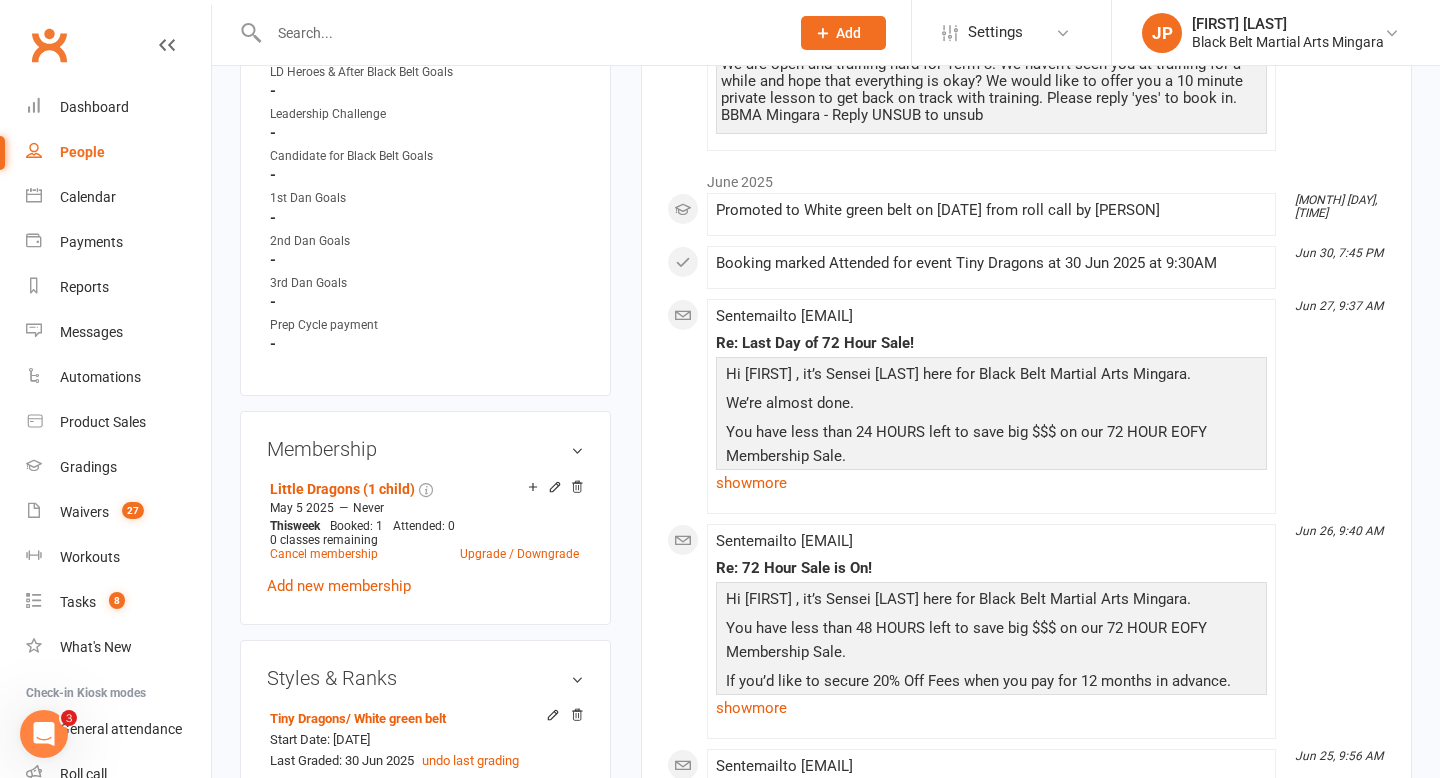 click at bounding box center (519, 33) 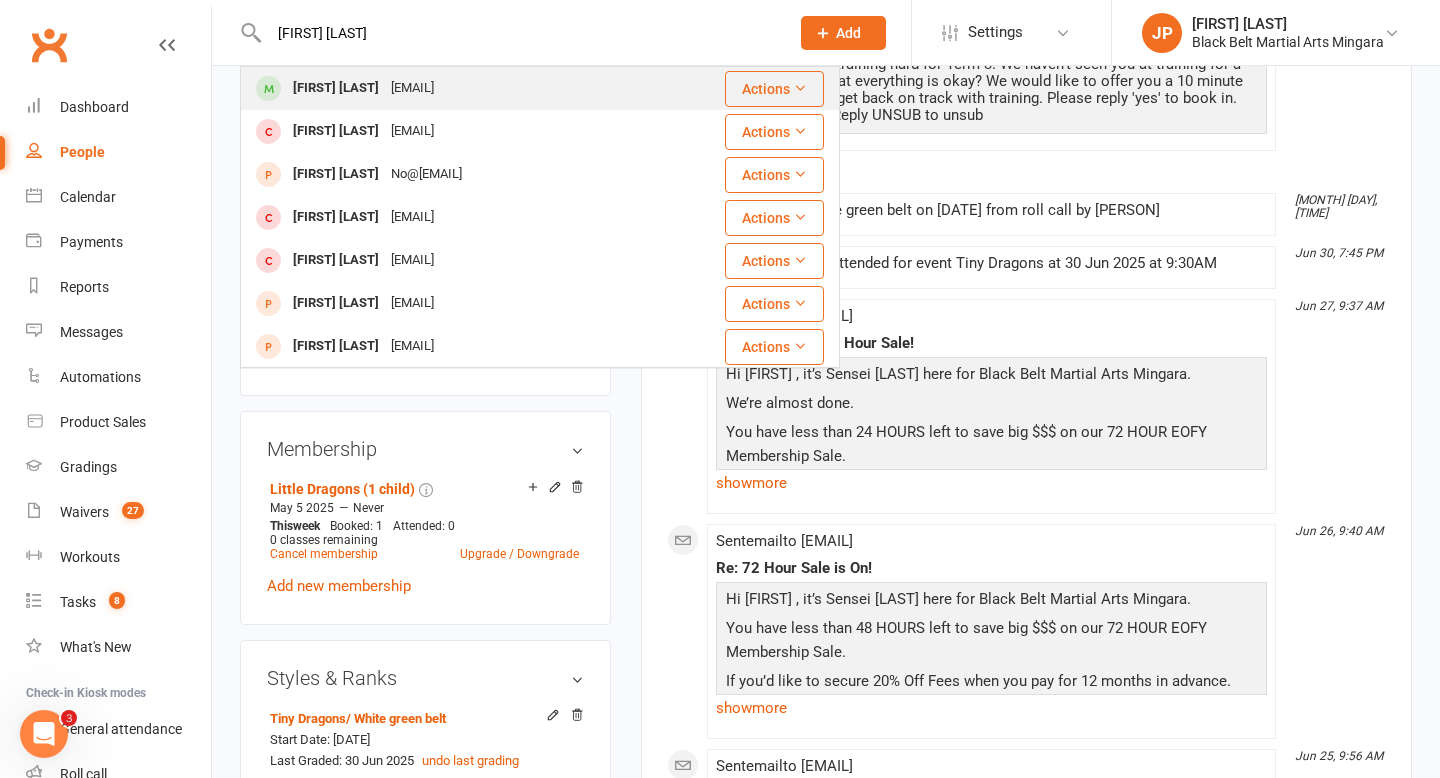 type on "[FIRST] [LAST]" 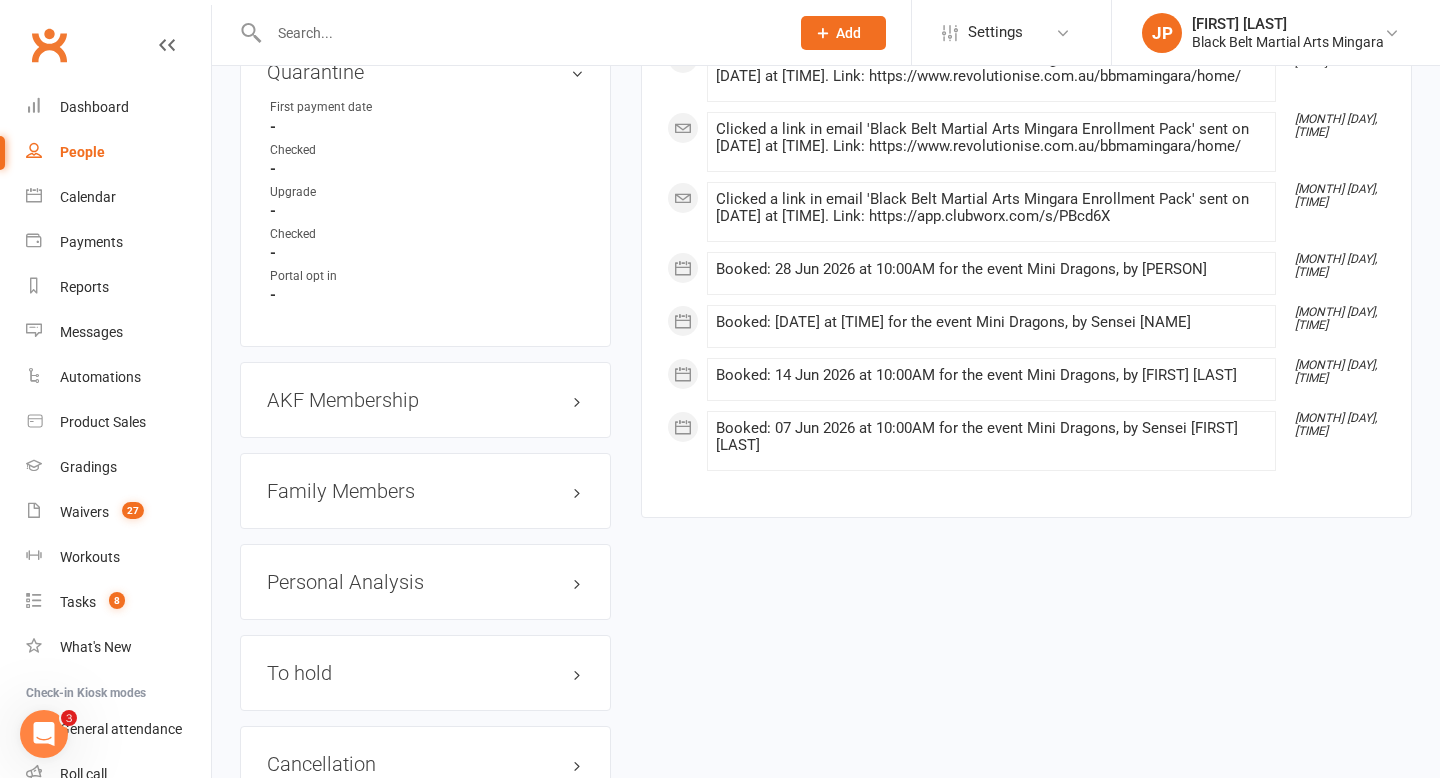 scroll, scrollTop: 1928, scrollLeft: 0, axis: vertical 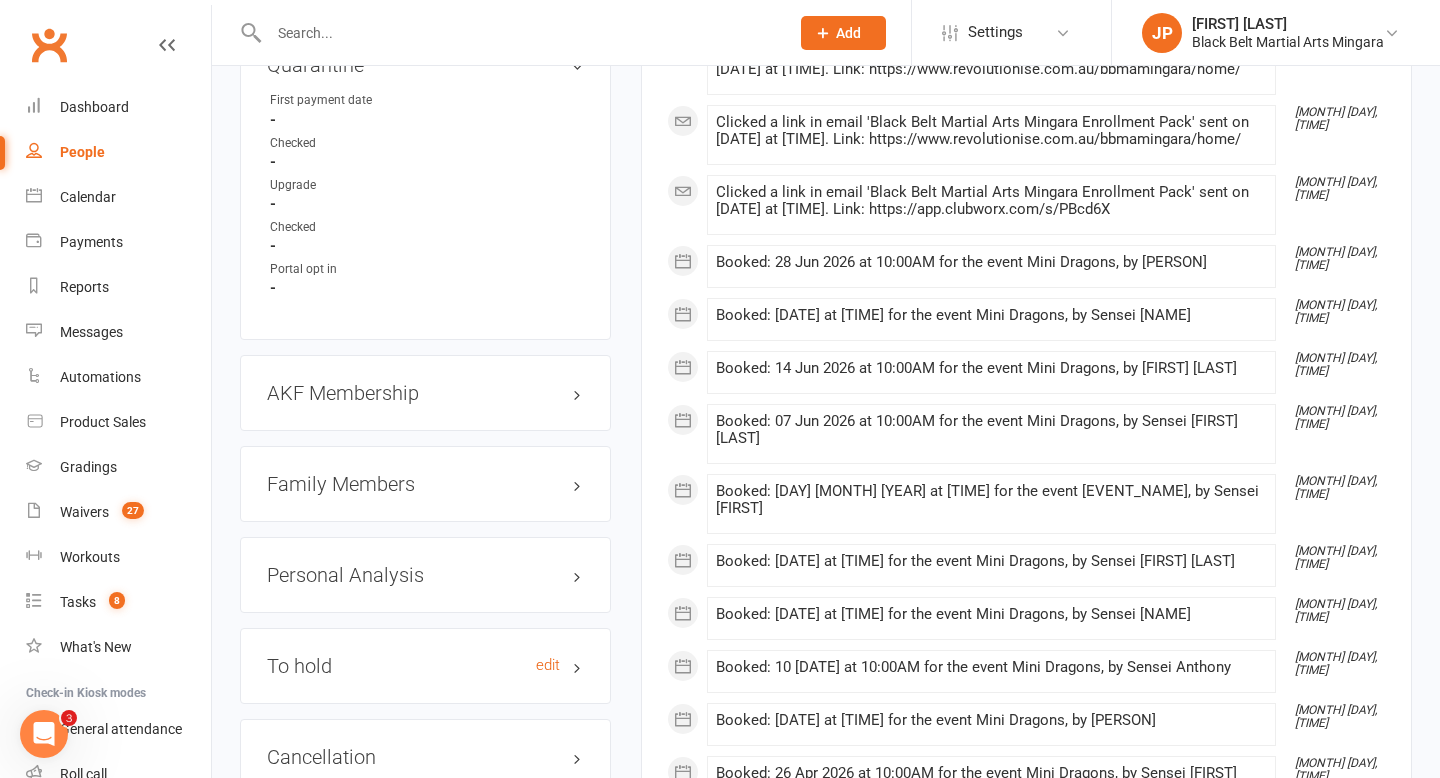 click on "To hold edit" at bounding box center [425, 666] 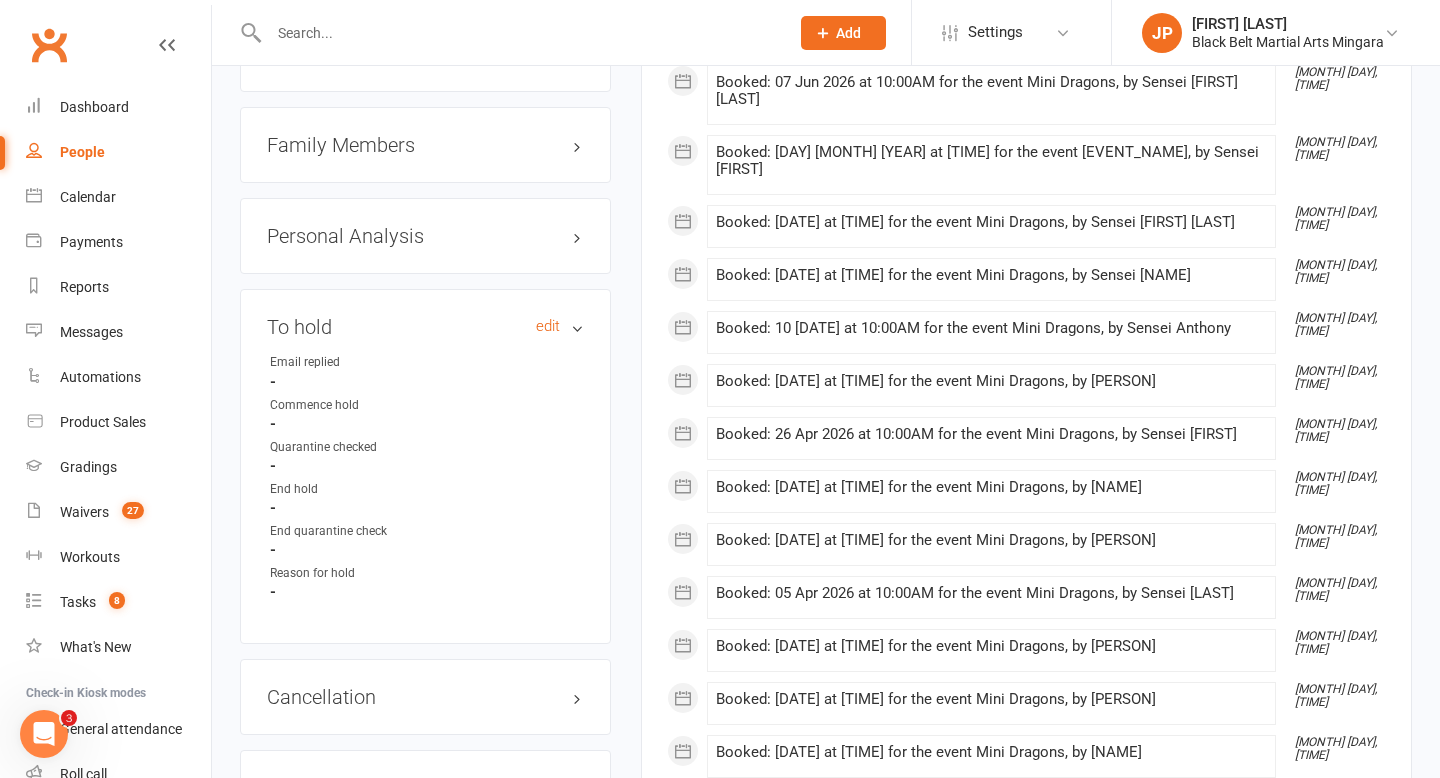 scroll, scrollTop: 2275, scrollLeft: 0, axis: vertical 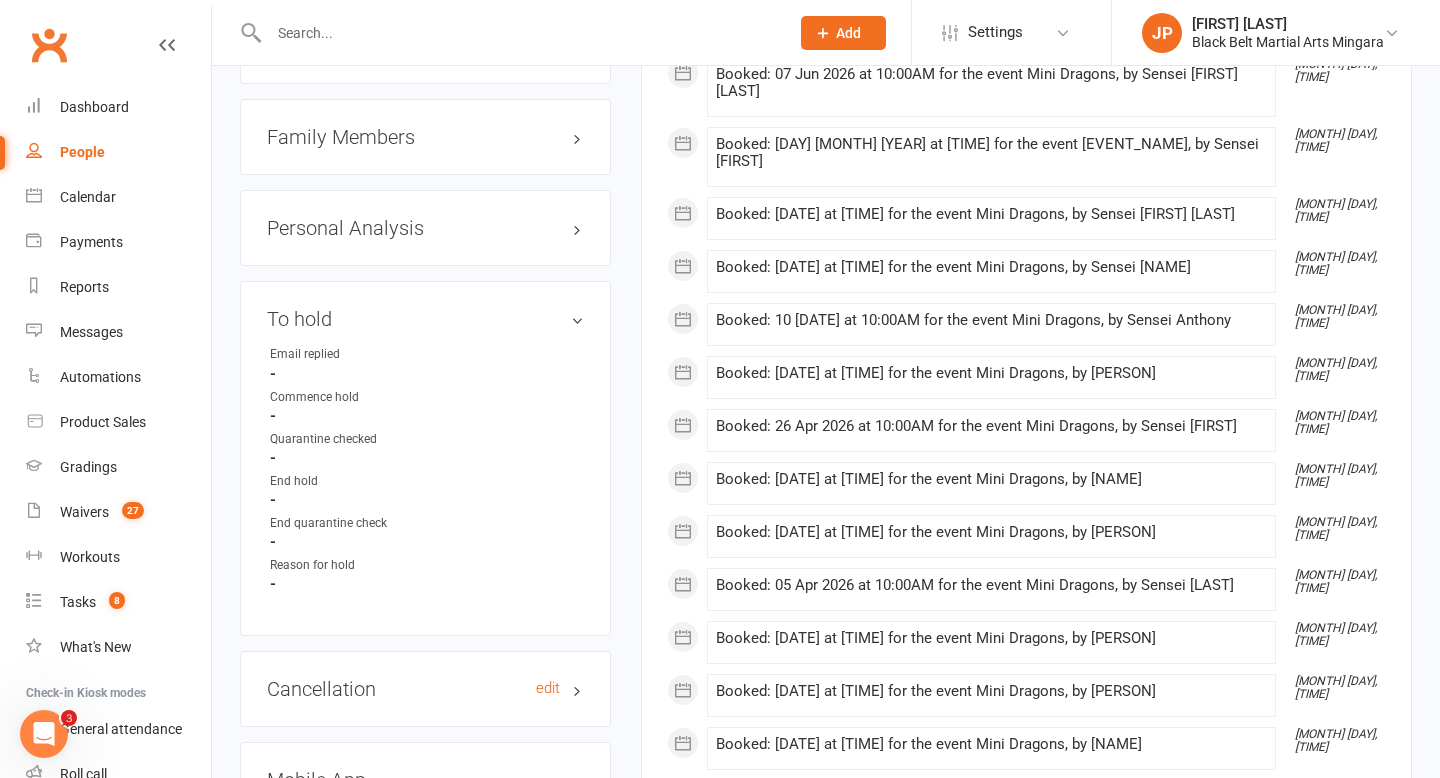 click on "Cancellation  edit" at bounding box center (425, 689) 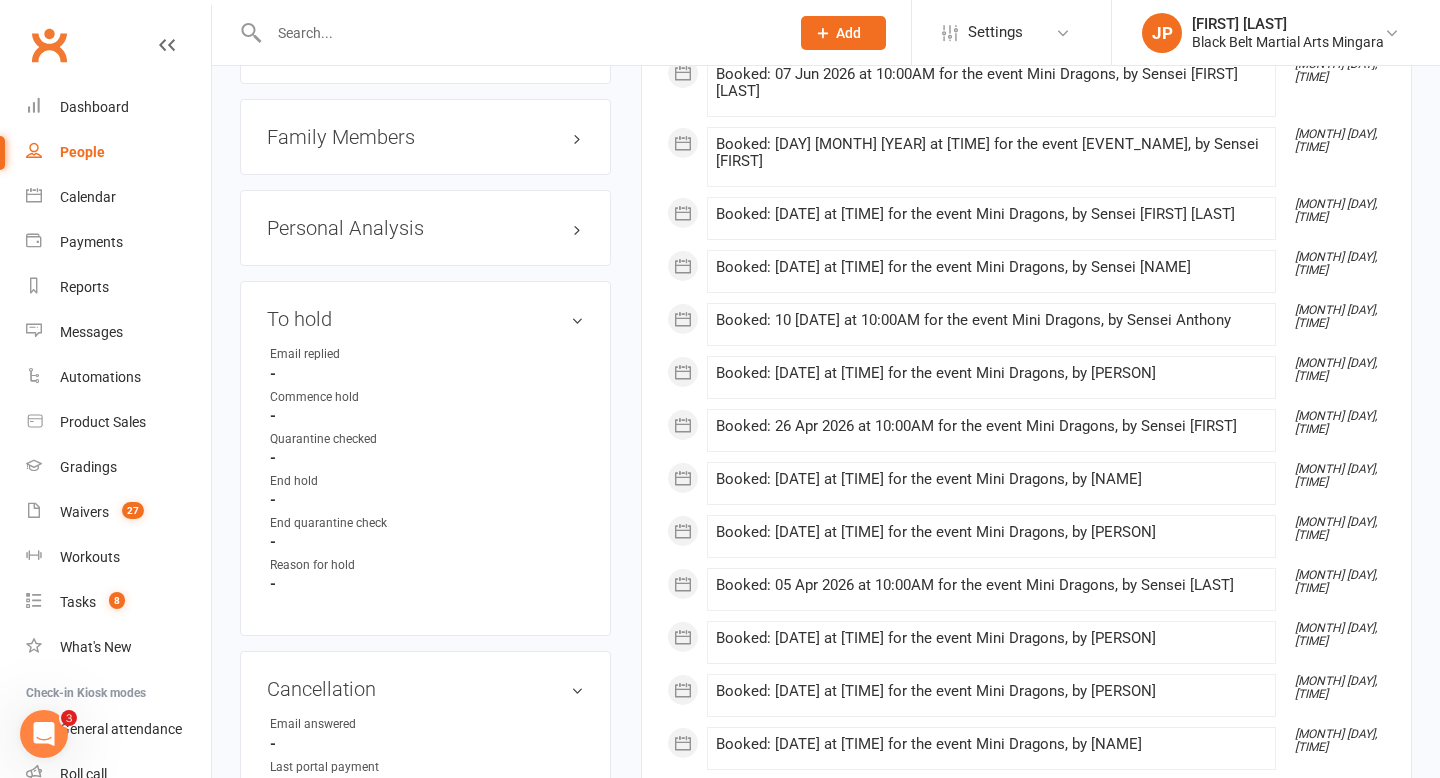 click at bounding box center (519, 33) 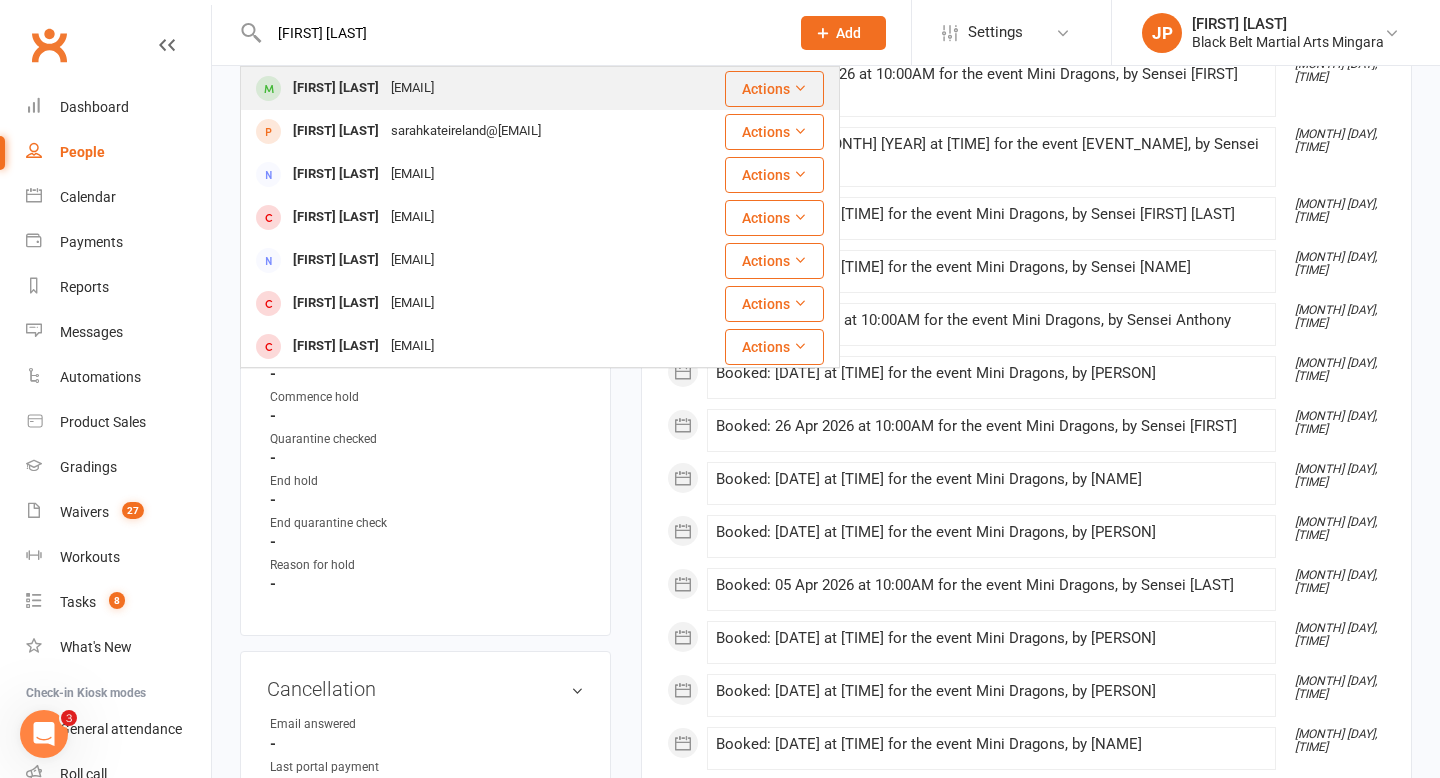 type on "[FIRST] [LAST]" 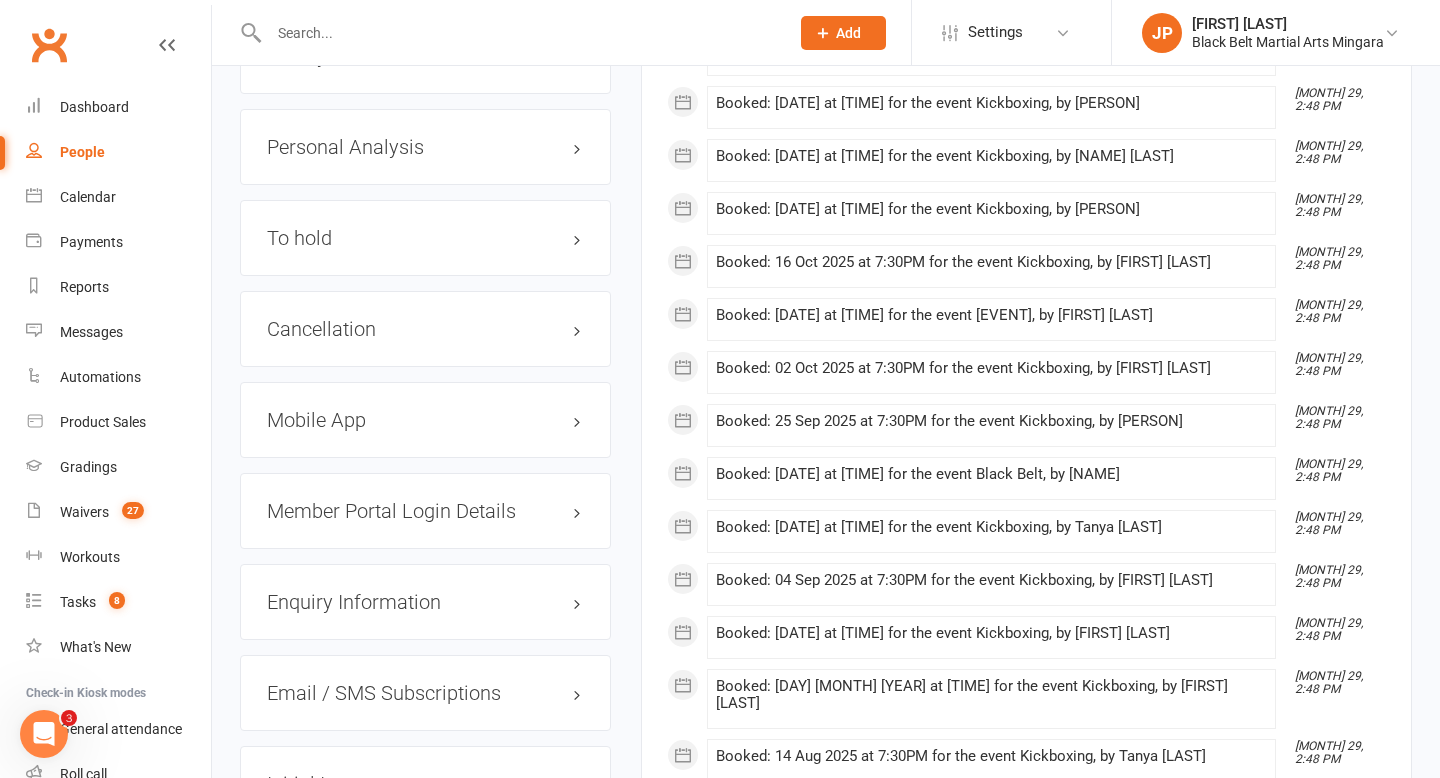 scroll, scrollTop: 2326, scrollLeft: 0, axis: vertical 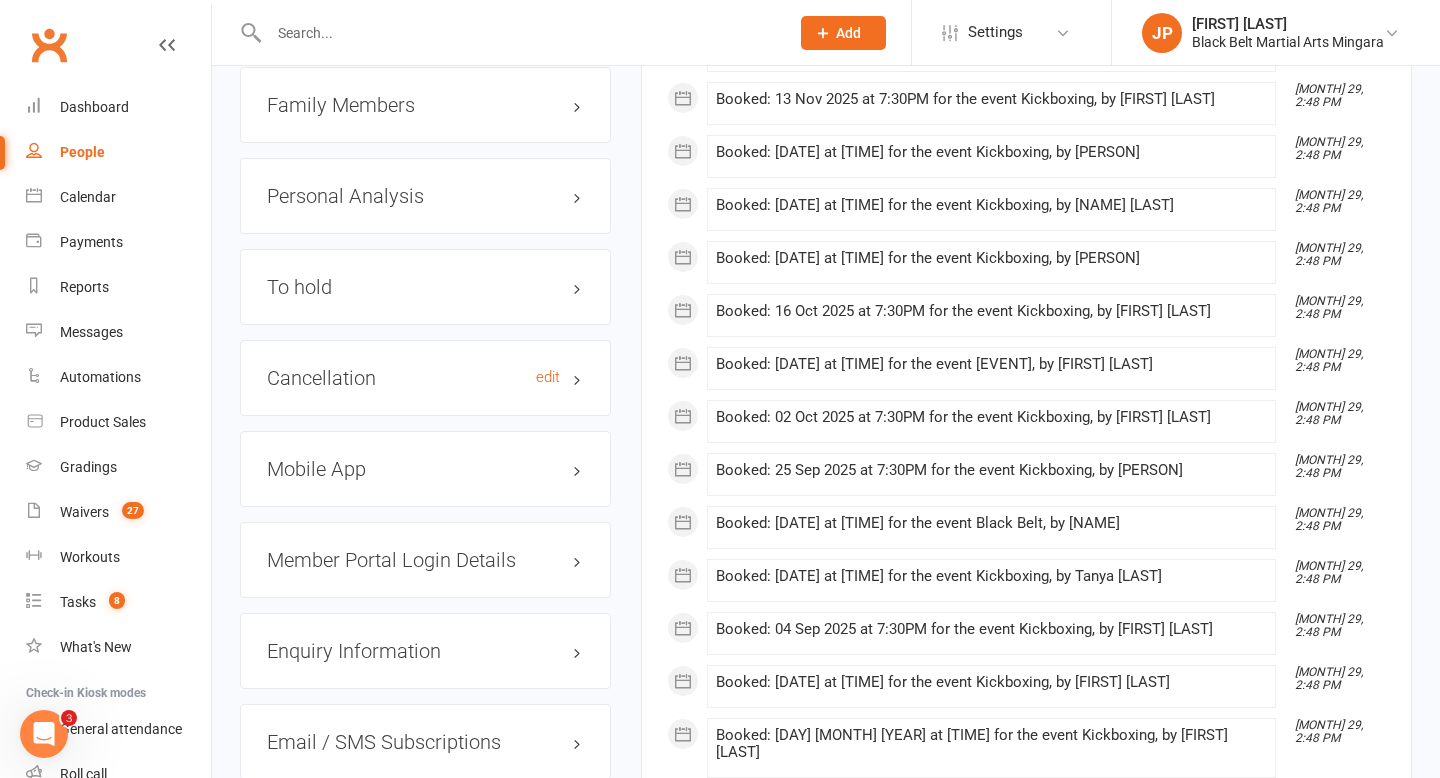 click on "Cancellation  edit" at bounding box center (425, 378) 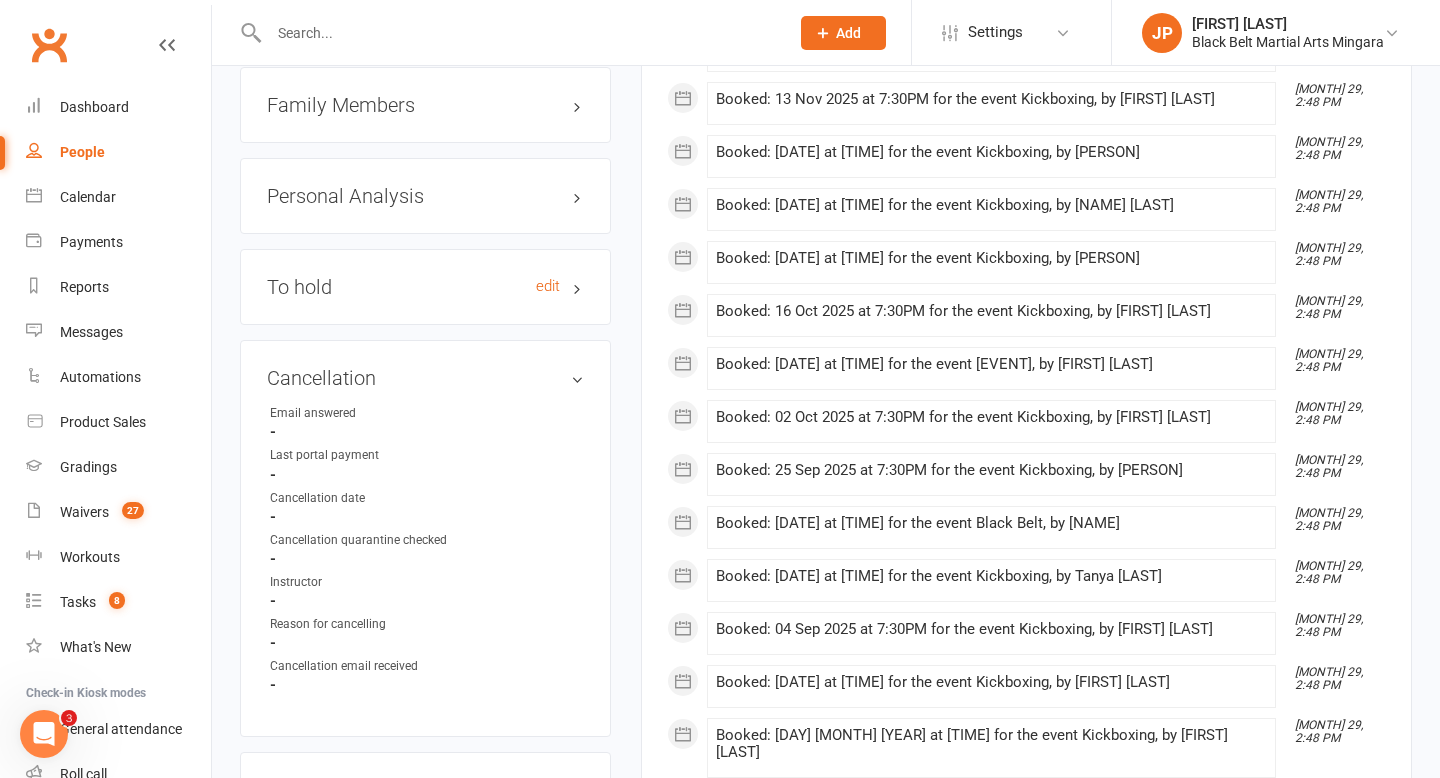 click on "To hold edit" at bounding box center [425, 287] 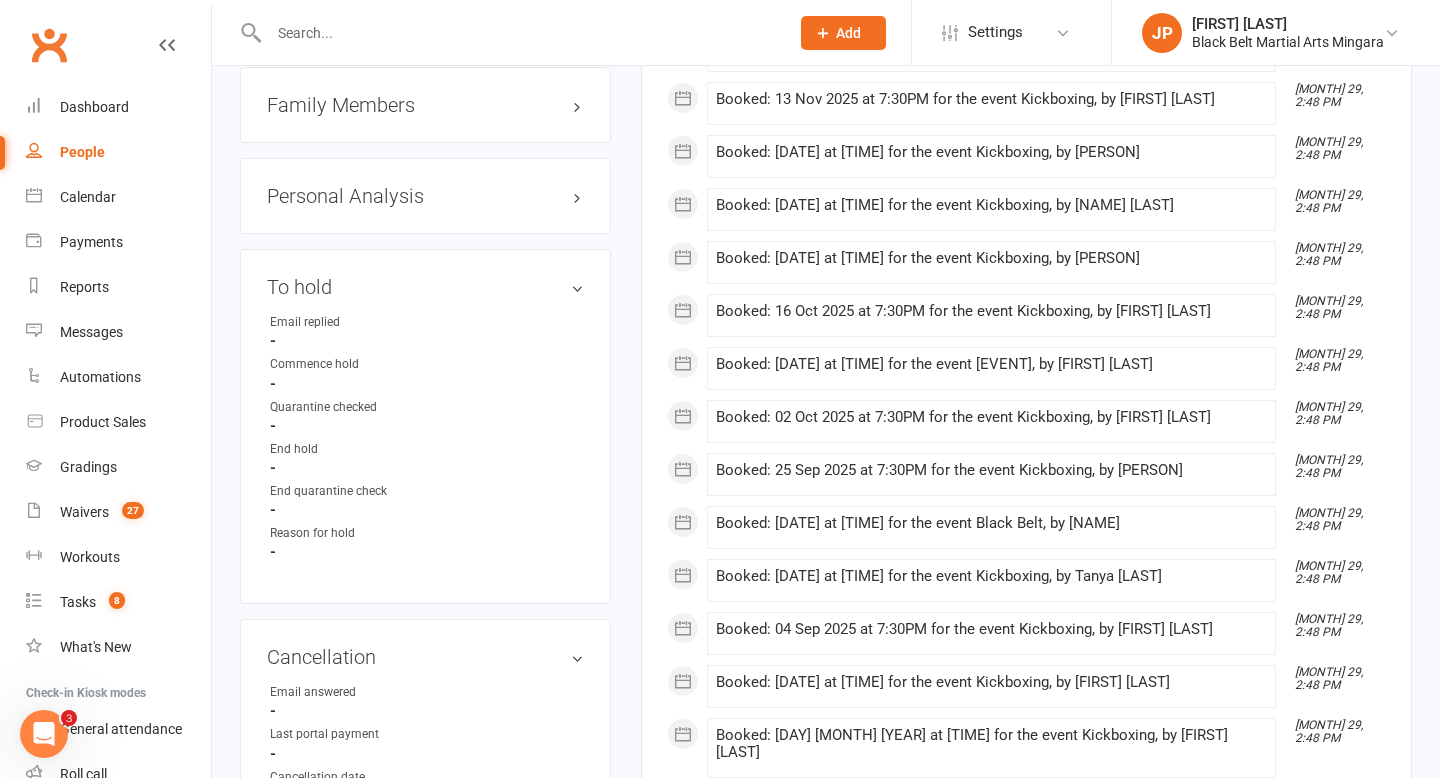 click at bounding box center (519, 33) 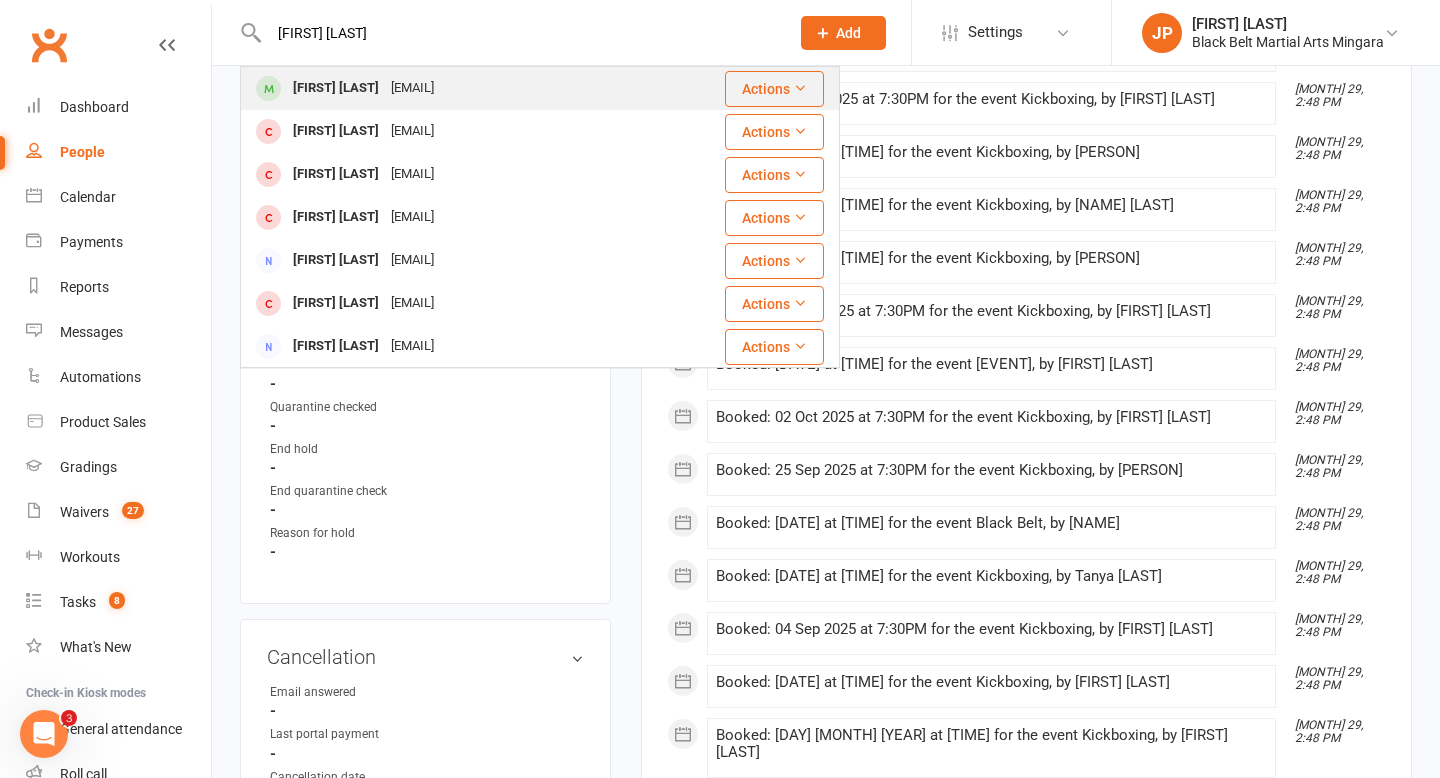 type on "[FIRST] [LAST]" 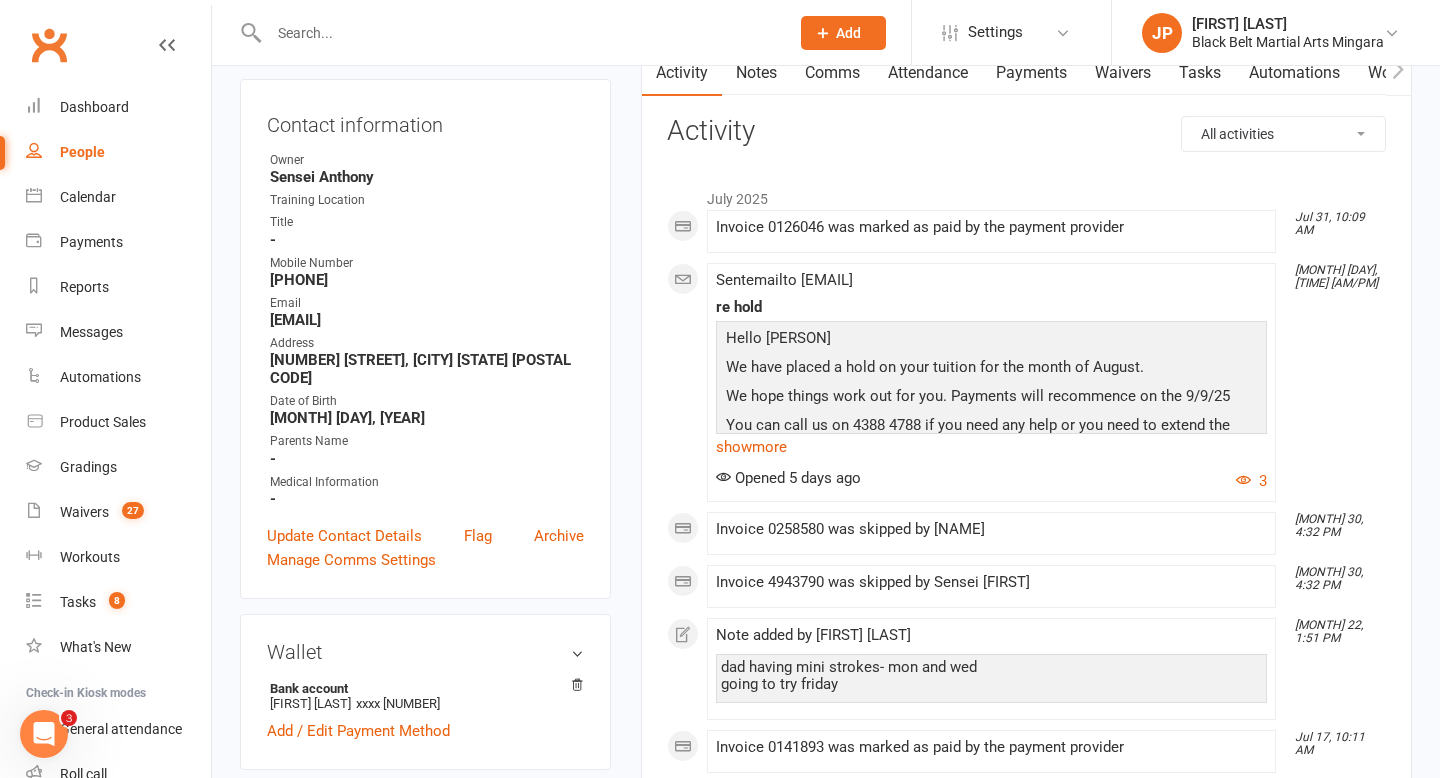 scroll, scrollTop: 0, scrollLeft: 0, axis: both 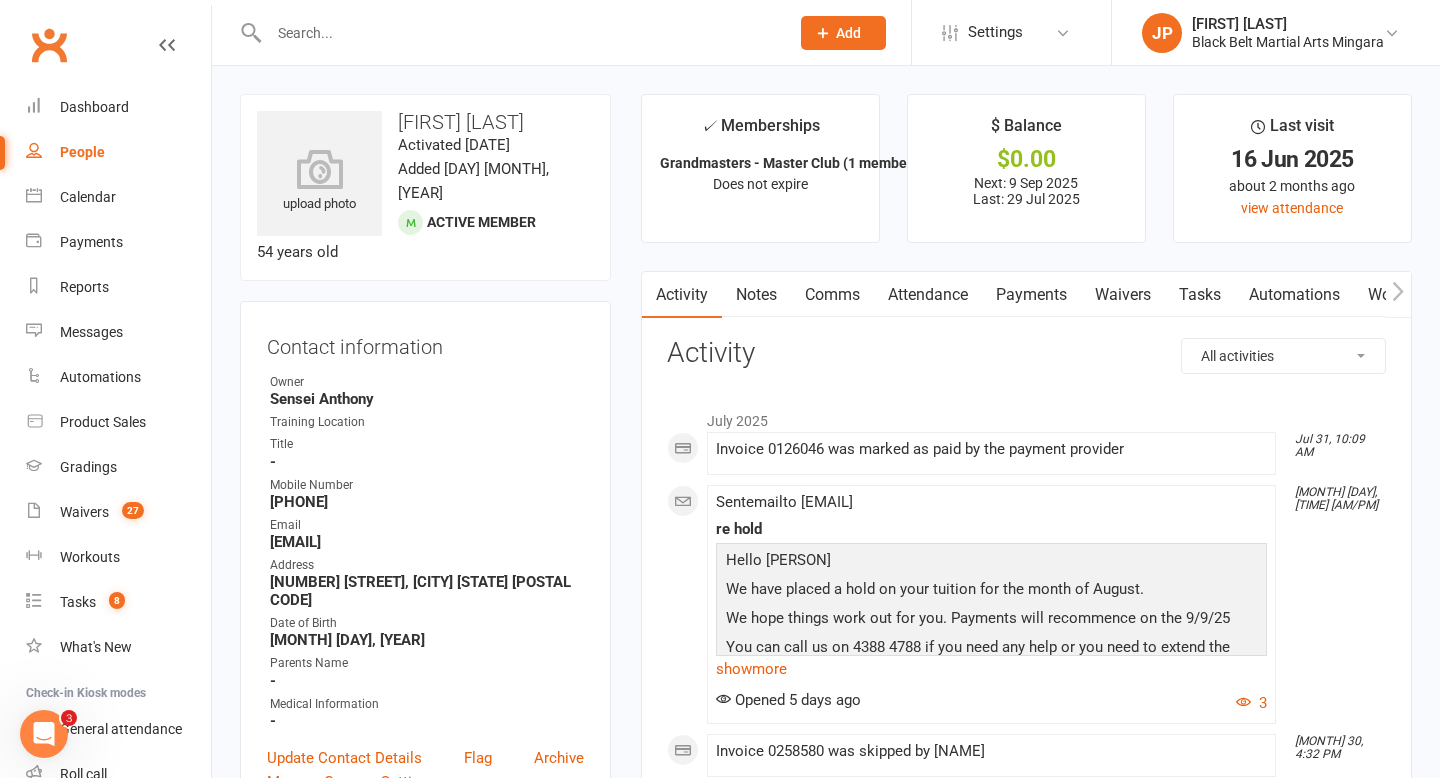 click on "Notes" at bounding box center [756, 295] 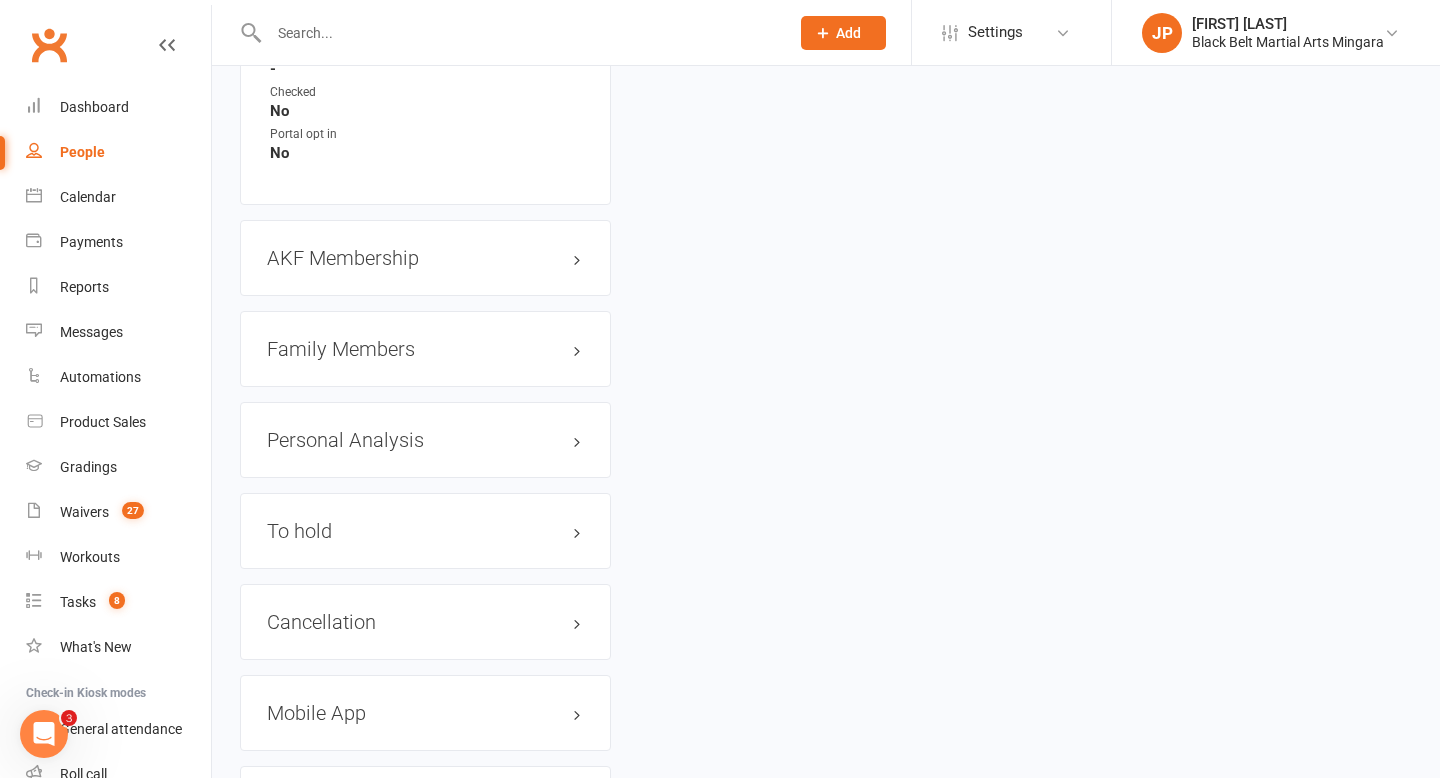 scroll, scrollTop: 2165, scrollLeft: 0, axis: vertical 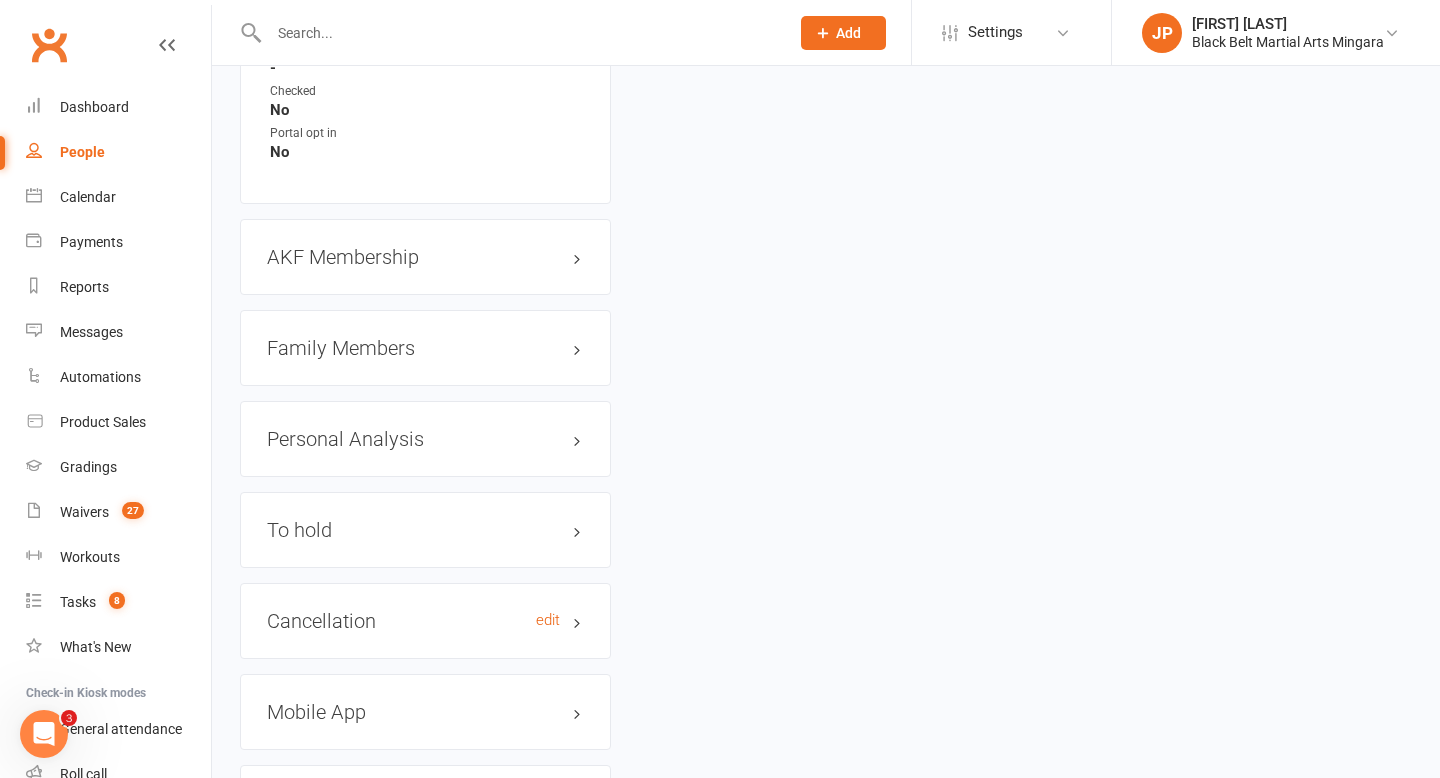 click on "Cancellation  edit" at bounding box center (425, 621) 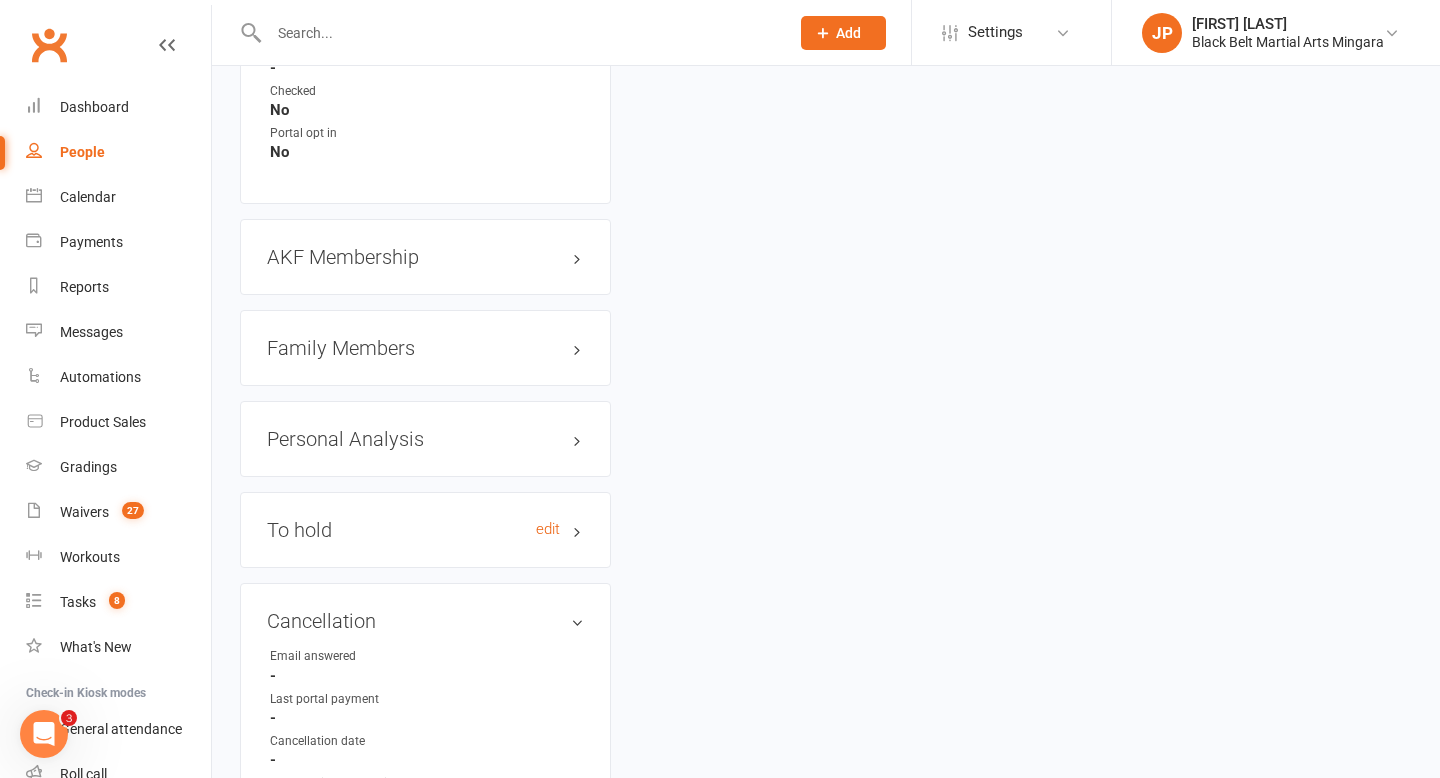 click on "To hold edit" at bounding box center [425, 530] 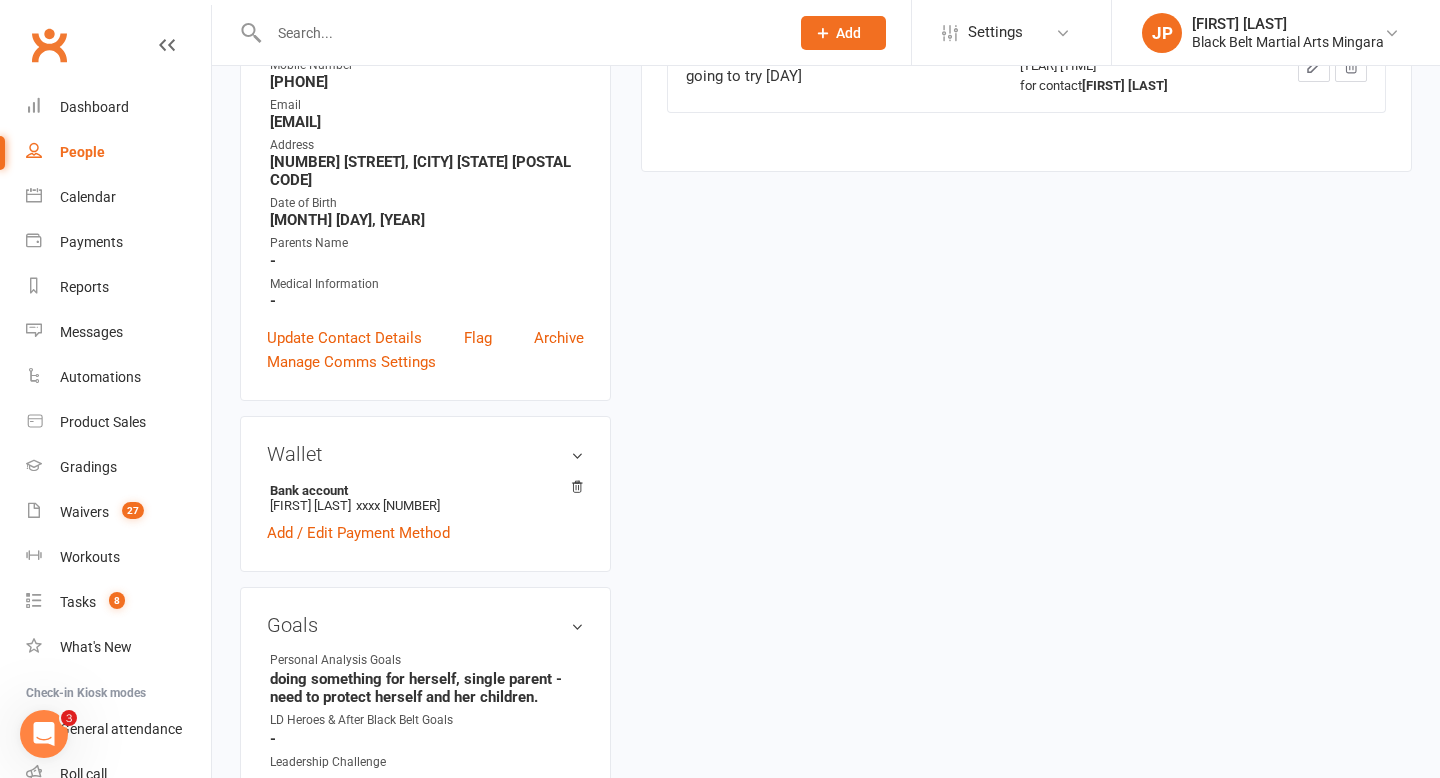 scroll, scrollTop: 0, scrollLeft: 0, axis: both 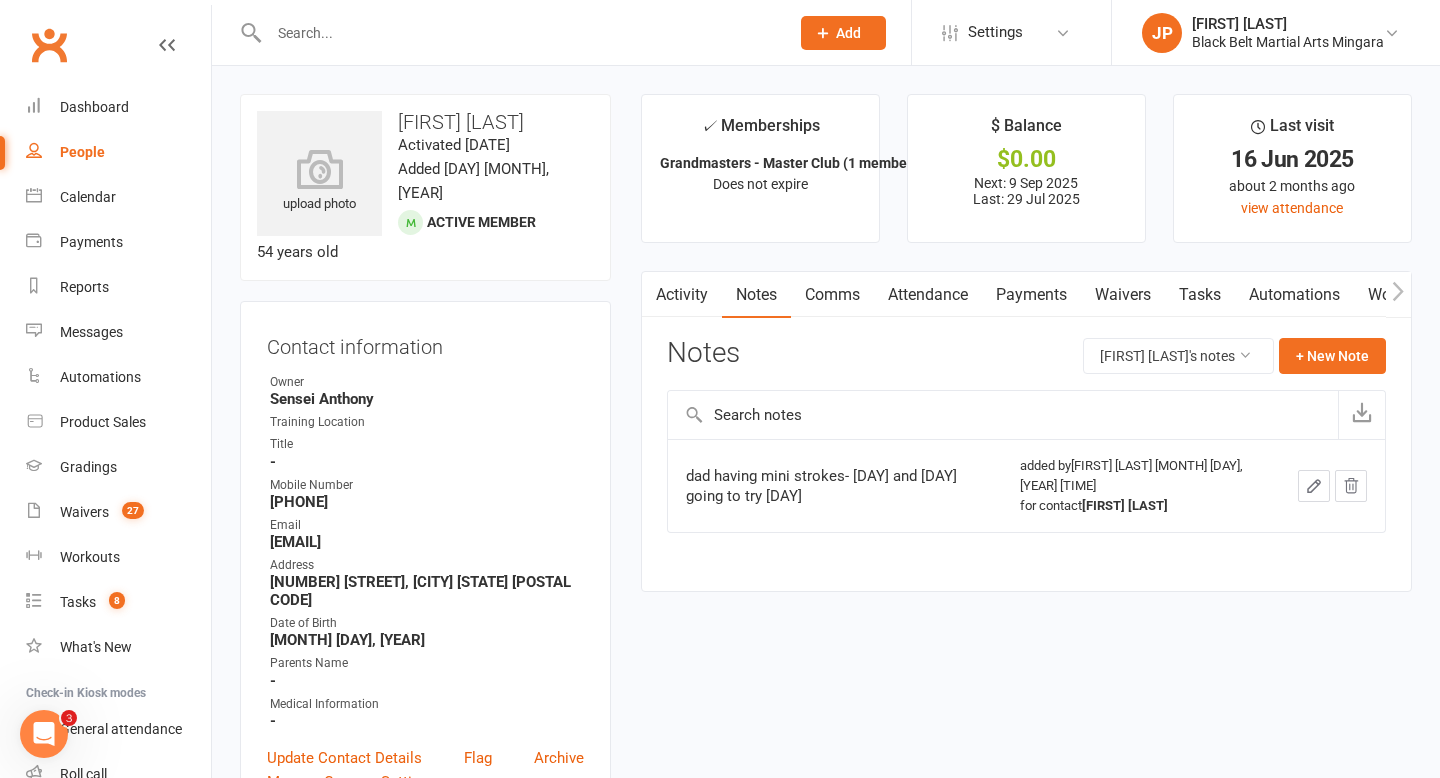 click at bounding box center [519, 33] 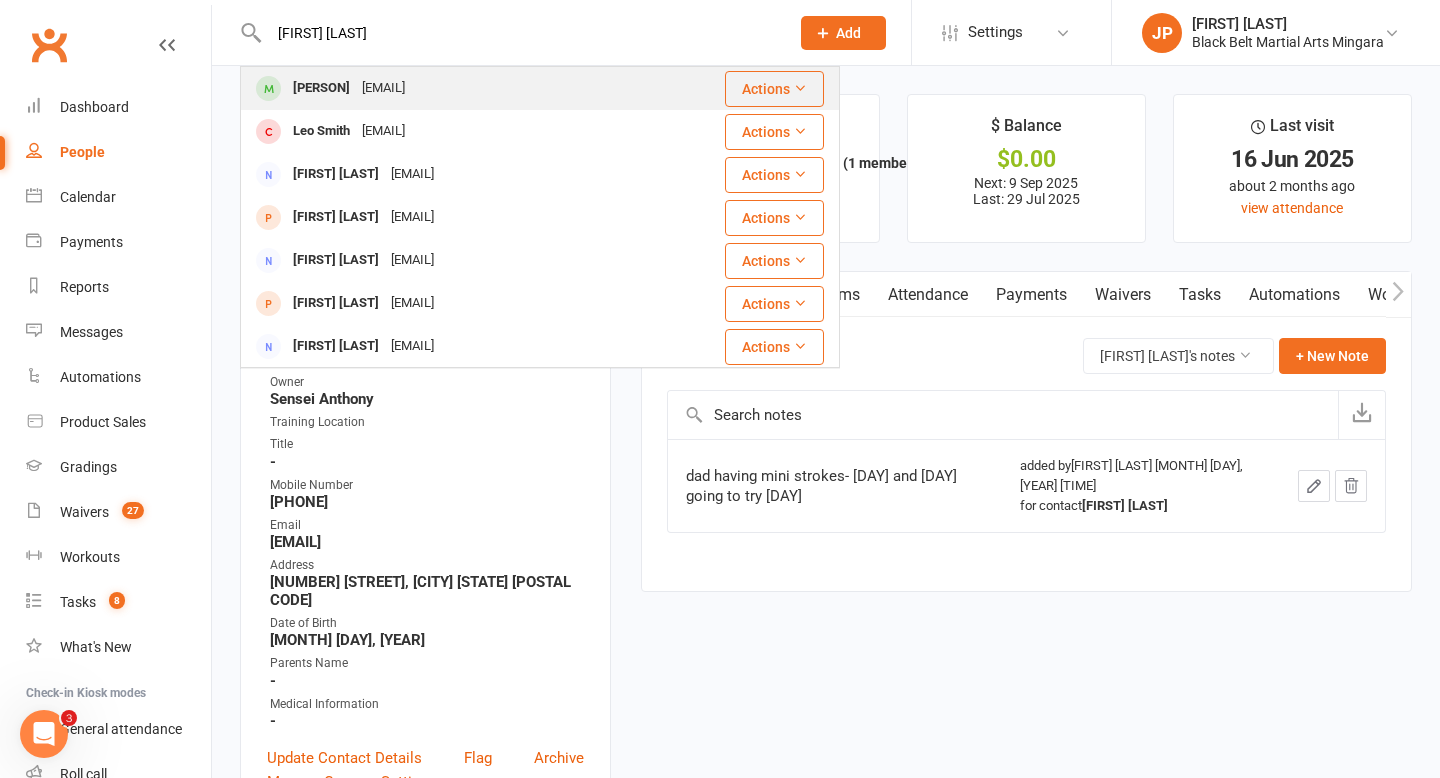 type on "[FIRST] [LAST]" 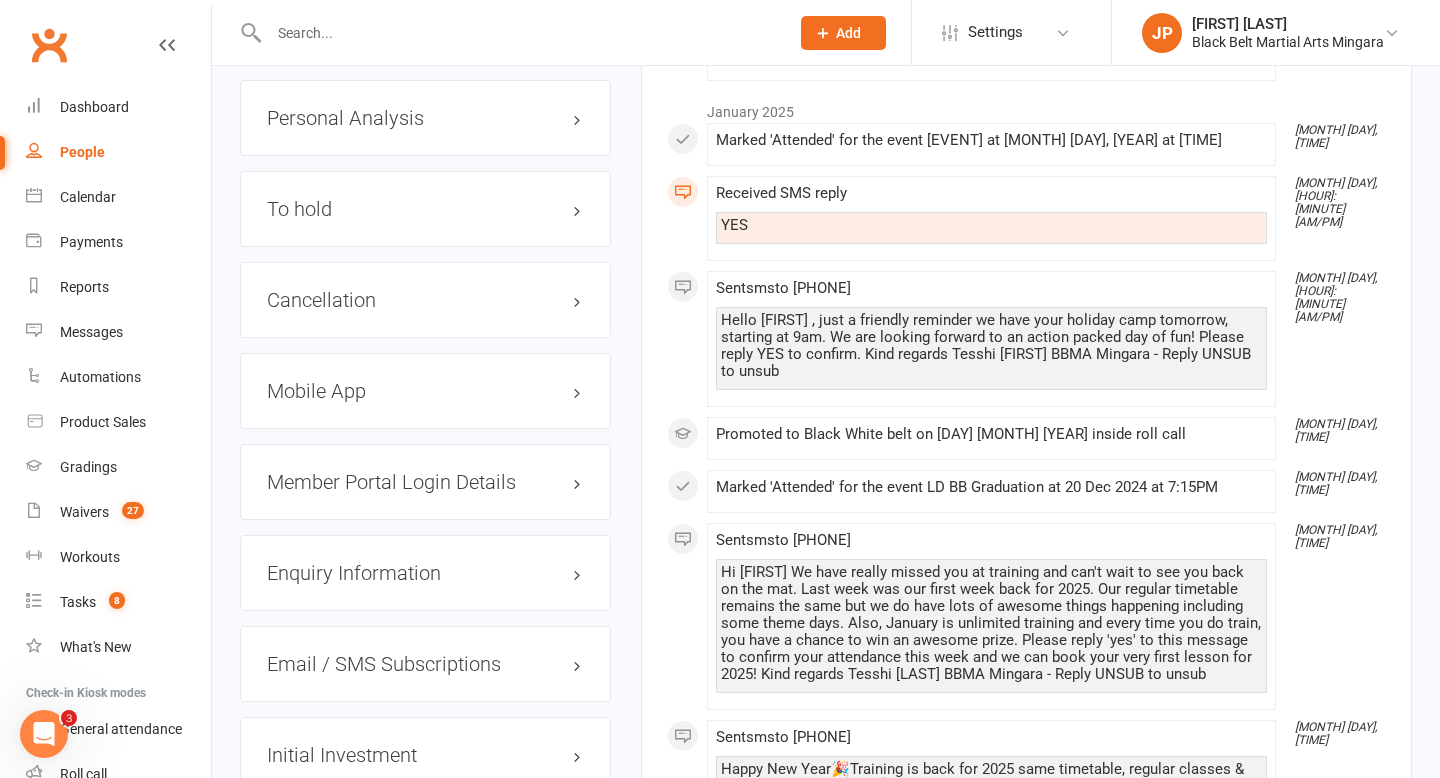 scroll, scrollTop: 2578, scrollLeft: 0, axis: vertical 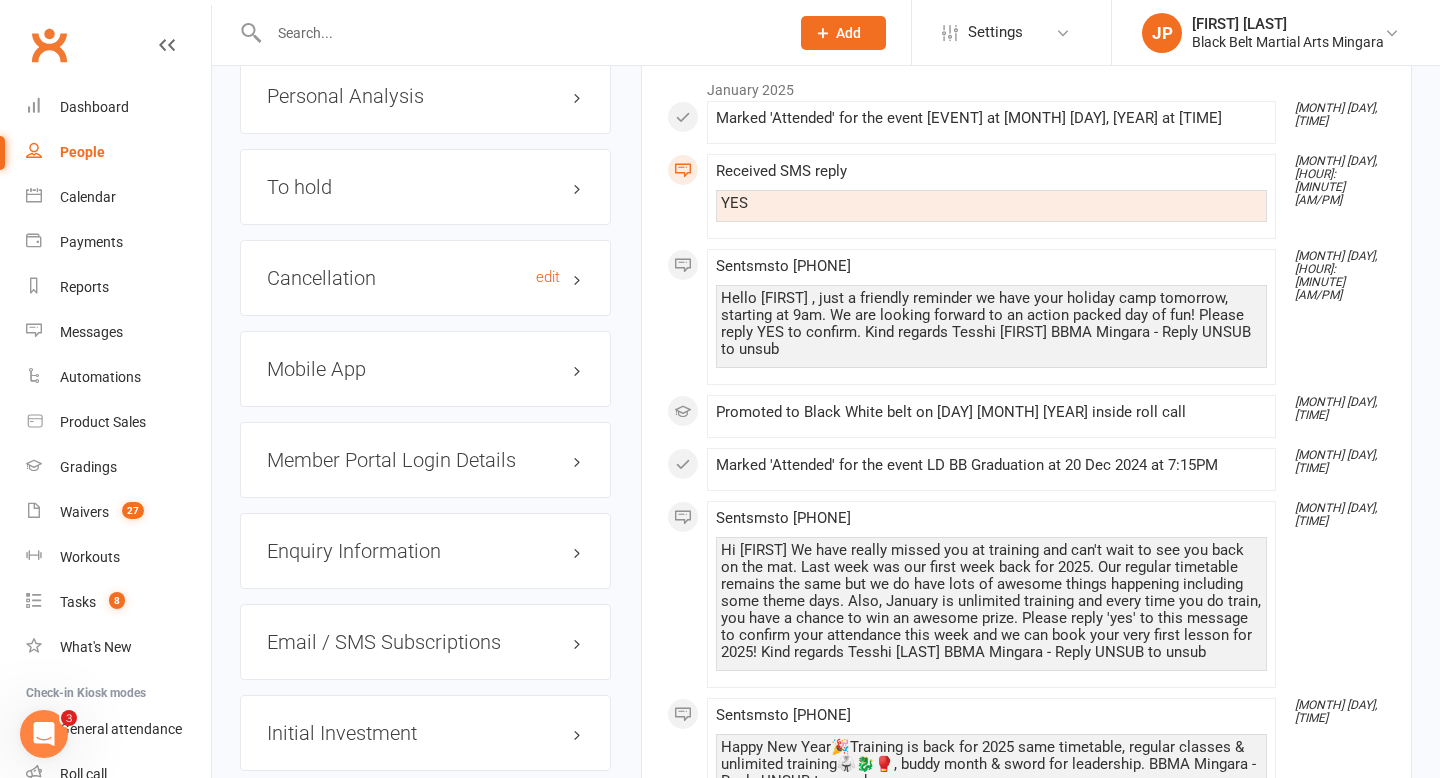 click on "Cancellation  edit" at bounding box center [425, 278] 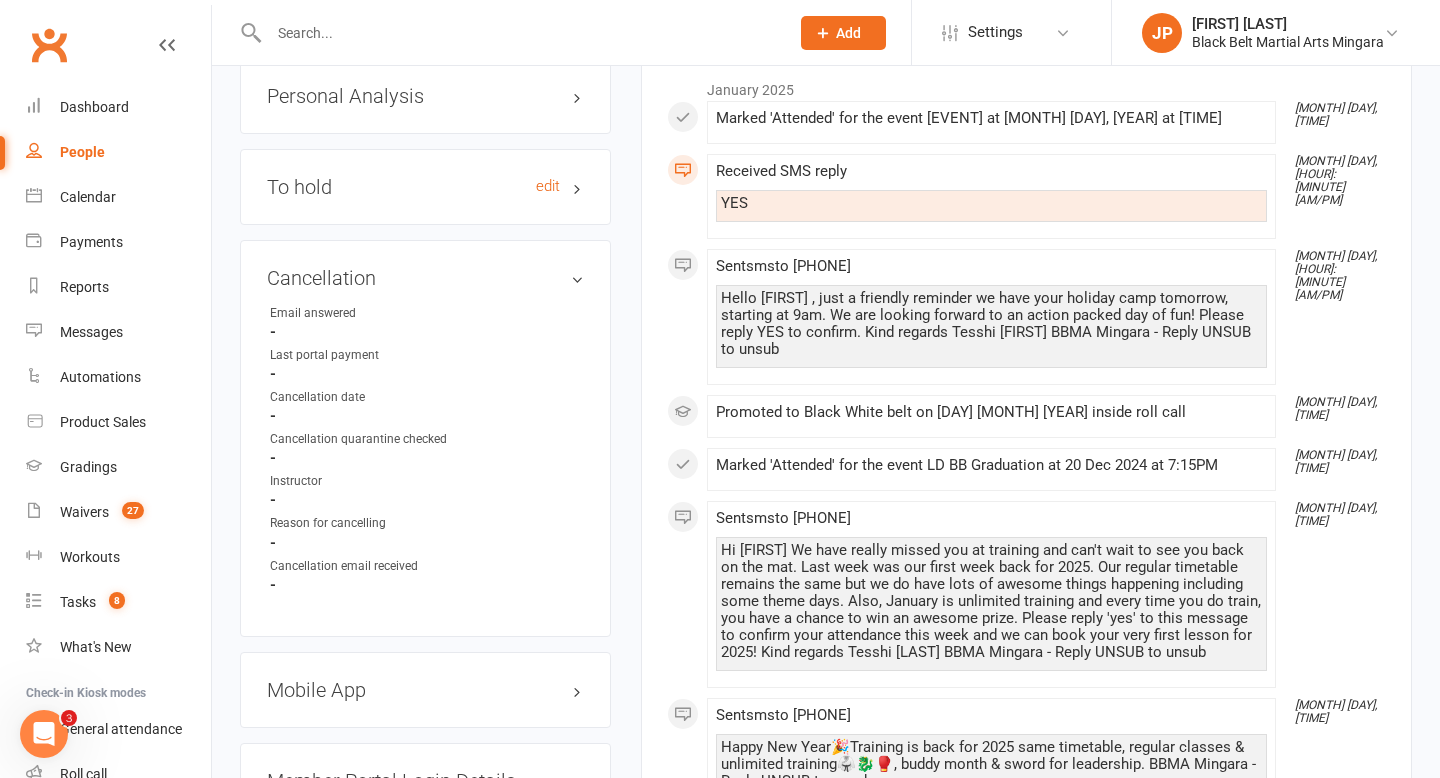 click on "To hold edit" at bounding box center [425, 187] 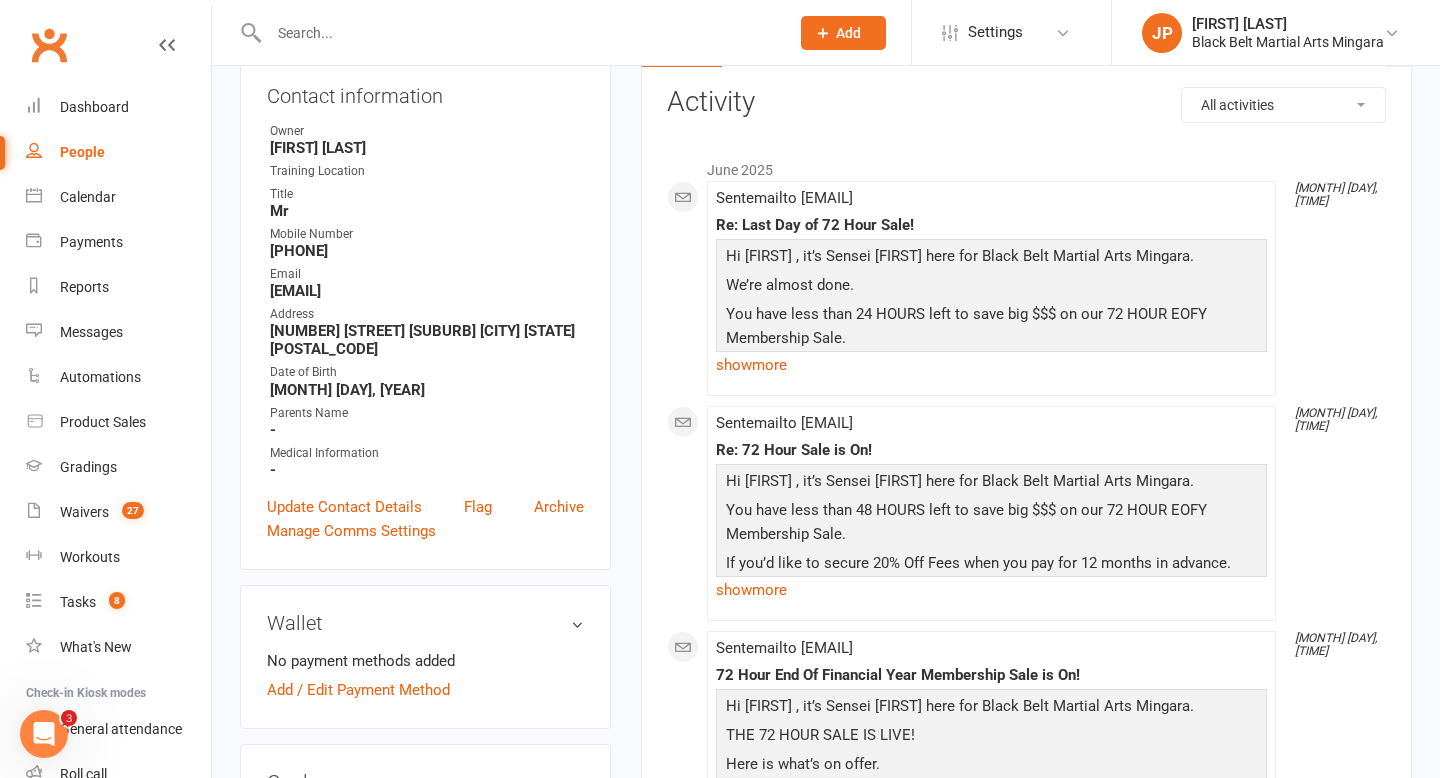 scroll, scrollTop: 0, scrollLeft: 0, axis: both 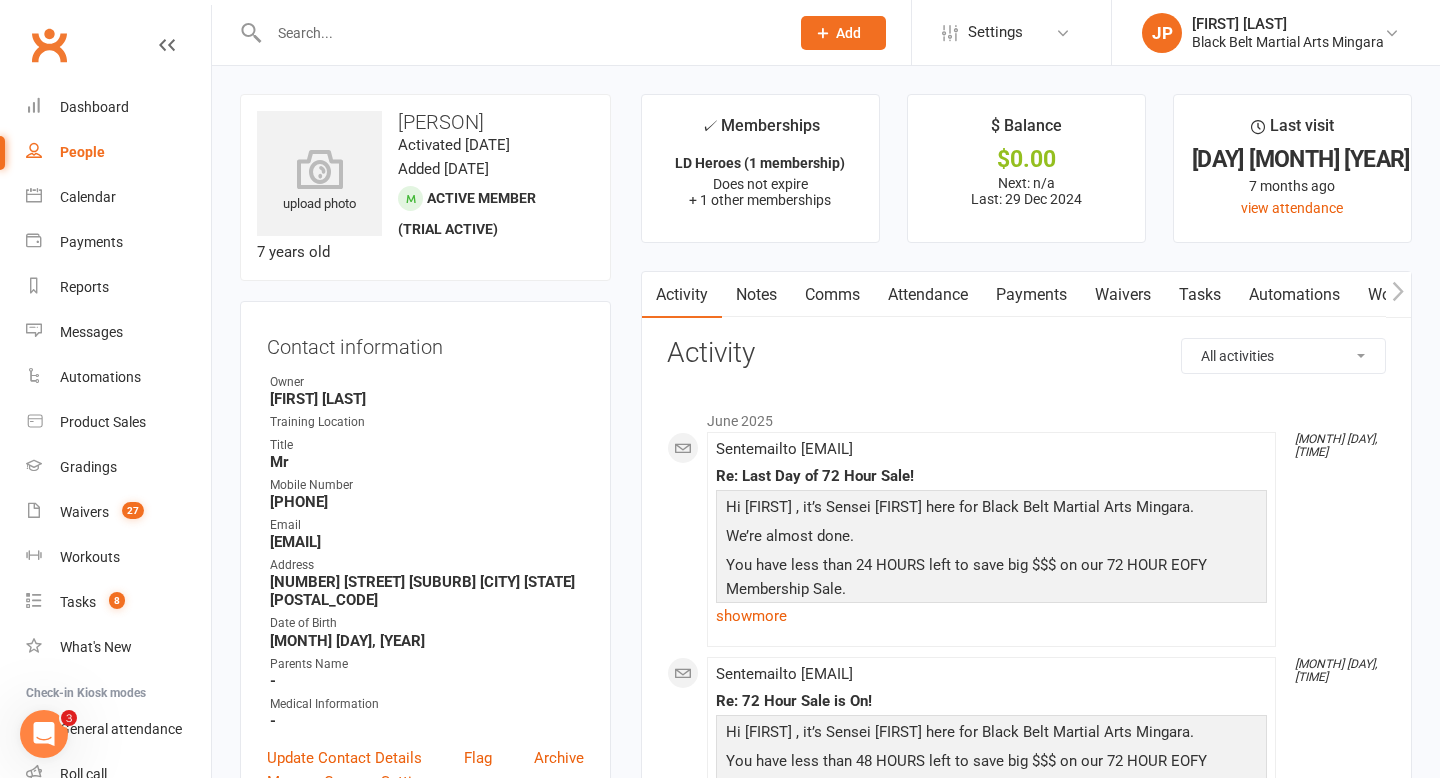 click on "Notes" at bounding box center (756, 295) 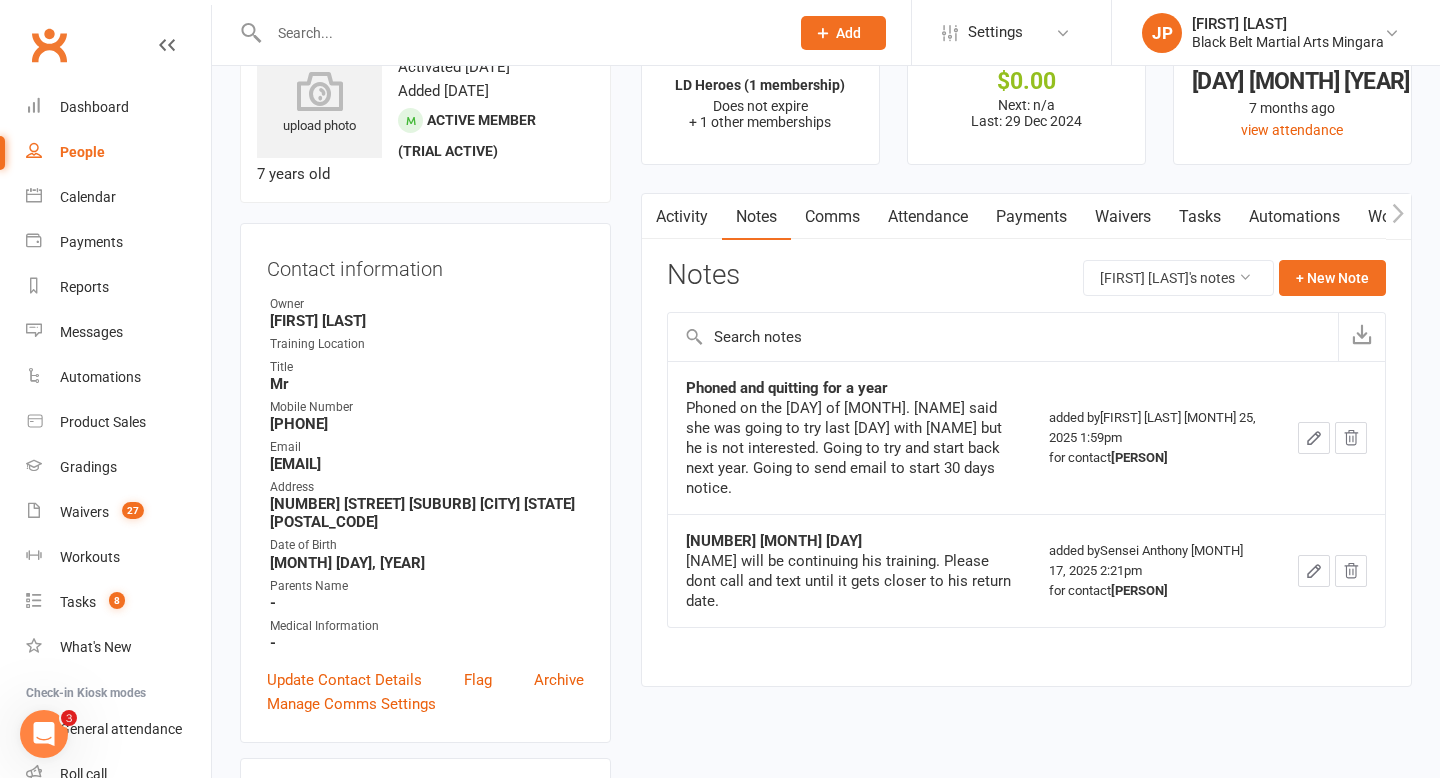 scroll, scrollTop: 101, scrollLeft: 0, axis: vertical 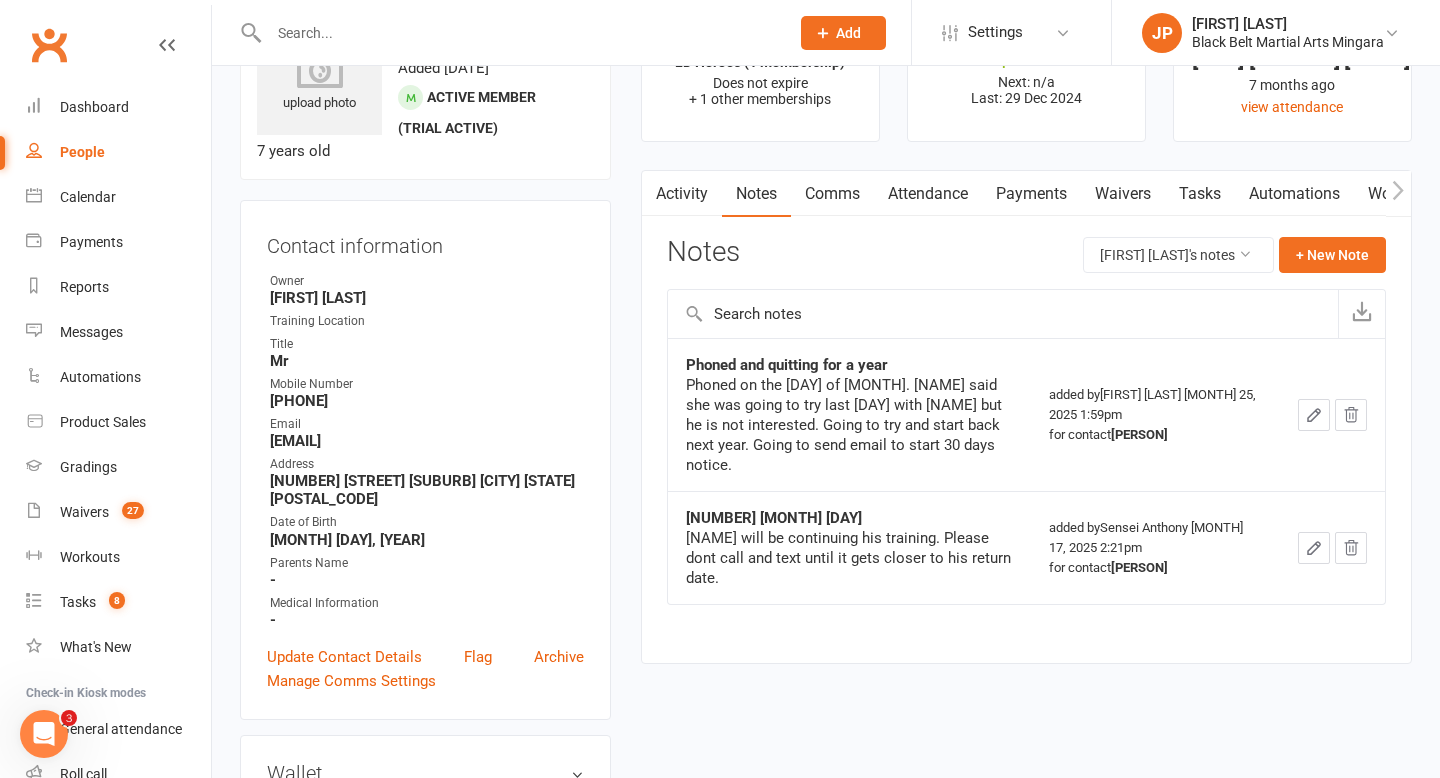 click on "Activity" at bounding box center [682, 194] 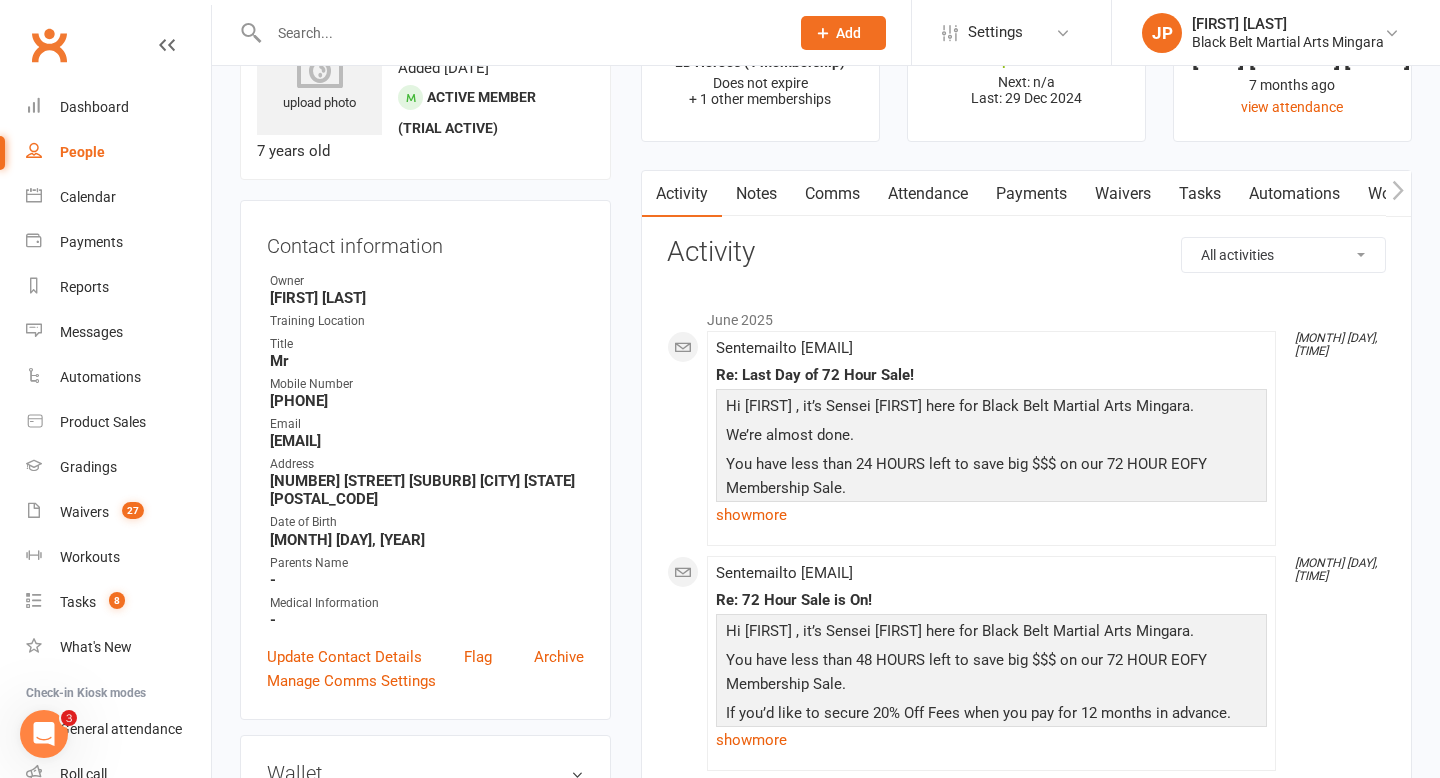 scroll, scrollTop: 0, scrollLeft: 0, axis: both 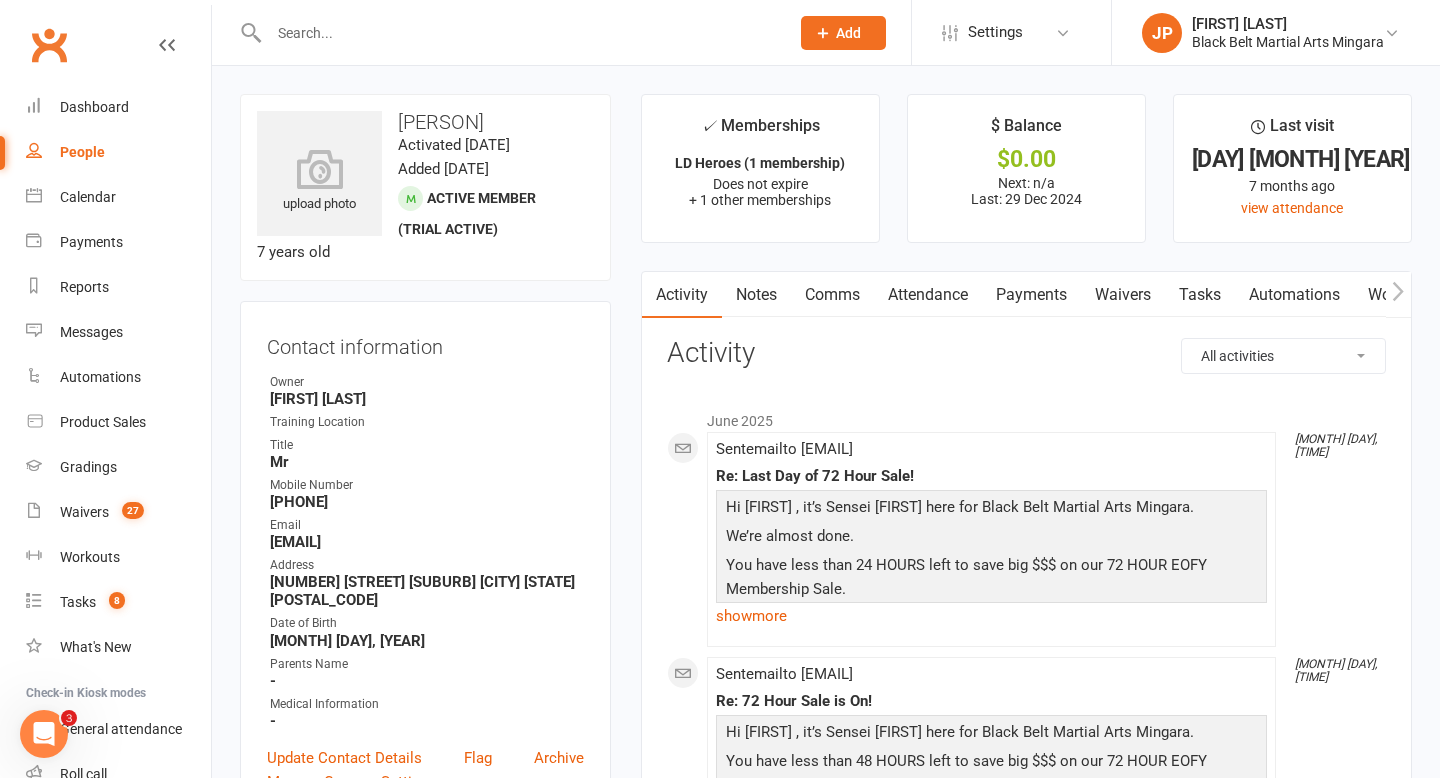 click at bounding box center [519, 33] 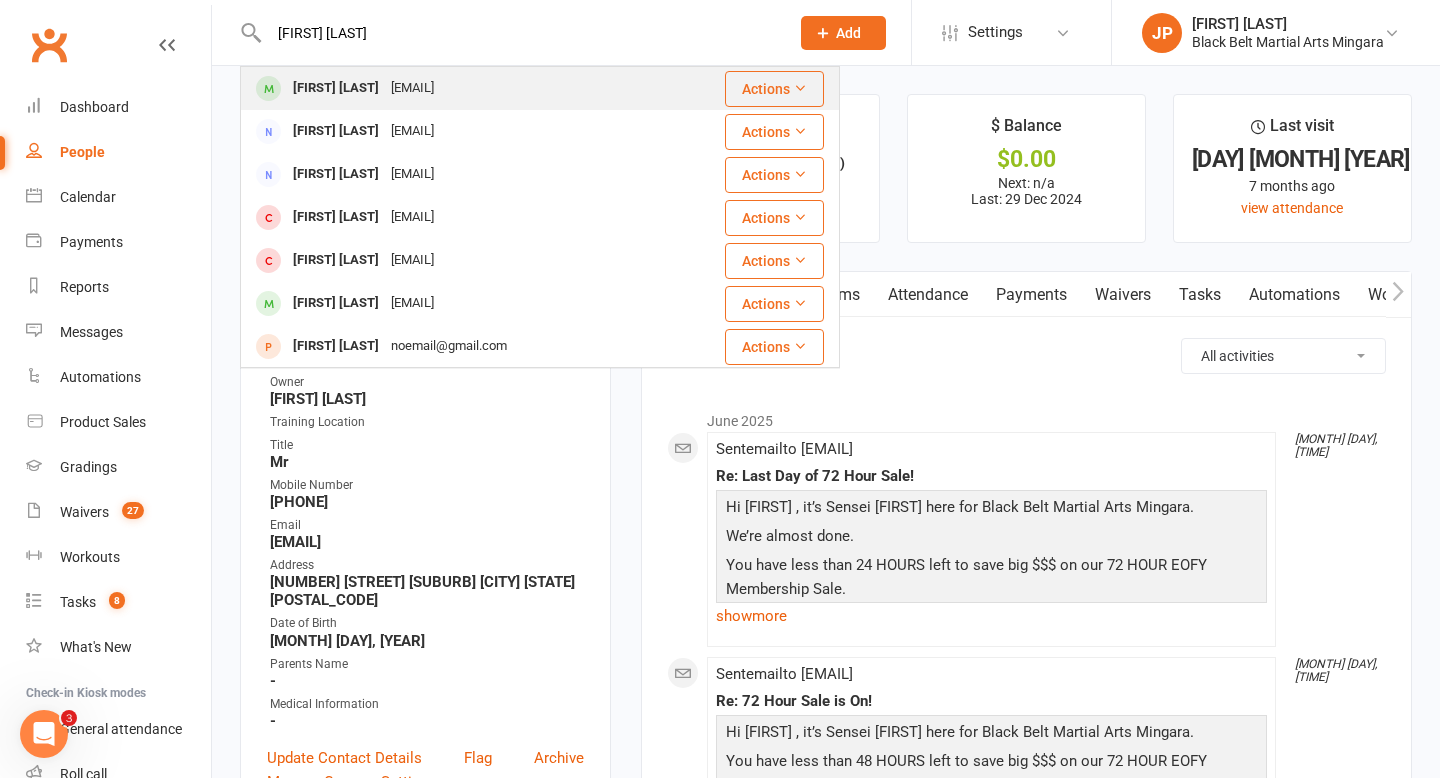 type on "[FIRST] [LAST]" 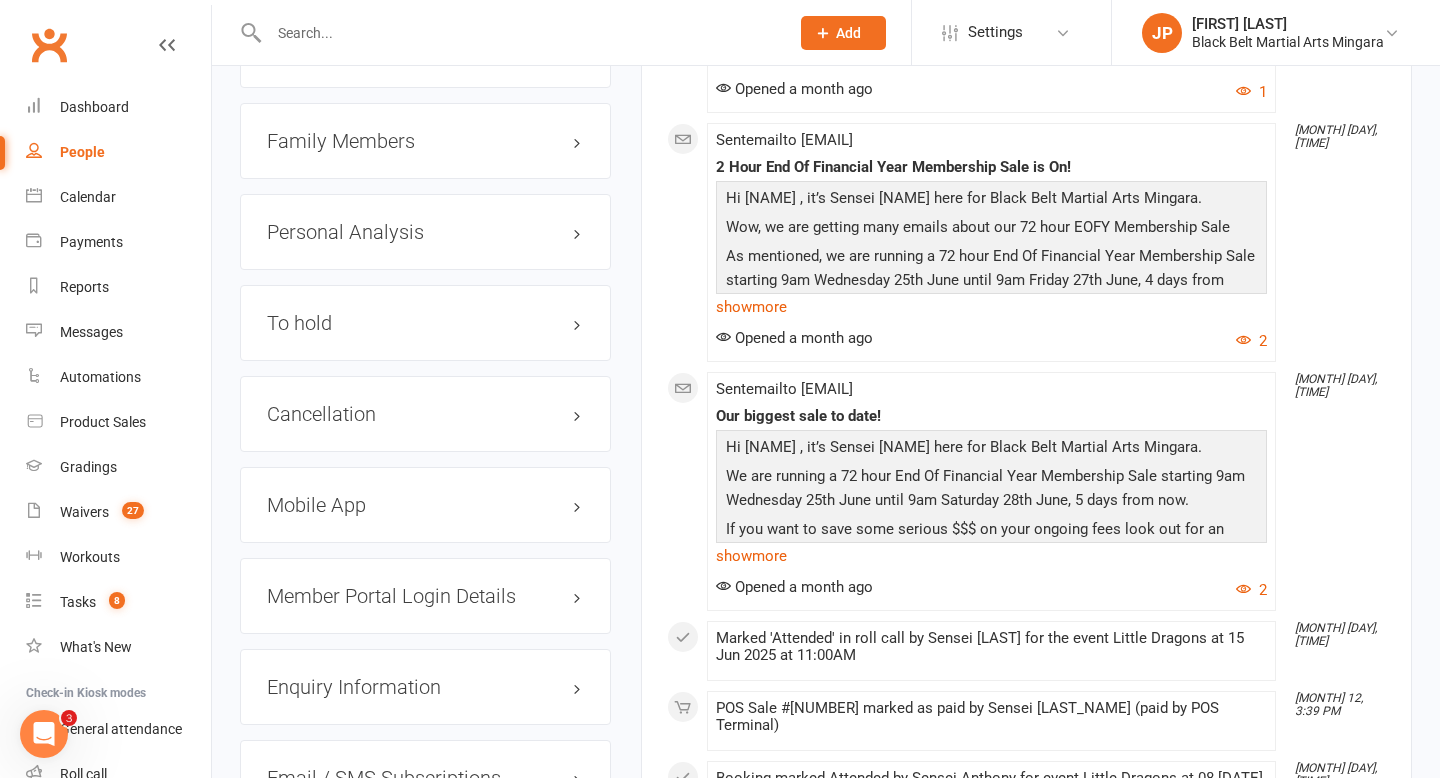 scroll, scrollTop: 2327, scrollLeft: 0, axis: vertical 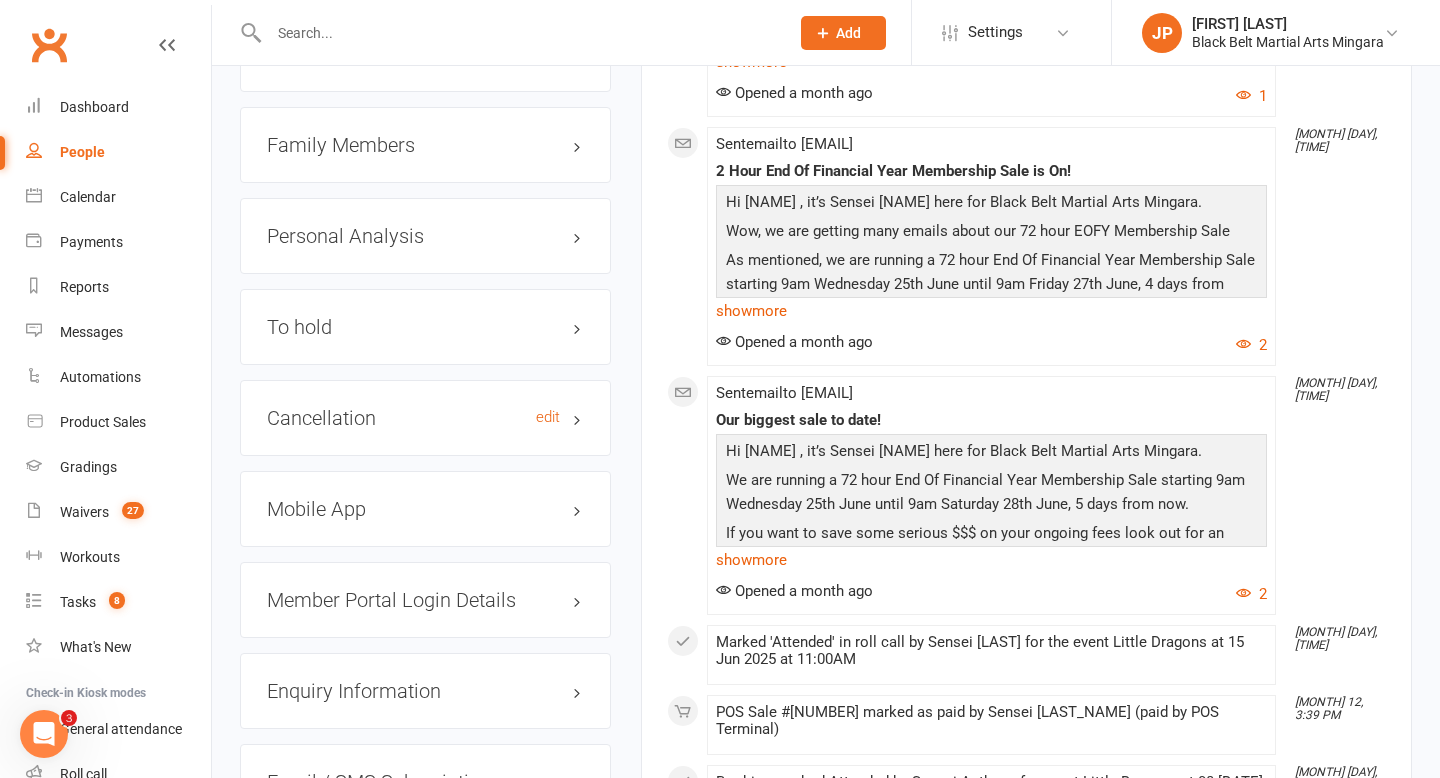 click on "Cancellation  edit" at bounding box center [425, 418] 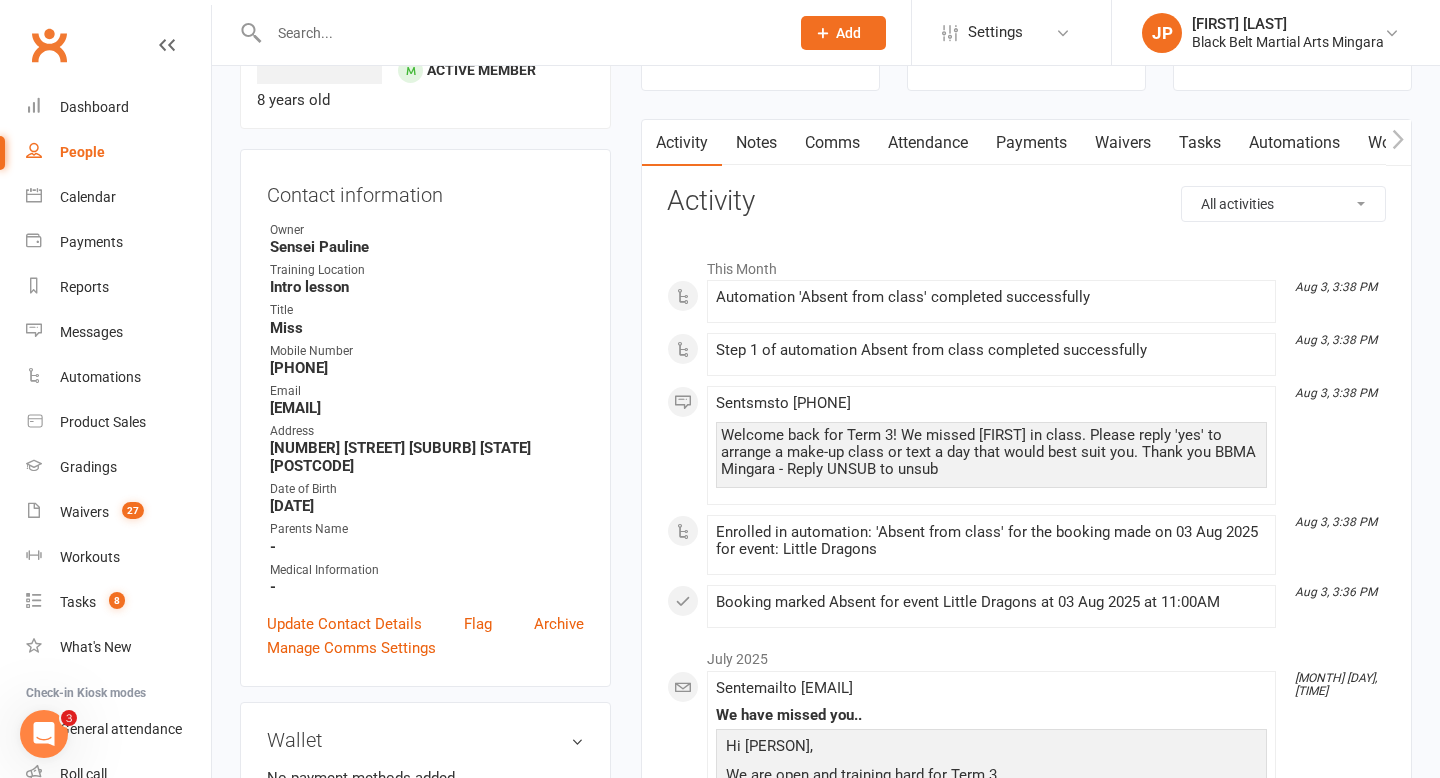scroll, scrollTop: 0, scrollLeft: 0, axis: both 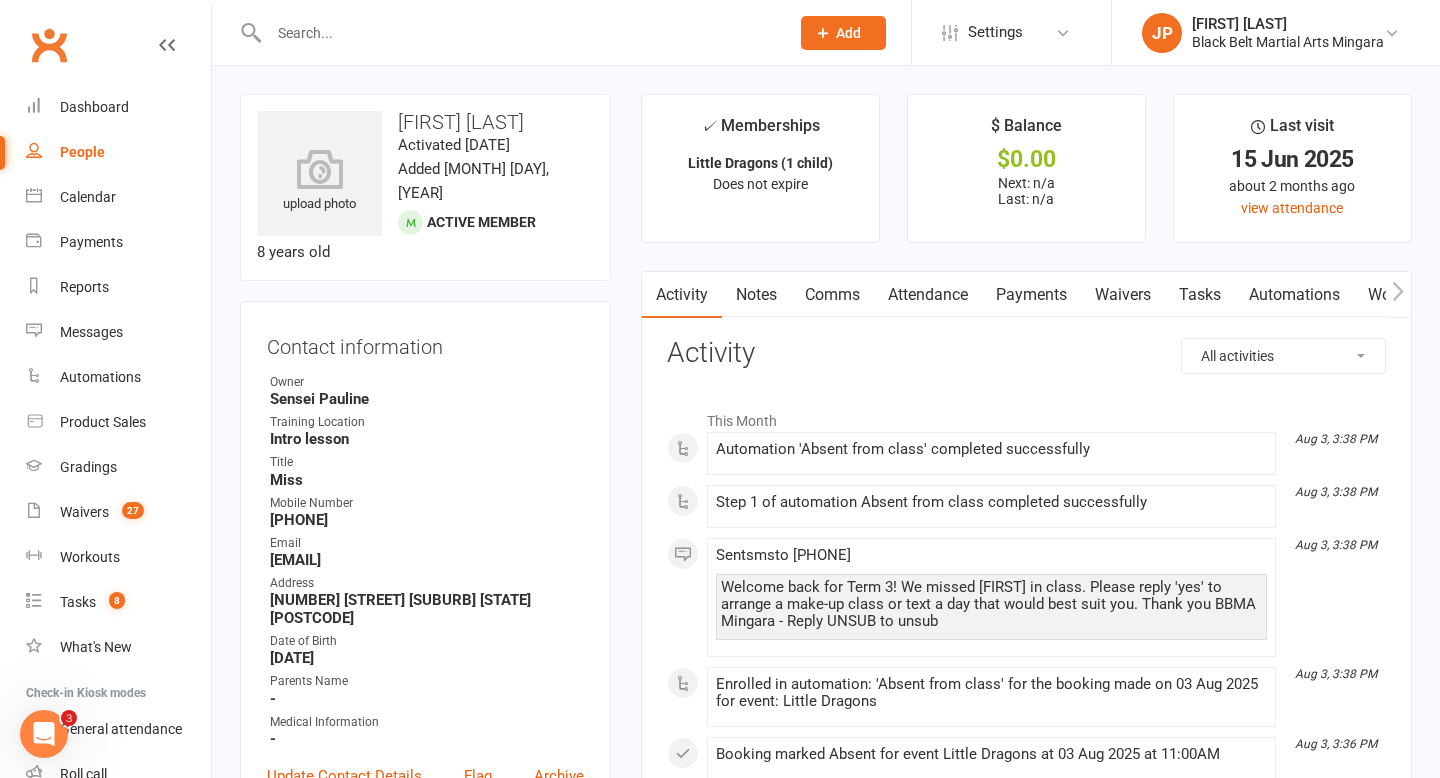 click at bounding box center [519, 33] 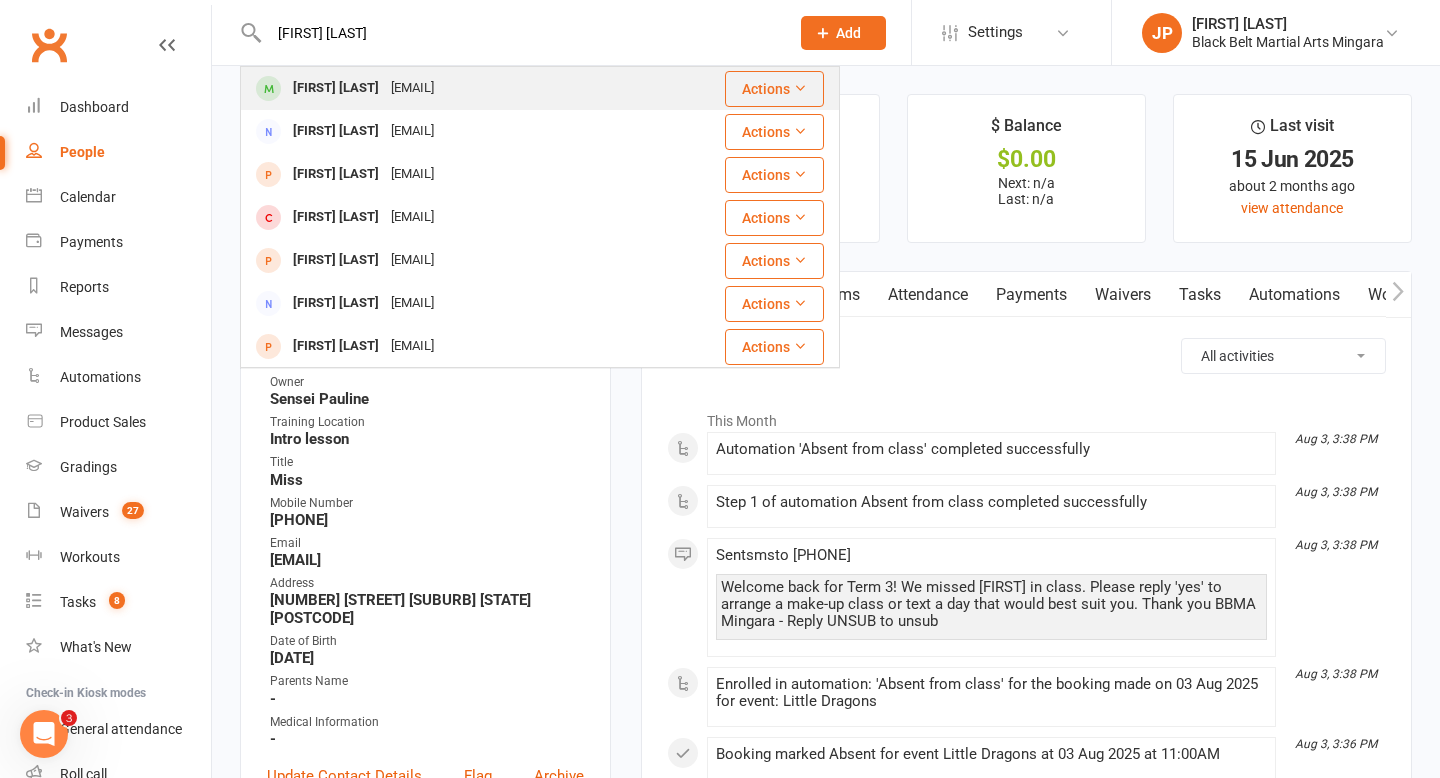 type on "[FIRST] [LAST]" 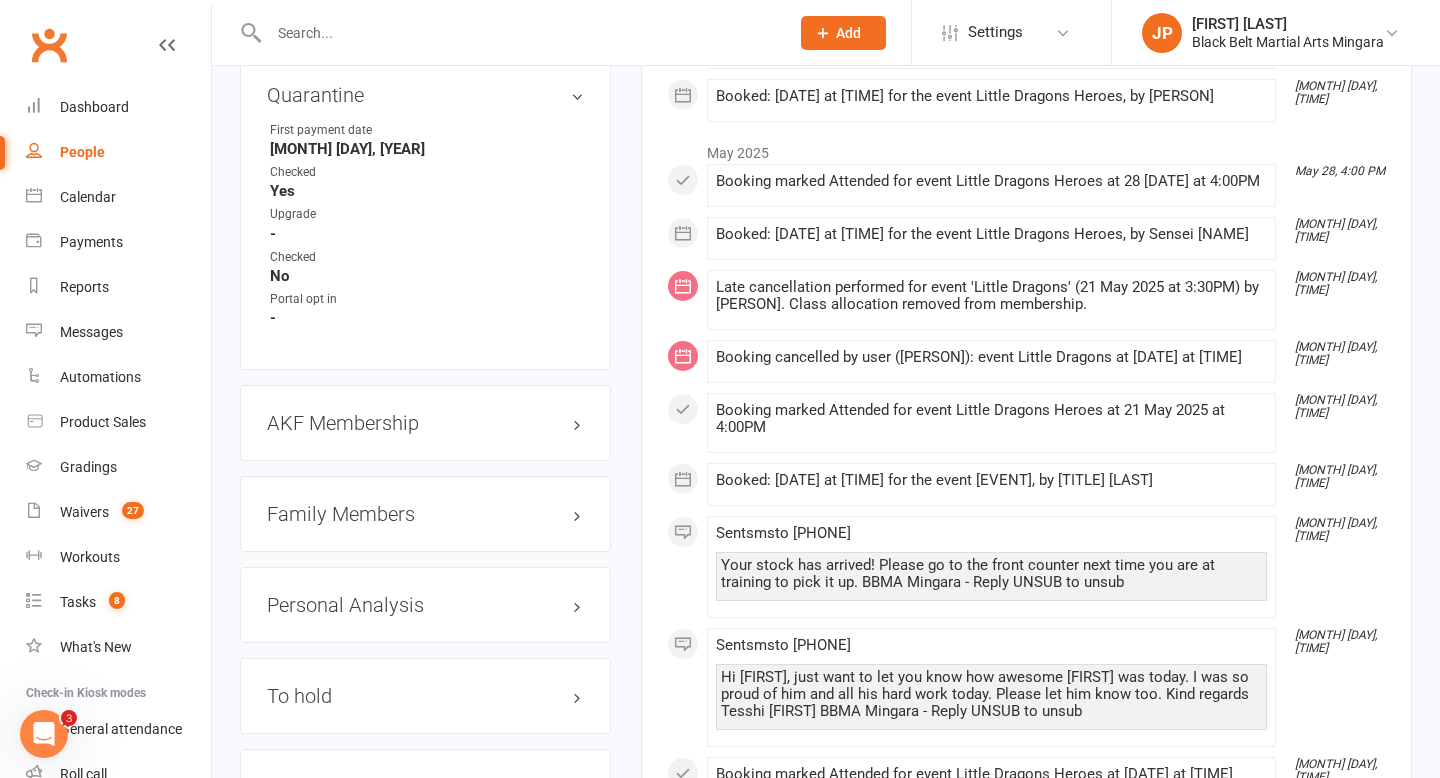 scroll, scrollTop: 2128, scrollLeft: 0, axis: vertical 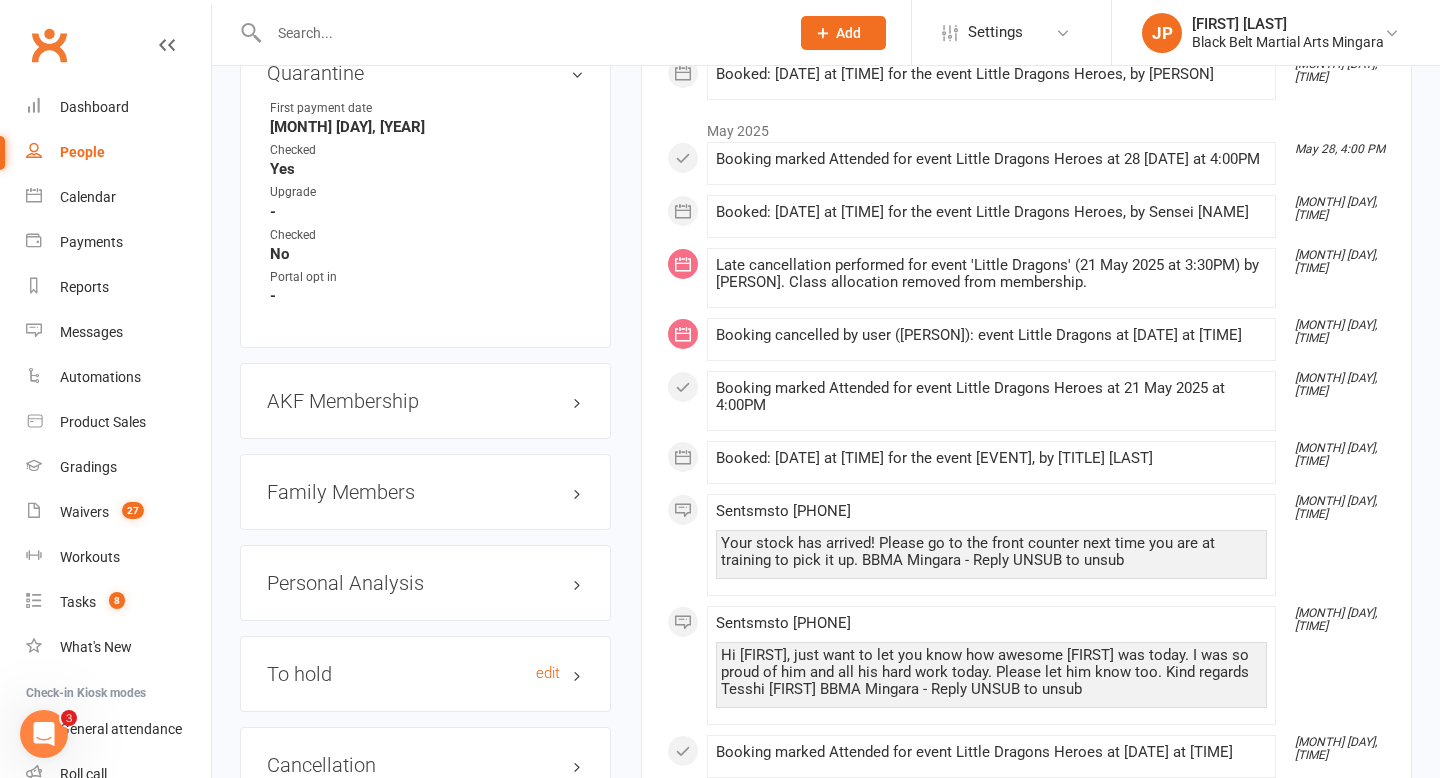 click on "To hold edit" at bounding box center [425, 674] 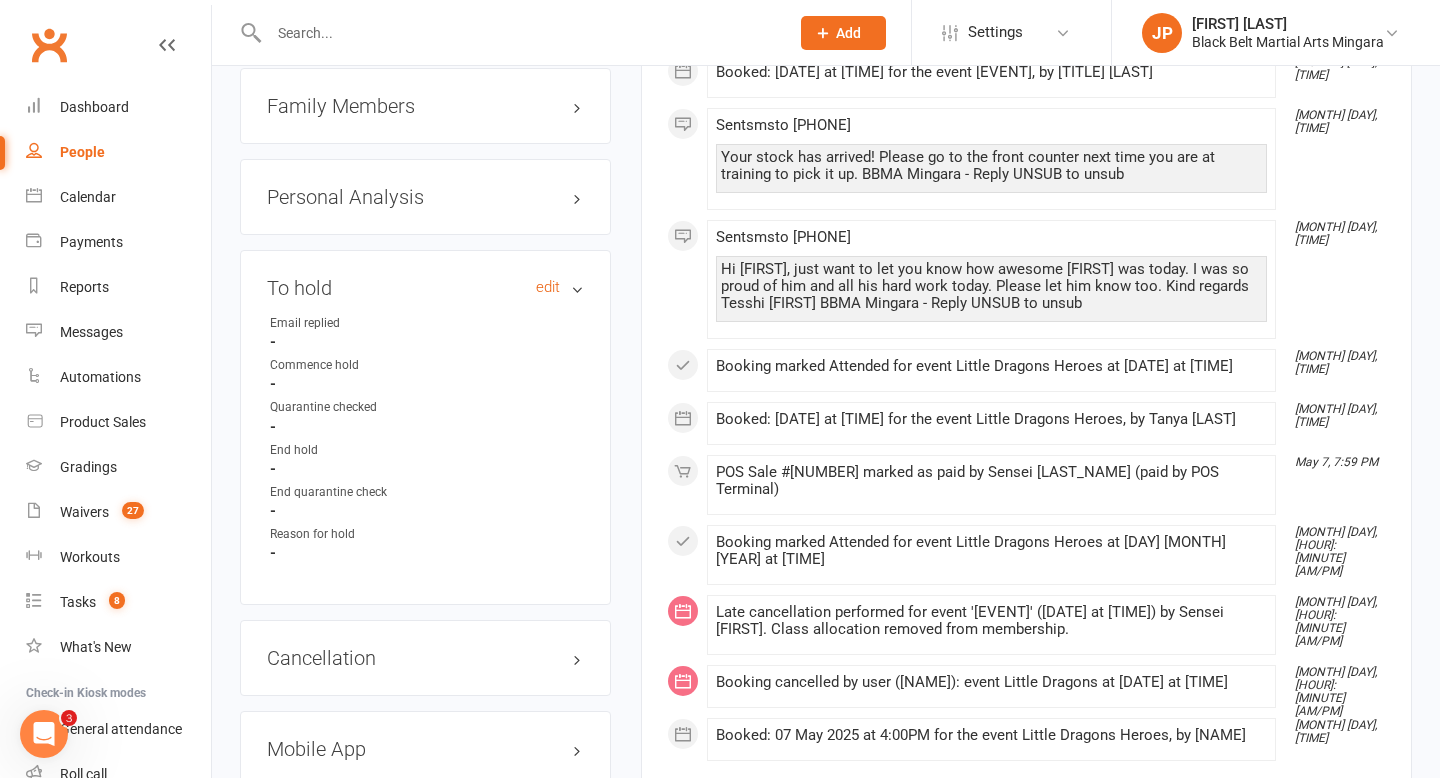 scroll, scrollTop: 2517, scrollLeft: 0, axis: vertical 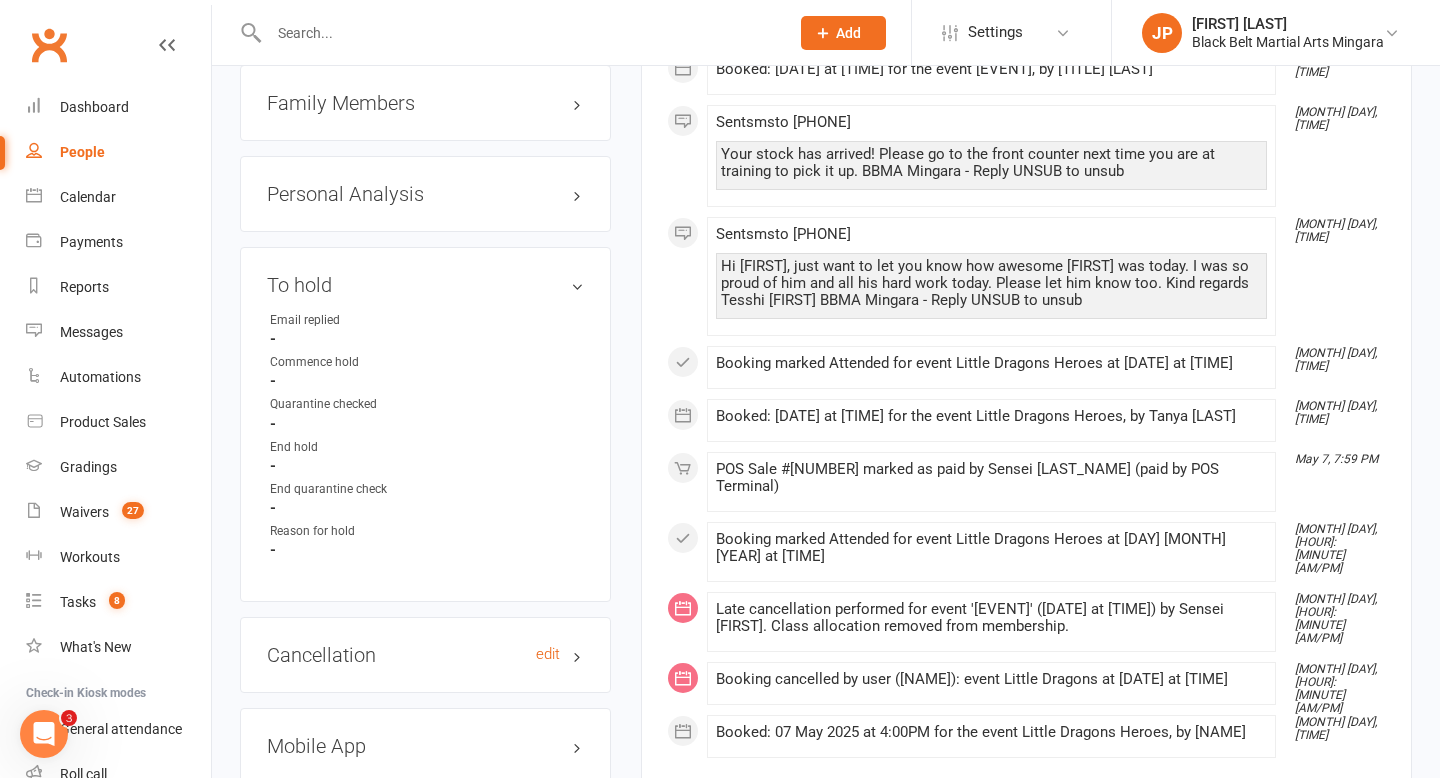 click on "Cancellation  edit" at bounding box center (425, 655) 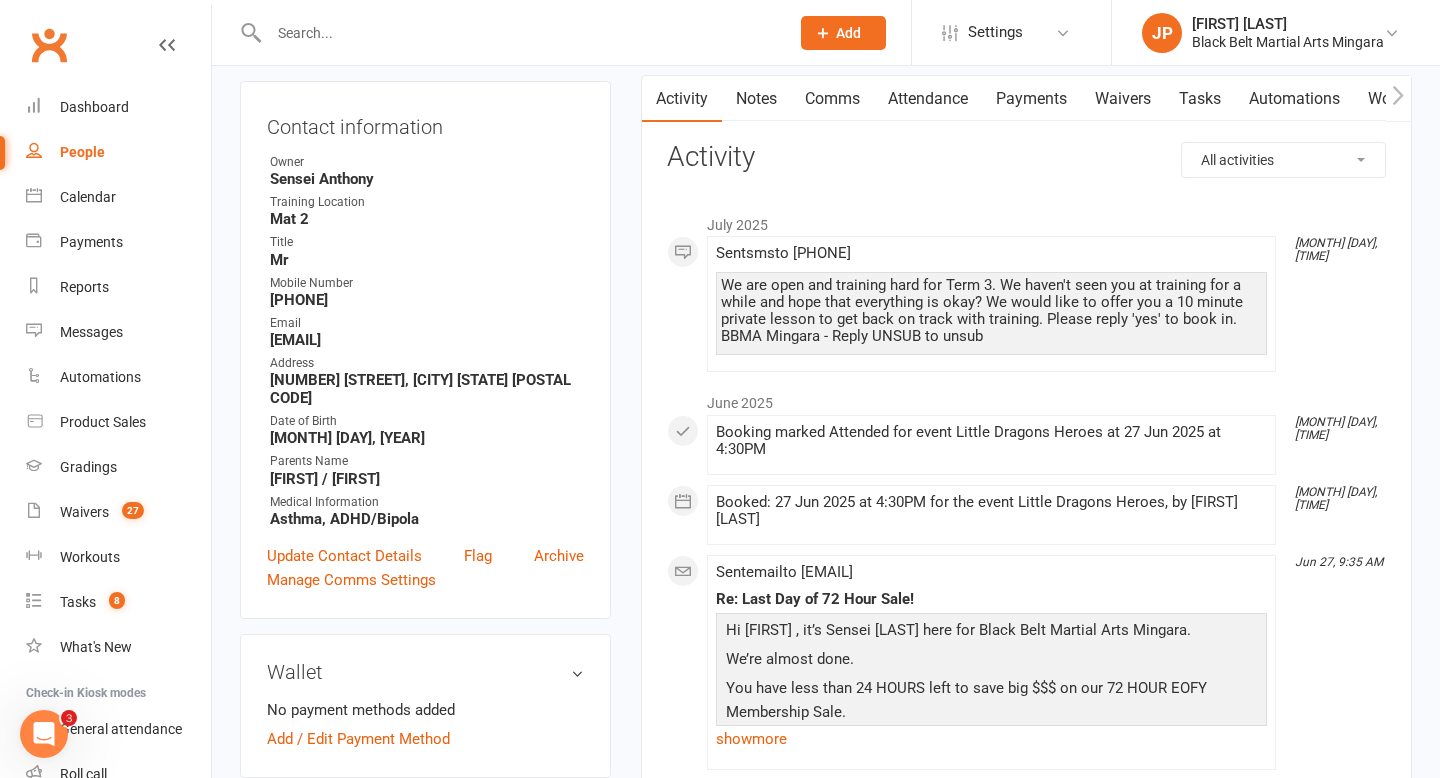 scroll, scrollTop: 0, scrollLeft: 0, axis: both 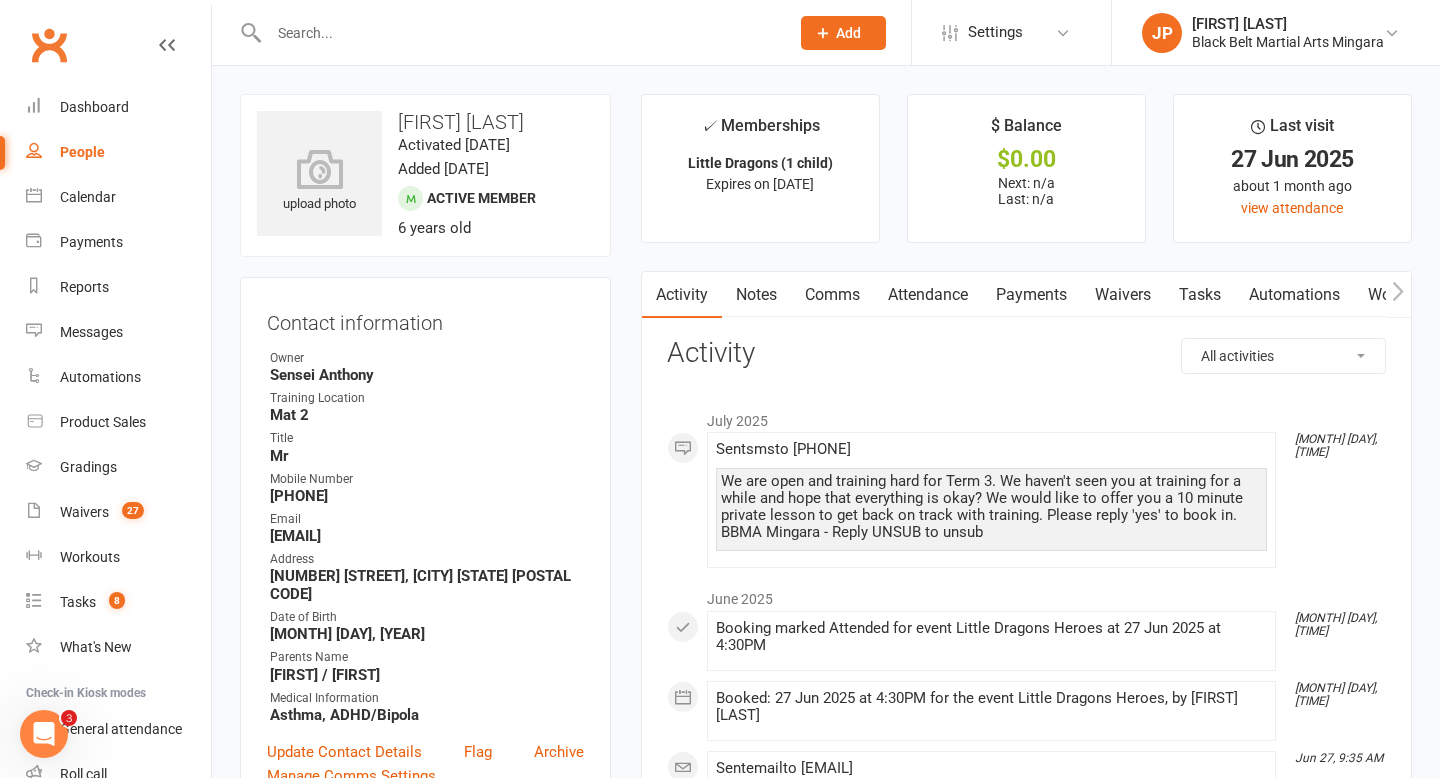 click at bounding box center [519, 33] 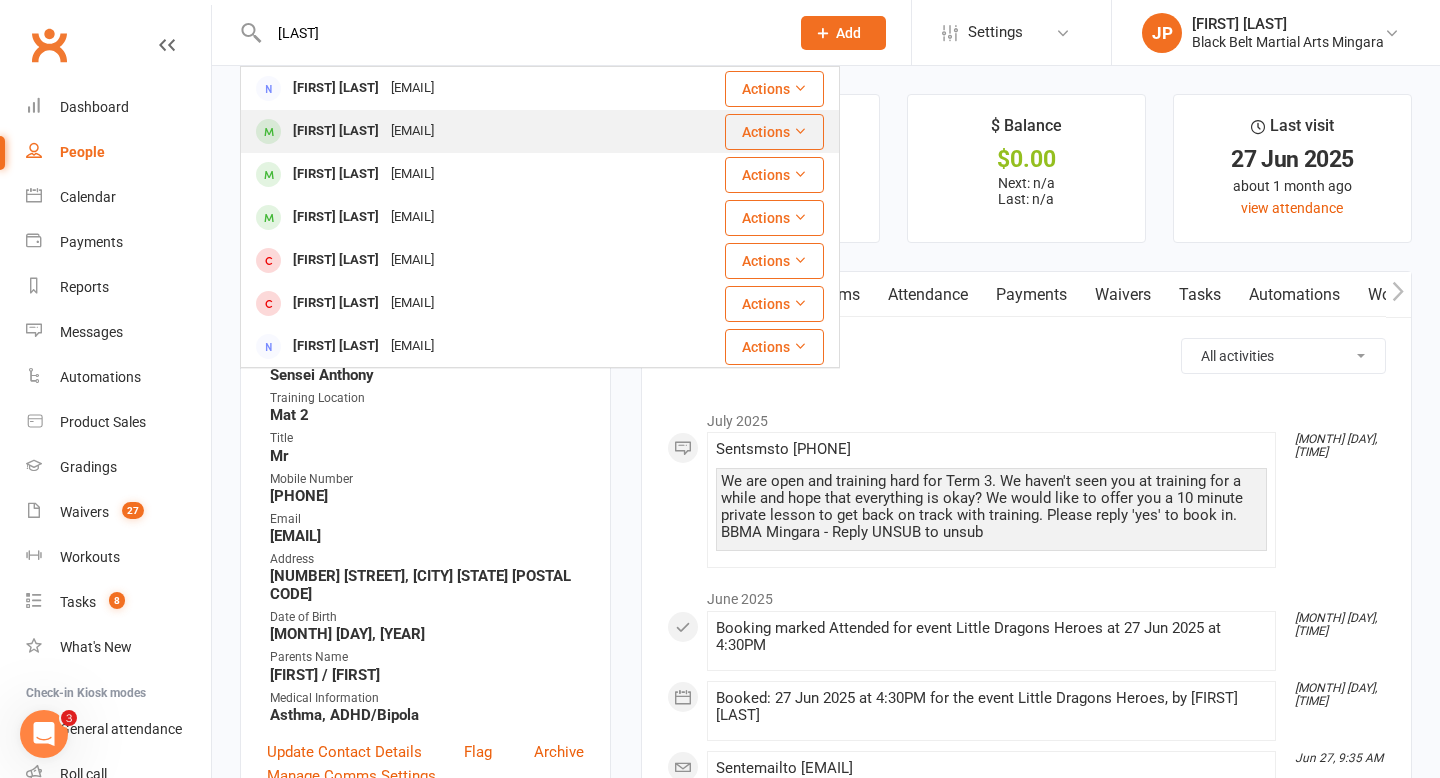 type on "[LAST]" 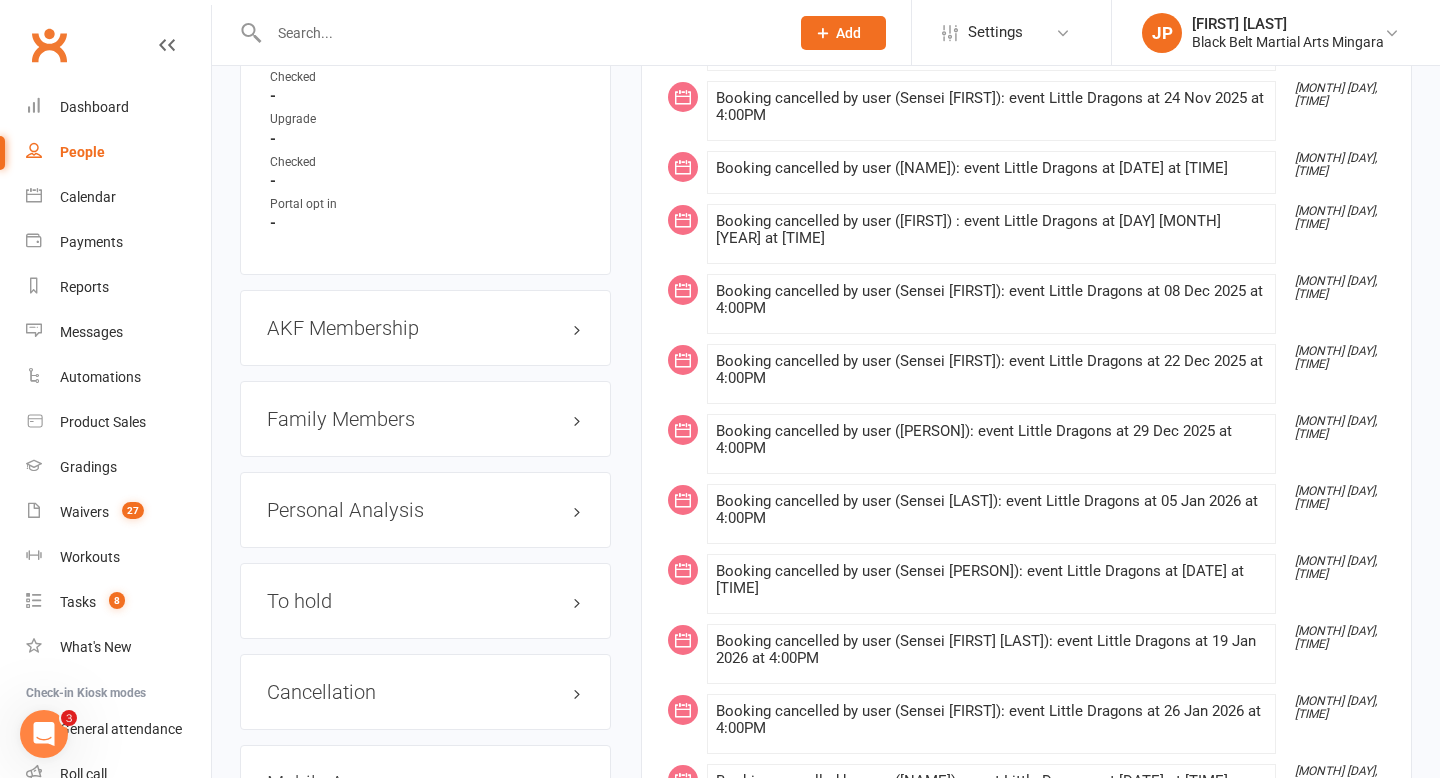 scroll, scrollTop: 2161, scrollLeft: 0, axis: vertical 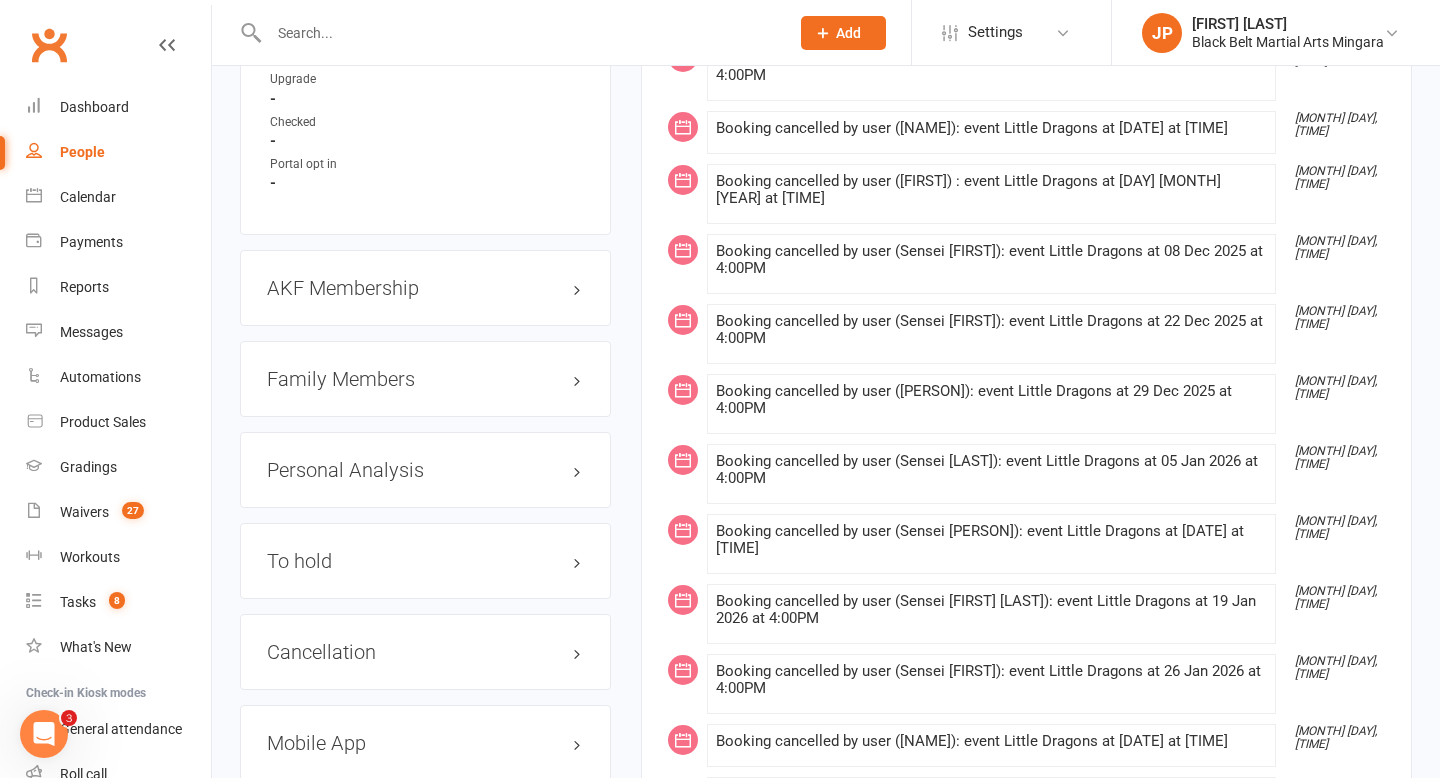click on "Family Members" at bounding box center [425, 379] 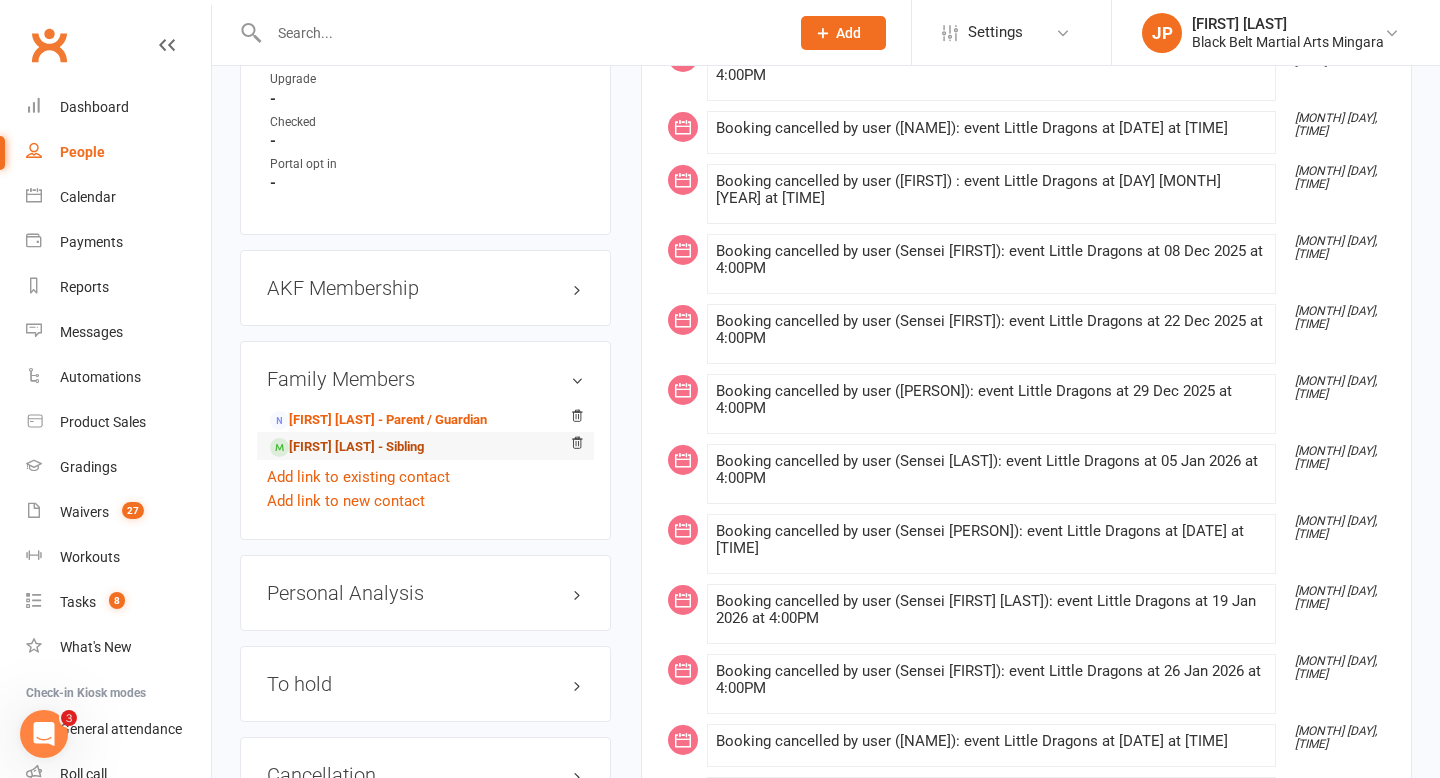 click on "[FIRST] [LAST] - Sibling" at bounding box center [347, 447] 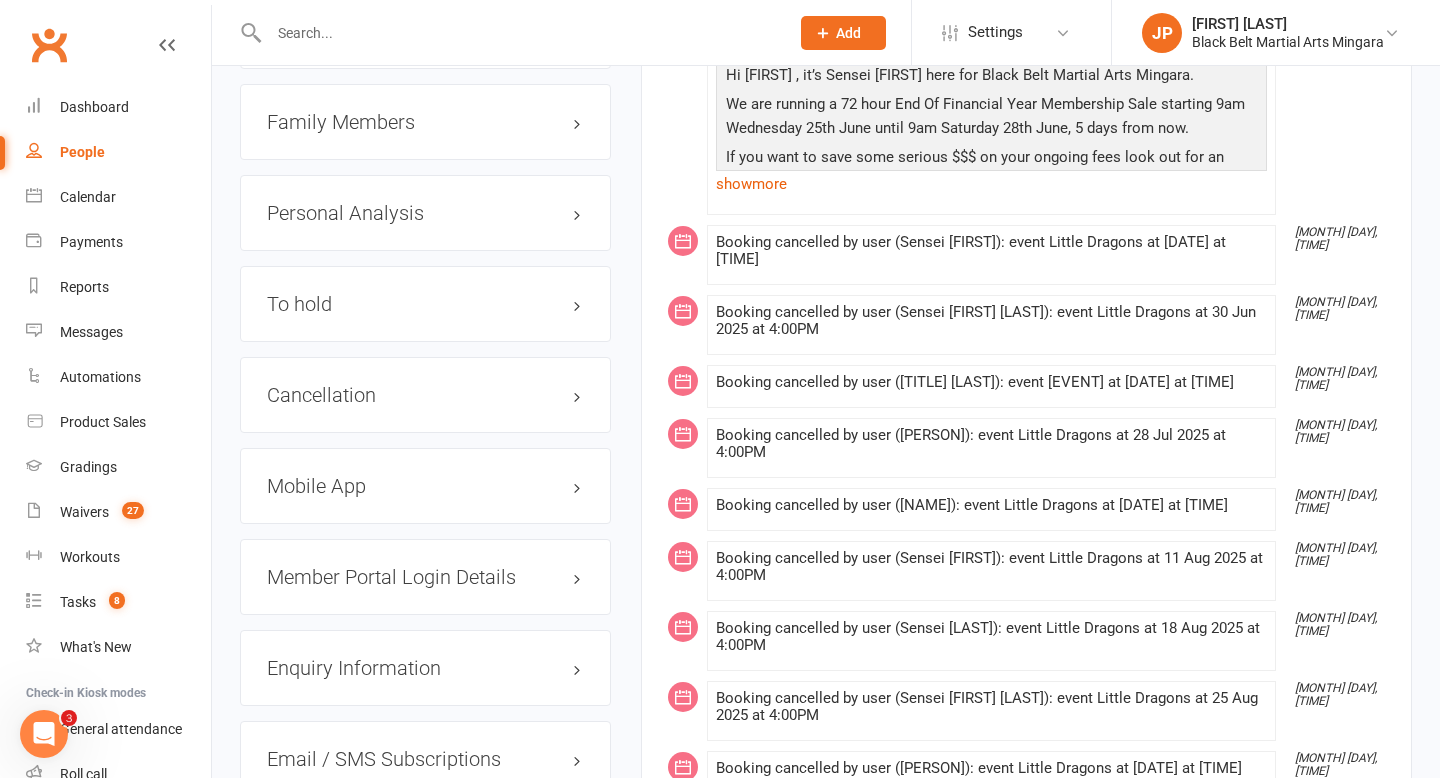 scroll, scrollTop: 2386, scrollLeft: 0, axis: vertical 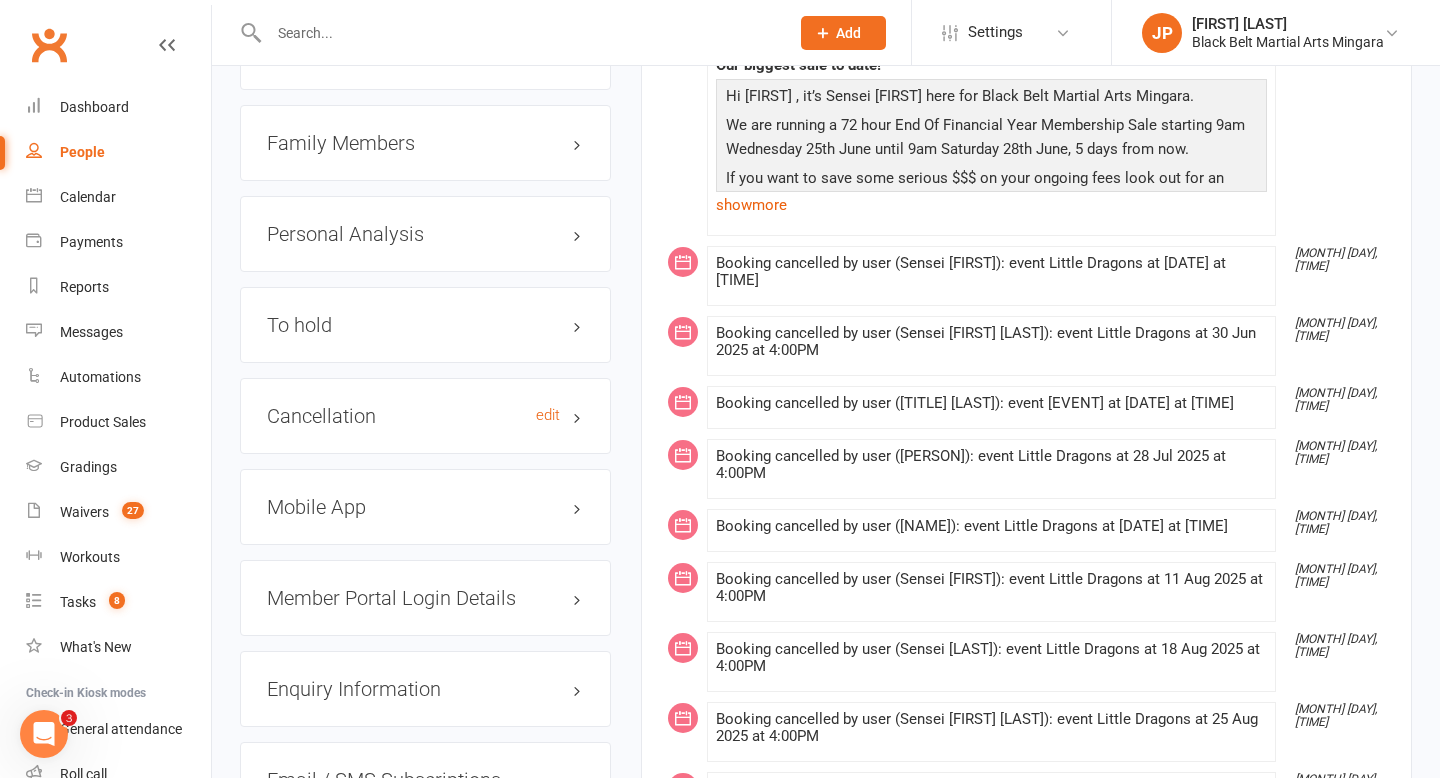 click on "Cancellation  edit" at bounding box center [425, 416] 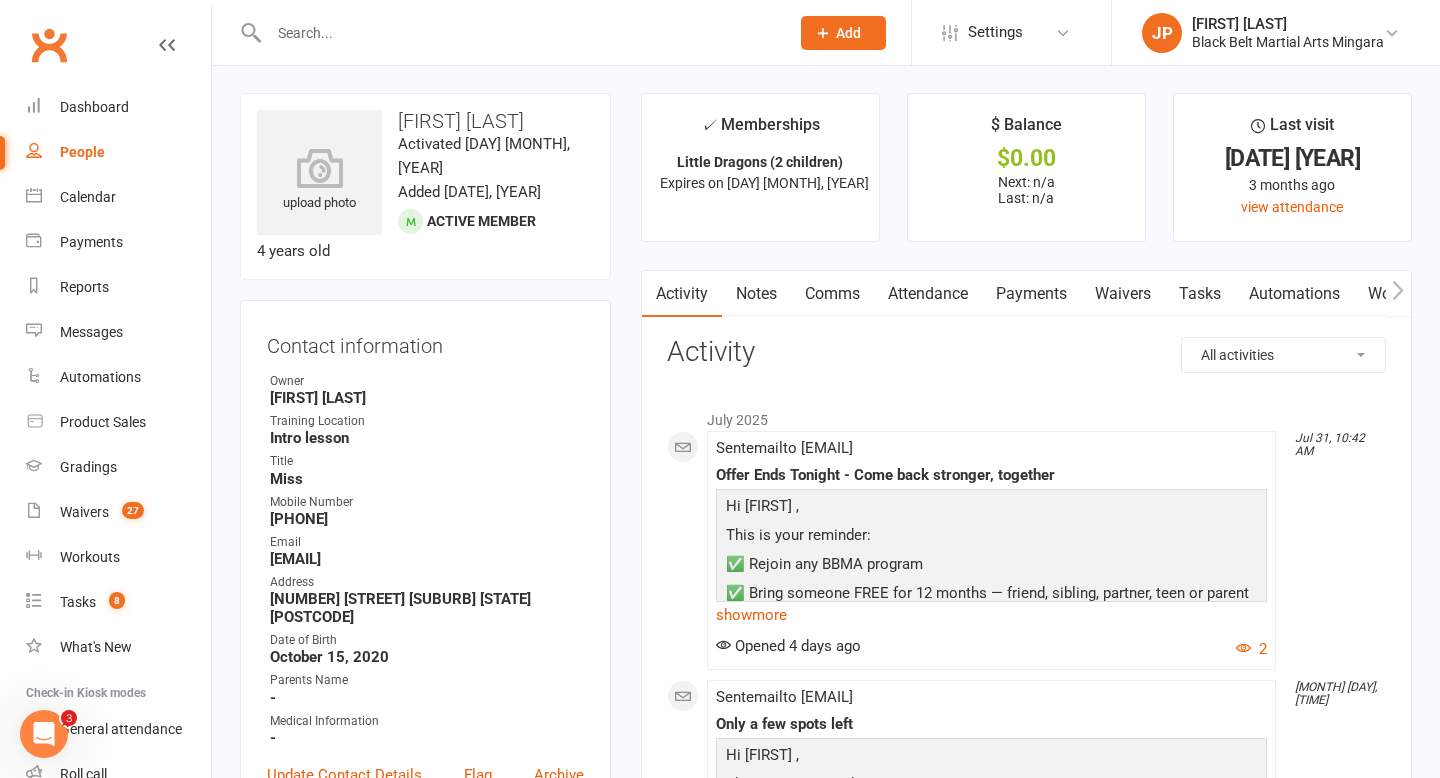 scroll, scrollTop: 0, scrollLeft: 0, axis: both 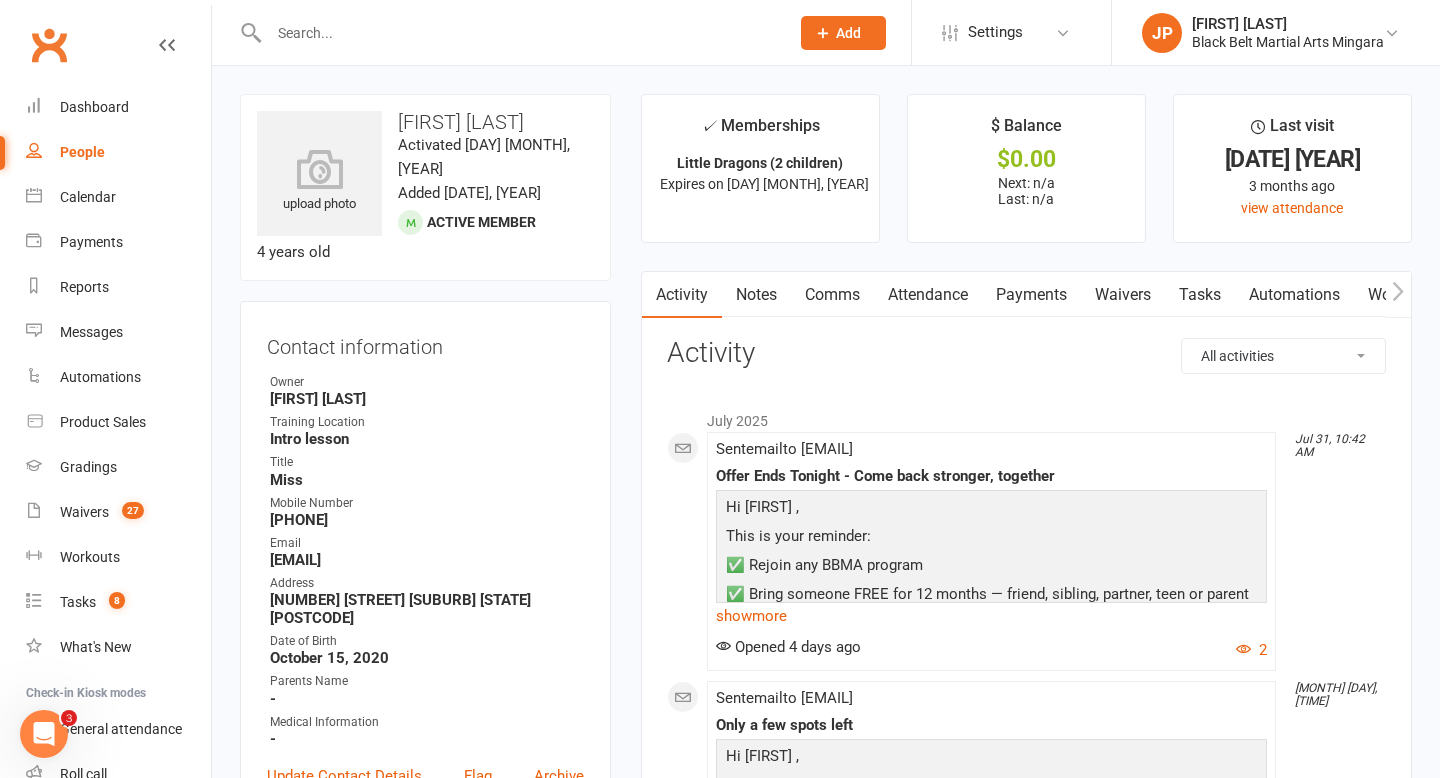 click at bounding box center (519, 33) 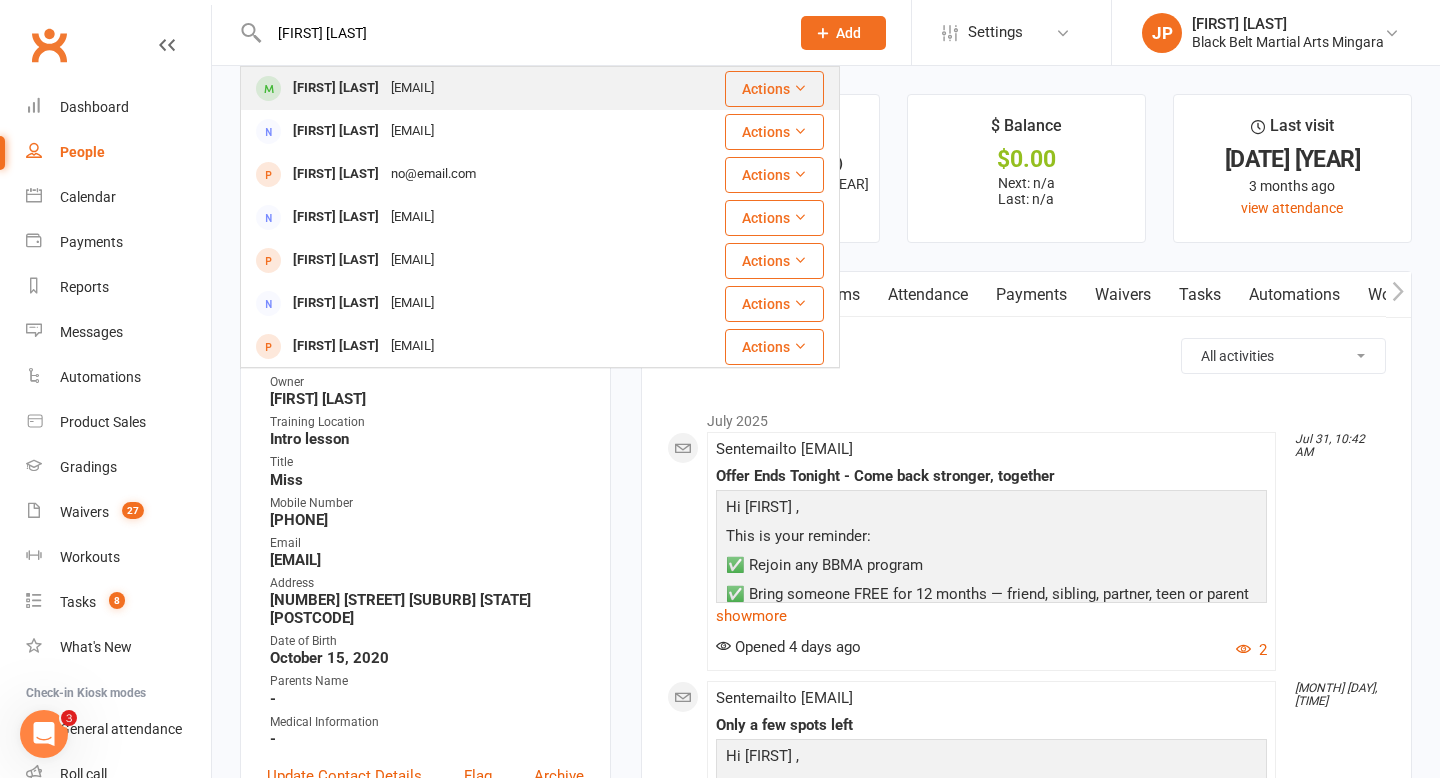 type on "[FIRST] [LAST]" 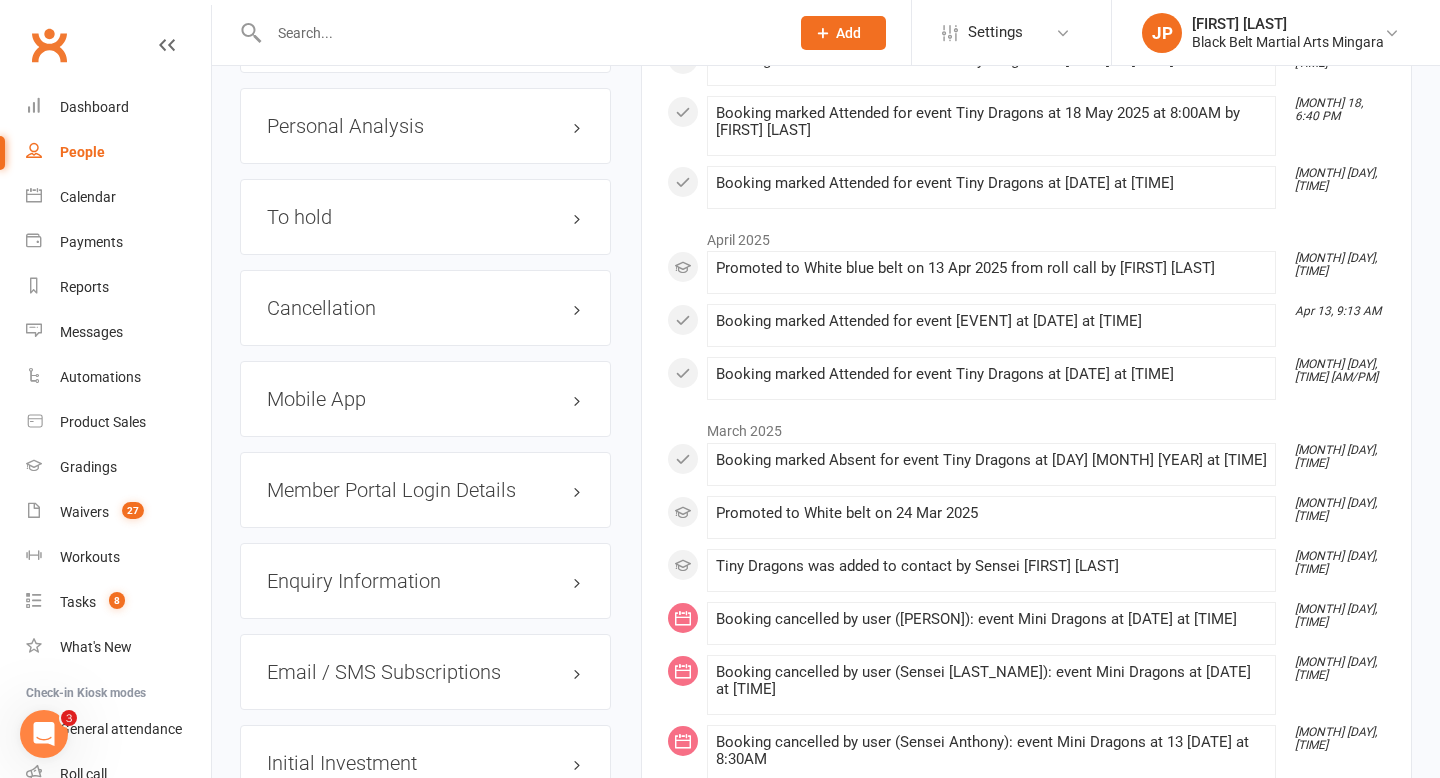 scroll, scrollTop: 2549, scrollLeft: 0, axis: vertical 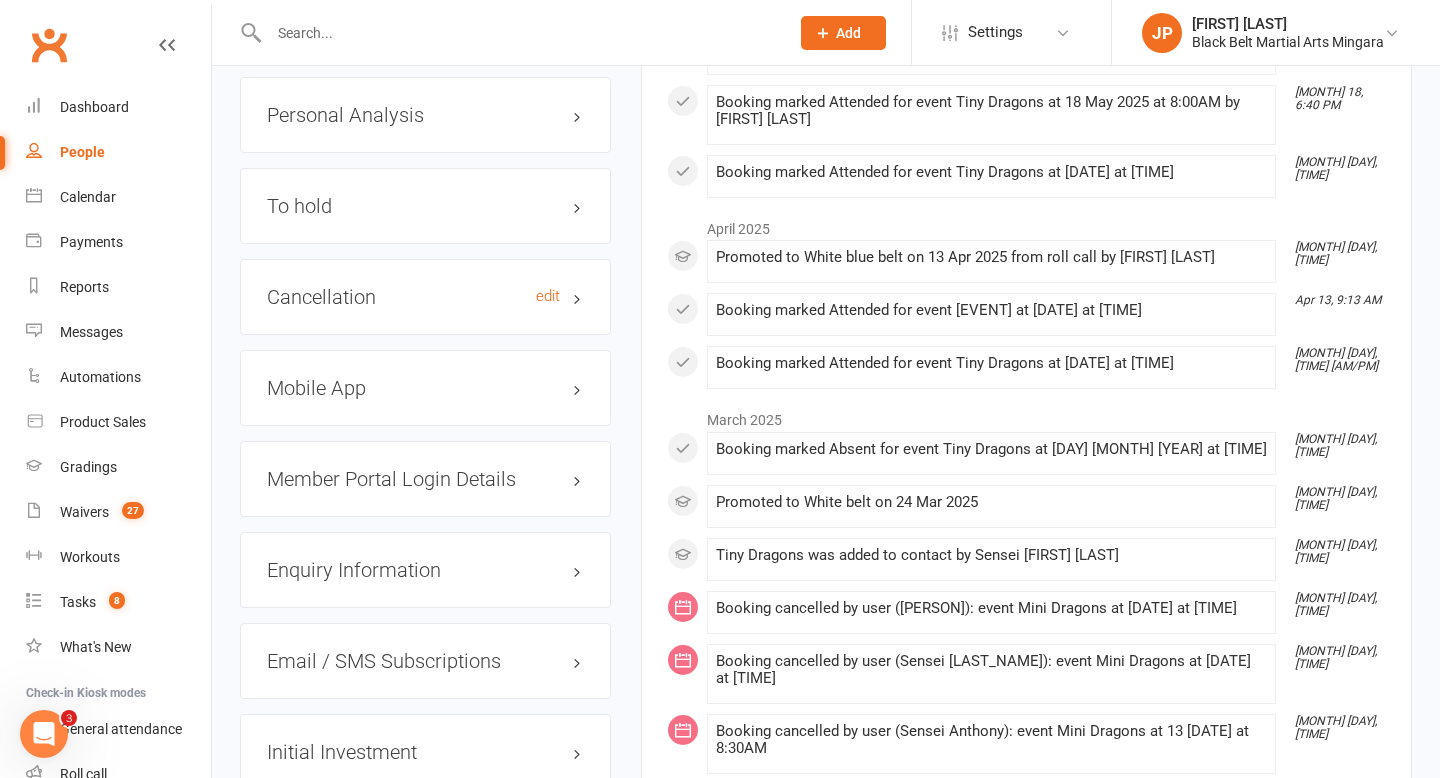 click on "Cancellation  edit" at bounding box center (425, 297) 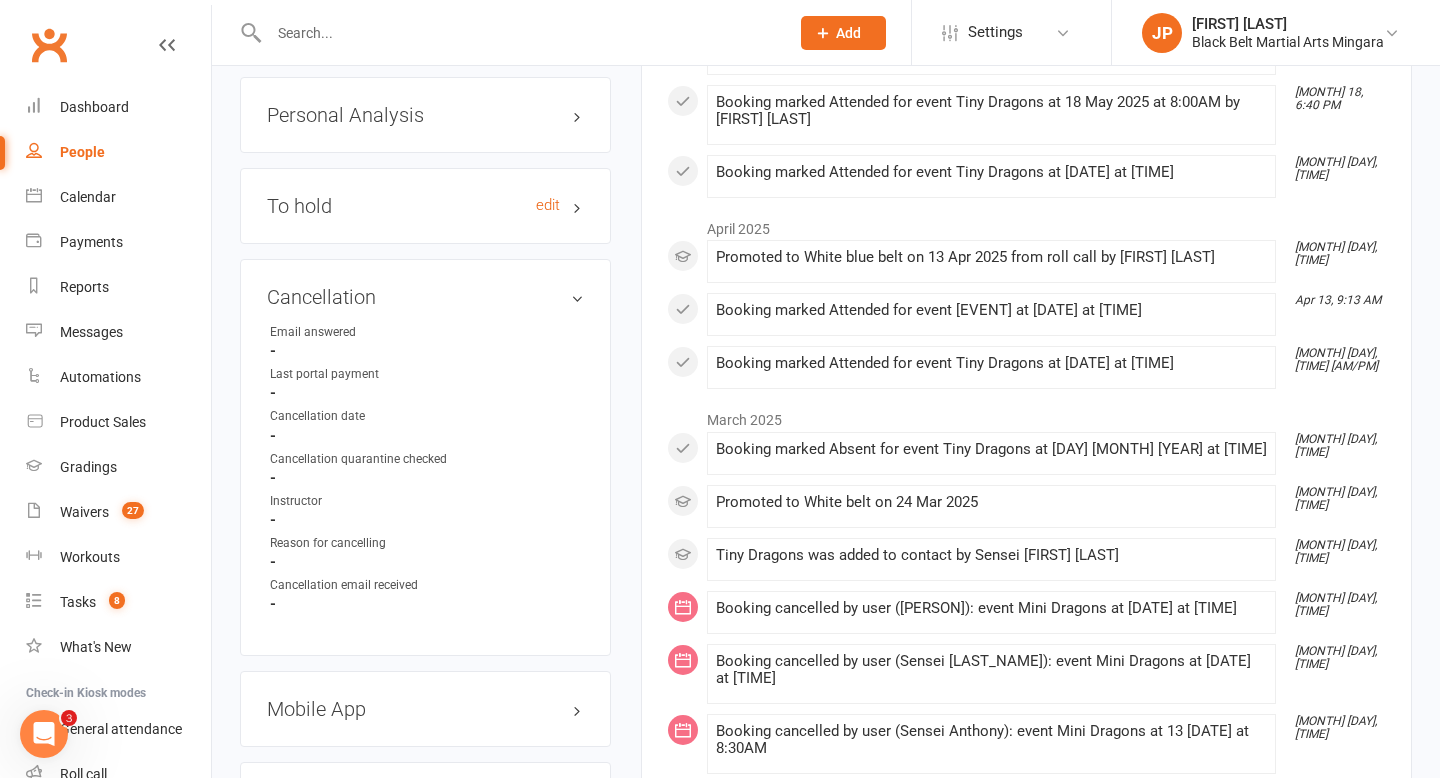 click on "To hold edit" at bounding box center [425, 206] 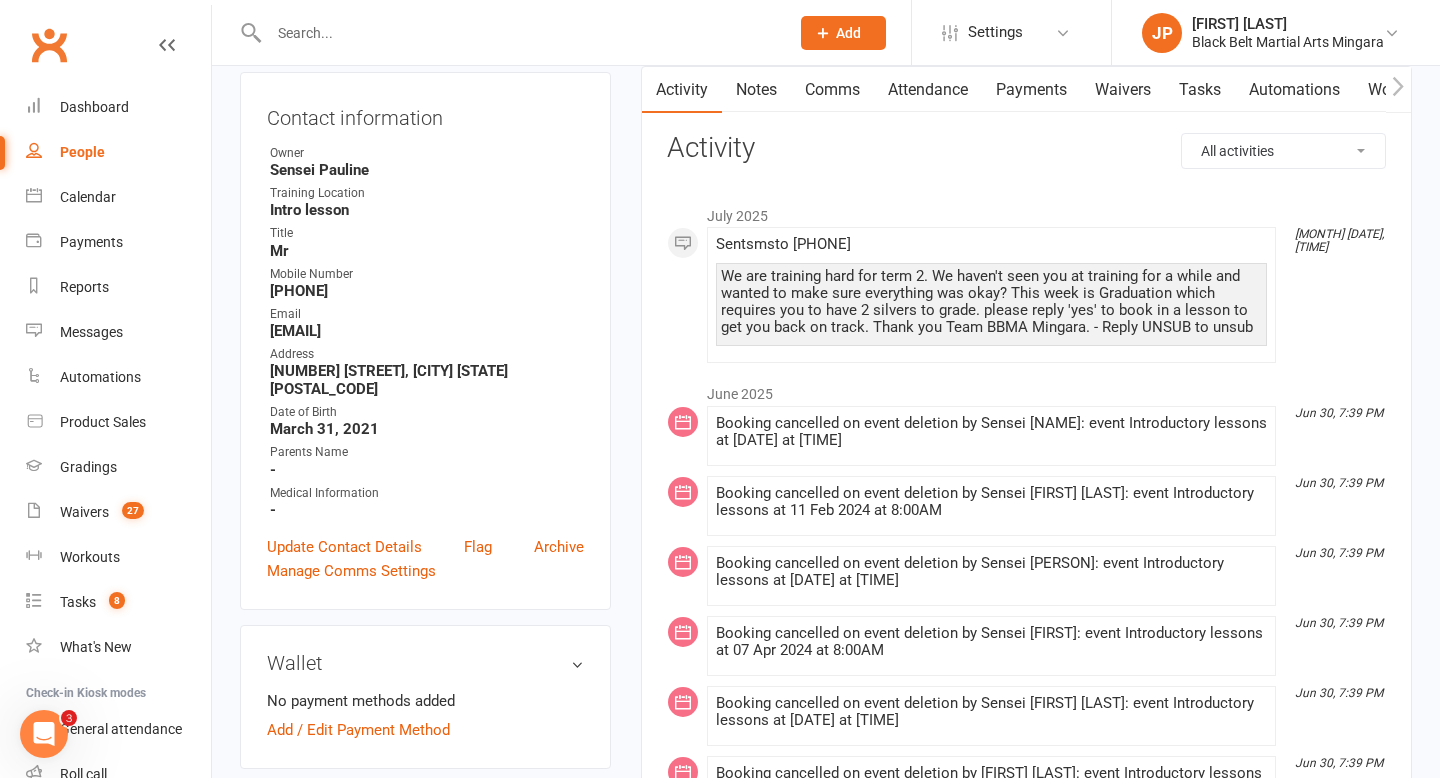 scroll, scrollTop: 0, scrollLeft: 0, axis: both 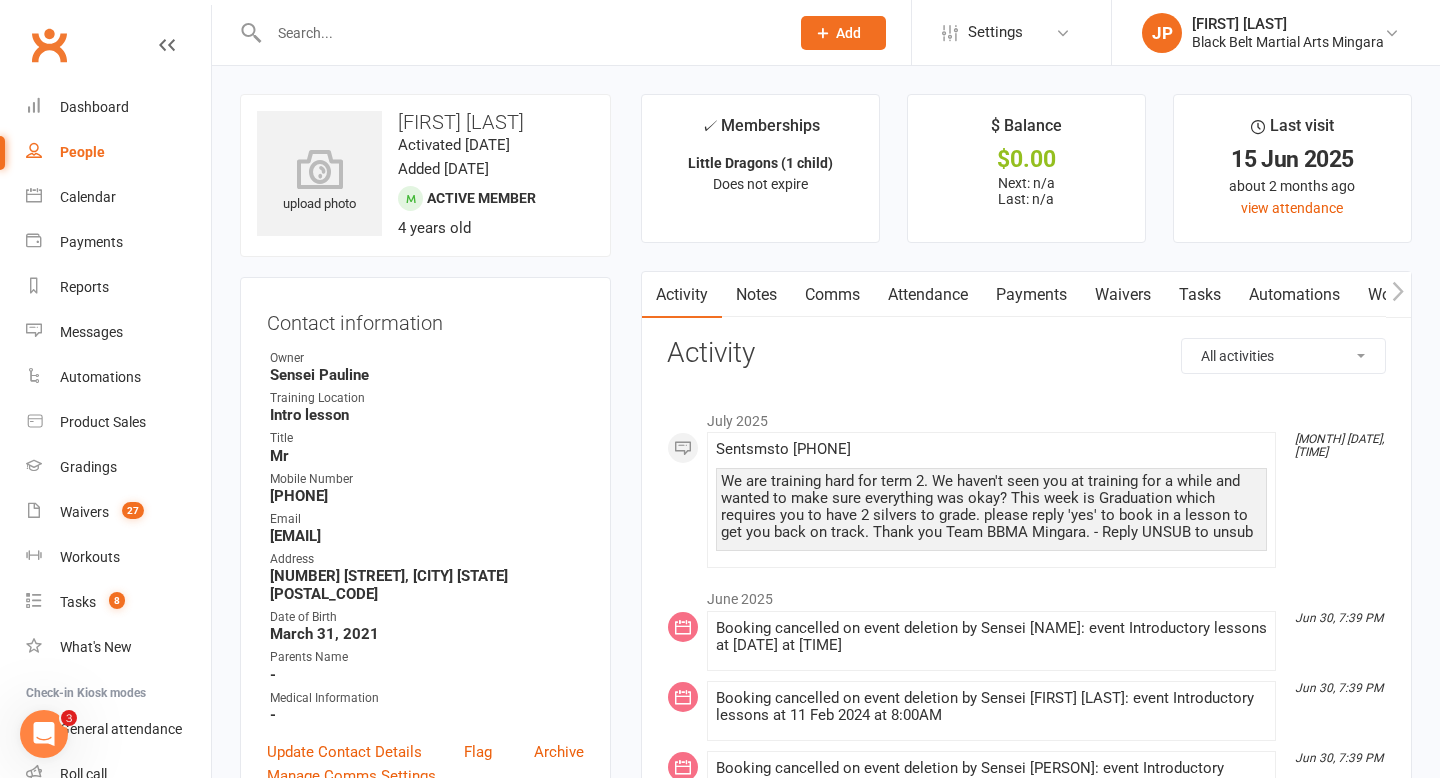 click on "Notes" at bounding box center [756, 295] 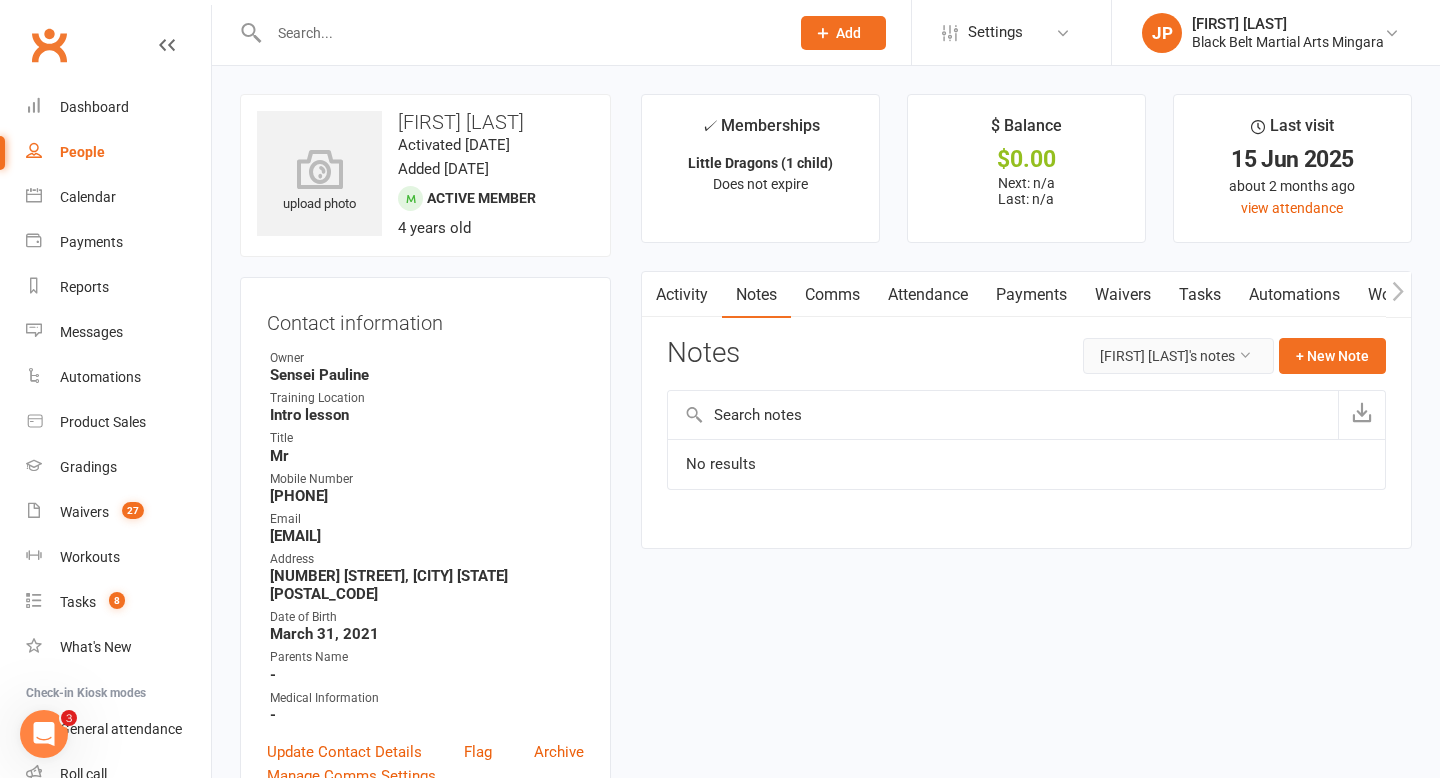 click on "[FIRST] [LAST]'s notes" at bounding box center [1178, 356] 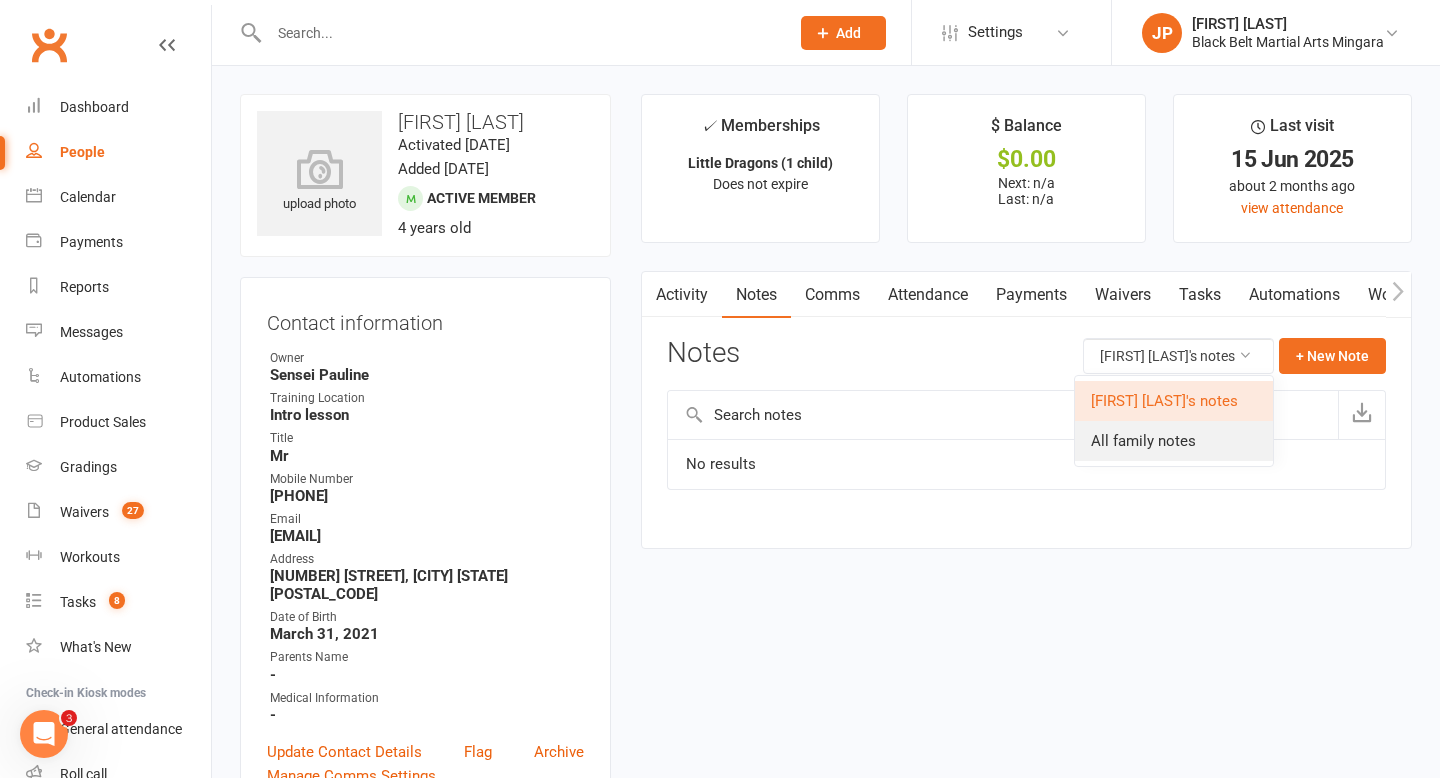 click on "All family notes" at bounding box center (1174, 441) 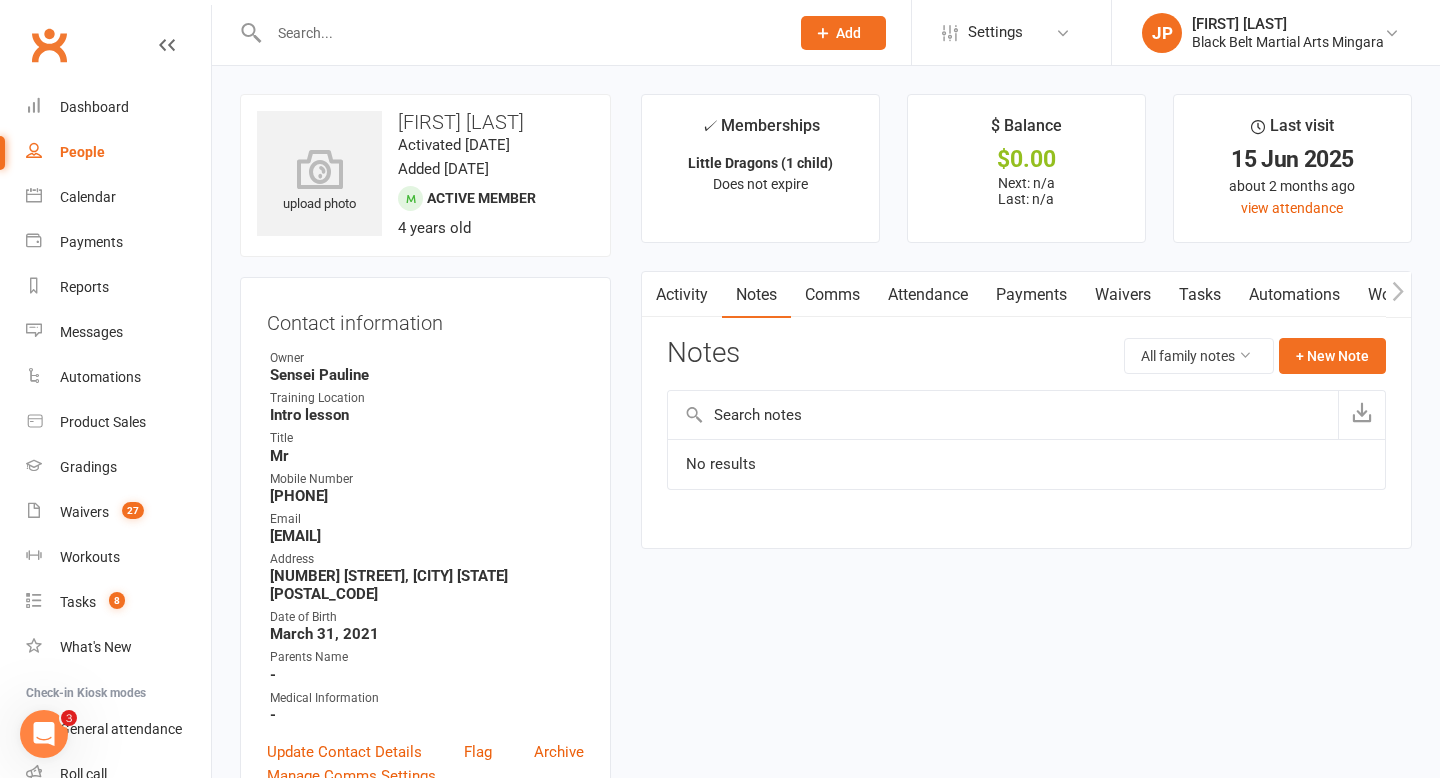 click at bounding box center (519, 33) 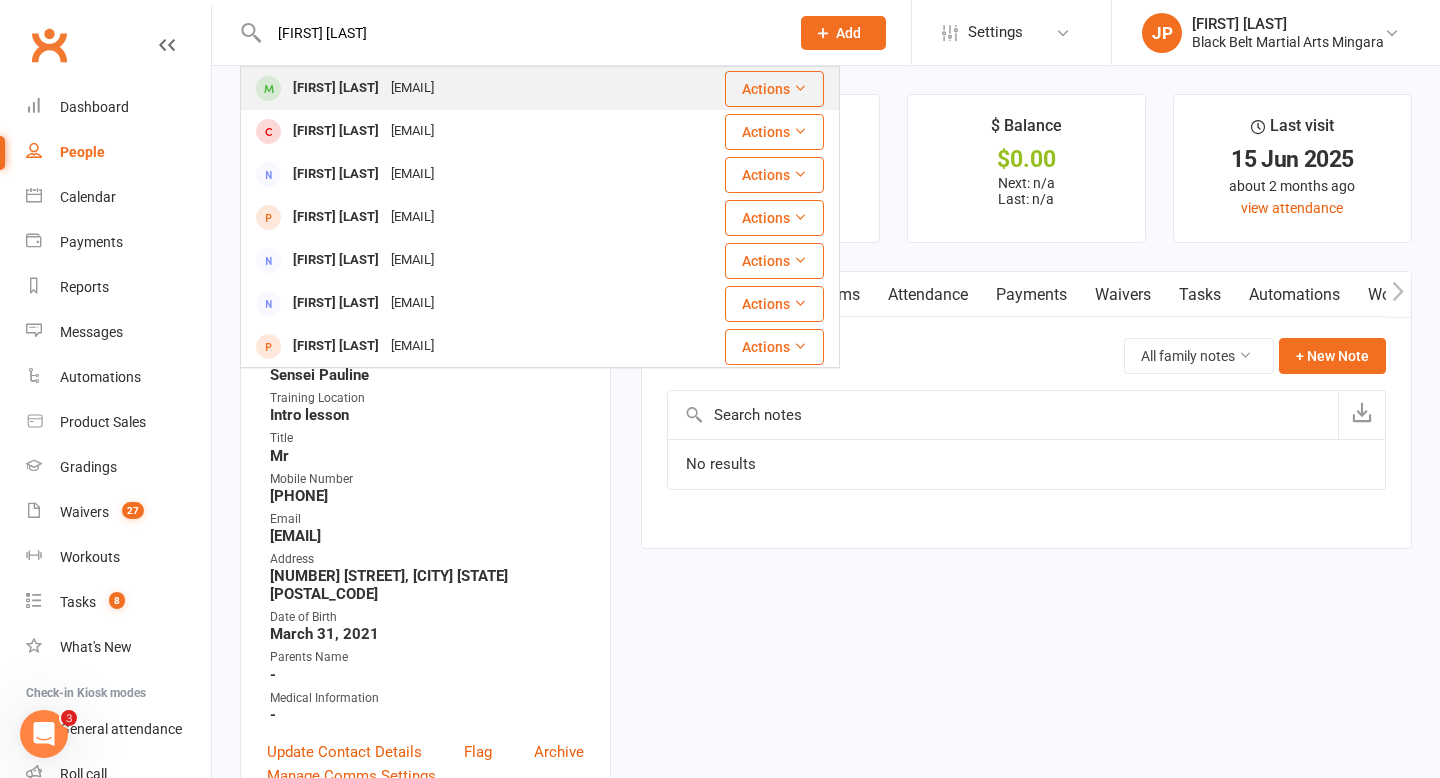 type on "[FIRST] [LAST]" 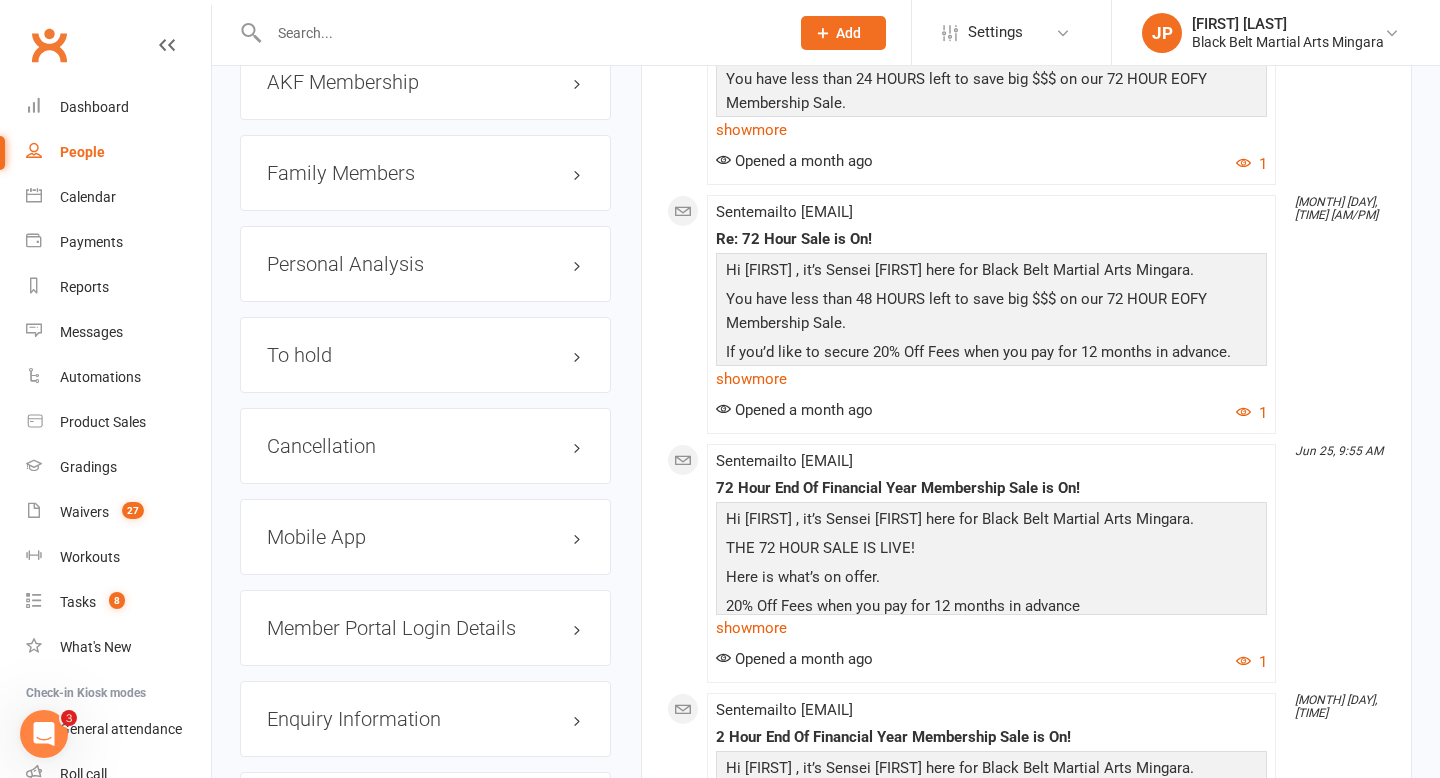 scroll, scrollTop: 2243, scrollLeft: 0, axis: vertical 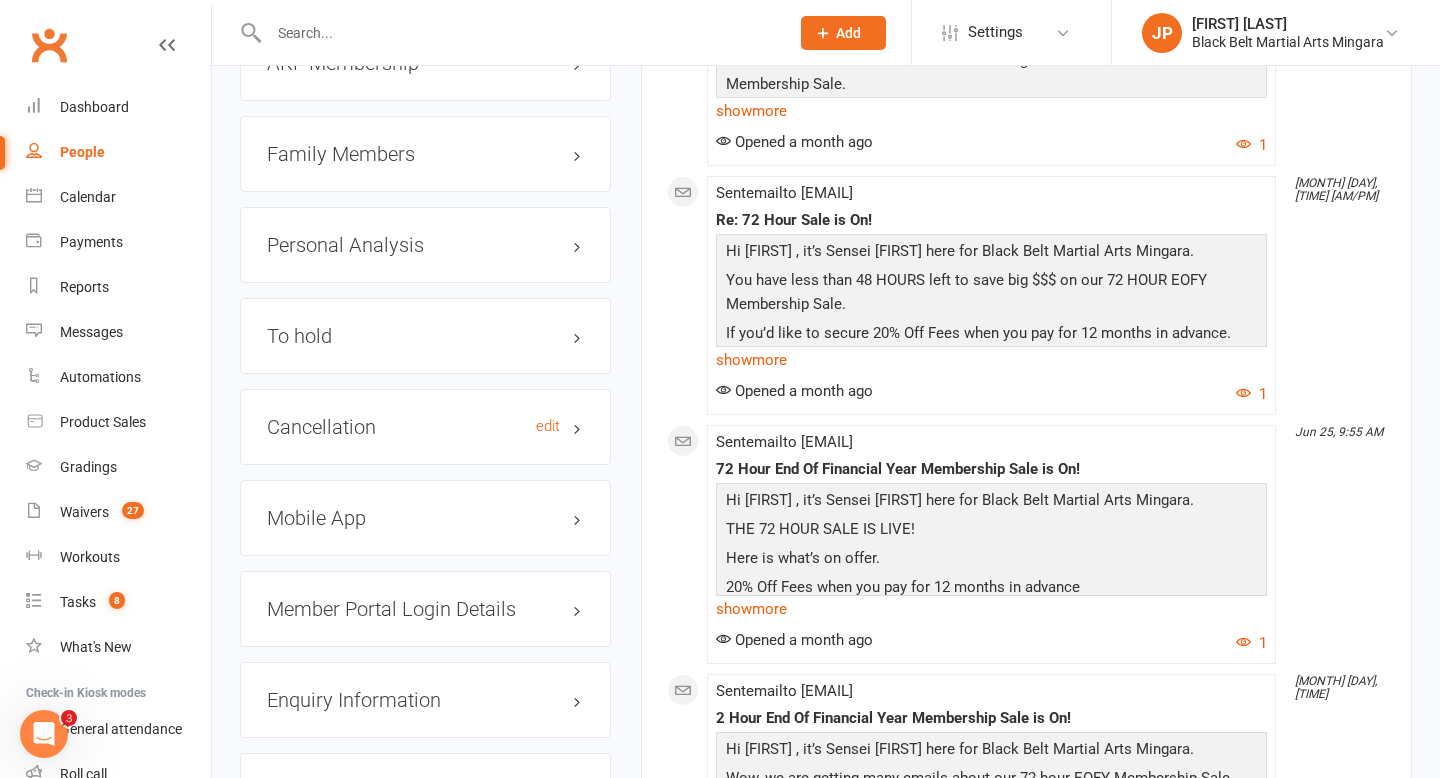 click on "Cancellation  edit" at bounding box center (425, 427) 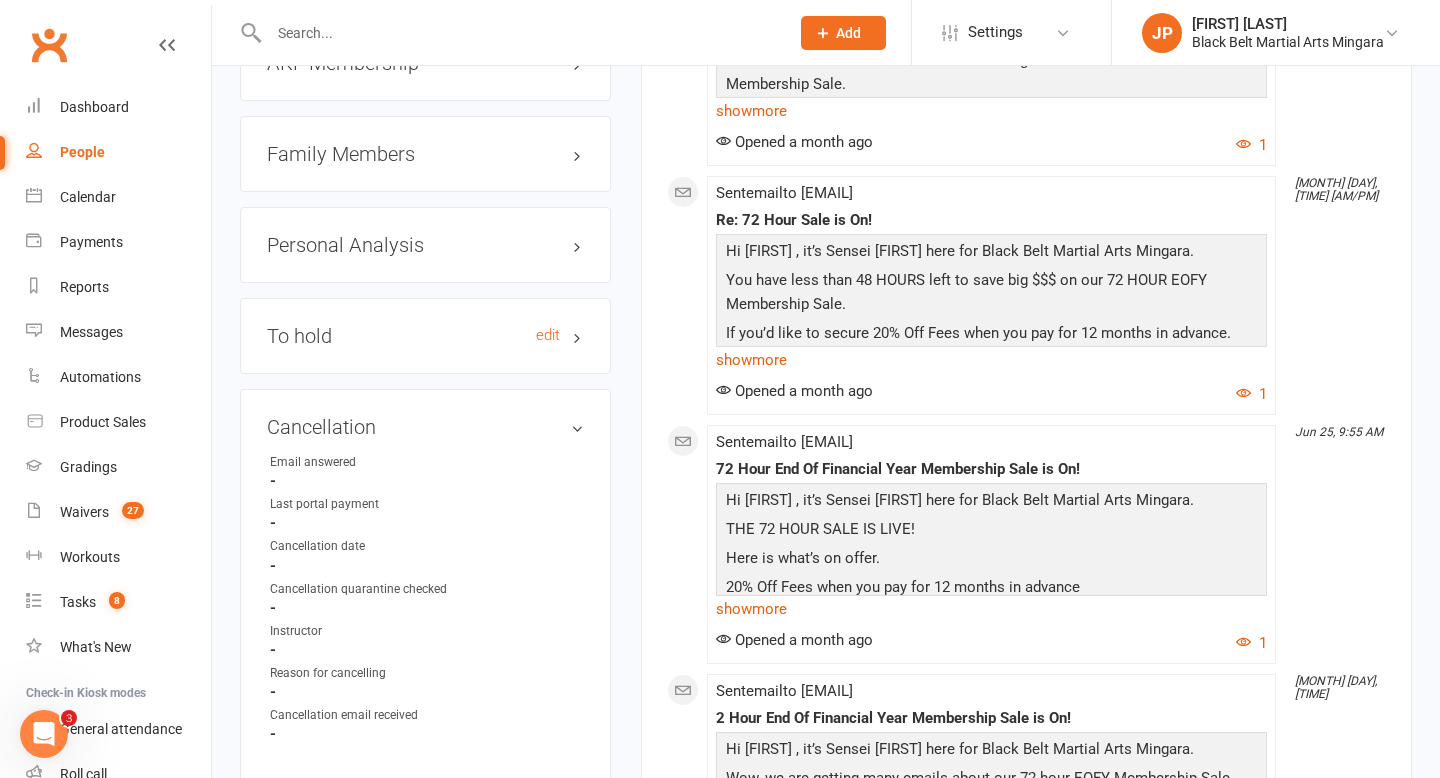 click on "To hold edit" at bounding box center [425, 336] 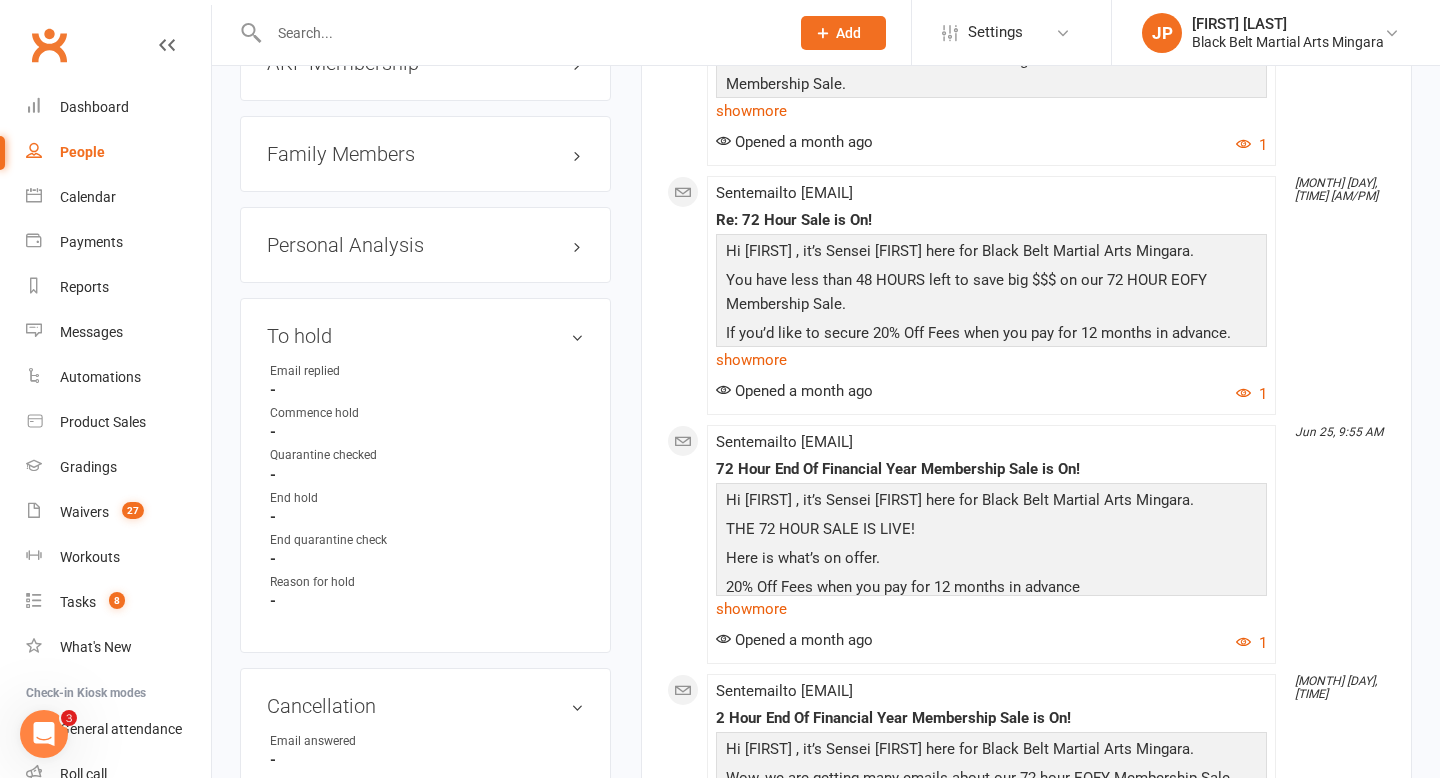 click at bounding box center (519, 33) 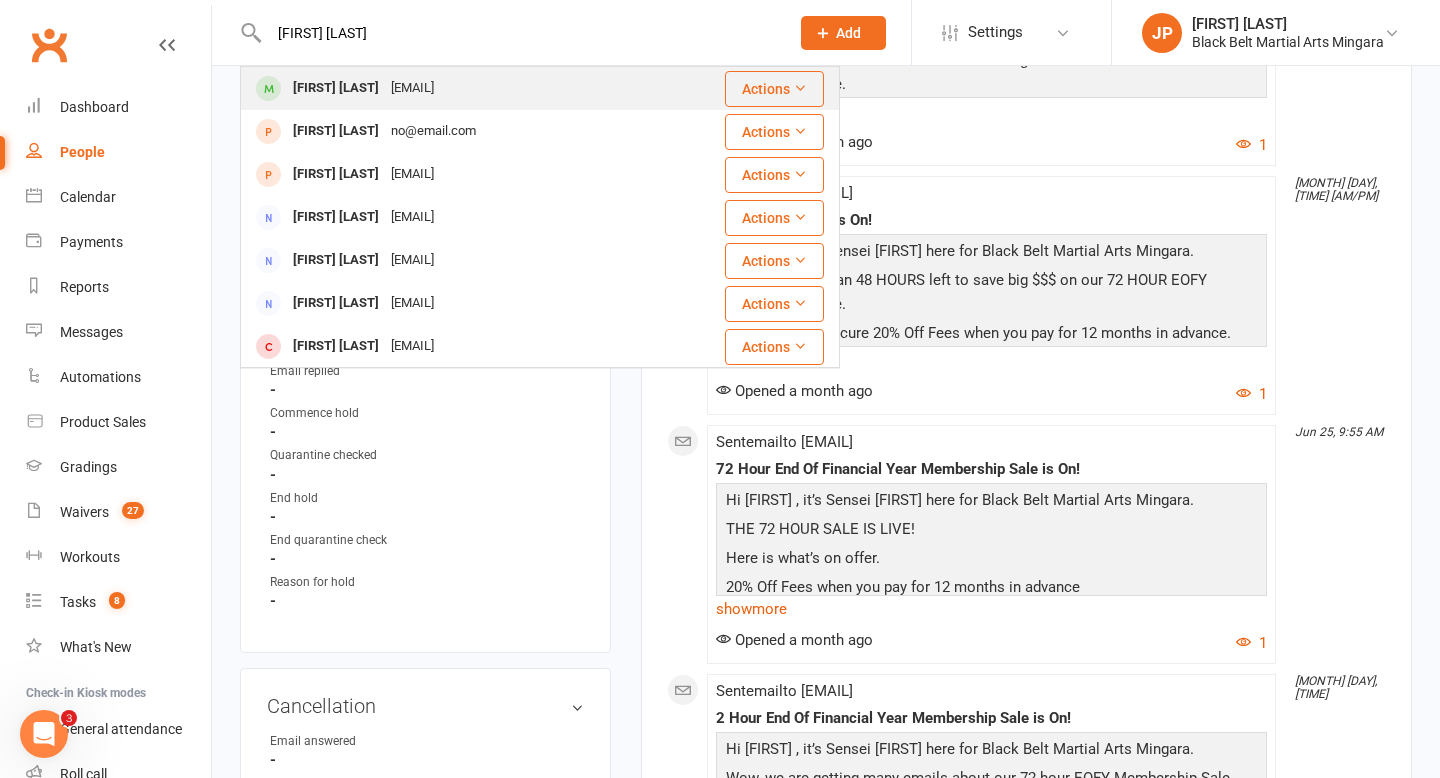 type on "[FIRST] [LAST]" 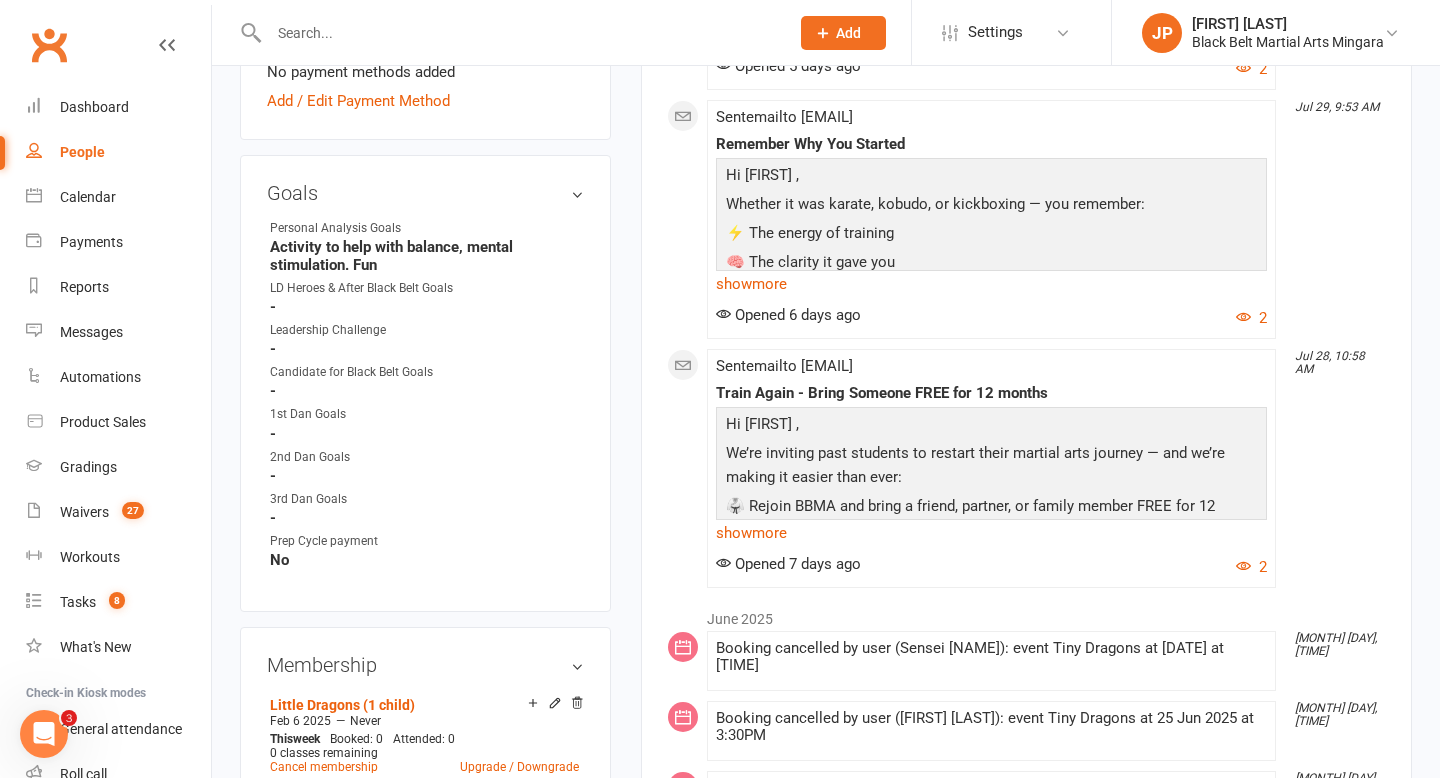 scroll, scrollTop: 0, scrollLeft: 0, axis: both 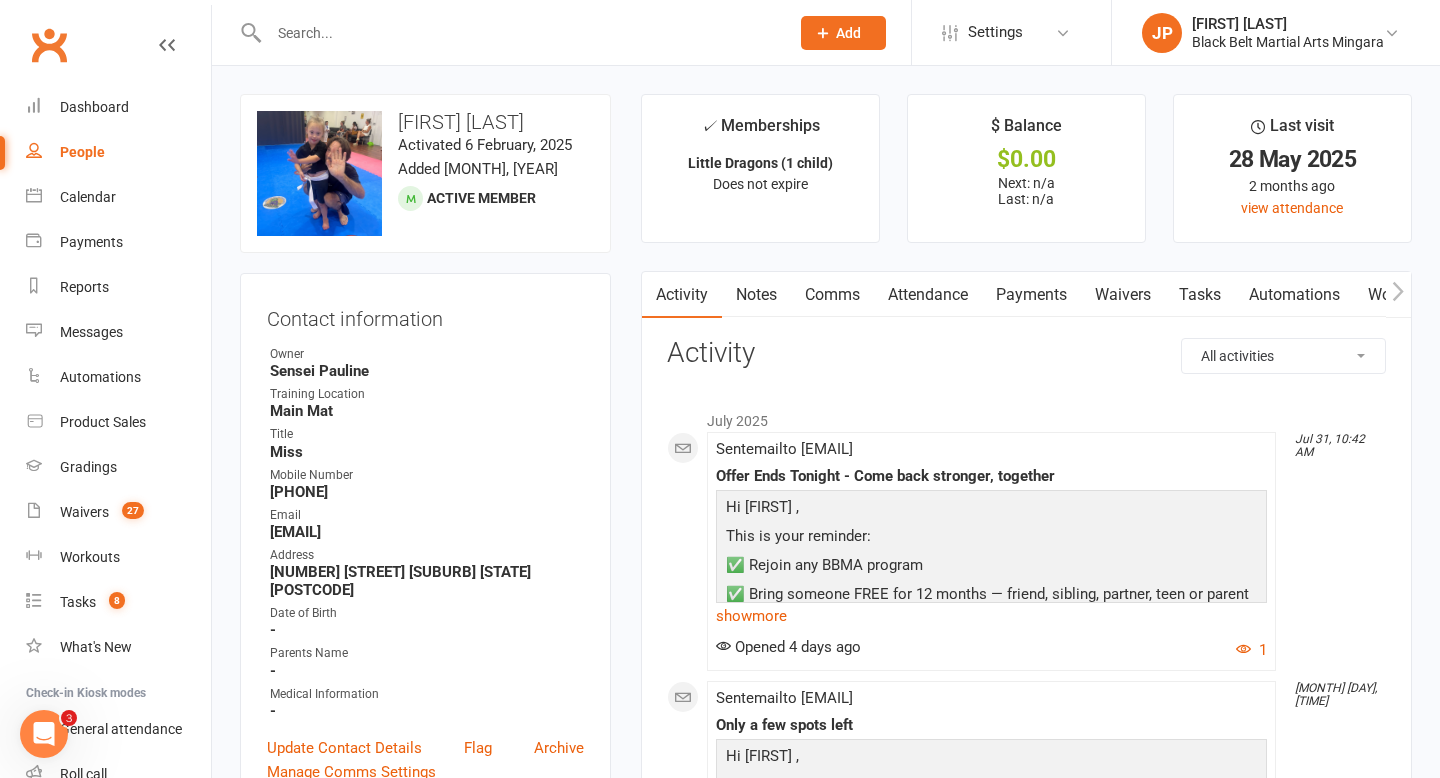 click at bounding box center [519, 33] 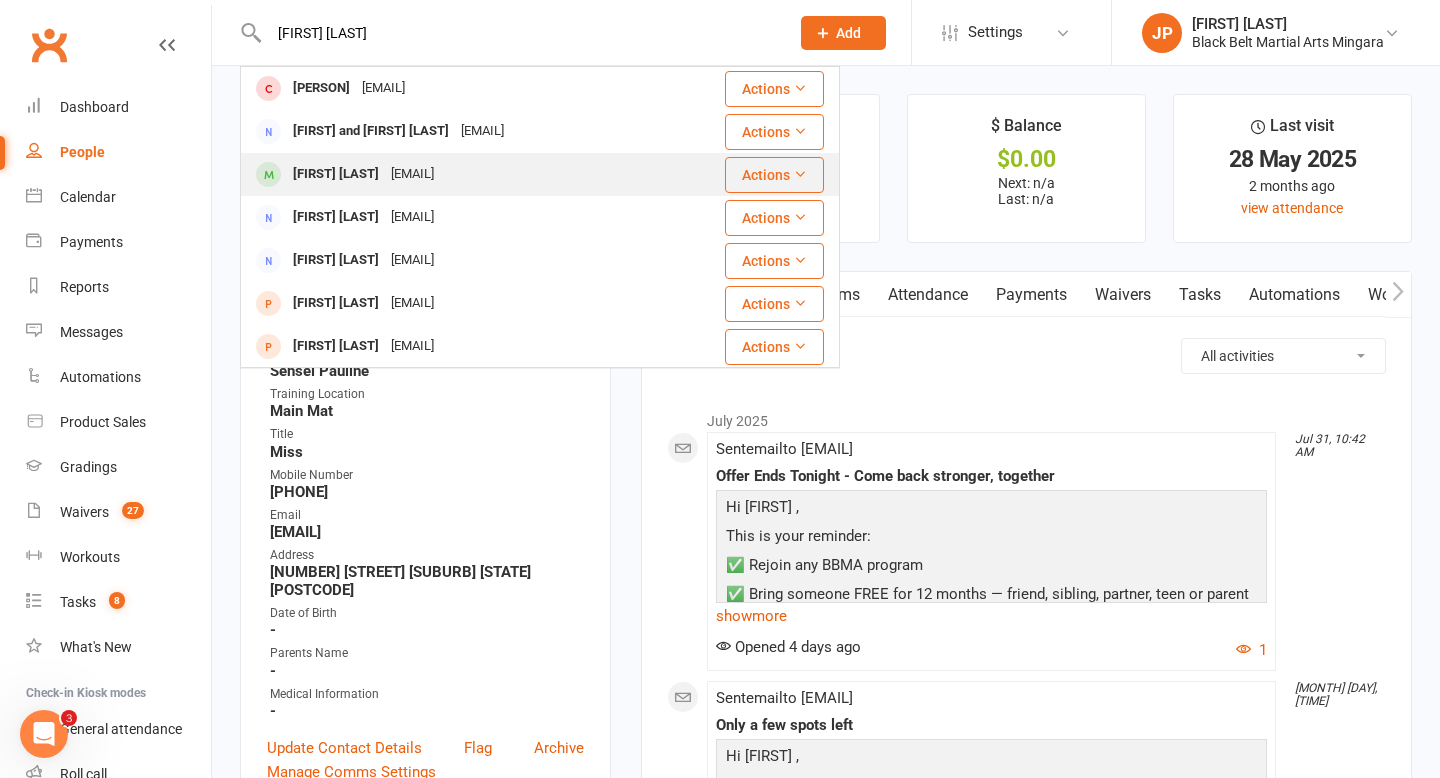 type on "[FIRST] [LAST]" 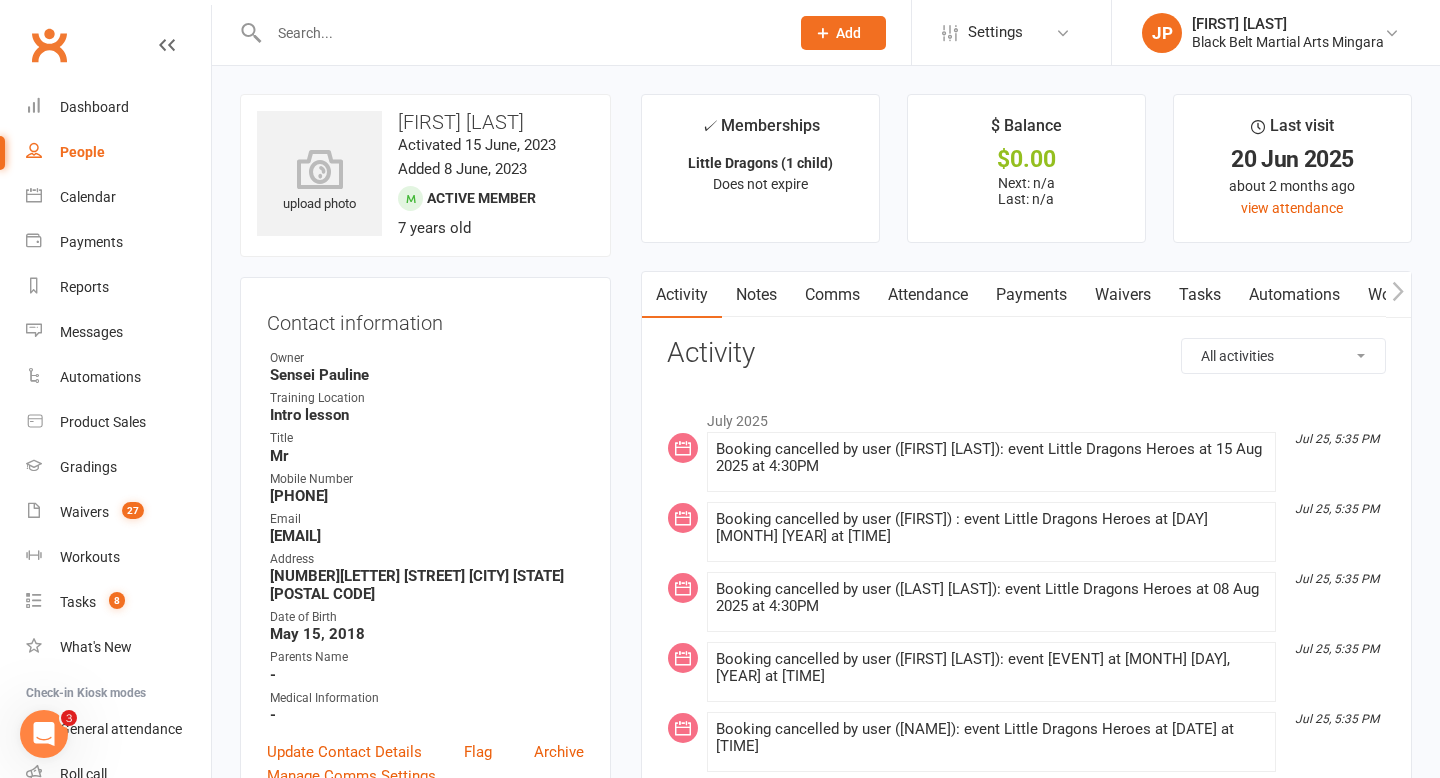 click at bounding box center [519, 33] 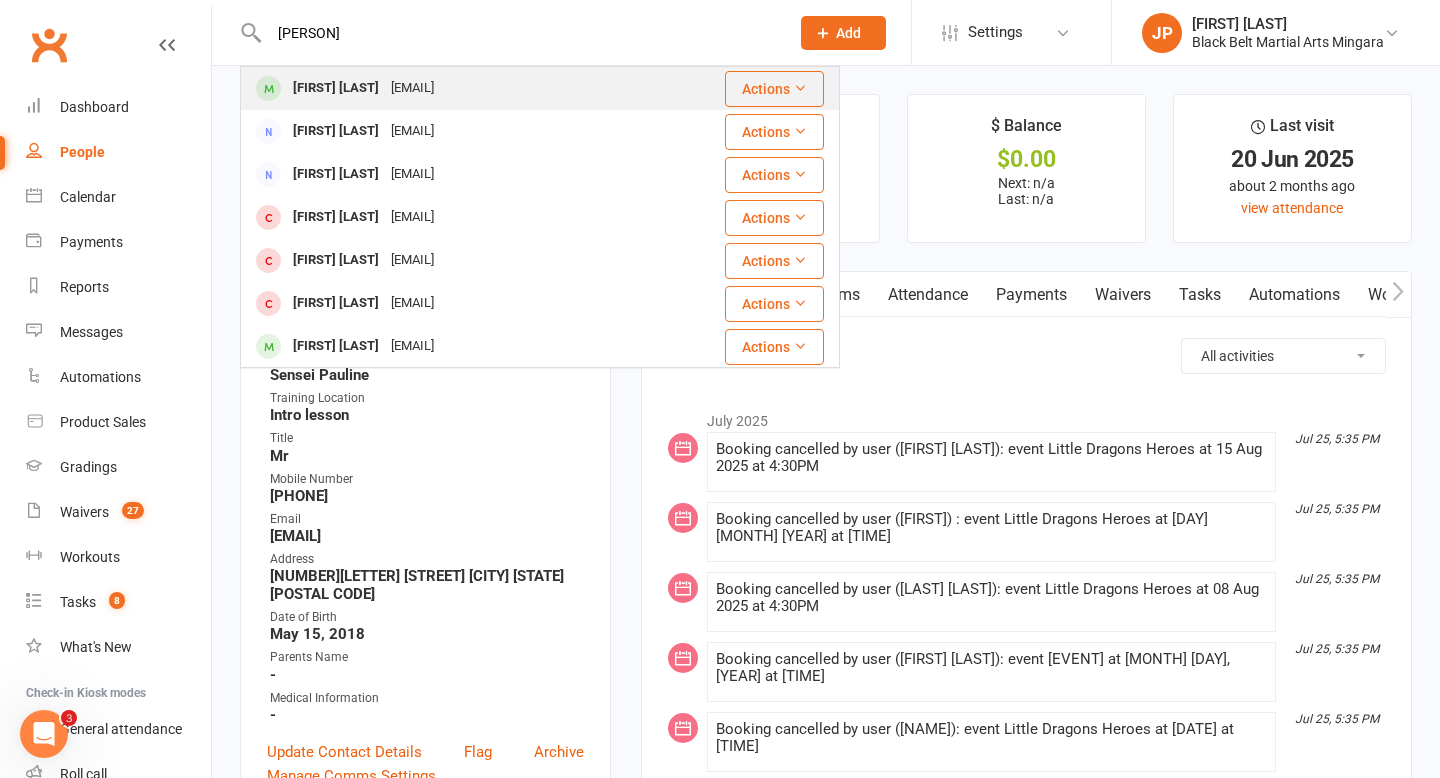 type on "[PERSON]" 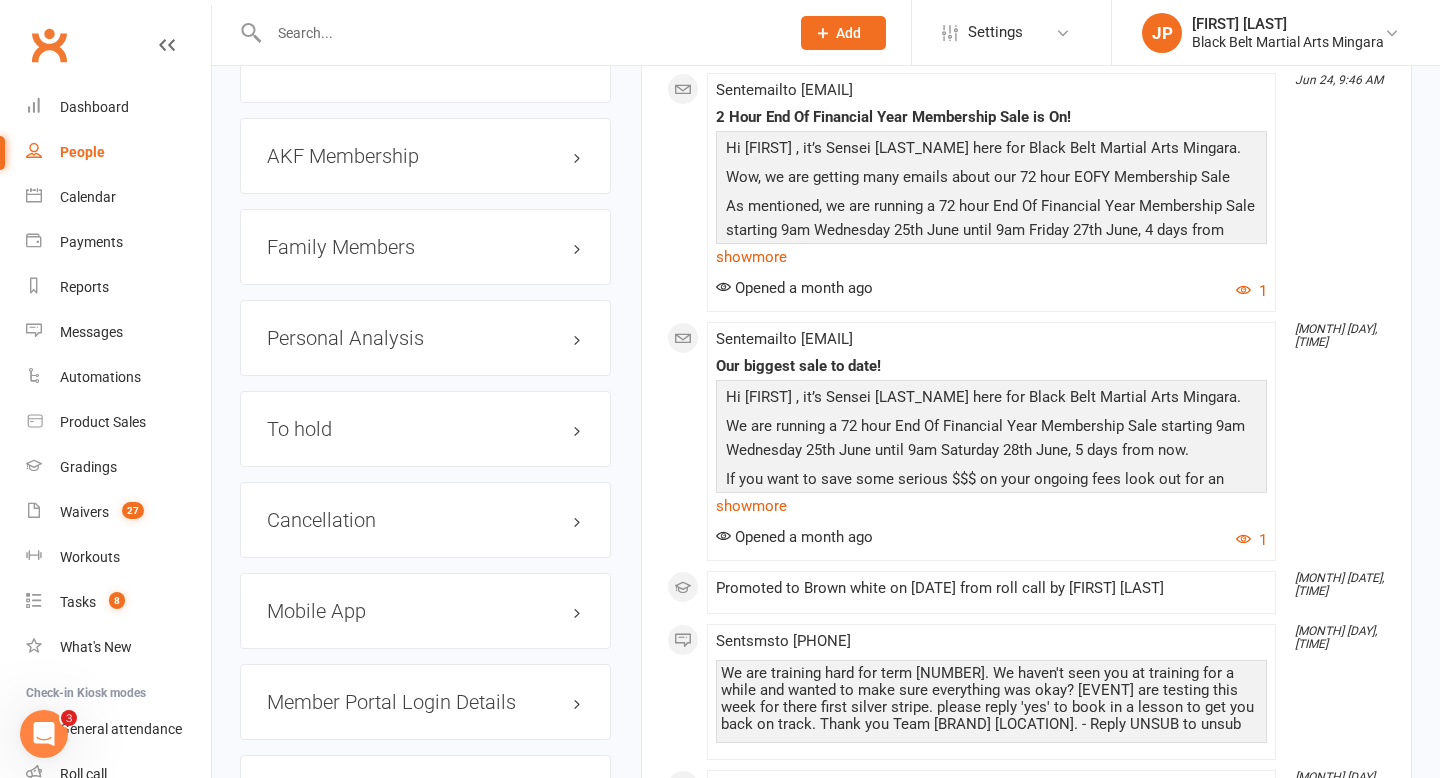 scroll, scrollTop: 2398, scrollLeft: 0, axis: vertical 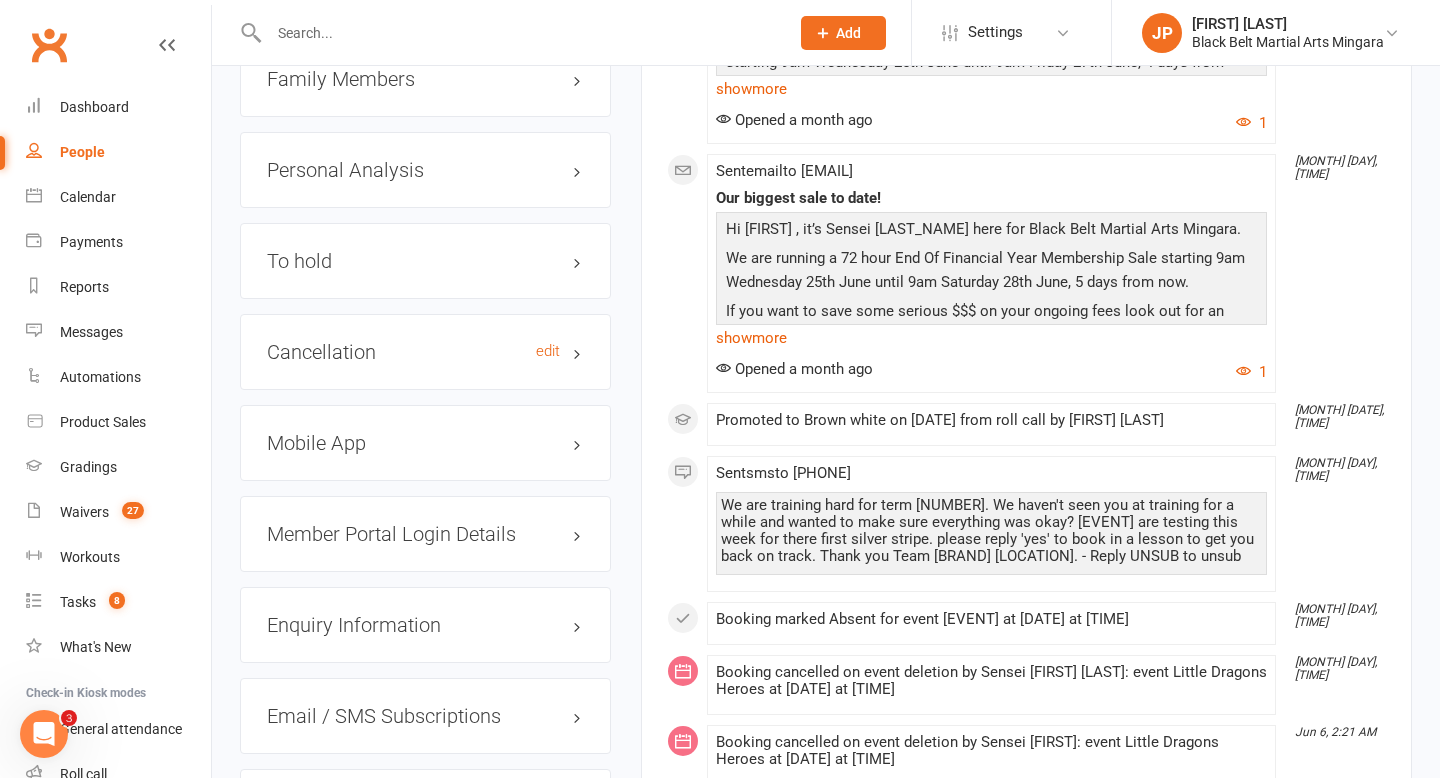 click on "Cancellation  edit" at bounding box center (425, 352) 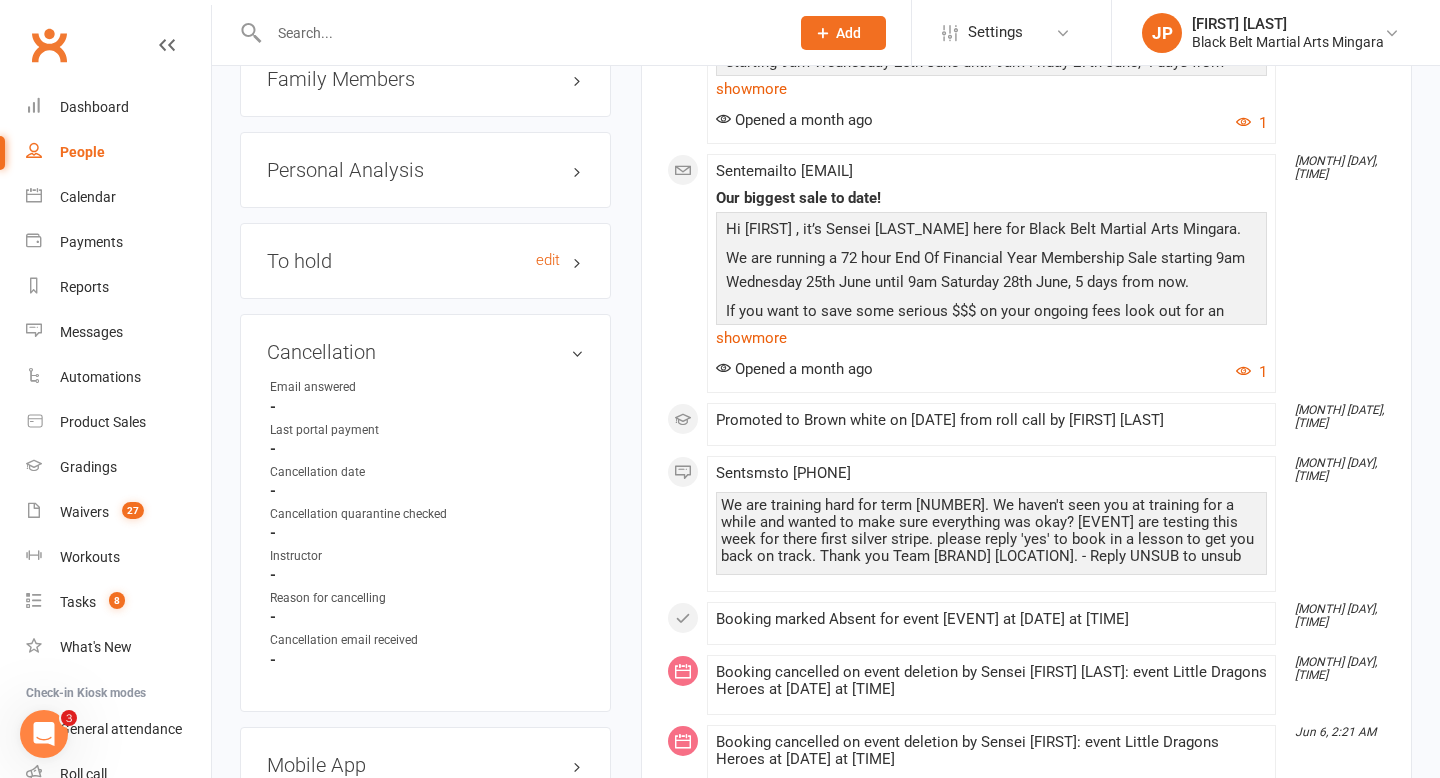 click on "To hold edit" at bounding box center [425, 261] 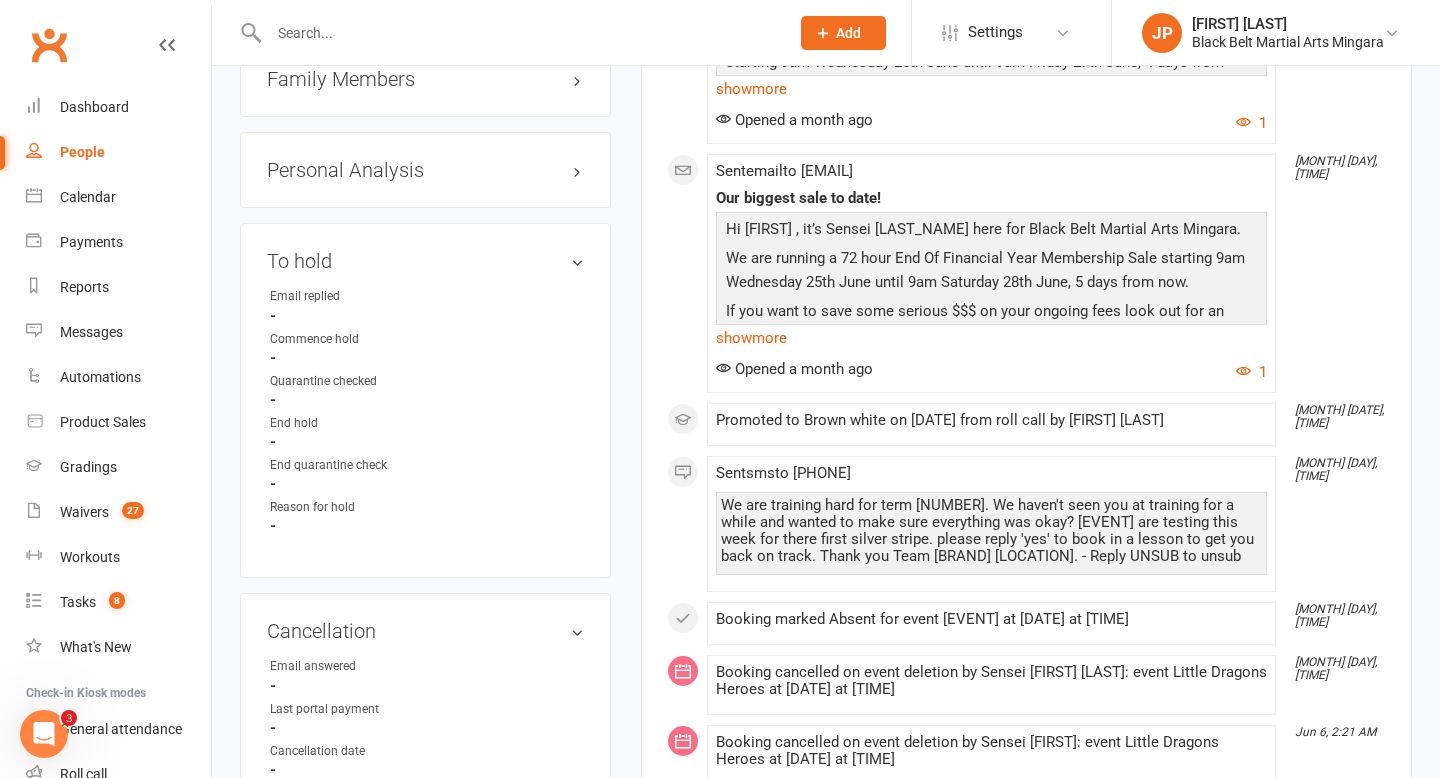 click at bounding box center (519, 33) 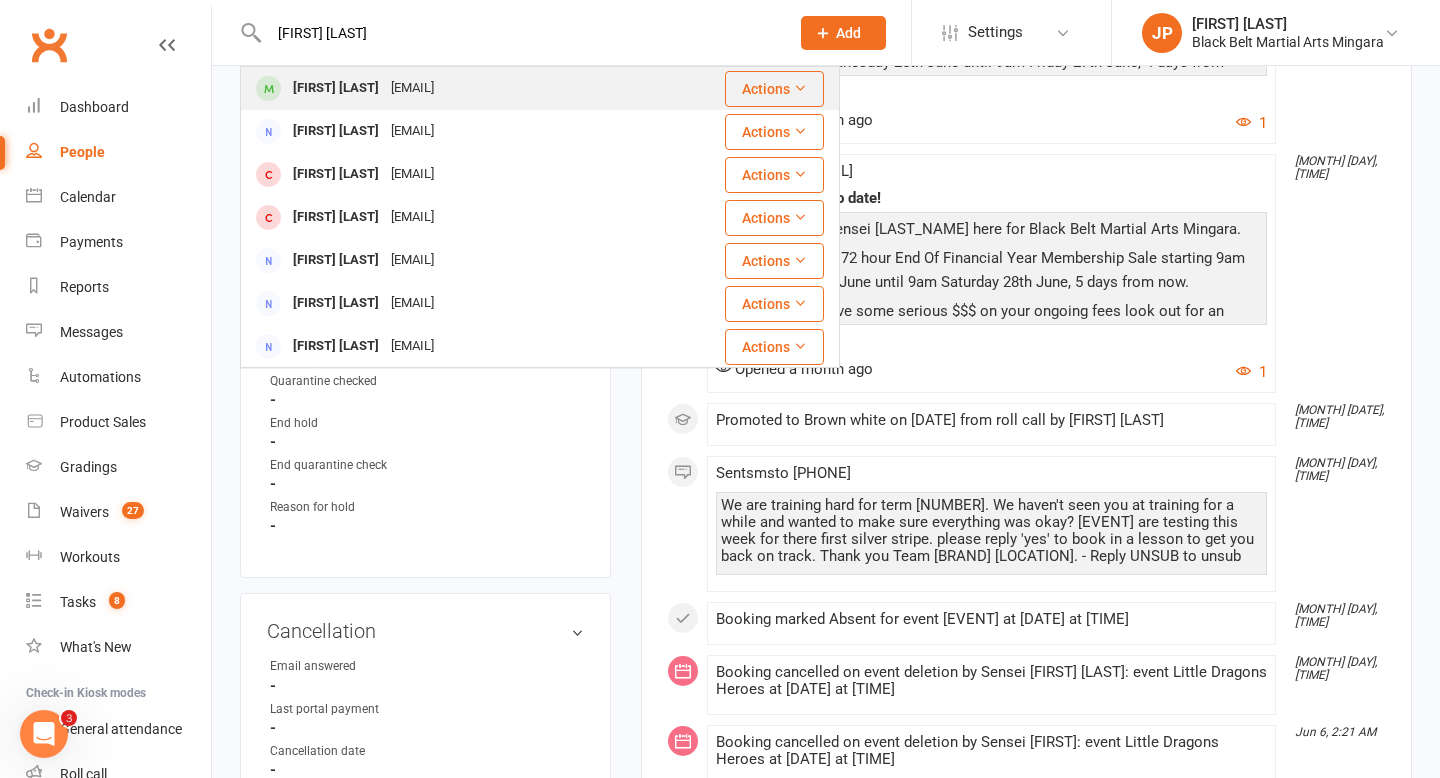 type on "[FIRST] [LAST]" 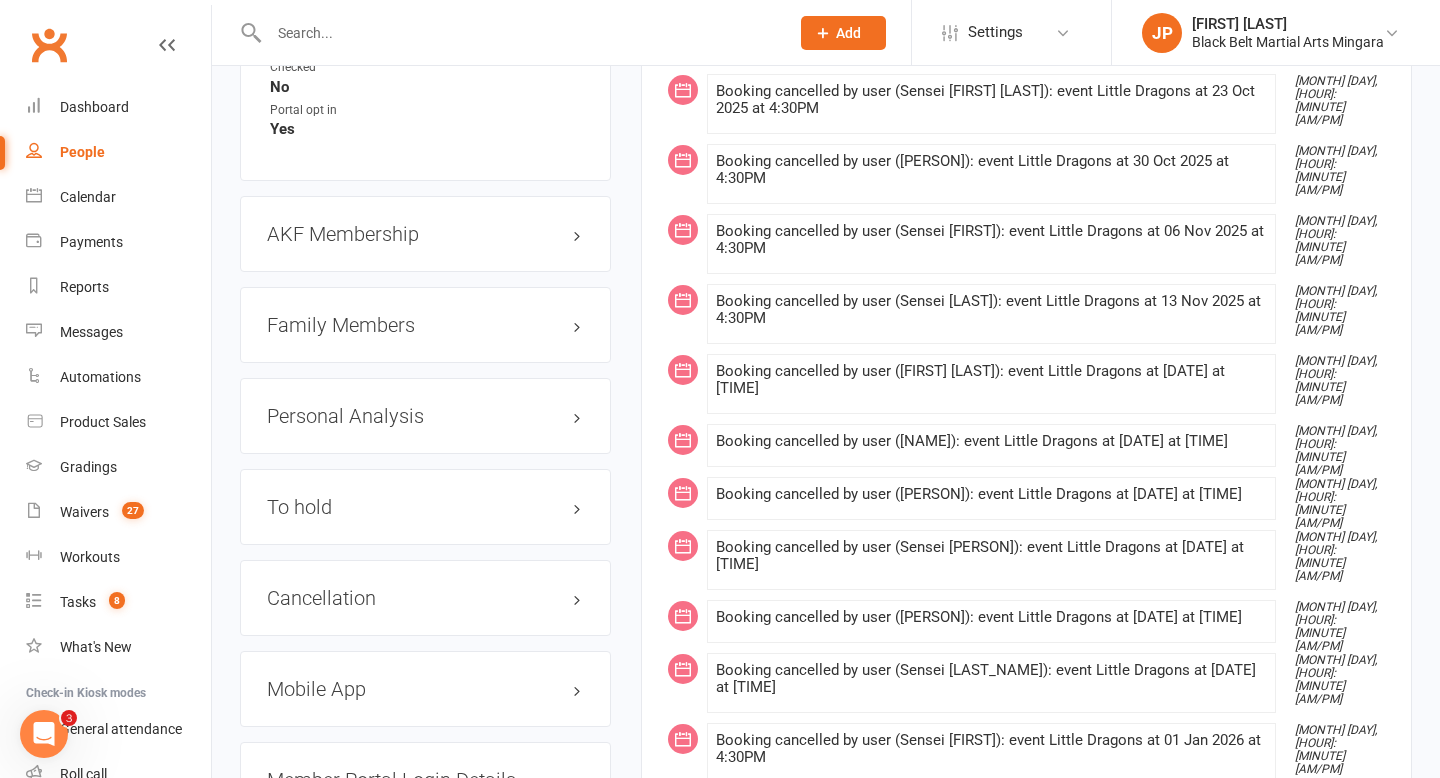 scroll, scrollTop: 2186, scrollLeft: 0, axis: vertical 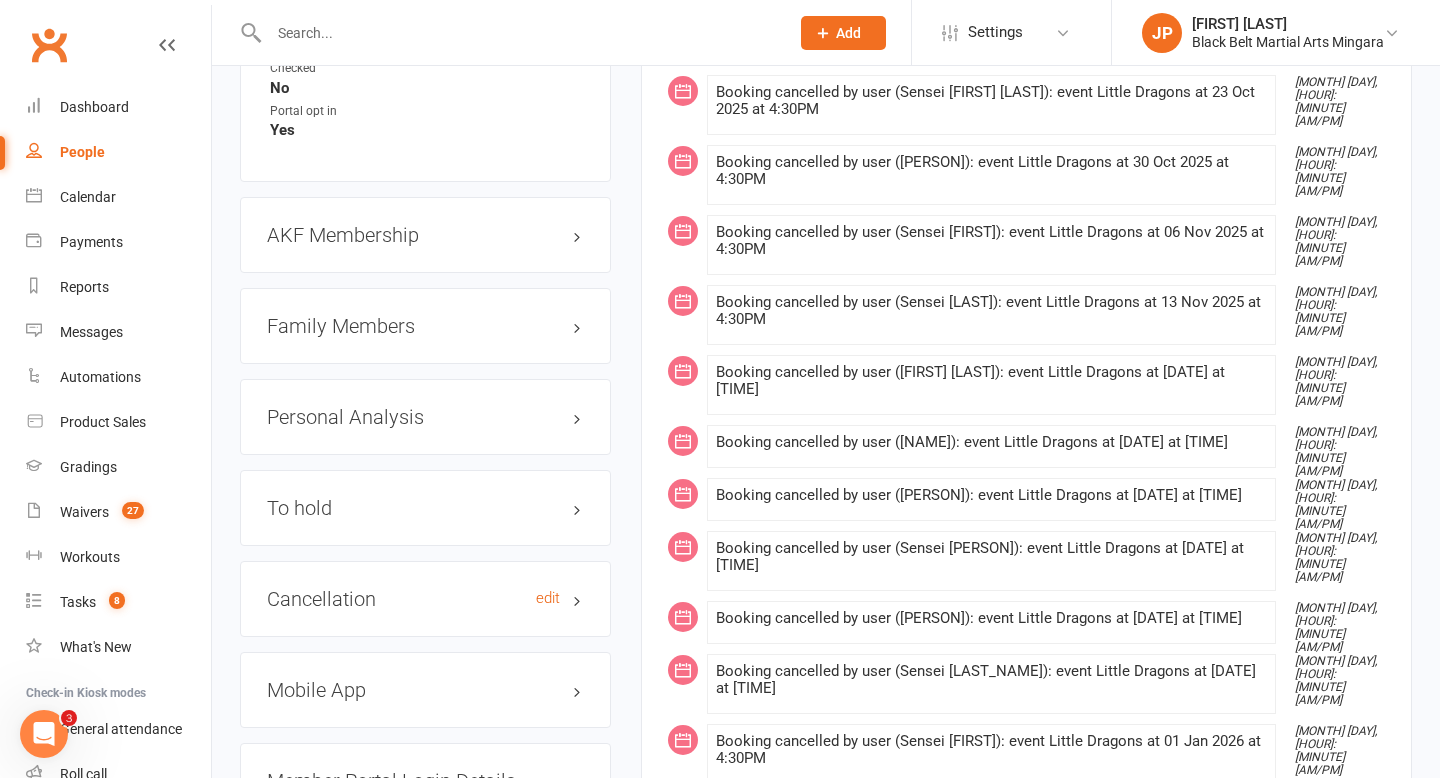 click on "Cancellation  edit" at bounding box center [425, 599] 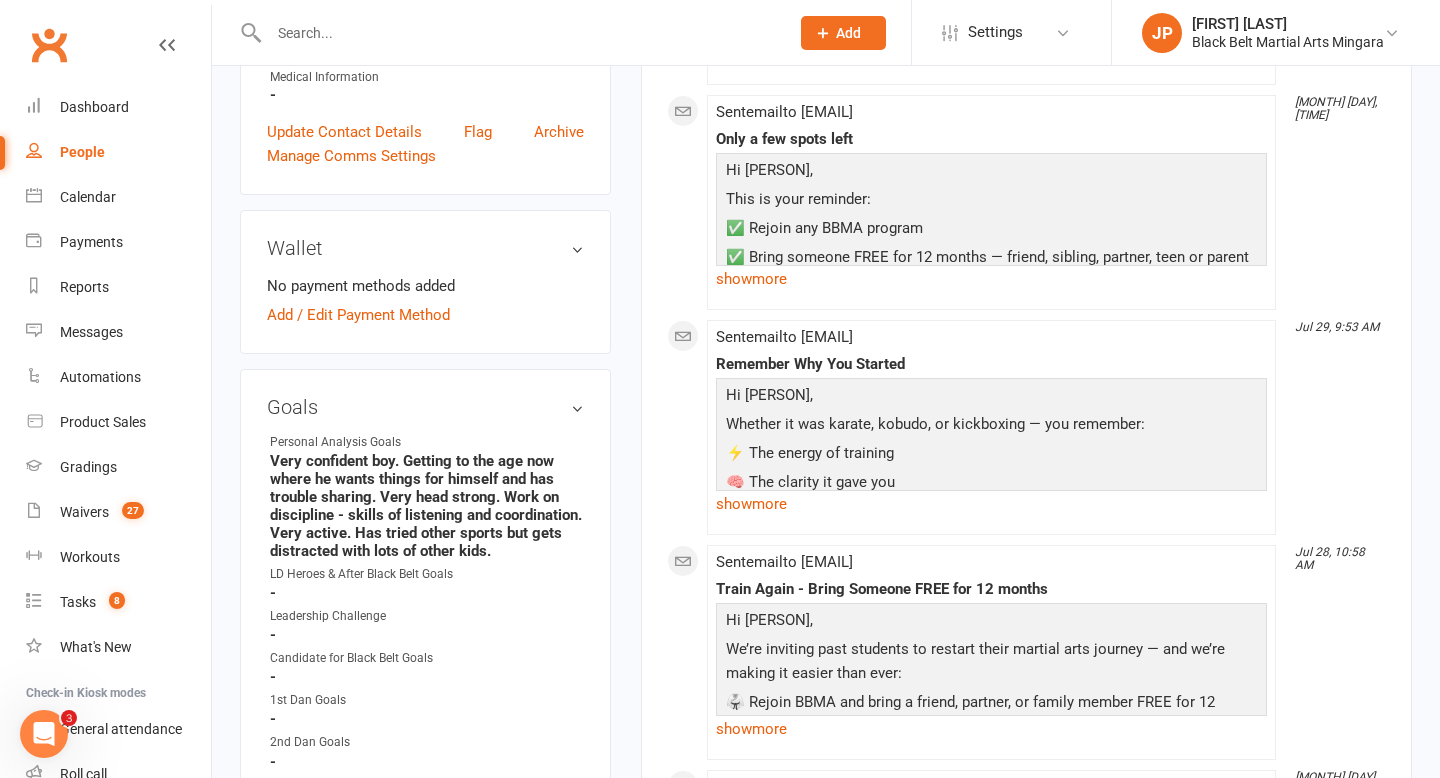 scroll, scrollTop: 0, scrollLeft: 0, axis: both 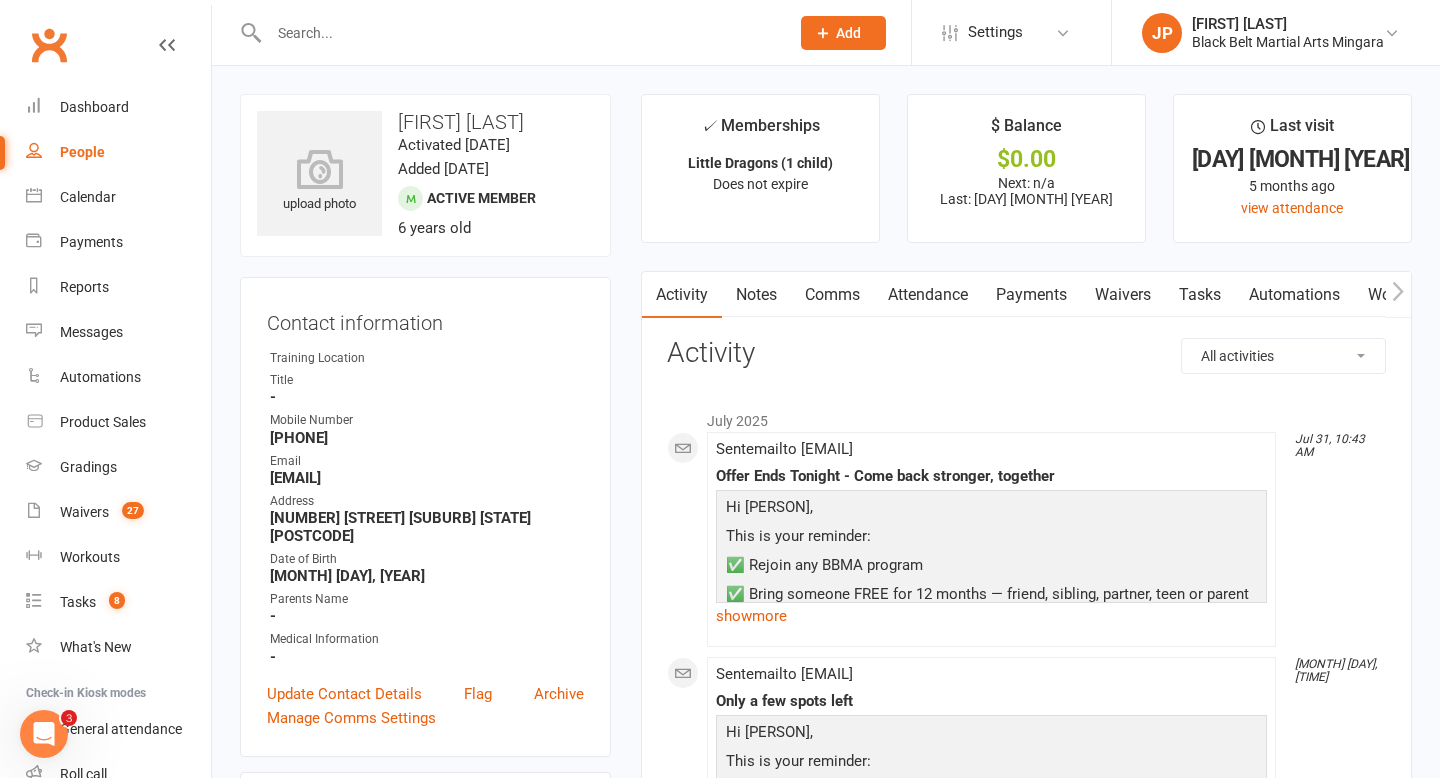 click at bounding box center (519, 33) 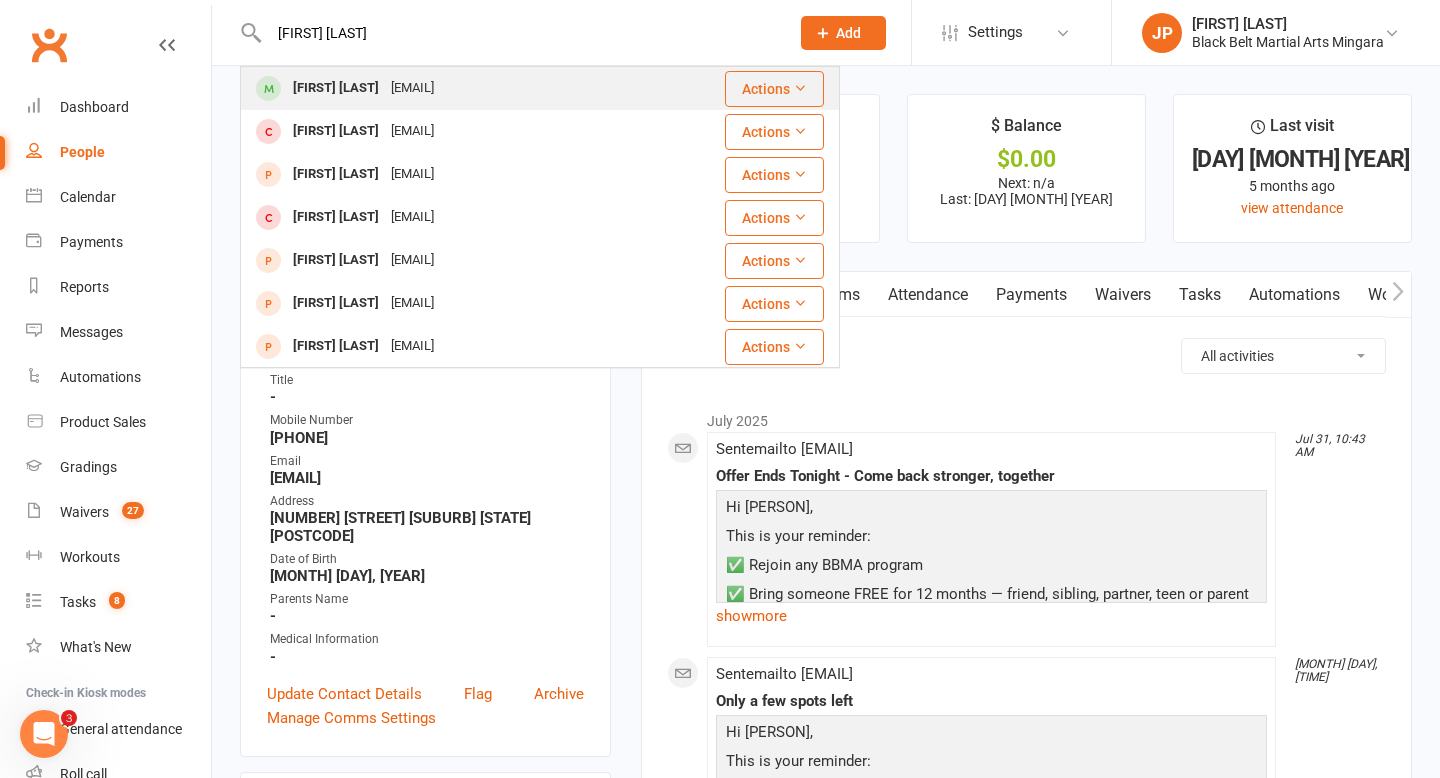 type on "[FIRST] [LAST]" 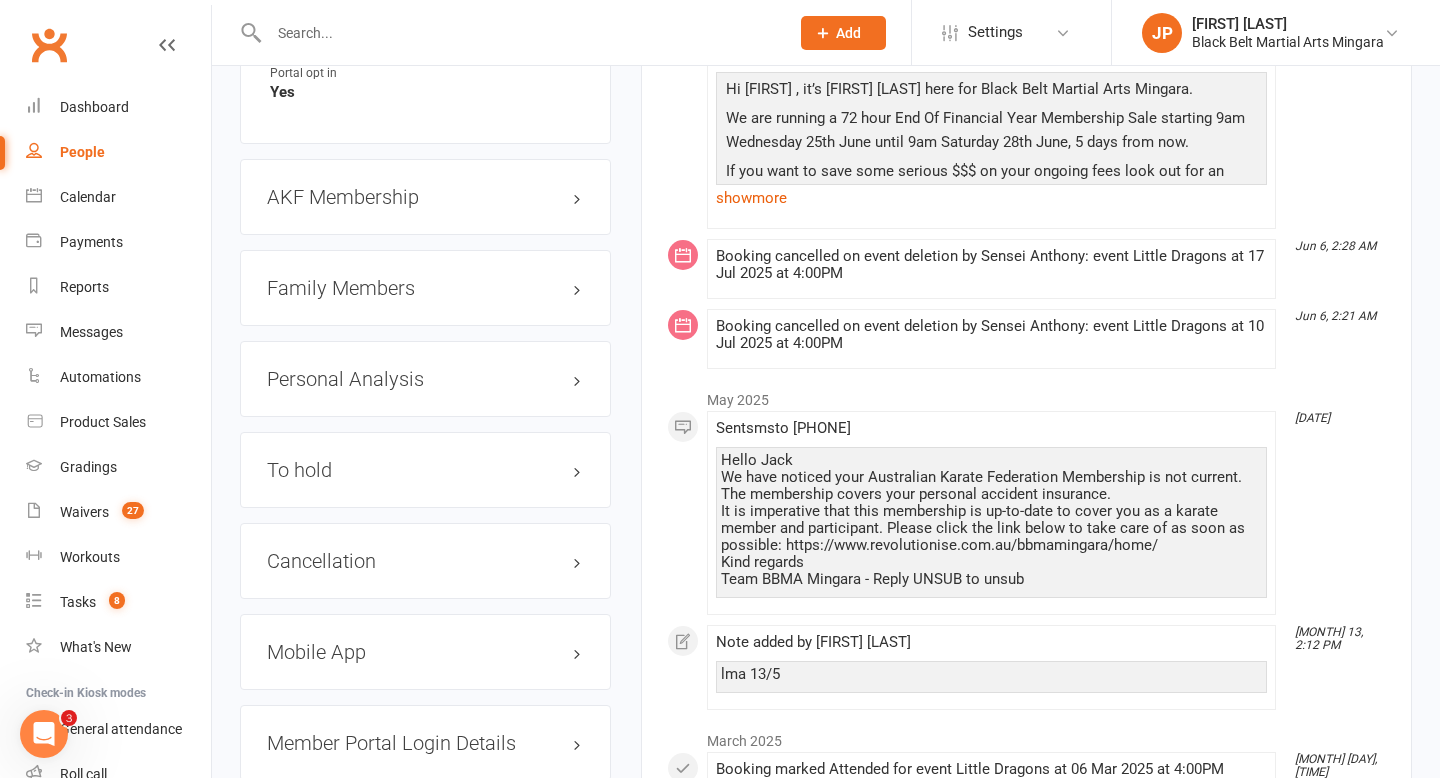 scroll, scrollTop: 2272, scrollLeft: 0, axis: vertical 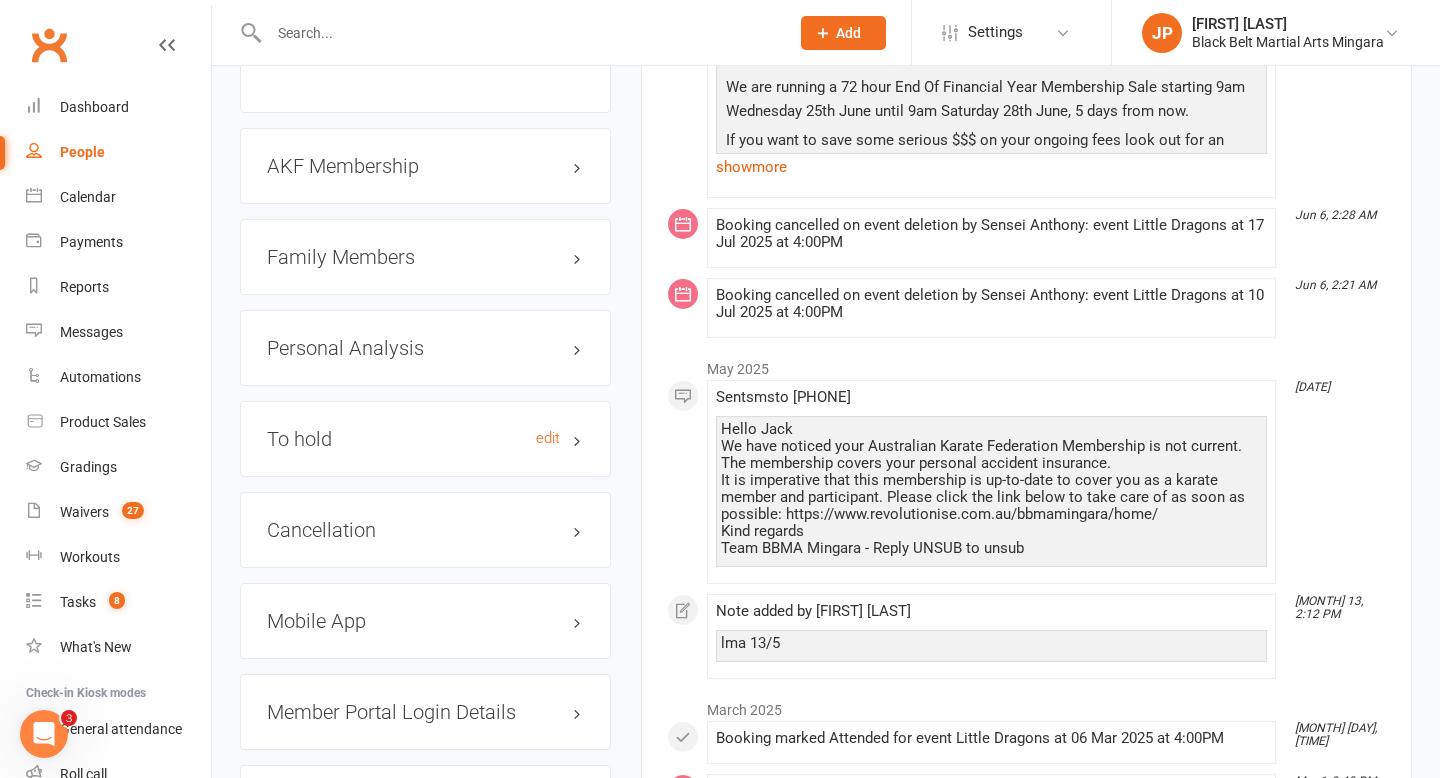 click on "To hold edit" at bounding box center (425, 439) 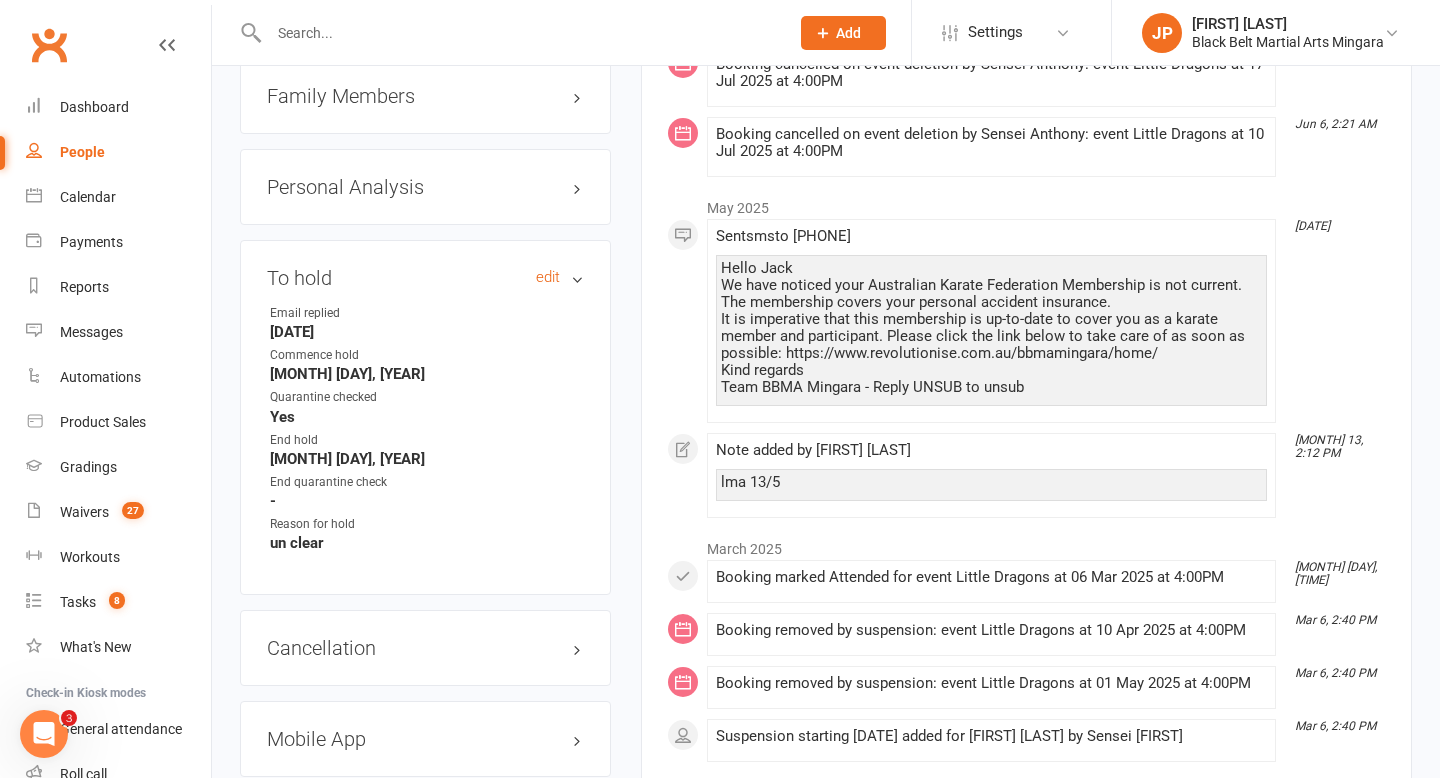 scroll, scrollTop: 2441, scrollLeft: 0, axis: vertical 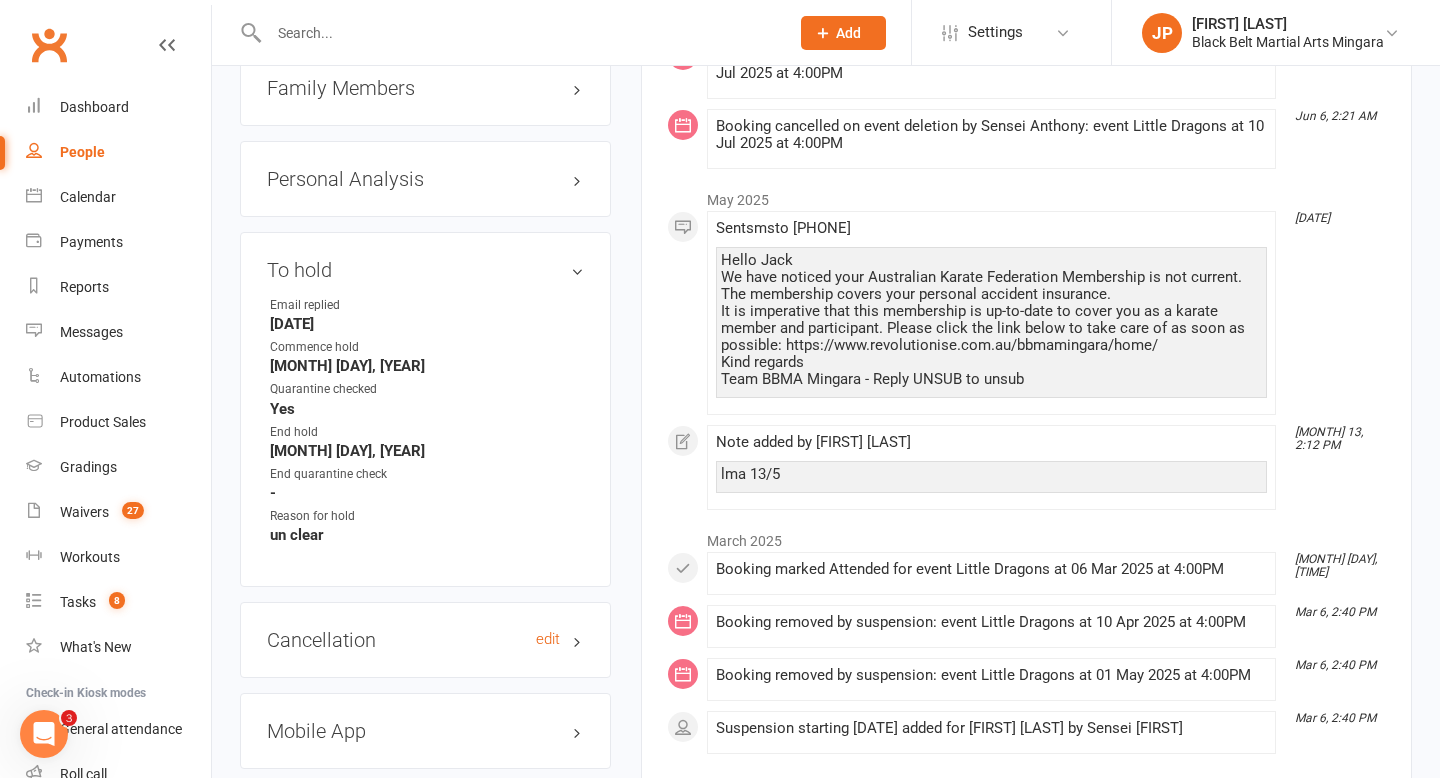click on "Cancellation  edit" at bounding box center (425, 640) 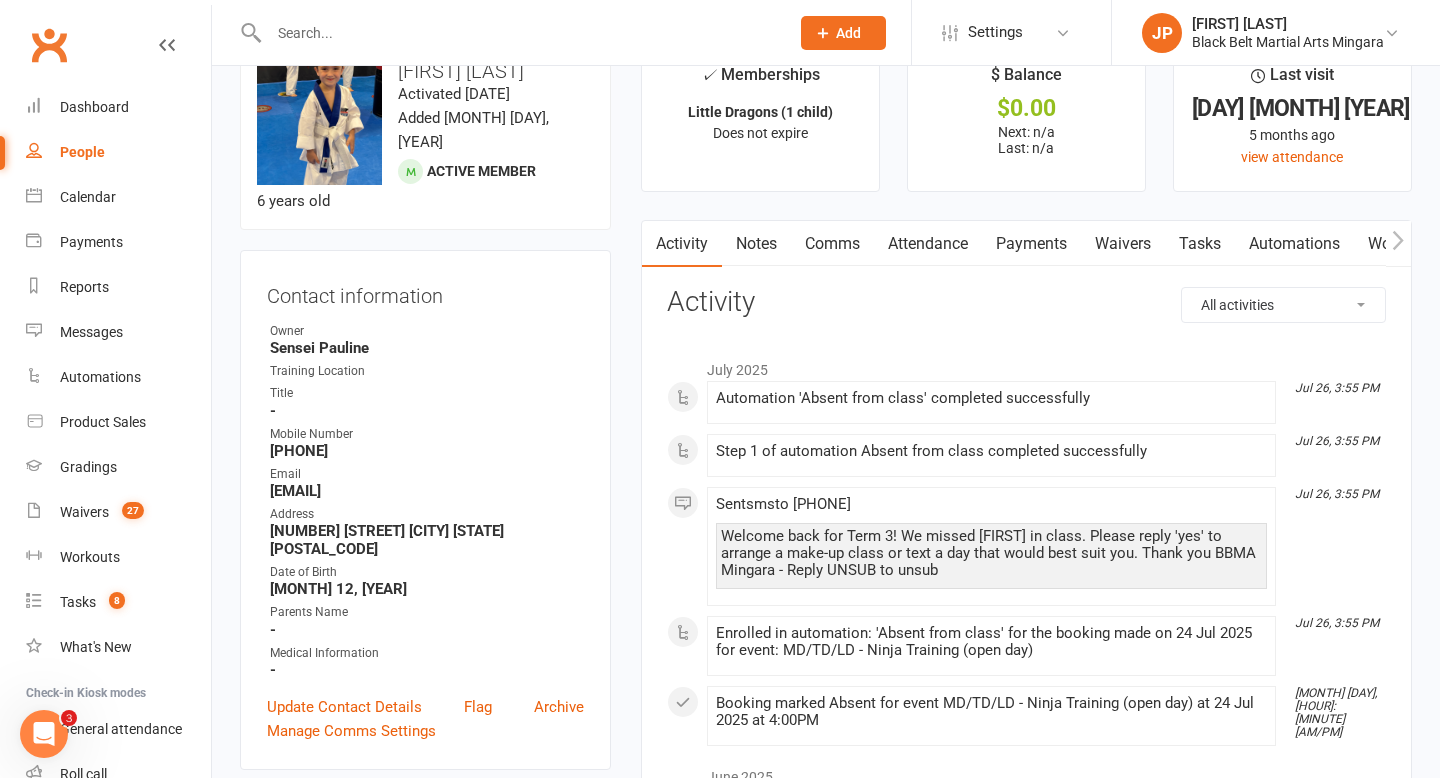 scroll, scrollTop: 0, scrollLeft: 0, axis: both 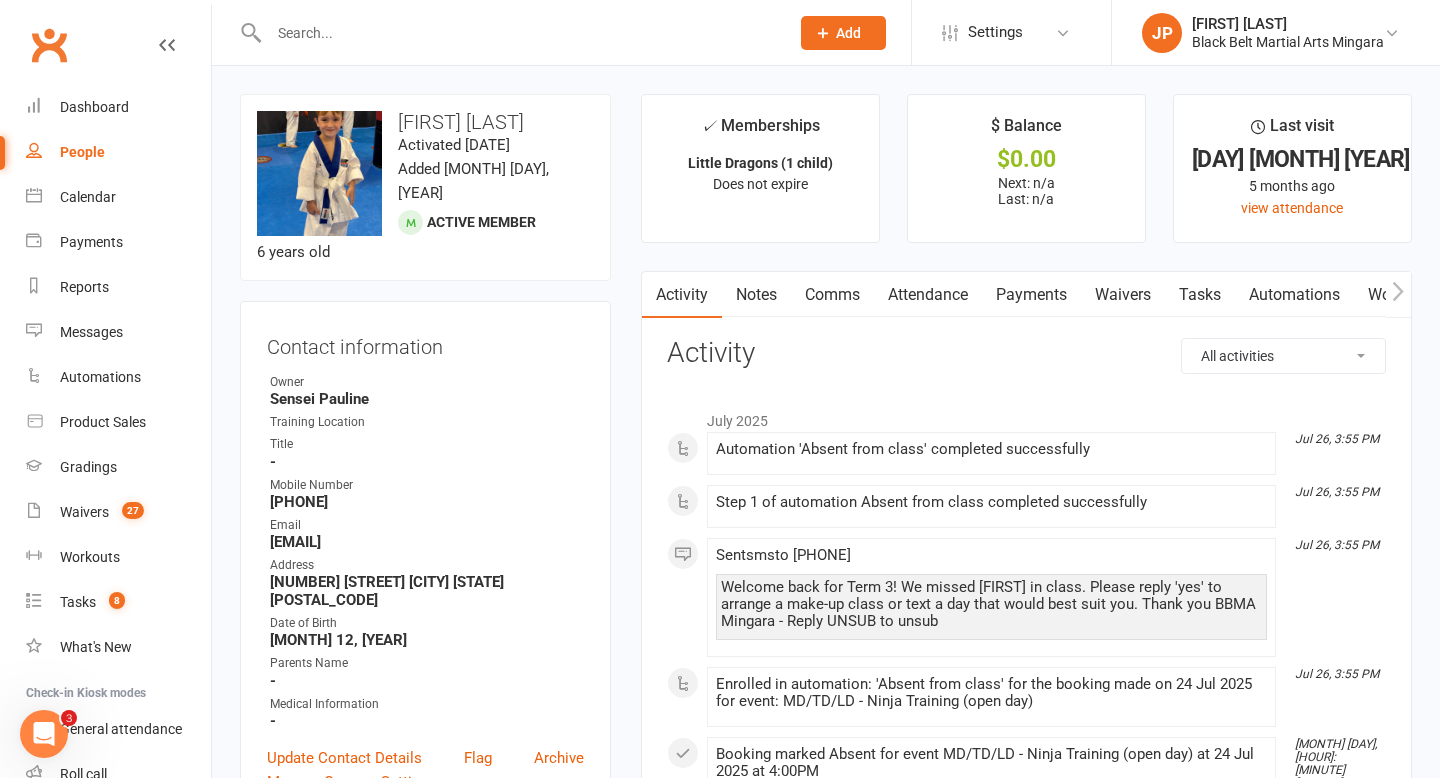 click at bounding box center (519, 33) 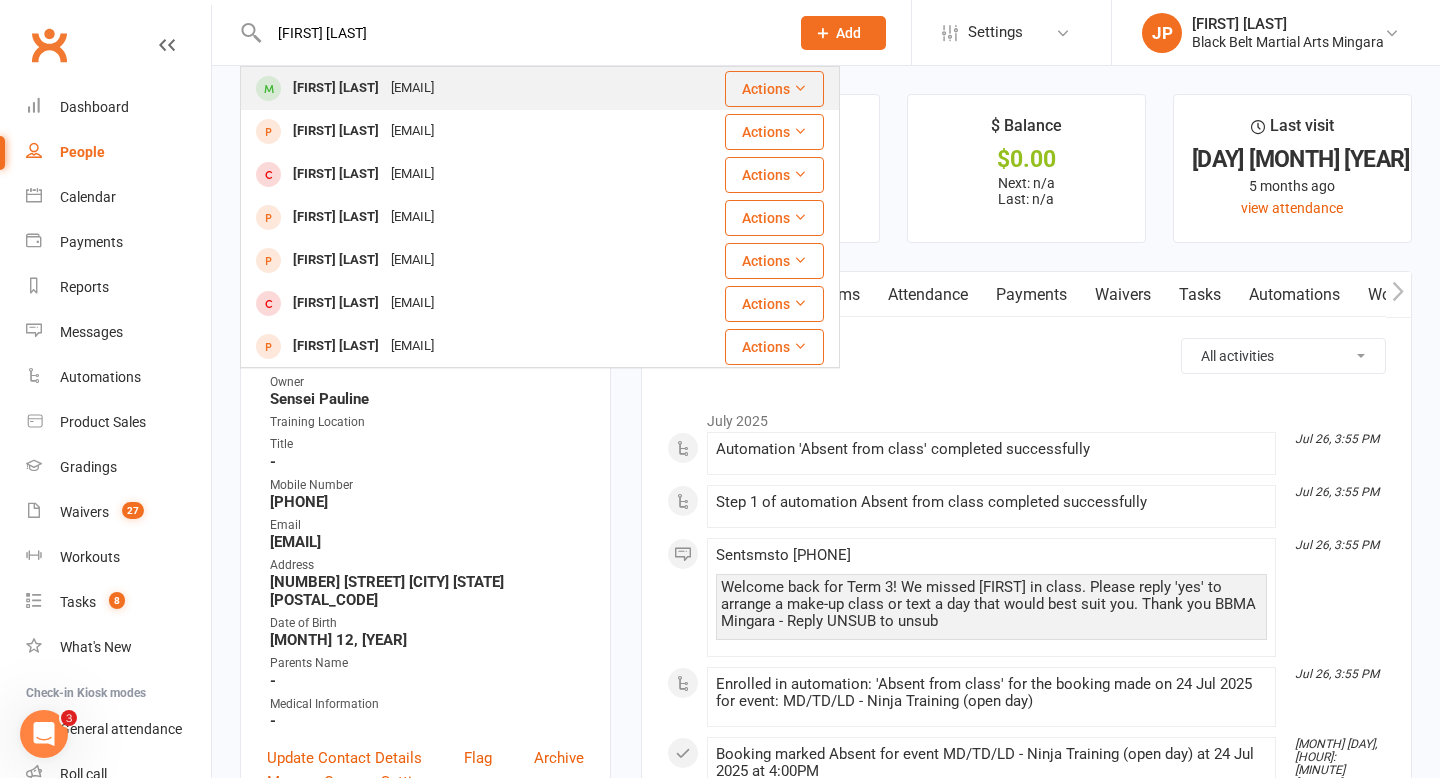 type on "[FIRST] [LAST]" 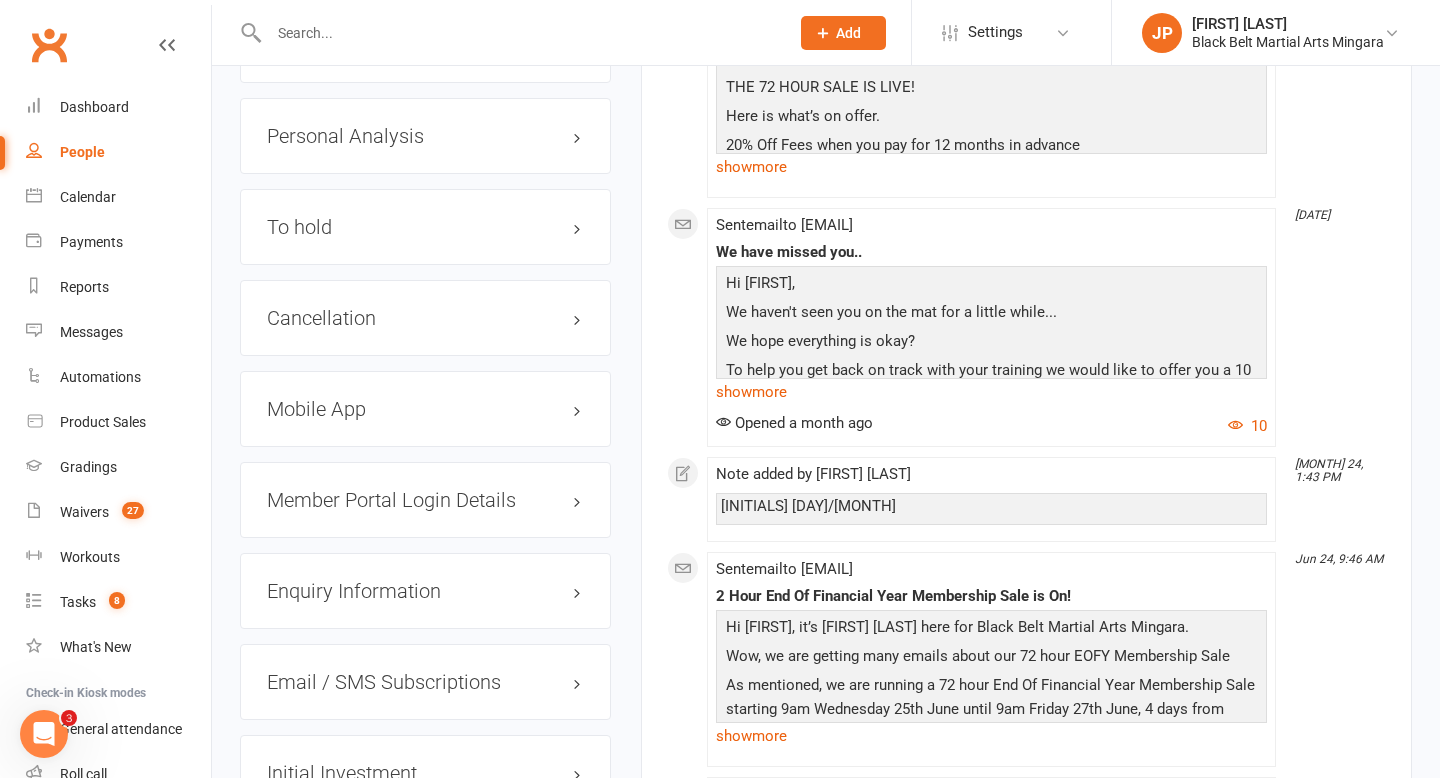 scroll, scrollTop: 2332, scrollLeft: 0, axis: vertical 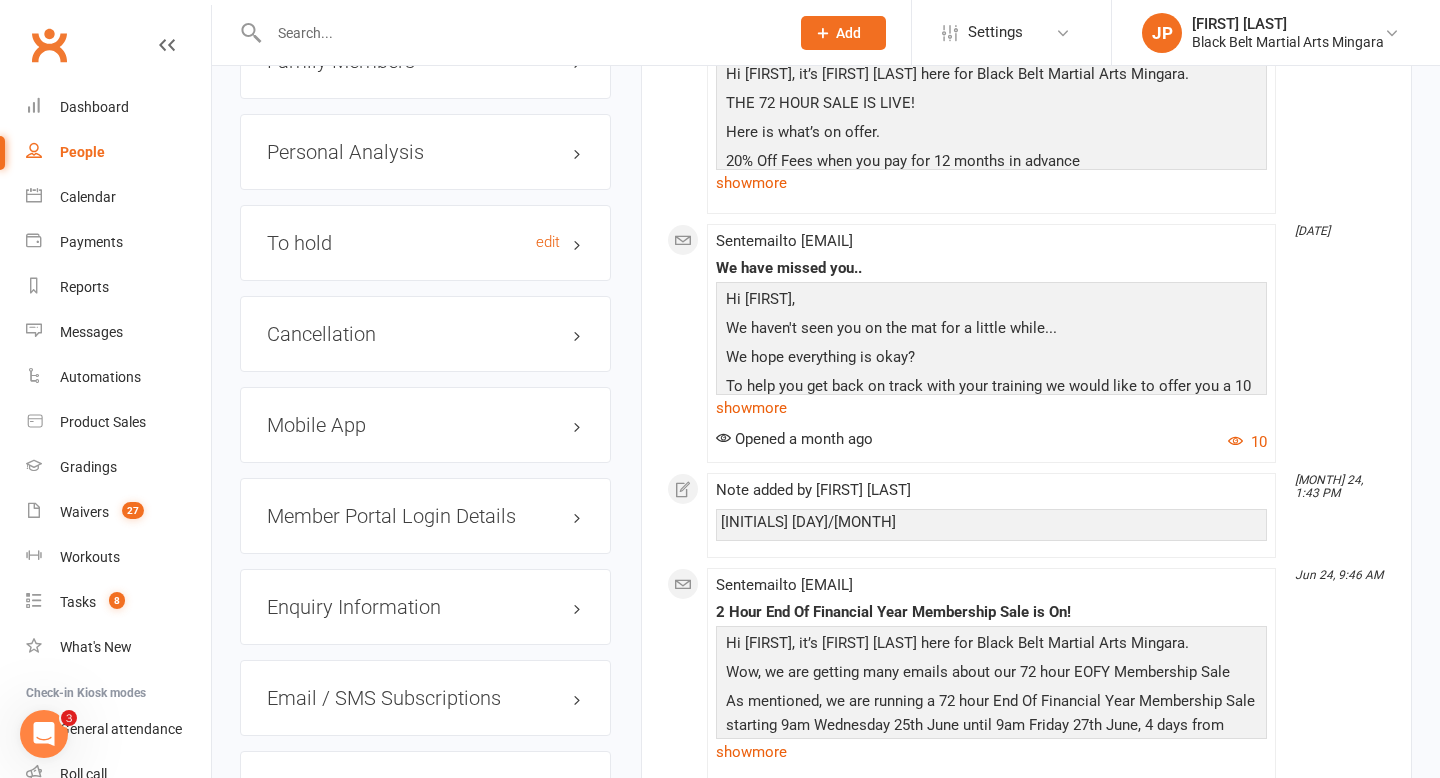 click on "To hold edit" at bounding box center (425, 243) 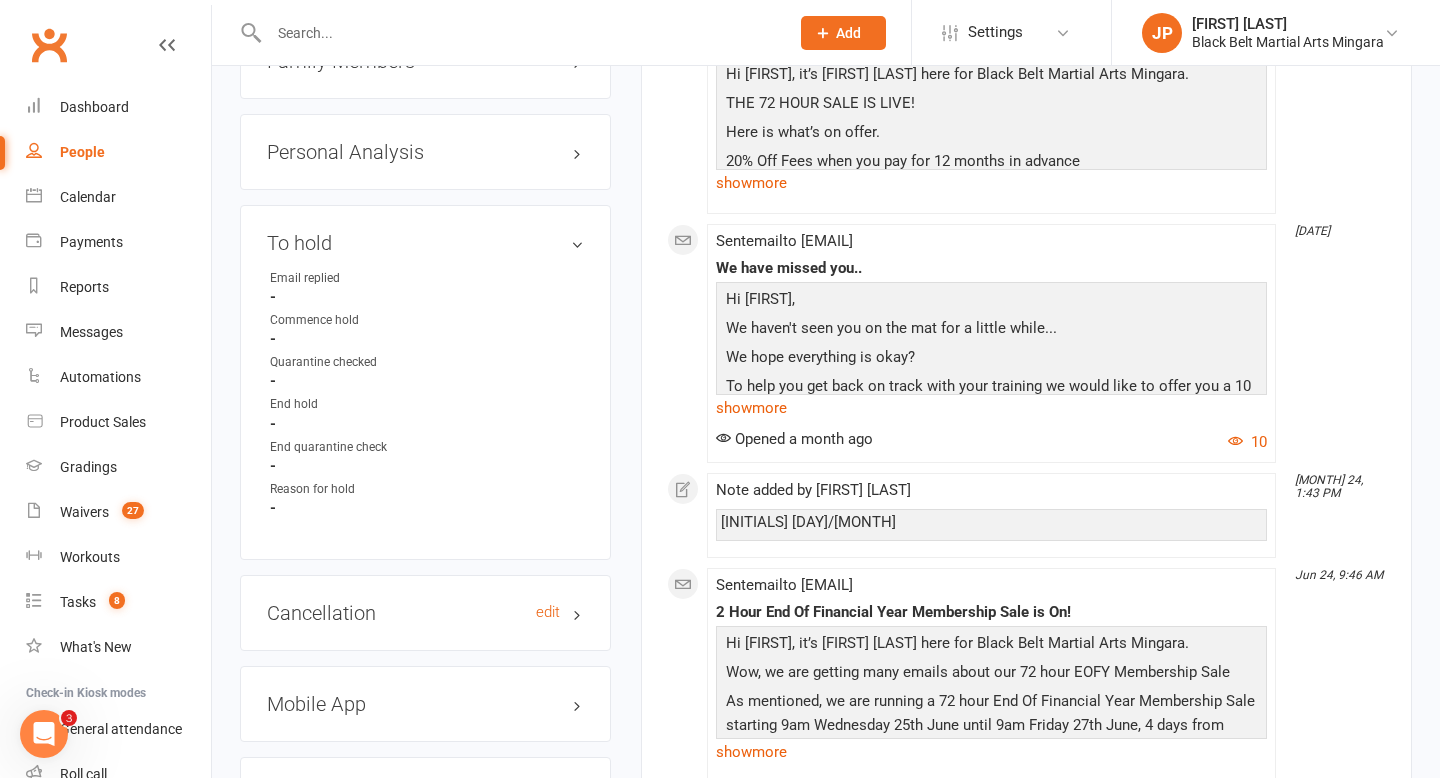 click on "Cancellation  edit" at bounding box center [425, 613] 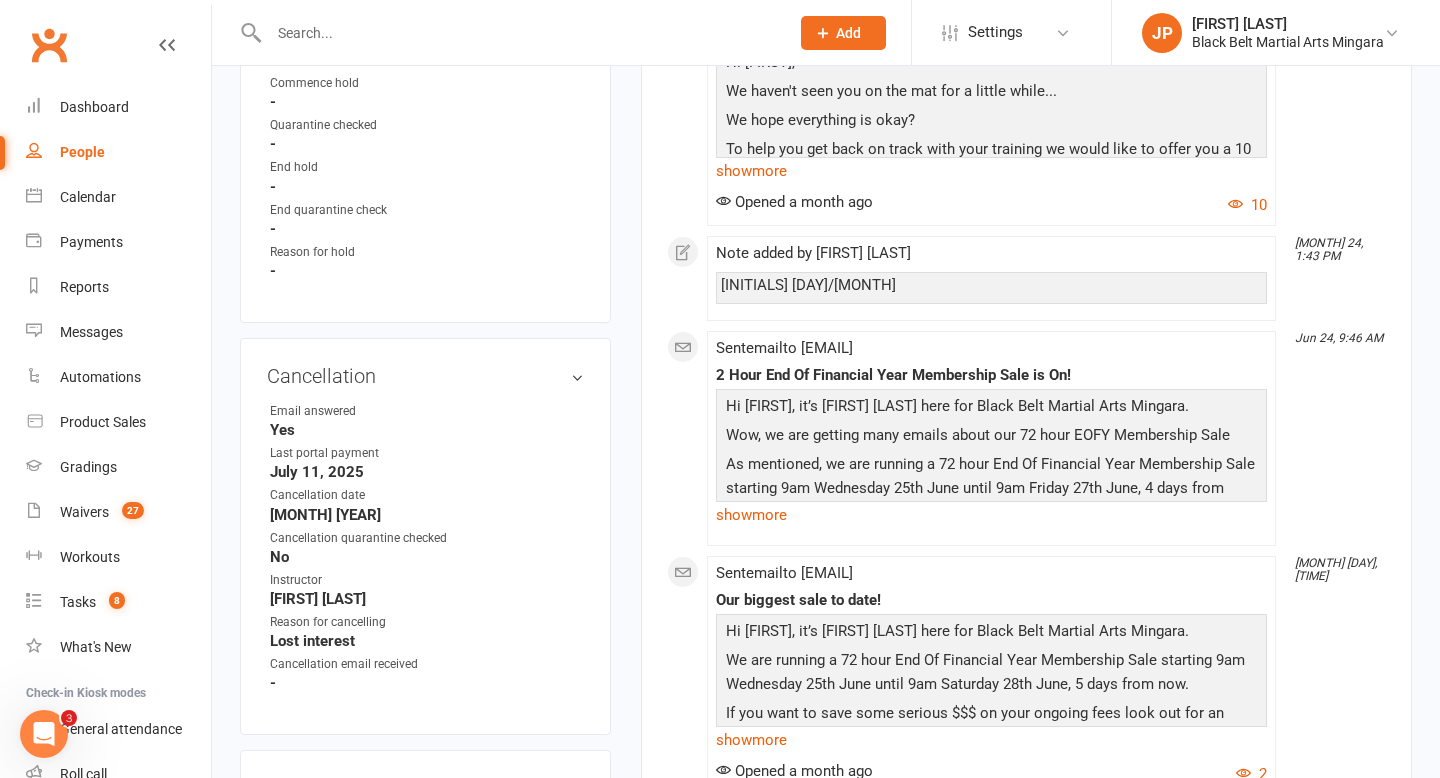 scroll, scrollTop: 2568, scrollLeft: 0, axis: vertical 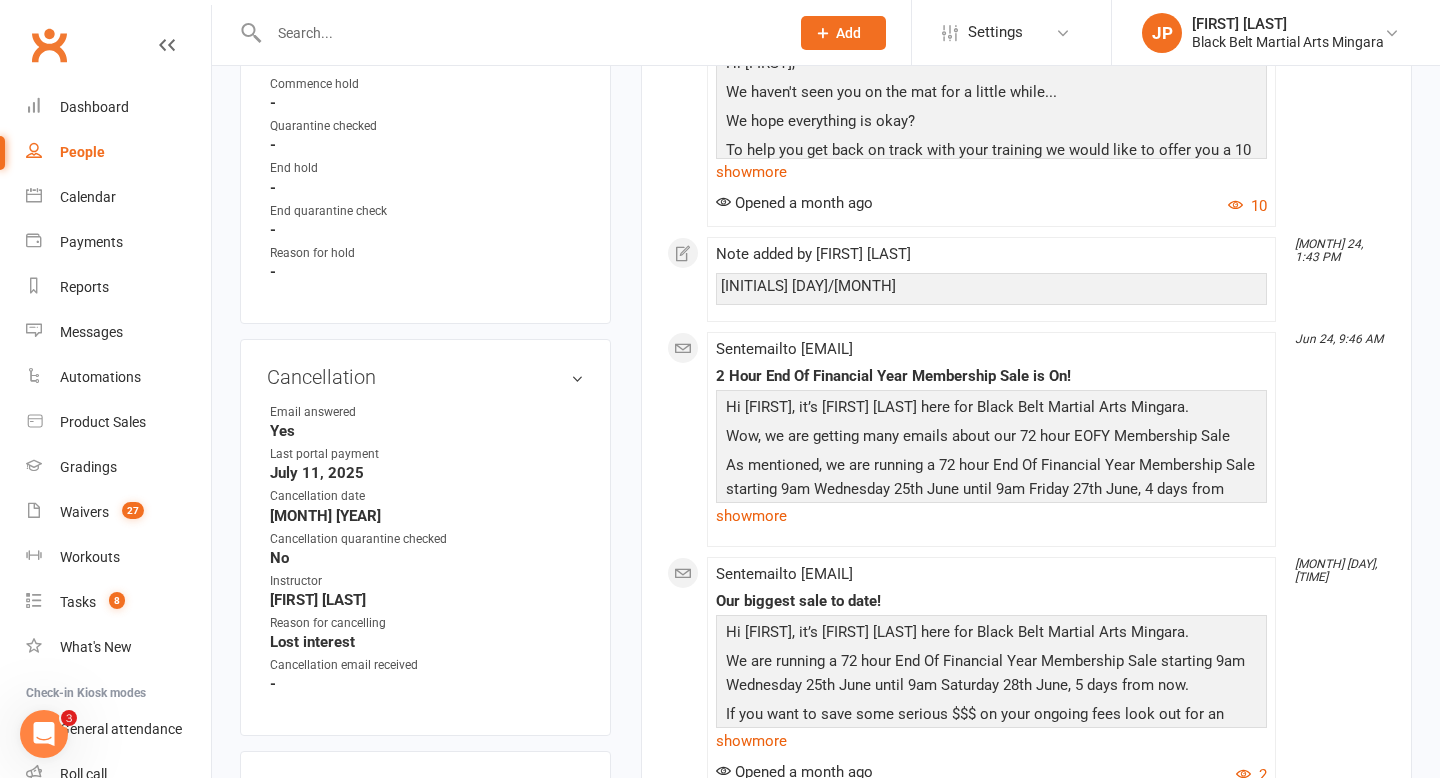click at bounding box center [519, 33] 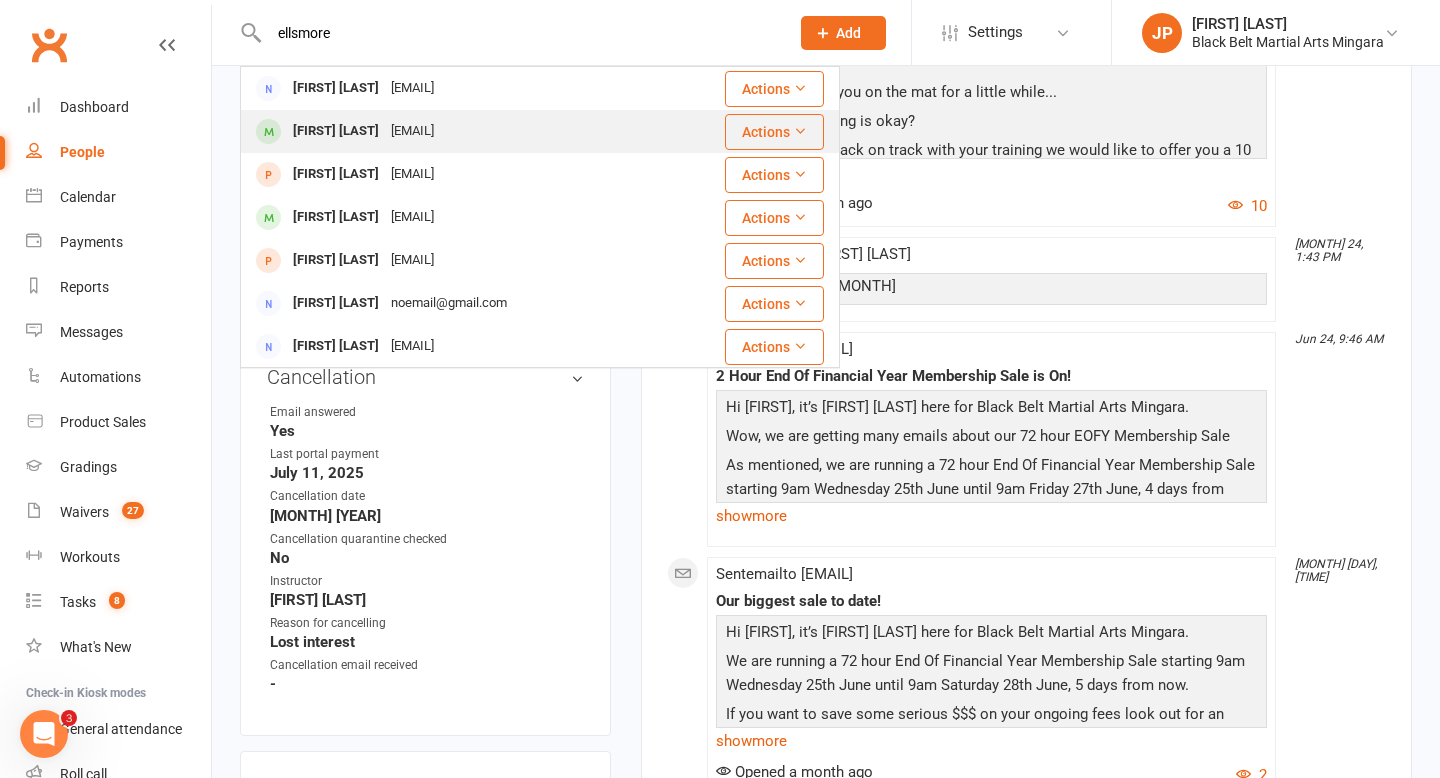 type on "ellsmore" 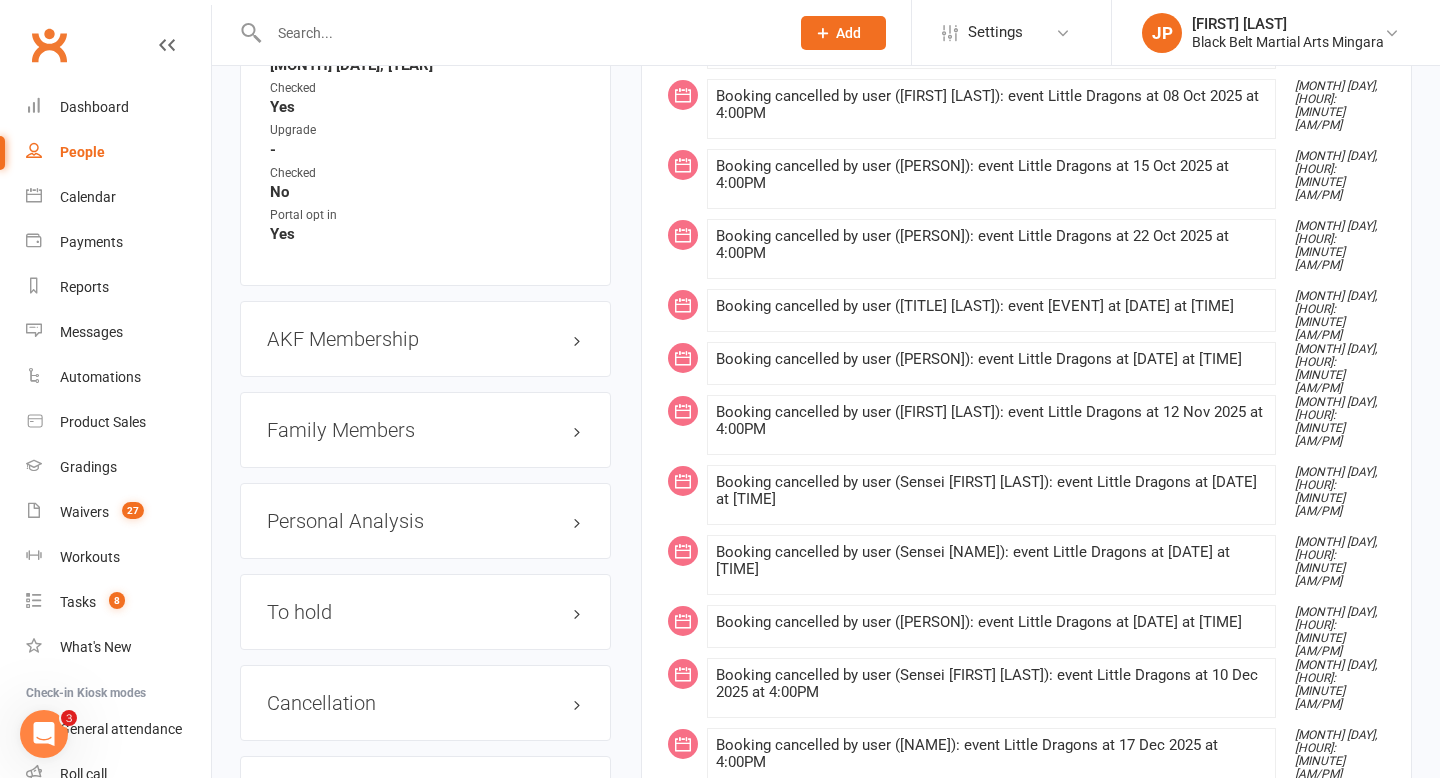 scroll, scrollTop: 2052, scrollLeft: 0, axis: vertical 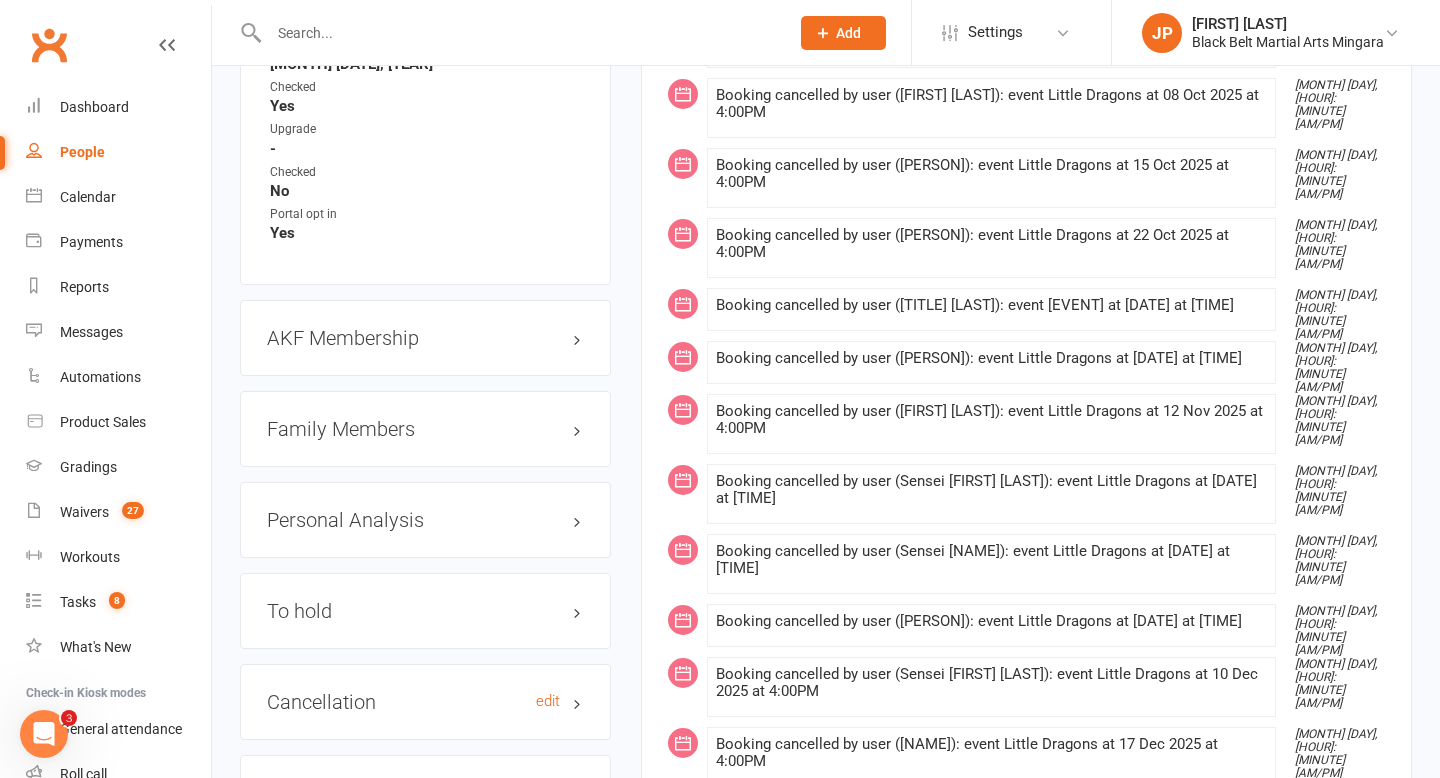 click on "Cancellation  edit" at bounding box center [425, 702] 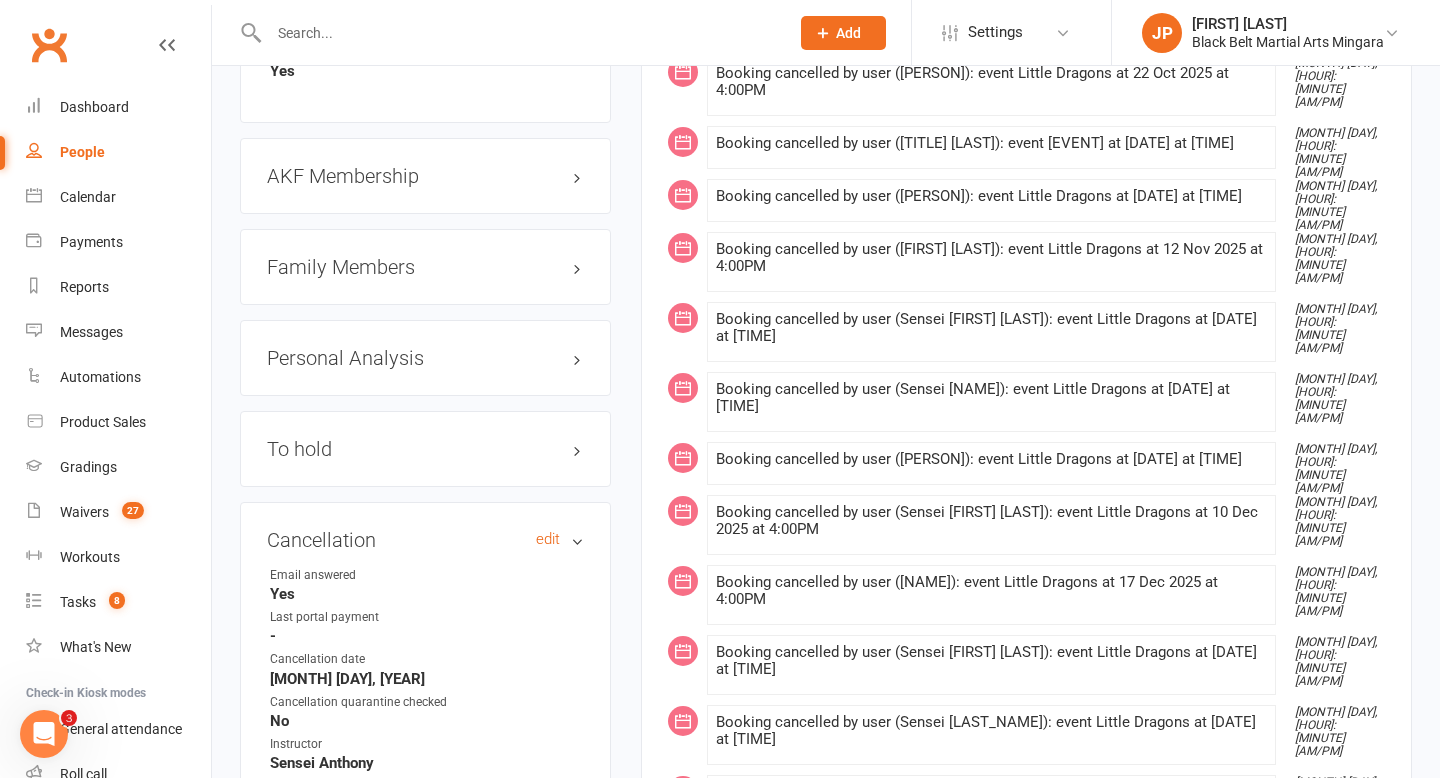 scroll, scrollTop: 2236, scrollLeft: 0, axis: vertical 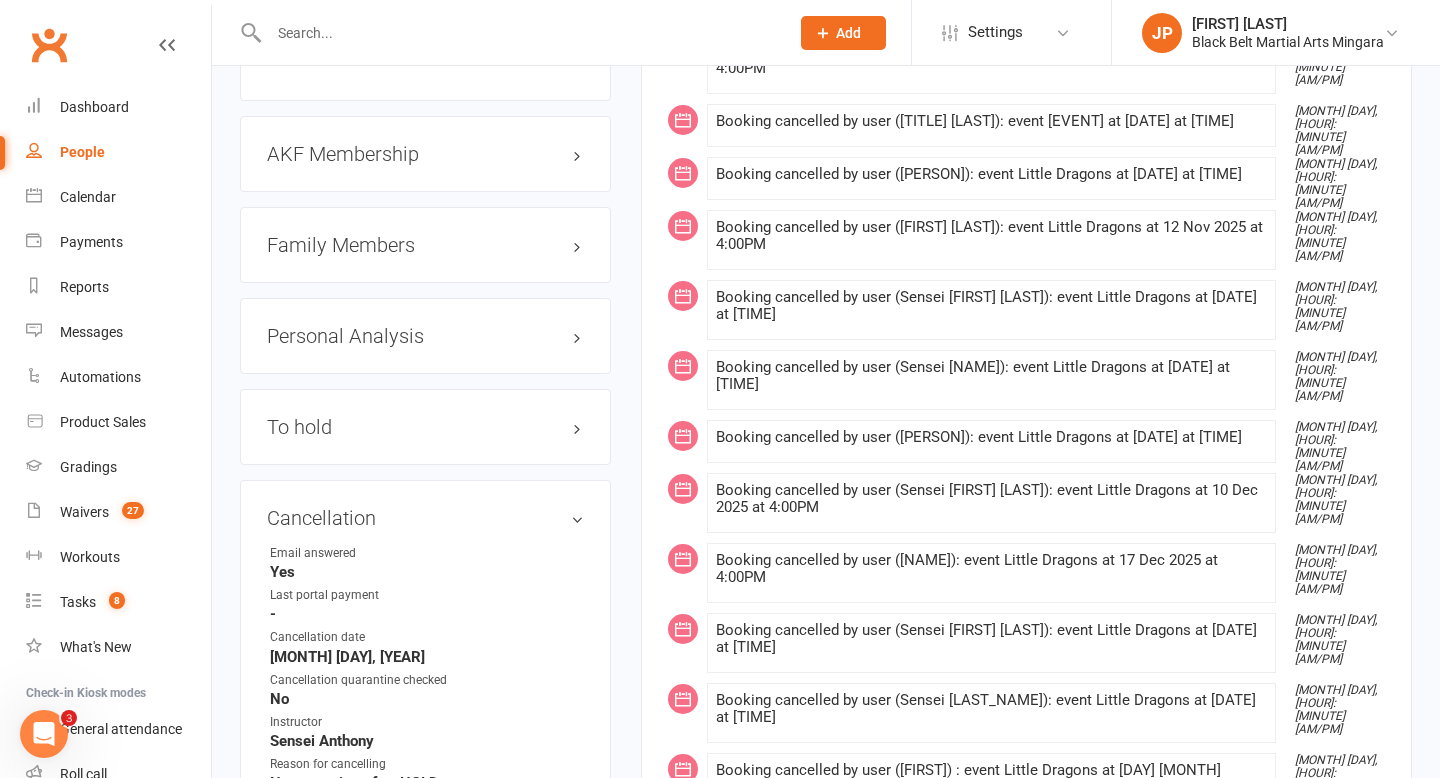 click on "Family Members" at bounding box center [425, 245] 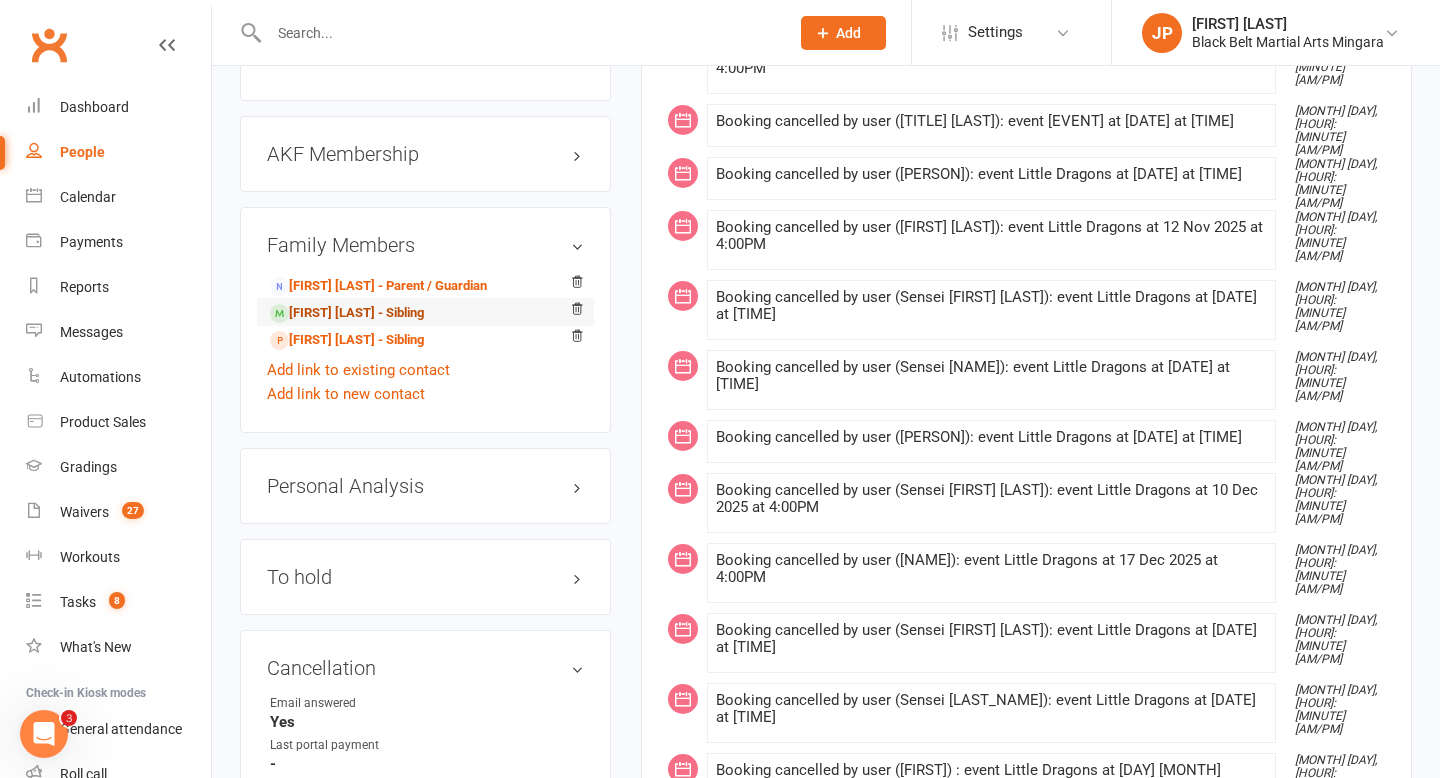click on "[FIRST] [LAST] - Sibling" at bounding box center [347, 313] 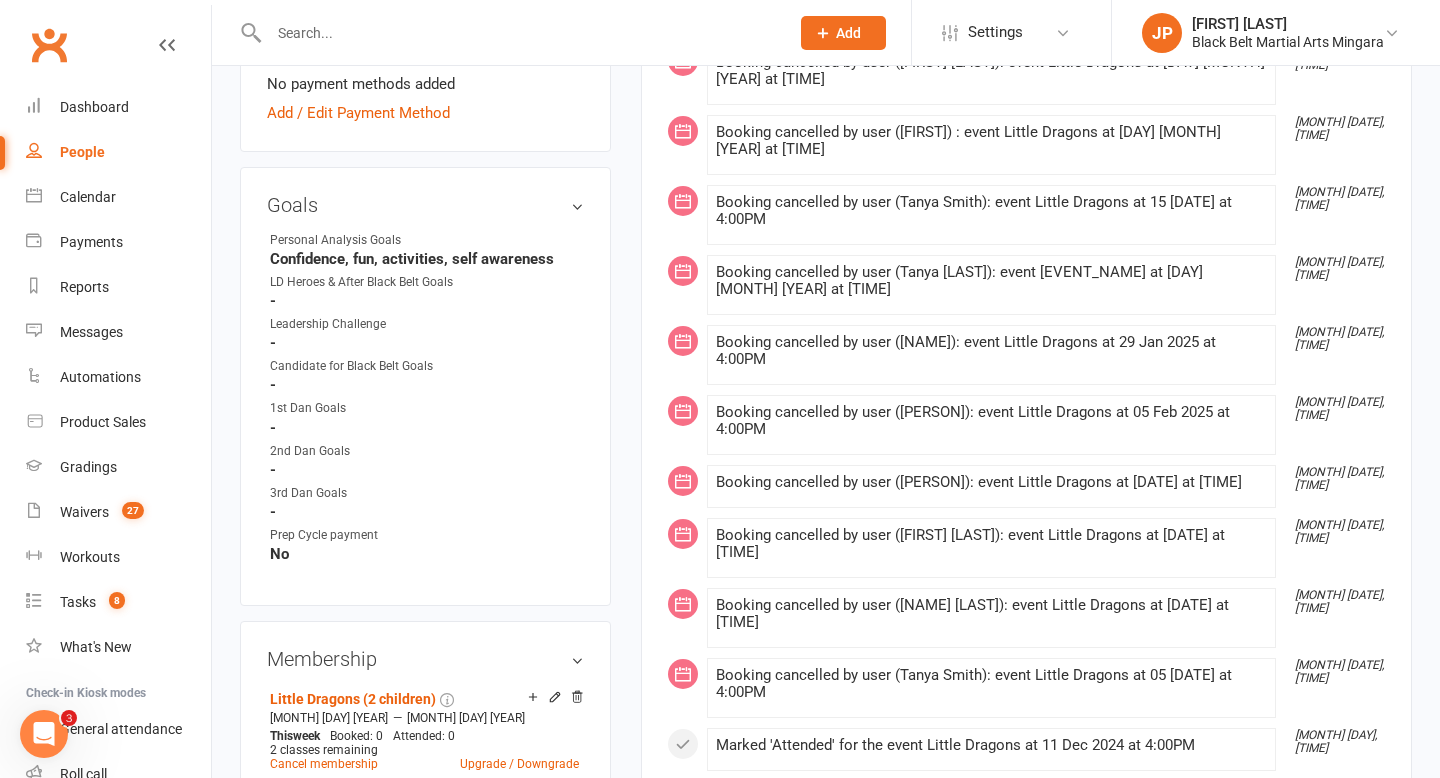scroll, scrollTop: 874, scrollLeft: 0, axis: vertical 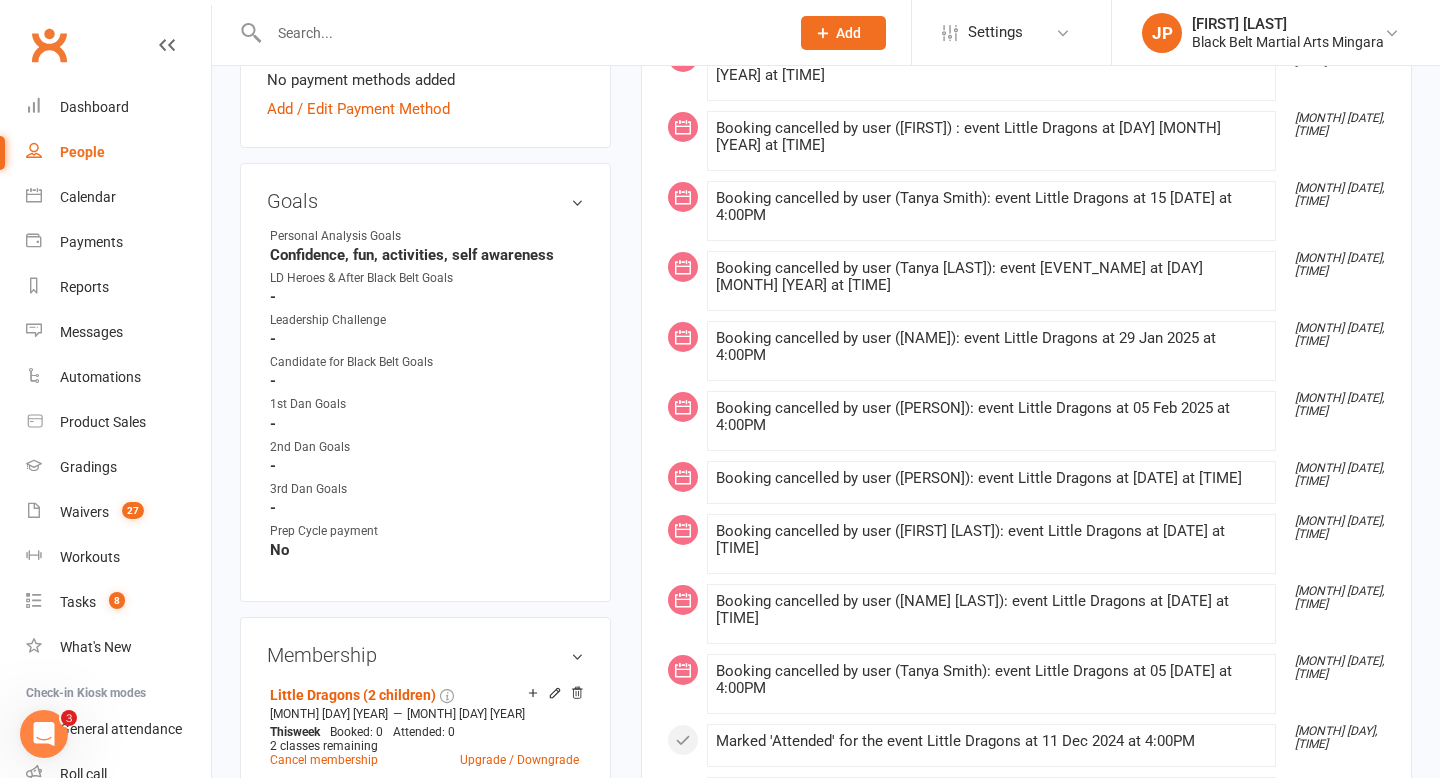 click at bounding box center (519, 33) 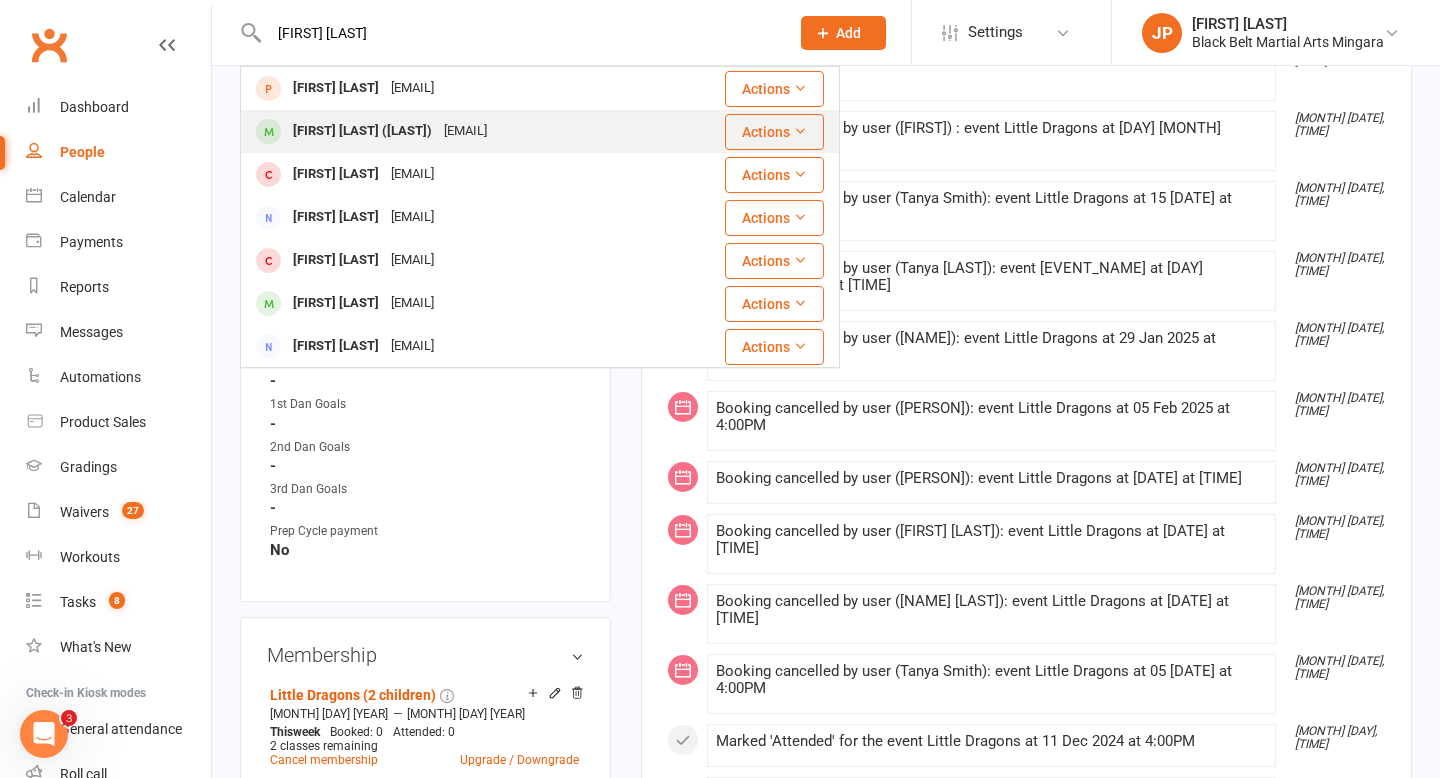 type on "[FIRST] [LAST]" 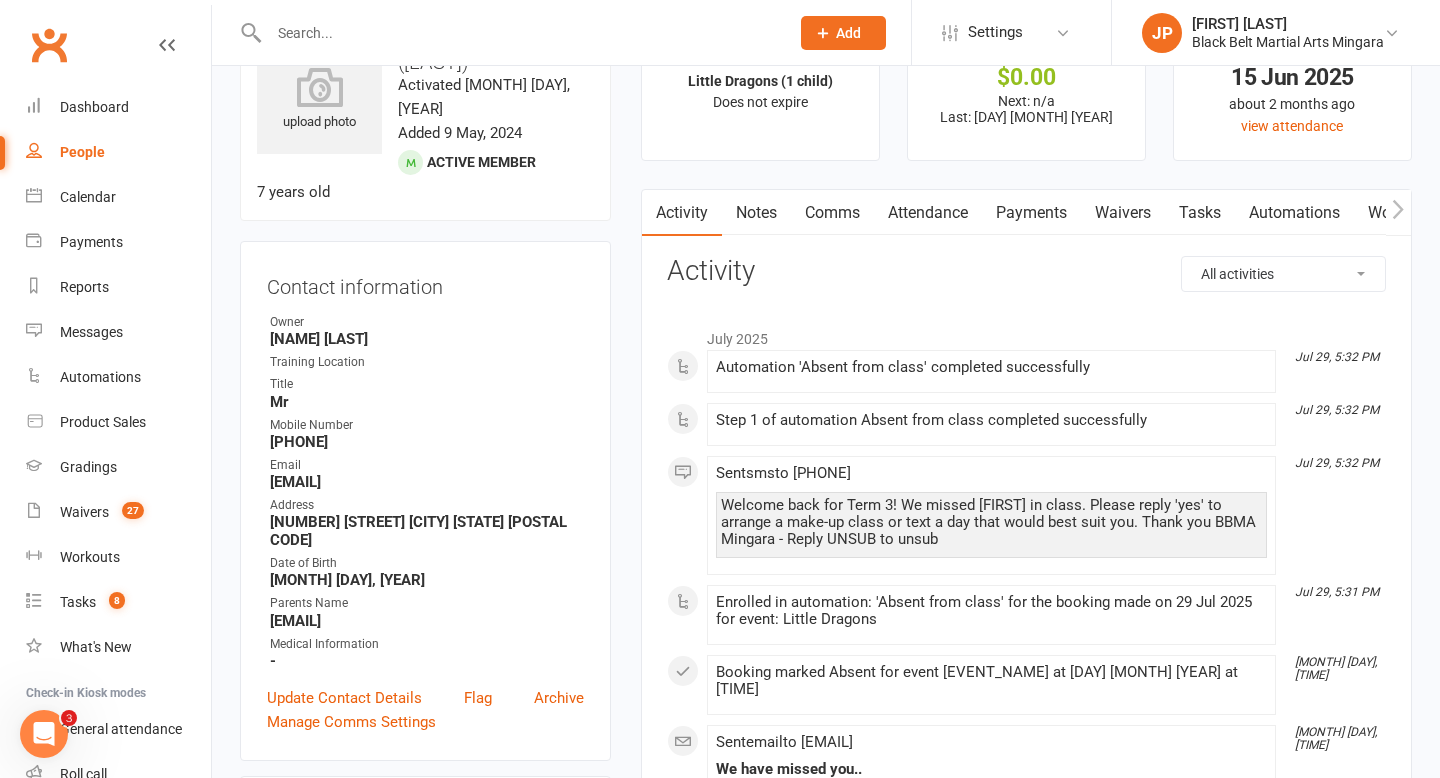 scroll, scrollTop: 0, scrollLeft: 0, axis: both 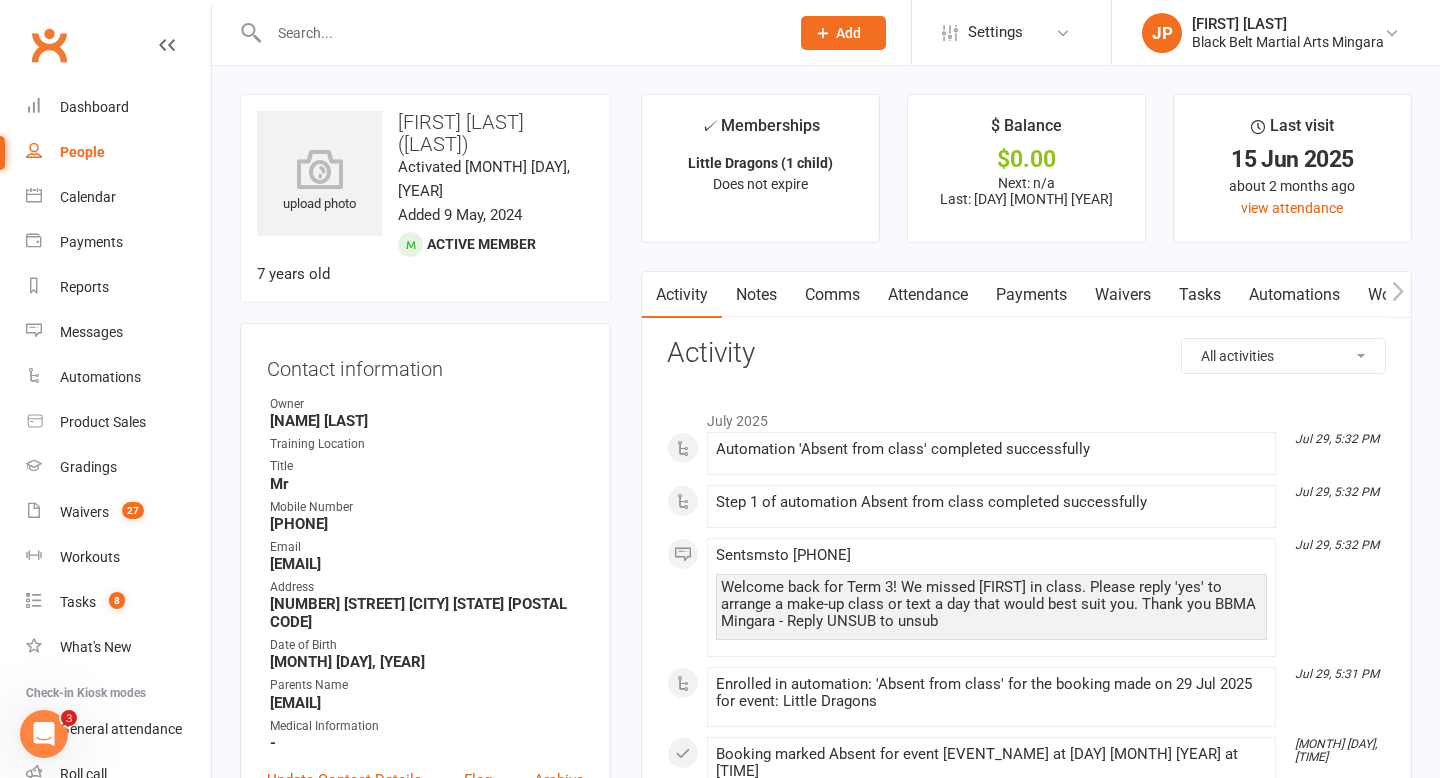 click on "Notes" at bounding box center [756, 295] 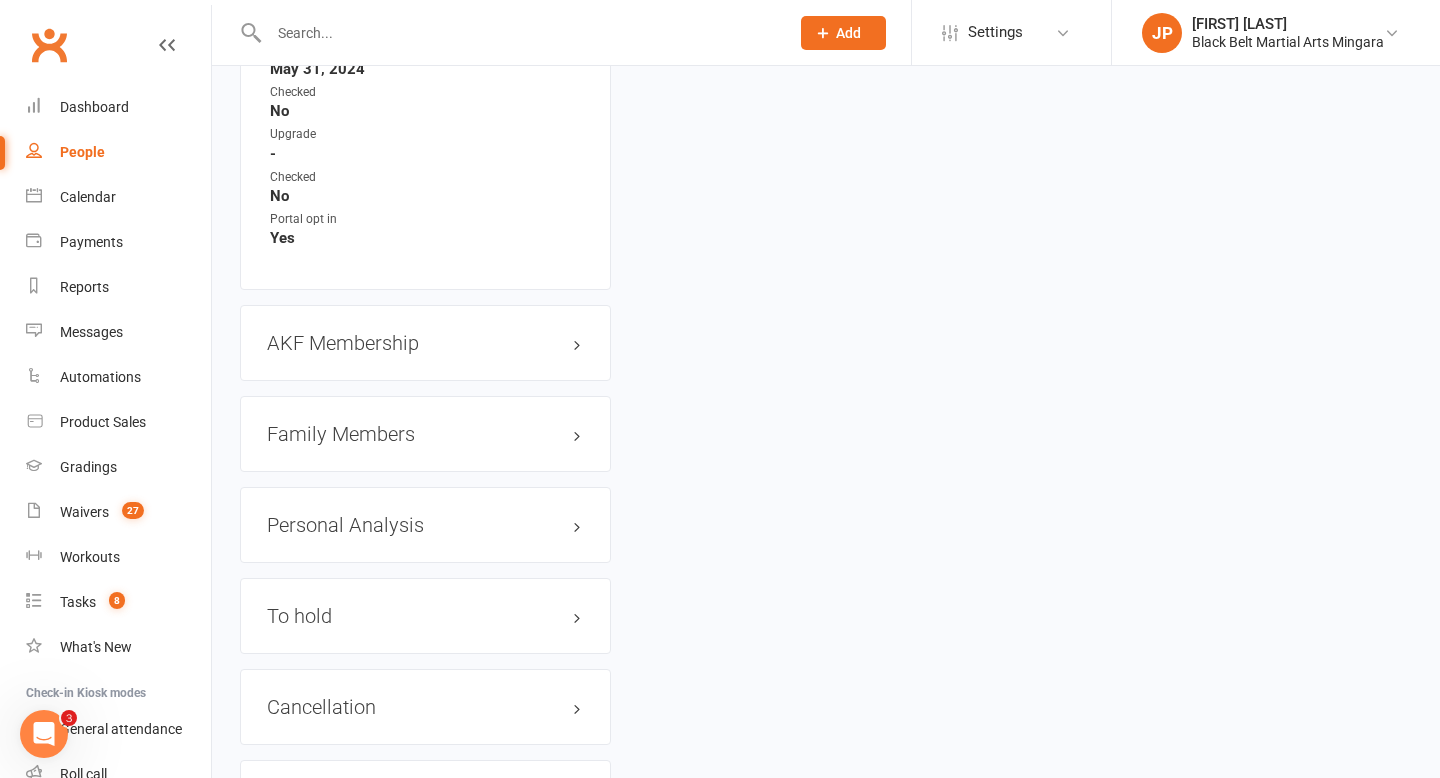 scroll, scrollTop: 2067, scrollLeft: 0, axis: vertical 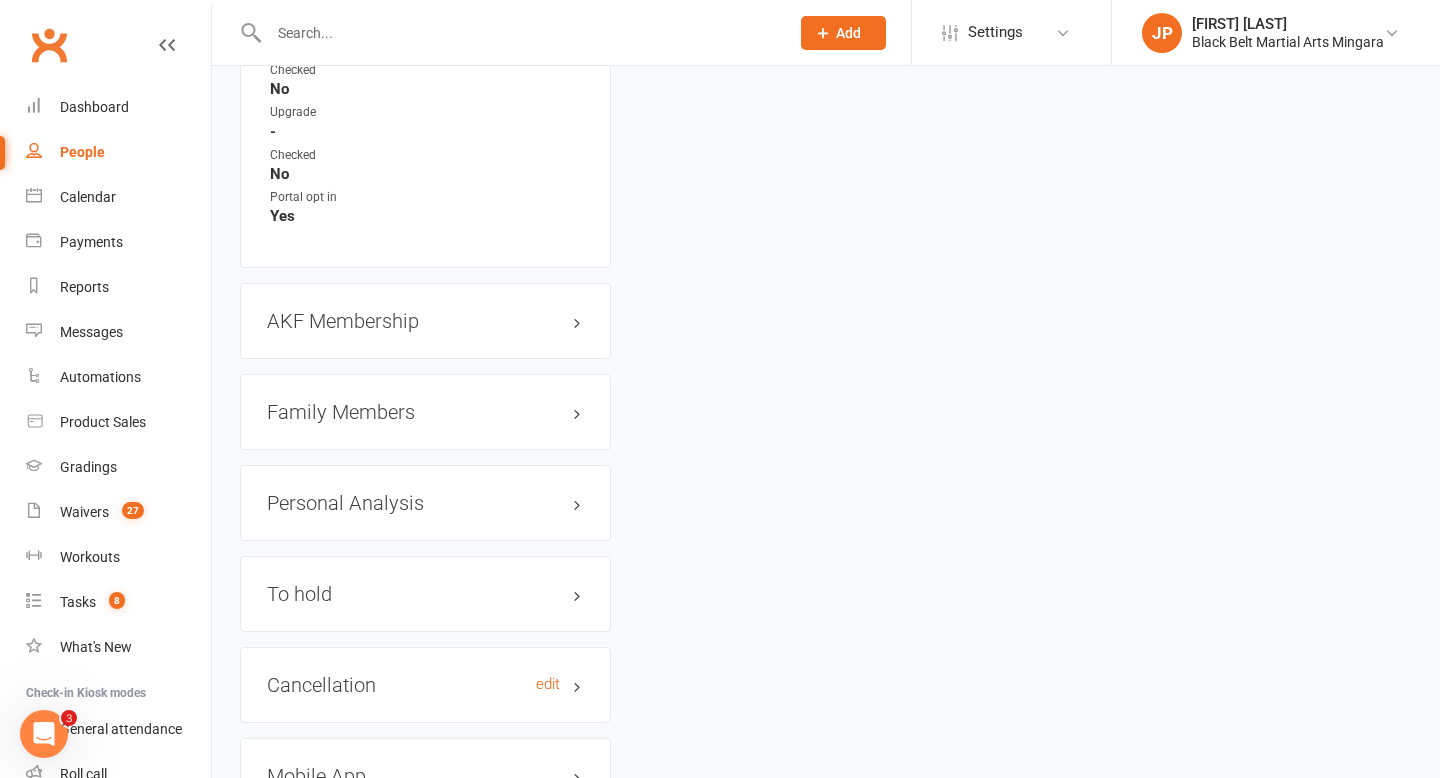 click on "Cancellation  edit" at bounding box center (425, 685) 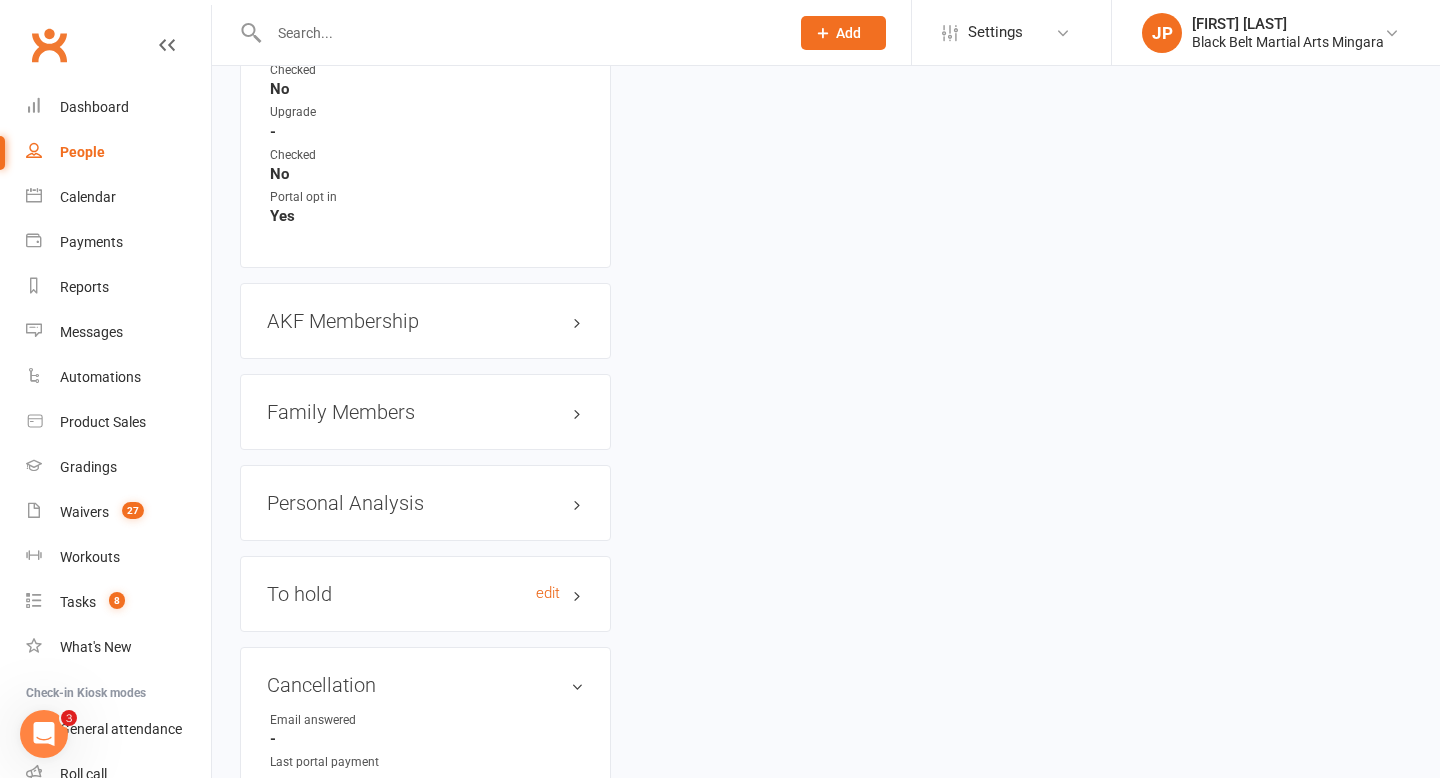 click on "To hold edit" at bounding box center (425, 594) 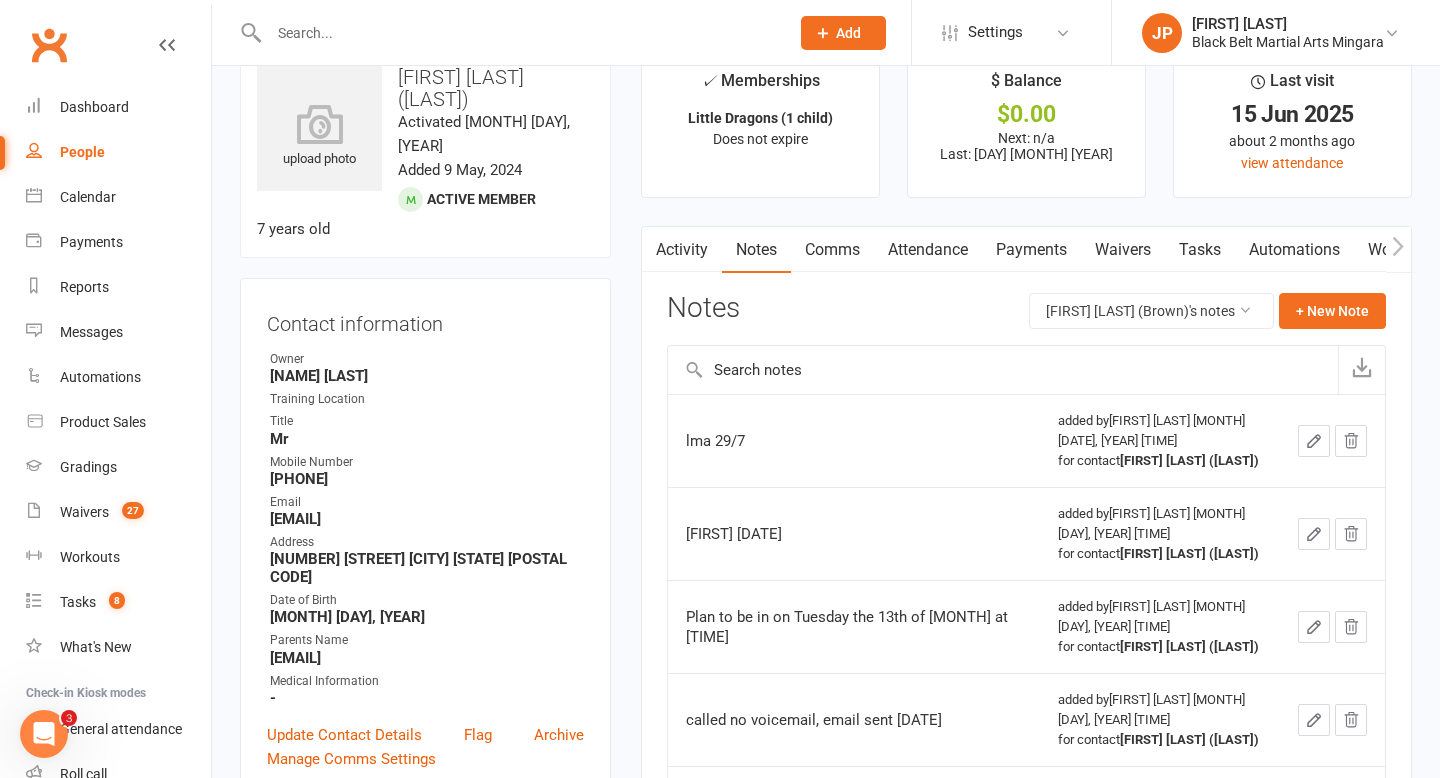 scroll, scrollTop: 0, scrollLeft: 0, axis: both 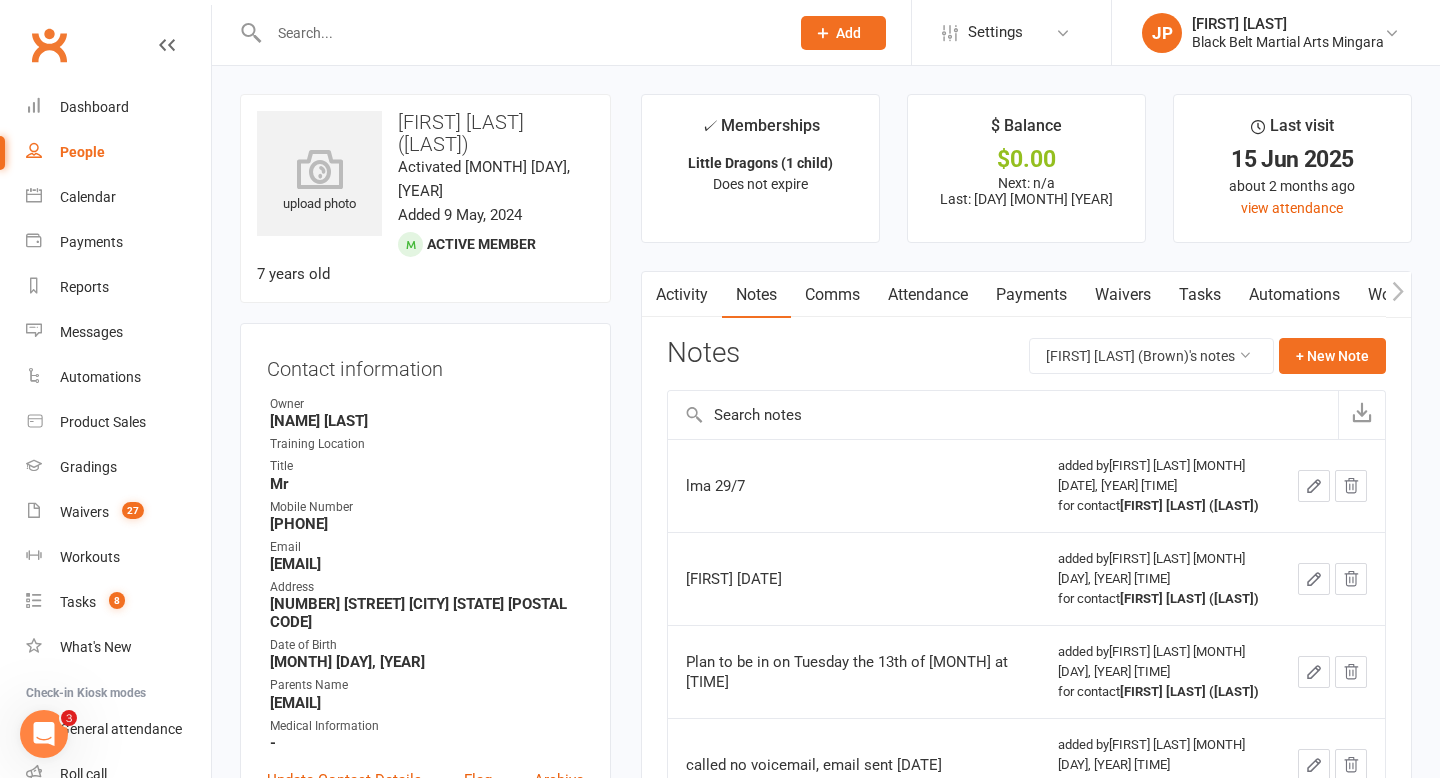 click at bounding box center (519, 33) 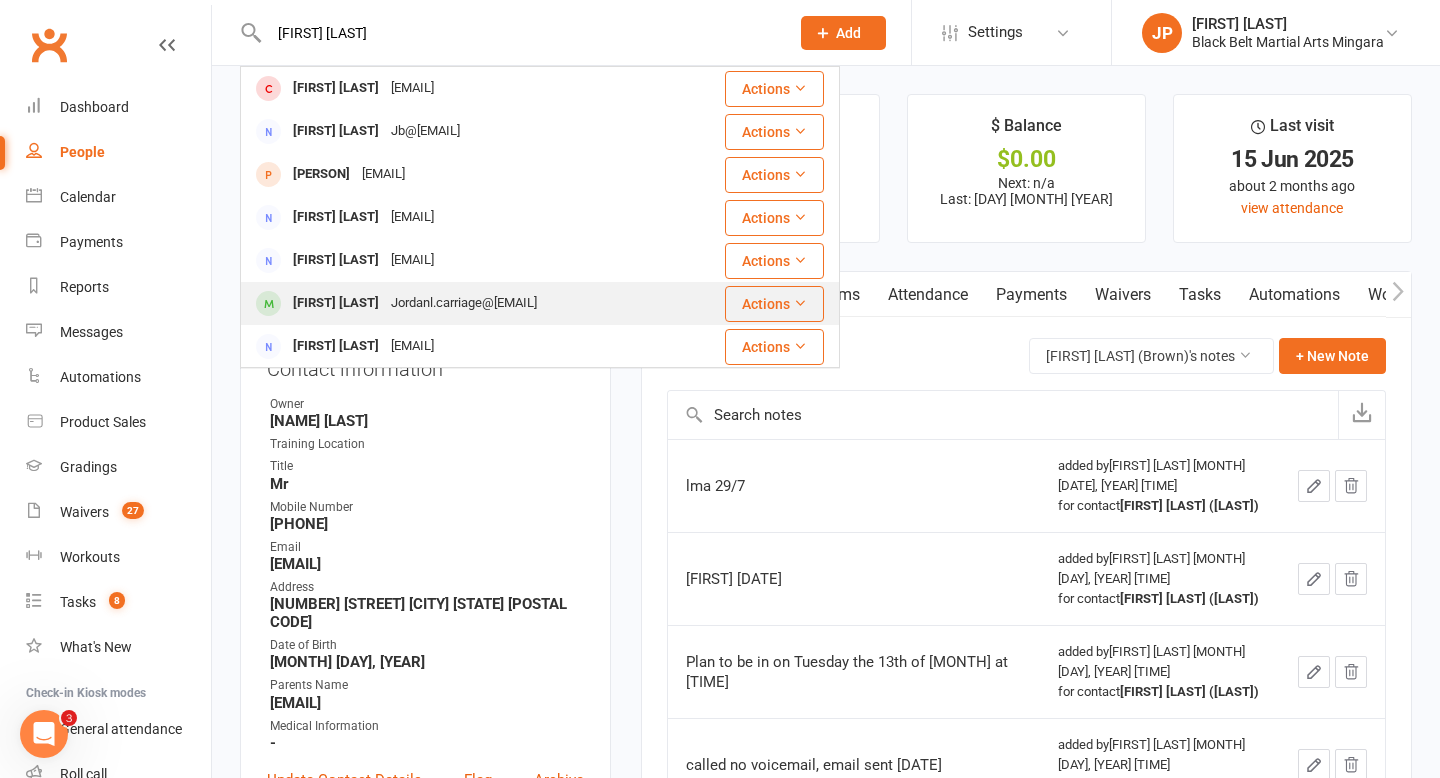 type on "[FIRST] [LAST]" 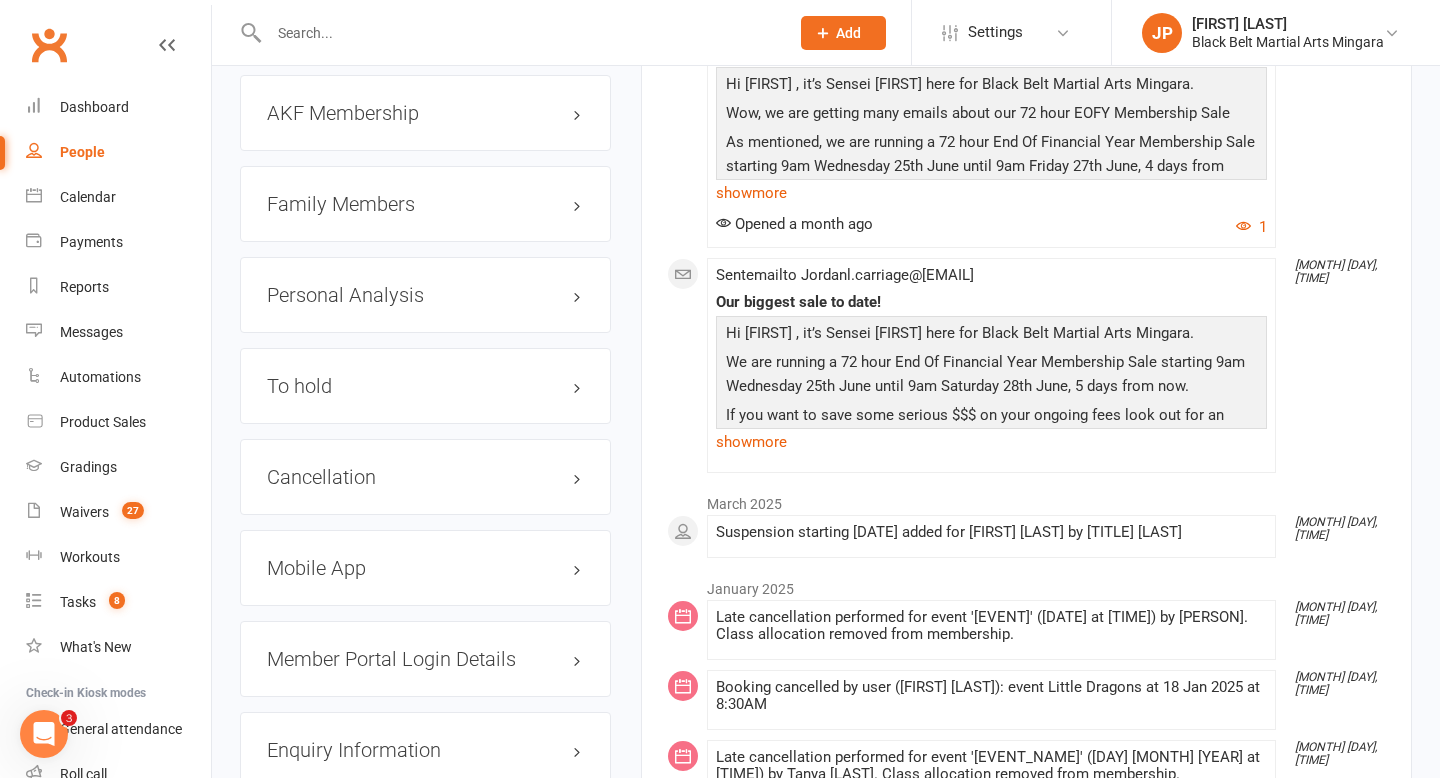 scroll, scrollTop: 2286, scrollLeft: 0, axis: vertical 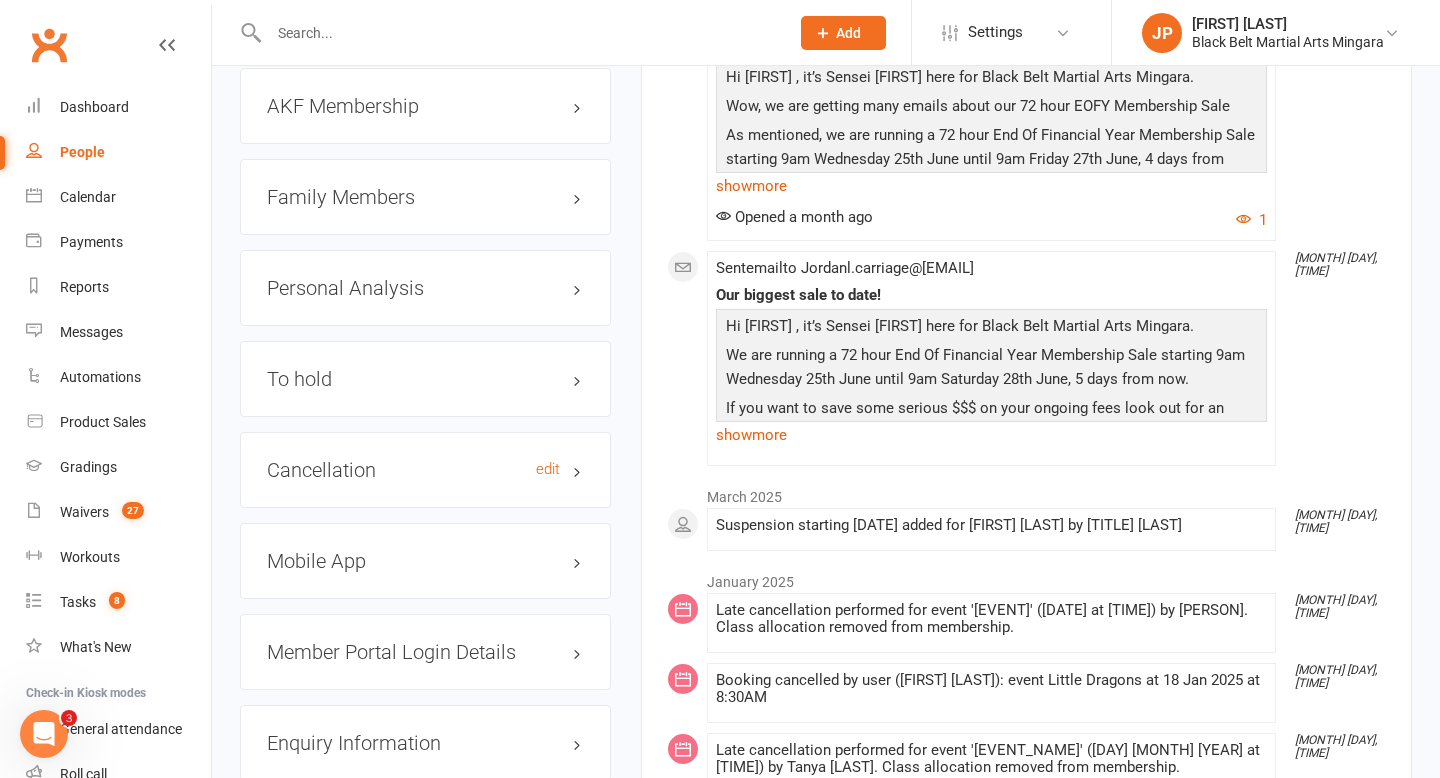 click on "Cancellation  edit" at bounding box center (425, 470) 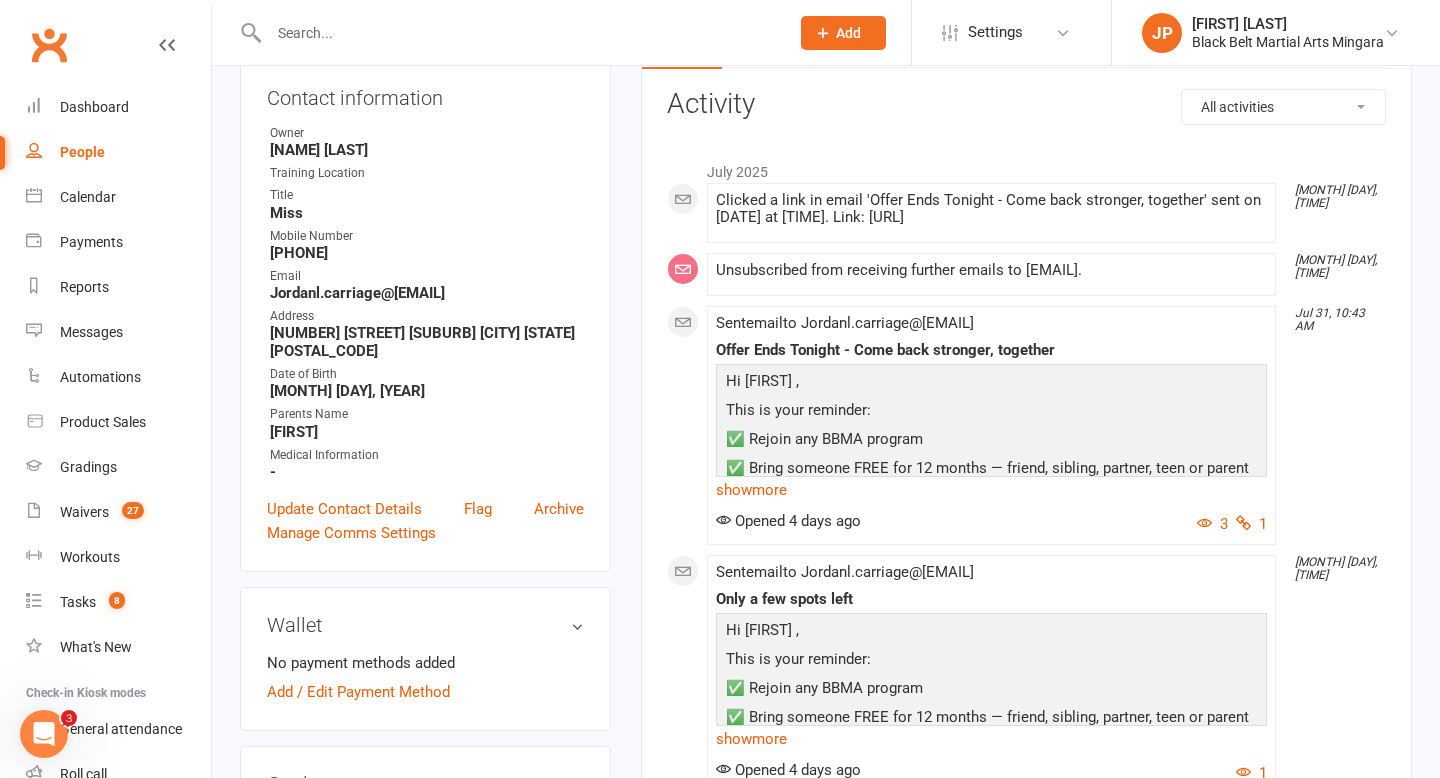 scroll, scrollTop: 0, scrollLeft: 0, axis: both 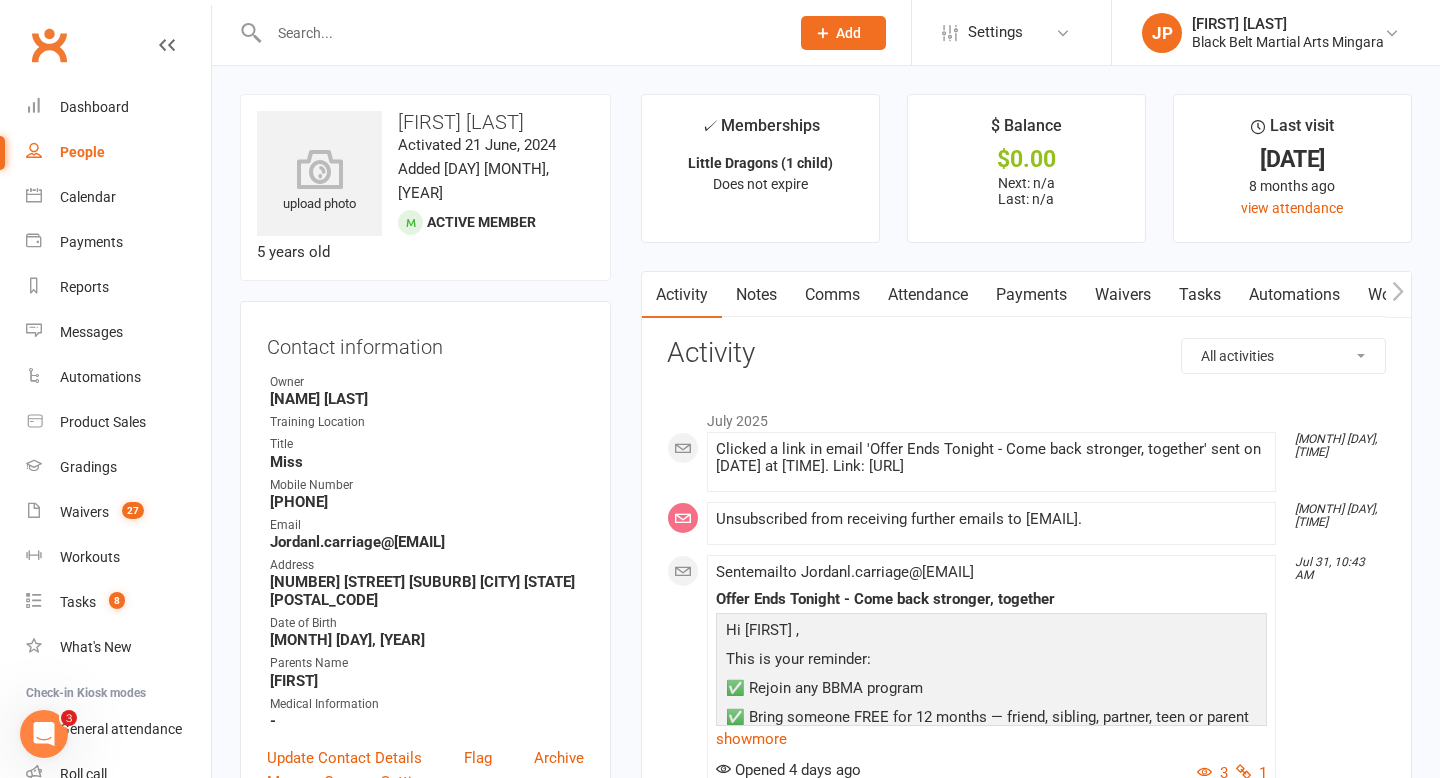 click at bounding box center (519, 33) 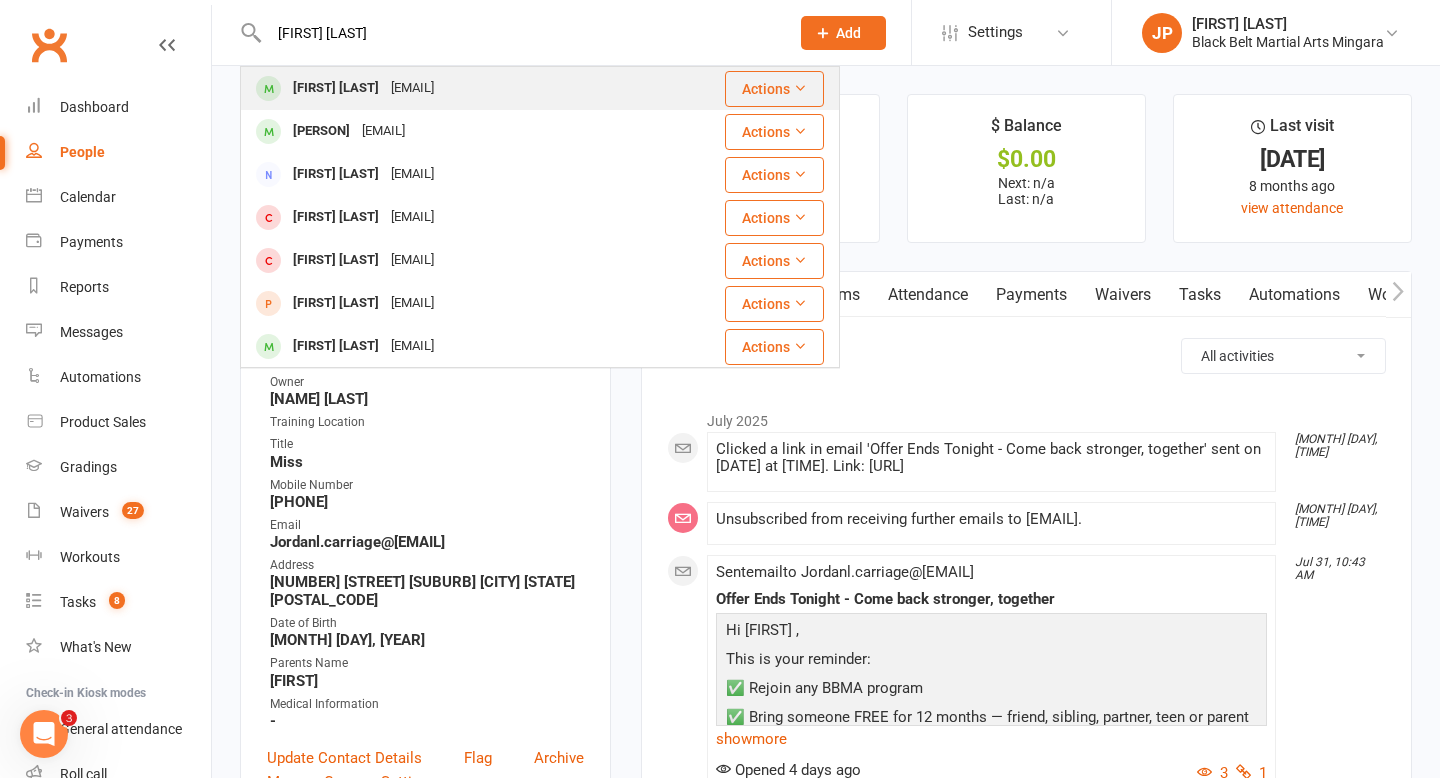 type on "[FIRST] [LAST]" 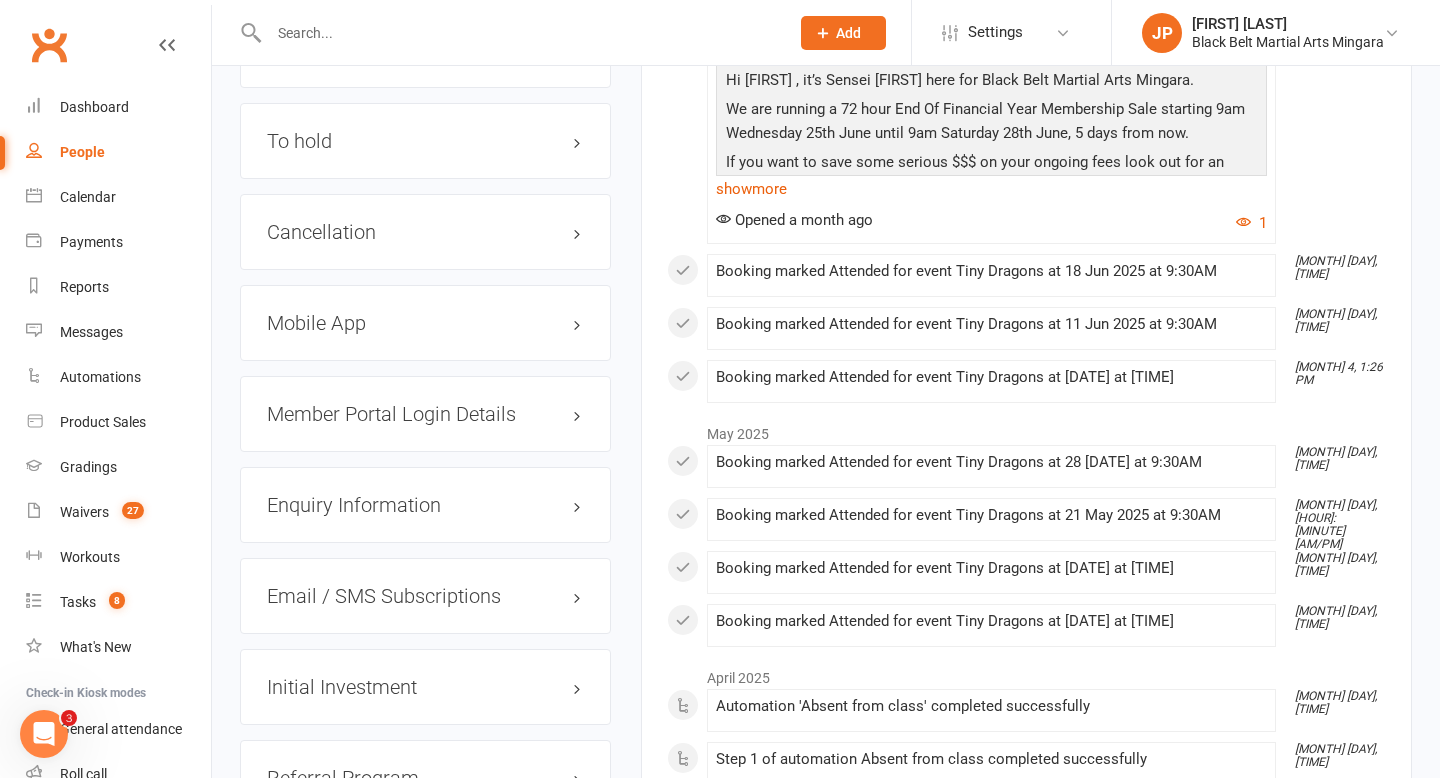 scroll, scrollTop: 2495, scrollLeft: 0, axis: vertical 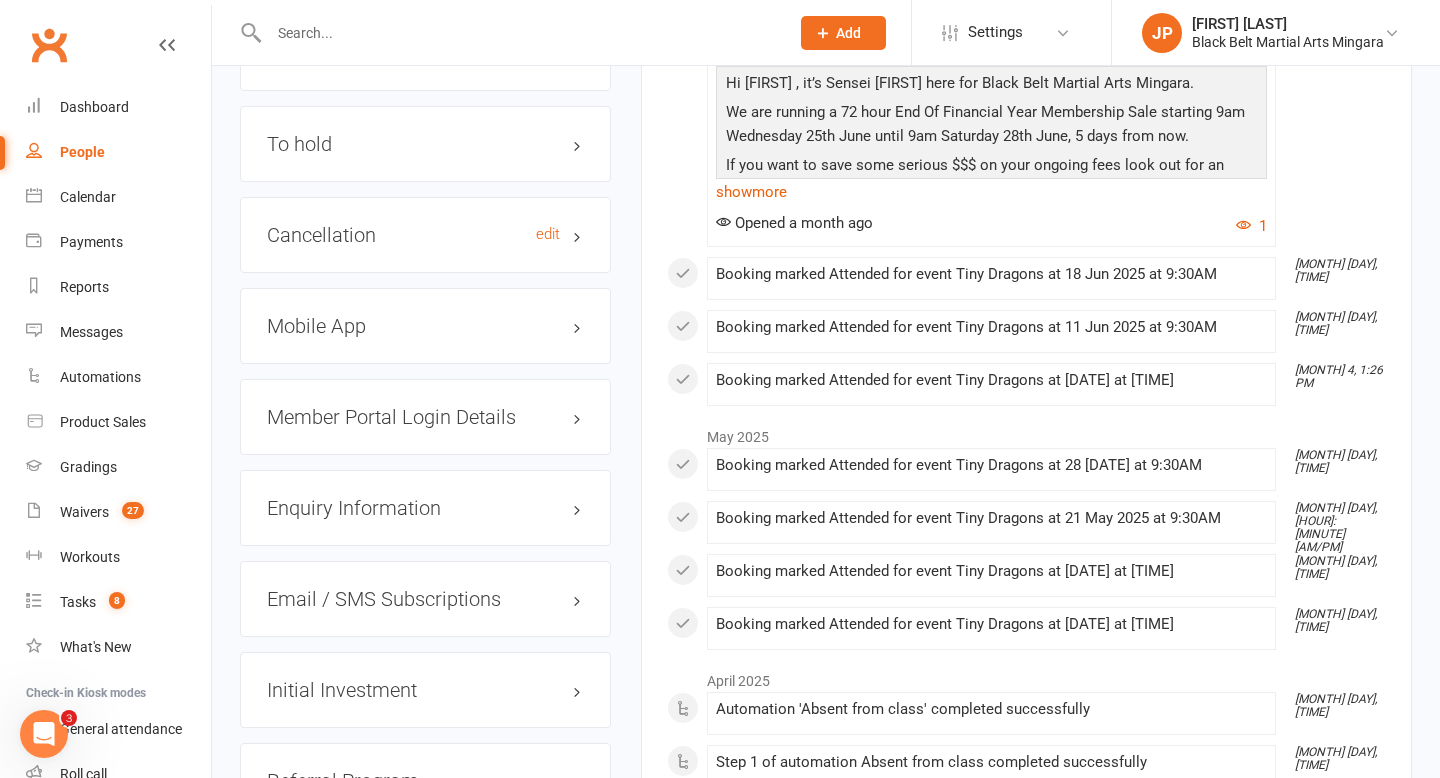 click on "Cancellation  edit" at bounding box center [425, 235] 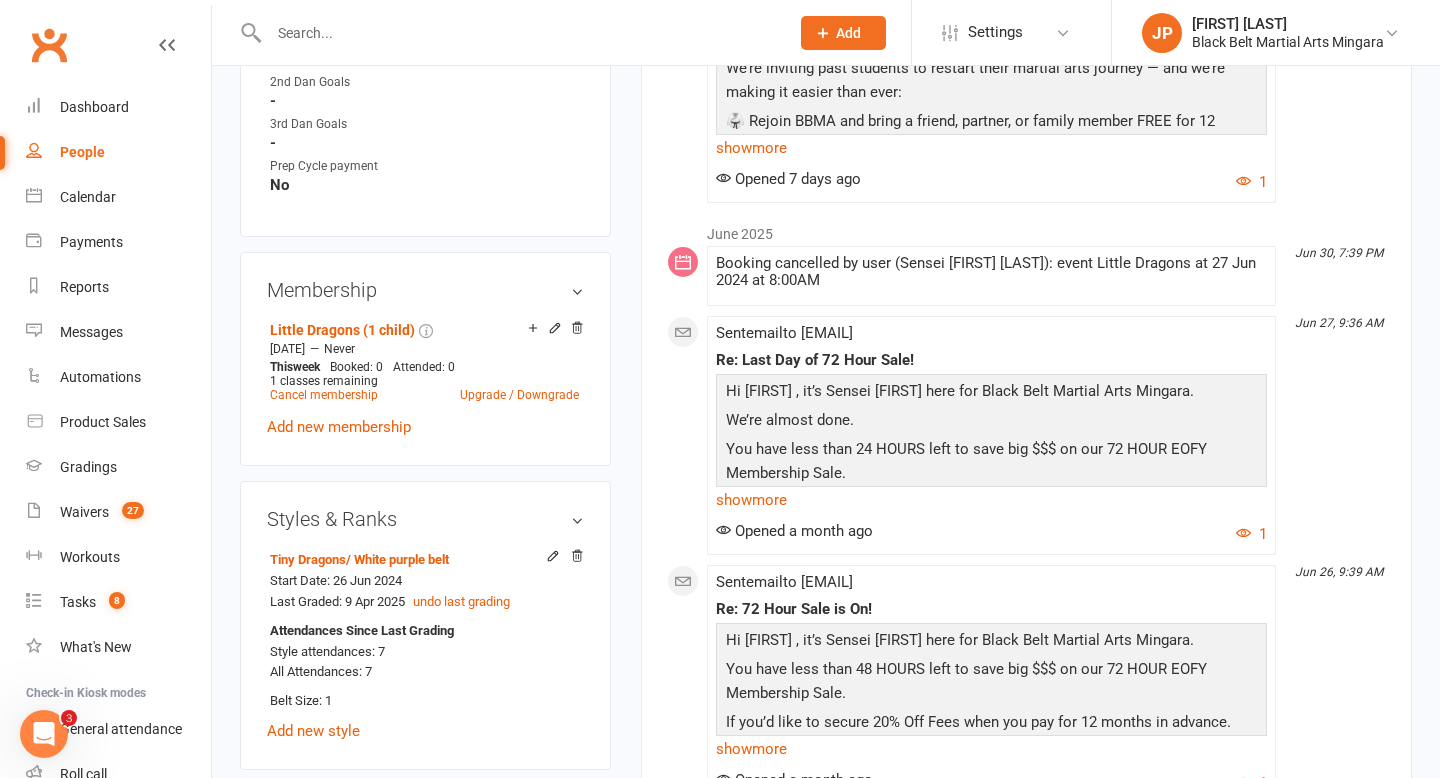 scroll, scrollTop: 0, scrollLeft: 0, axis: both 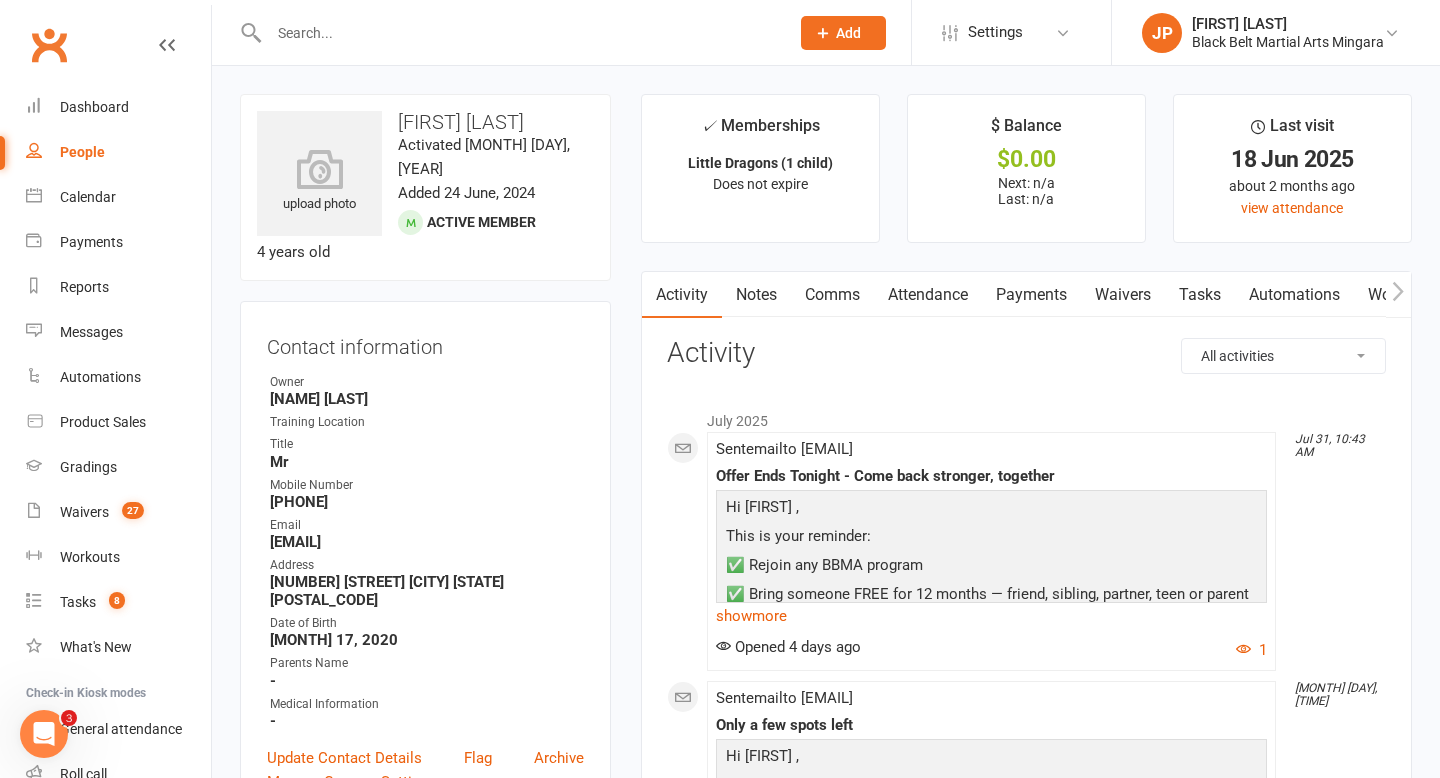 click at bounding box center [519, 33] 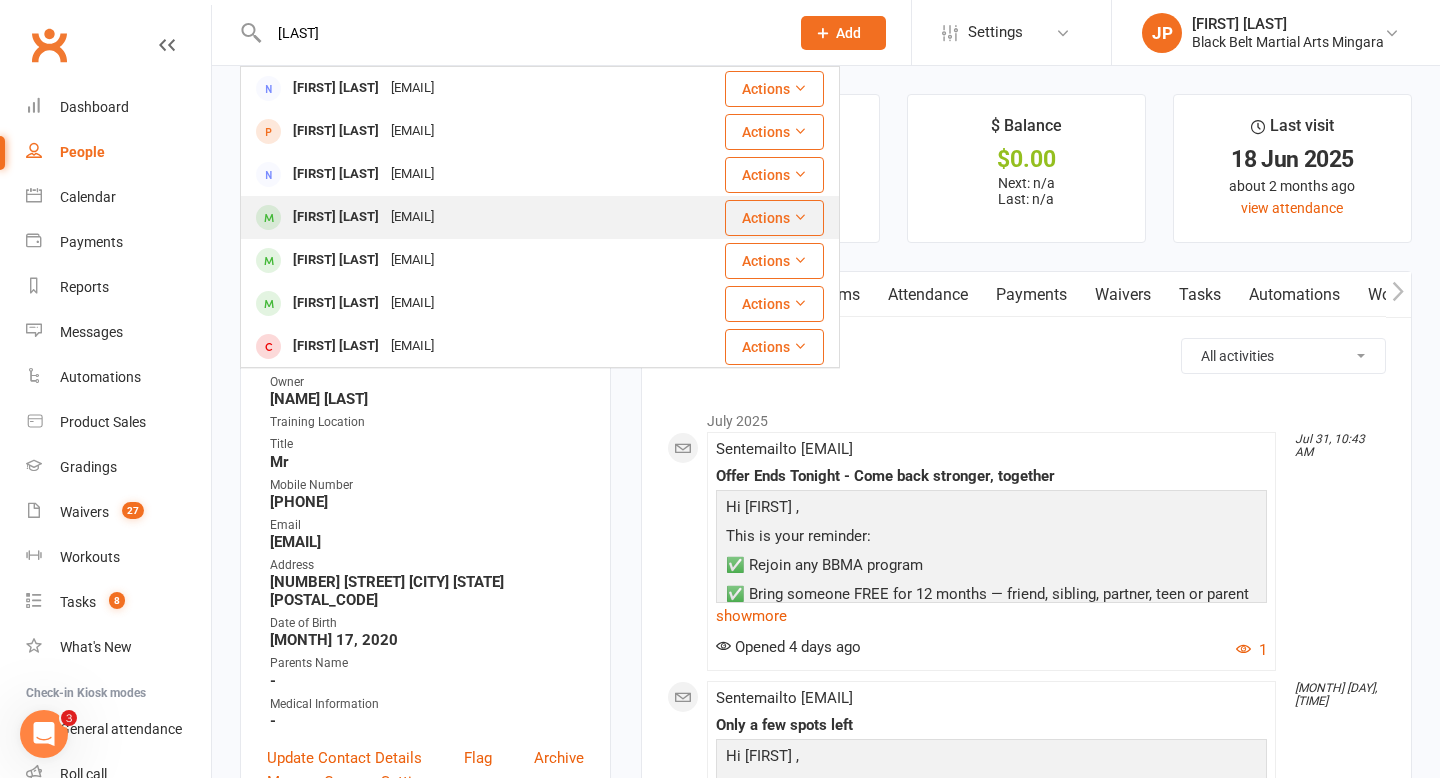 type on "[LAST]" 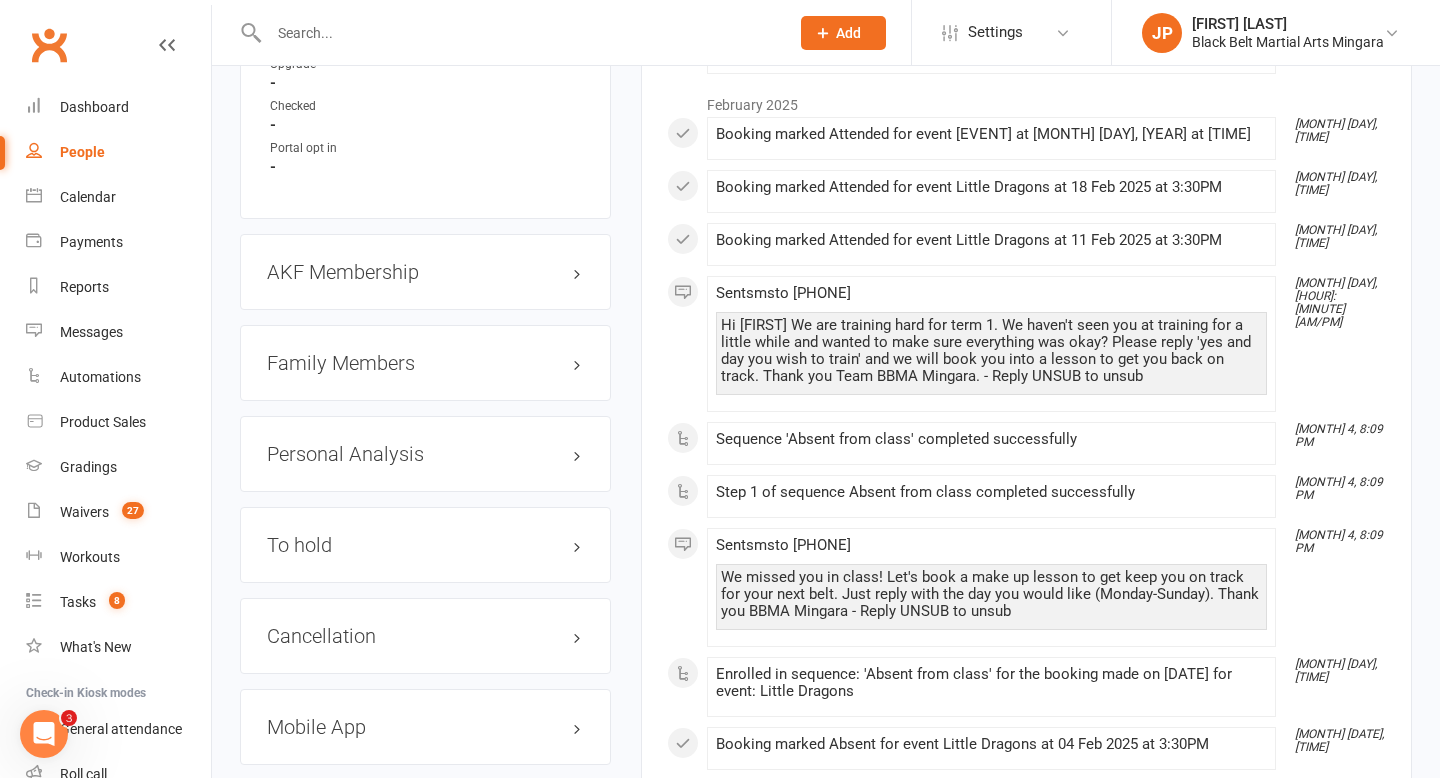 scroll, scrollTop: 2165, scrollLeft: 0, axis: vertical 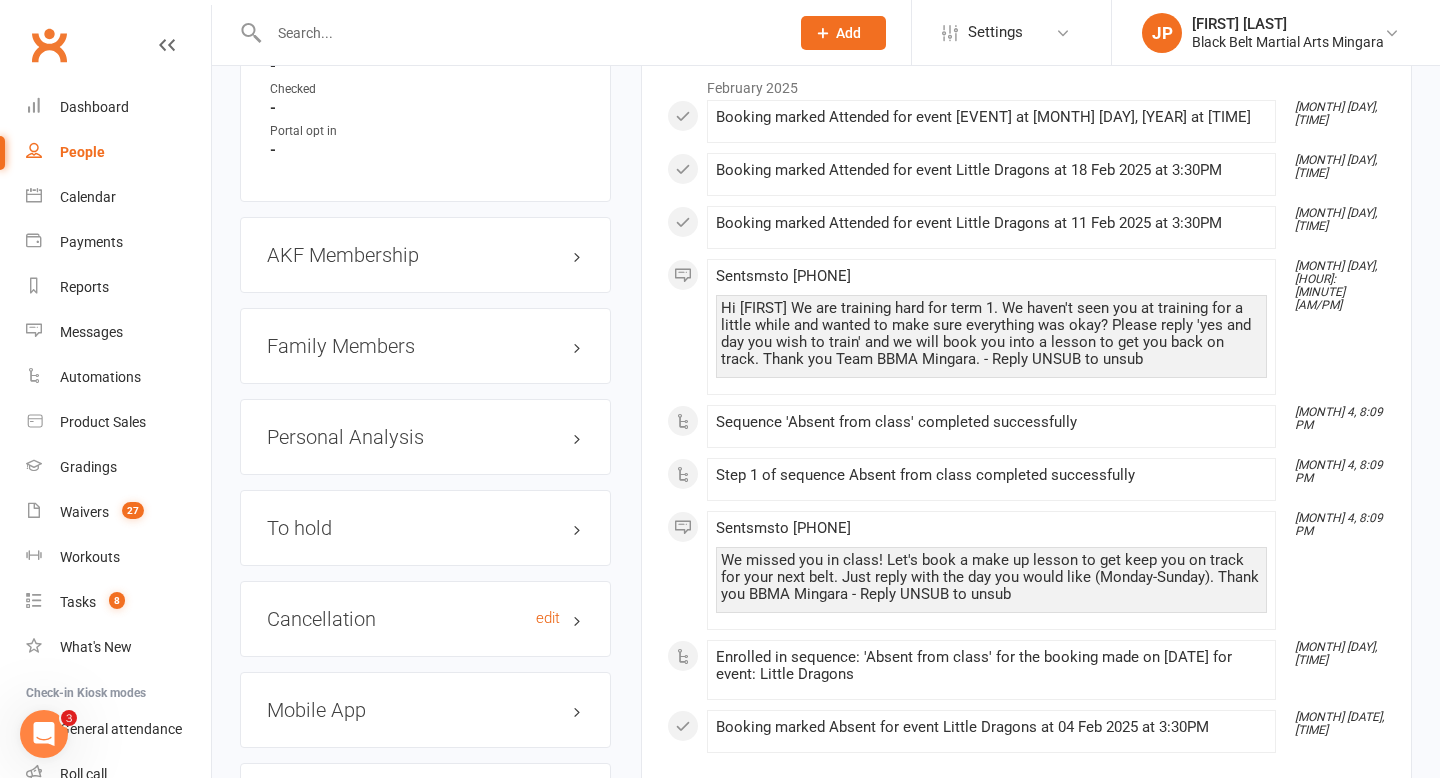 click on "Cancellation  edit" at bounding box center [425, 619] 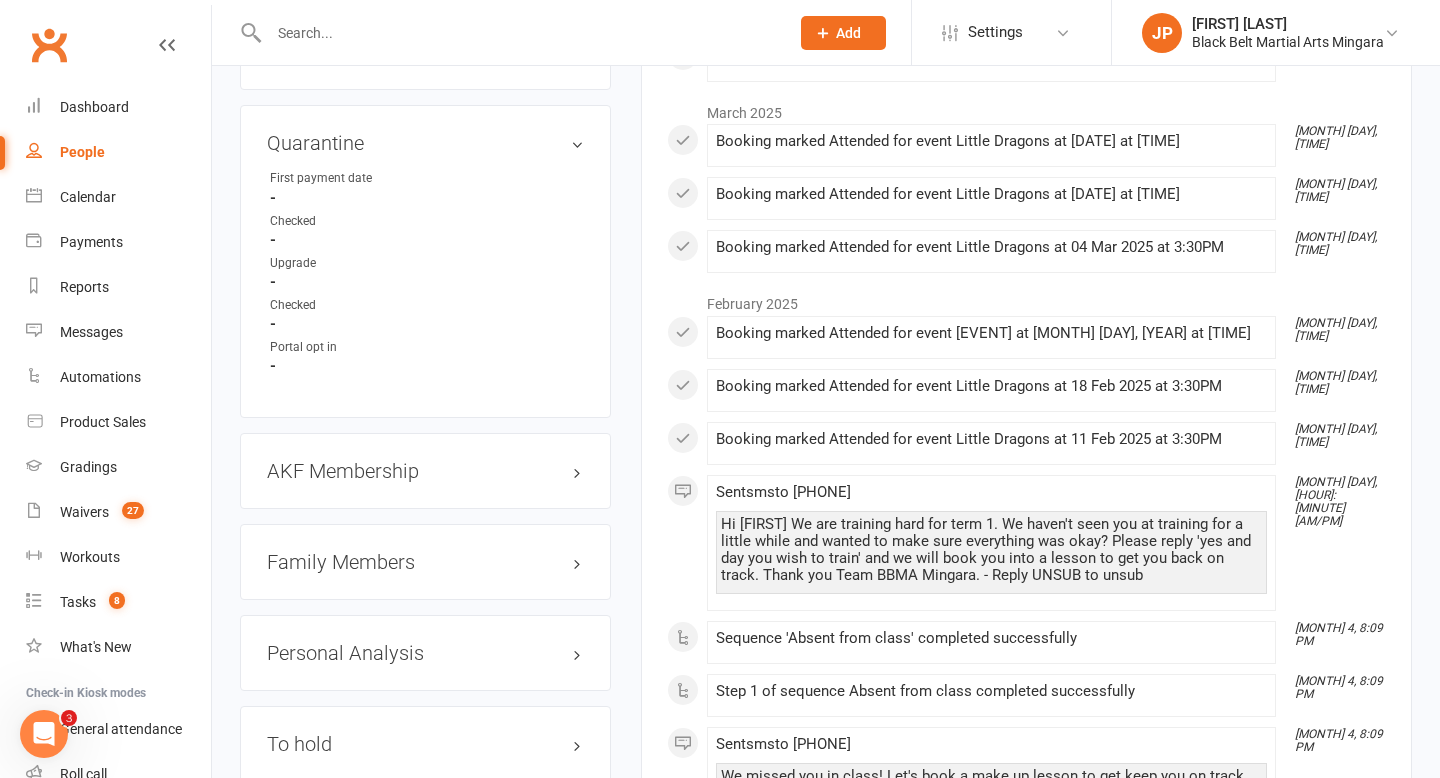scroll, scrollTop: 1948, scrollLeft: 0, axis: vertical 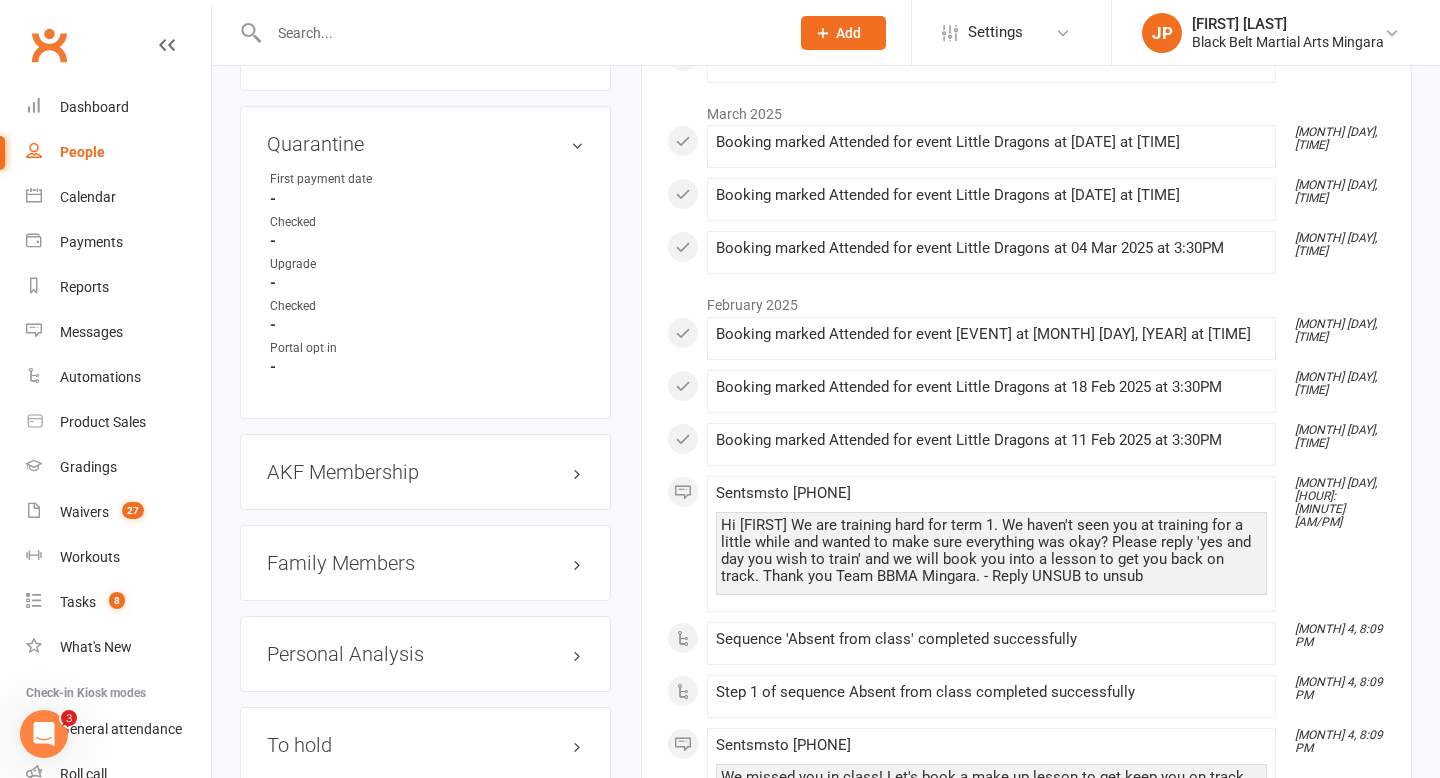click on "Family Members" at bounding box center [425, 563] 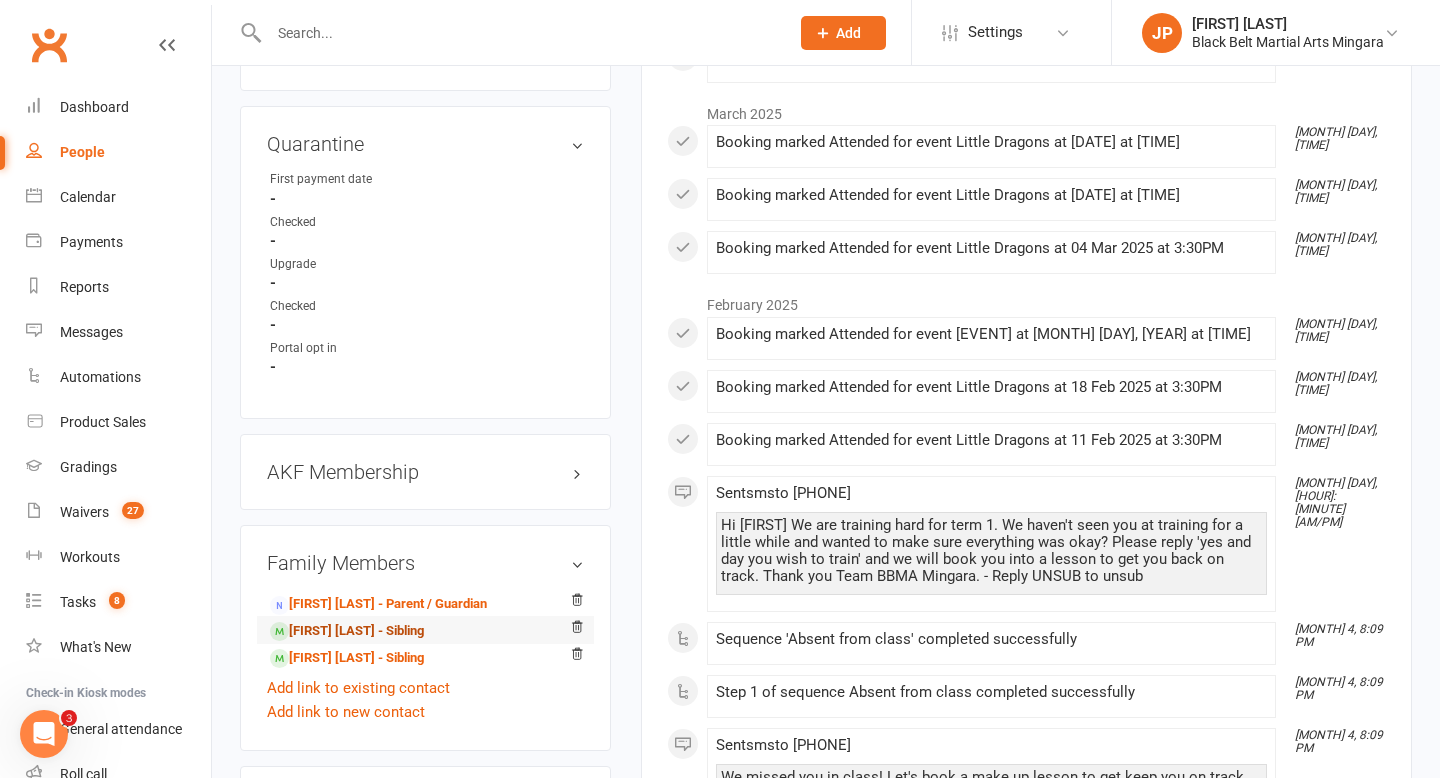 click on "[FIRST] [LAST] - Sibling" at bounding box center (347, 631) 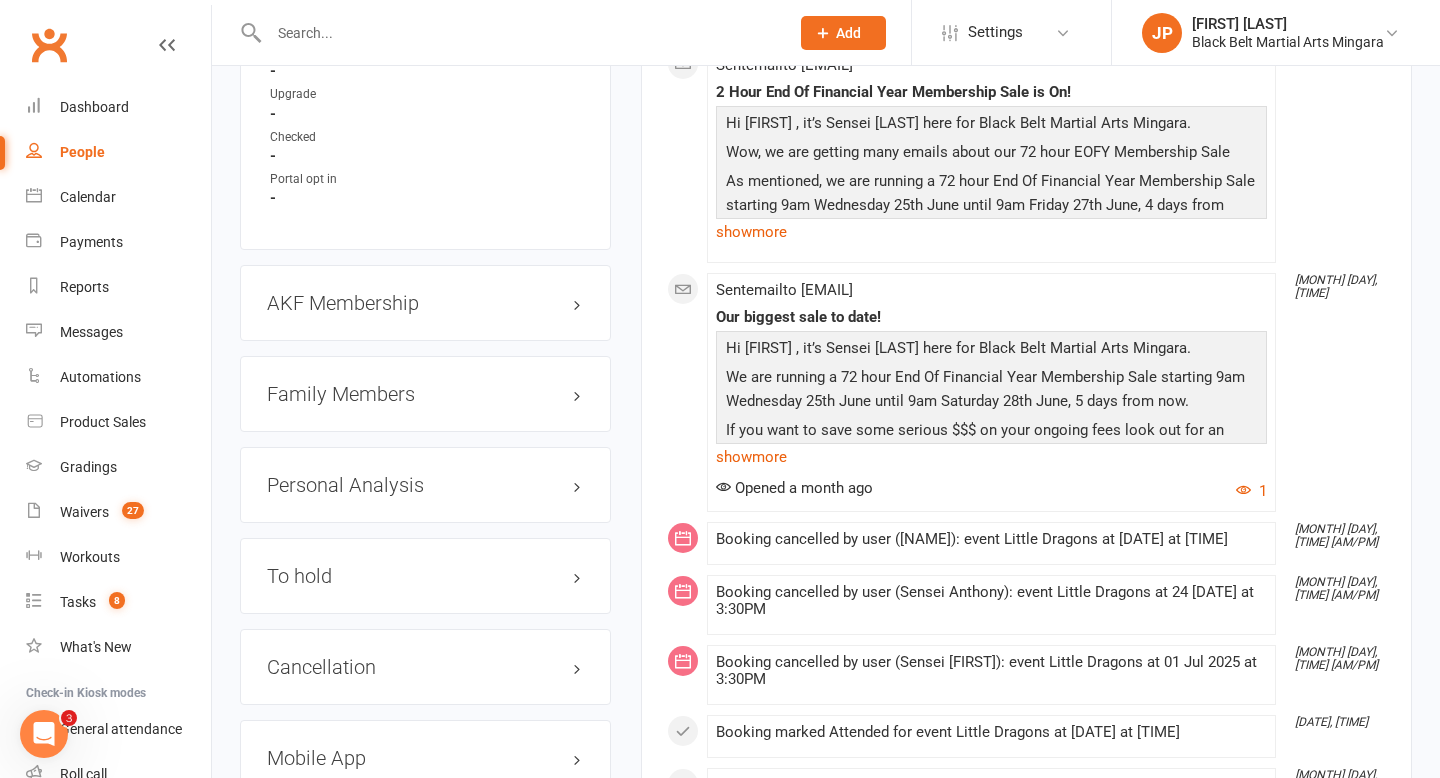 scroll, scrollTop: 2088, scrollLeft: 0, axis: vertical 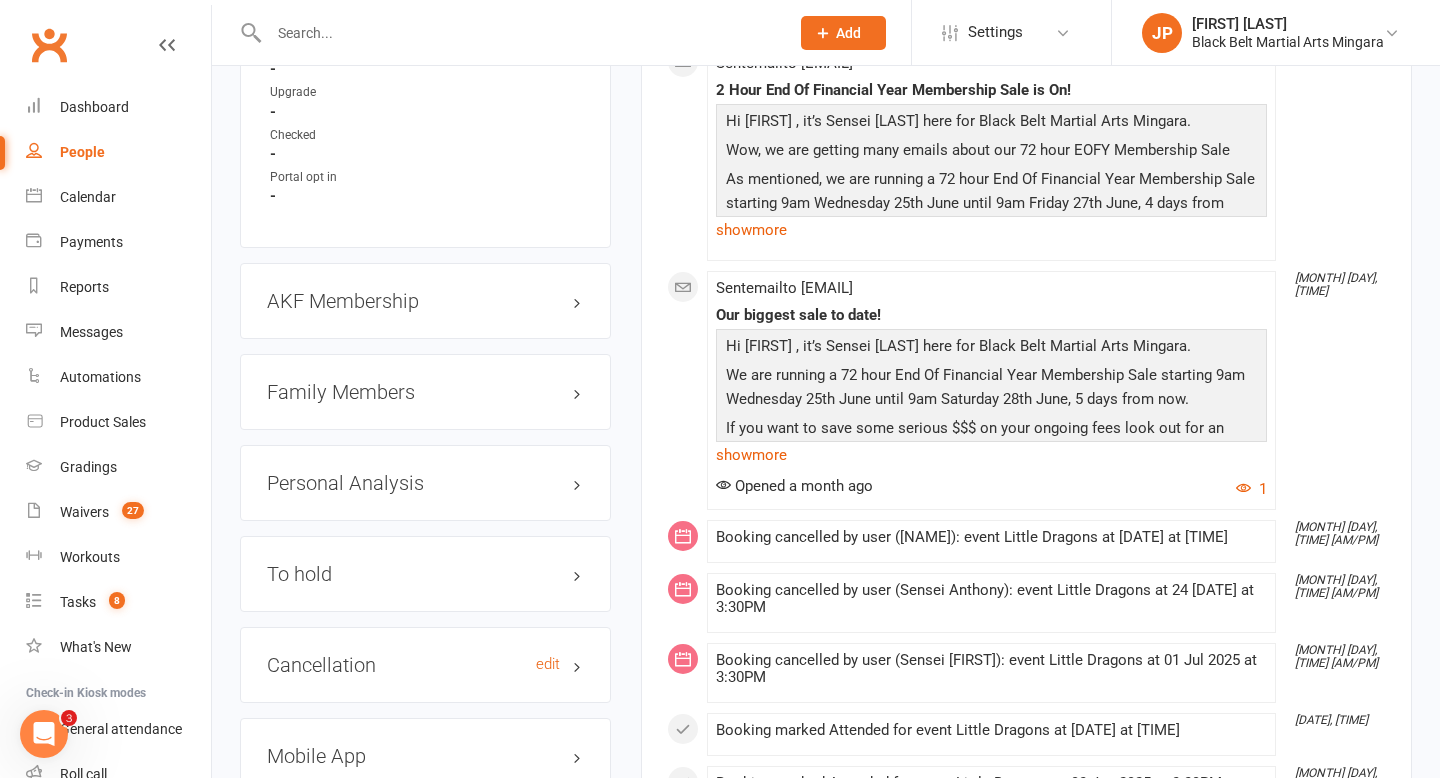 click on "Cancellation  edit" at bounding box center (425, 665) 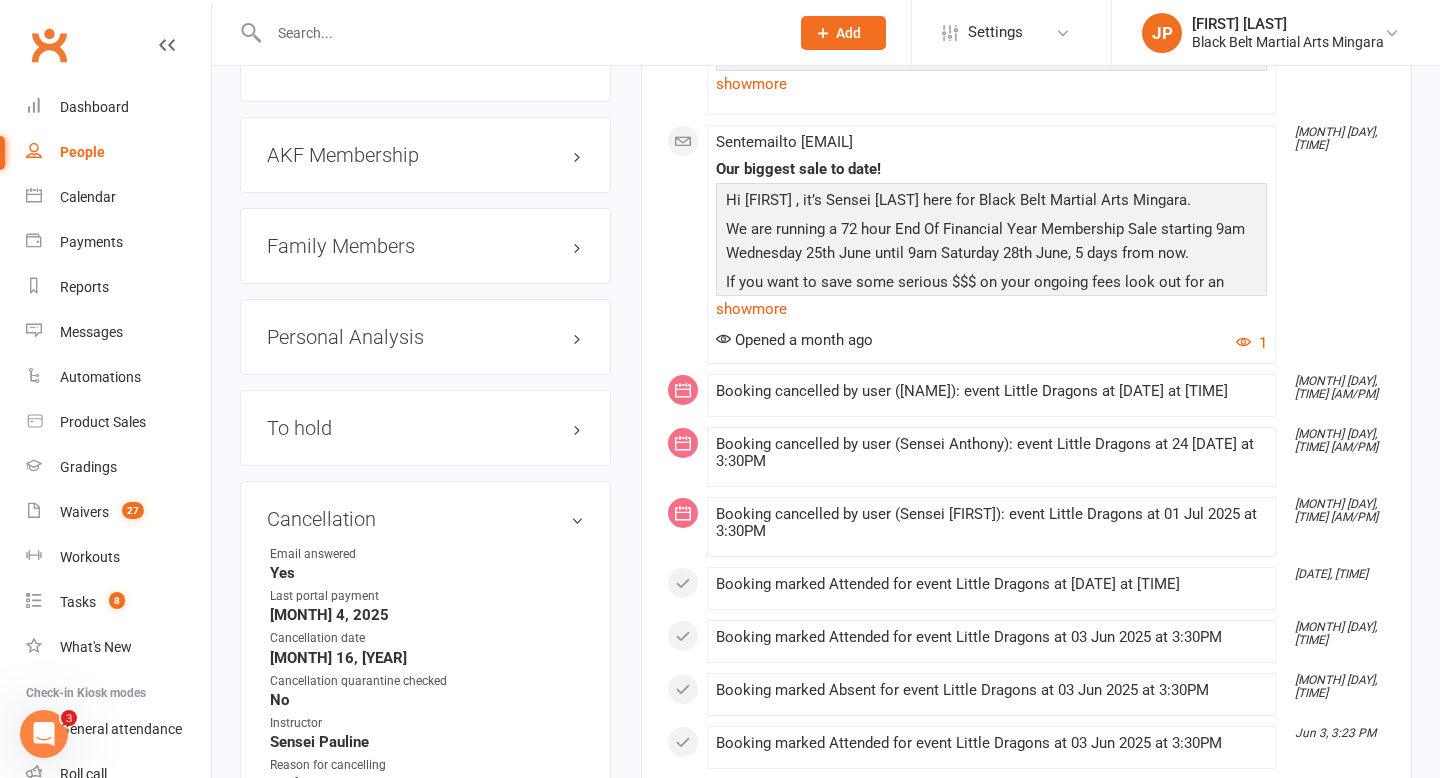 scroll, scrollTop: 2232, scrollLeft: 0, axis: vertical 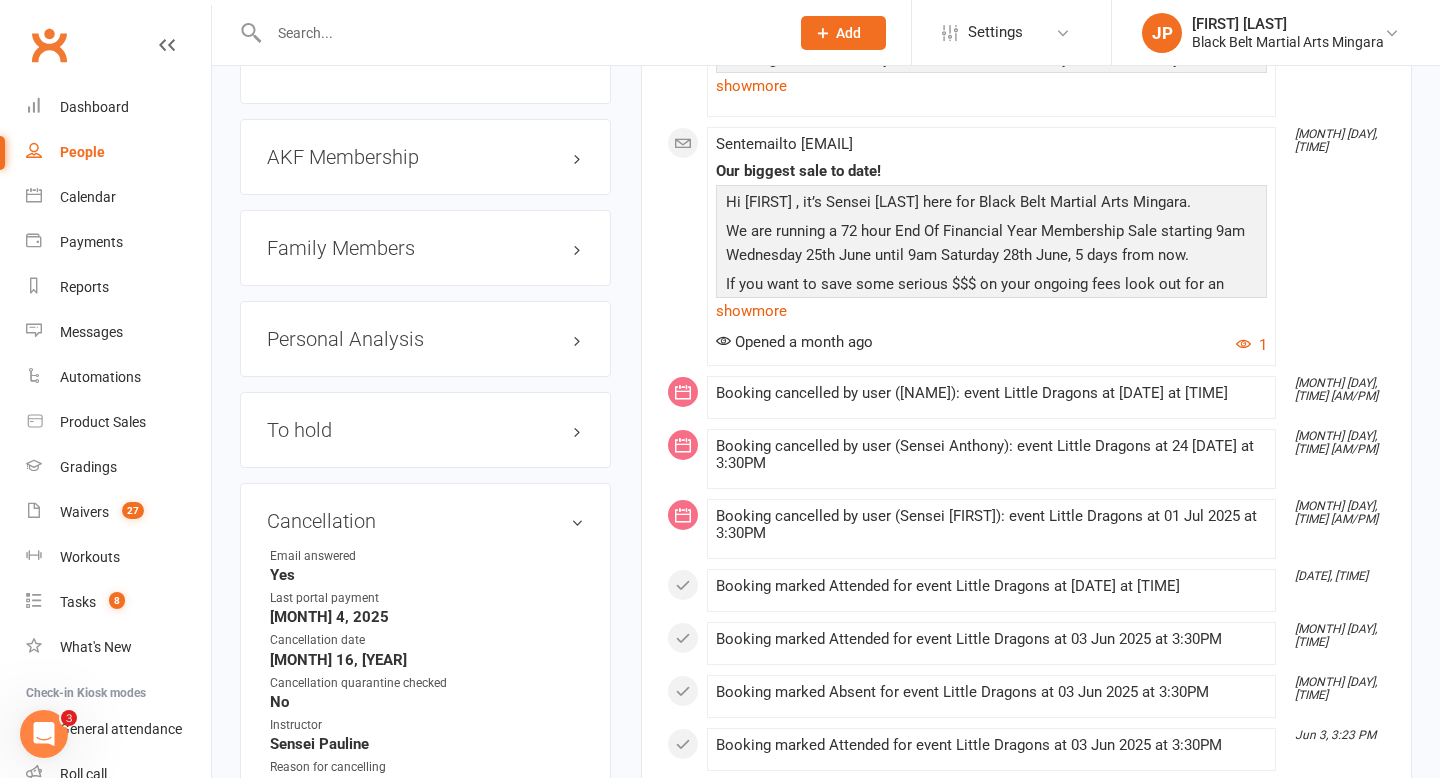 click on "Family Members" at bounding box center [425, 248] 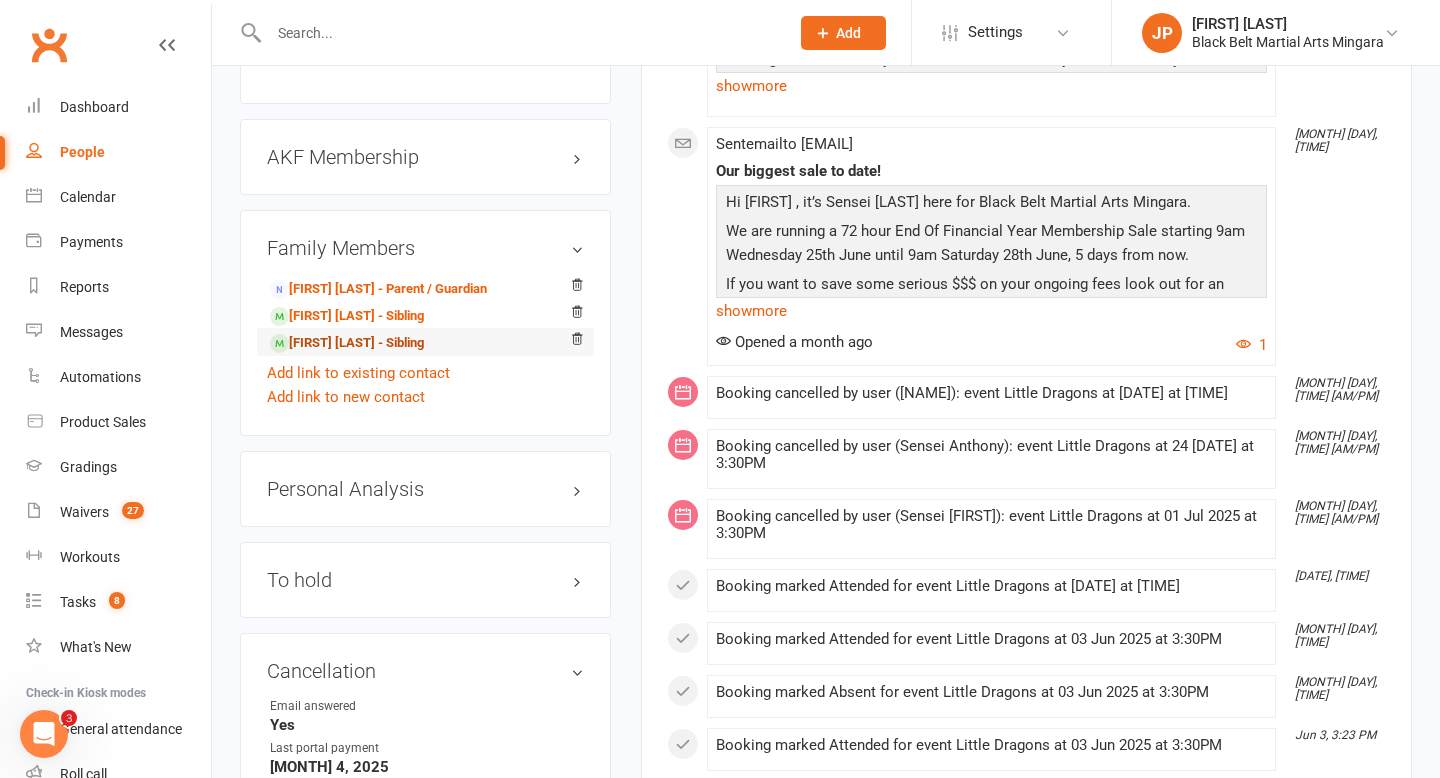 click on "[FIRST] [LAST] - Sibling" at bounding box center (347, 343) 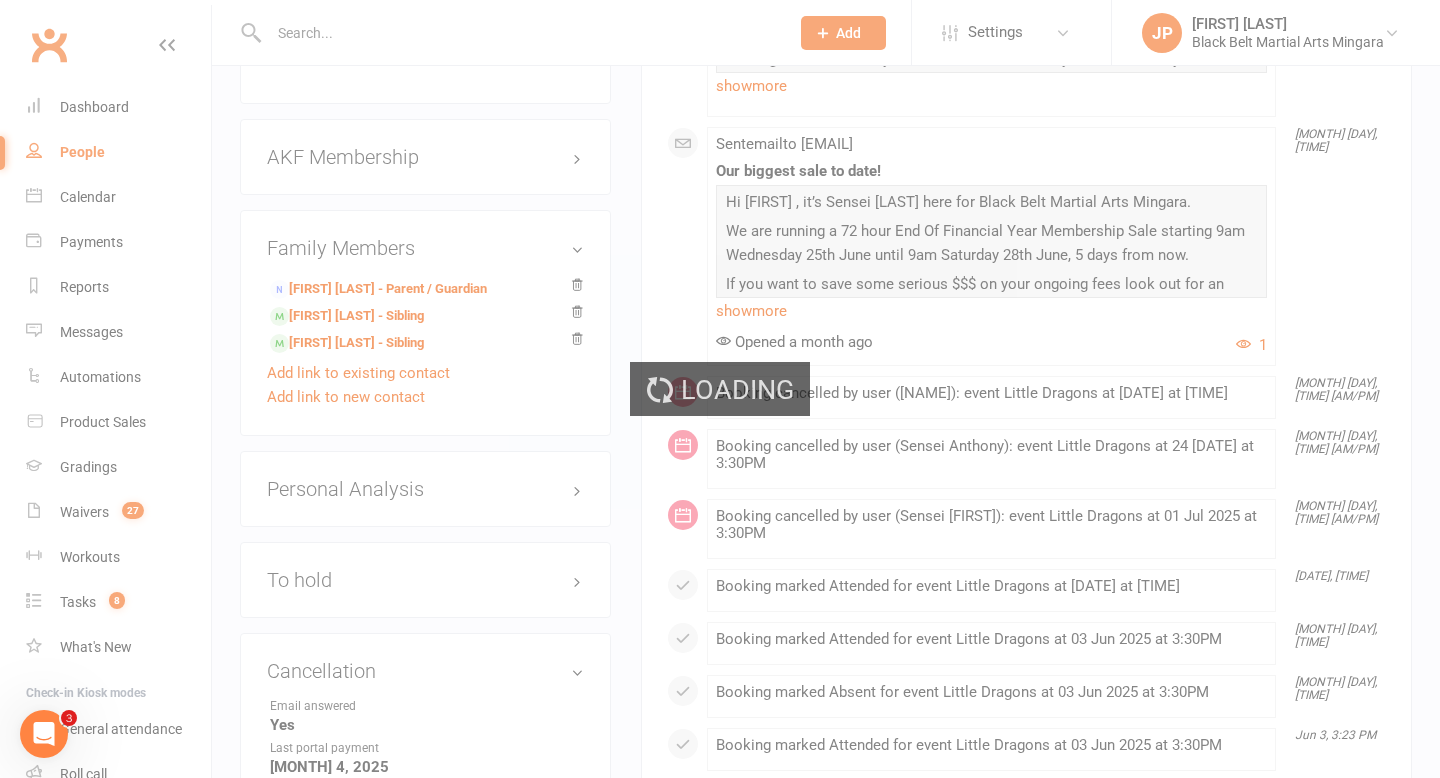 scroll, scrollTop: 0, scrollLeft: 0, axis: both 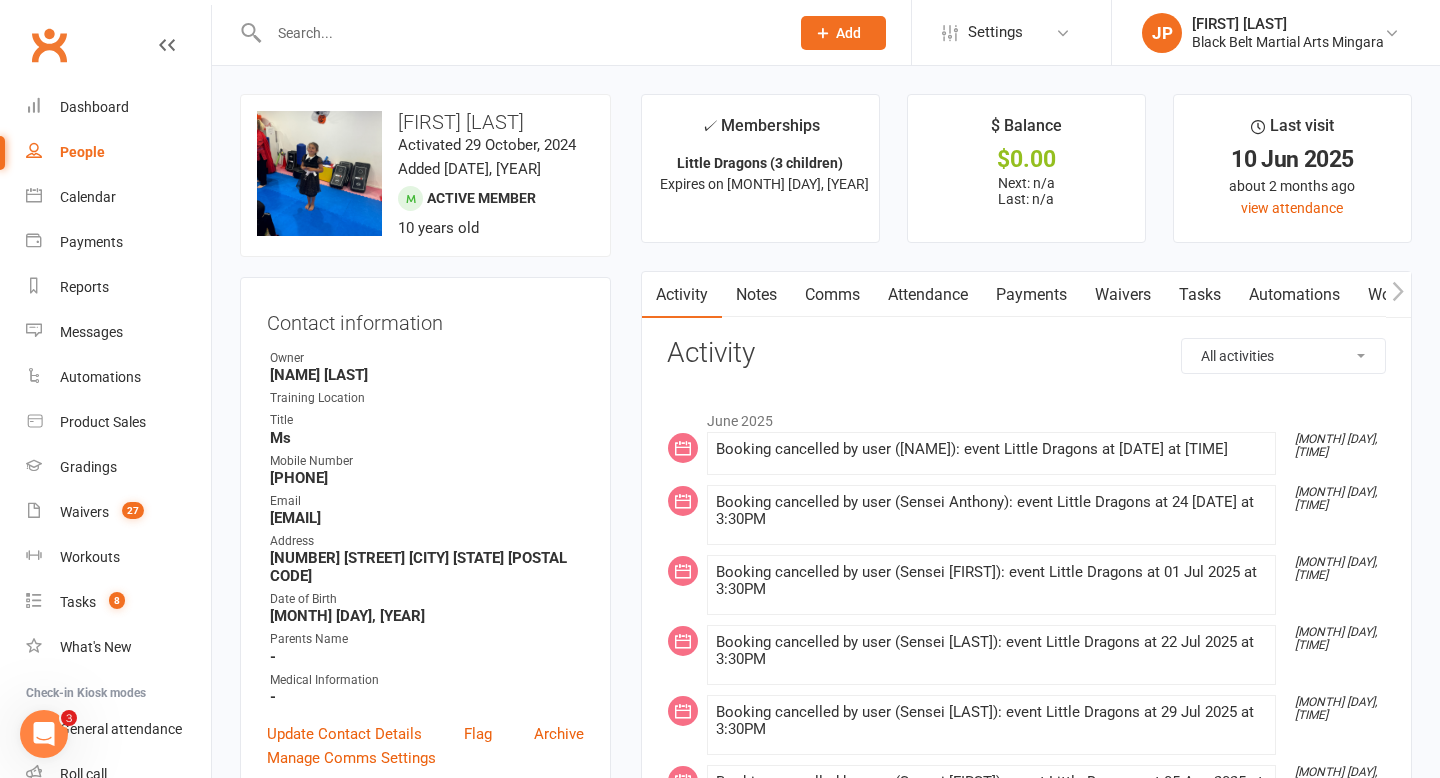 click at bounding box center [519, 33] 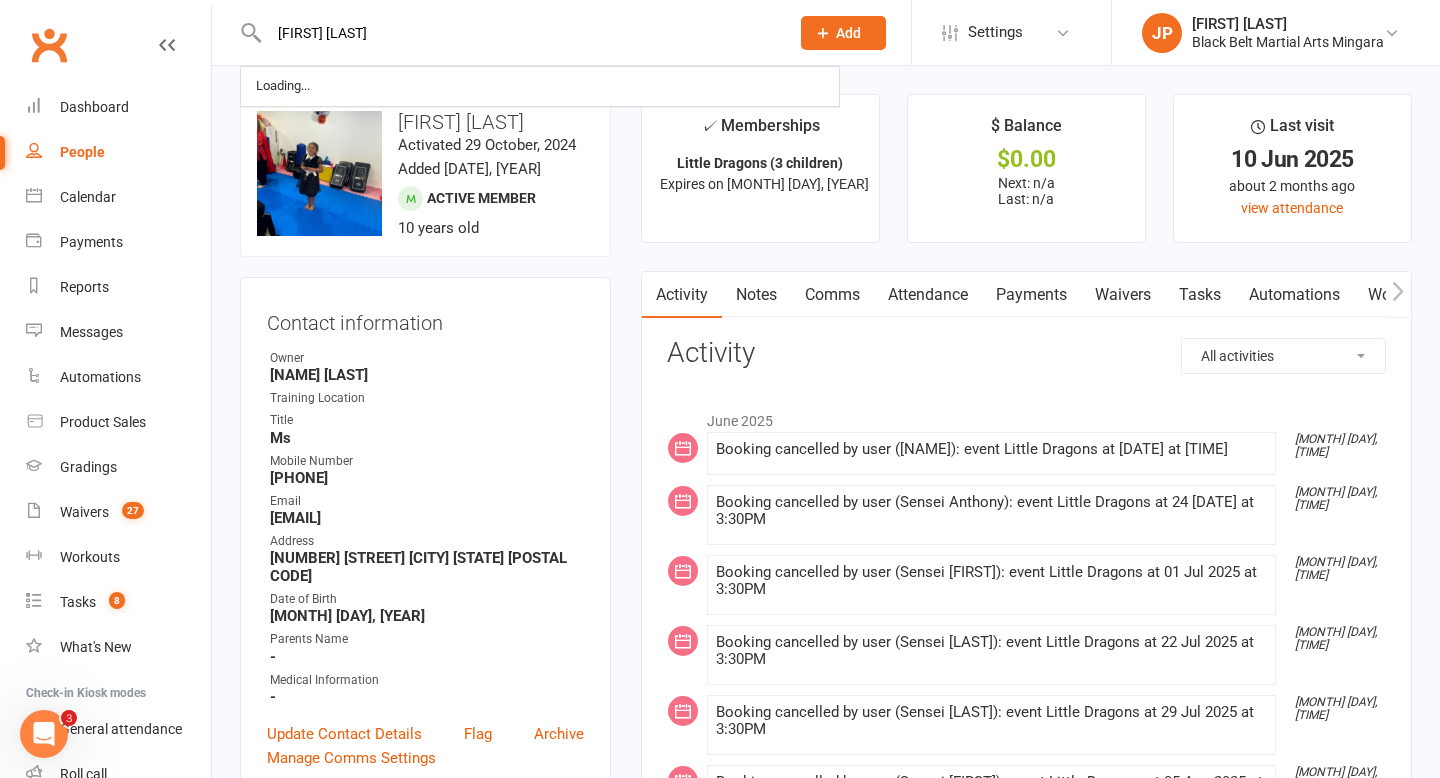 click on "[FIRST] [LAST]" at bounding box center (519, 33) 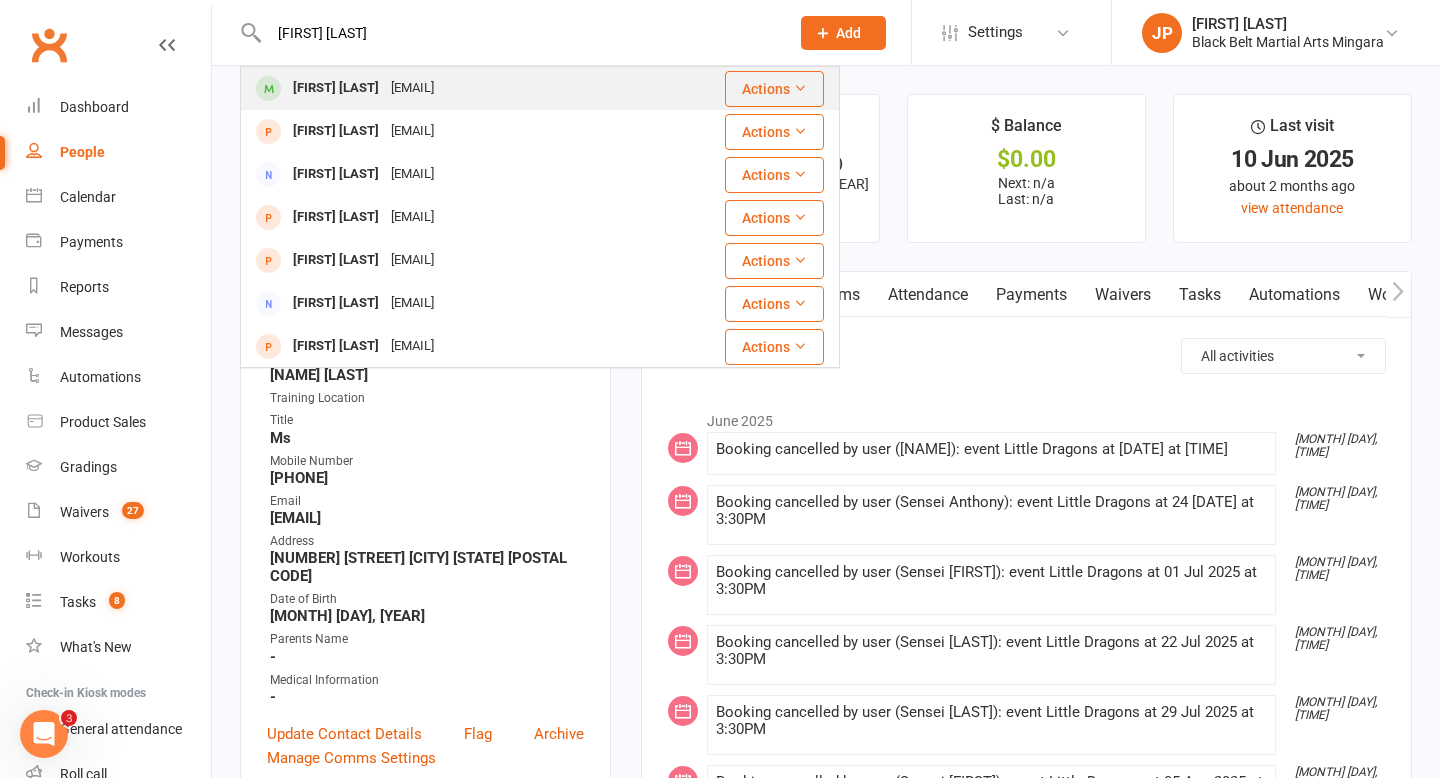 type on "[FIRST] [LAST]" 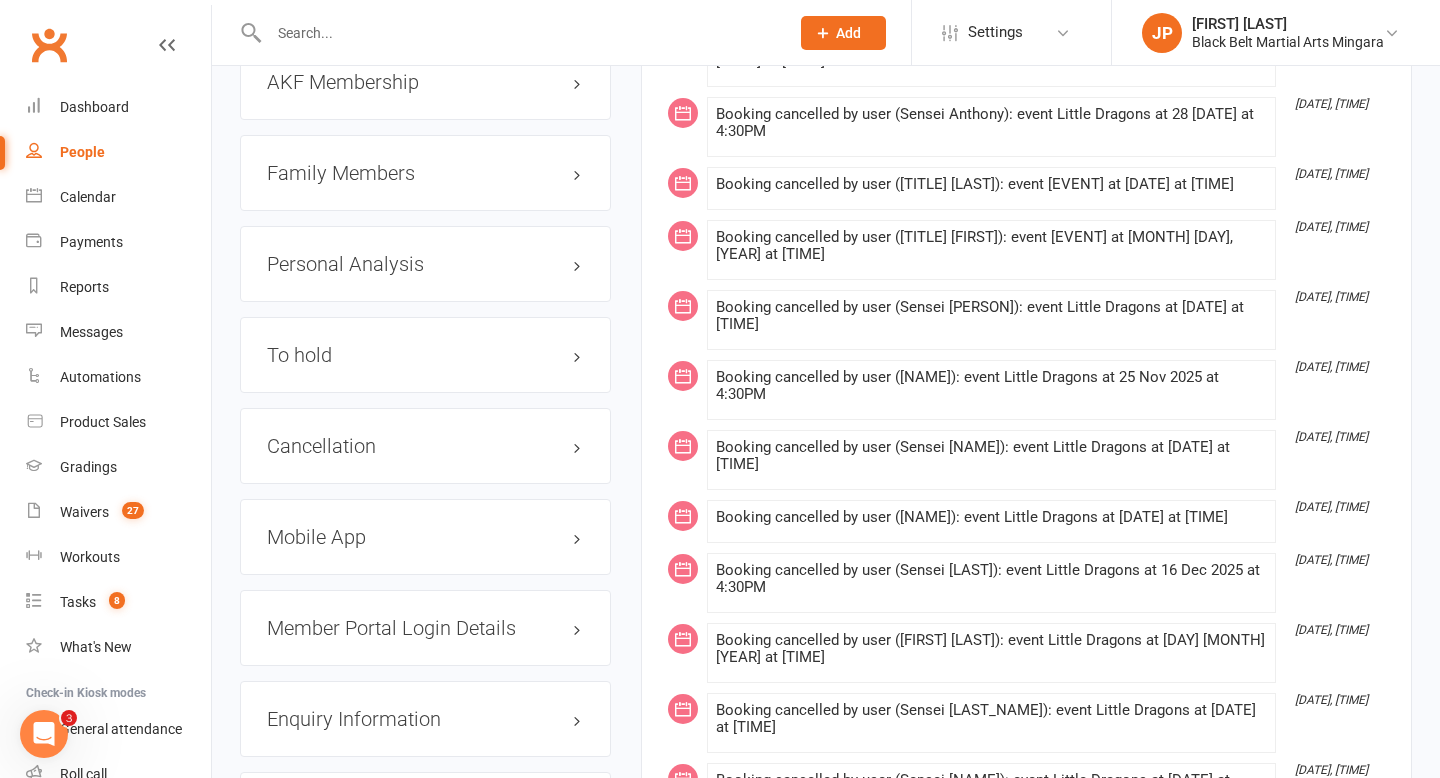 scroll, scrollTop: 2252, scrollLeft: 0, axis: vertical 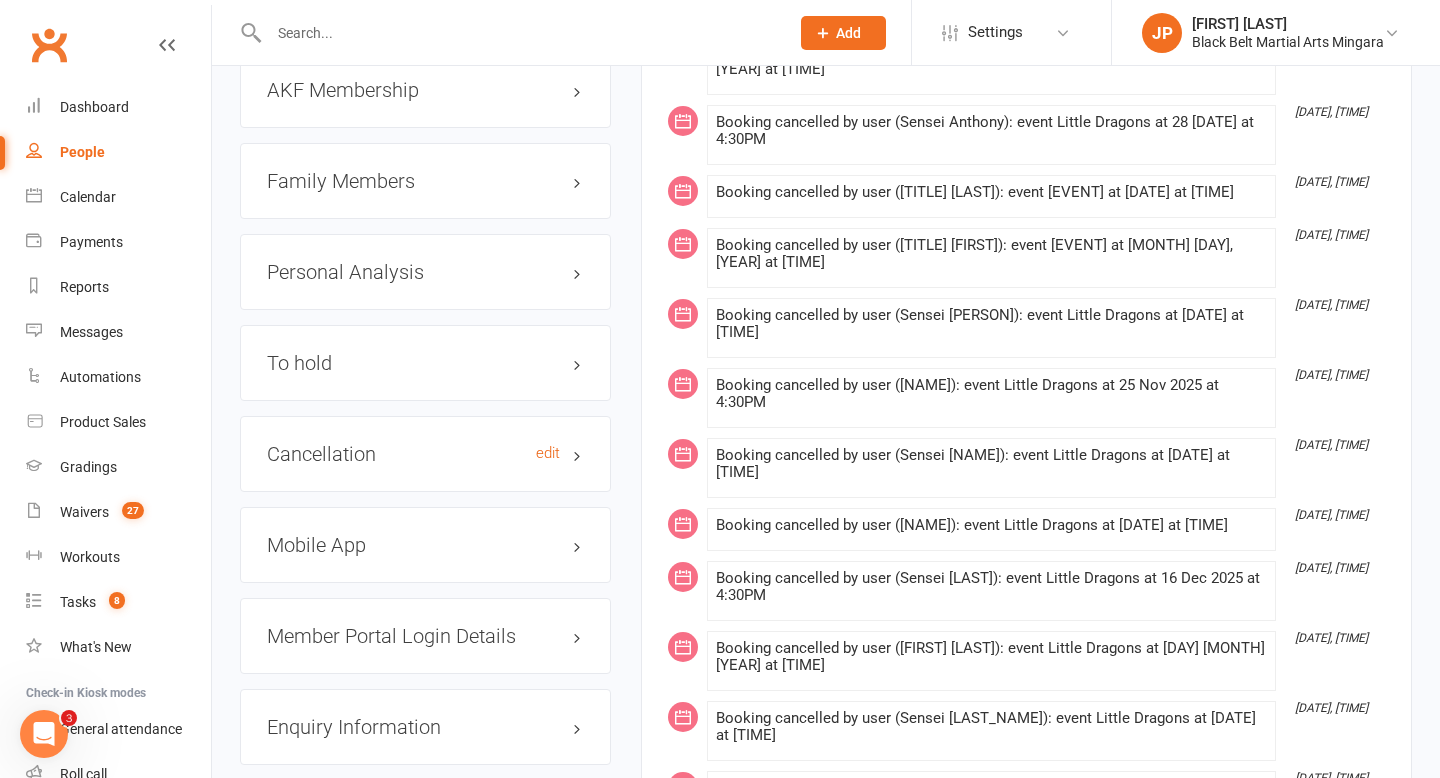 click on "Cancellation  edit" at bounding box center (425, 454) 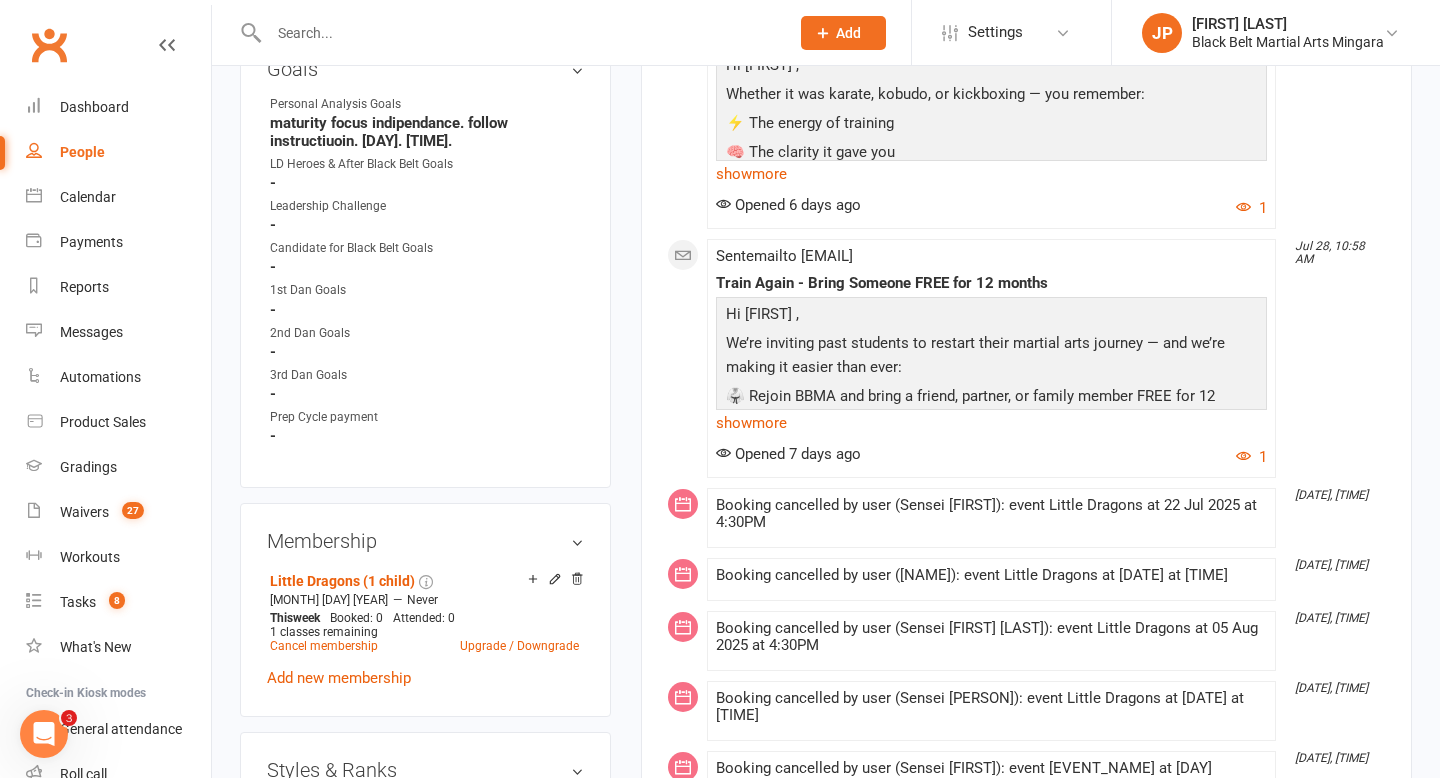 scroll, scrollTop: 0, scrollLeft: 0, axis: both 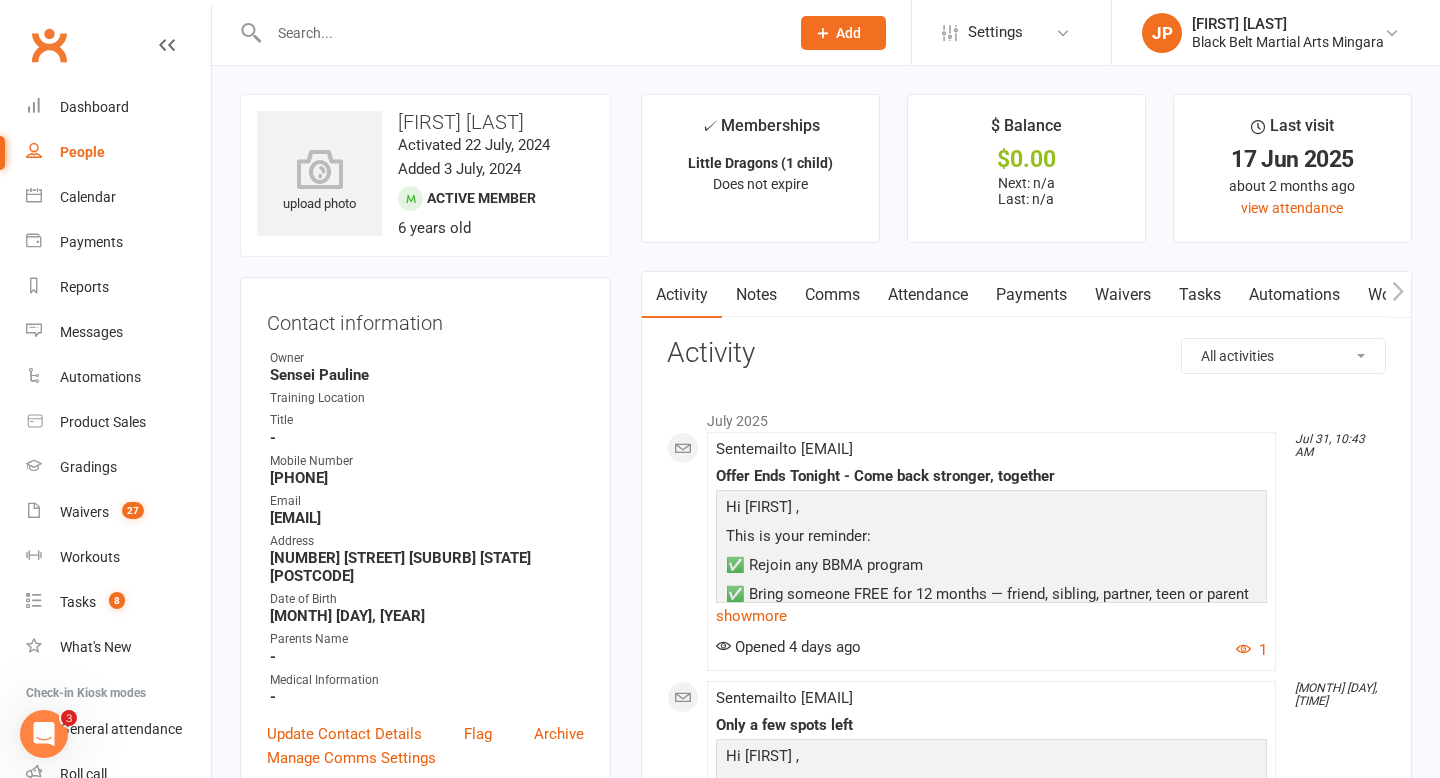 click at bounding box center [519, 33] 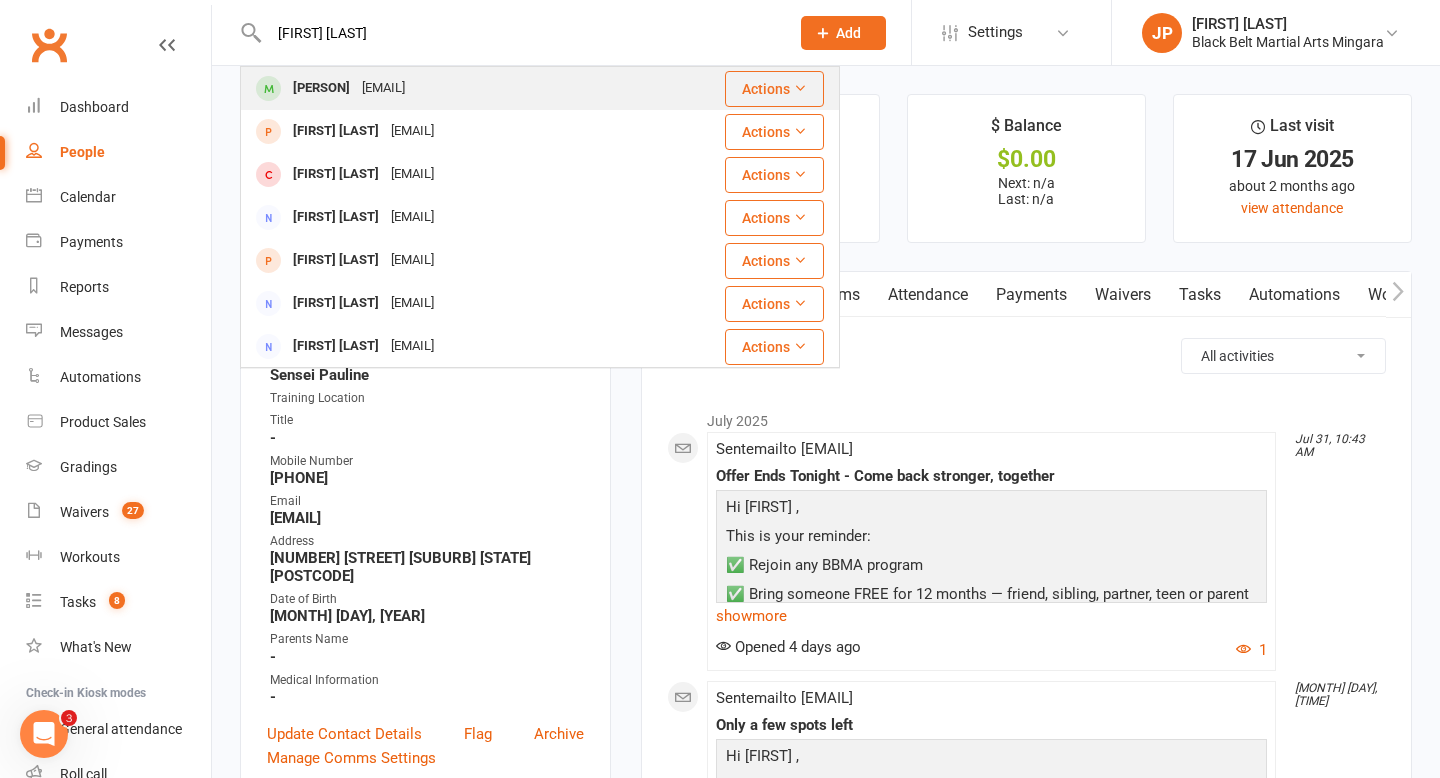 type on "[FIRST] [LAST]" 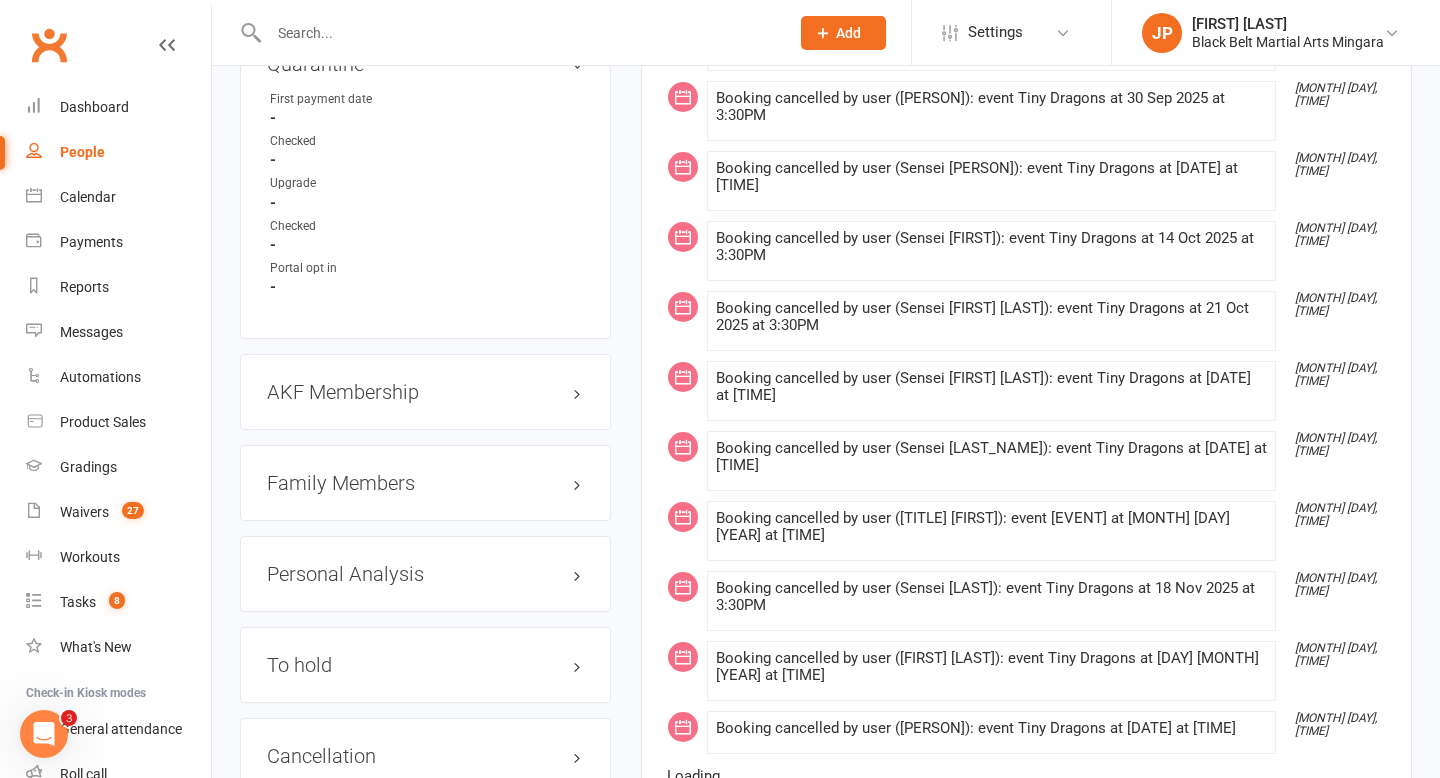 scroll, scrollTop: 2021, scrollLeft: 0, axis: vertical 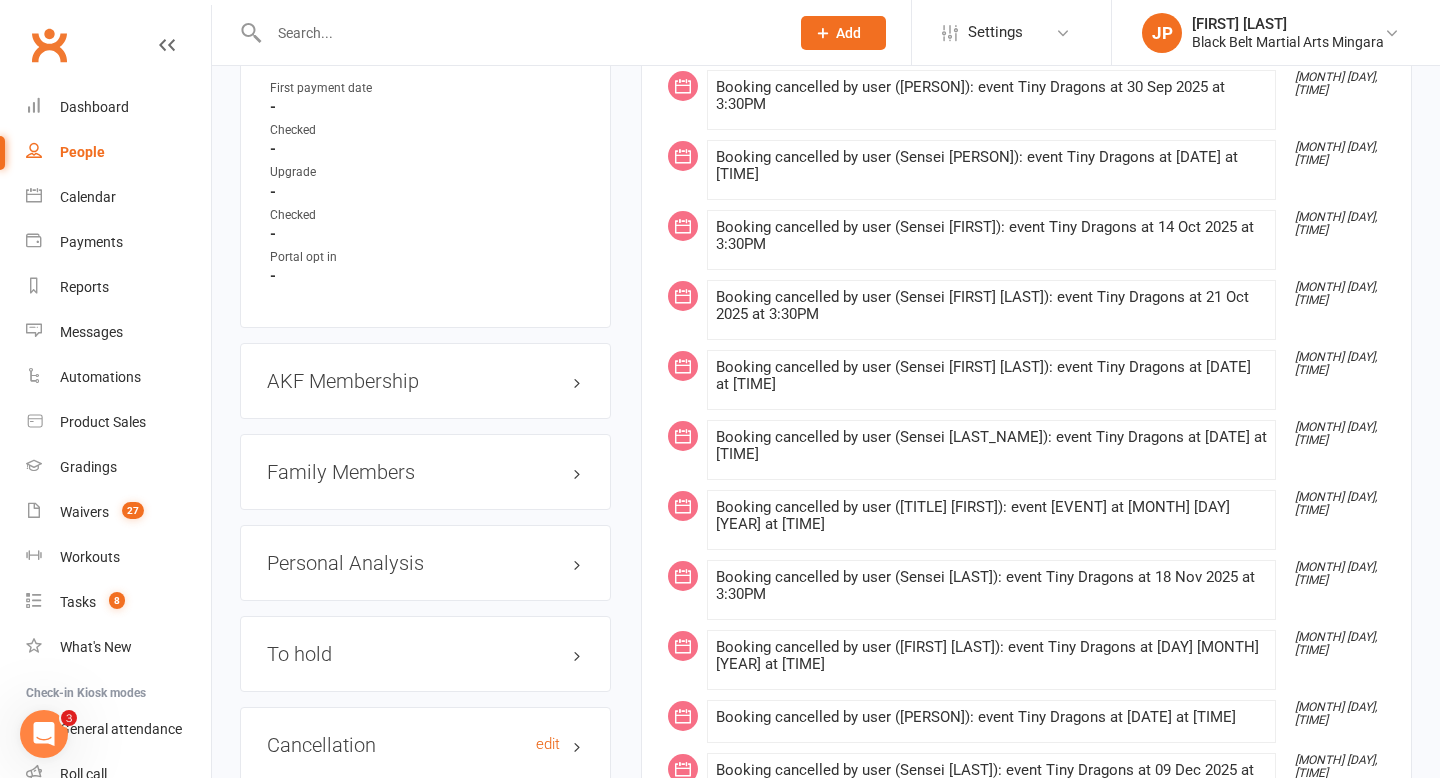 click on "Cancellation  edit" at bounding box center (425, 745) 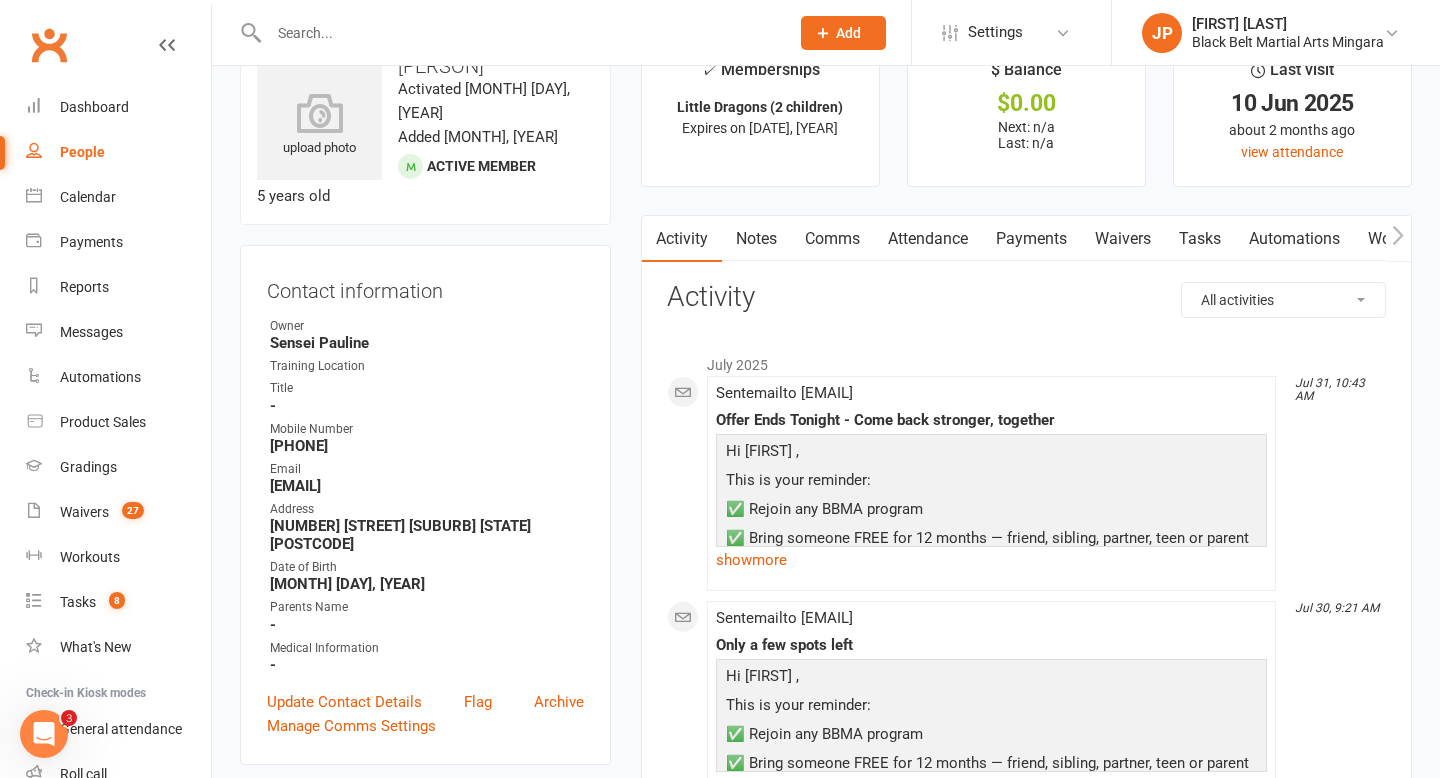 scroll, scrollTop: 0, scrollLeft: 0, axis: both 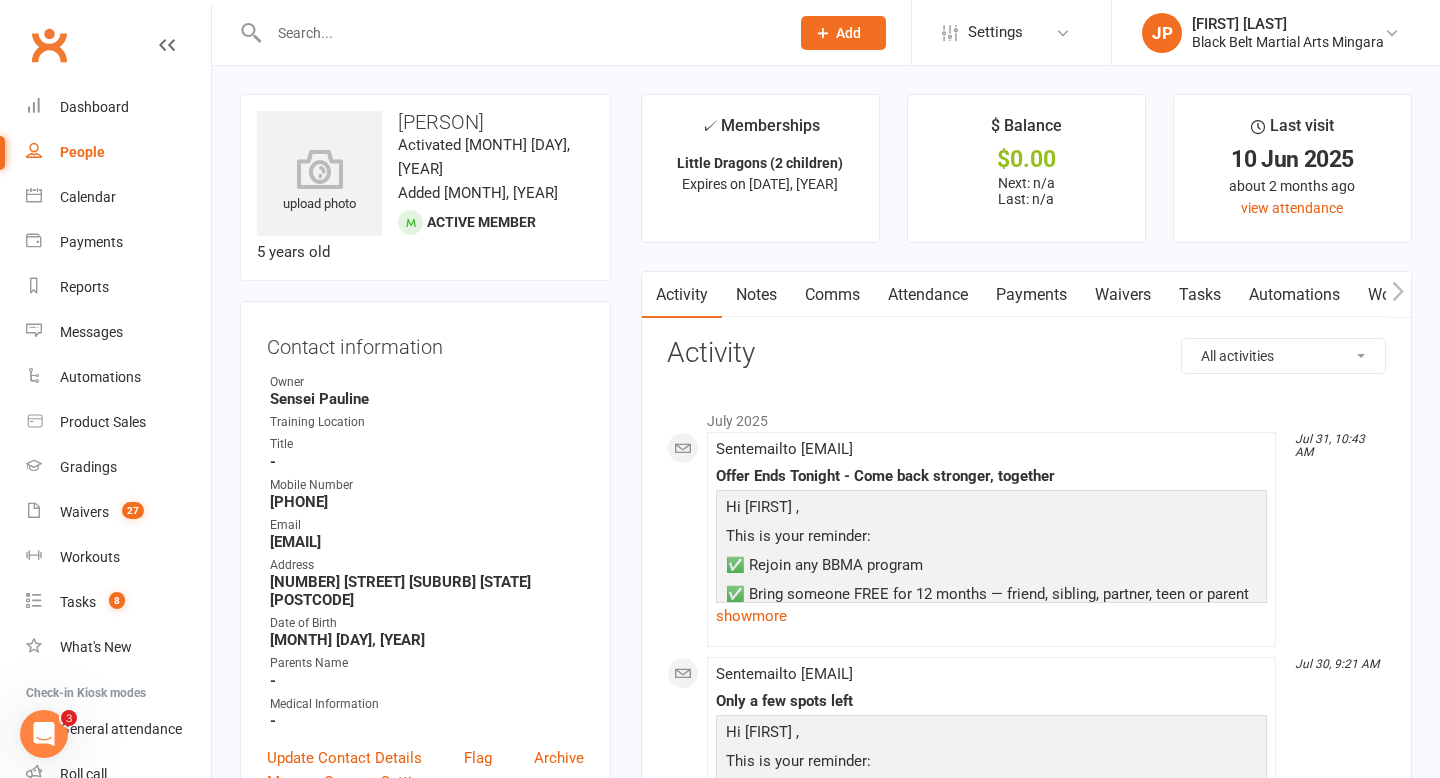 click at bounding box center (507, 32) 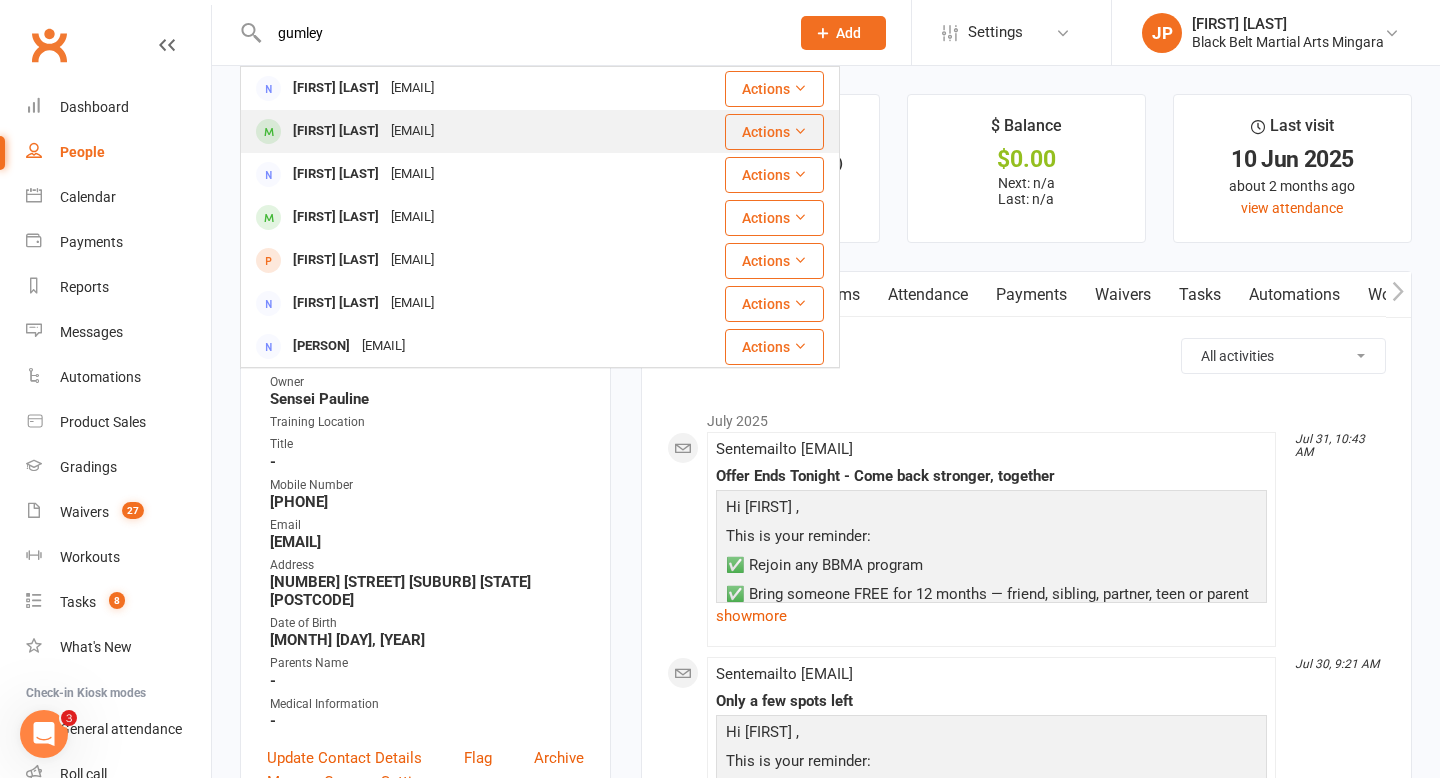 type on "gumley" 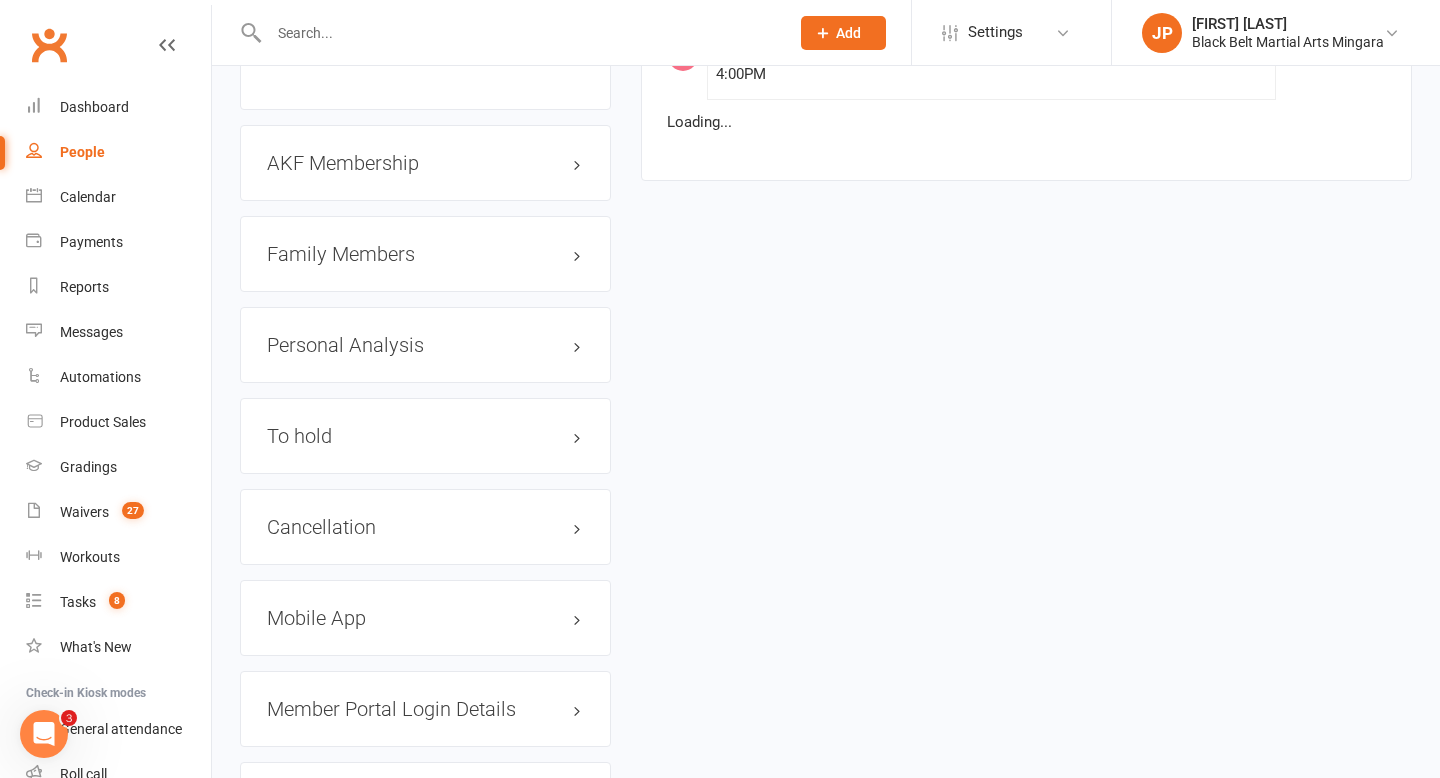 scroll, scrollTop: 2349, scrollLeft: 0, axis: vertical 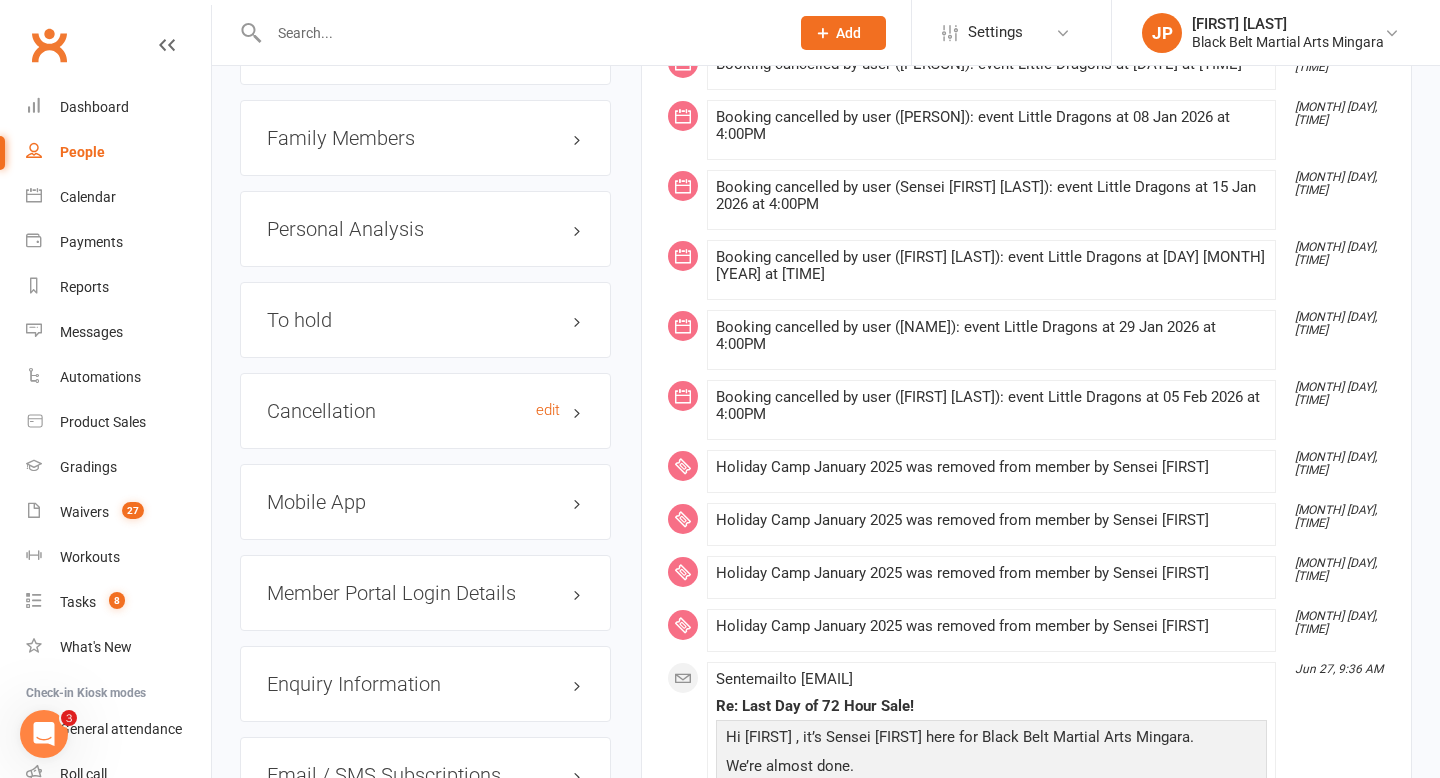 click on "Cancellation  edit" at bounding box center (425, 411) 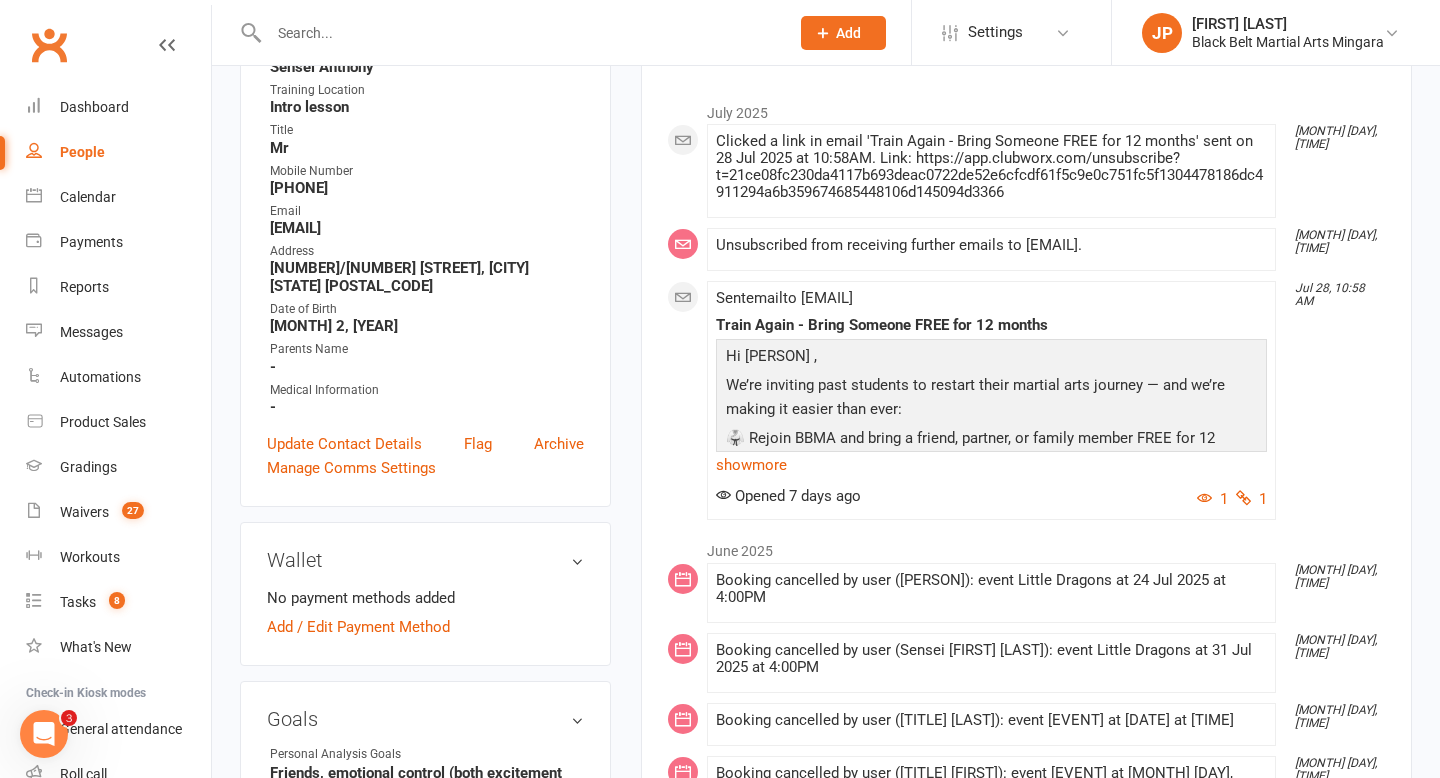 scroll, scrollTop: 0, scrollLeft: 0, axis: both 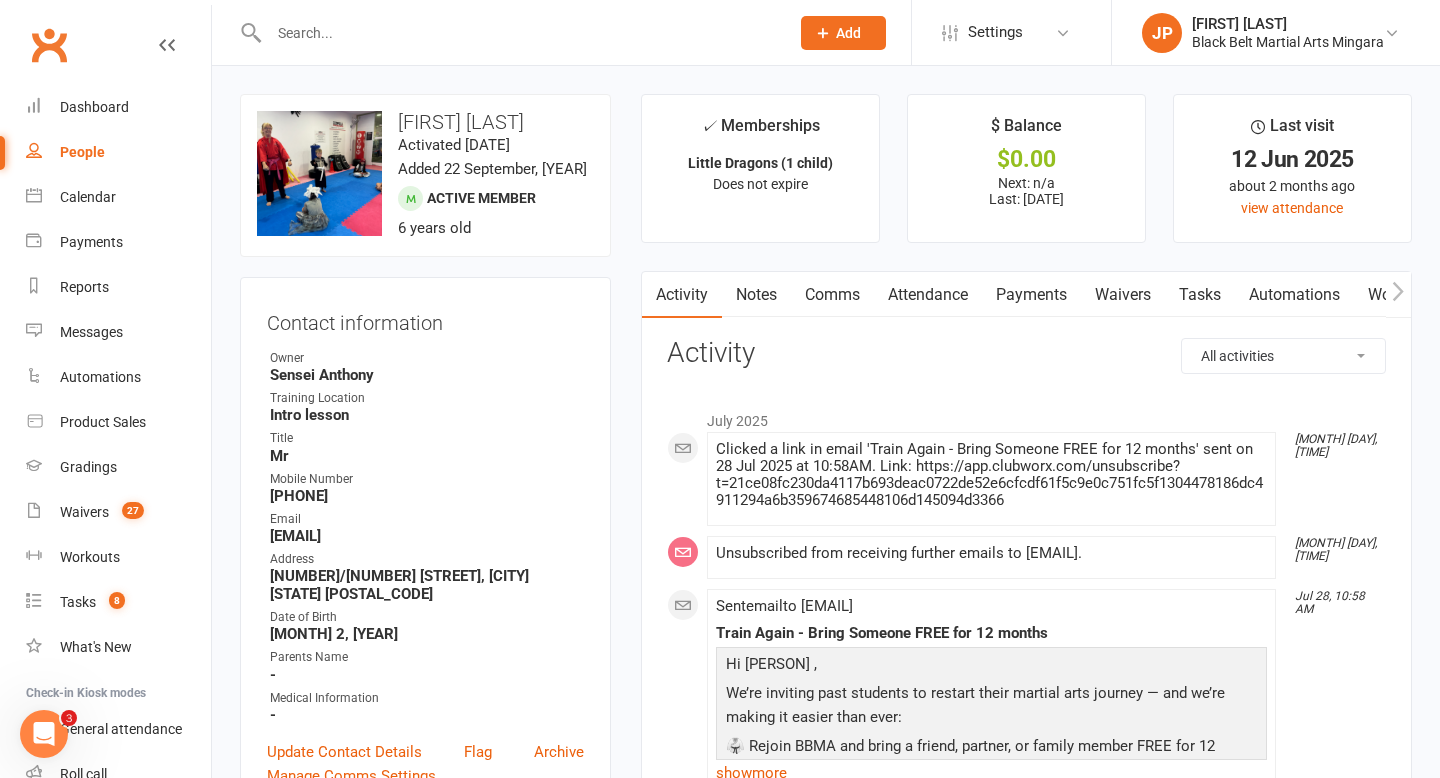 click at bounding box center (519, 33) 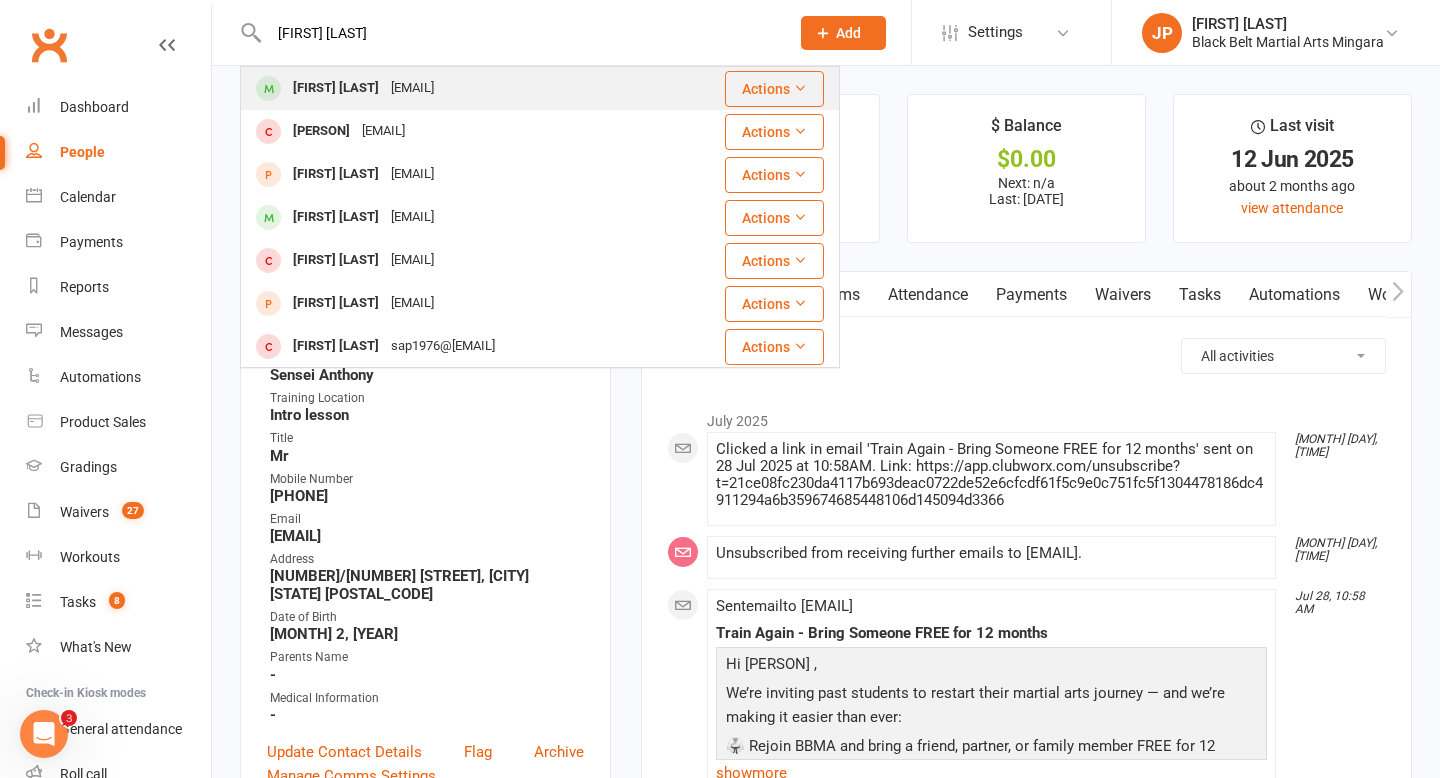 type on "[FIRST] [LAST]" 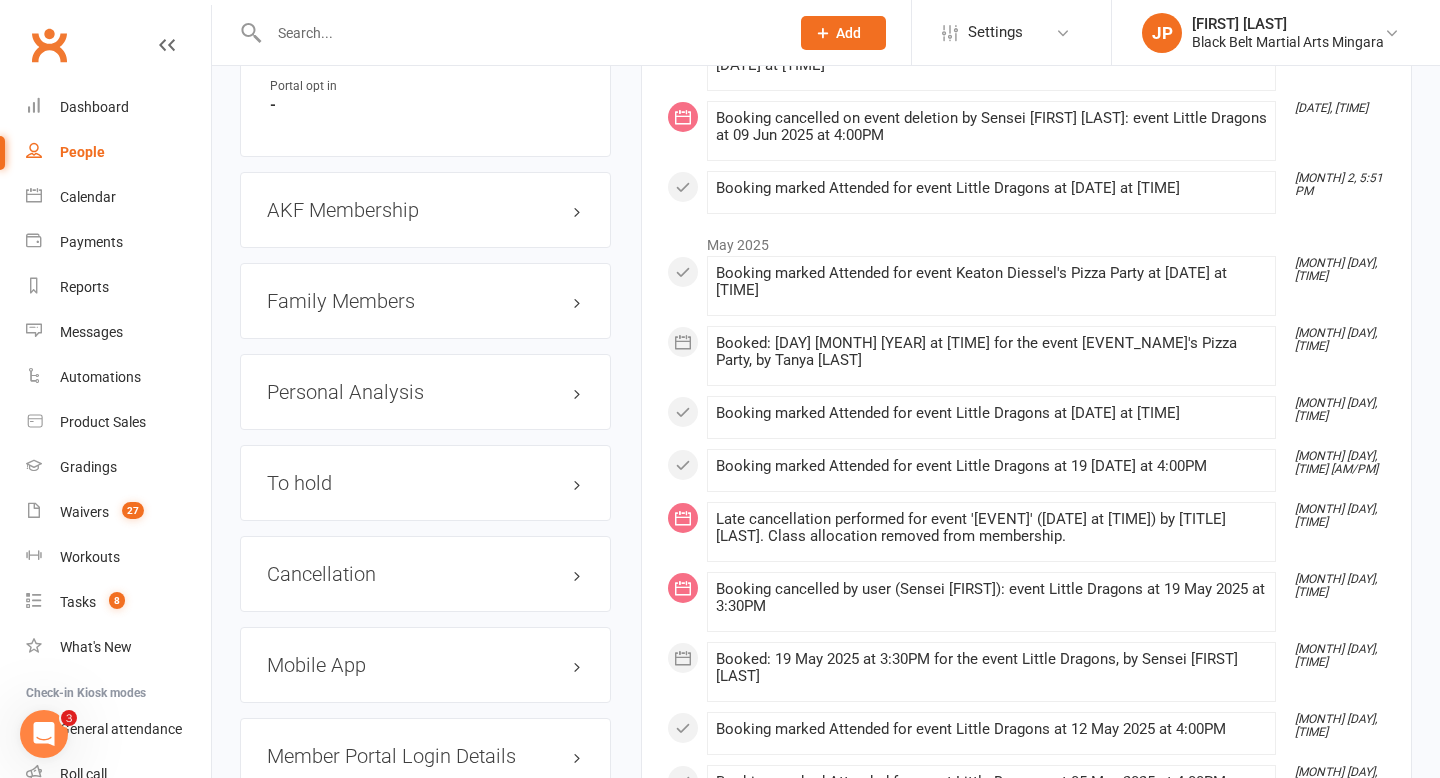 scroll, scrollTop: 2221, scrollLeft: 0, axis: vertical 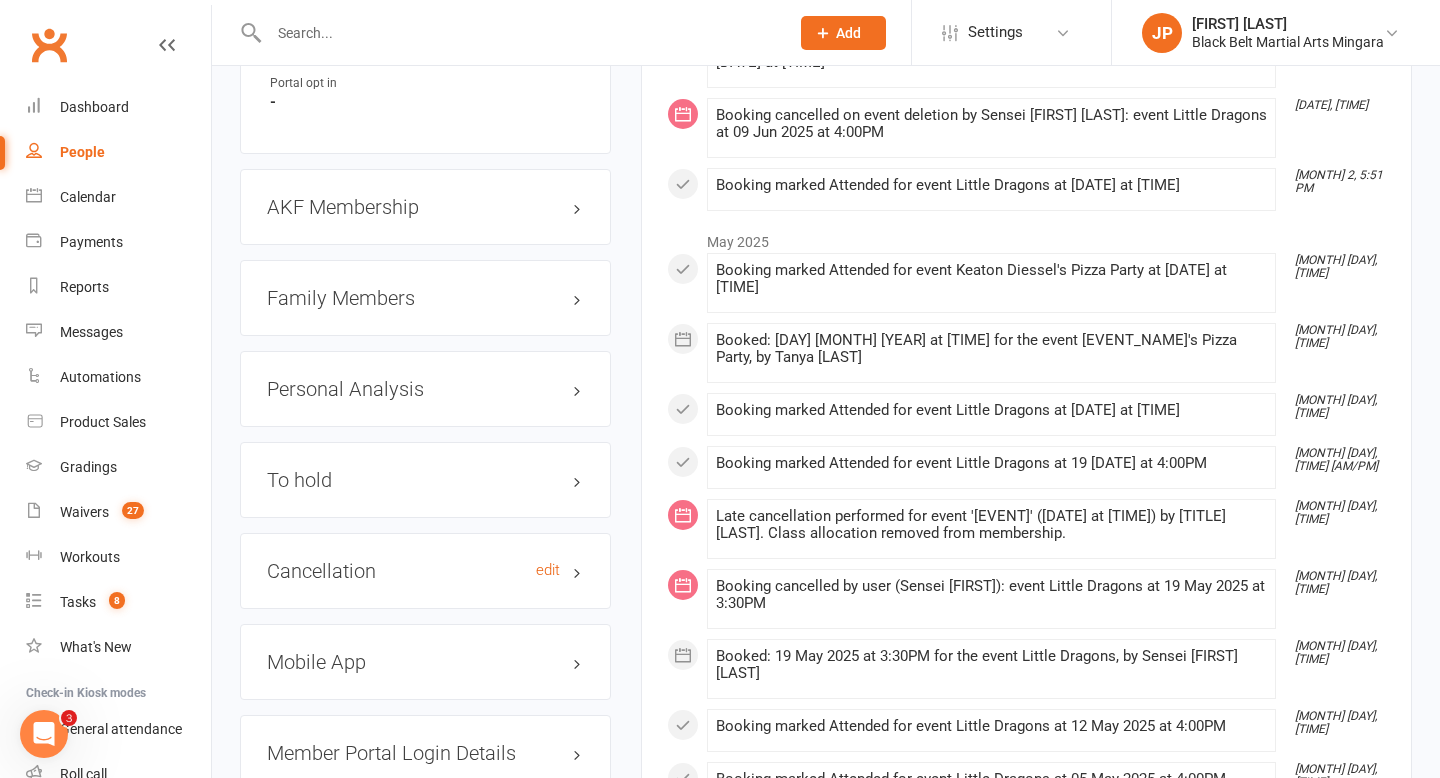 click on "Cancellation  edit" at bounding box center (425, 571) 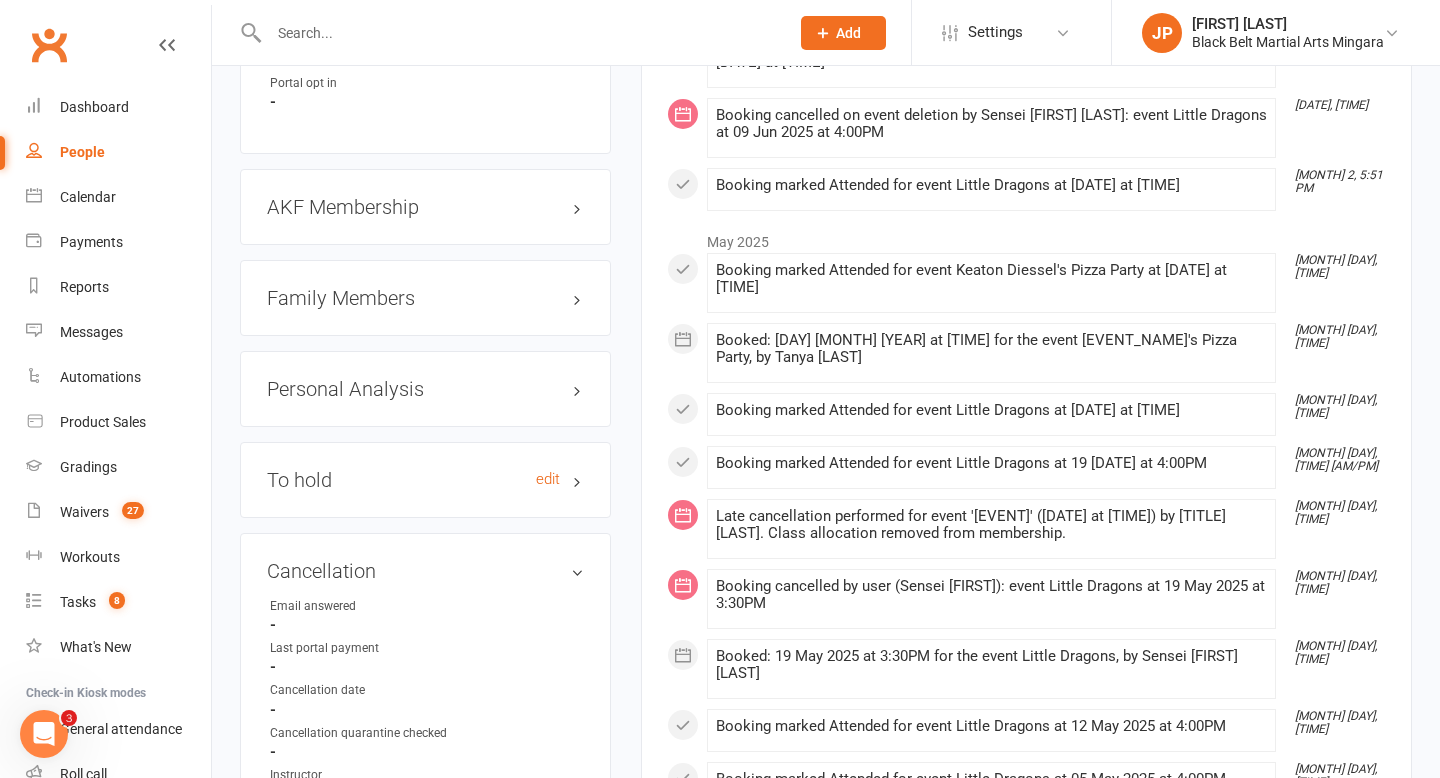 click on "To hold edit" at bounding box center (425, 480) 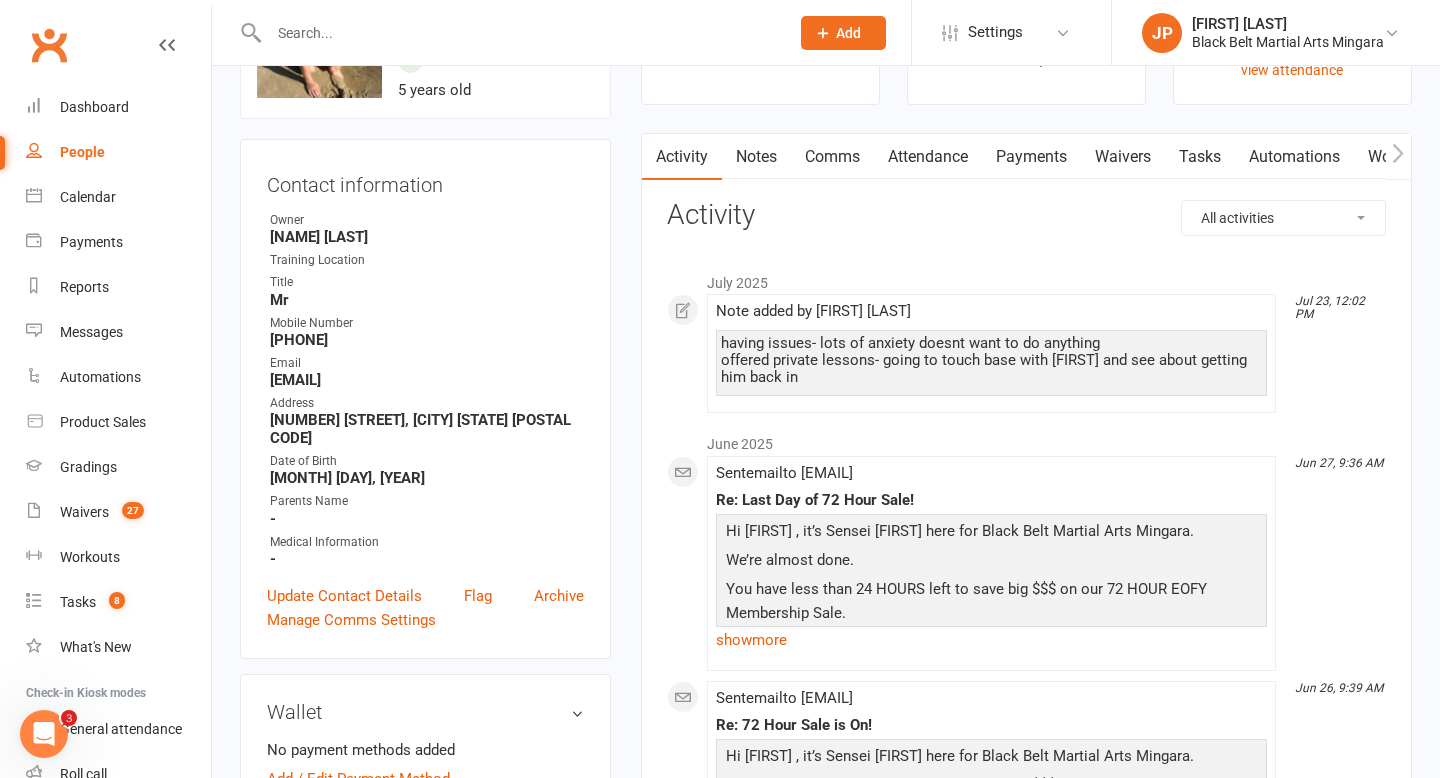 scroll, scrollTop: 0, scrollLeft: 0, axis: both 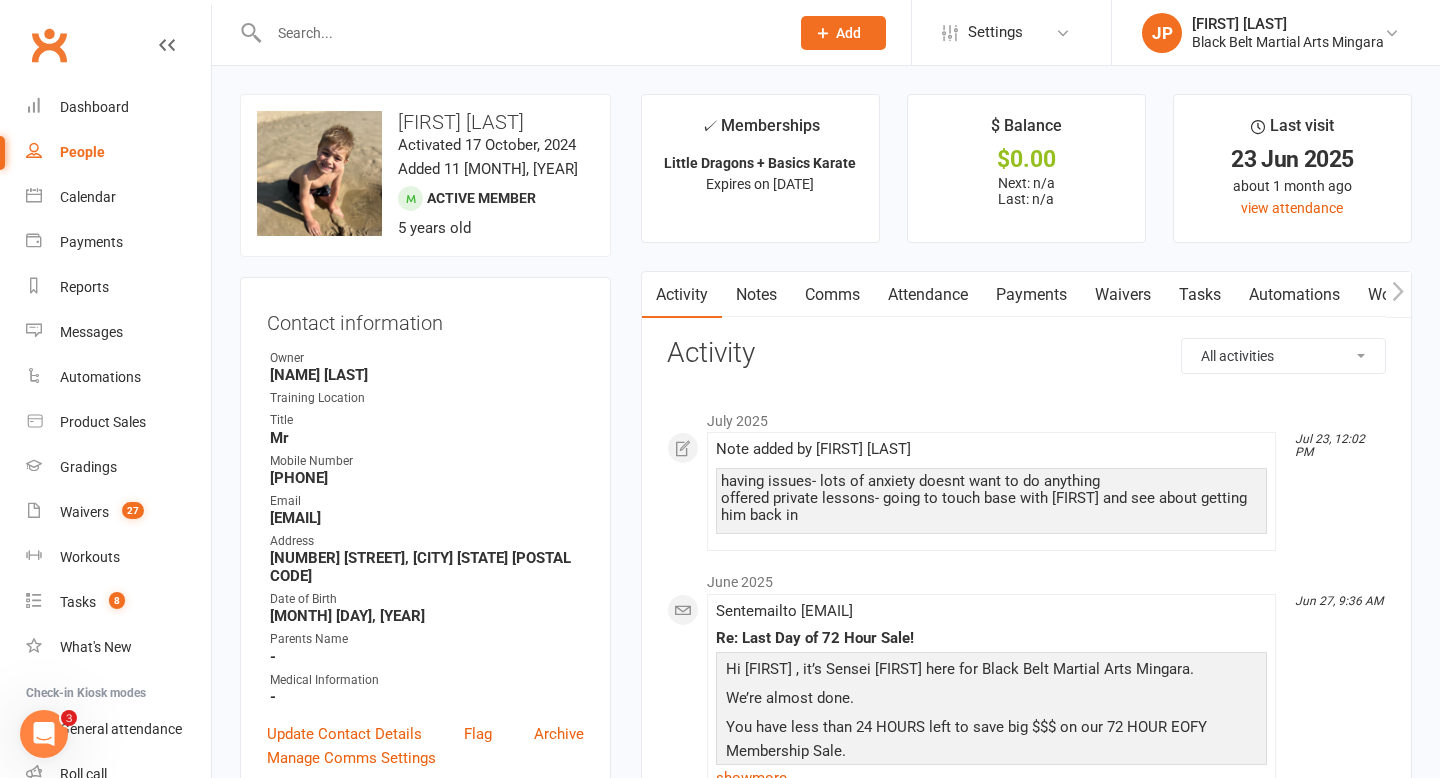 click at bounding box center (519, 33) 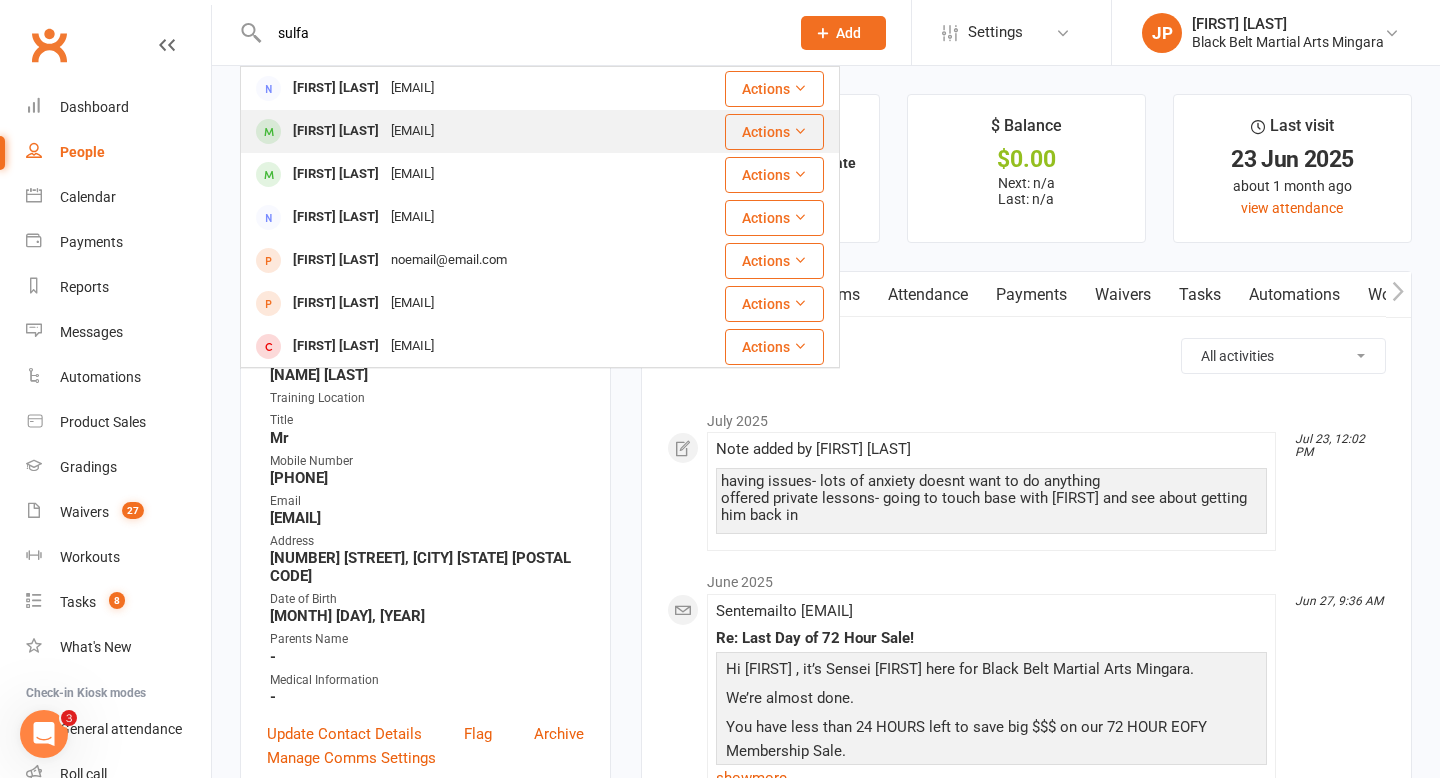 type on "sulfa" 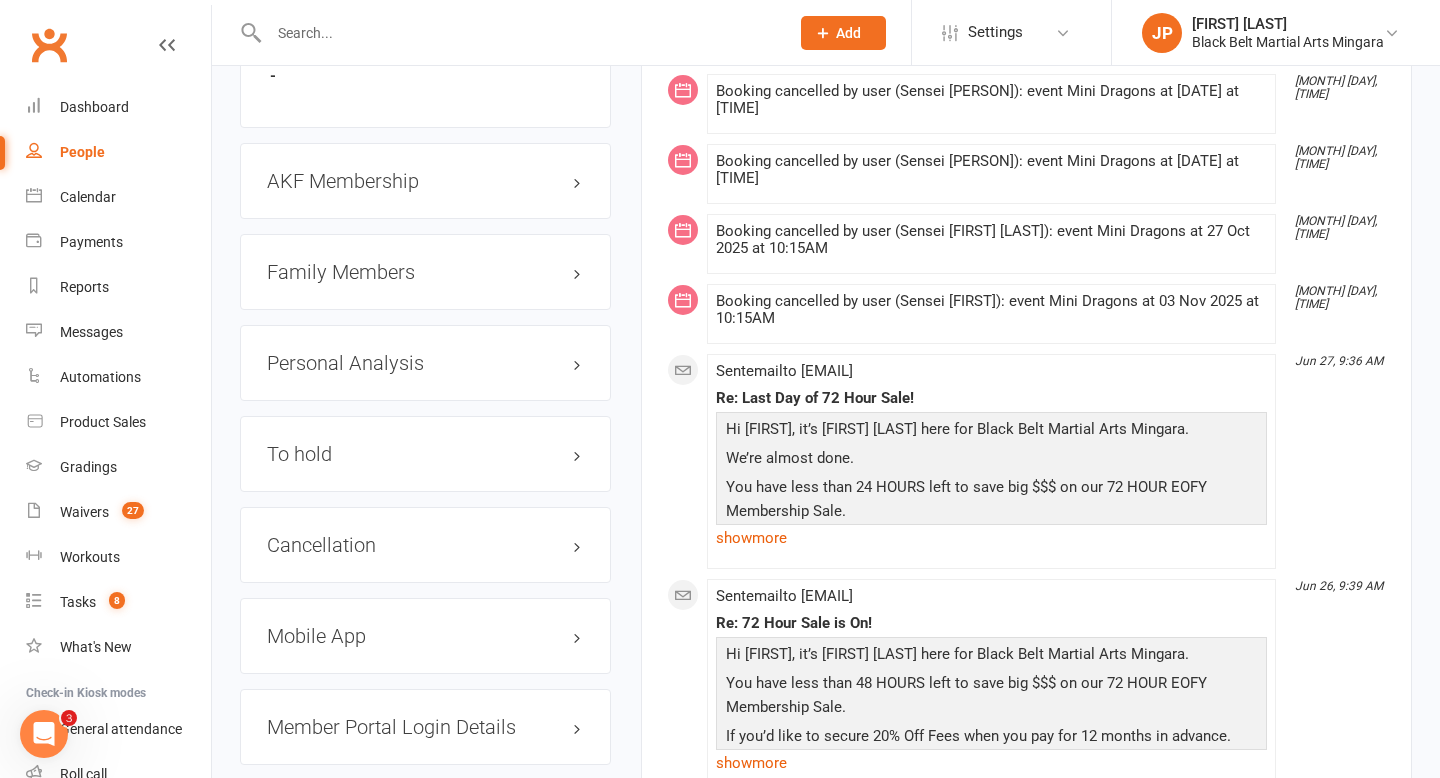 scroll, scrollTop: 2175, scrollLeft: 0, axis: vertical 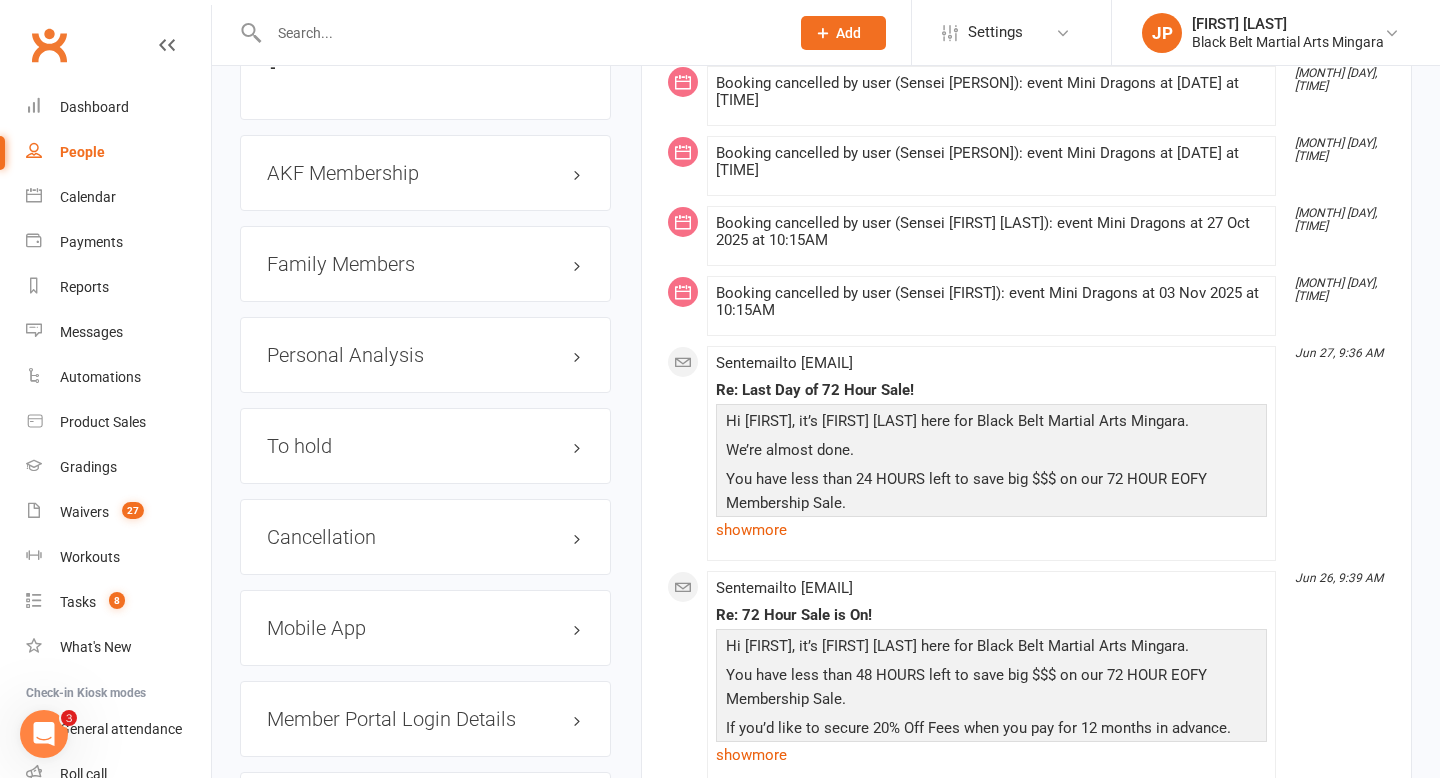 click on "Family Members" at bounding box center (425, 264) 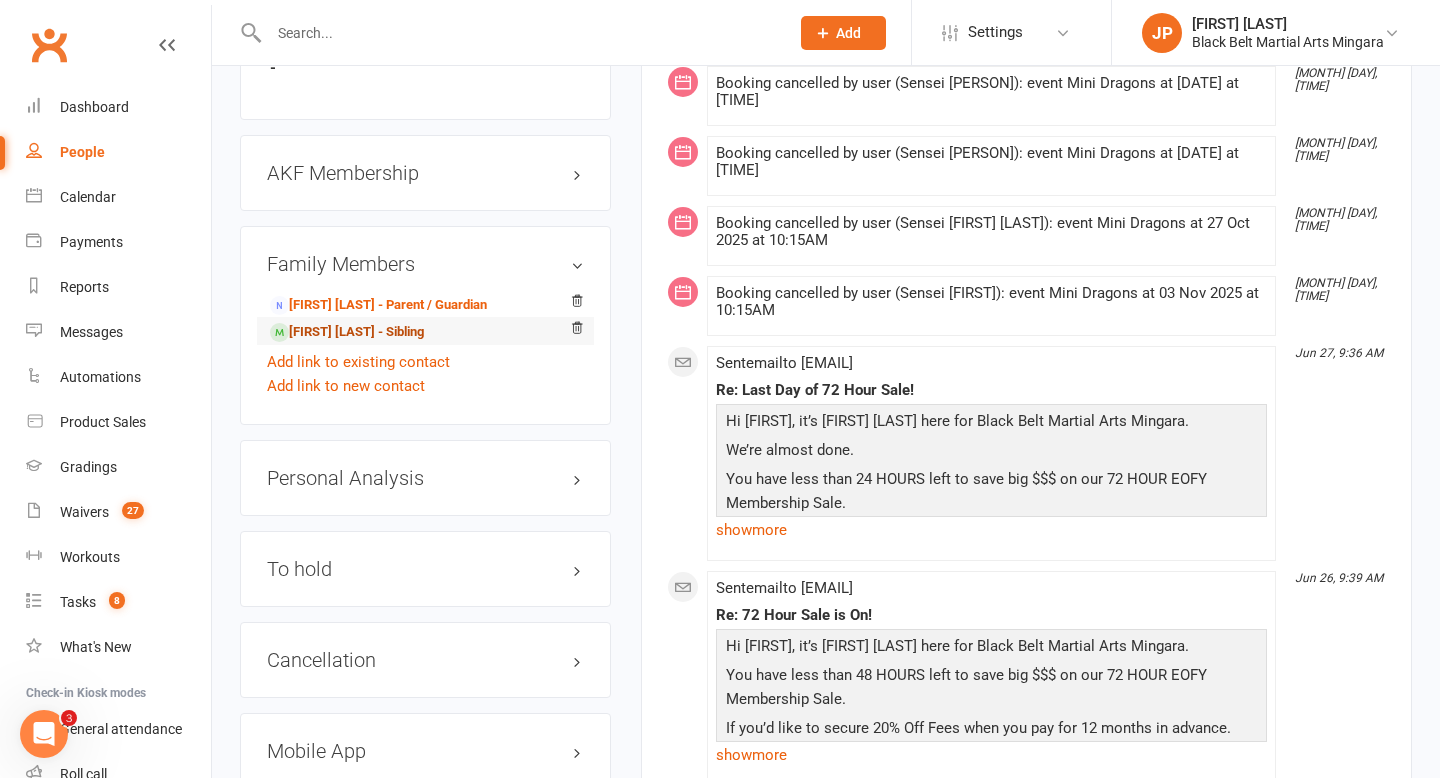 click on "[FIRST] [LAST] - Sibling" at bounding box center (347, 332) 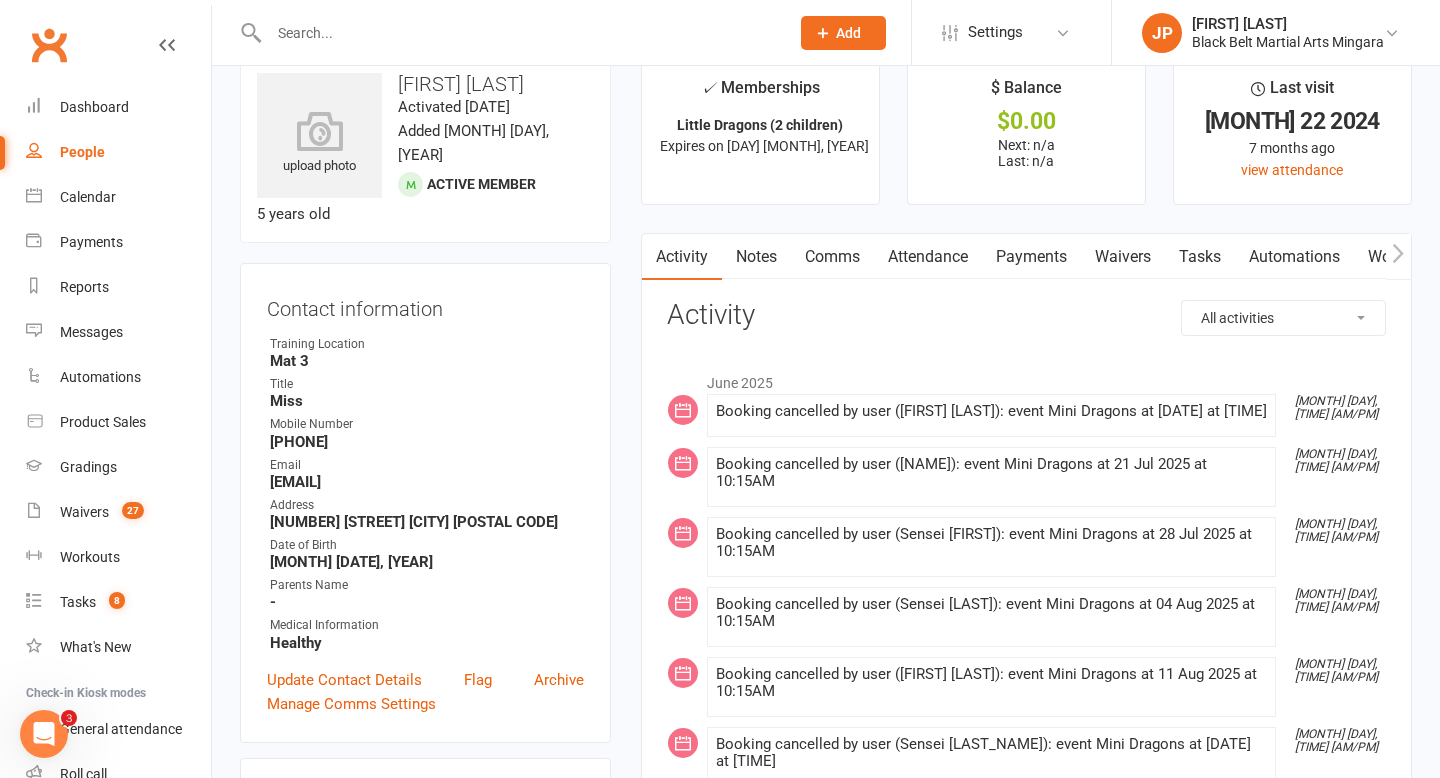 scroll, scrollTop: 43, scrollLeft: 0, axis: vertical 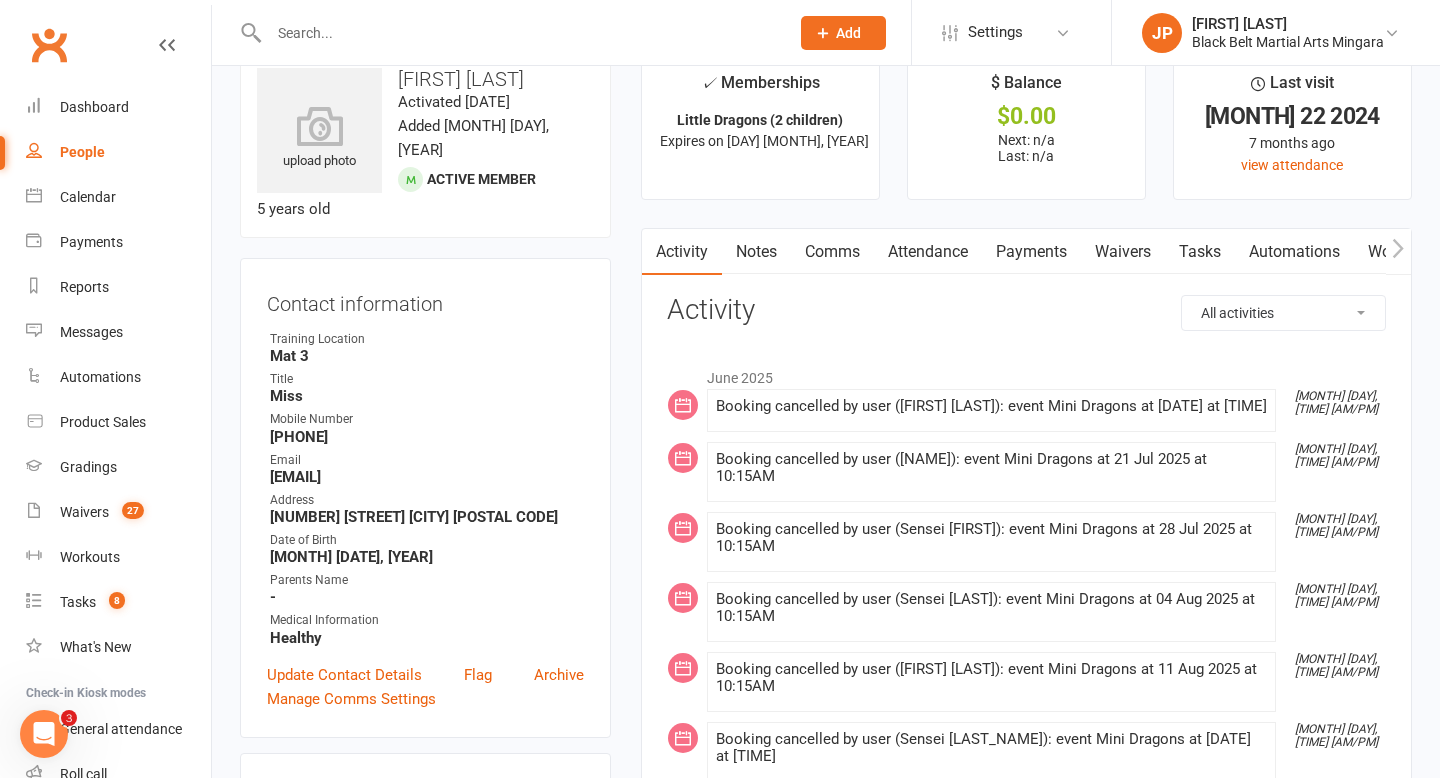 click at bounding box center [519, 33] 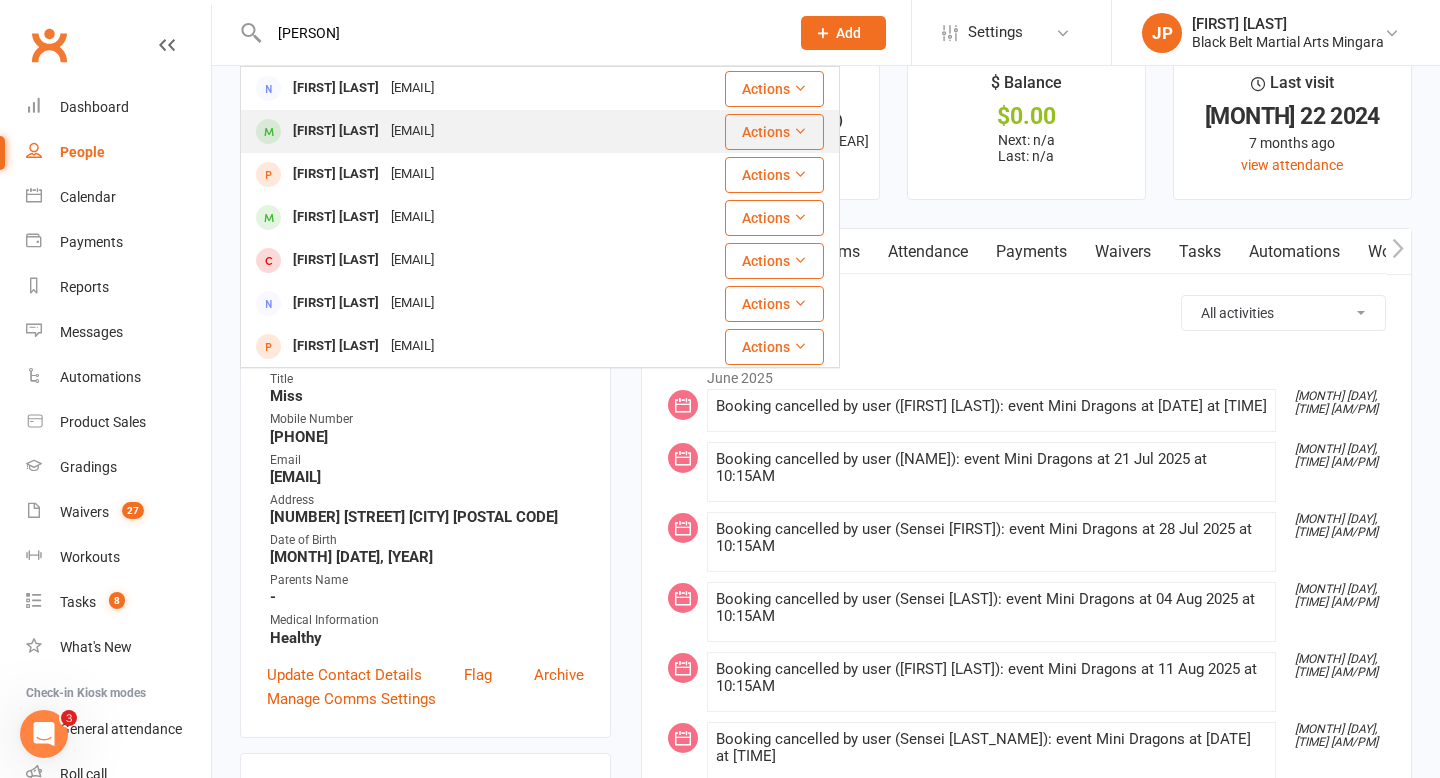 type on "[PERSON]" 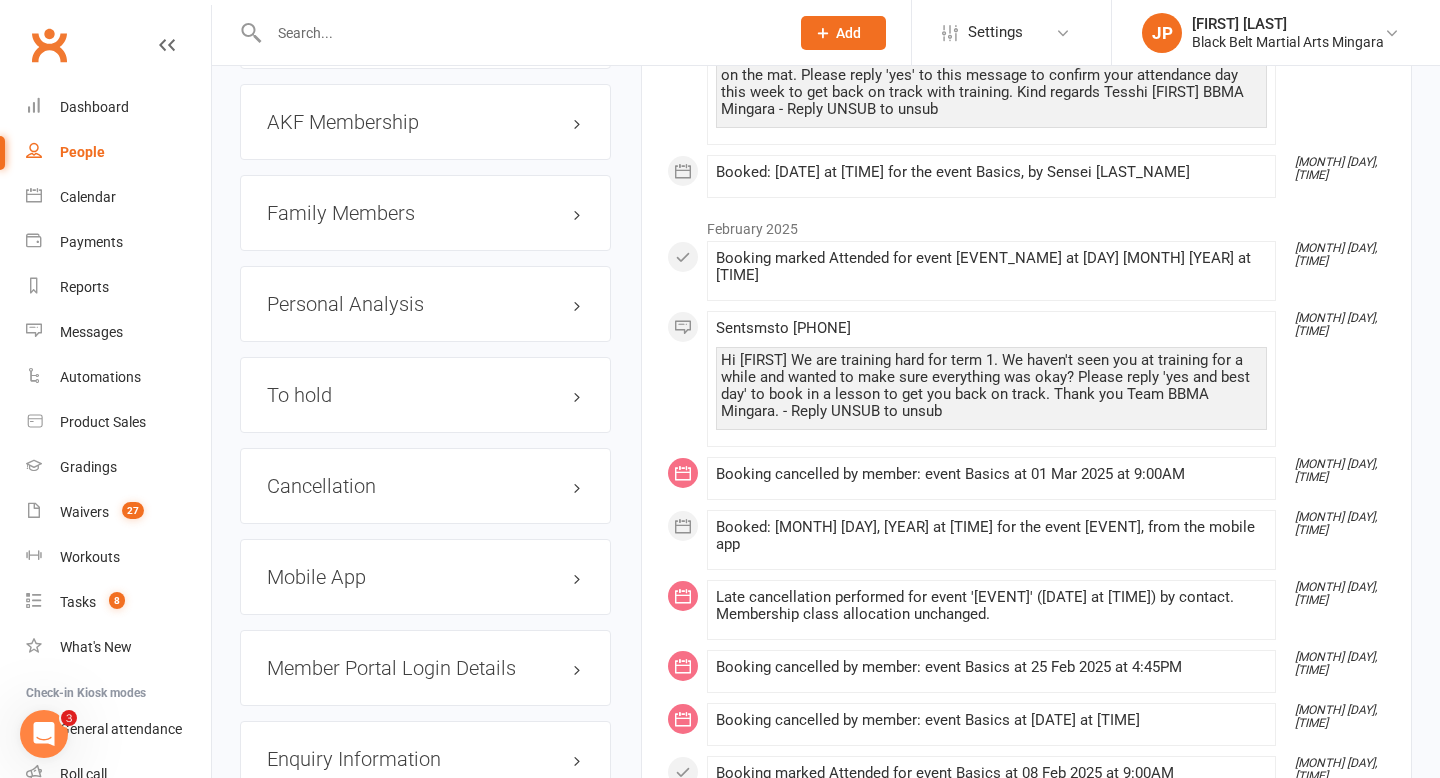 scroll, scrollTop: 2266, scrollLeft: 0, axis: vertical 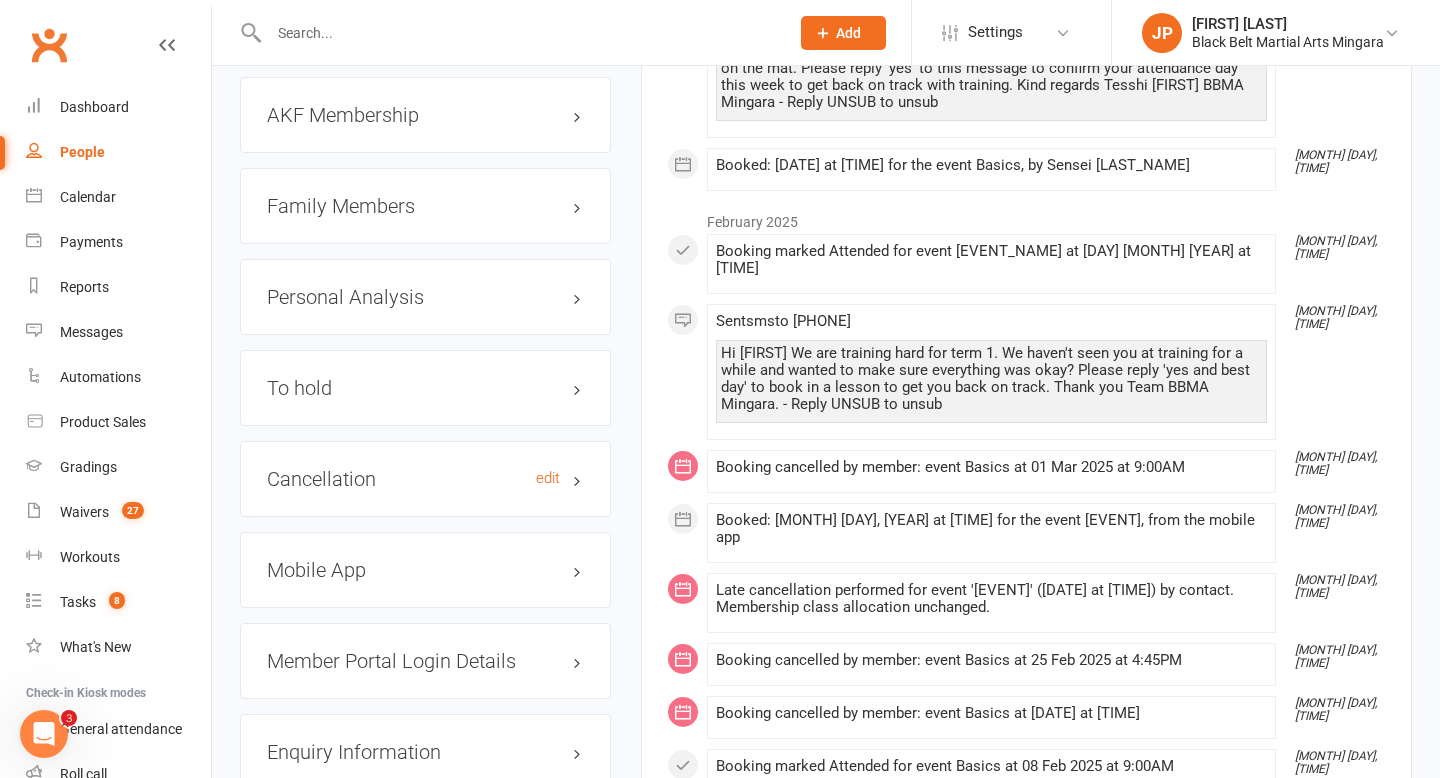 click on "Cancellation  edit" at bounding box center [425, 479] 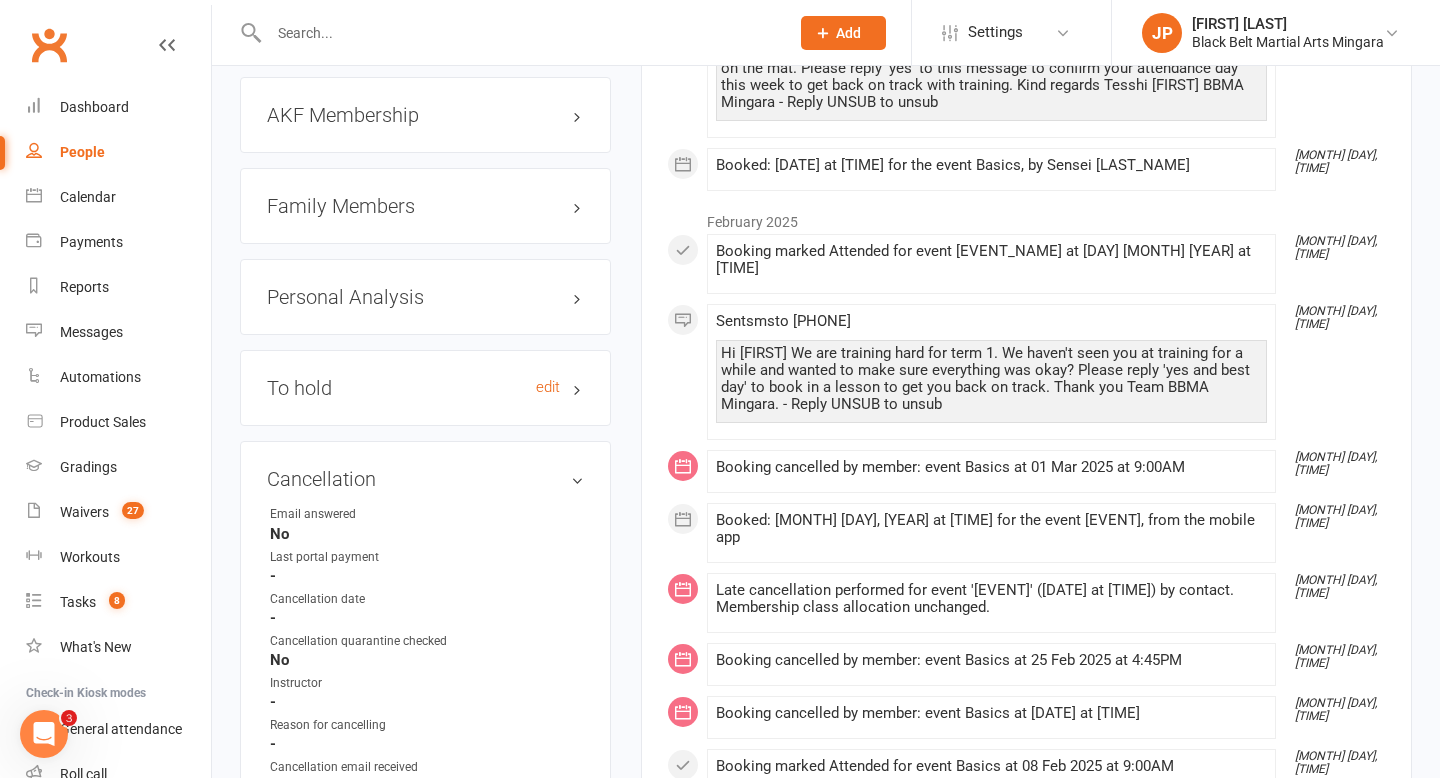 click on "To hold edit" at bounding box center (425, 388) 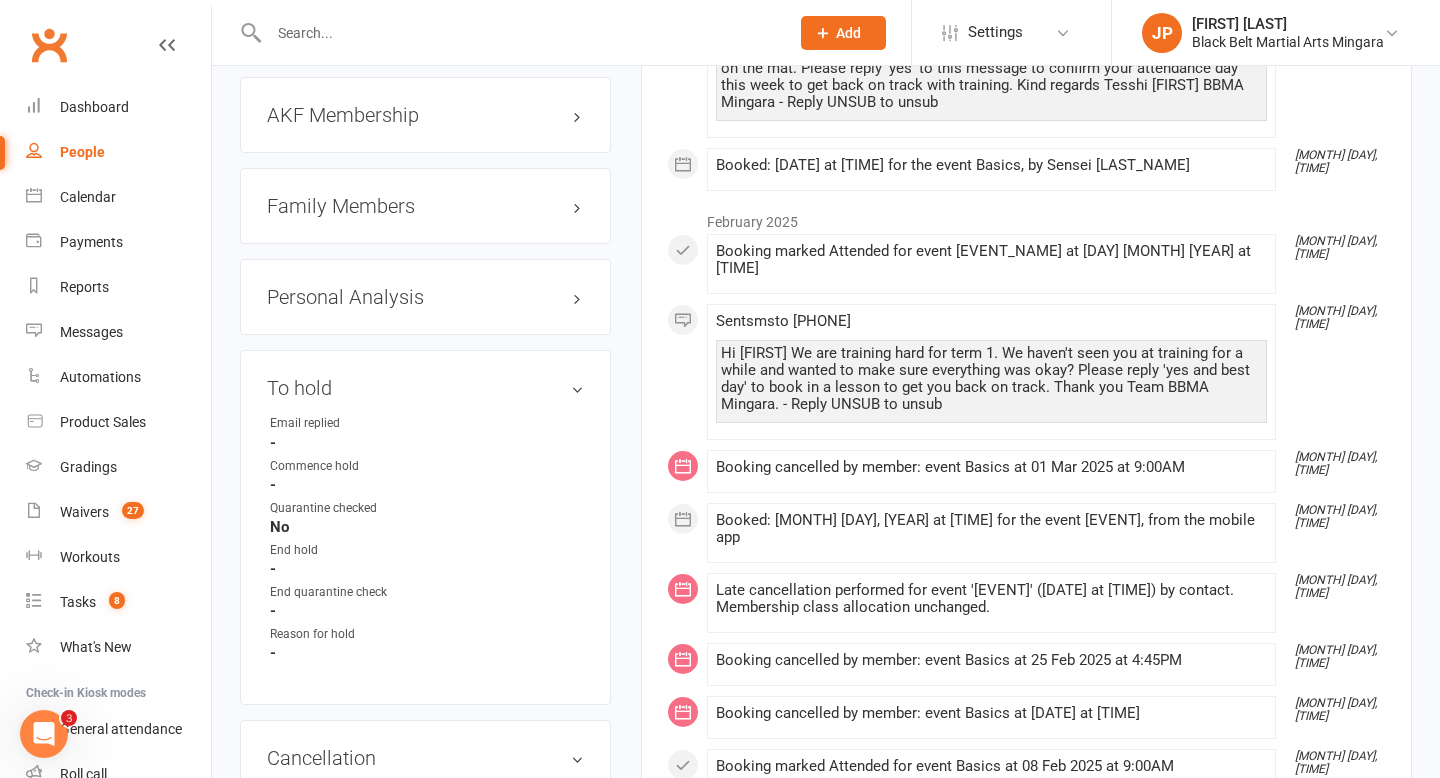 click at bounding box center [519, 33] 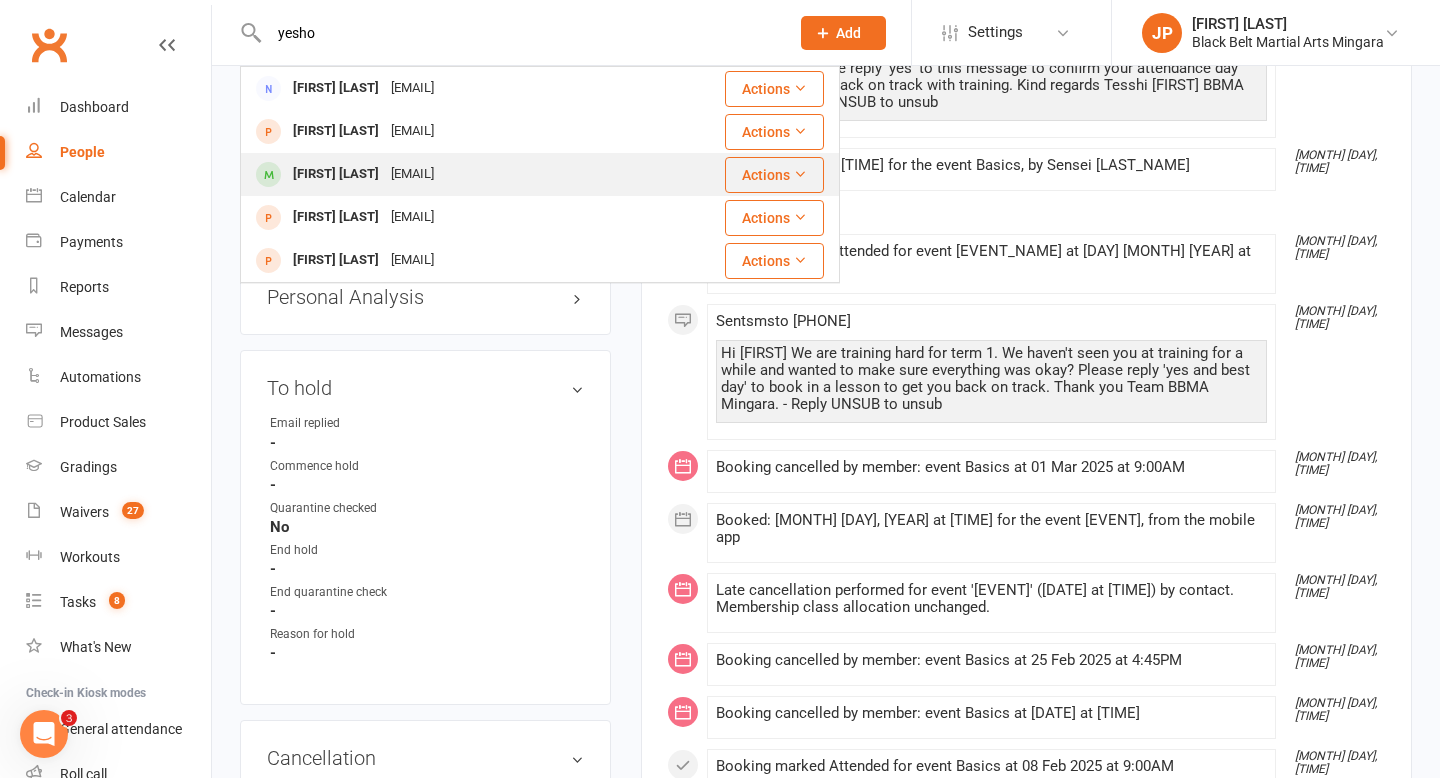 type on "yesho" 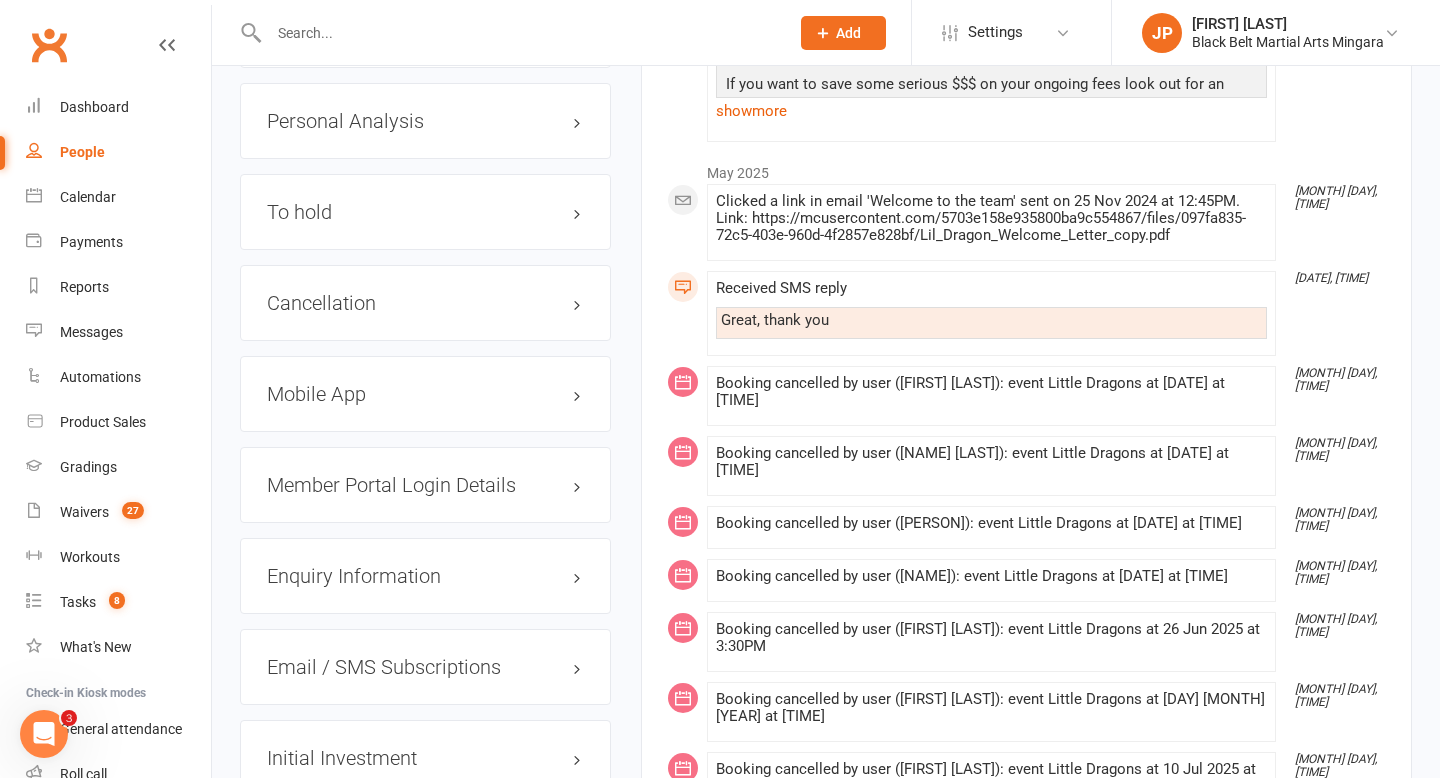 scroll, scrollTop: 2424, scrollLeft: 0, axis: vertical 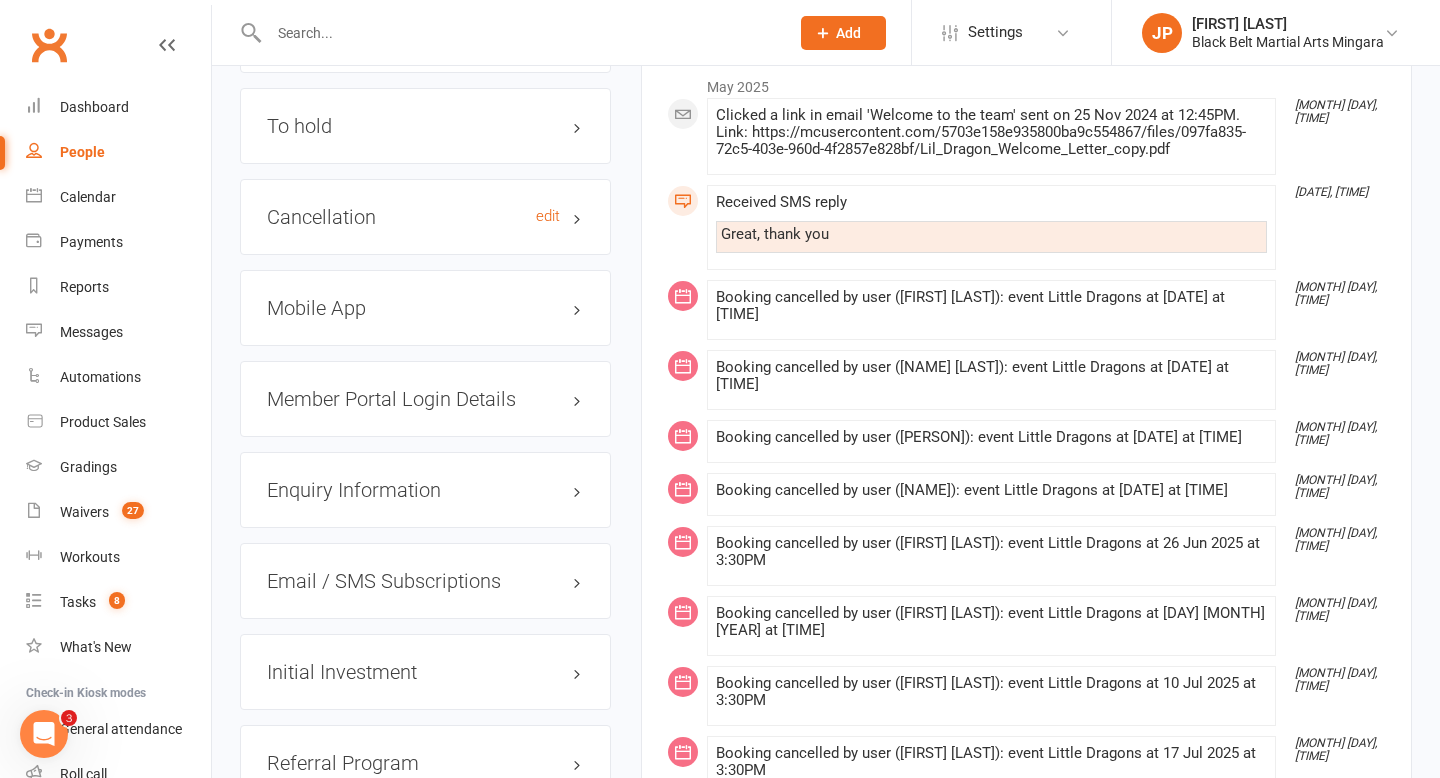 click on "Cancellation  edit" at bounding box center [425, 217] 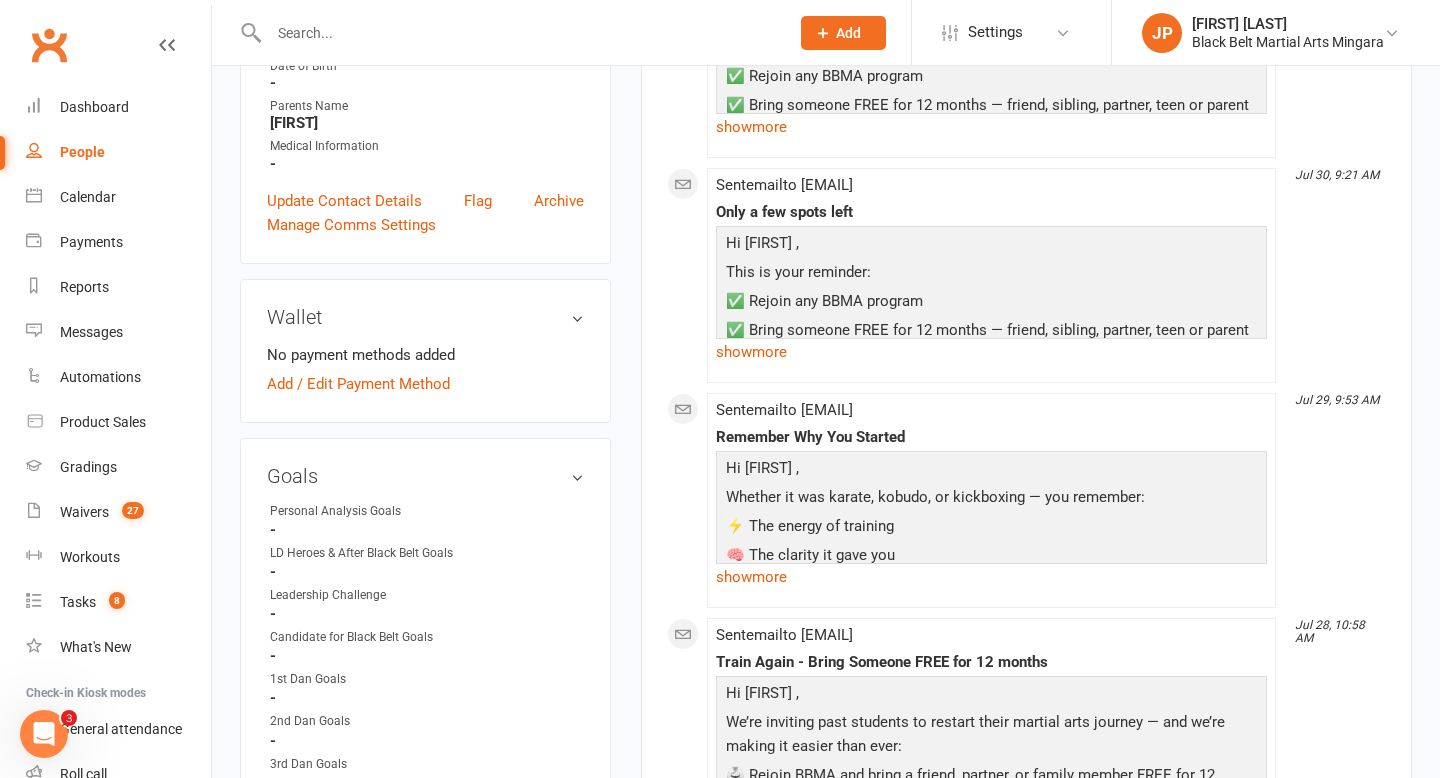 scroll, scrollTop: 0, scrollLeft: 0, axis: both 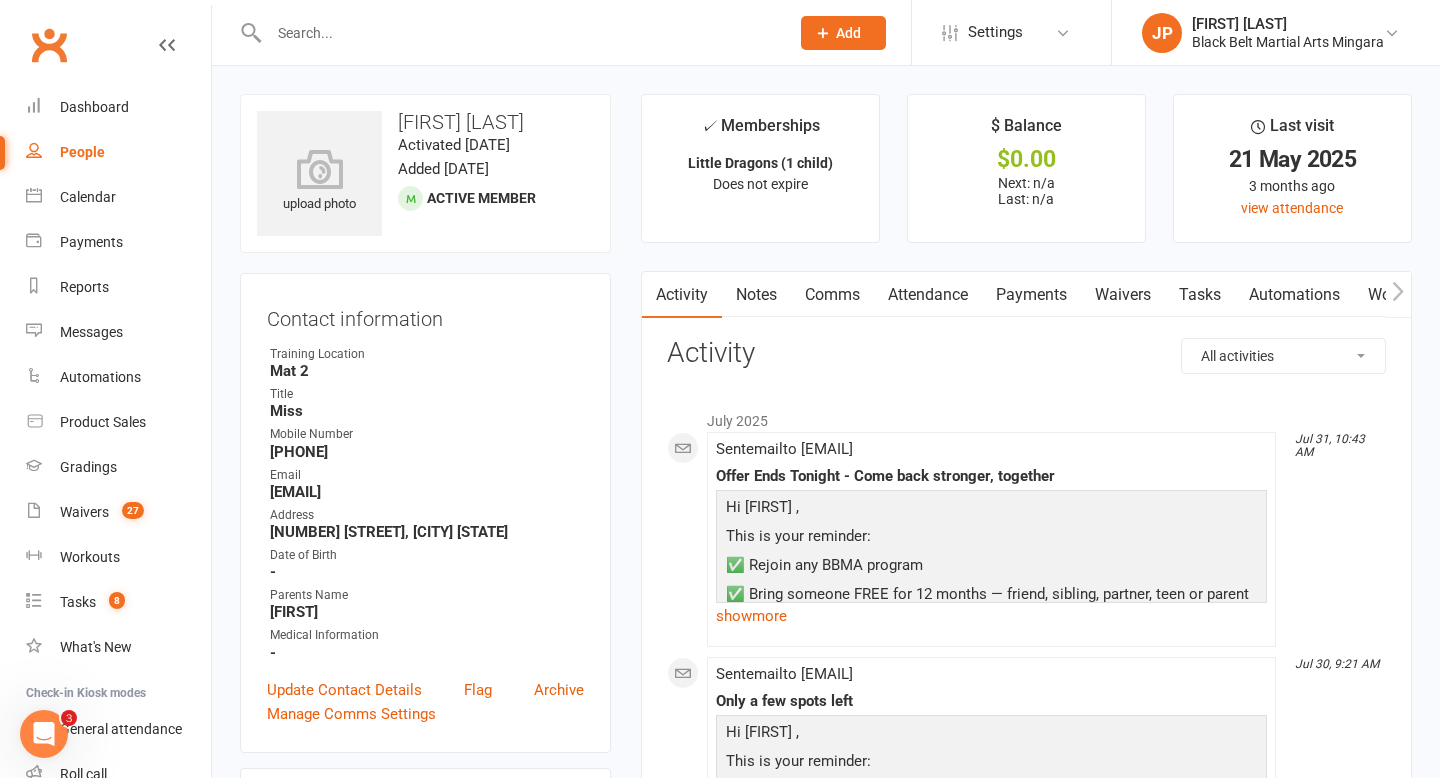 click at bounding box center (519, 33) 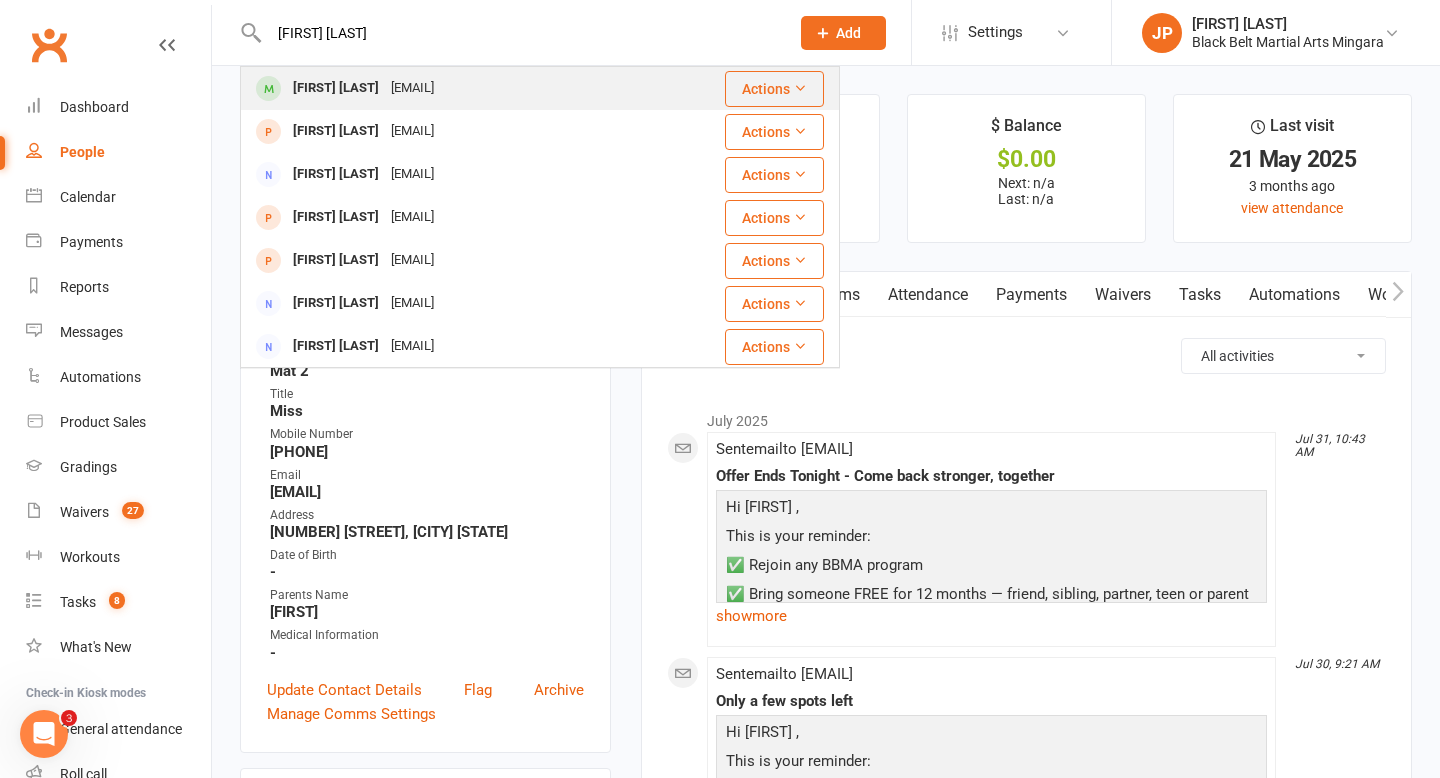 type on "[FIRST] [LAST]" 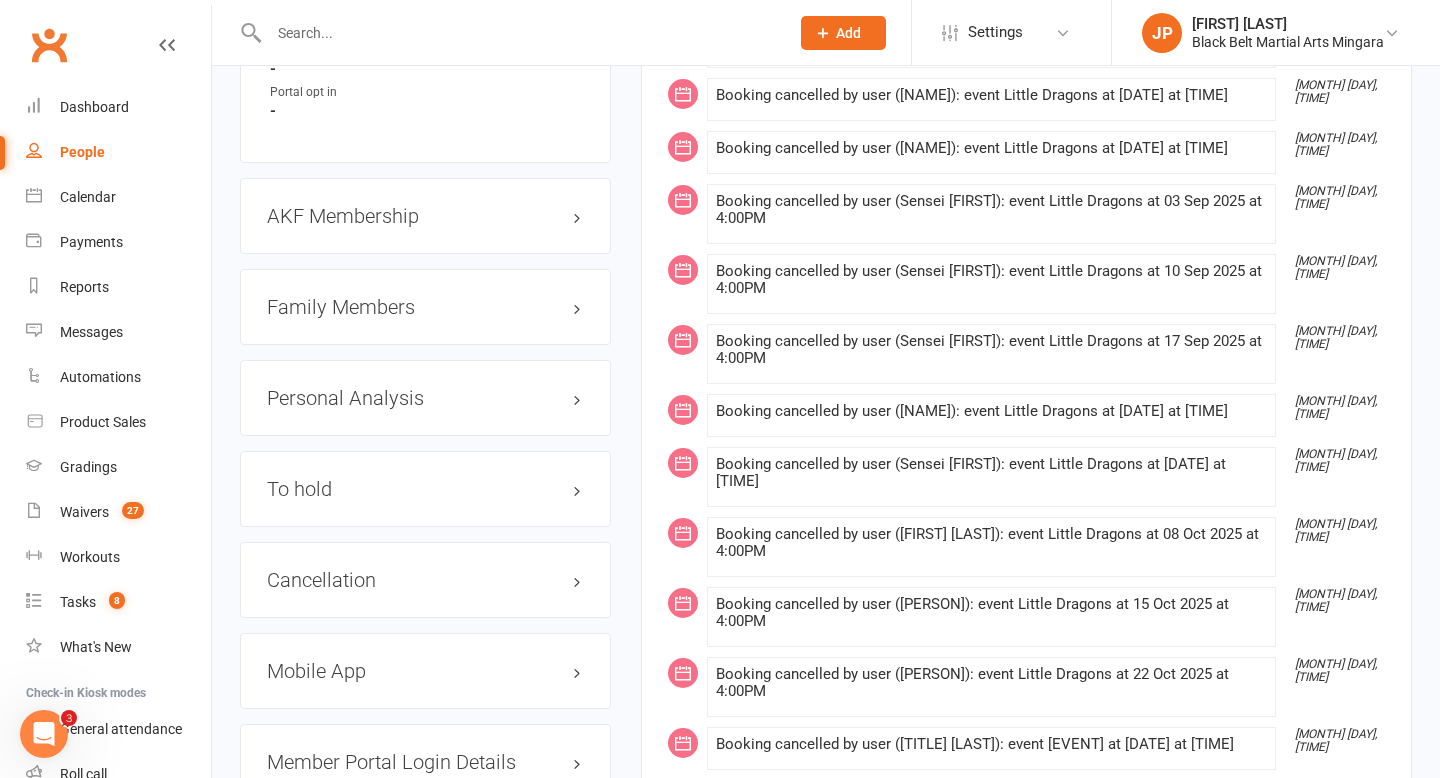 scroll, scrollTop: 2147, scrollLeft: 0, axis: vertical 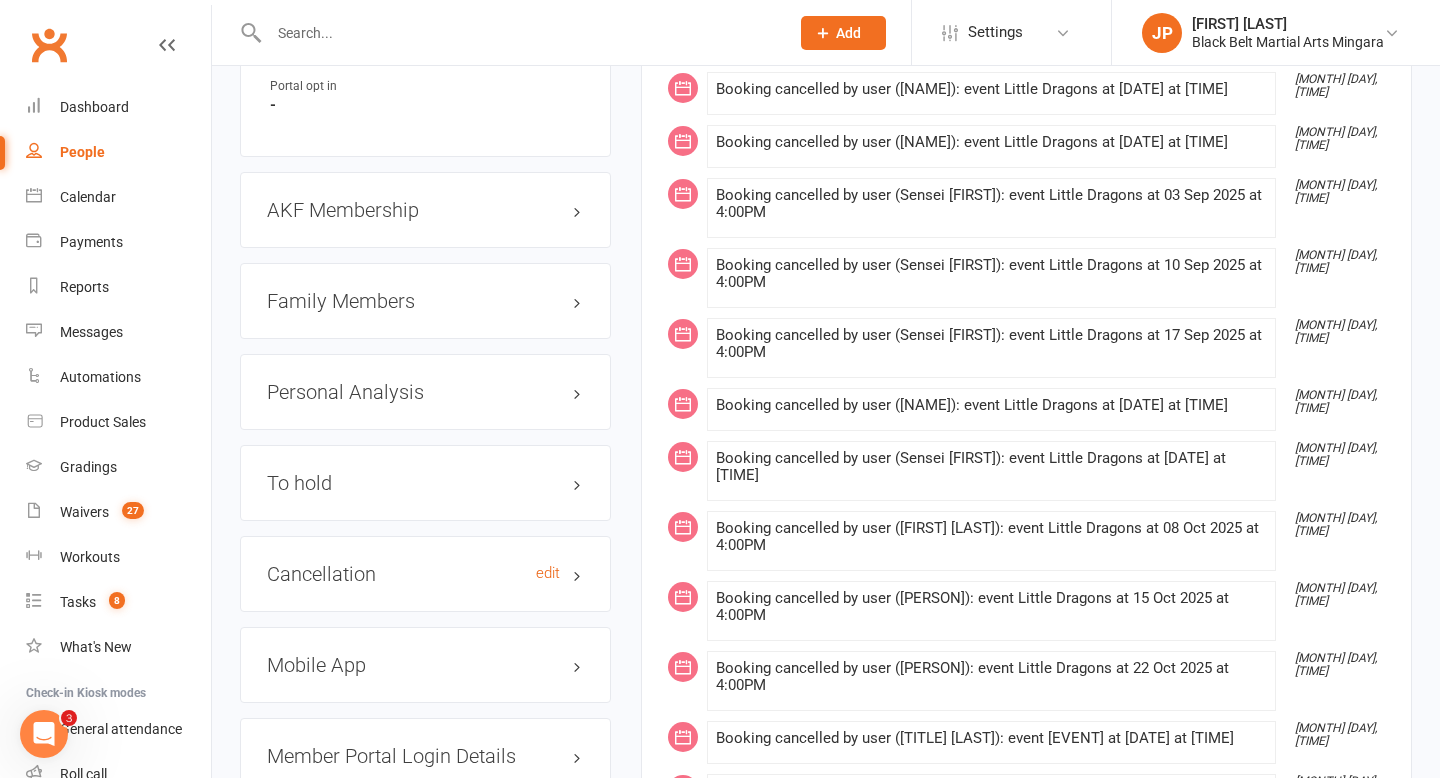 click on "Cancellation  edit" at bounding box center (425, 574) 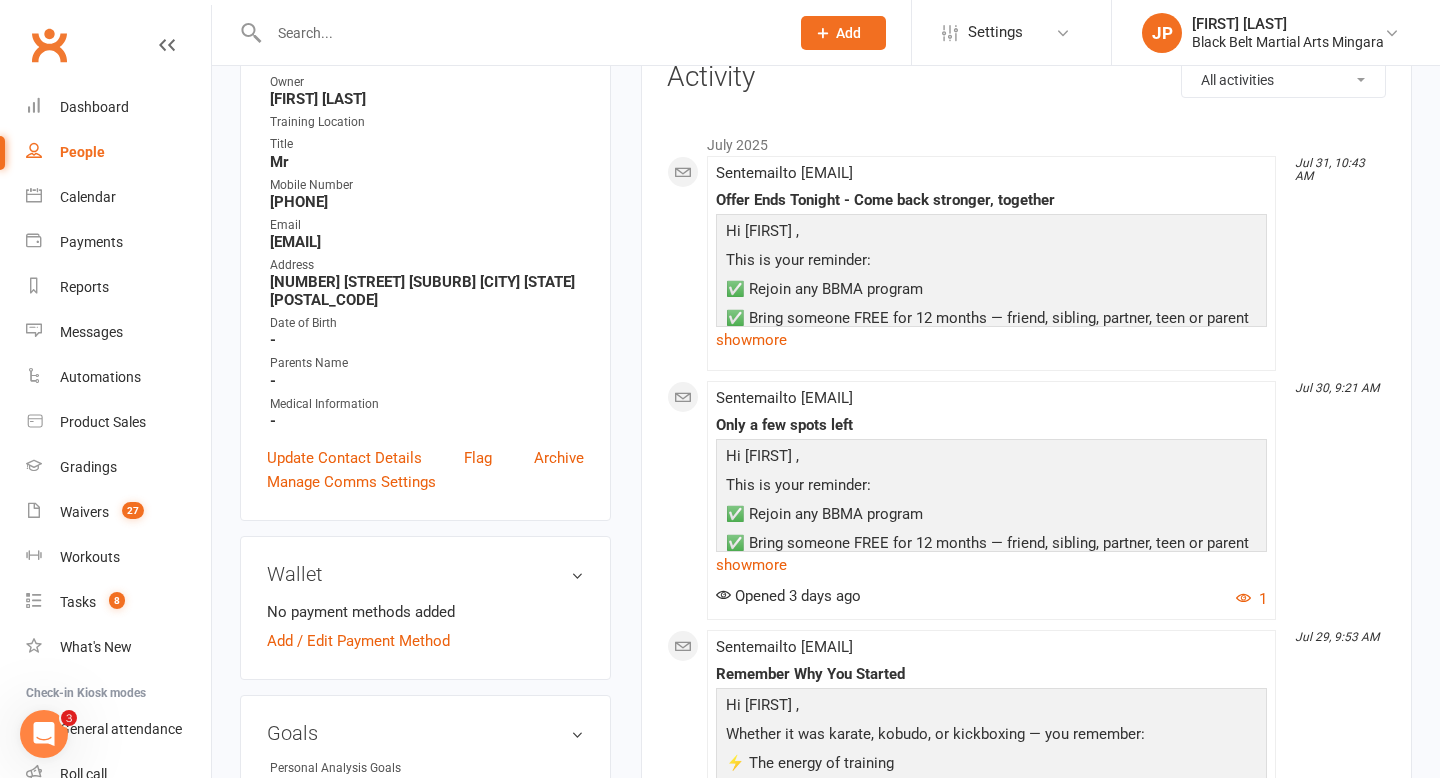 scroll, scrollTop: 0, scrollLeft: 0, axis: both 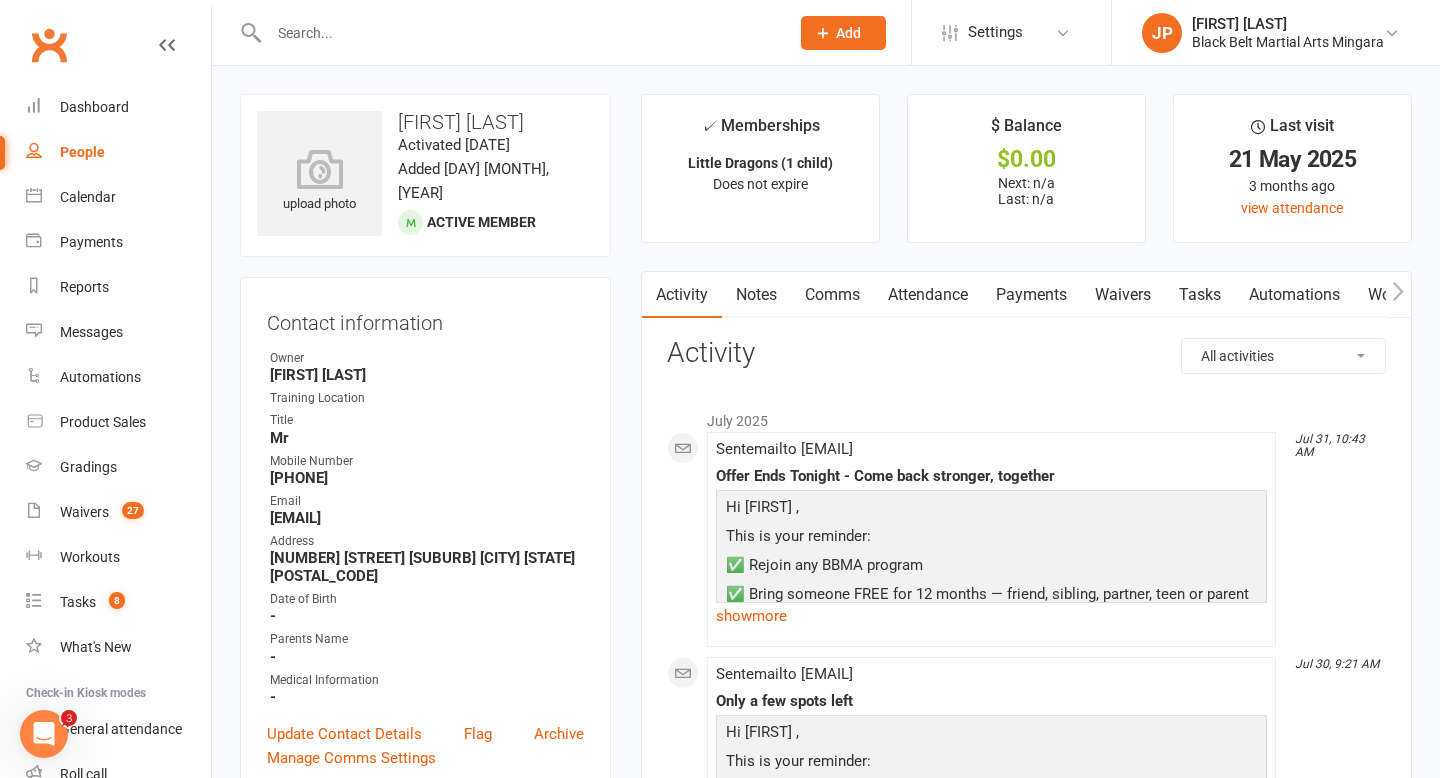 click at bounding box center (519, 33) 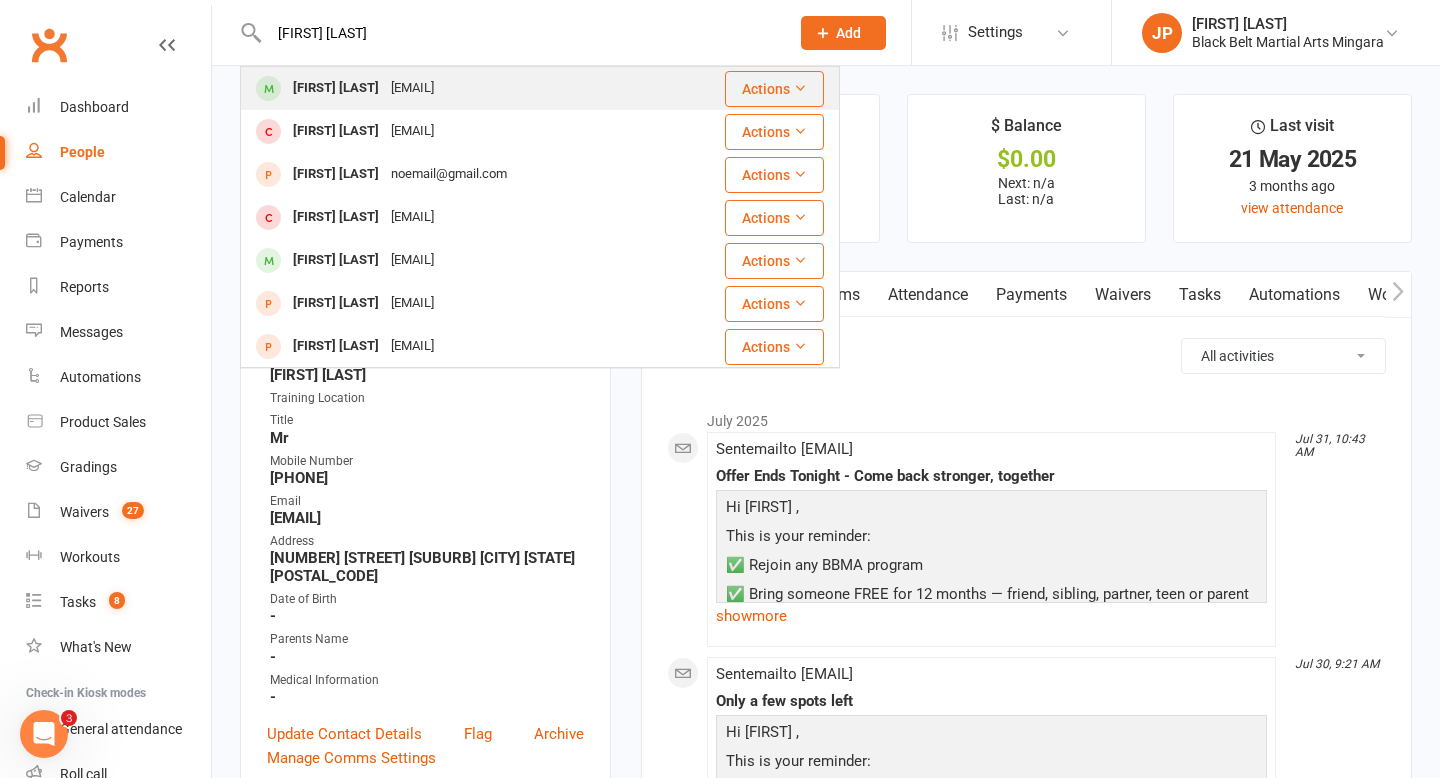 type on "[FIRST] [LAST]" 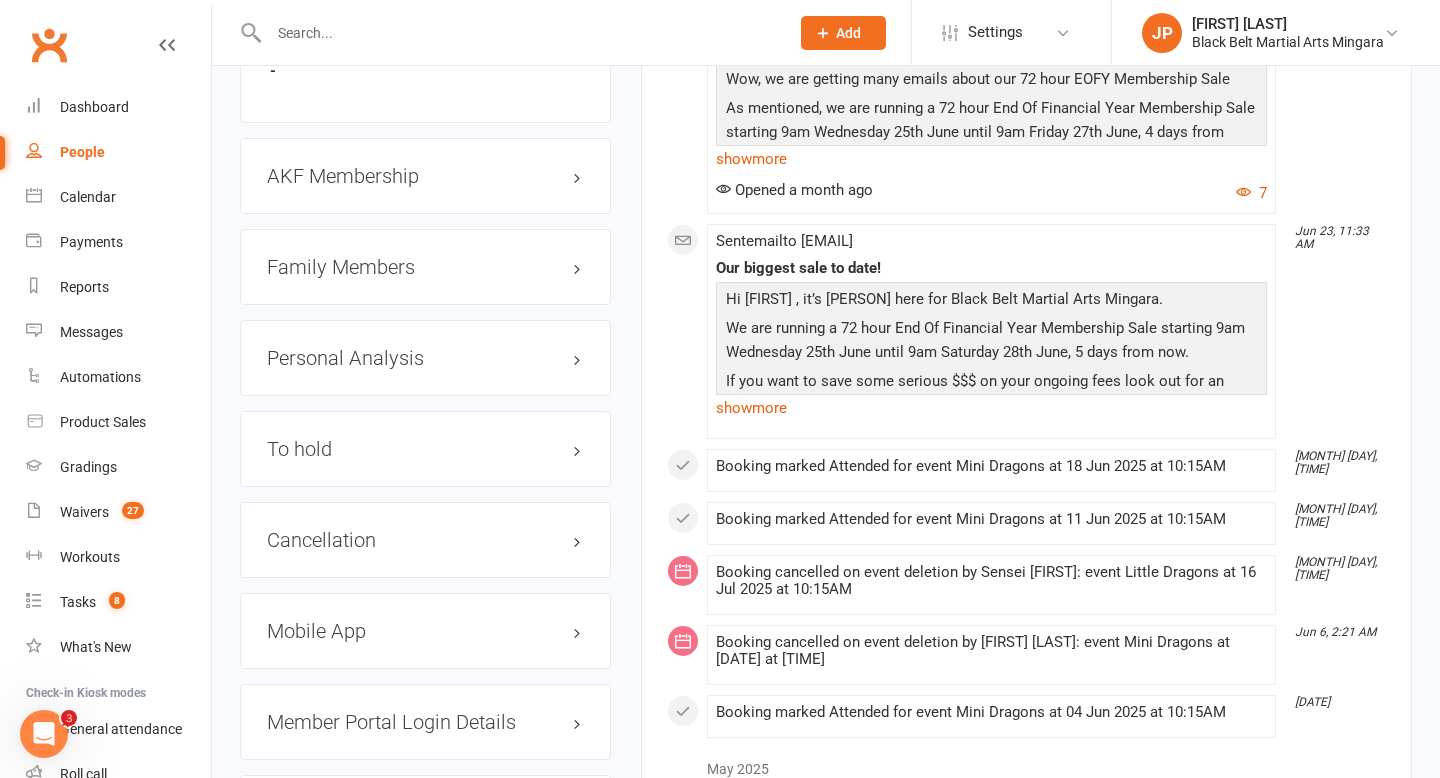 scroll, scrollTop: 2228, scrollLeft: 0, axis: vertical 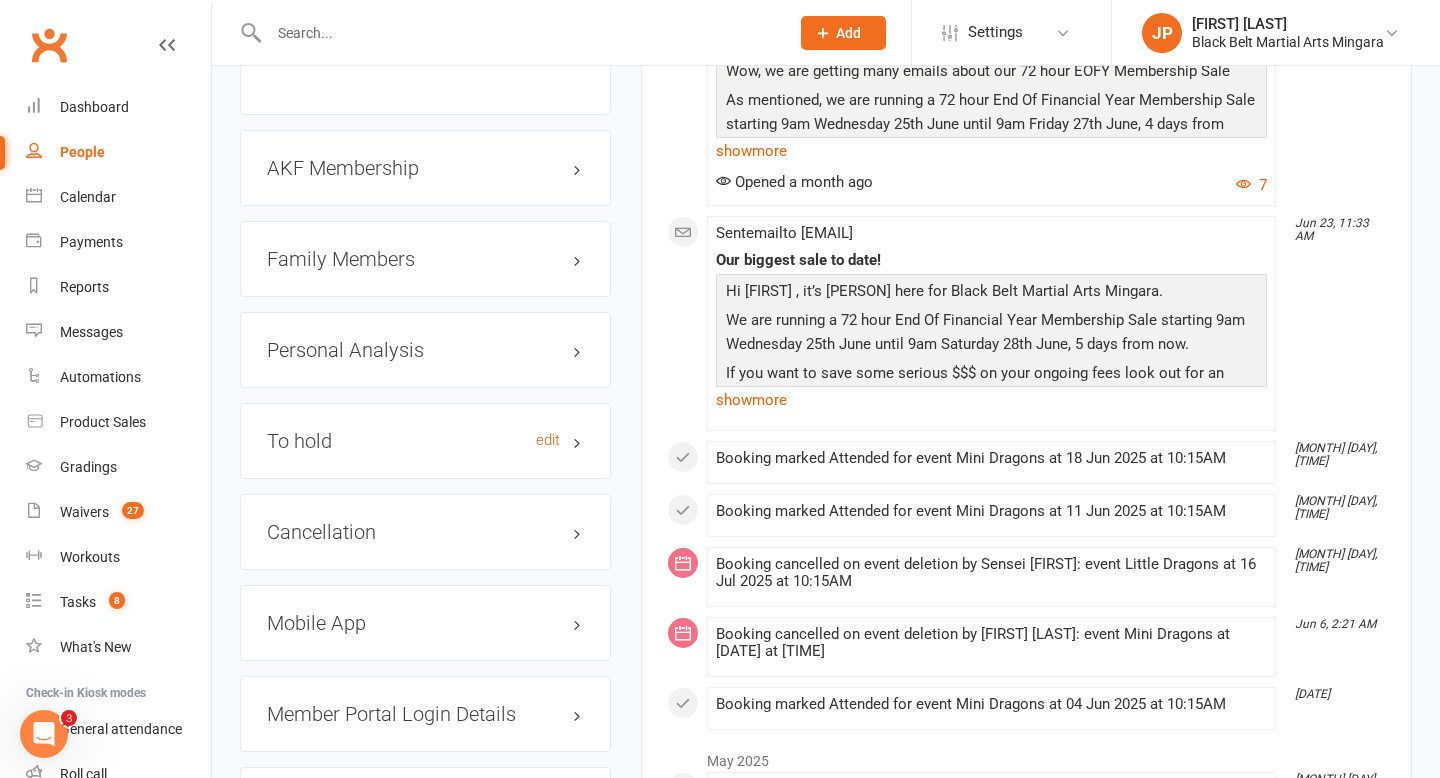 click on "To hold edit" at bounding box center (425, 441) 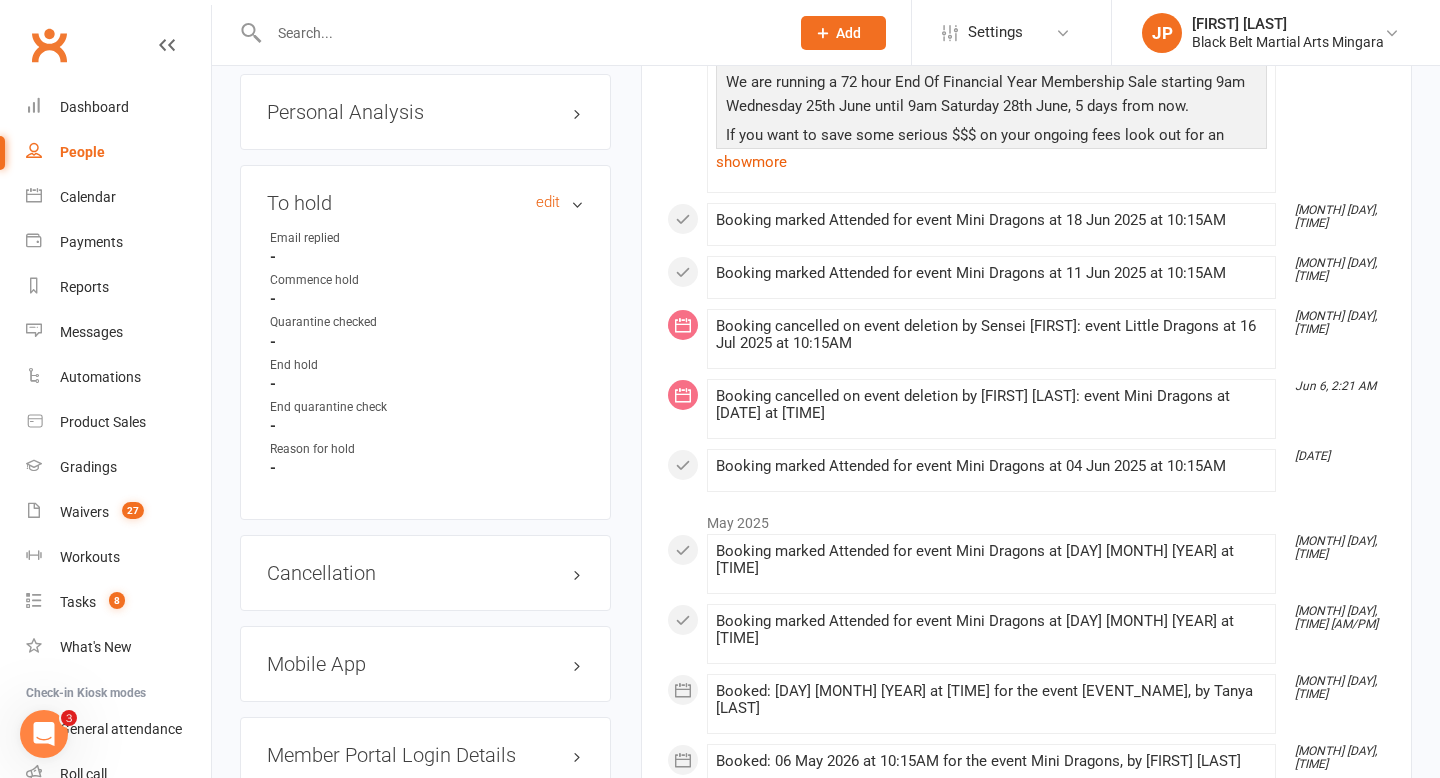 scroll, scrollTop: 2467, scrollLeft: 0, axis: vertical 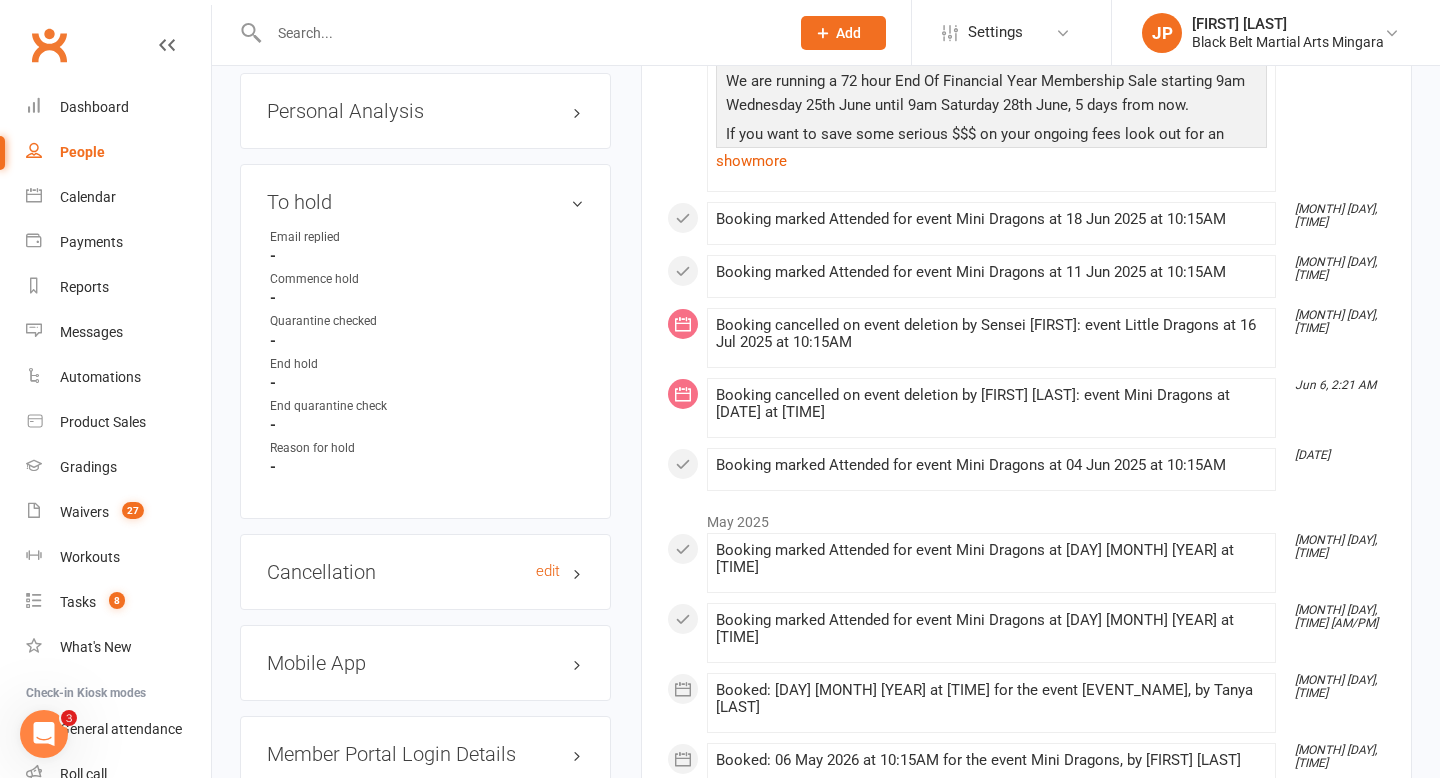 click on "Cancellation  edit" at bounding box center [425, 572] 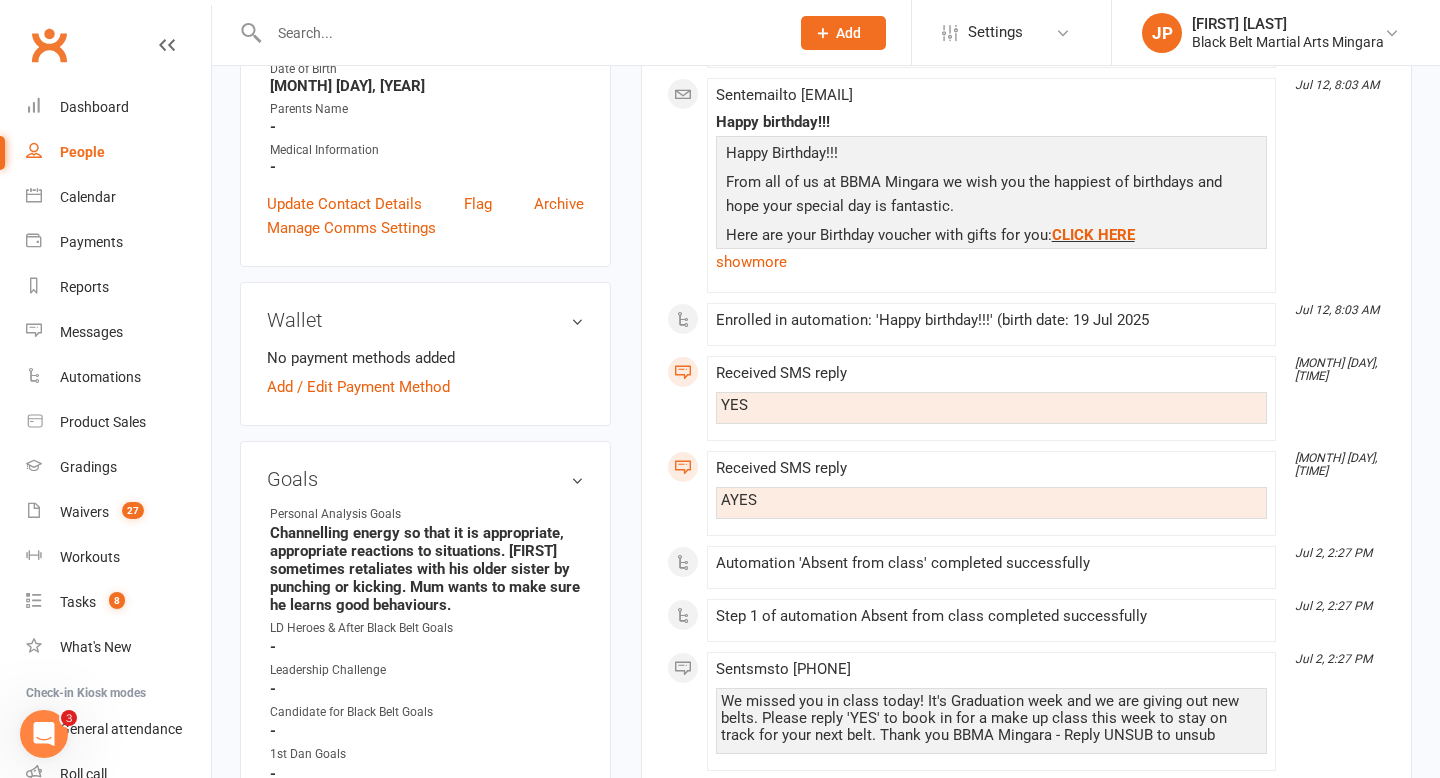scroll, scrollTop: 0, scrollLeft: 0, axis: both 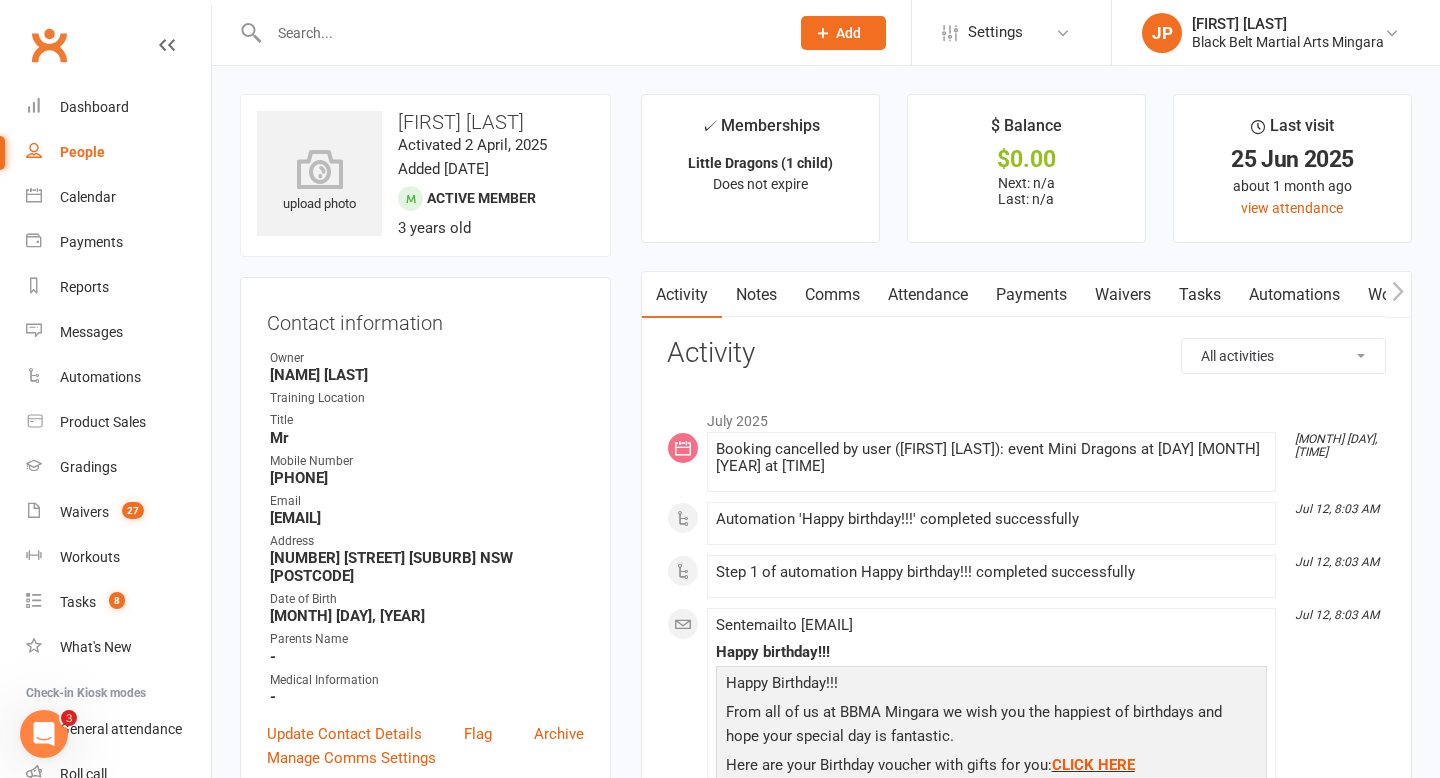 click at bounding box center (519, 33) 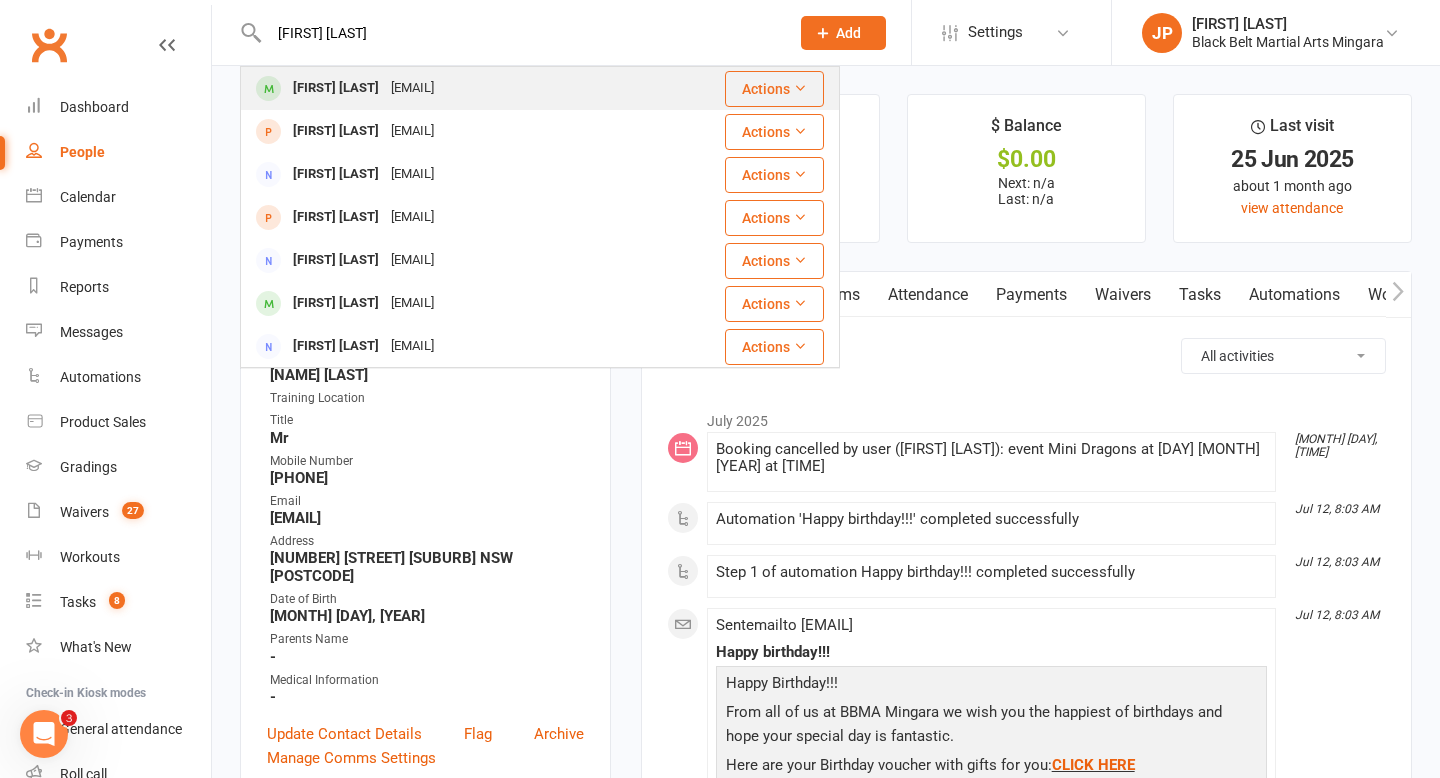 type on "[FIRST] [LAST]" 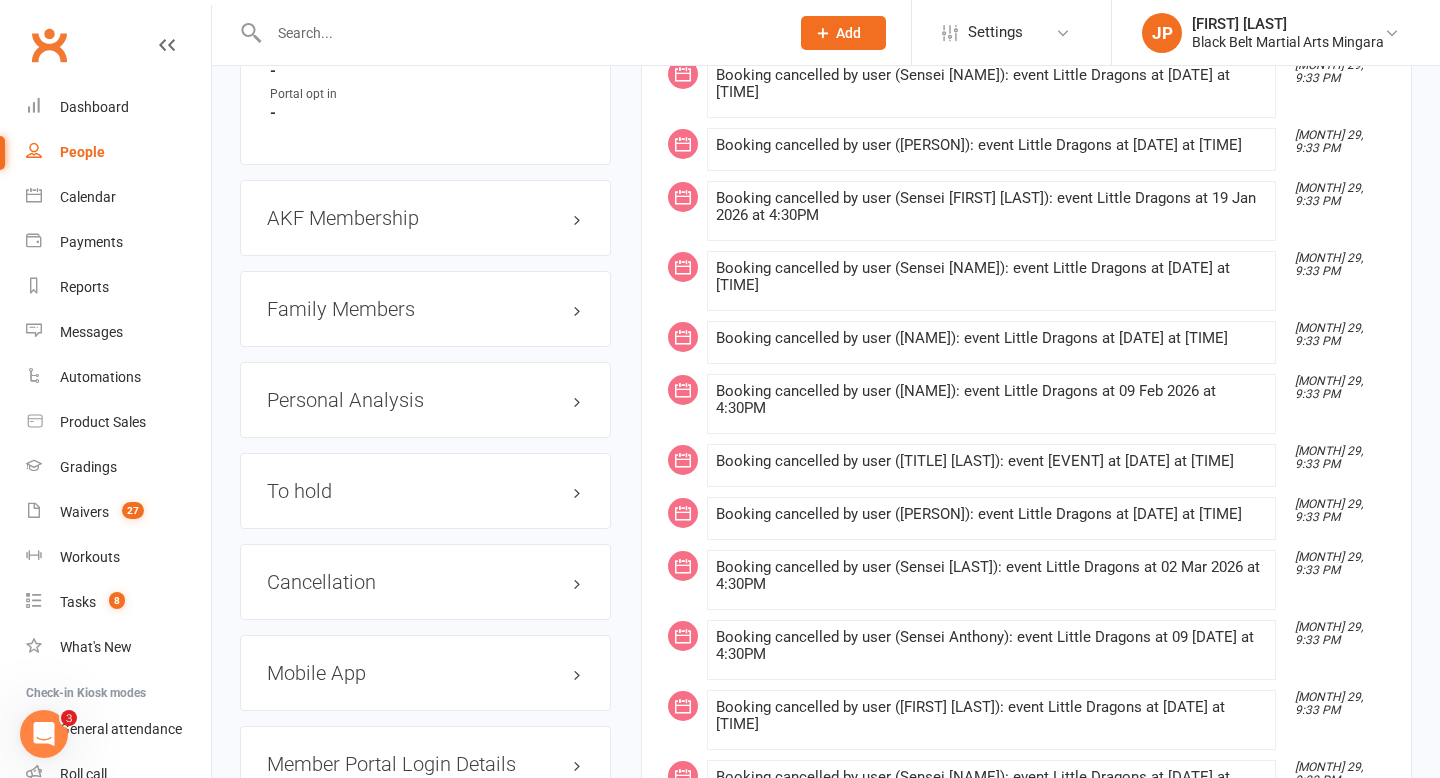 scroll, scrollTop: 2163, scrollLeft: 0, axis: vertical 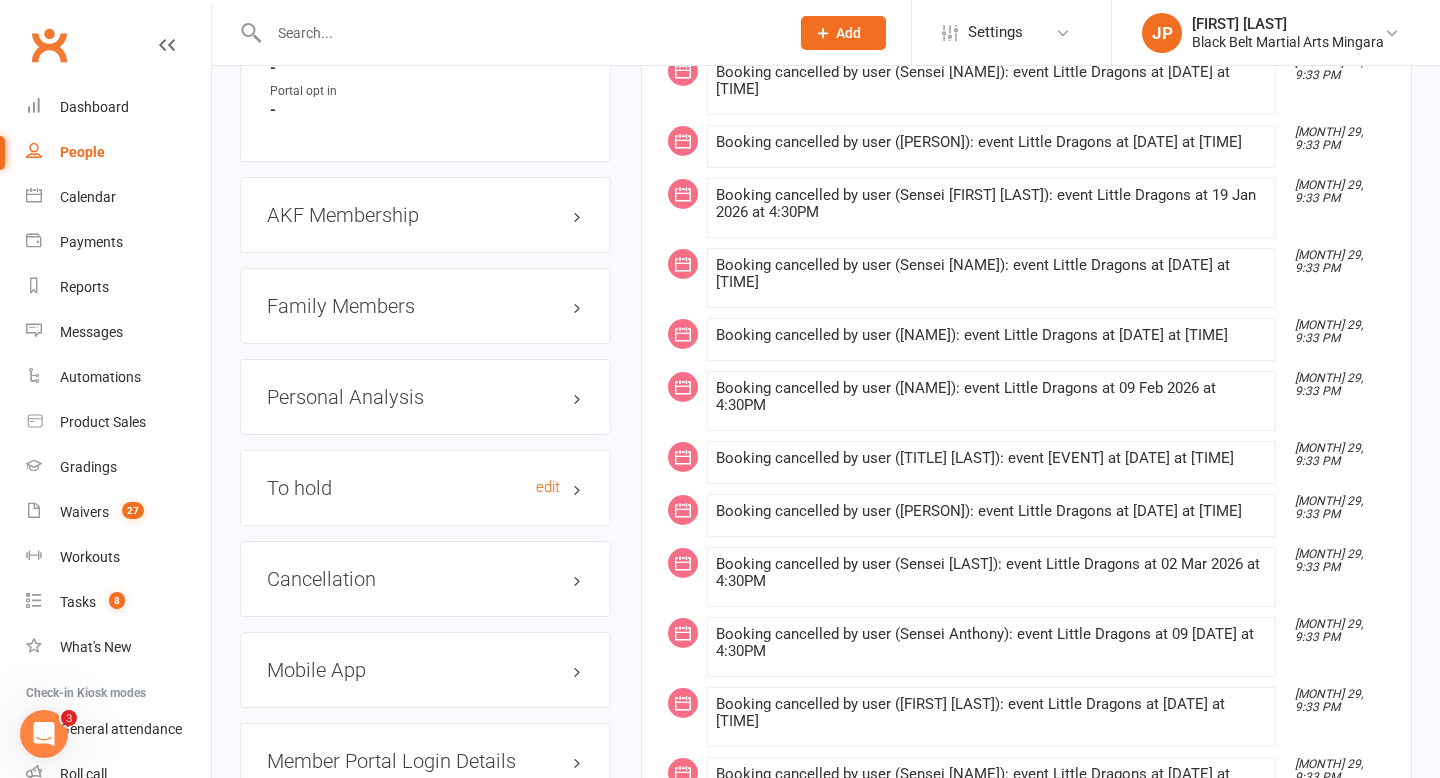click on "To hold edit" at bounding box center [425, 488] 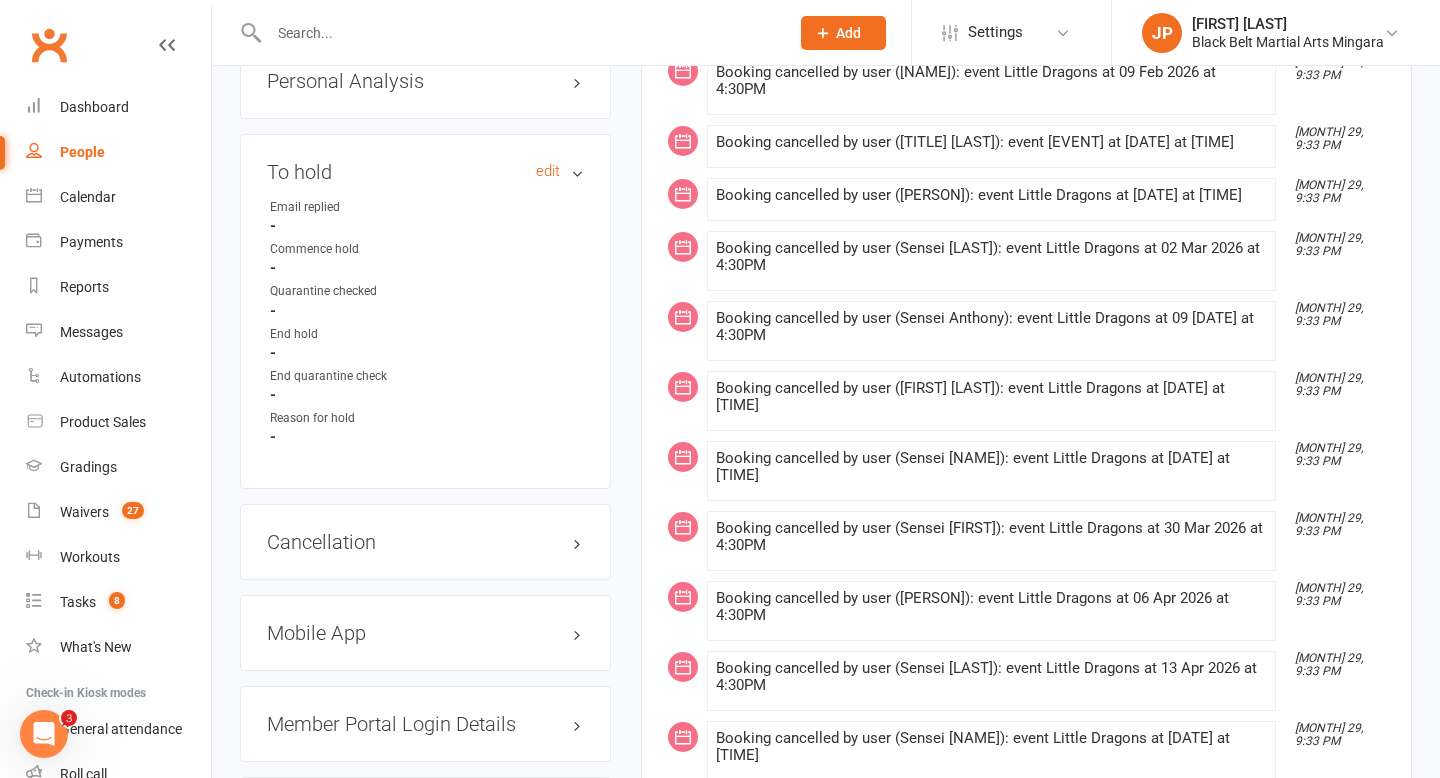 scroll, scrollTop: 2508, scrollLeft: 0, axis: vertical 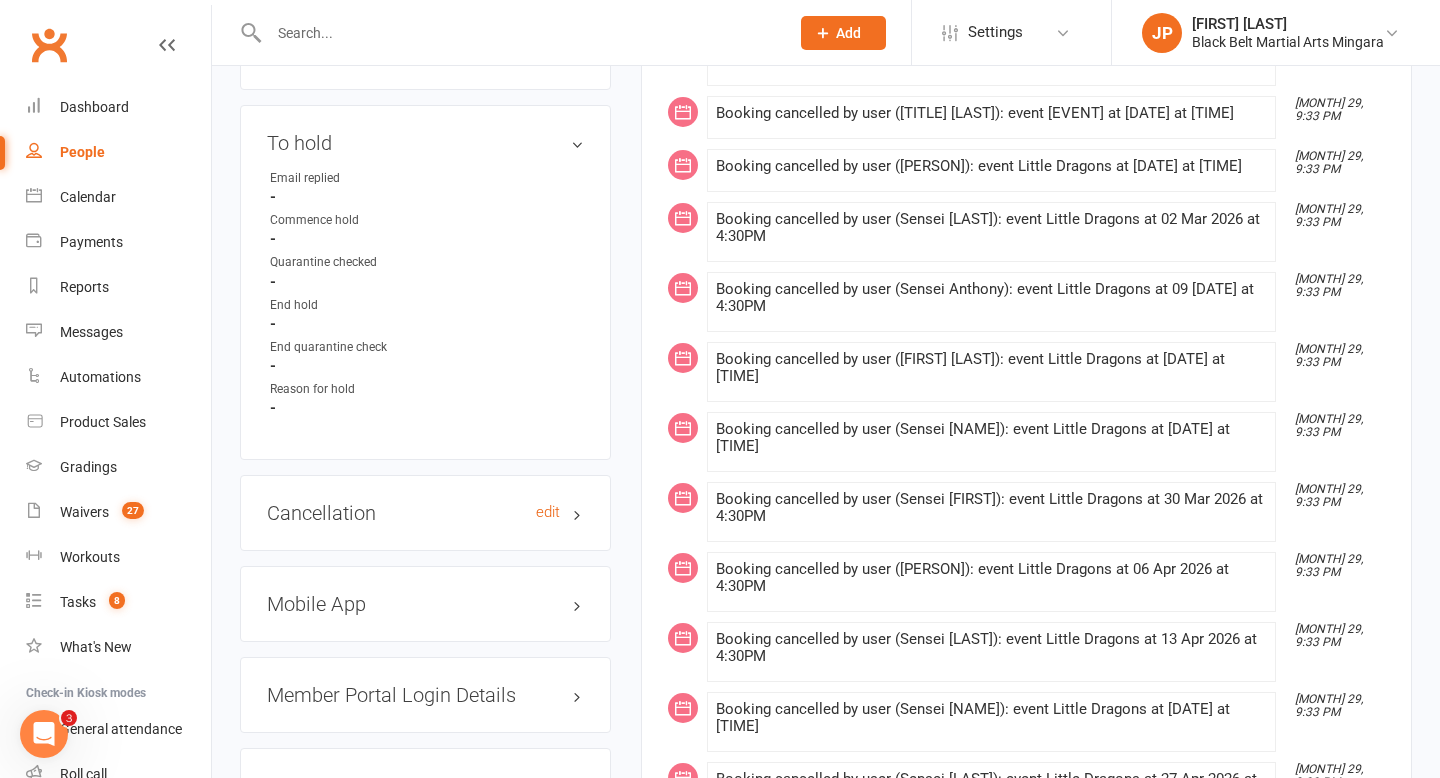click on "Cancellation  edit" at bounding box center (425, 513) 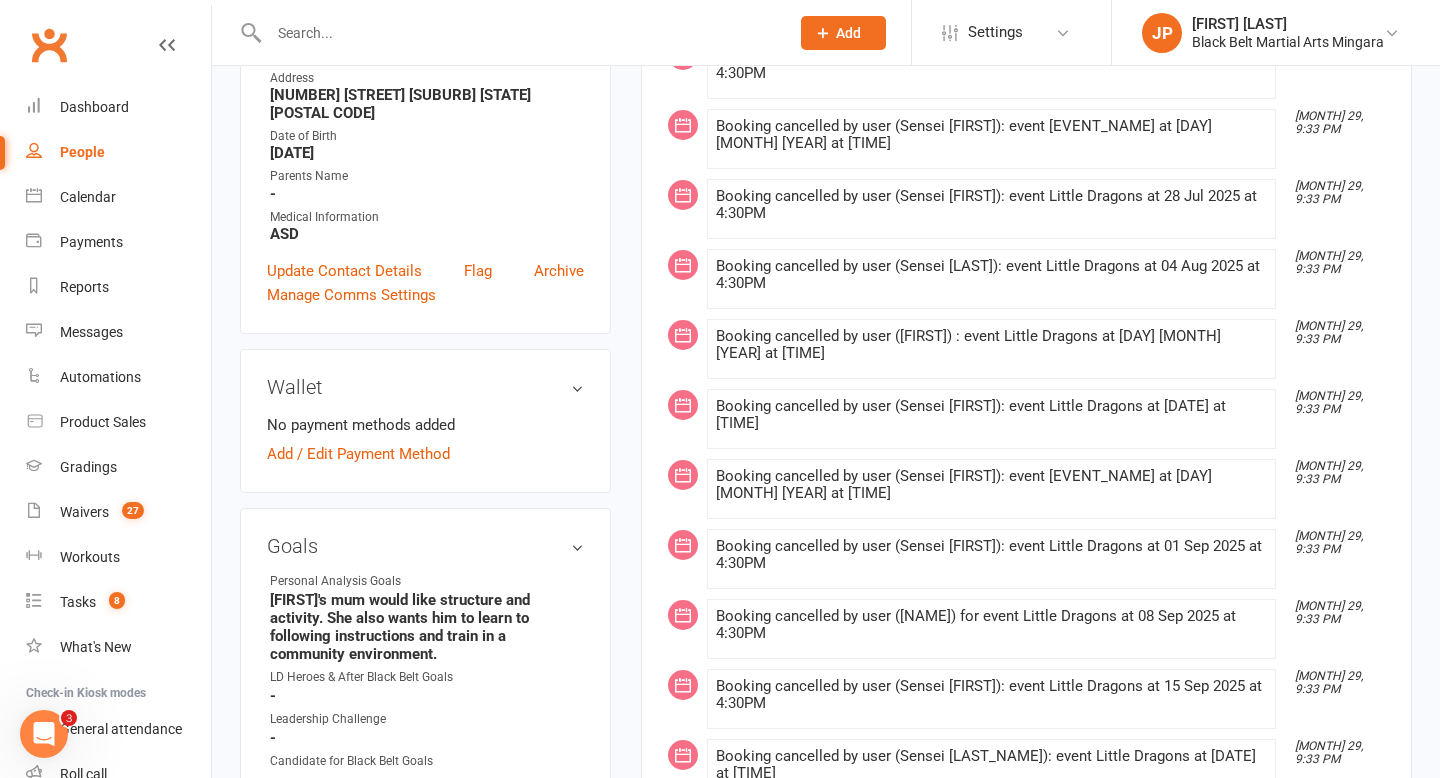 scroll, scrollTop: 0, scrollLeft: 0, axis: both 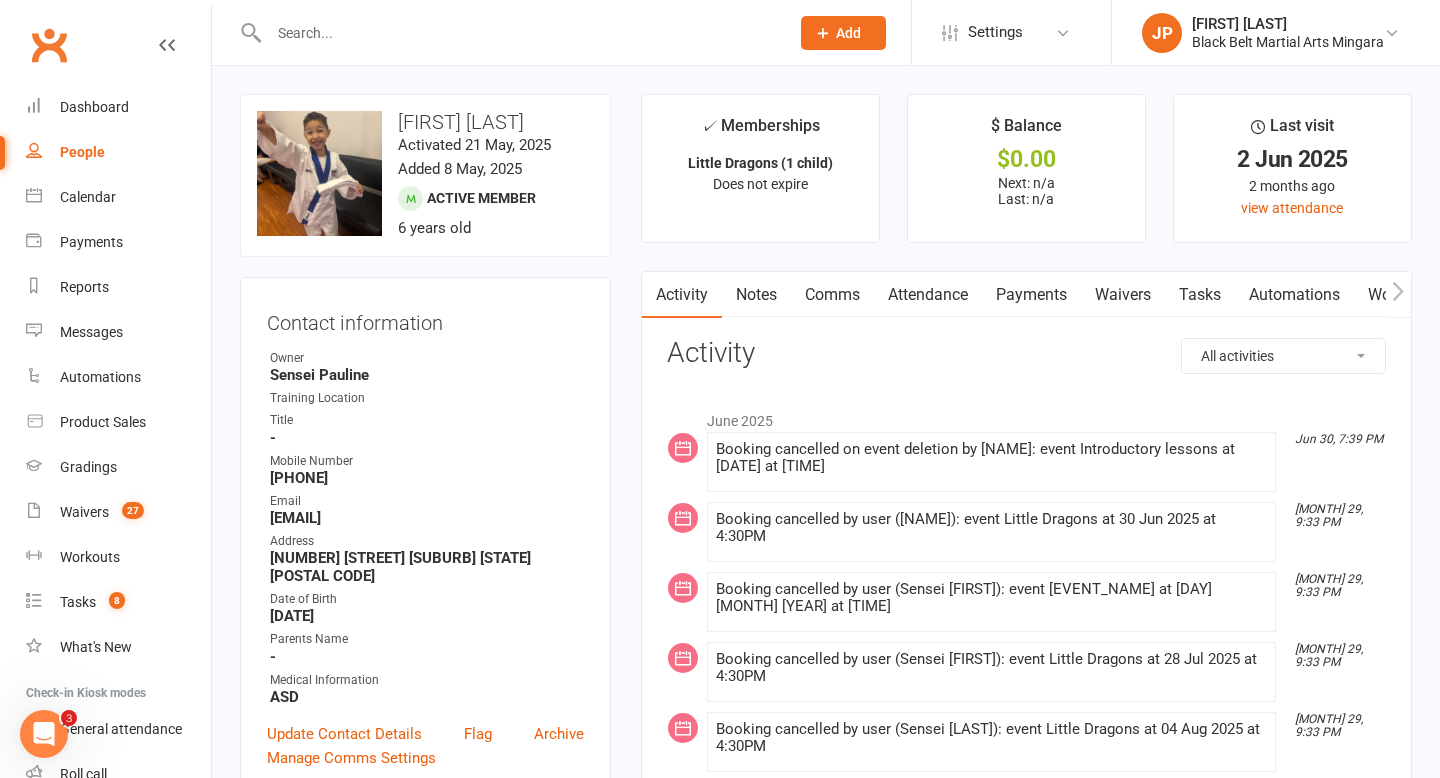 click at bounding box center (519, 33) 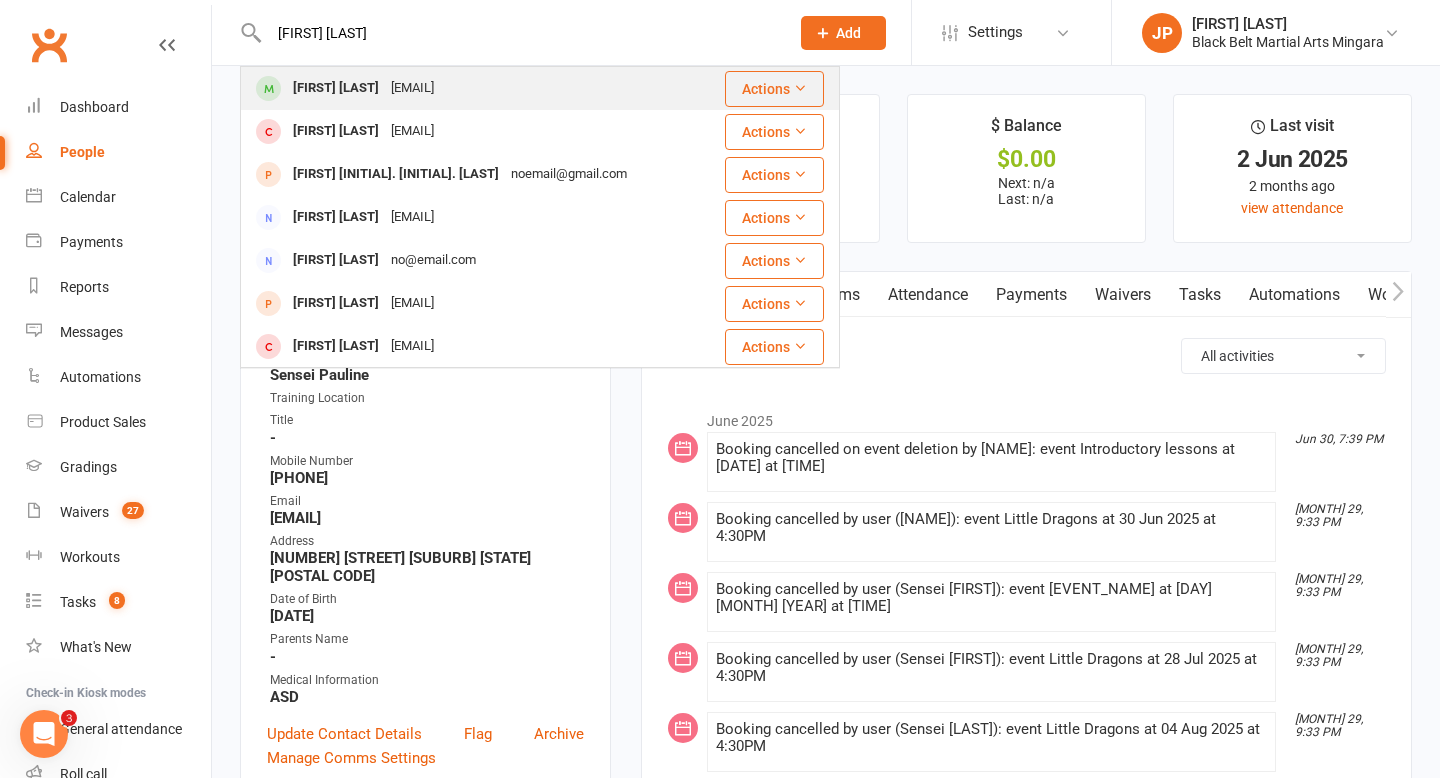 type on "[FIRST] [LAST]" 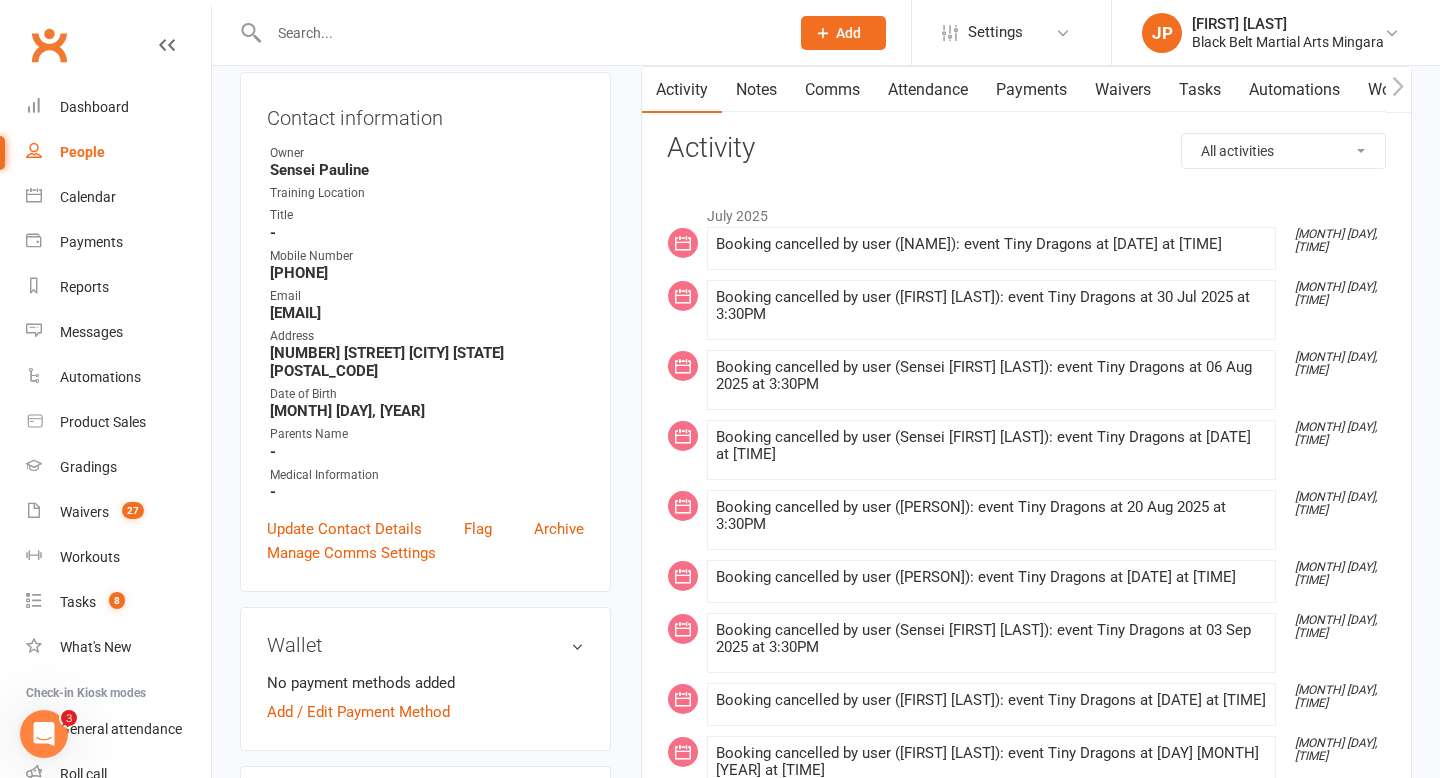 scroll, scrollTop: 0, scrollLeft: 0, axis: both 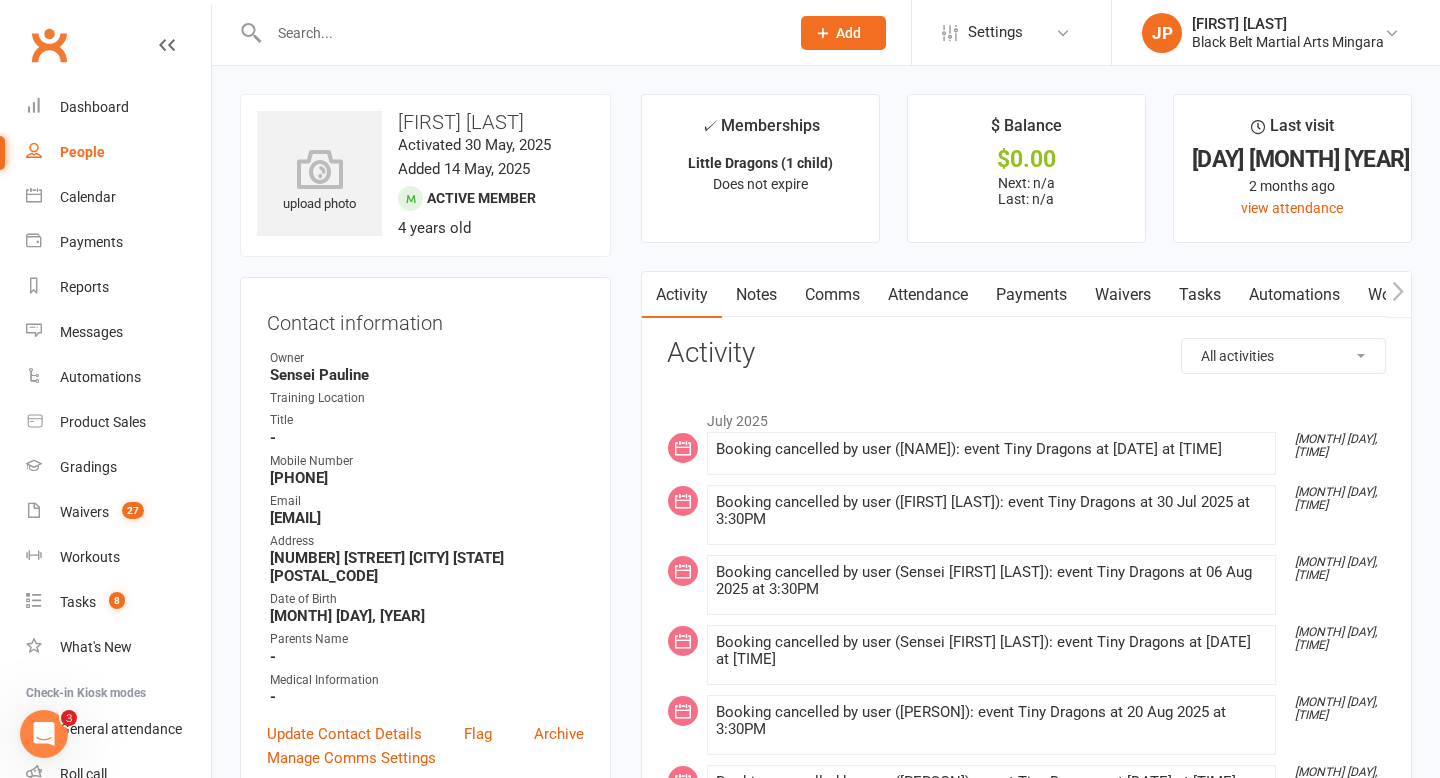 click at bounding box center (519, 33) 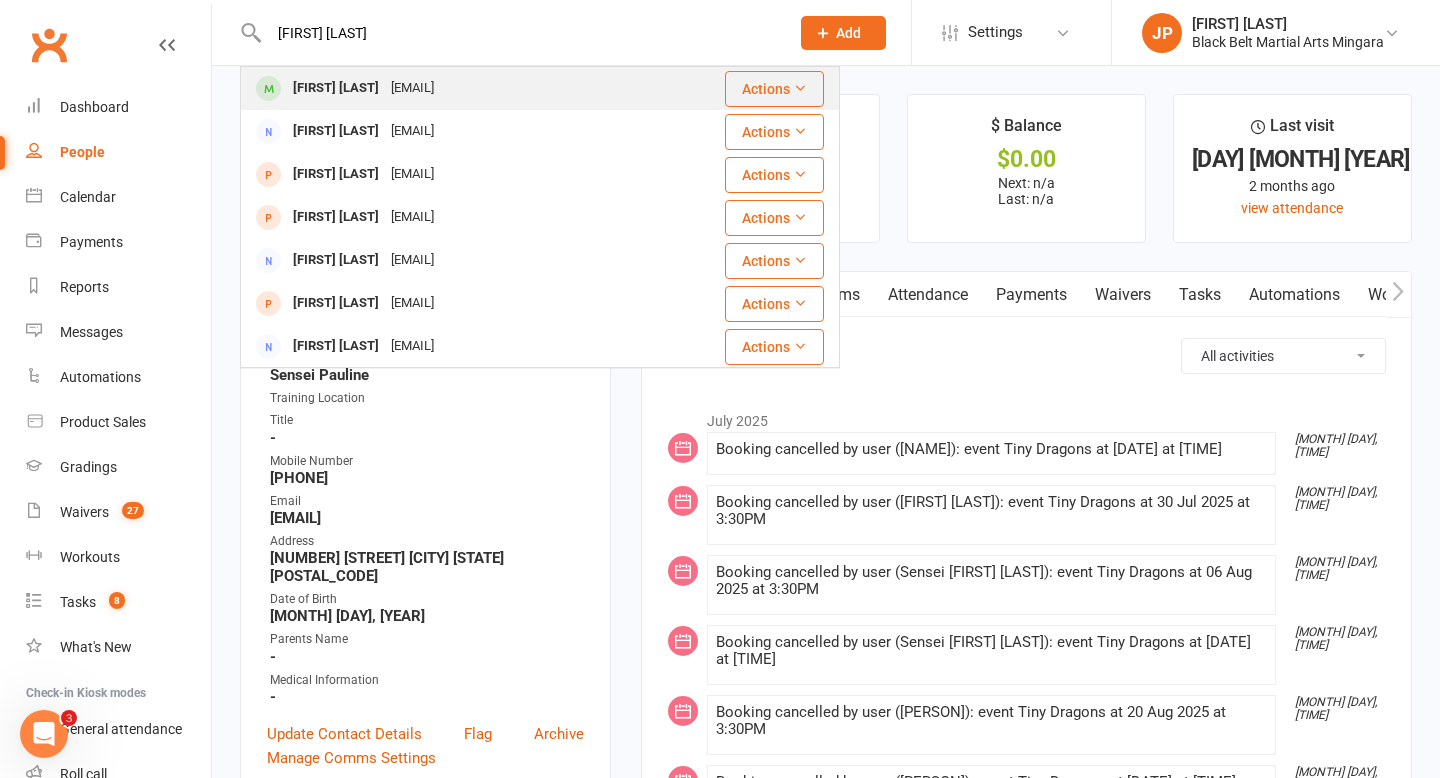 type on "[FIRST] [LAST]" 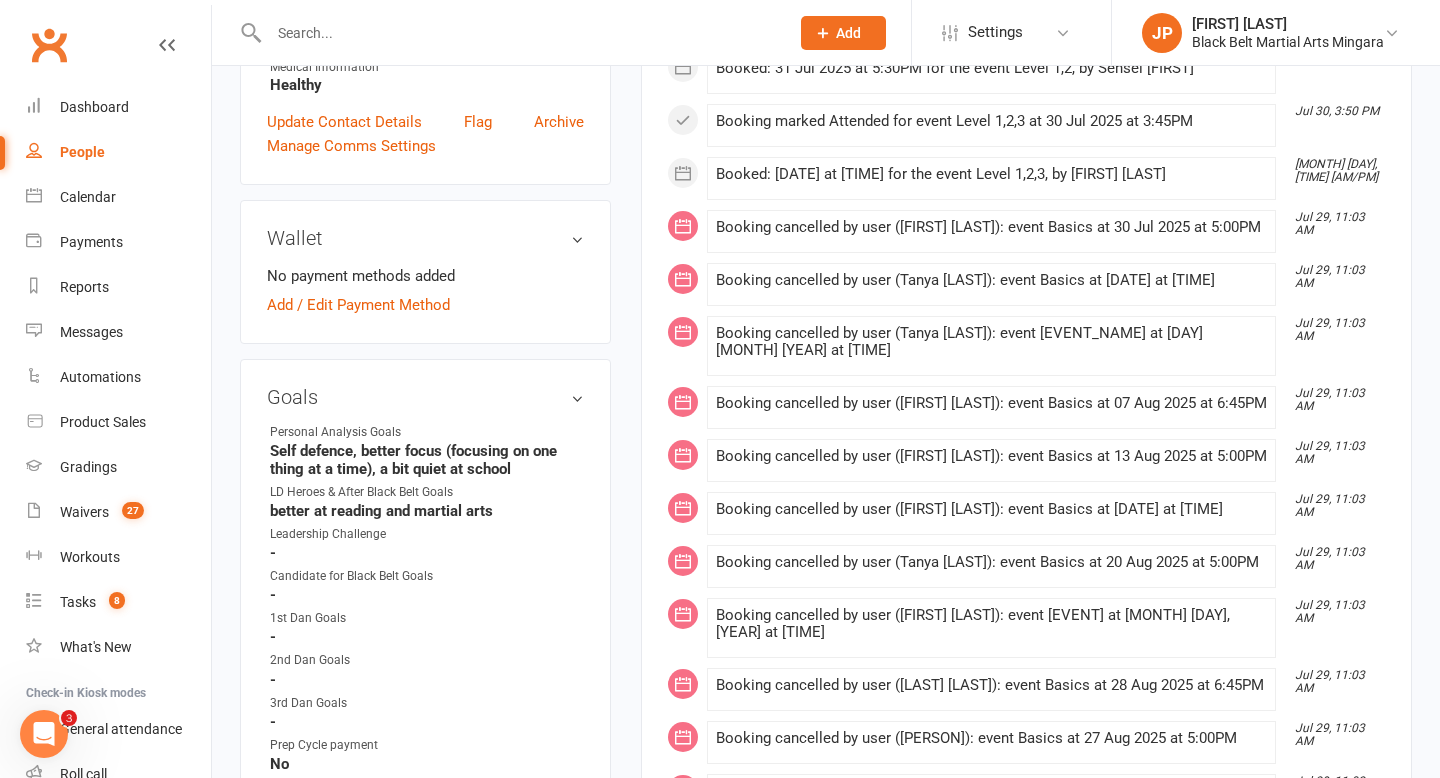 scroll, scrollTop: 0, scrollLeft: 0, axis: both 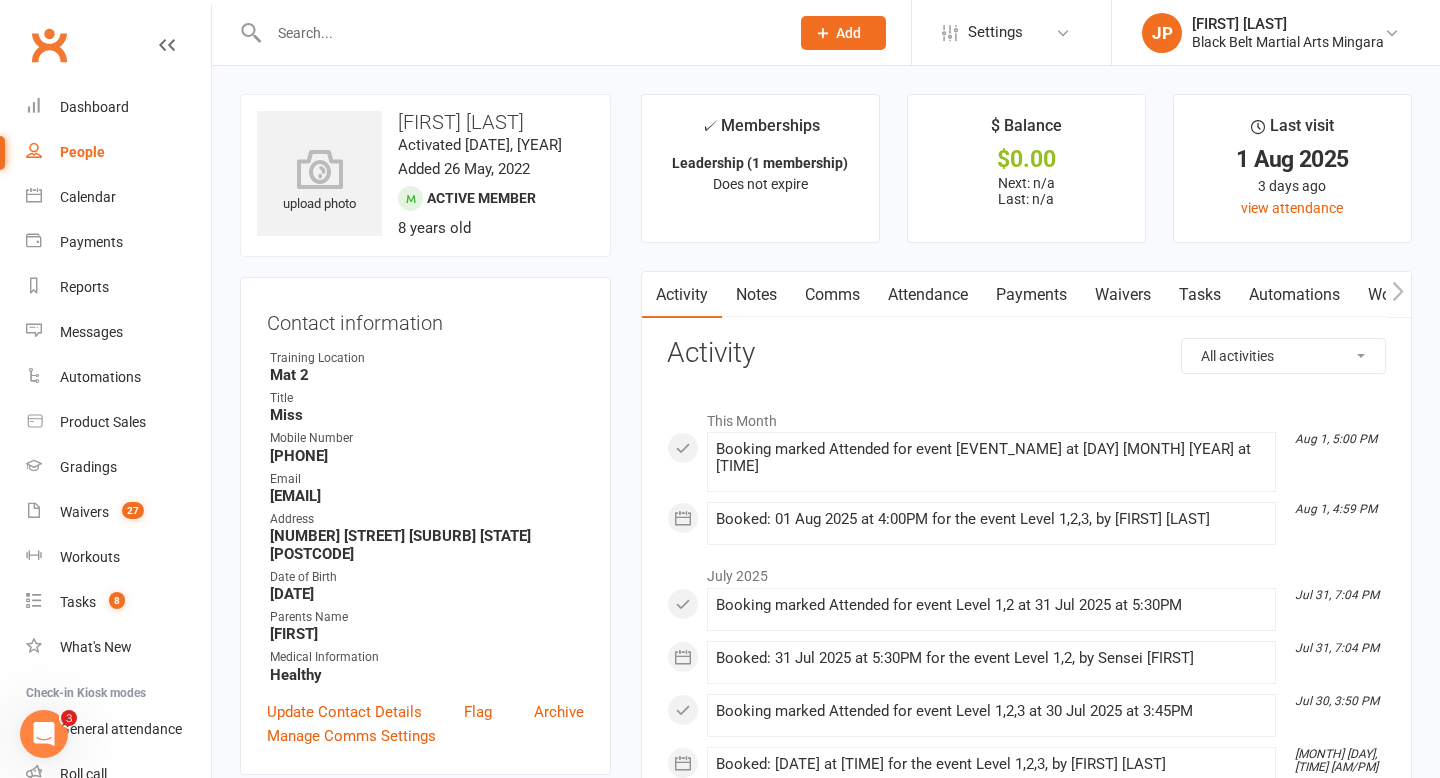 click at bounding box center [519, 33] 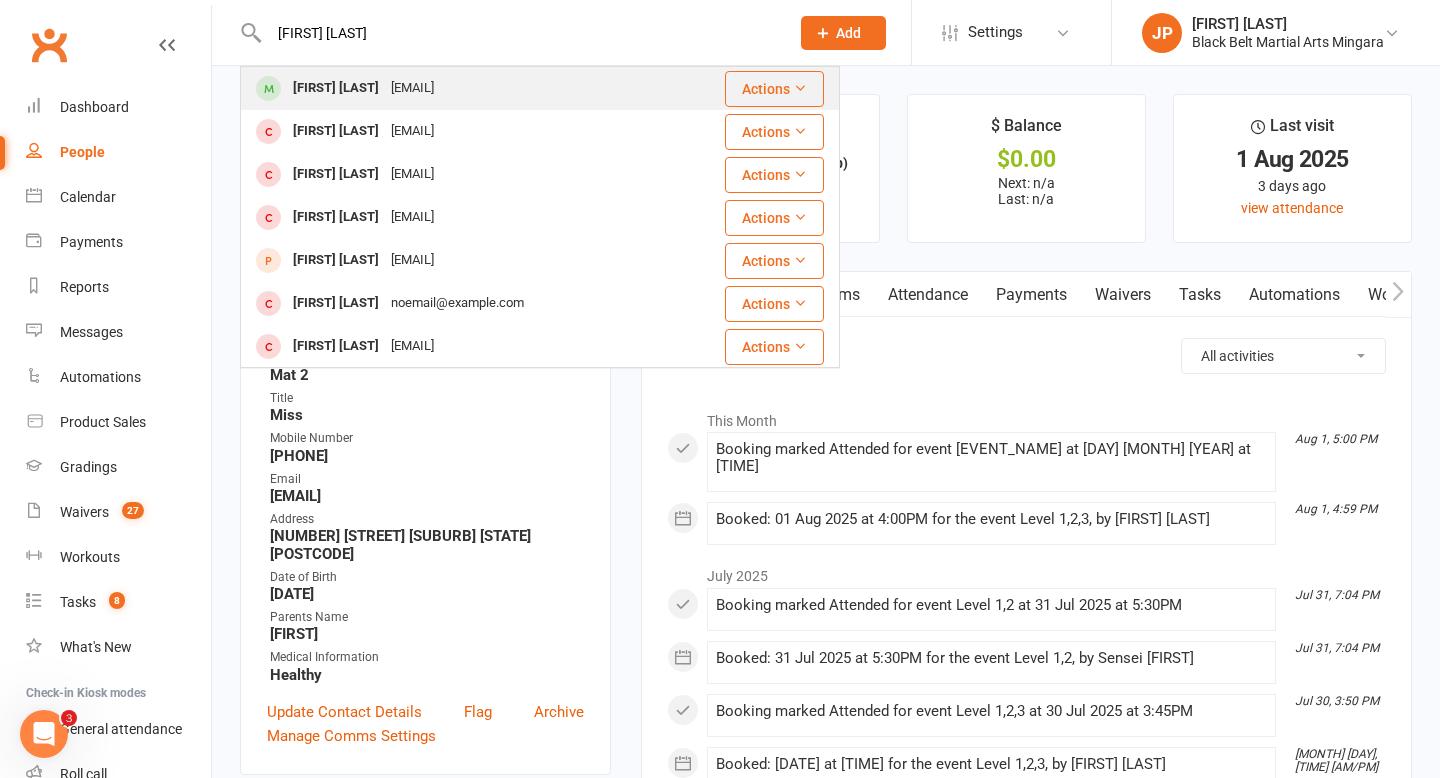 type on "[FIRST] [LAST]" 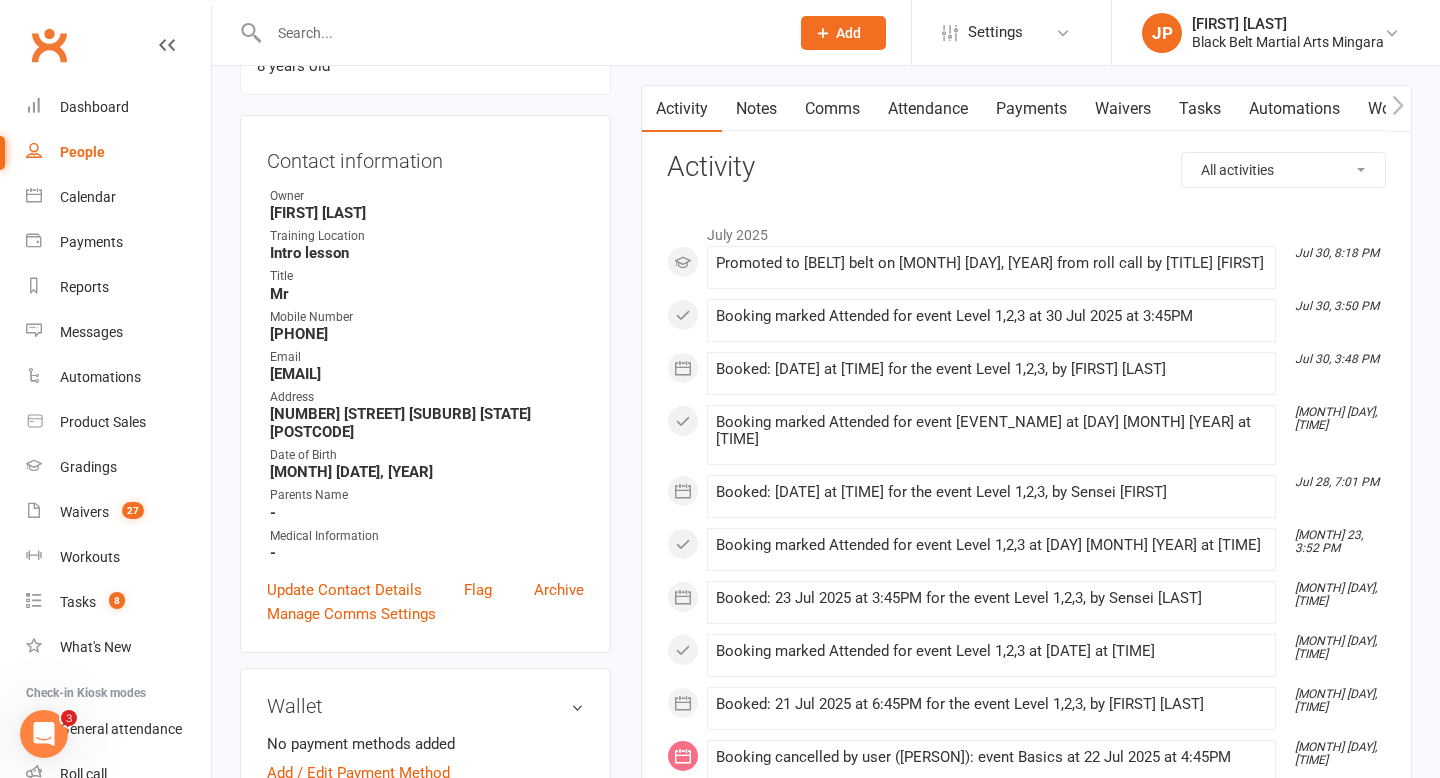 scroll, scrollTop: 0, scrollLeft: 0, axis: both 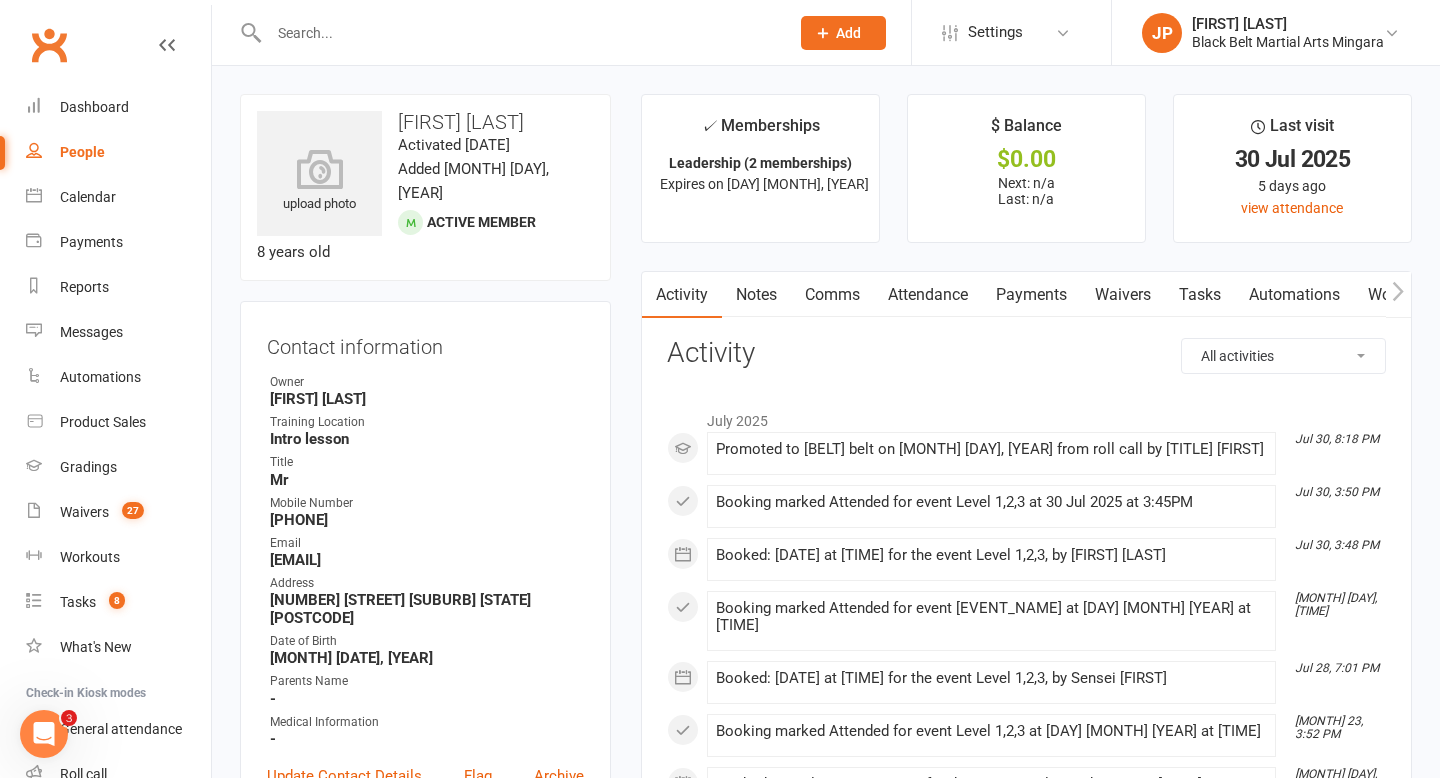 click on "Attendance" at bounding box center (928, 295) 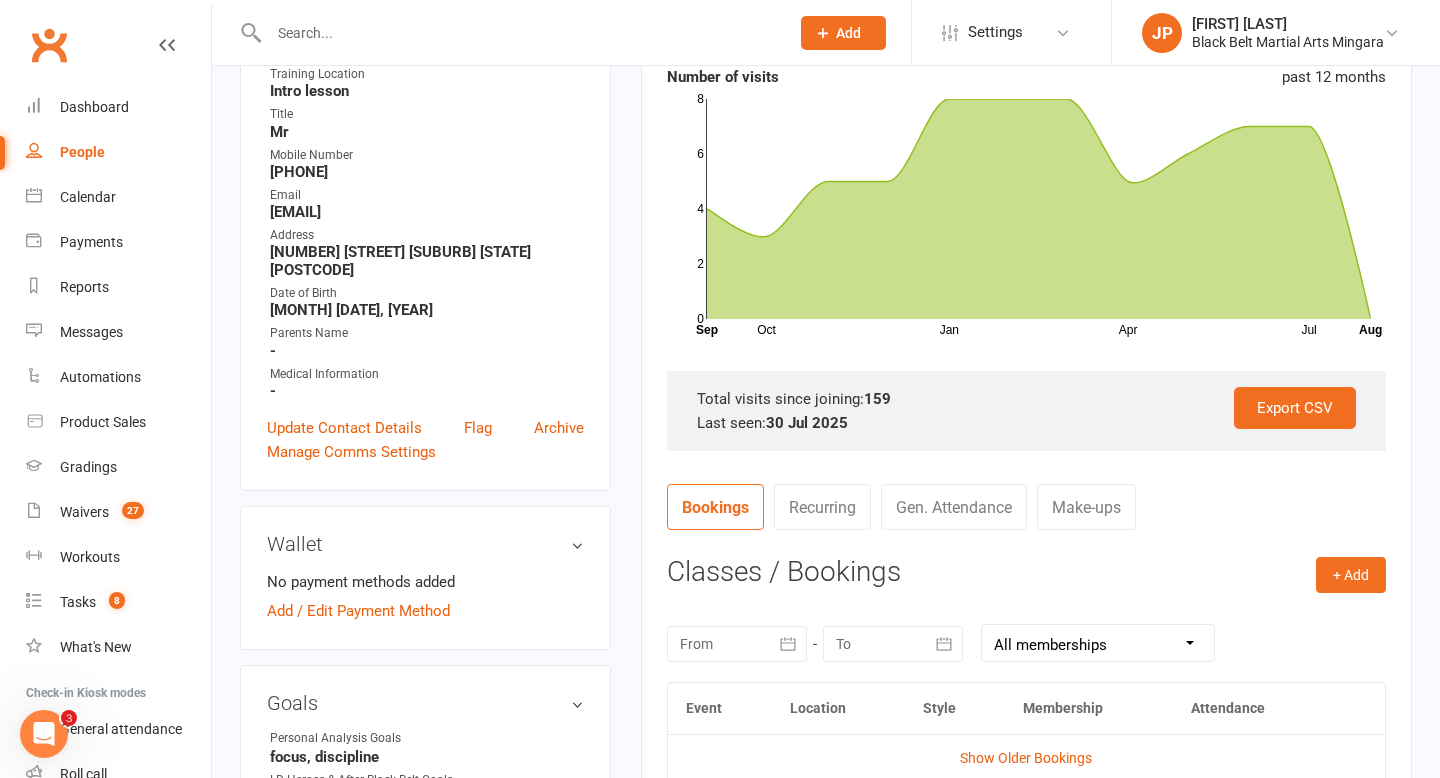 scroll, scrollTop: 0, scrollLeft: 0, axis: both 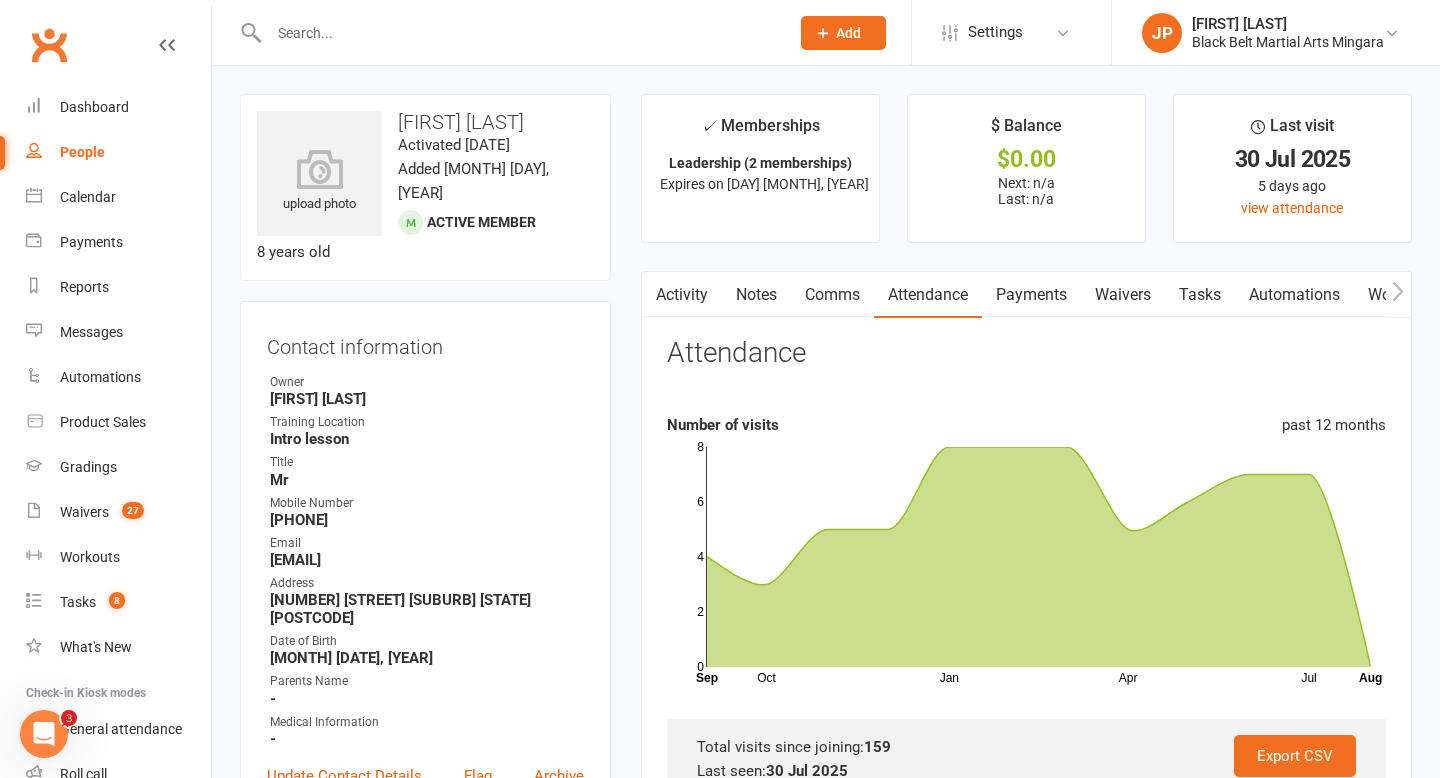 click at bounding box center [519, 33] 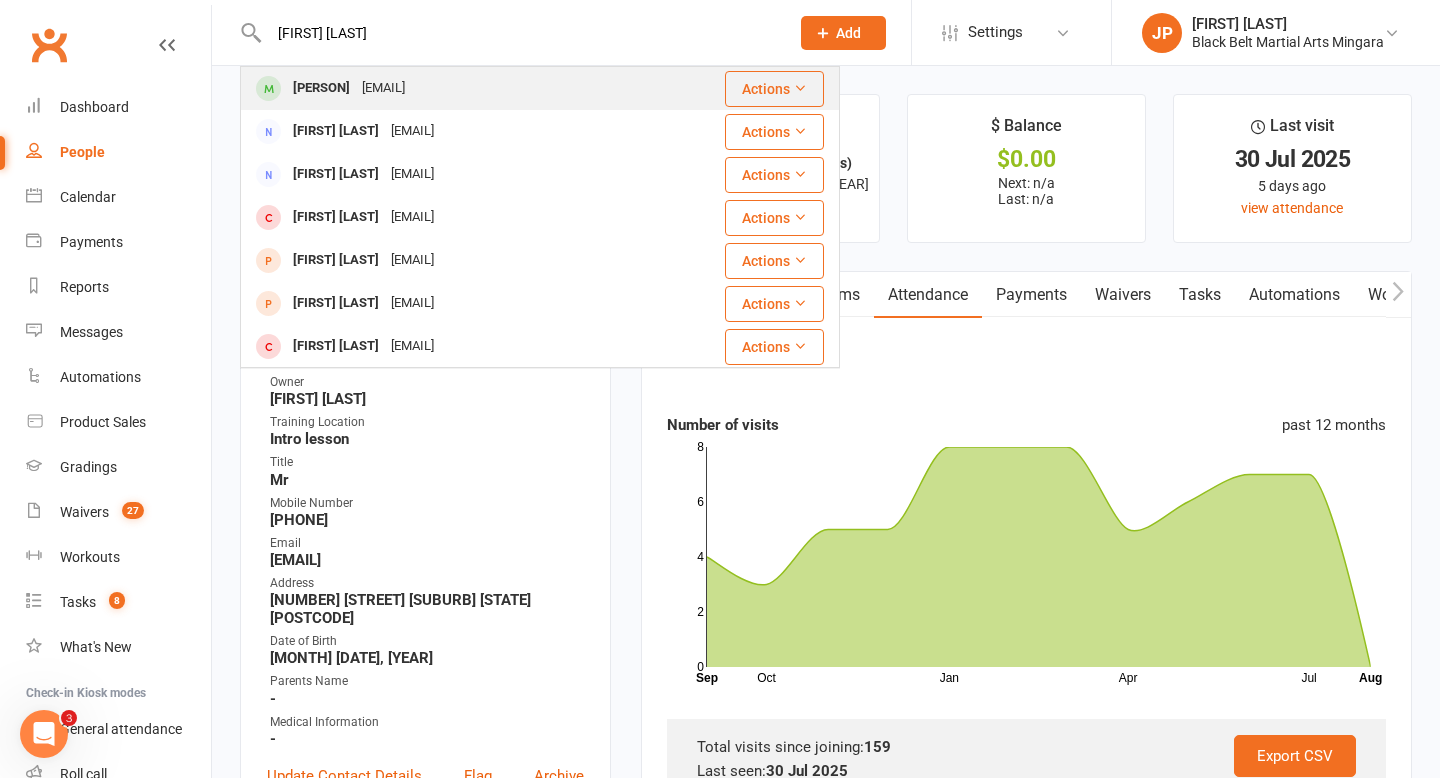 type on "[FIRST] [LAST]" 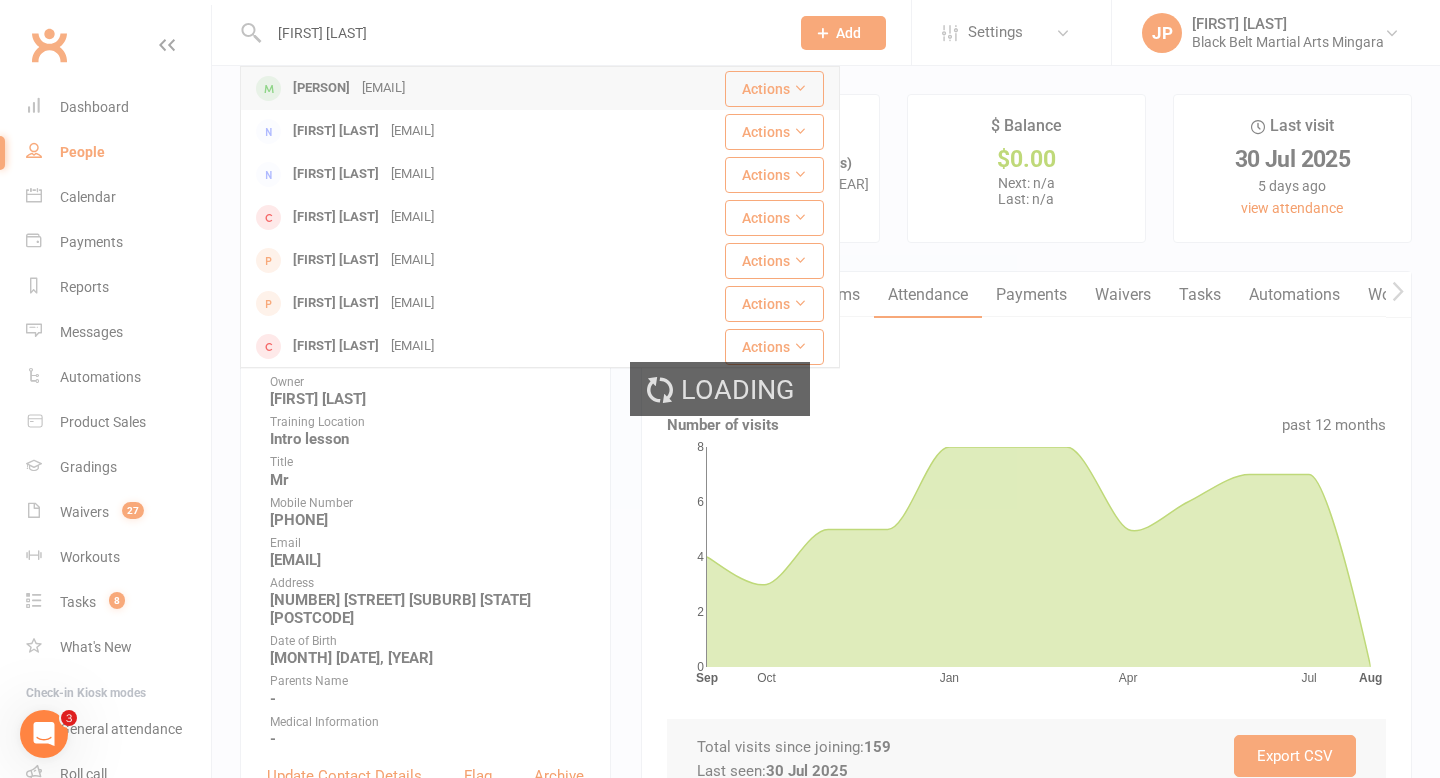 type 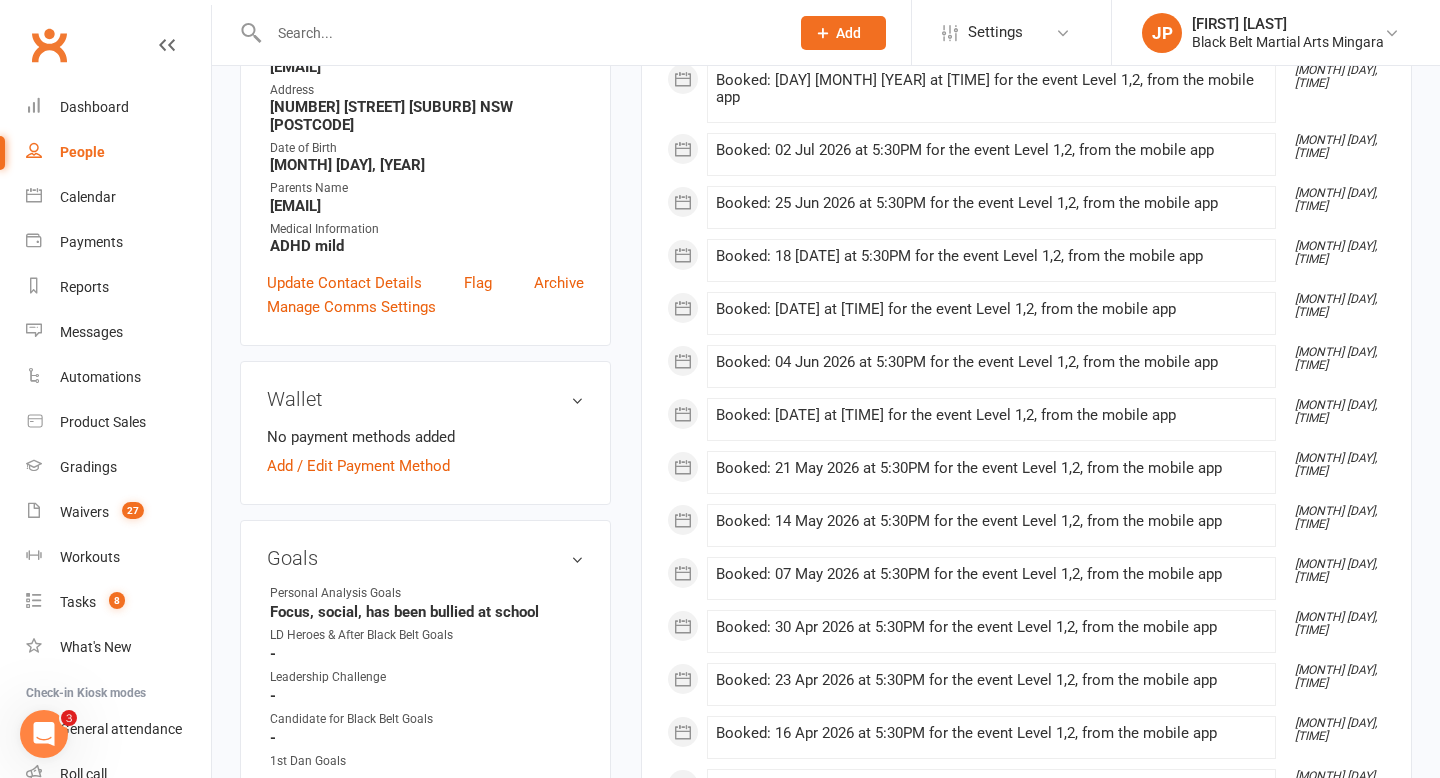 scroll, scrollTop: 0, scrollLeft: 0, axis: both 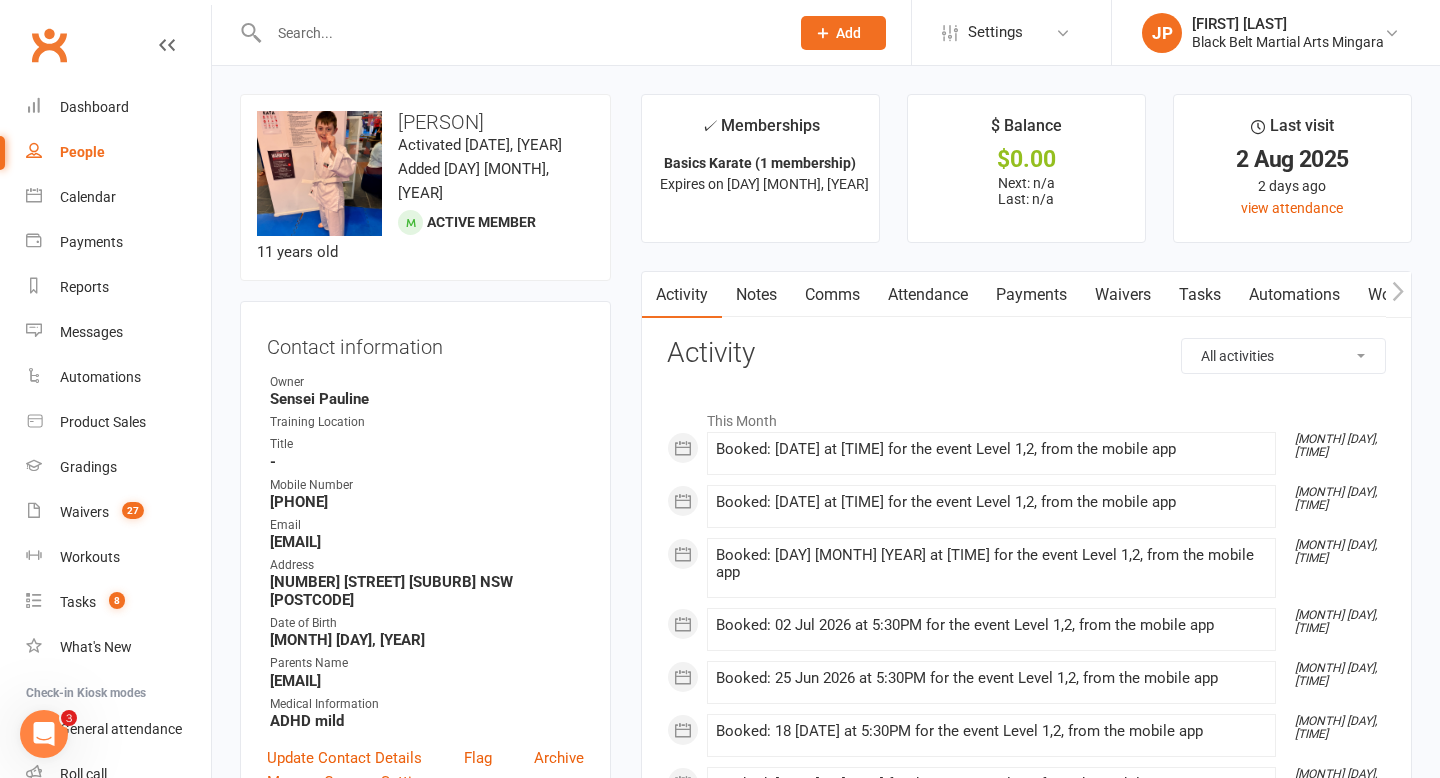click on "Attendance" at bounding box center (928, 295) 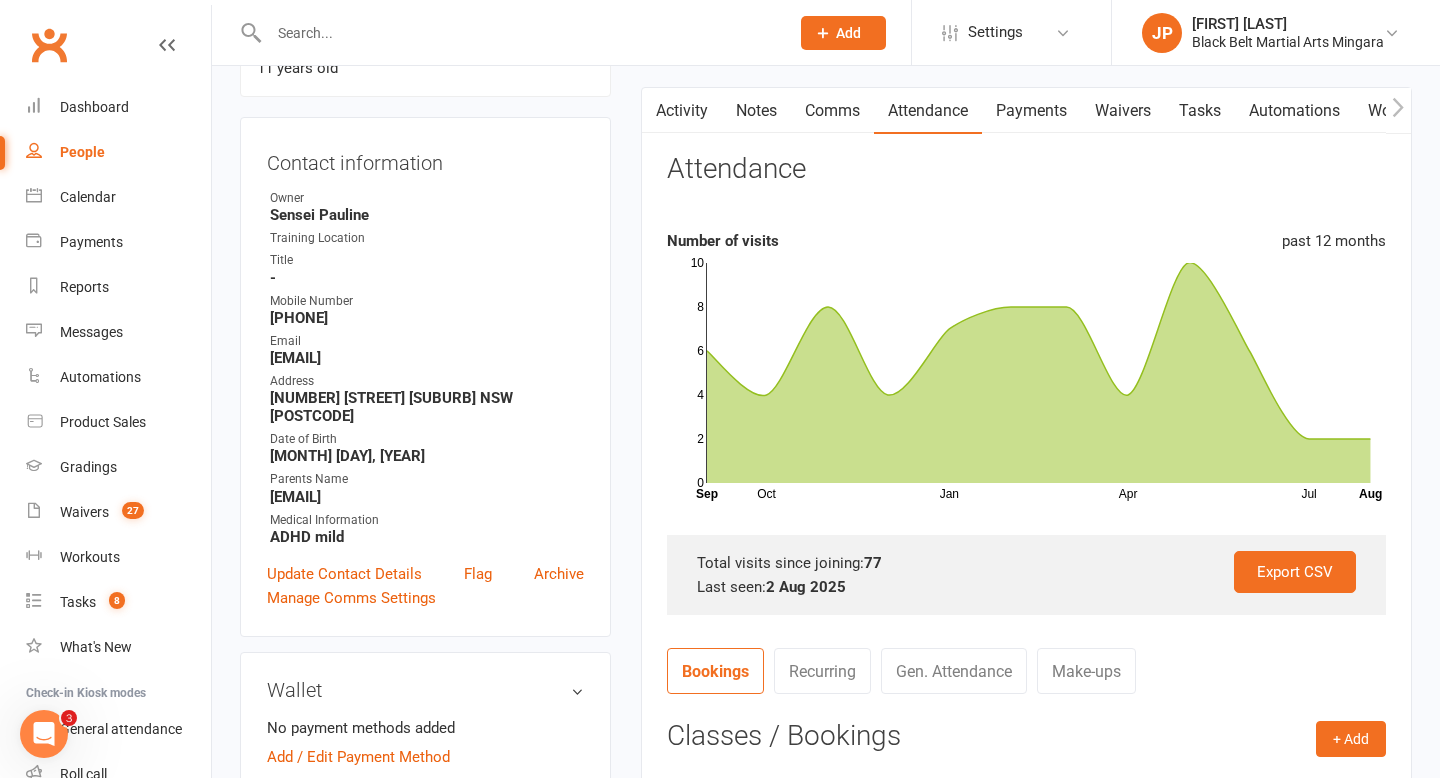 scroll, scrollTop: 0, scrollLeft: 0, axis: both 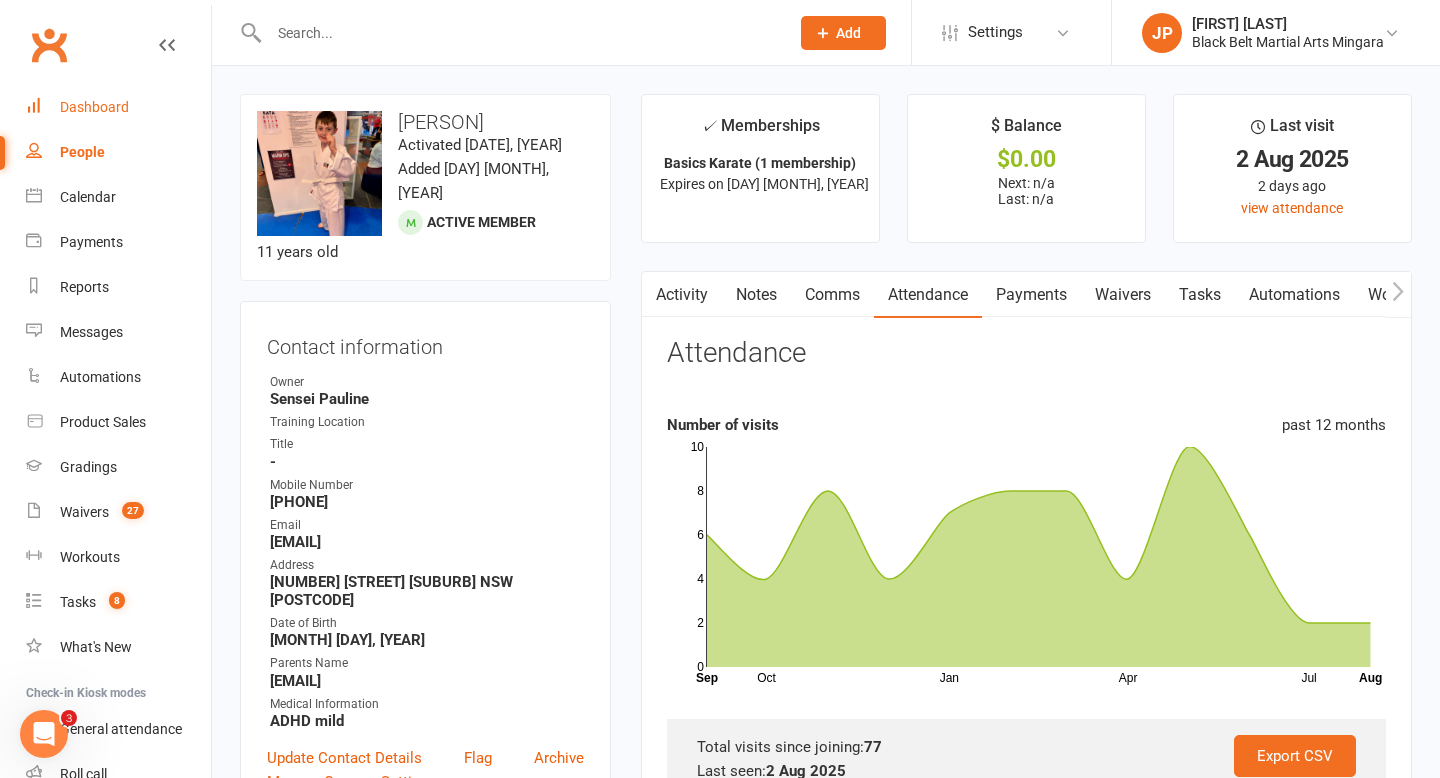 click on "Dashboard" at bounding box center (118, 107) 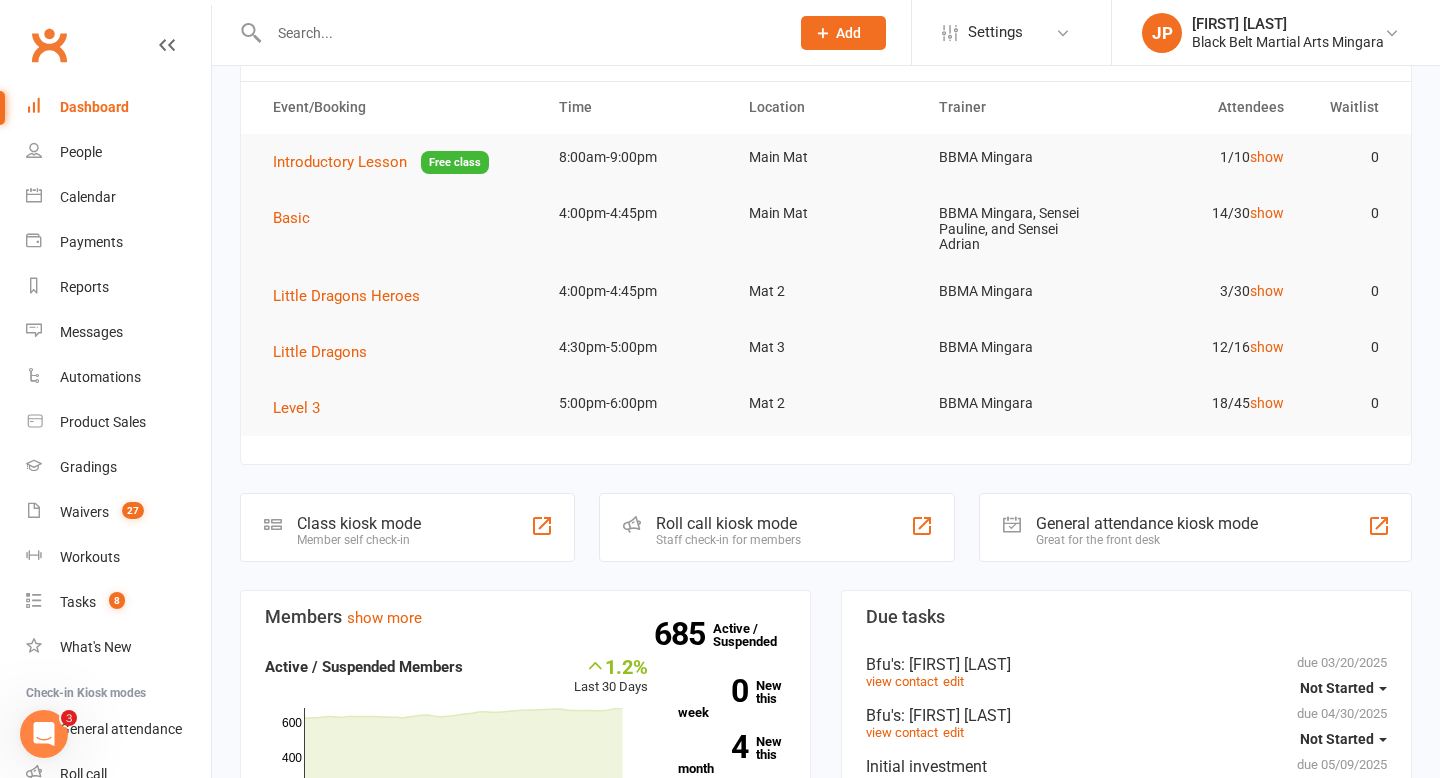 scroll, scrollTop: 0, scrollLeft: 0, axis: both 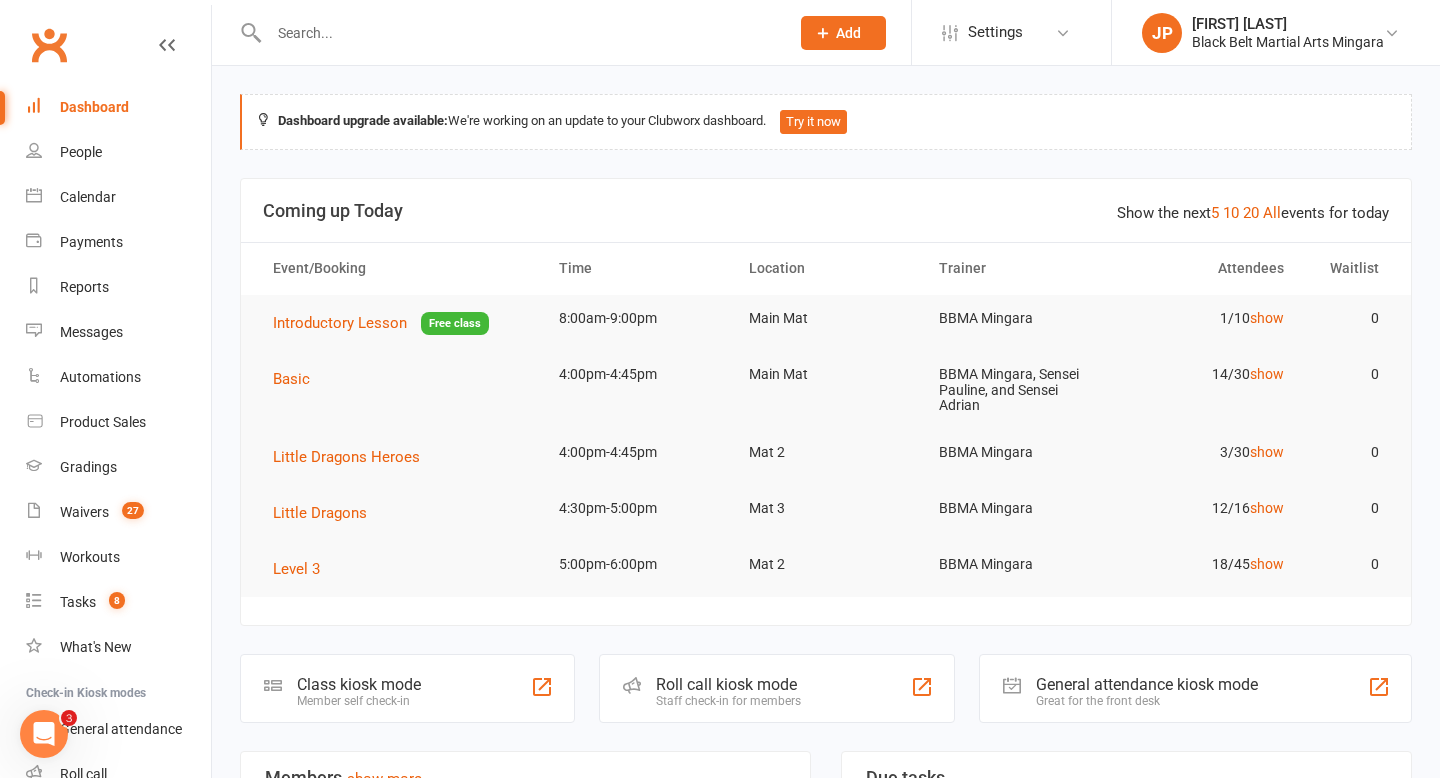 click on "Dashboard" at bounding box center [94, 107] 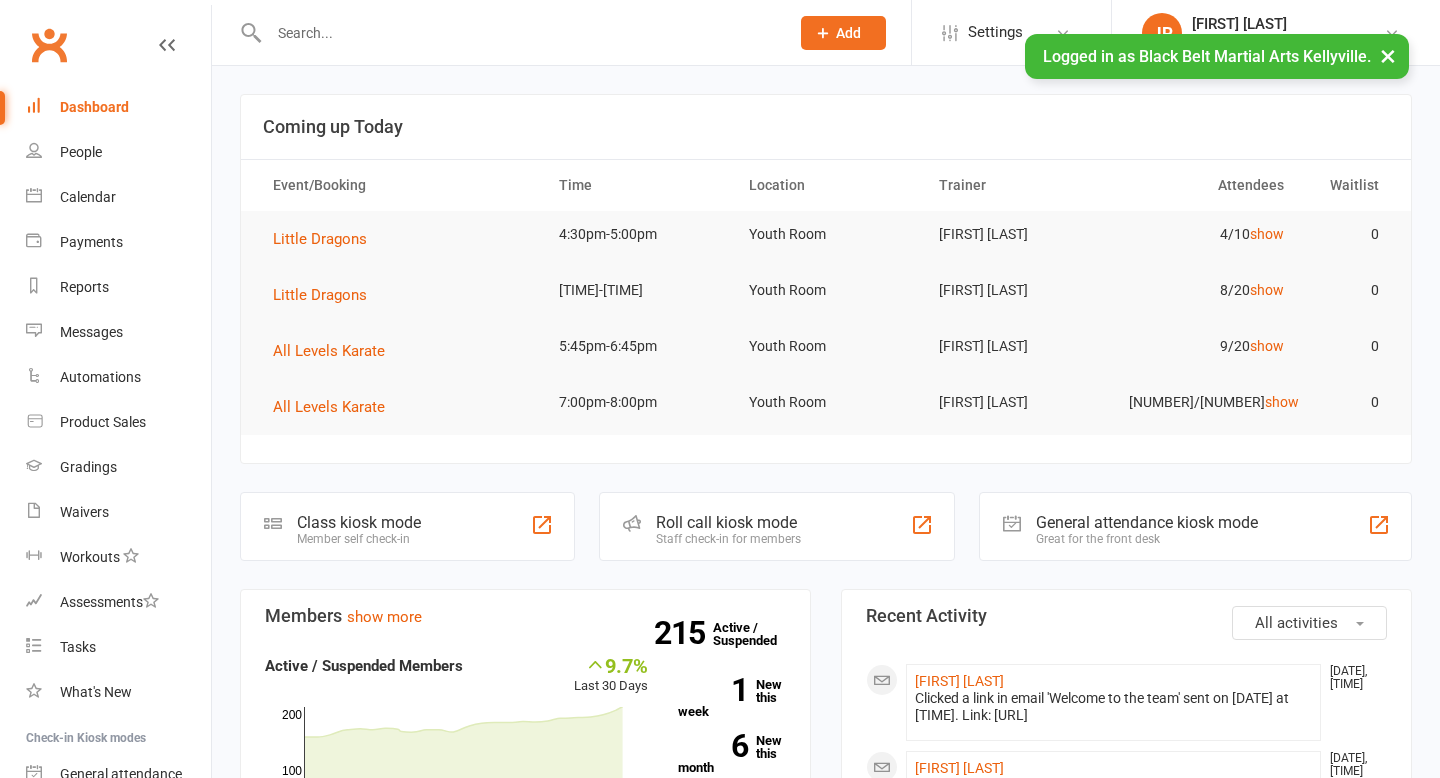 scroll, scrollTop: 0, scrollLeft: 0, axis: both 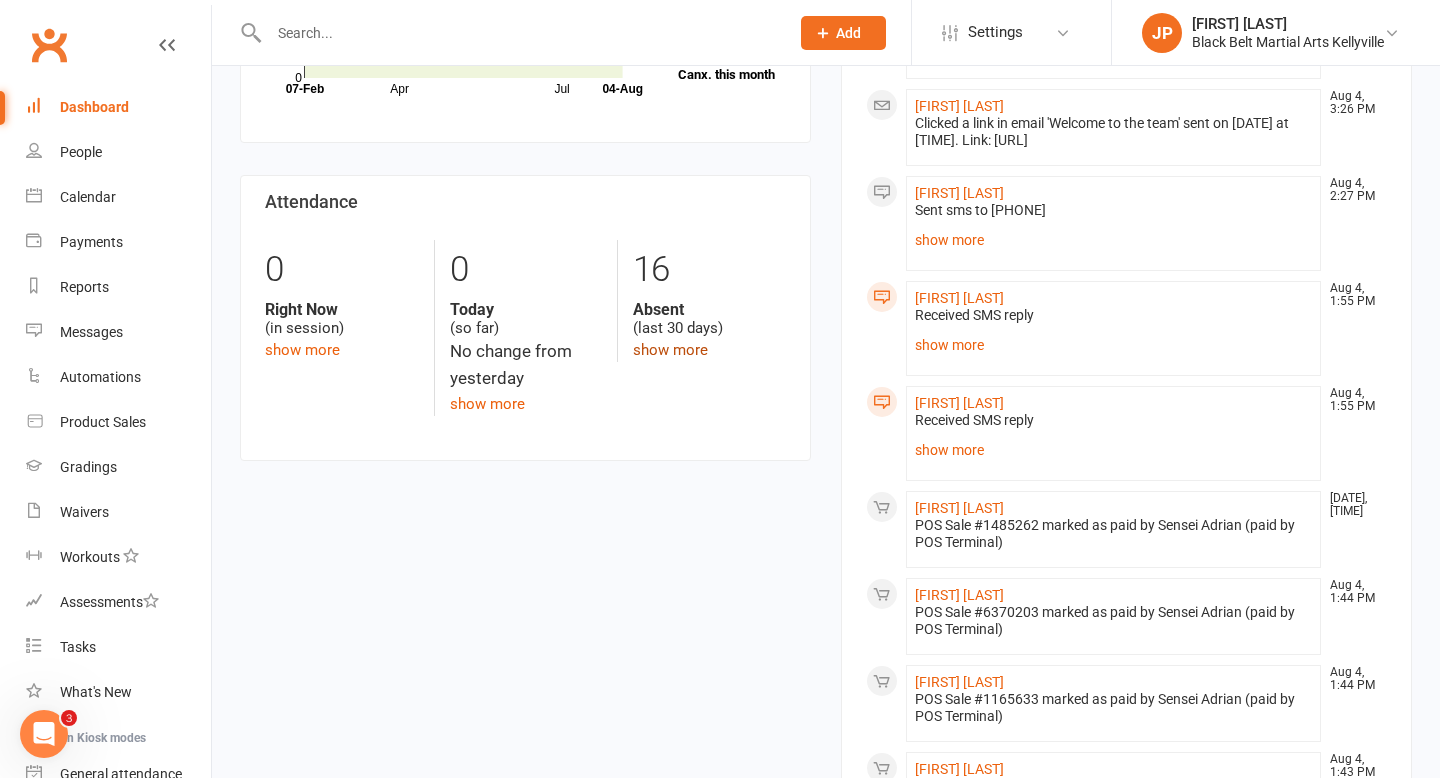 click on "show more" 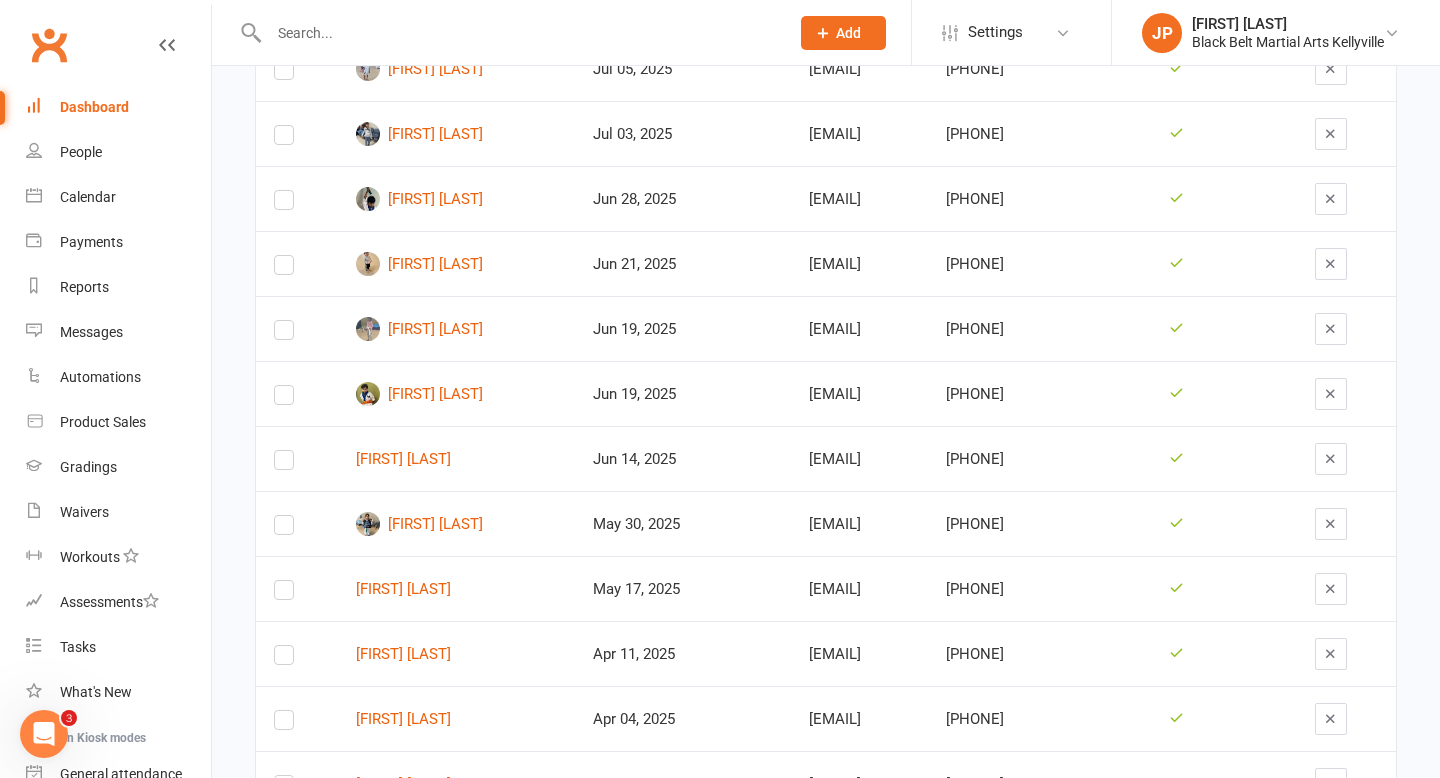 scroll, scrollTop: 0, scrollLeft: 0, axis: both 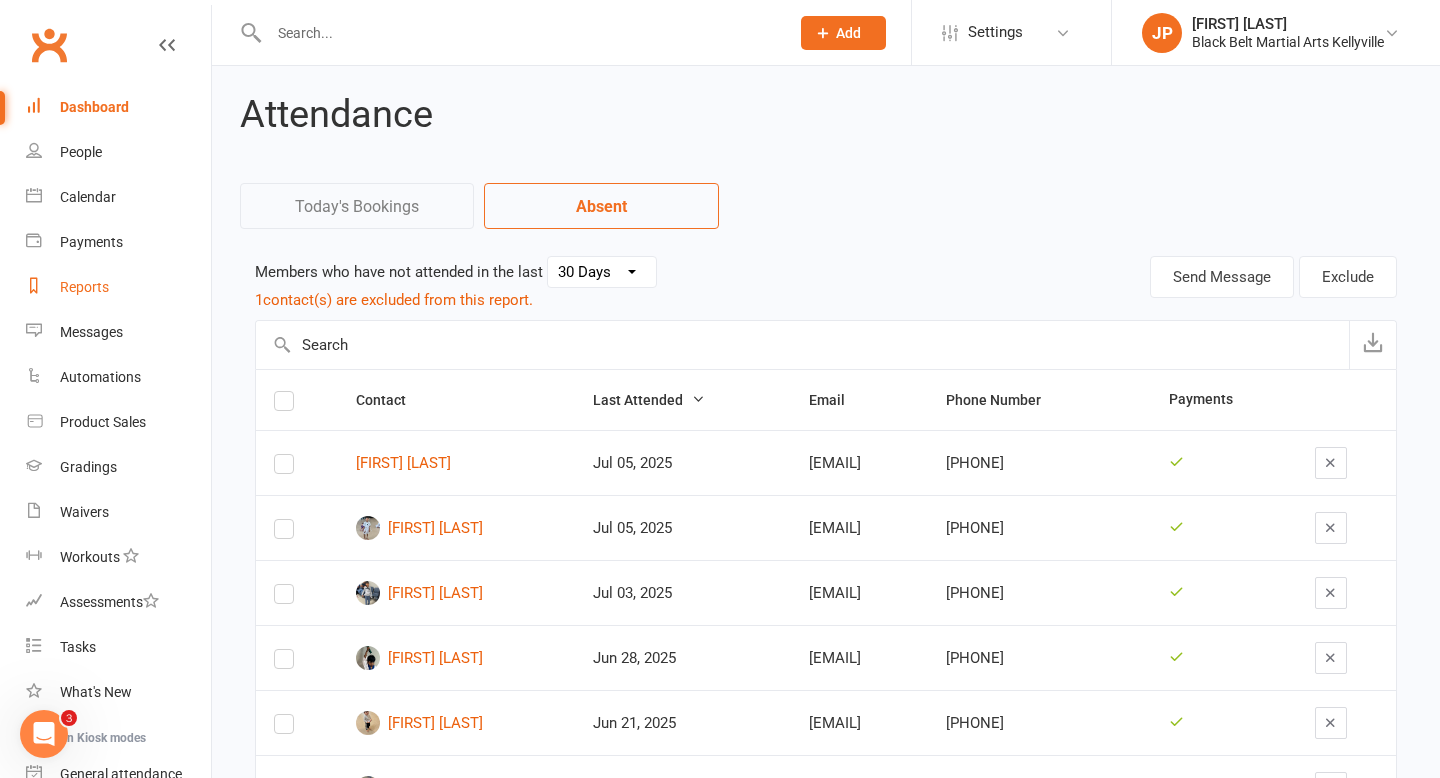 click on "Reports" at bounding box center [118, 287] 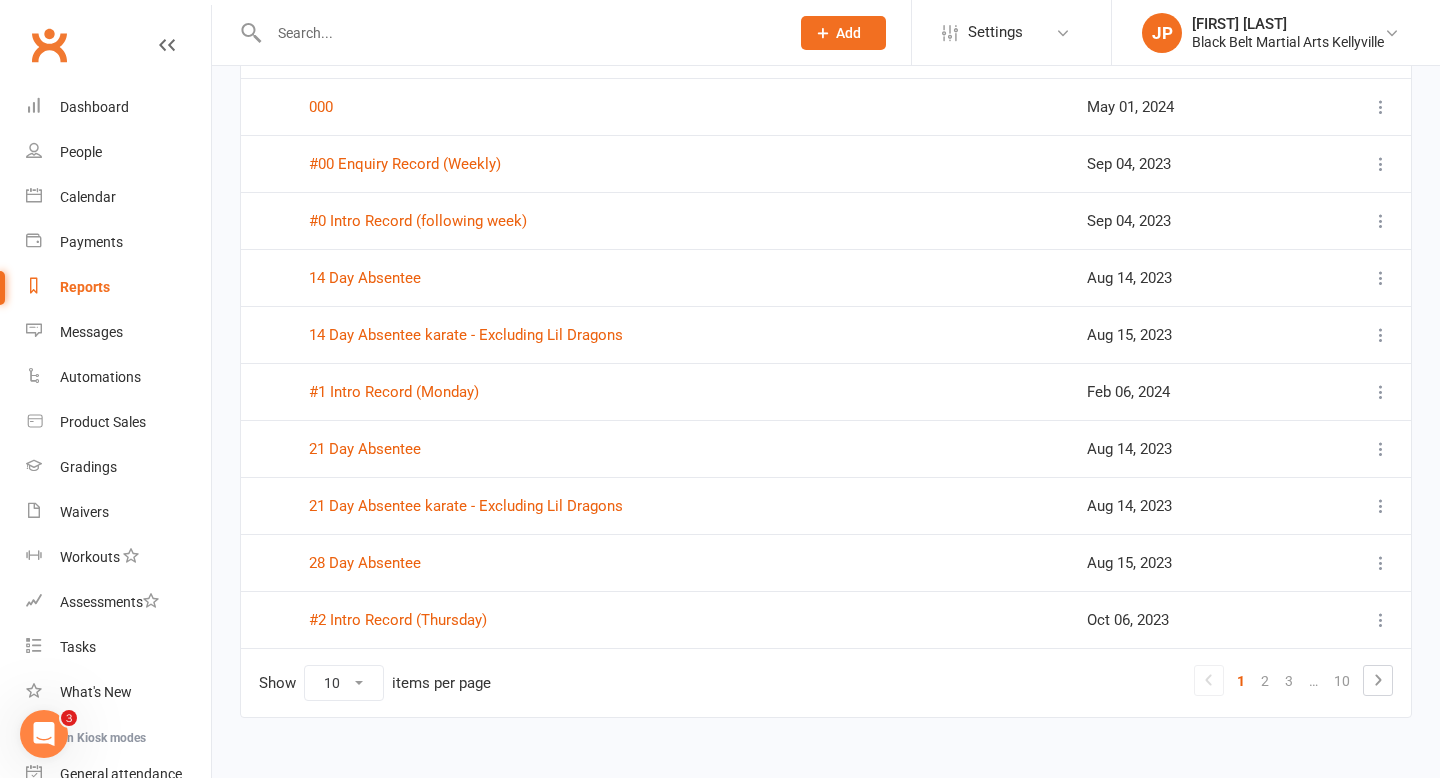 scroll, scrollTop: 219, scrollLeft: 0, axis: vertical 